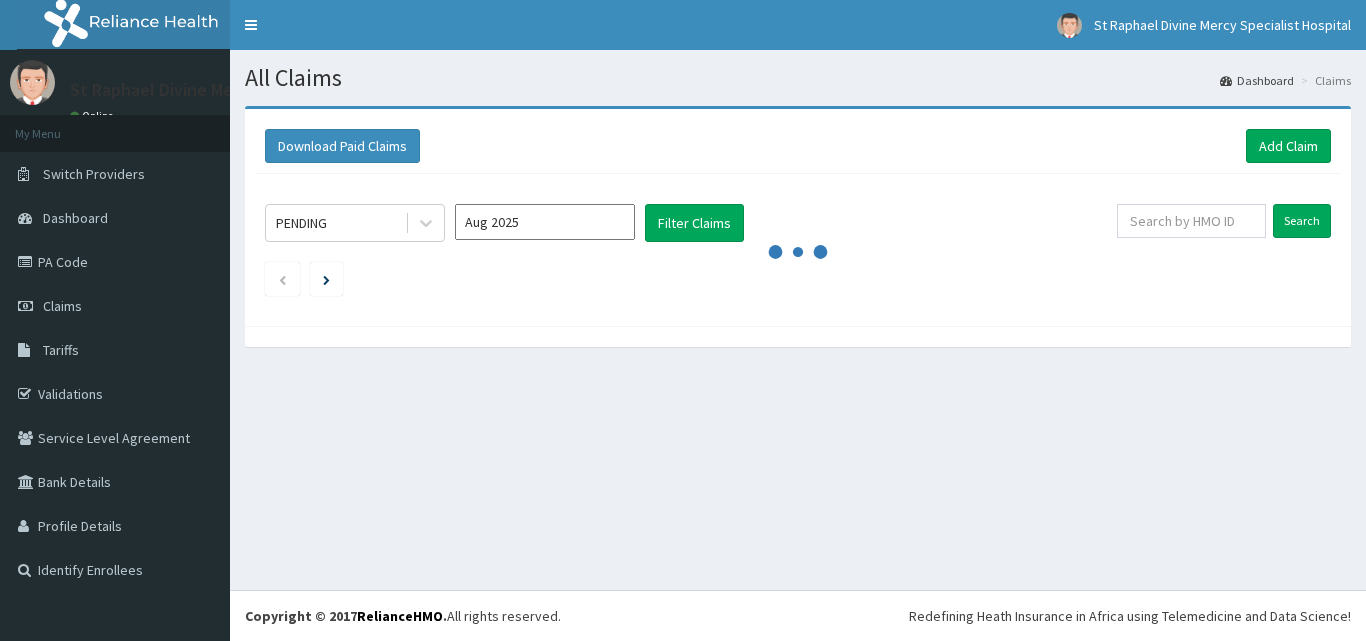 scroll, scrollTop: 0, scrollLeft: 0, axis: both 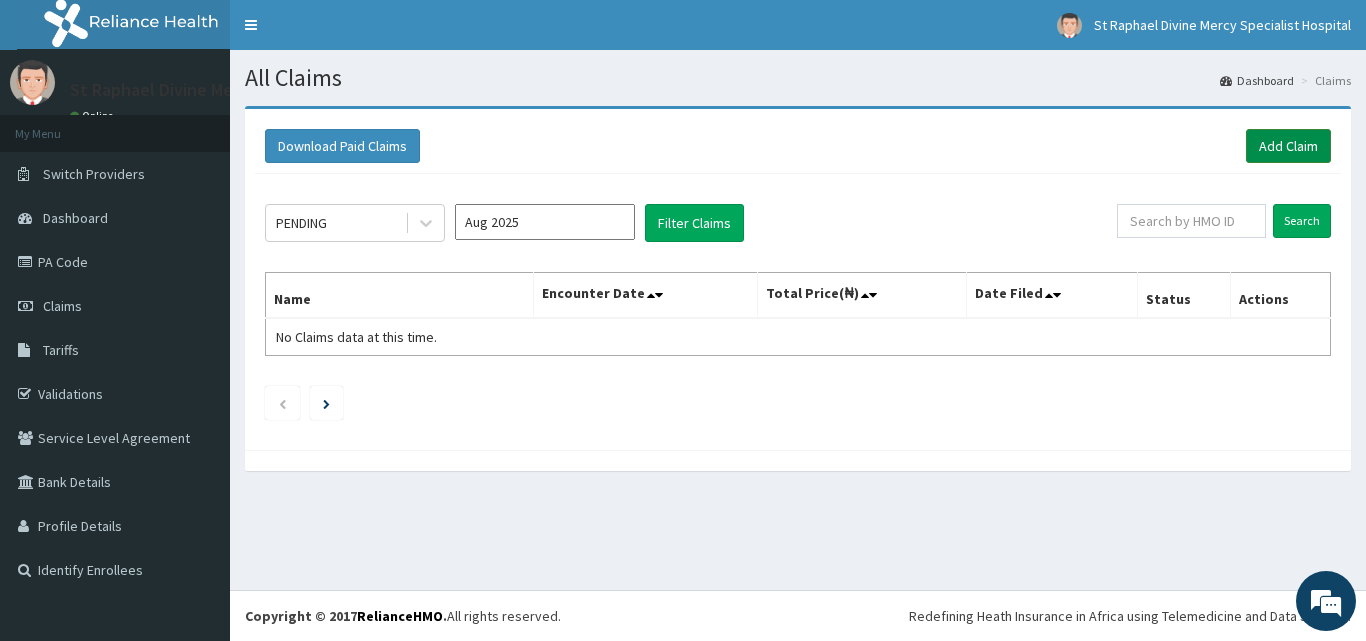 click on "Add Claim" at bounding box center [1288, 146] 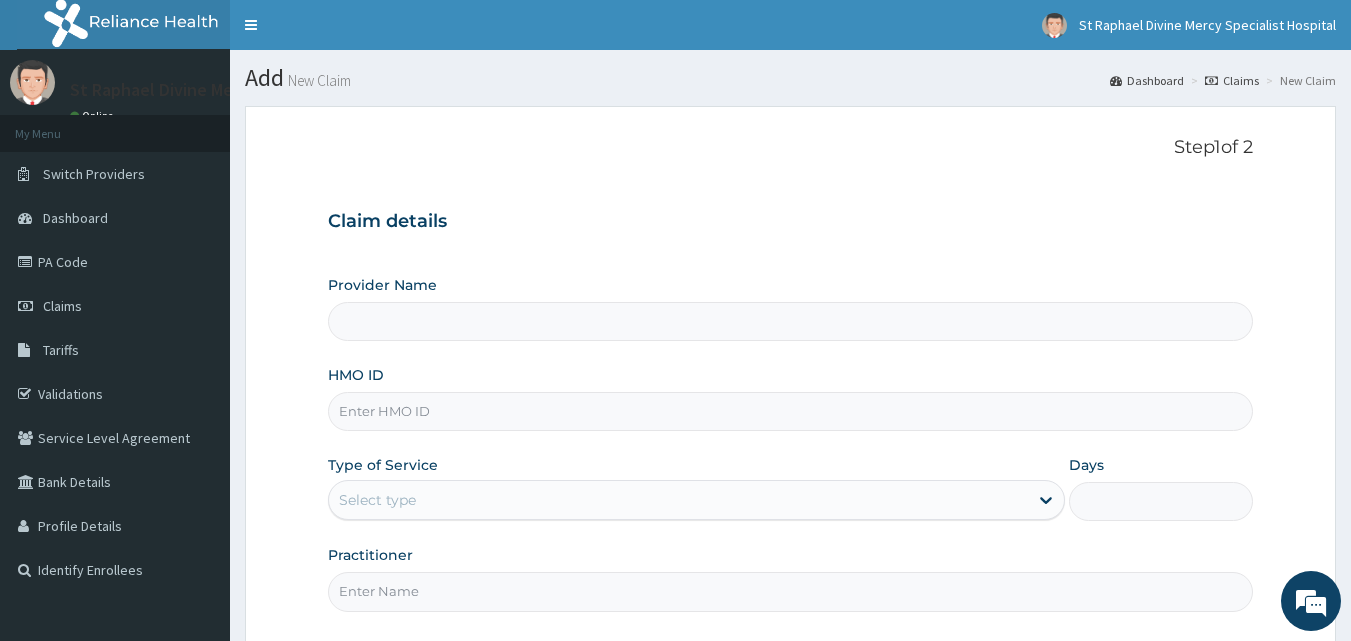 scroll, scrollTop: 0, scrollLeft: 0, axis: both 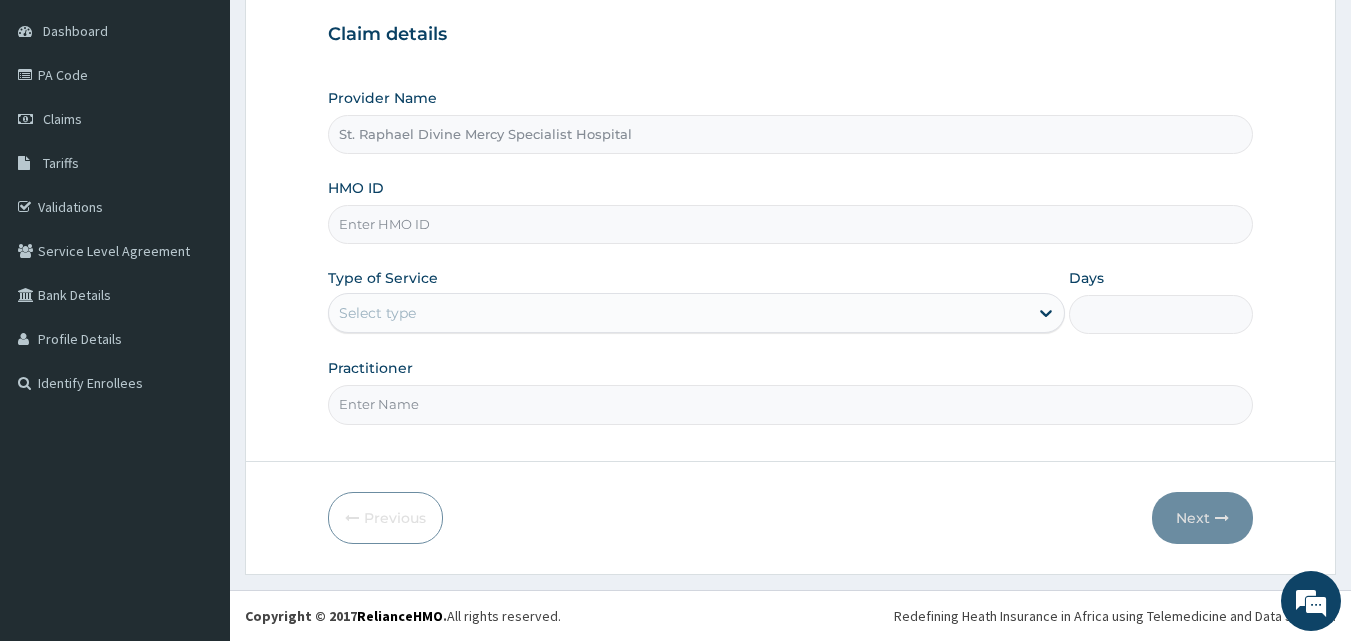 click on "HMO ID" at bounding box center (791, 224) 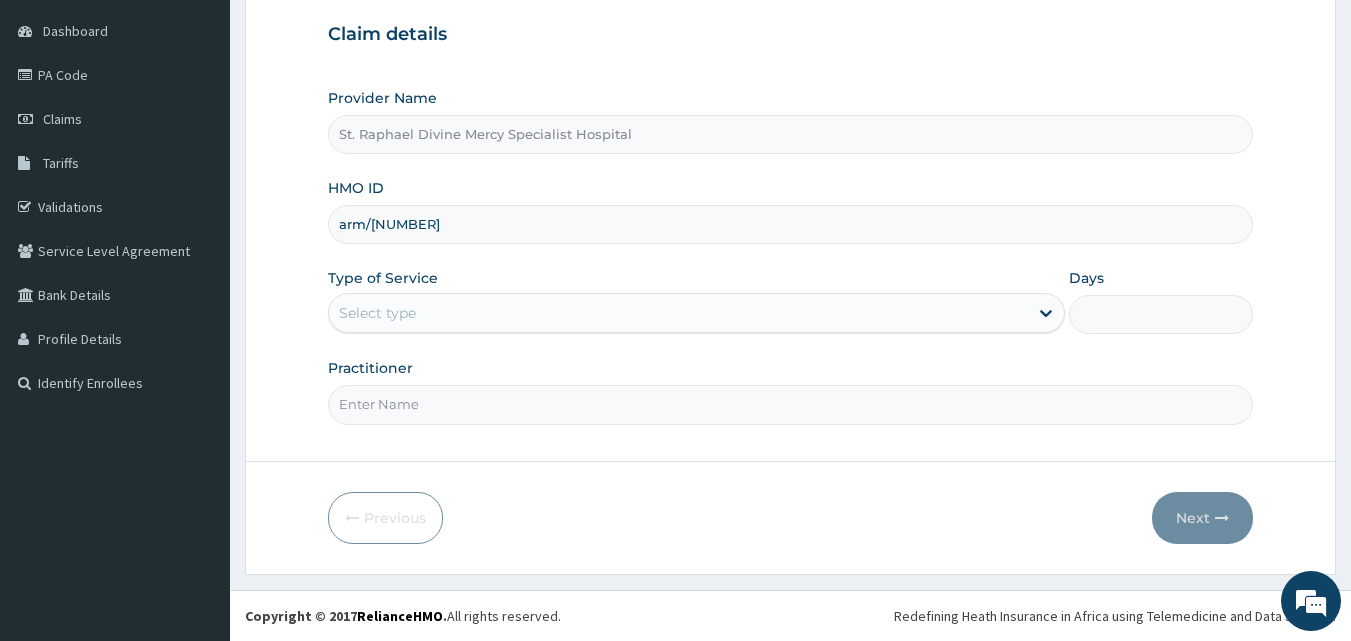 scroll, scrollTop: 0, scrollLeft: 0, axis: both 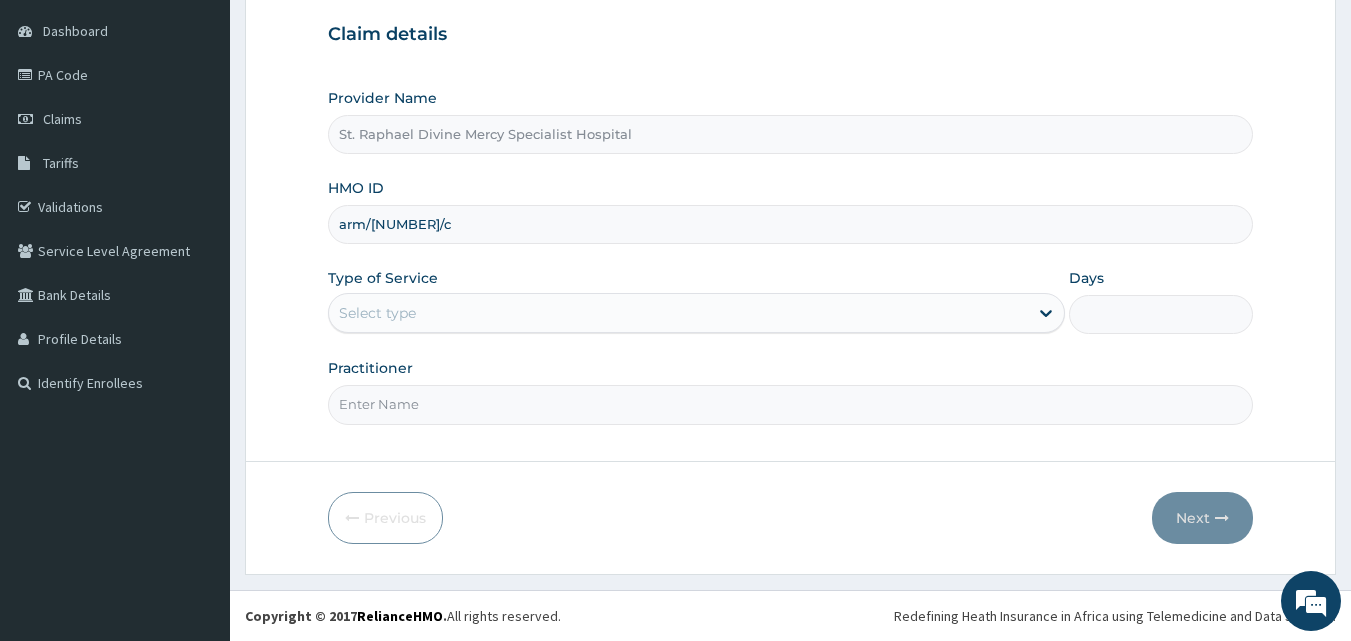 type on "arm/10293/c" 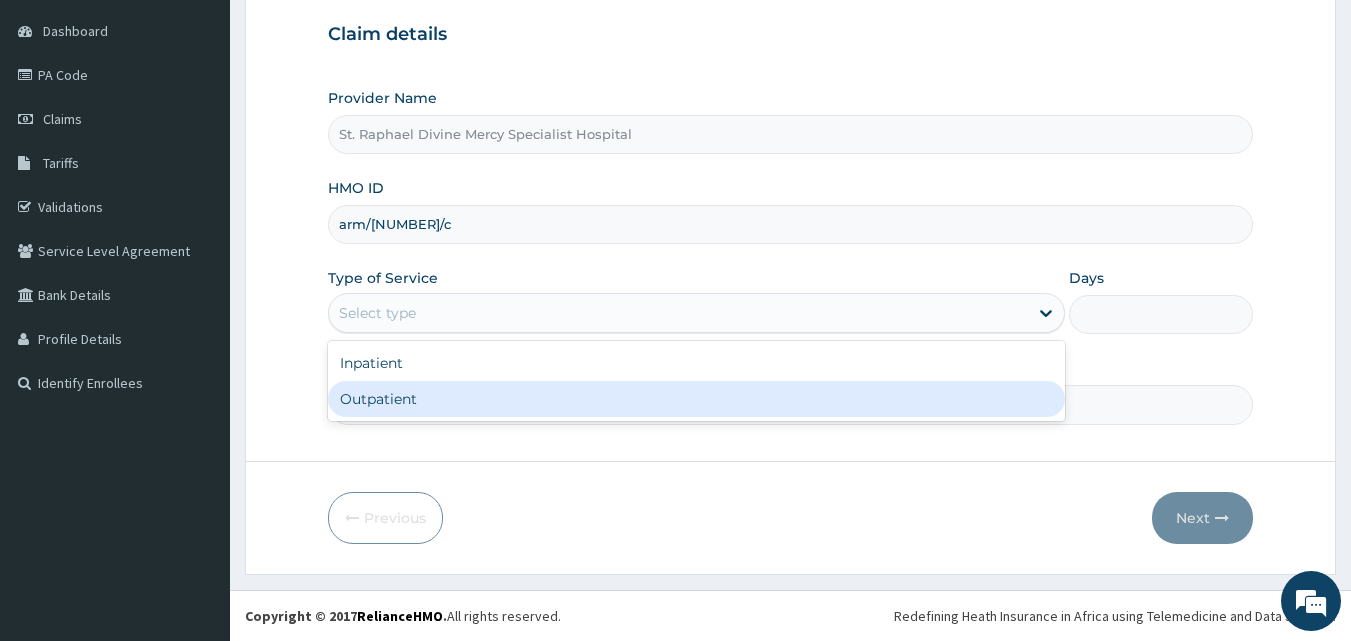 click on "Outpatient" at bounding box center [696, 399] 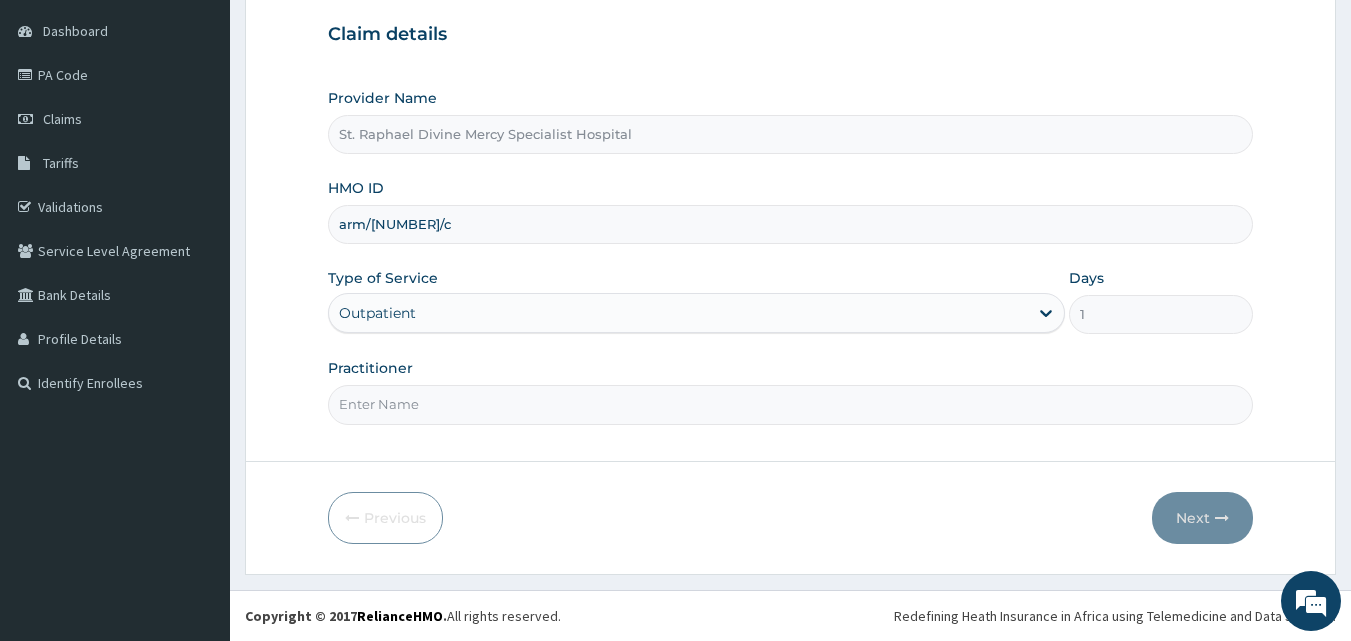 click on "Practitioner" at bounding box center (791, 404) 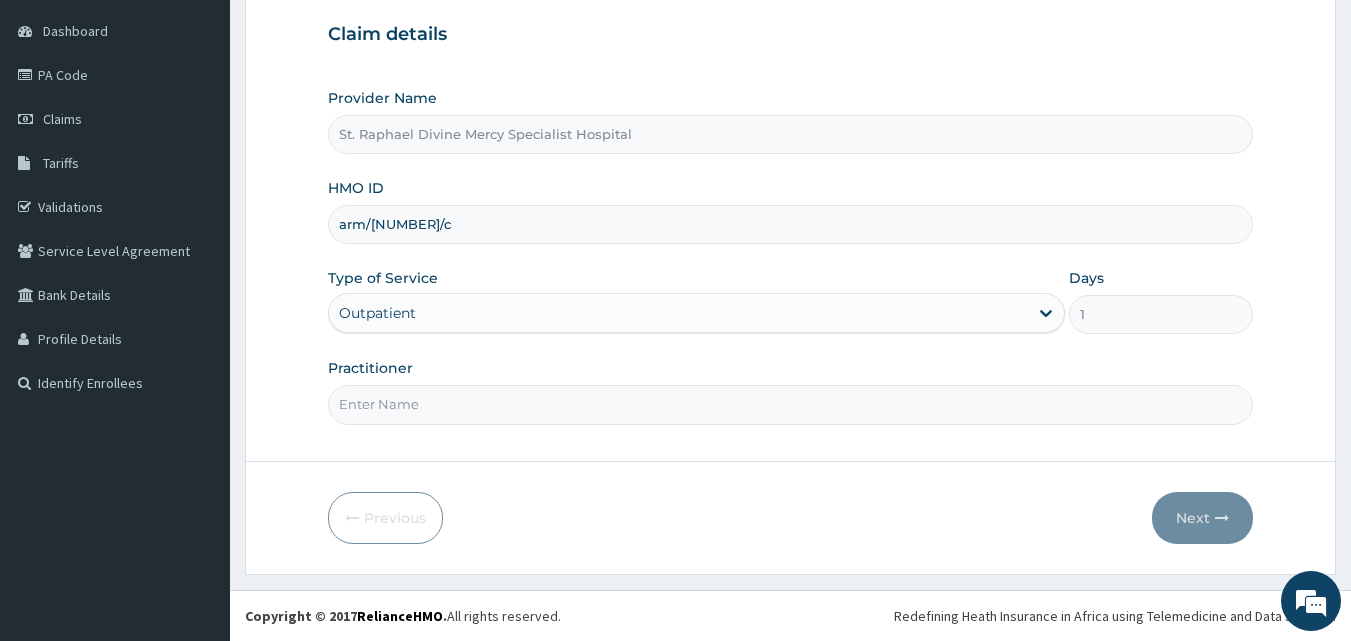 type on "f" 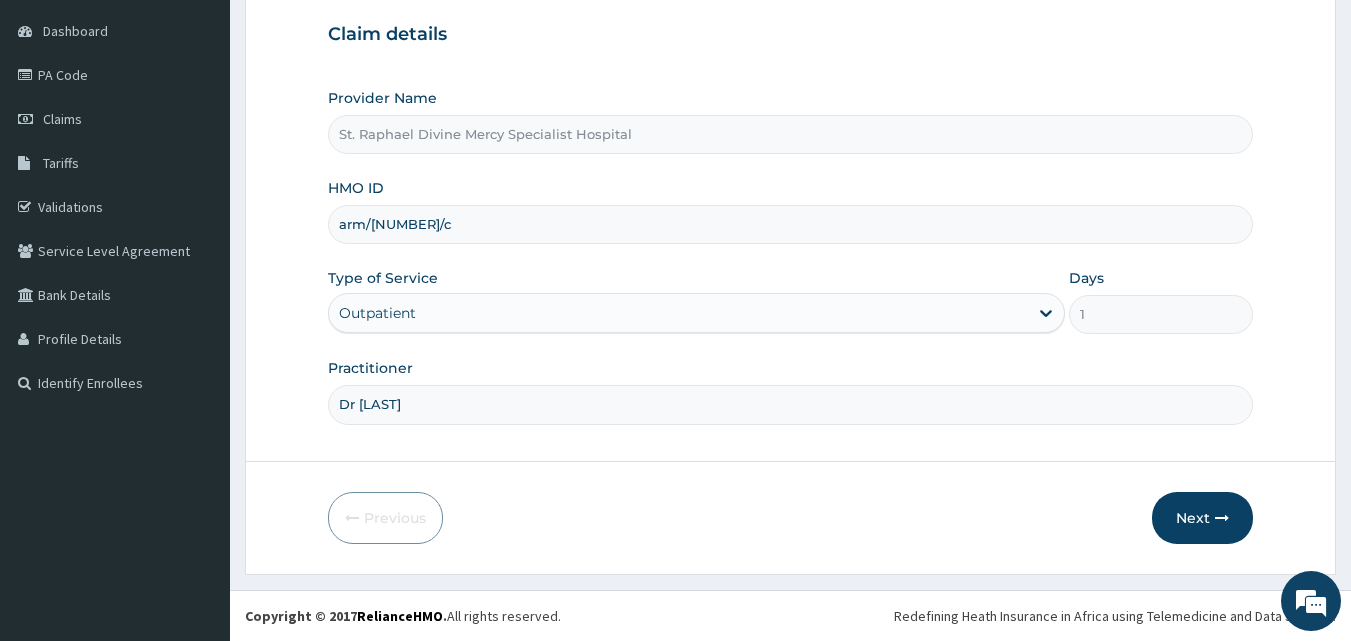 type on "Dr Ekpe" 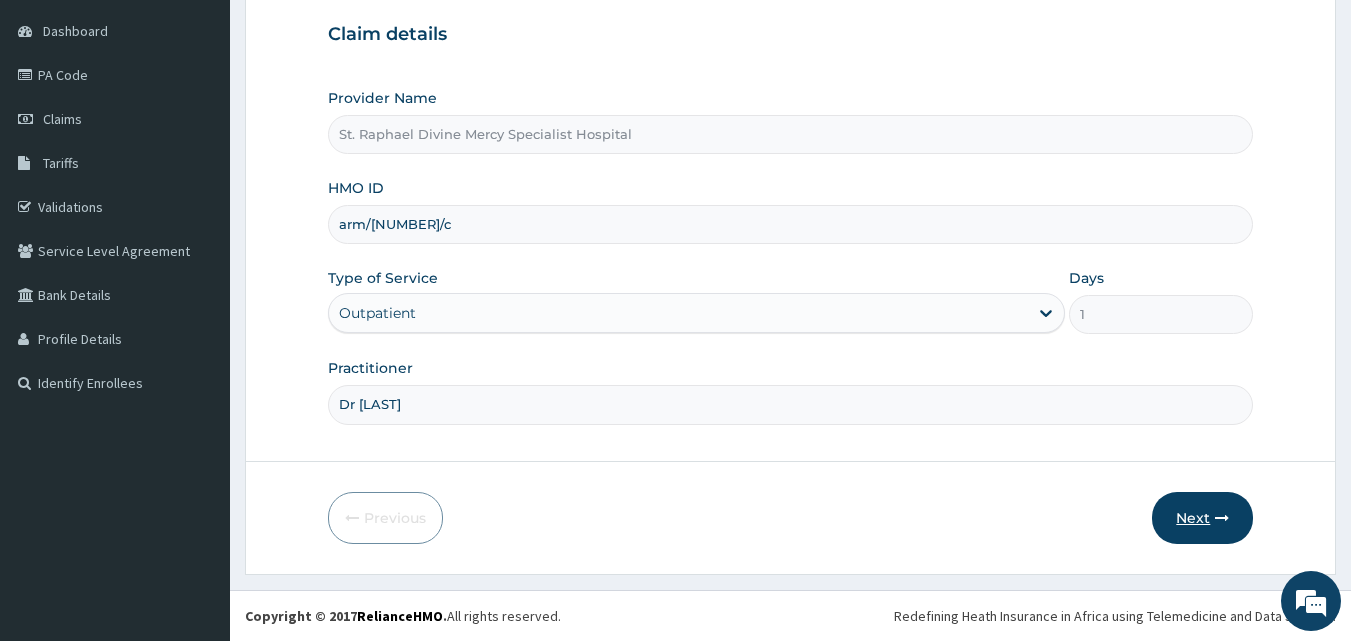 click on "Next" at bounding box center [1202, 518] 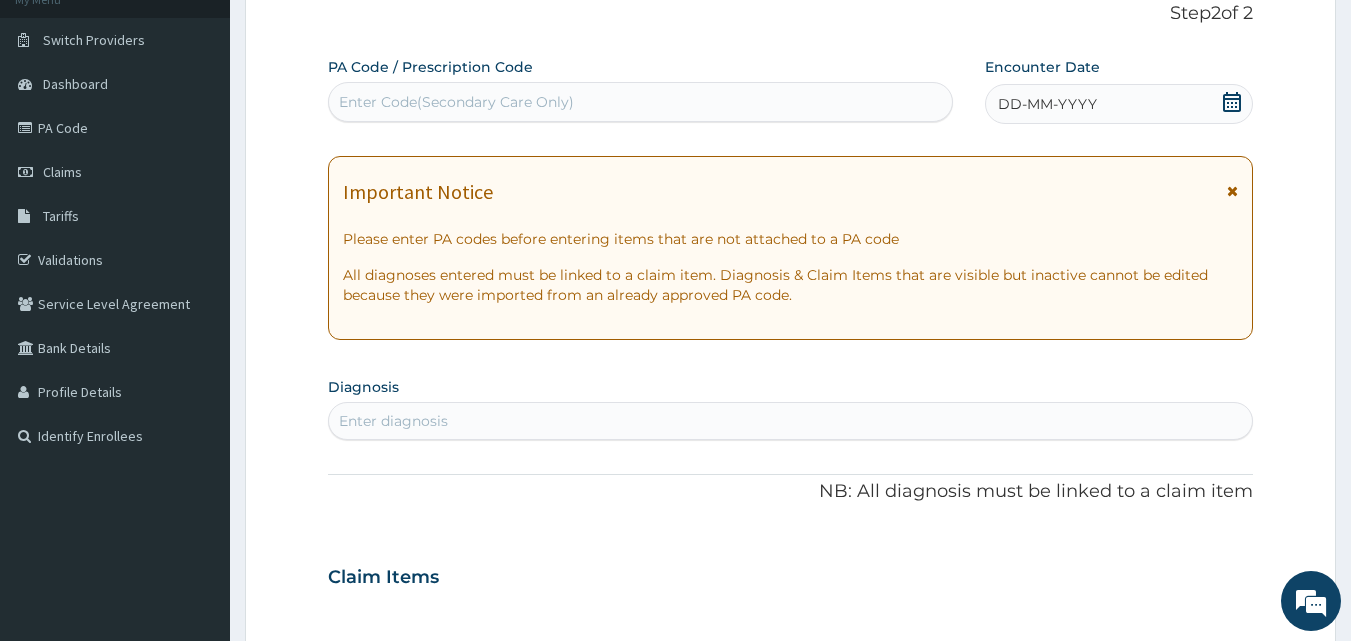 scroll, scrollTop: 87, scrollLeft: 0, axis: vertical 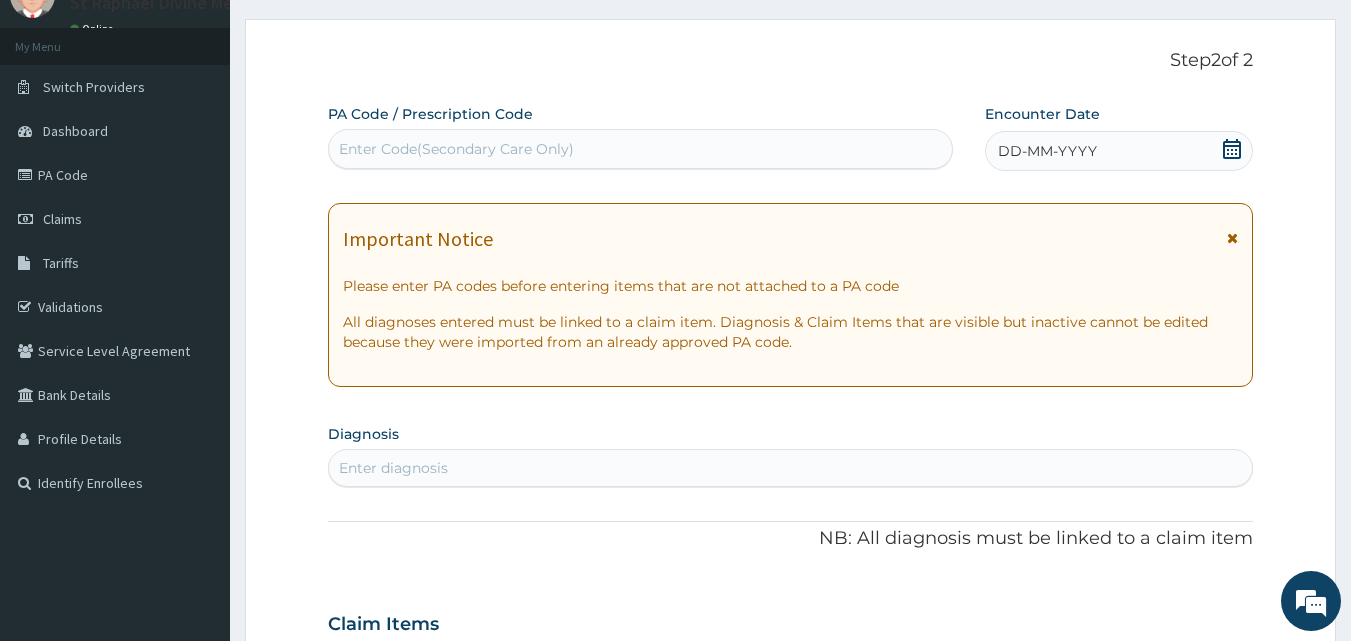 click on "DD-MM-YYYY" at bounding box center [1047, 151] 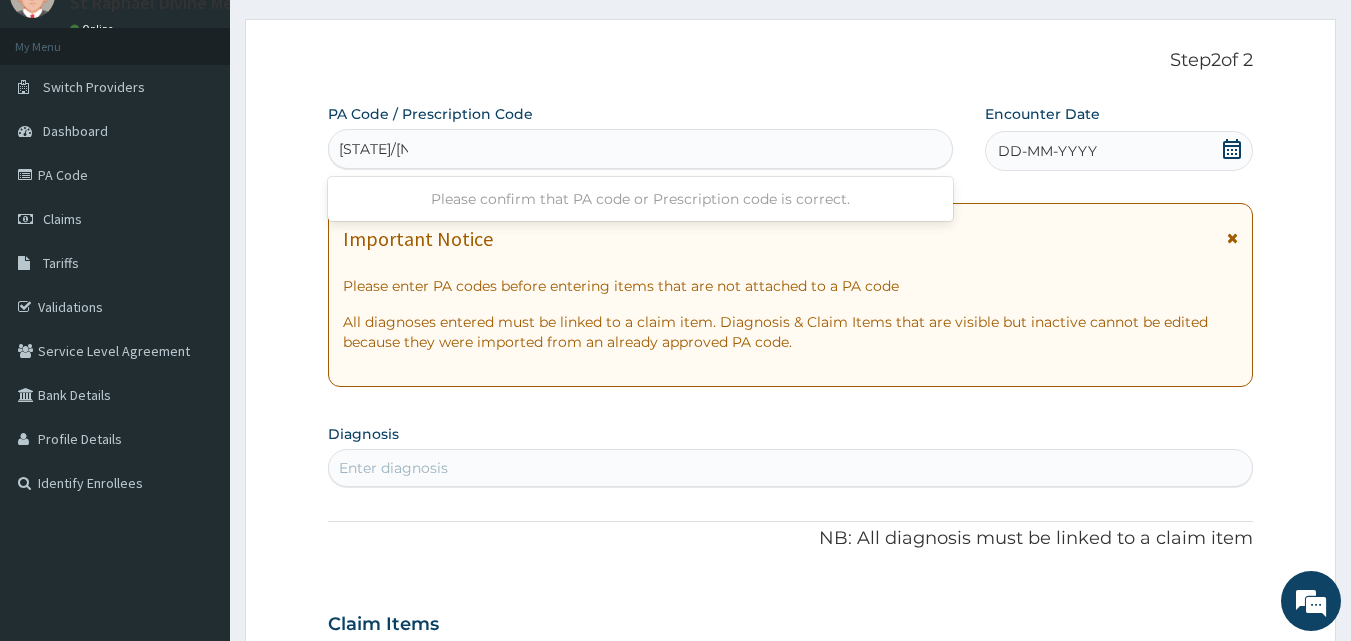 type on "PA/46F672" 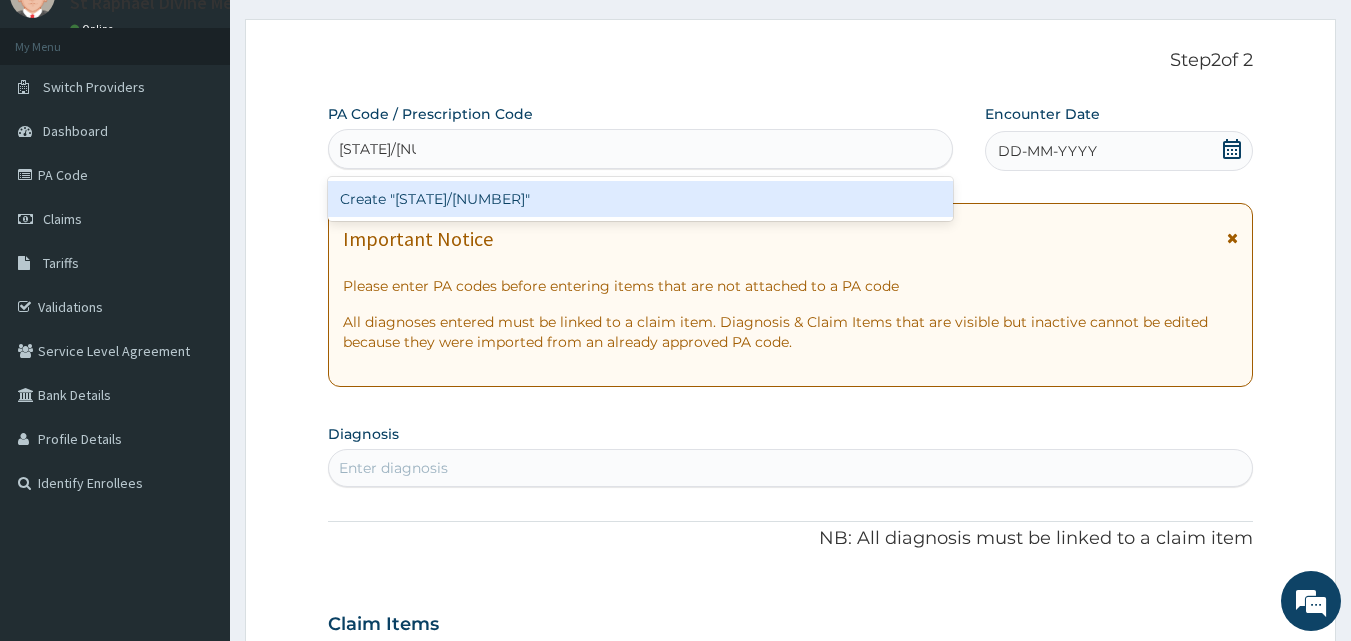 click on "Create "PA/46F672"" at bounding box center (641, 199) 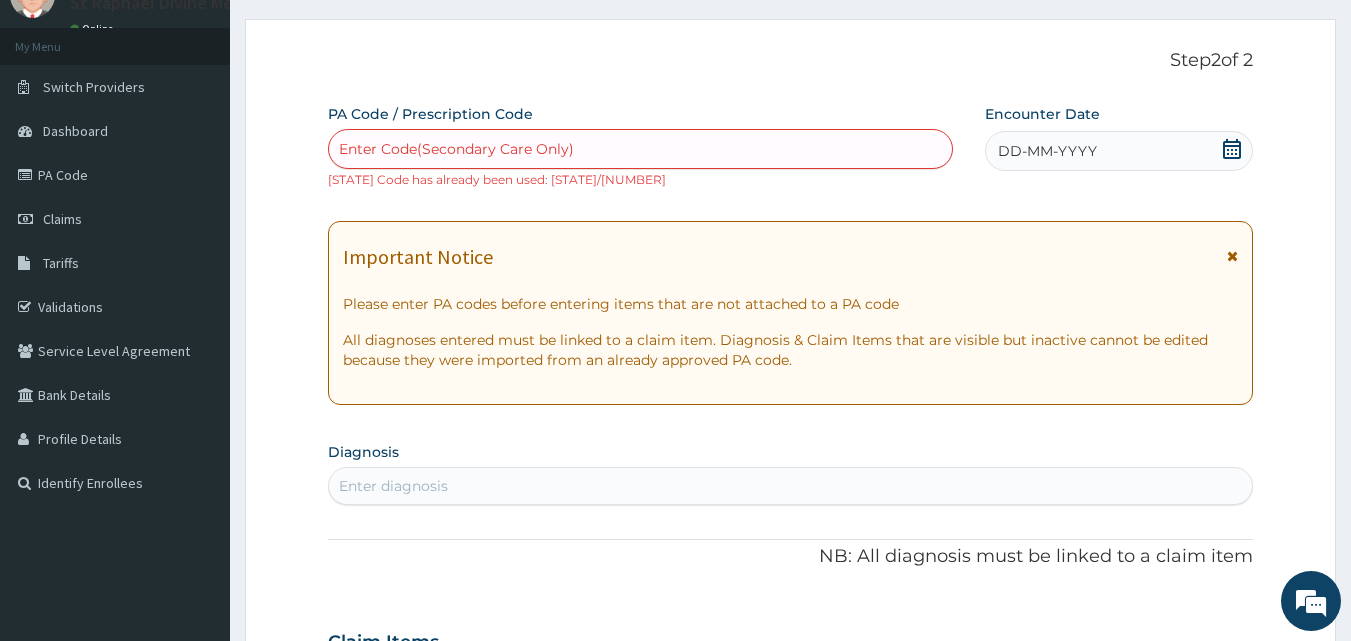 click on "DD-MM-YYYY" at bounding box center (1119, 151) 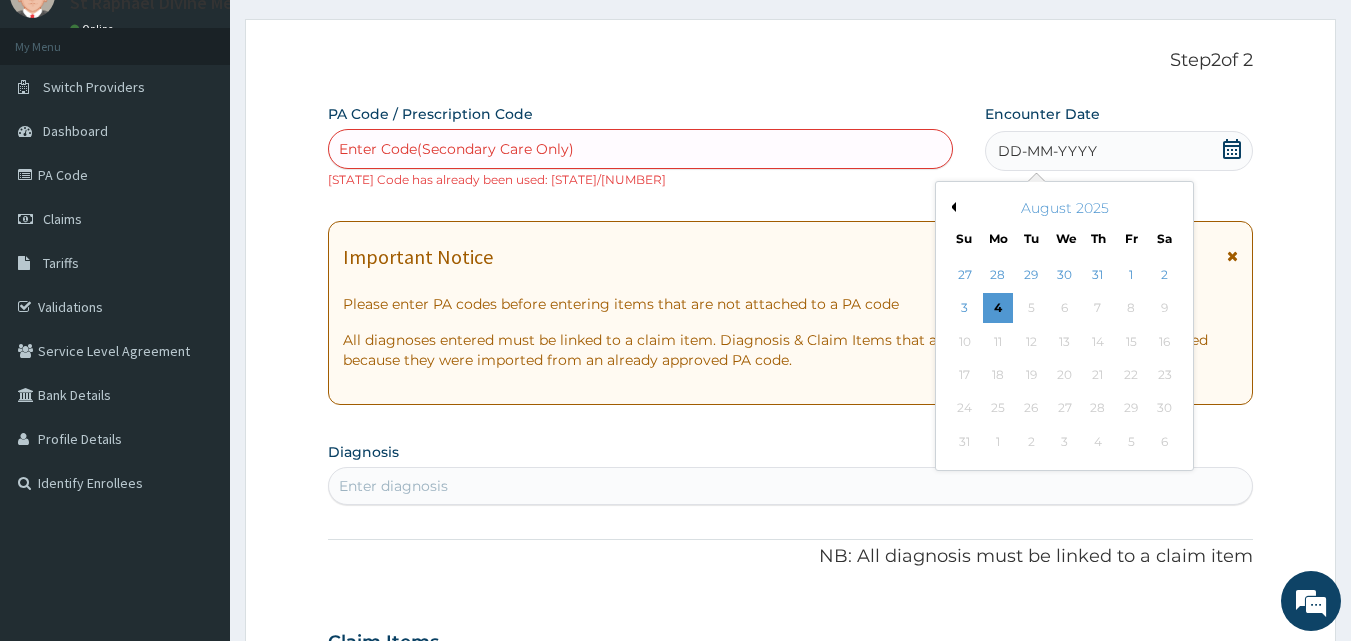 click on "August 2025" at bounding box center (1064, 208) 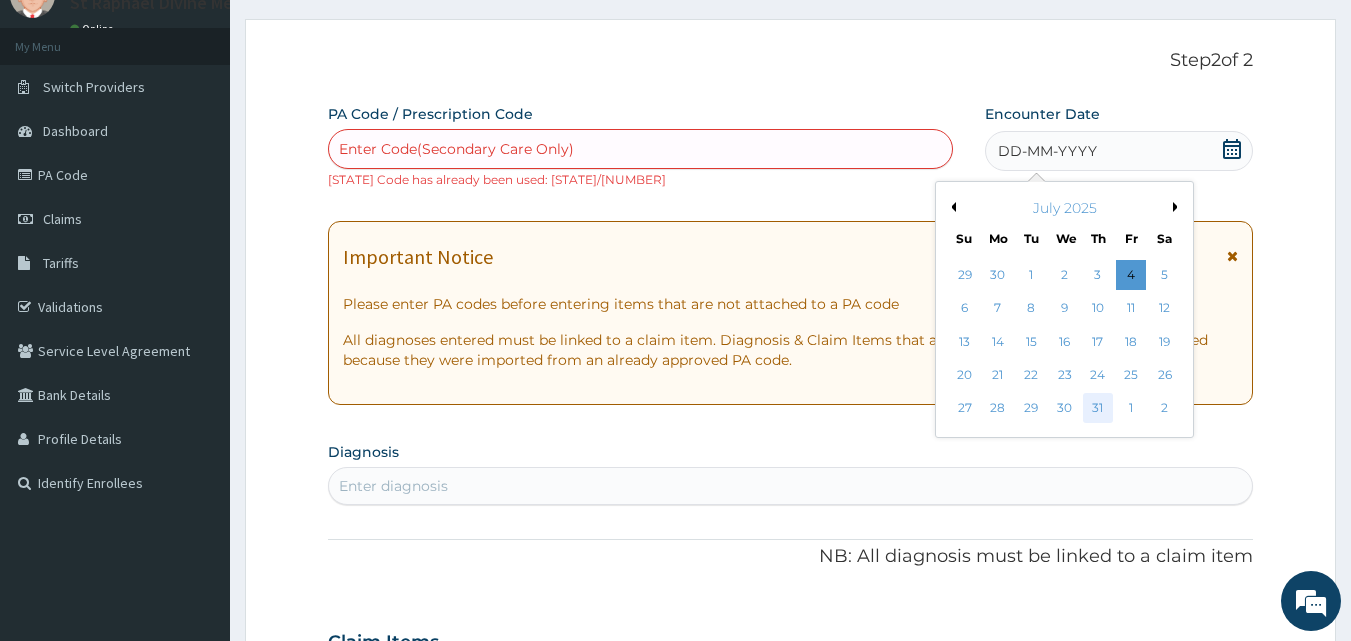 click on "31" at bounding box center [1098, 409] 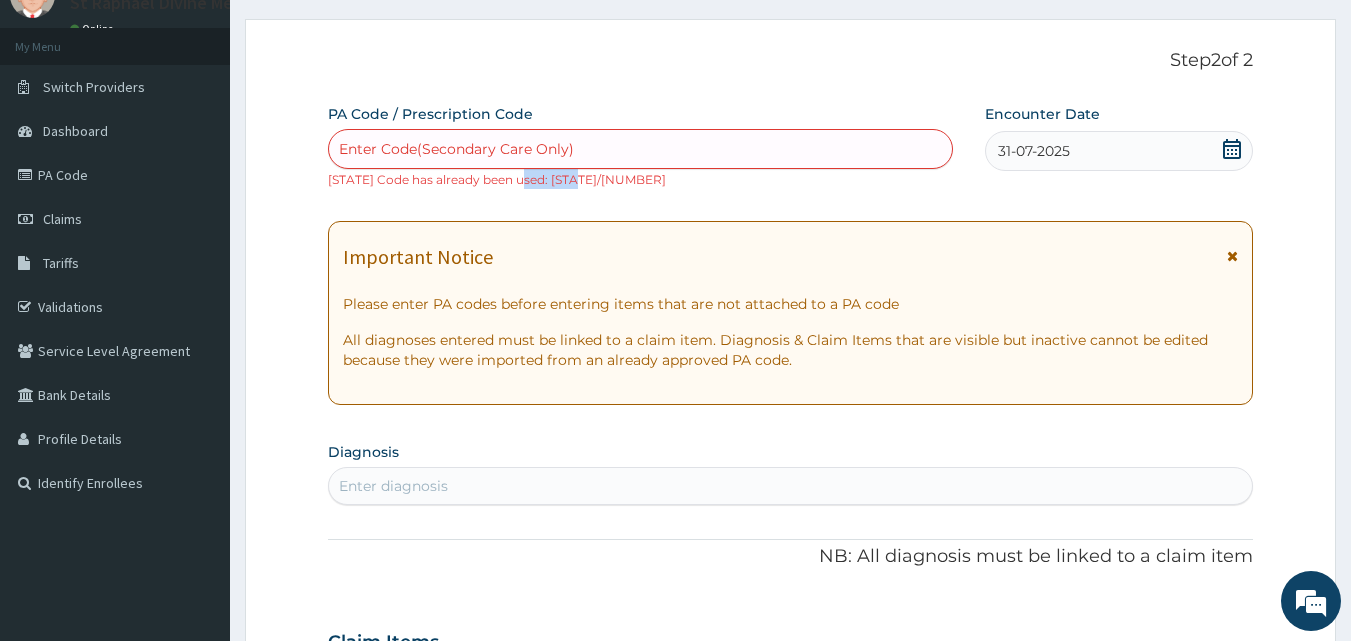 drag, startPoint x: 604, startPoint y: 179, endPoint x: 523, endPoint y: 174, distance: 81.154175 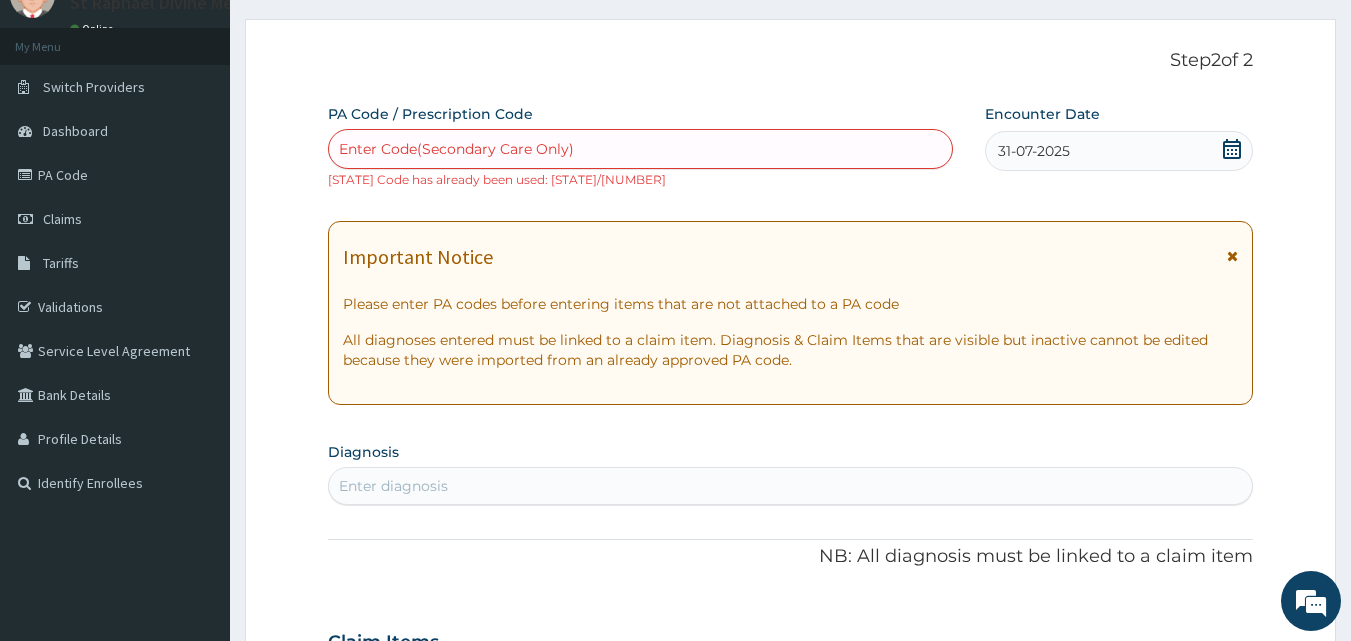 click on "Enter Code(Secondary Care Only)" at bounding box center (456, 149) 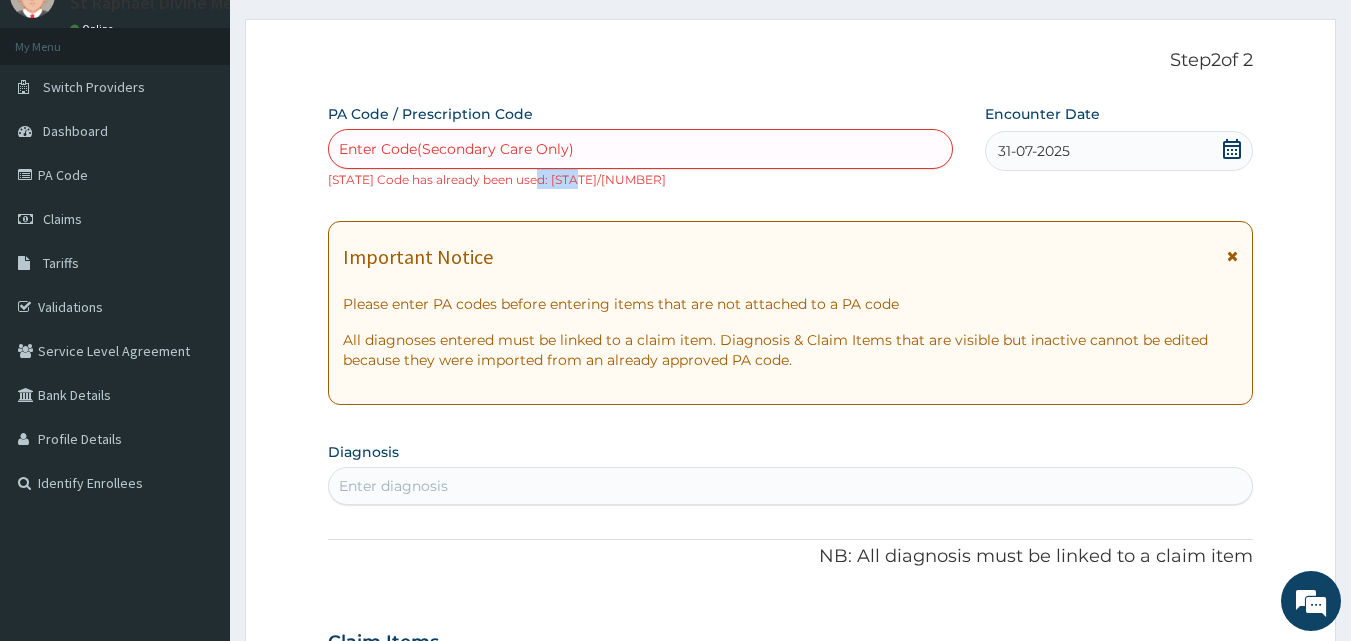 drag, startPoint x: 598, startPoint y: 186, endPoint x: 539, endPoint y: 183, distance: 59.07622 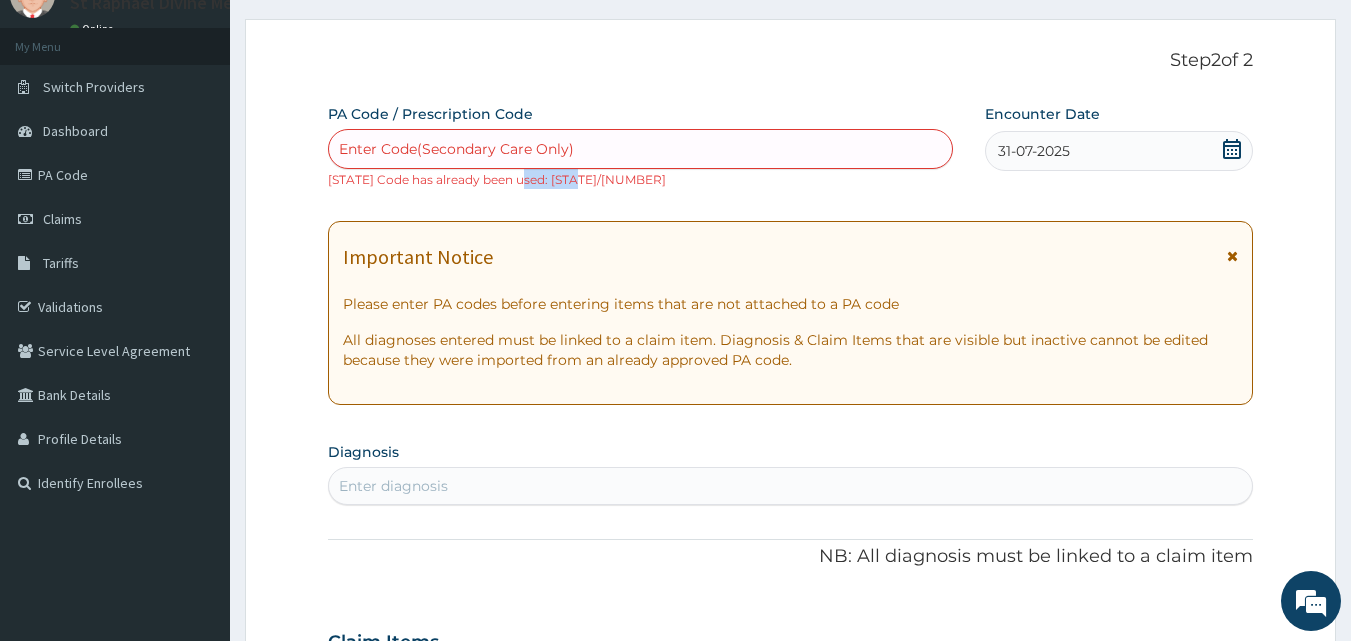 drag, startPoint x: 594, startPoint y: 179, endPoint x: 524, endPoint y: 179, distance: 70 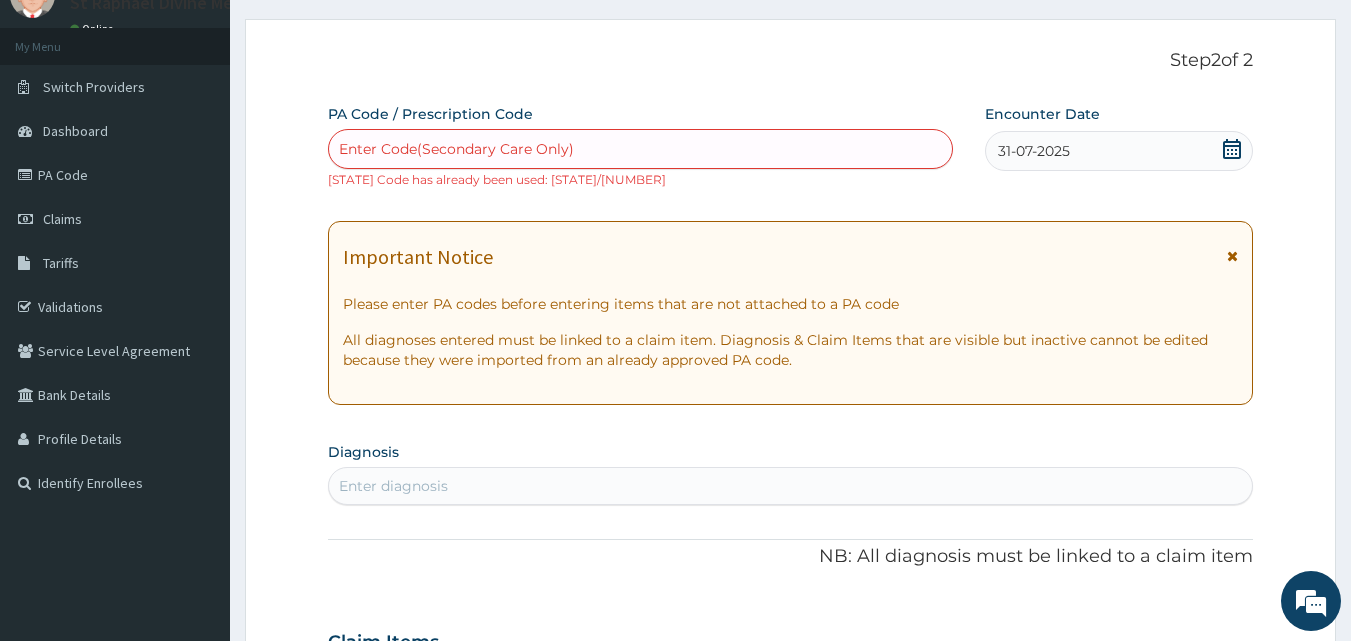 drag, startPoint x: 369, startPoint y: 145, endPoint x: 383, endPoint y: 154, distance: 16.643316 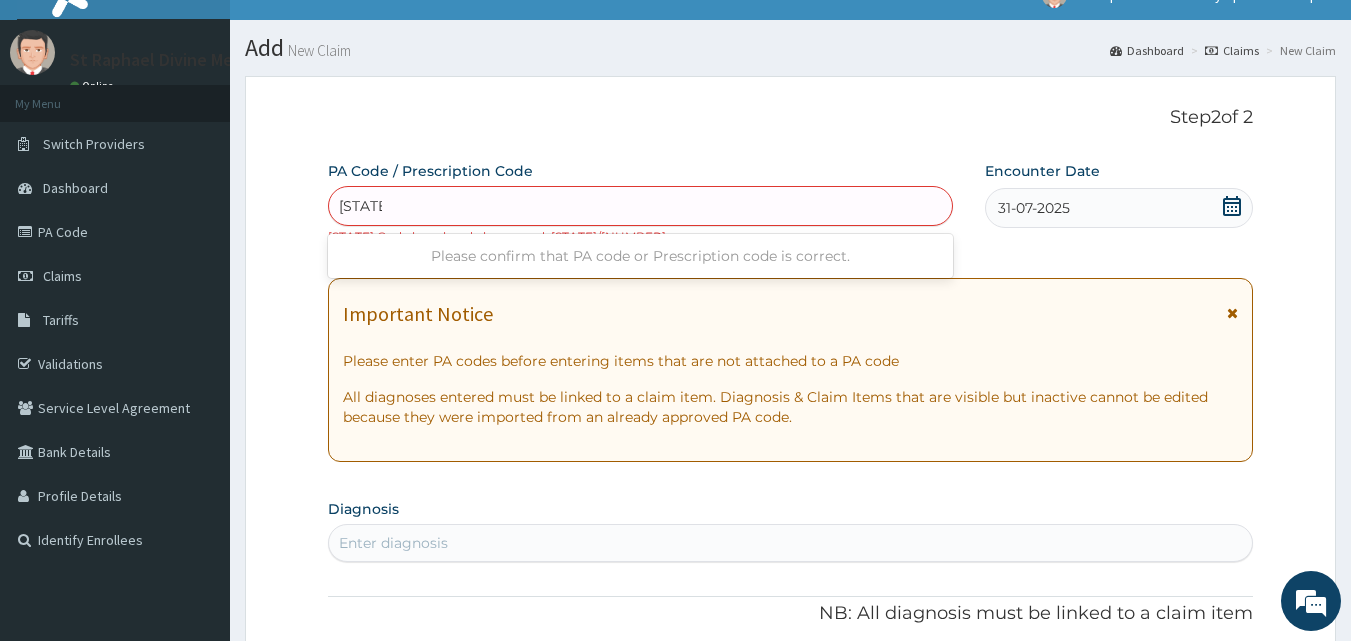 scroll, scrollTop: 0, scrollLeft: 0, axis: both 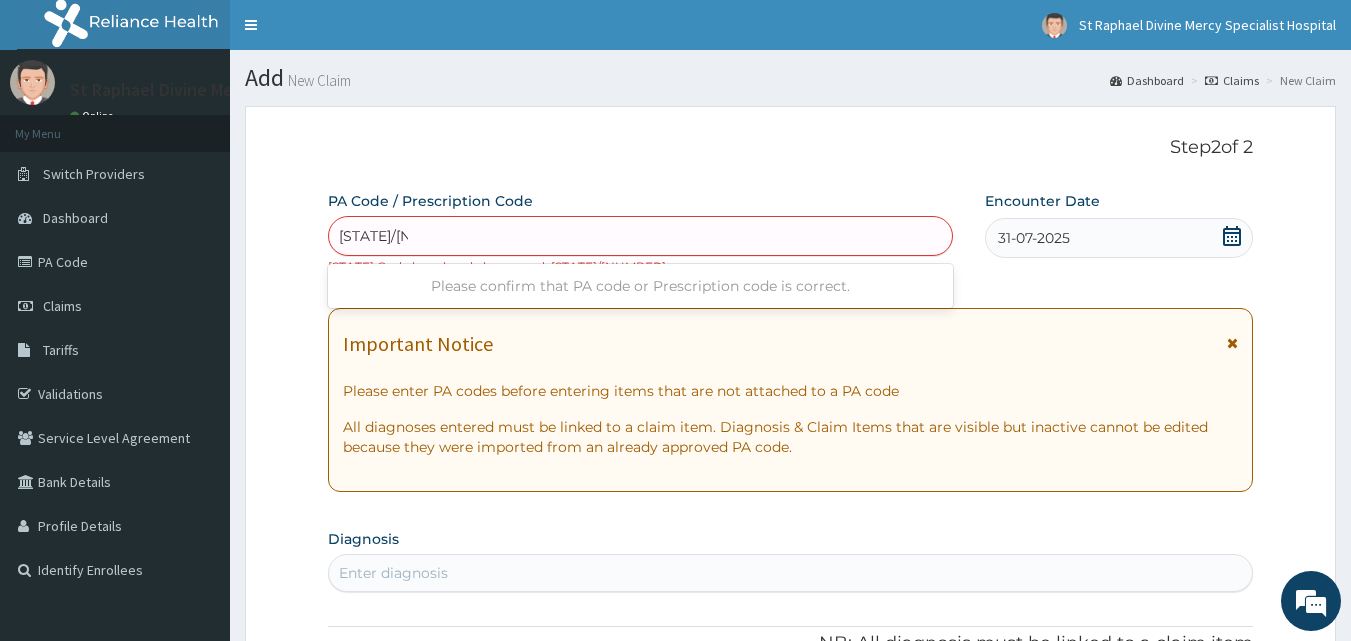 type on "PA/46F672" 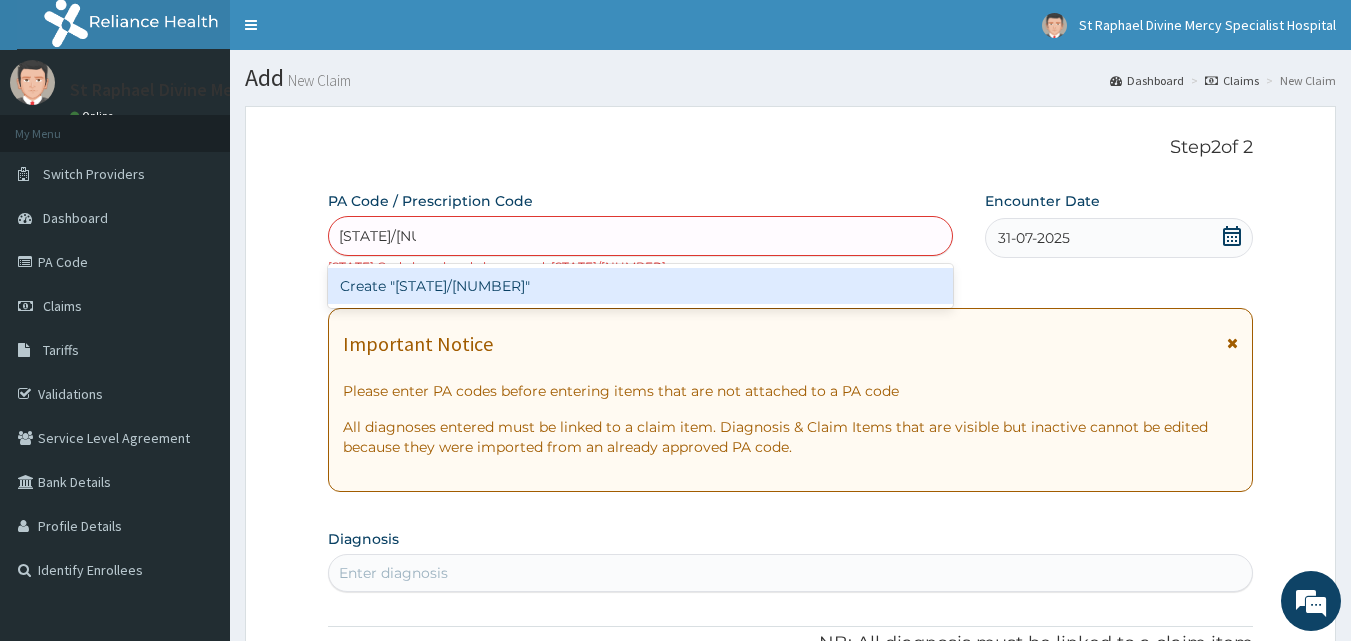 click on "Create "PA/46F672"" at bounding box center (641, 286) 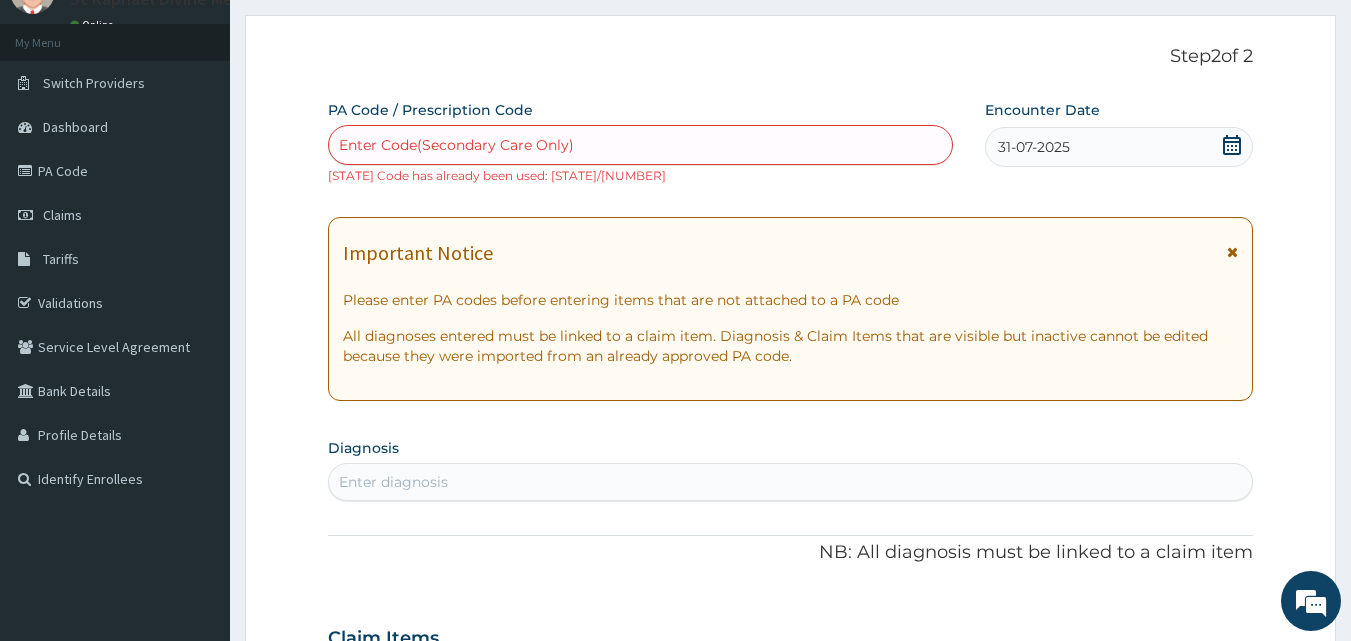 scroll, scrollTop: 0, scrollLeft: 0, axis: both 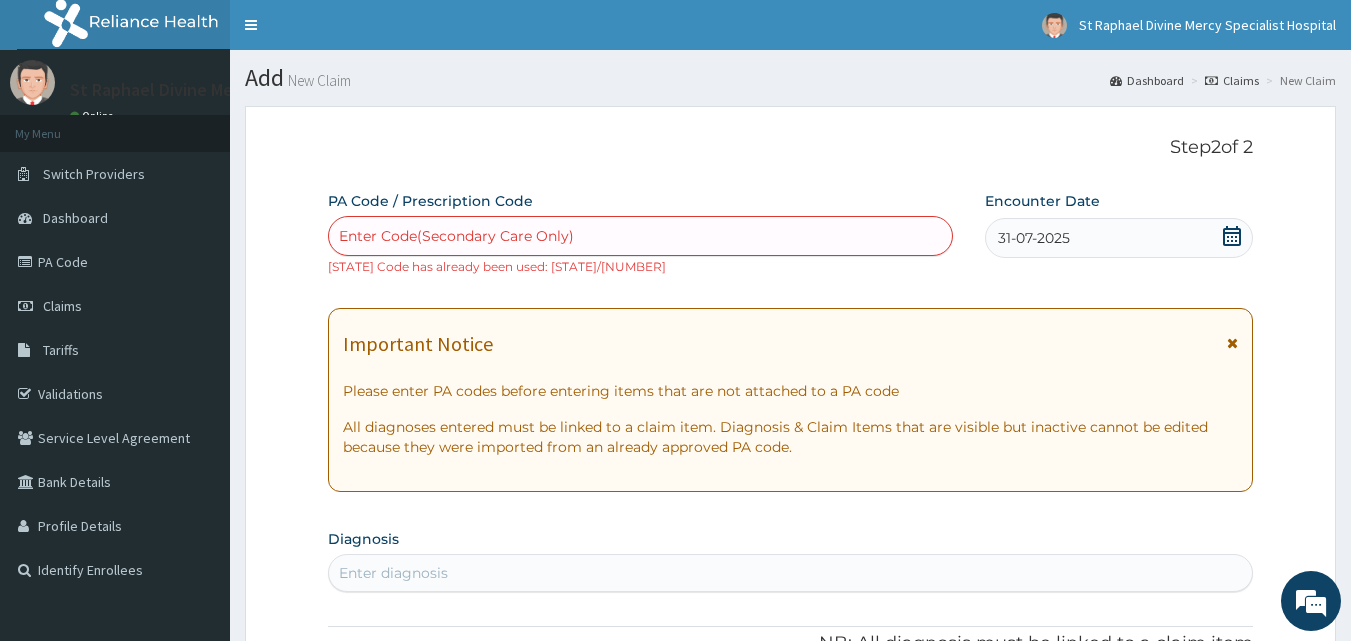 click on "Enter Code(Secondary Care Only)" at bounding box center (456, 236) 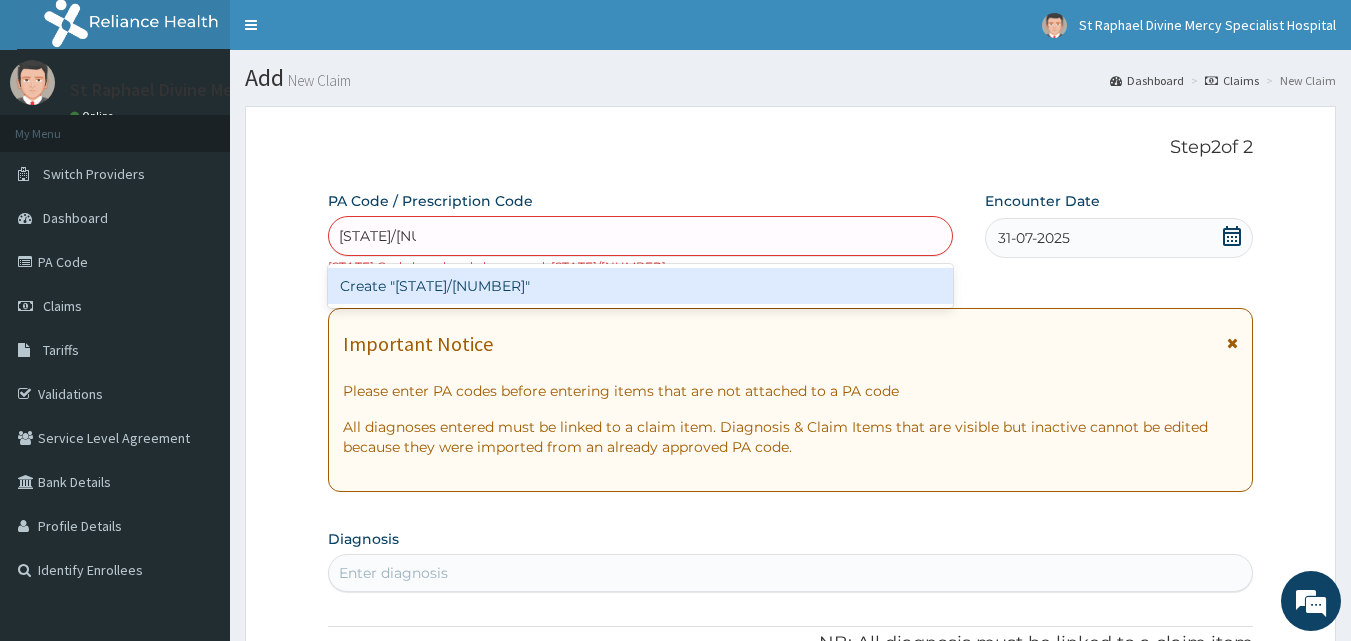 click on "Create "PA/46F672"" at bounding box center [641, 286] 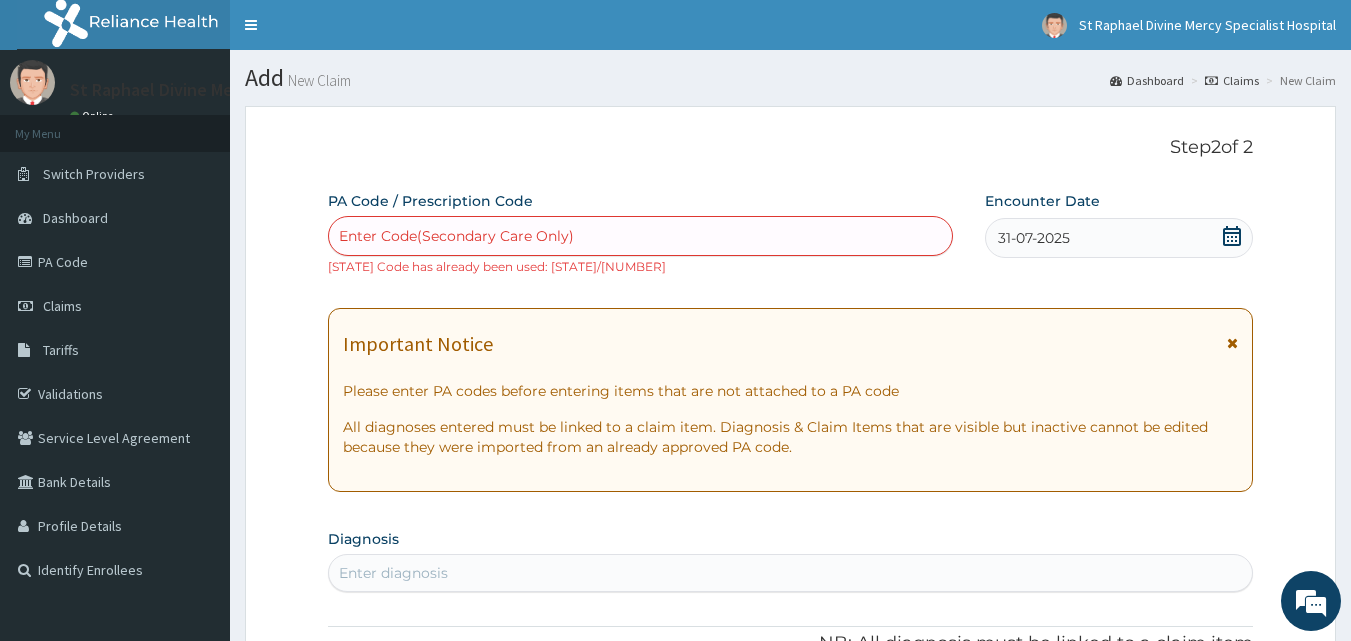 click on "PA Code / Prescription Code Enter Code(Secondary Care Only) PA Code has already been used: PA/46F672 Encounter Date 31-07-2025 Important Notice Please enter PA codes before entering items that are not attached to a PA code   All diagnoses entered must be linked to a claim item. Diagnosis & Claim Items that are visible but inactive cannot be edited because they were imported from an already approved PA code. Diagnosis Enter diagnosis NB: All diagnosis must be linked to a claim item Claim Items No claim item Types Select Type Item Select Item Pair Diagnosis Select Diagnosis Unit Price 0 Add Comment" at bounding box center (791, 717) 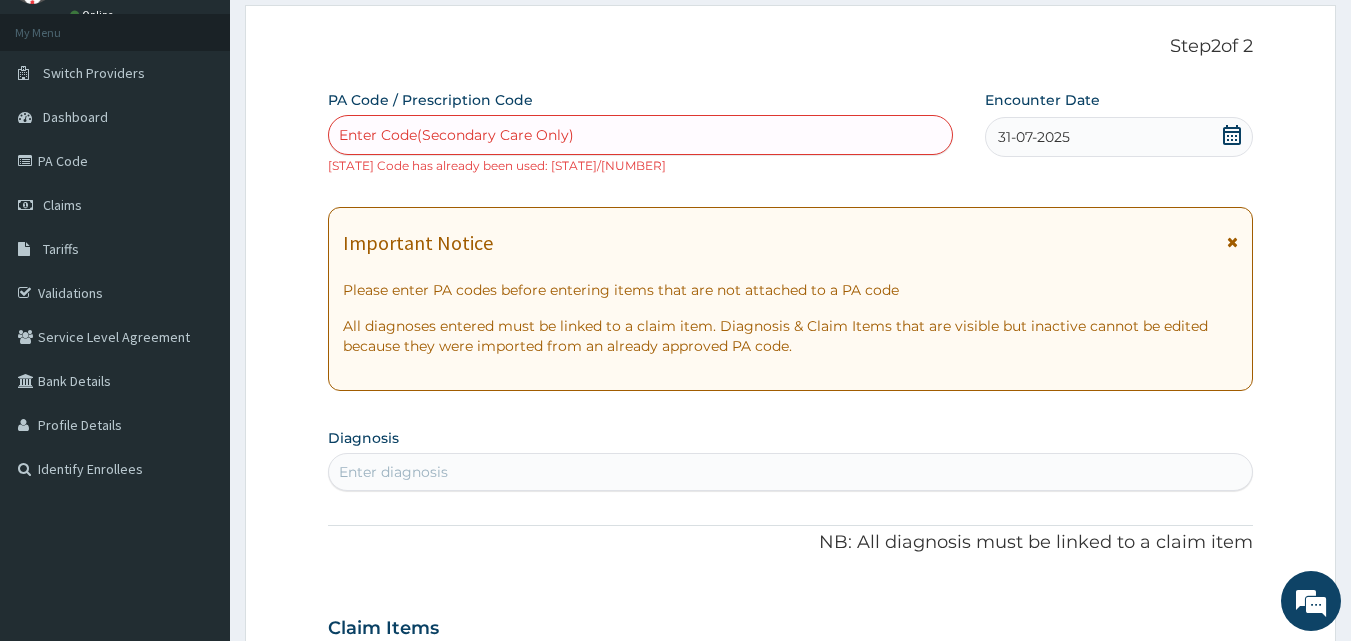 scroll, scrollTop: 0, scrollLeft: 0, axis: both 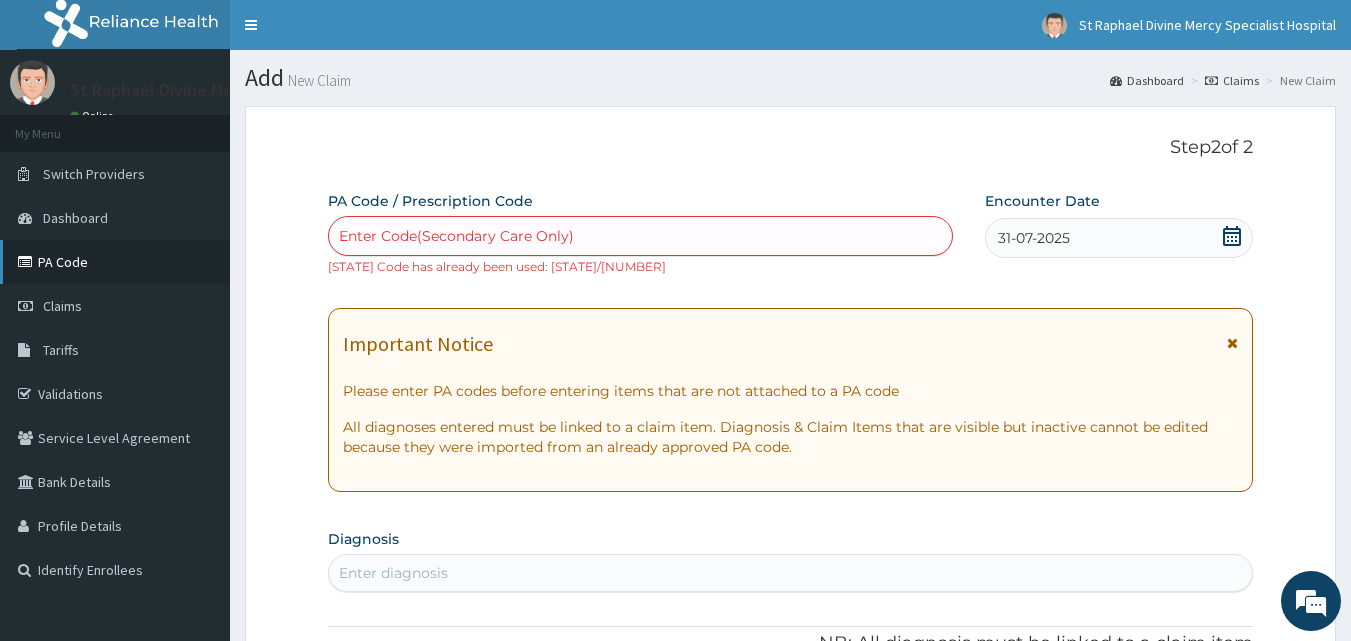 drag, startPoint x: 112, startPoint y: 292, endPoint x: 158, endPoint y: 271, distance: 50.566788 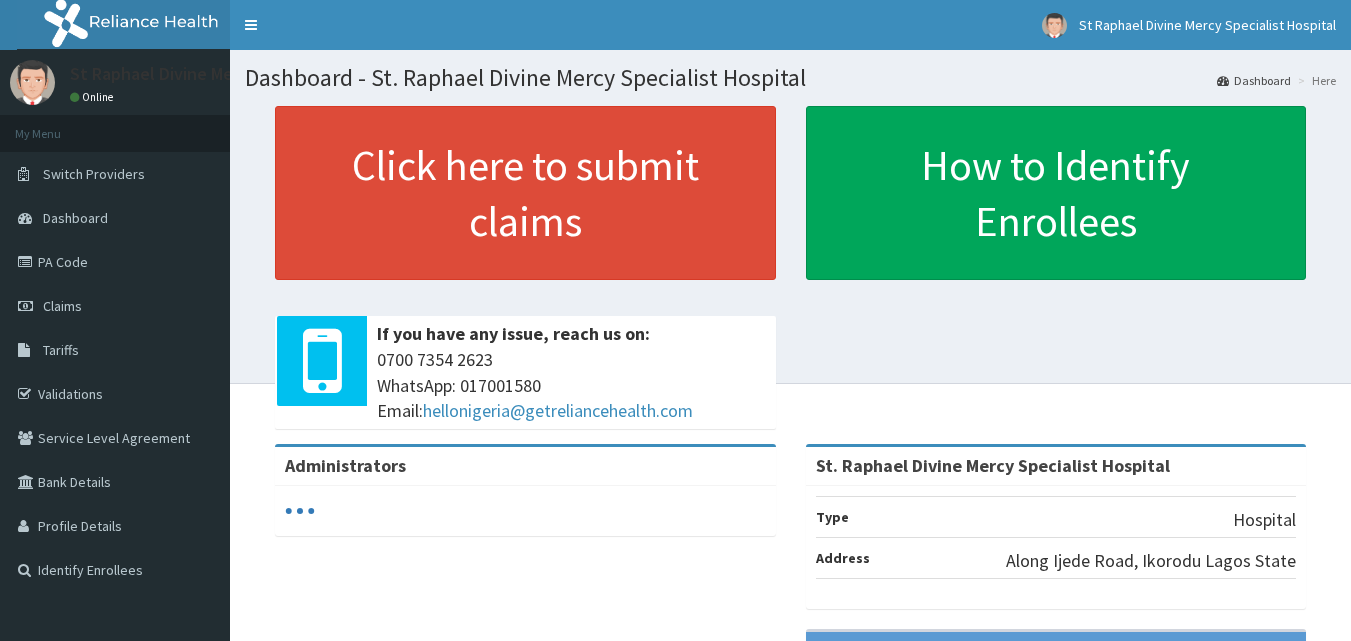 scroll, scrollTop: 0, scrollLeft: 0, axis: both 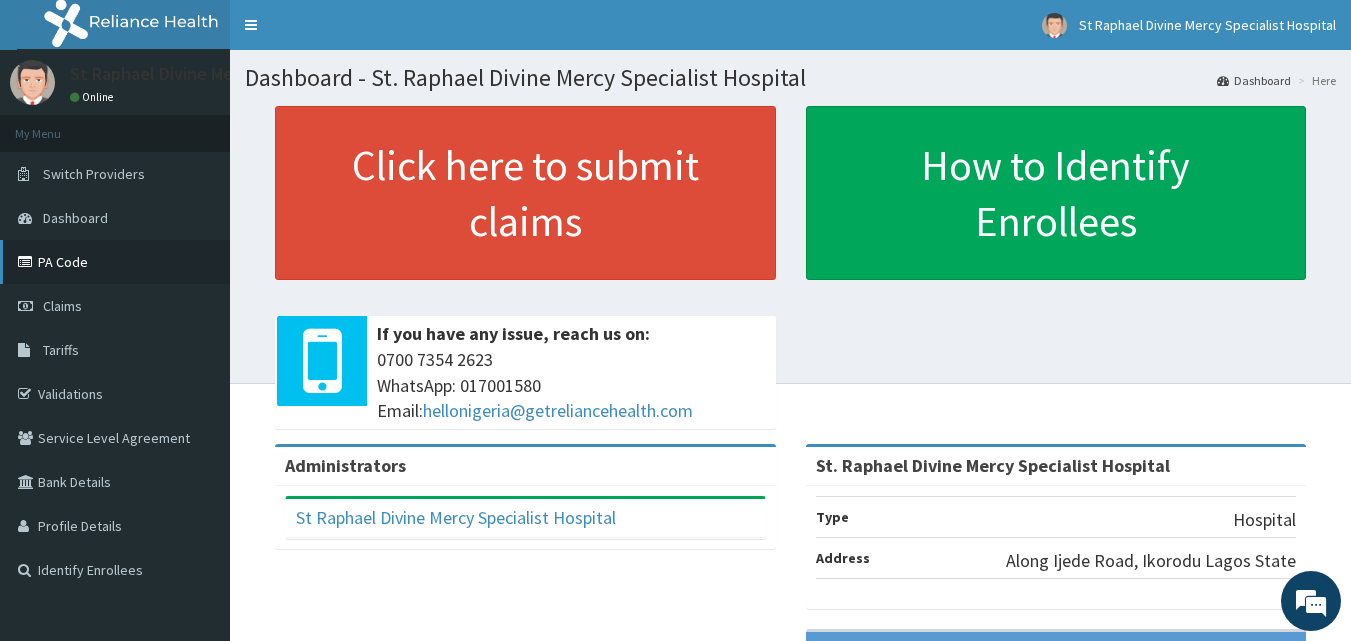 click on "PA Code" at bounding box center [115, 262] 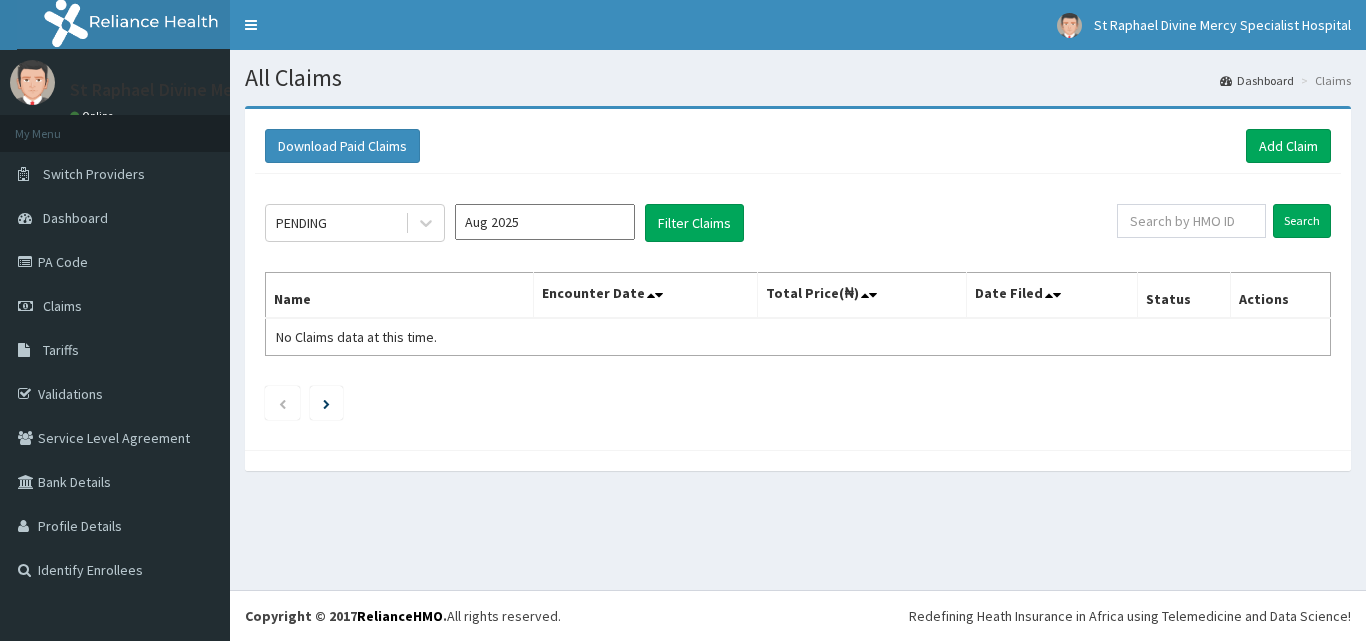 scroll, scrollTop: 0, scrollLeft: 0, axis: both 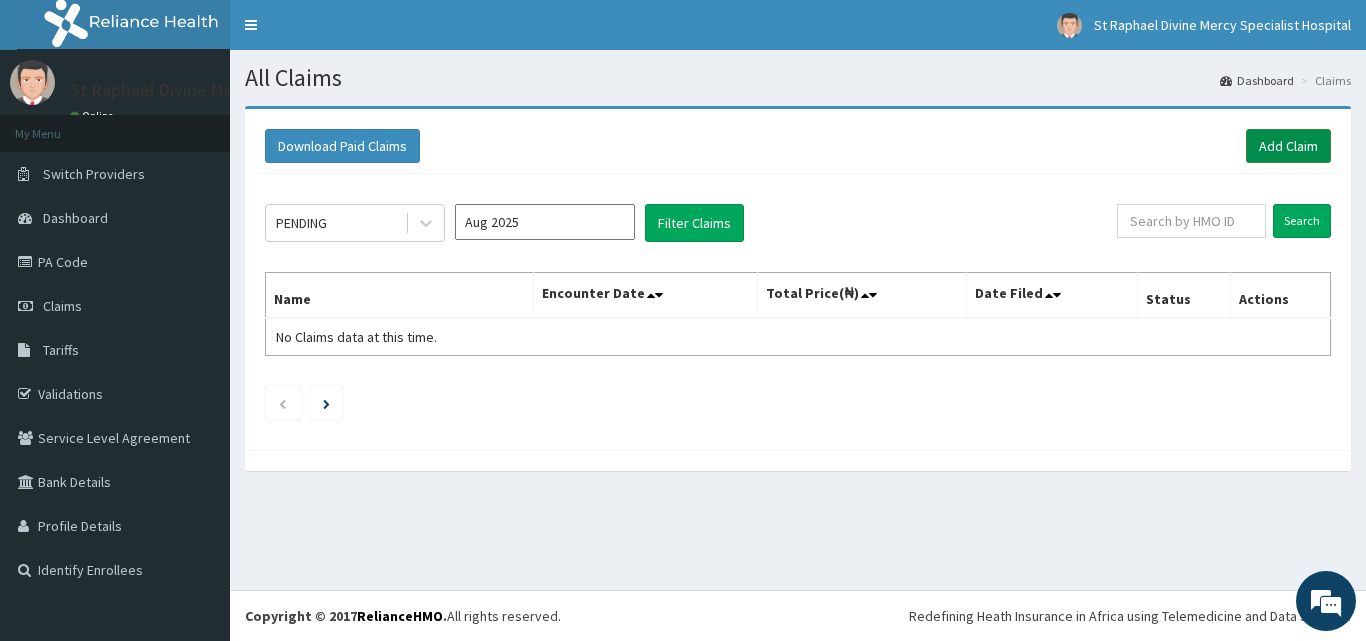click on "Add Claim" at bounding box center (1288, 146) 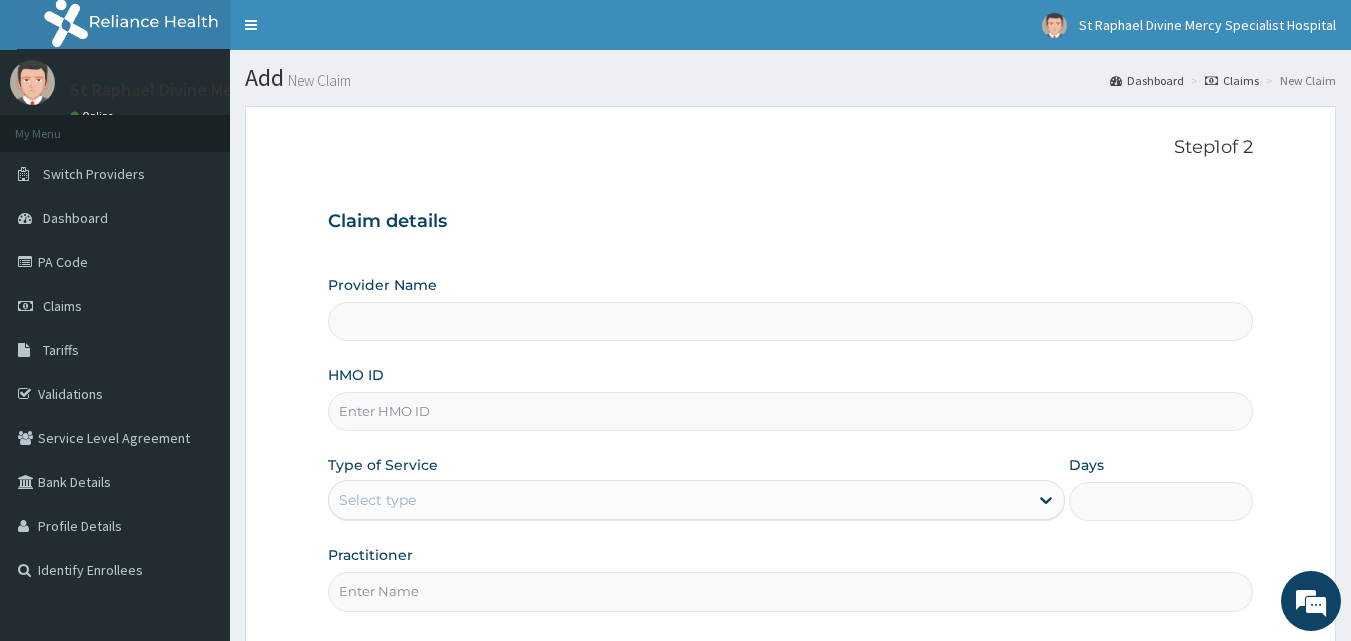 scroll, scrollTop: 187, scrollLeft: 0, axis: vertical 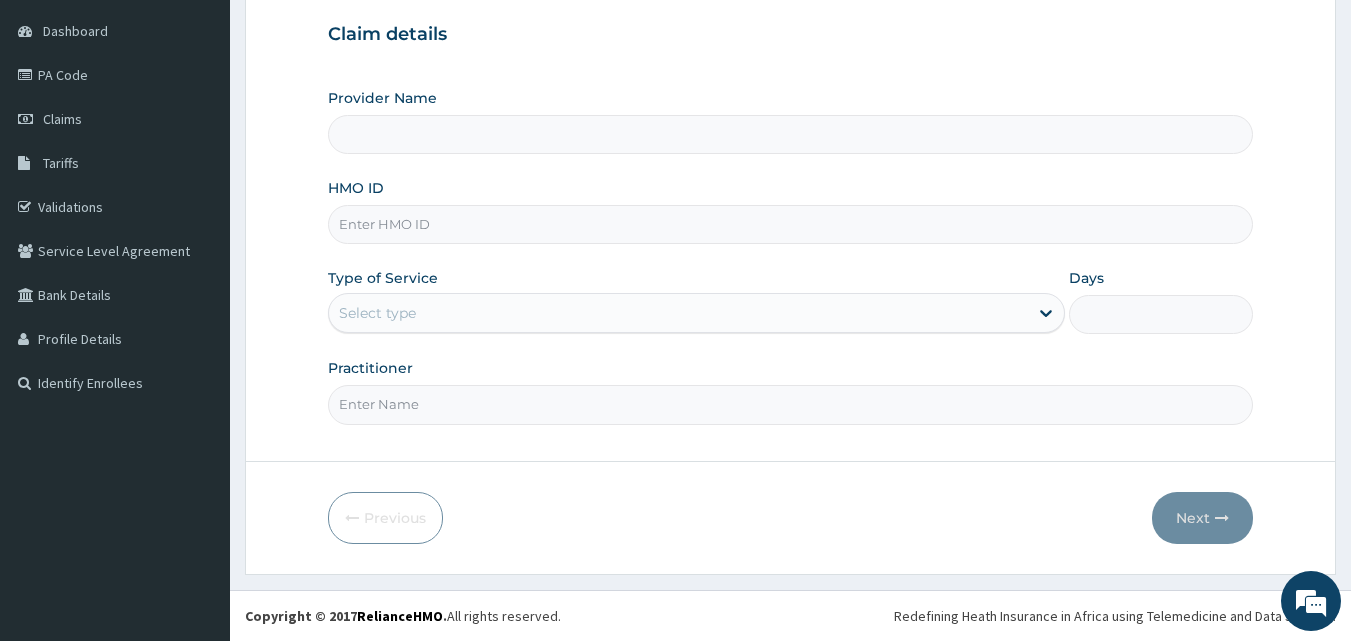 type on "St. Raphael Divine Mercy Specialist Hospital" 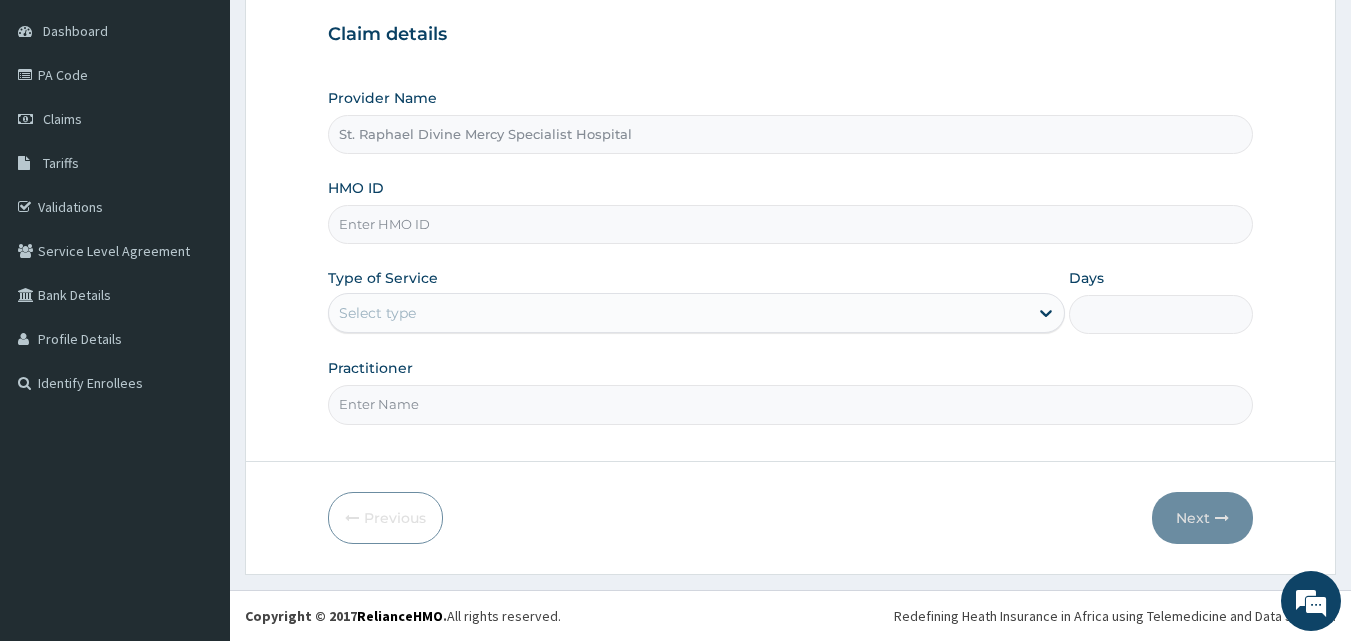 click on "HMO ID" at bounding box center [791, 211] 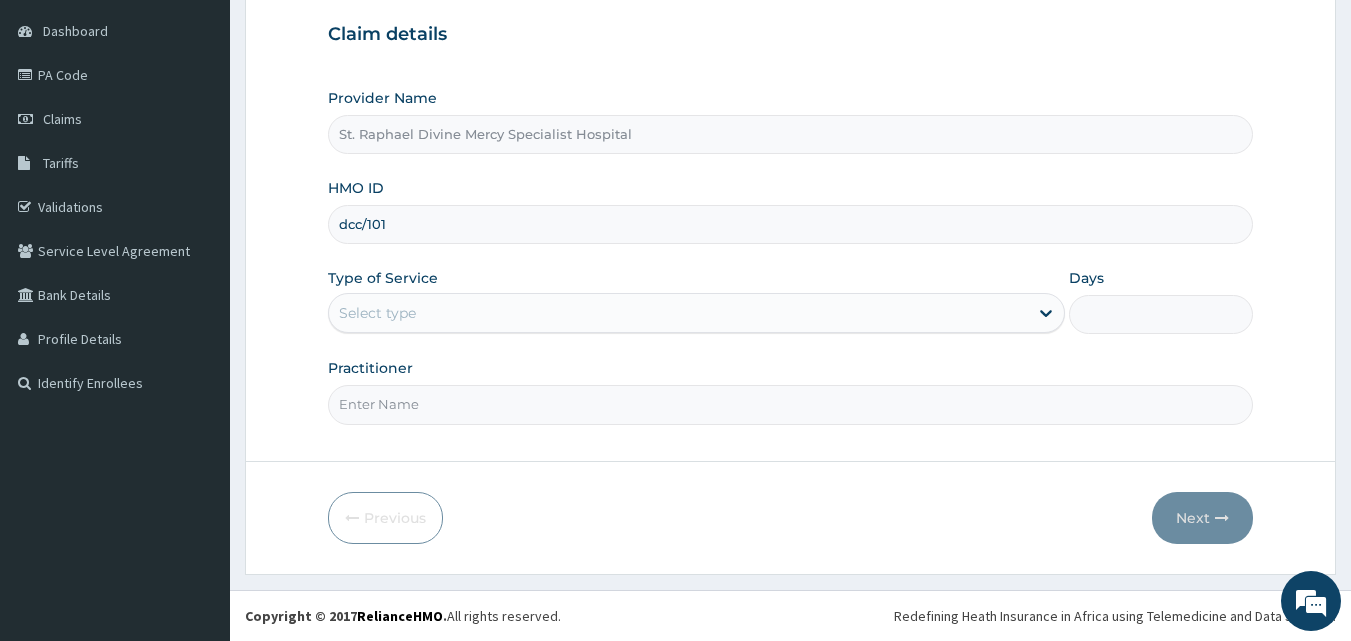 type on "dcc/10194/b" 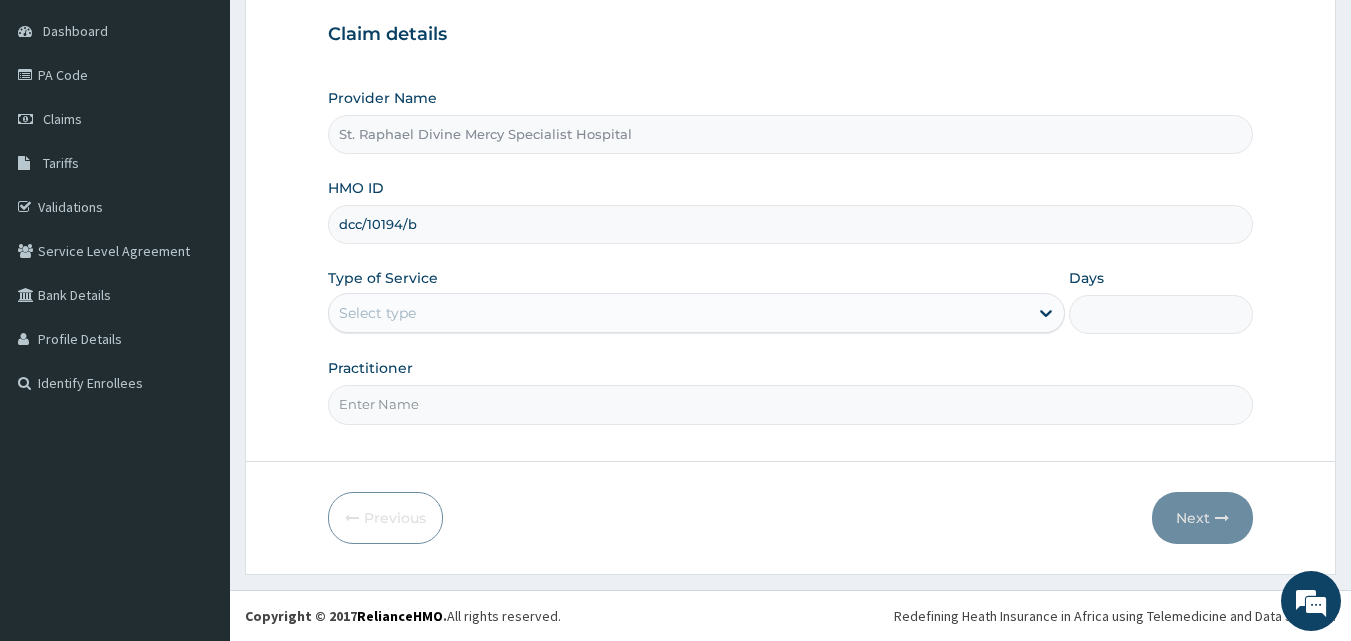 click on "Select type" at bounding box center (678, 313) 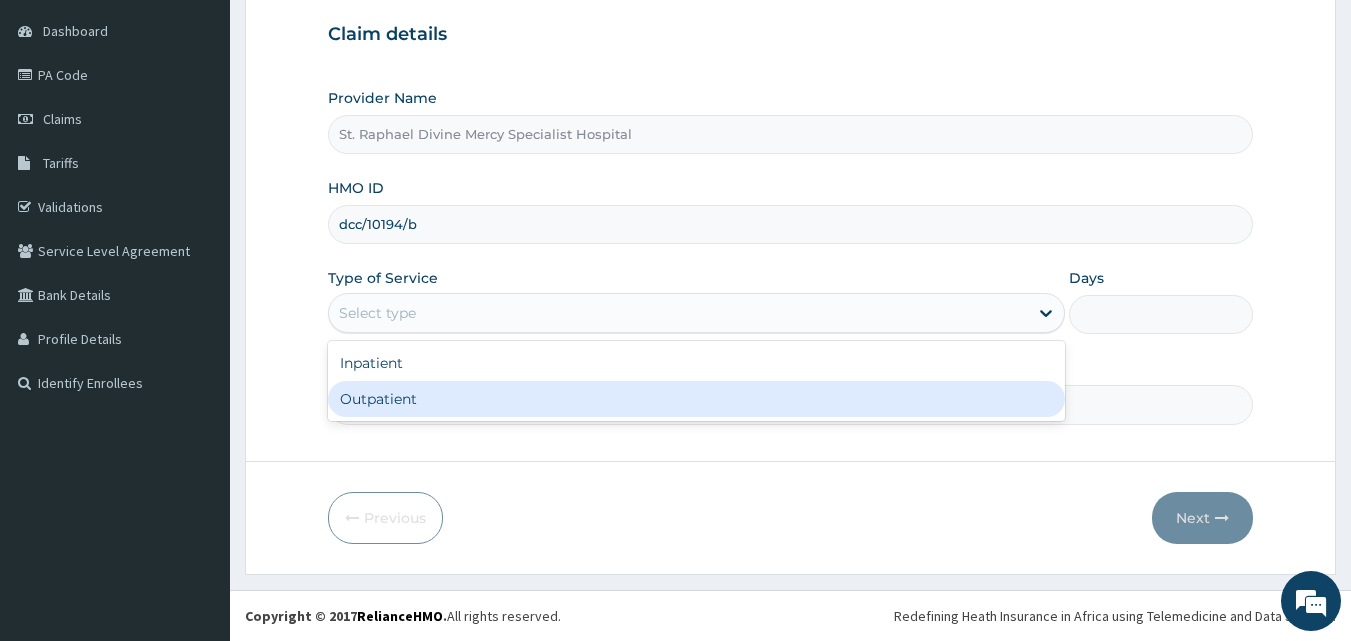 click on "Outpatient" at bounding box center (696, 399) 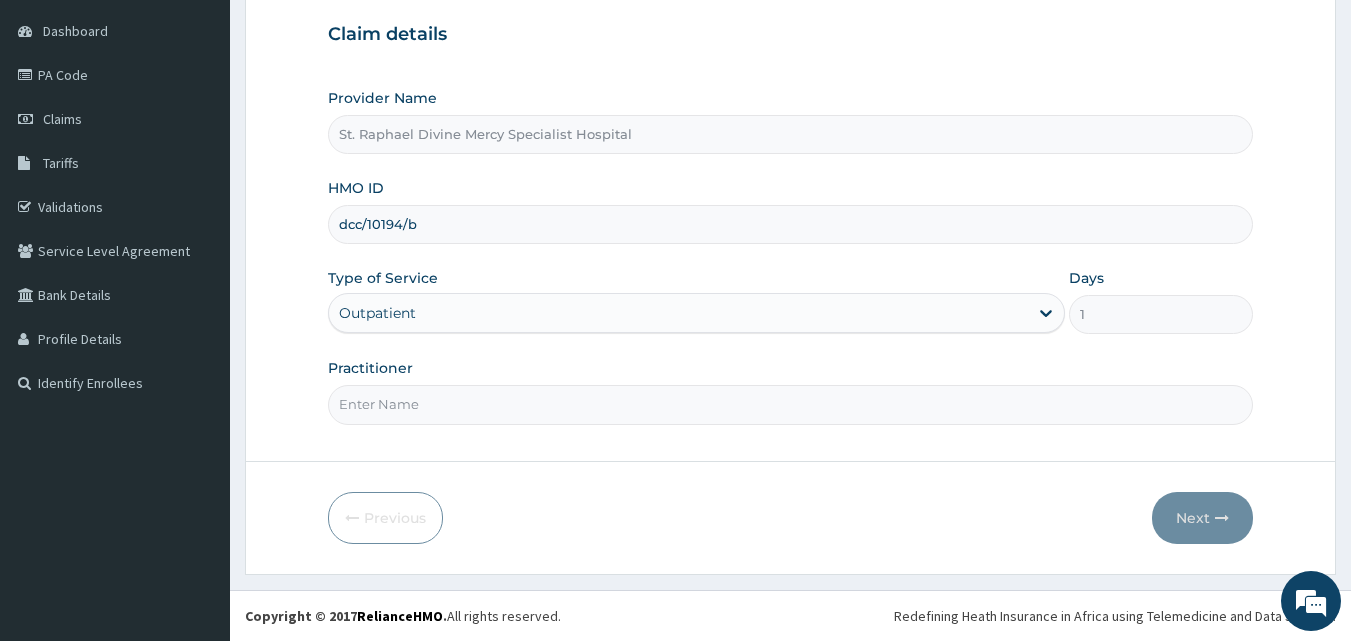 click on "Practitioner" at bounding box center [791, 404] 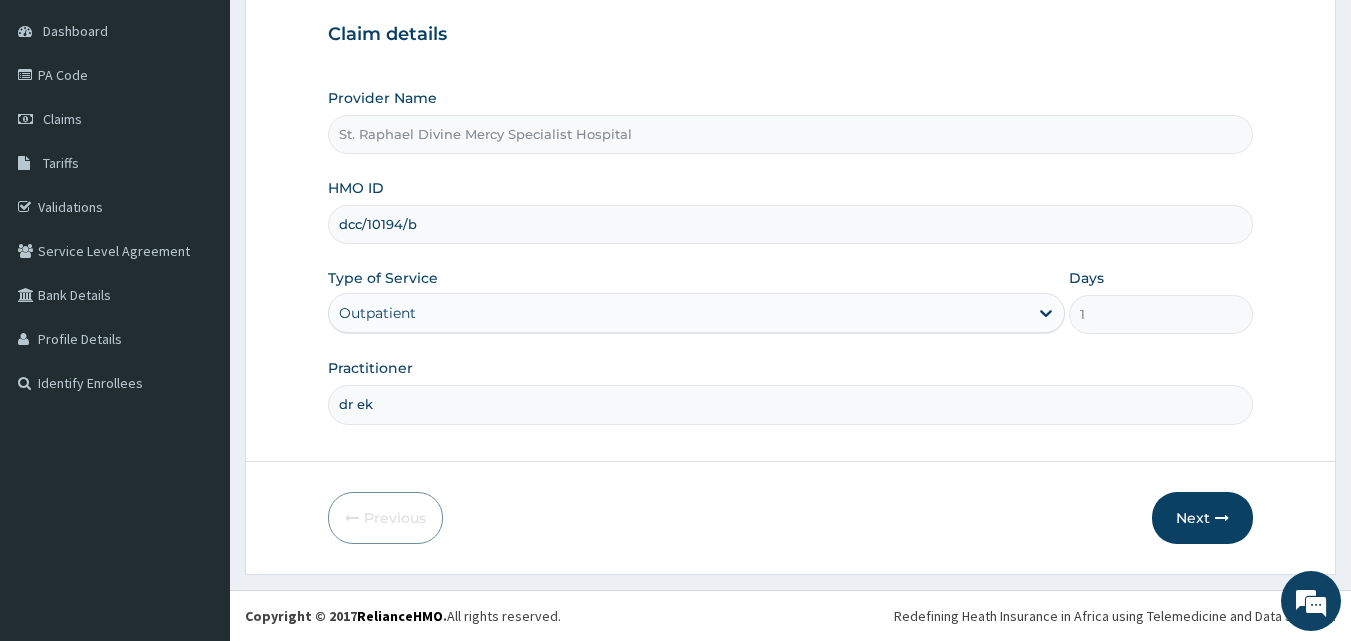 type on "Dr [LAST]" 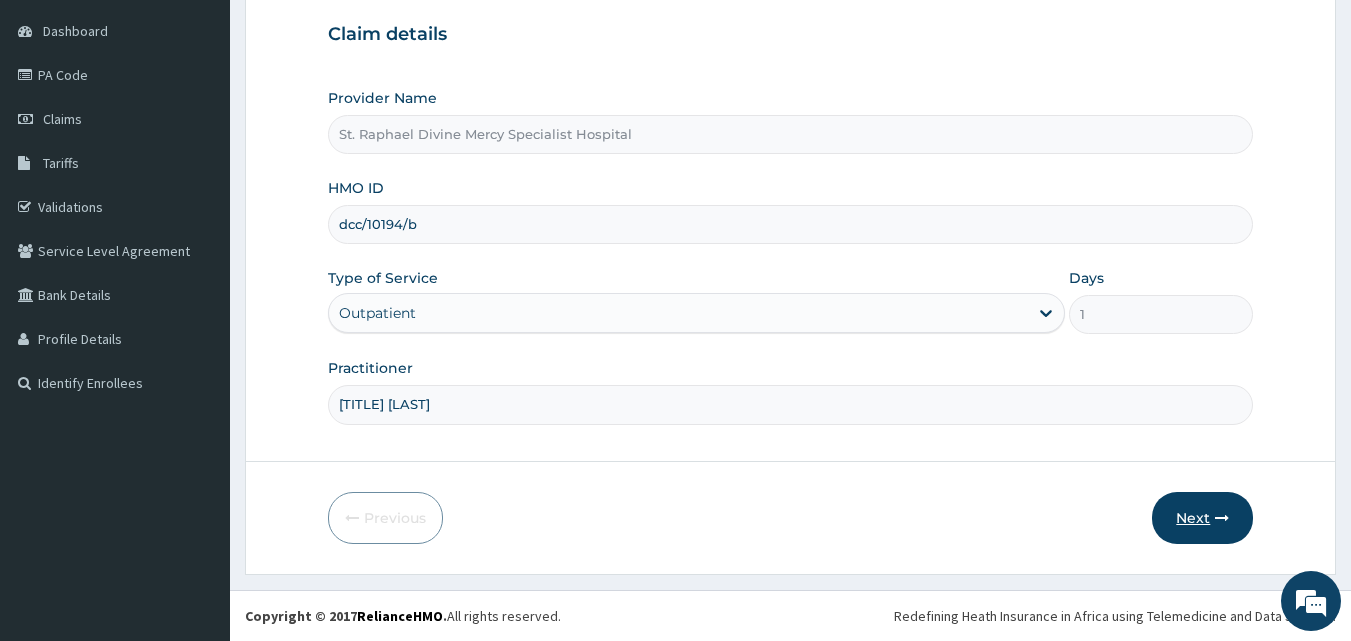 click on "Next" at bounding box center [1202, 518] 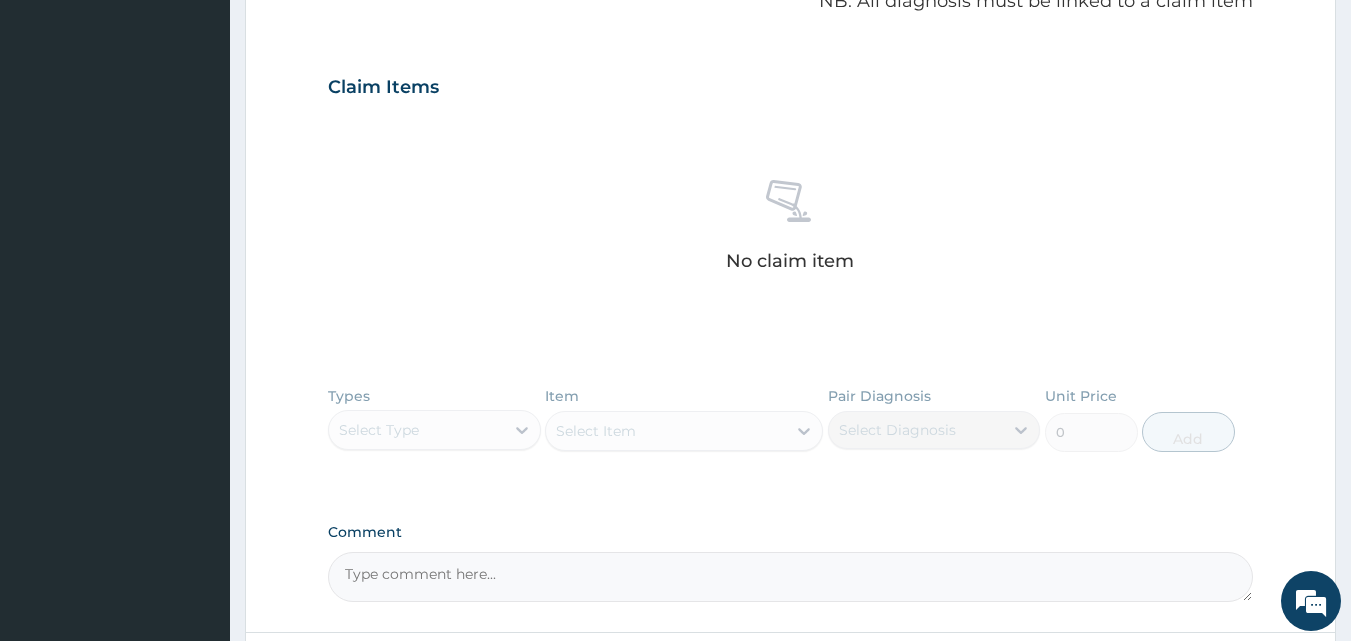 scroll, scrollTop: 795, scrollLeft: 0, axis: vertical 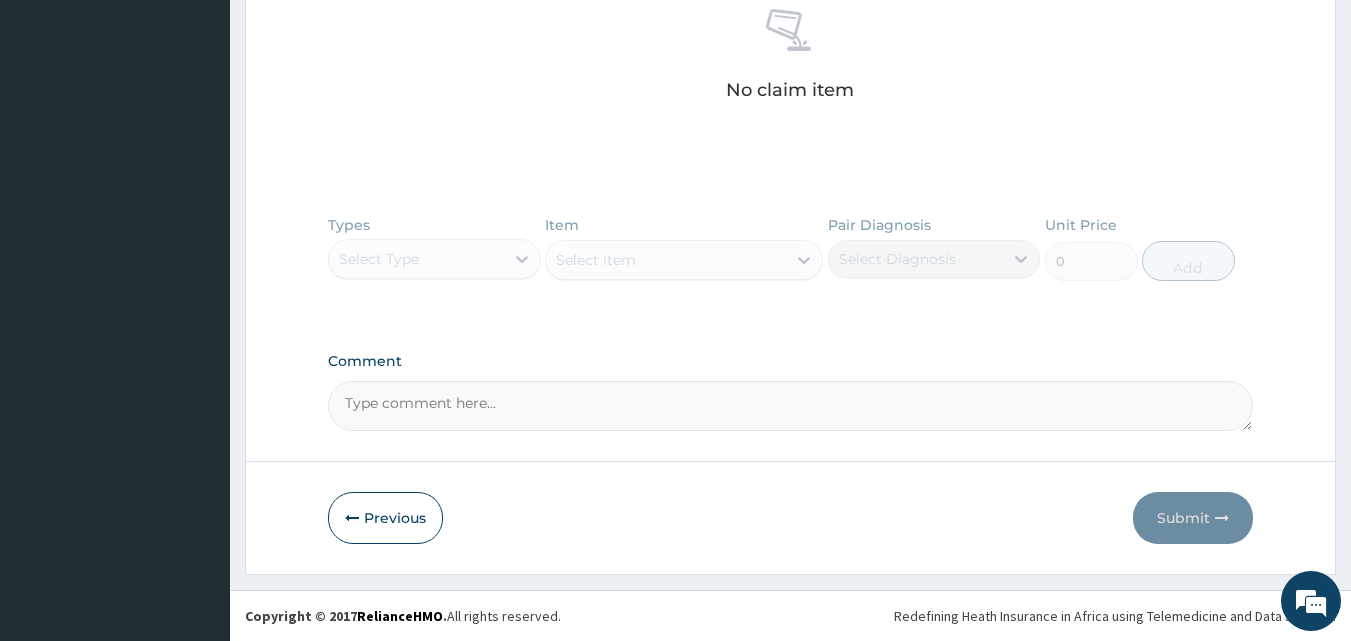 click on "Types Select Type Item Select Item Pair Diagnosis Select Diagnosis Unit Price 0 Add" at bounding box center [791, 263] 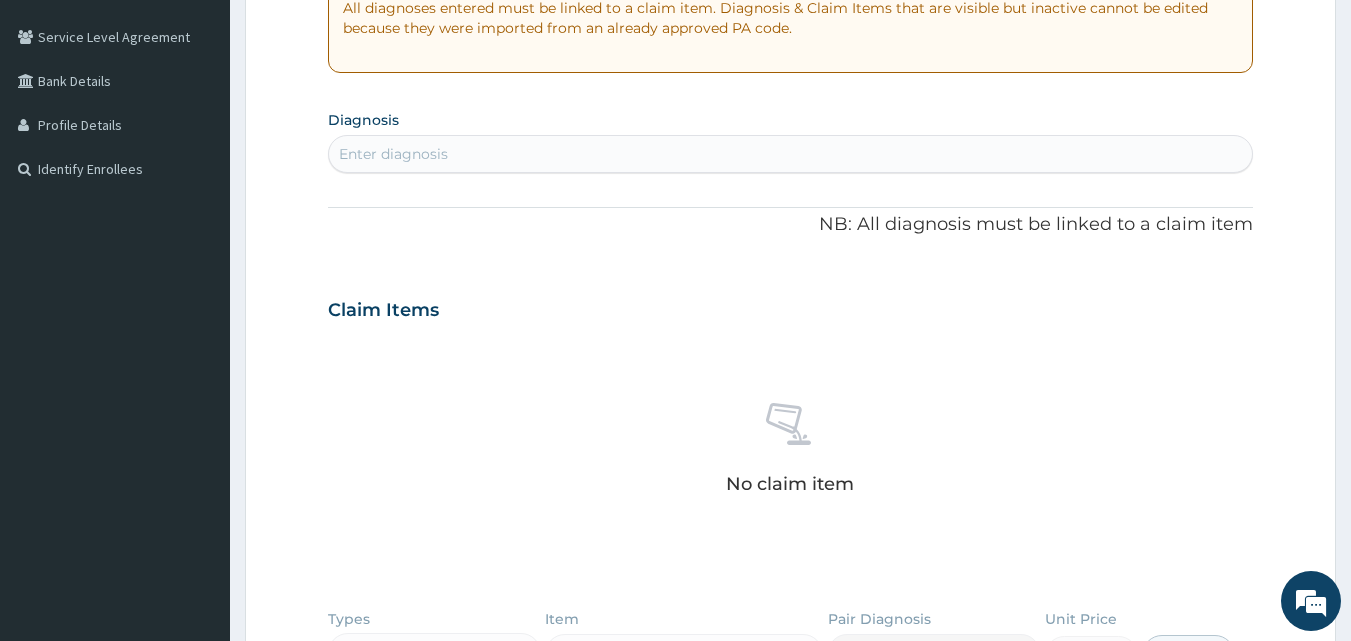scroll, scrollTop: 295, scrollLeft: 0, axis: vertical 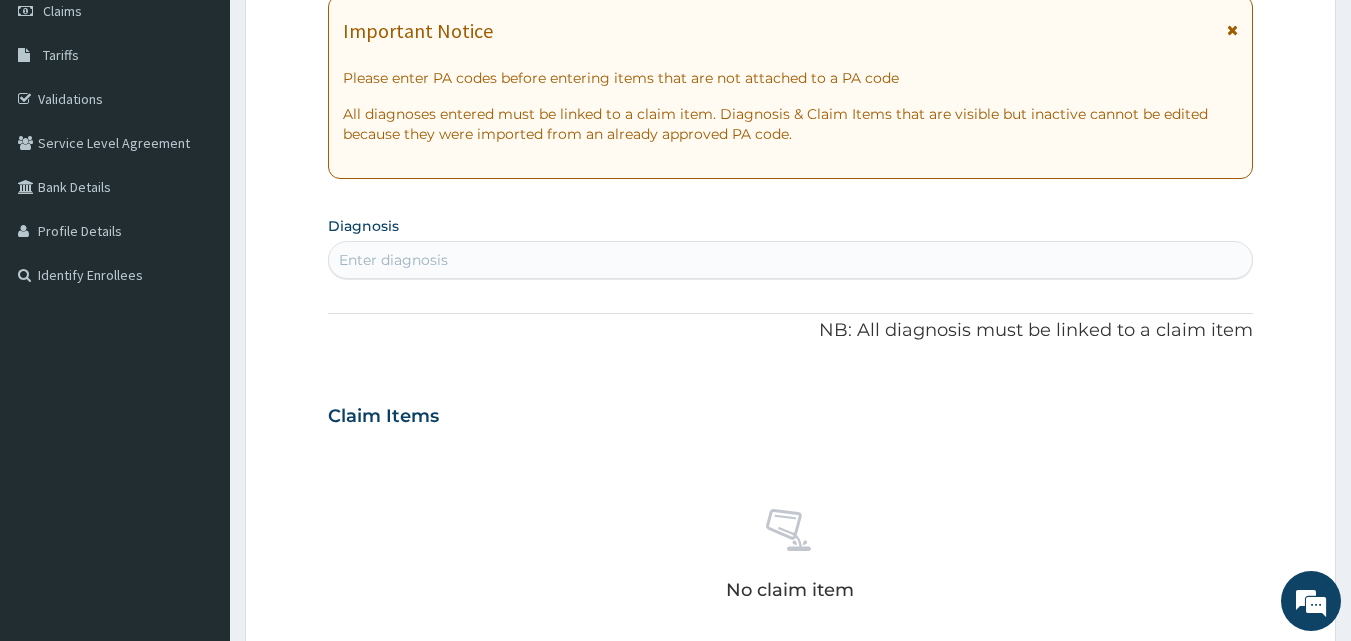 click on "Enter diagnosis" at bounding box center [791, 260] 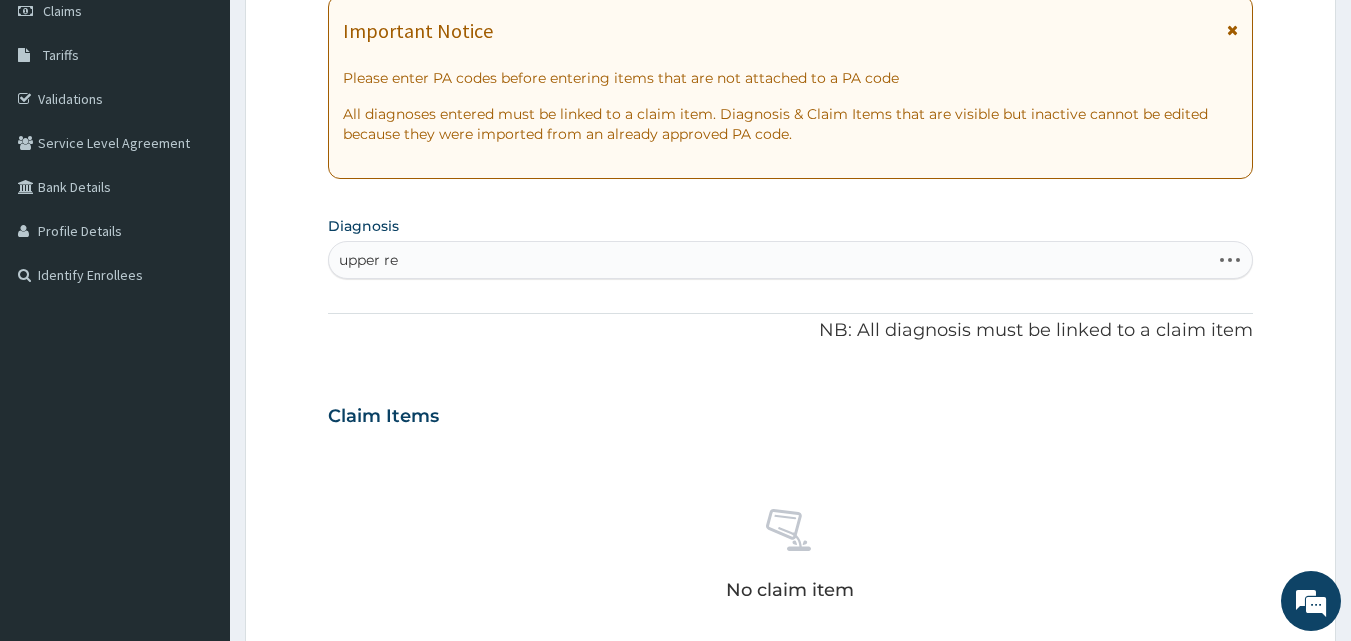 type on "upper res" 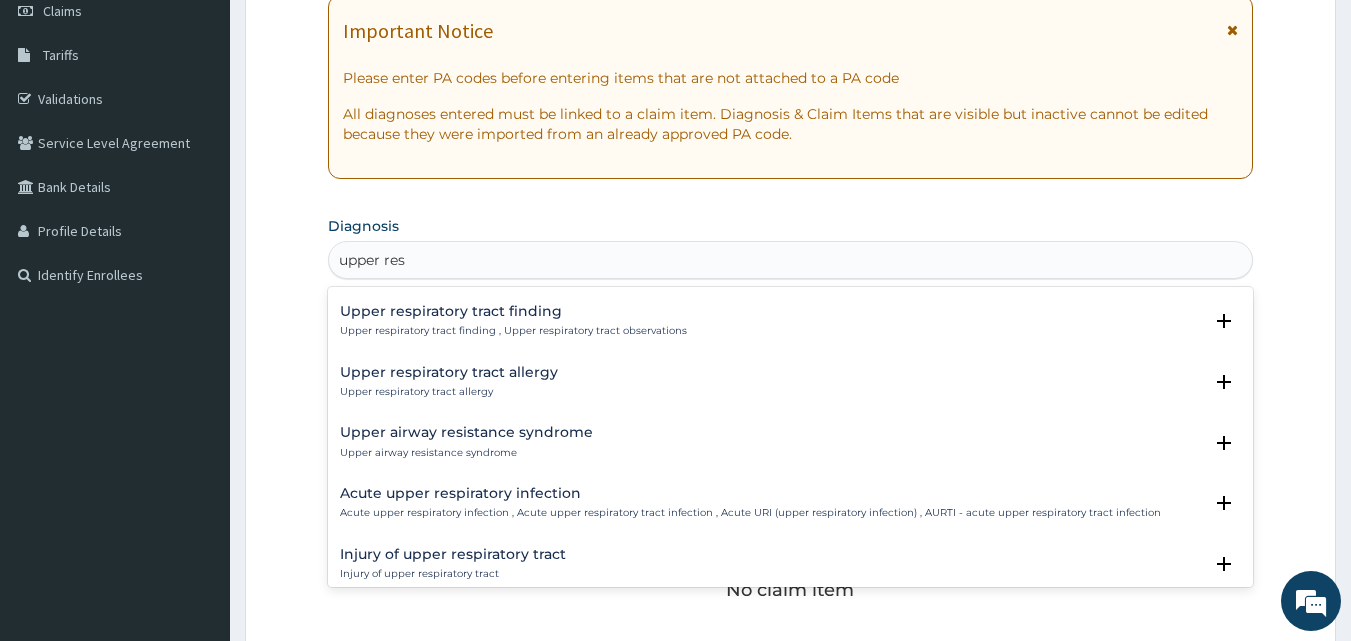 scroll, scrollTop: 100, scrollLeft: 0, axis: vertical 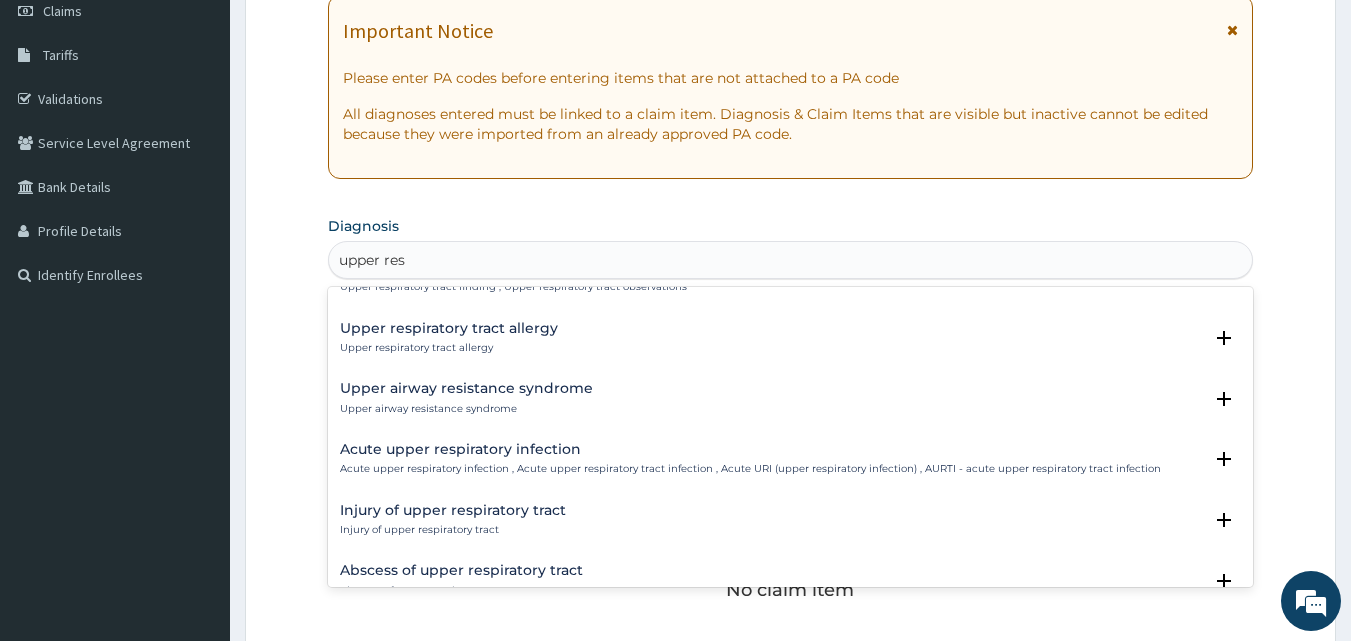 click on "Acute upper respiratory infection , Acute upper respiratory tract infection , Acute URI (upper respiratory infection) , AURTI - acute upper respiratory tract infection" at bounding box center (750, 469) 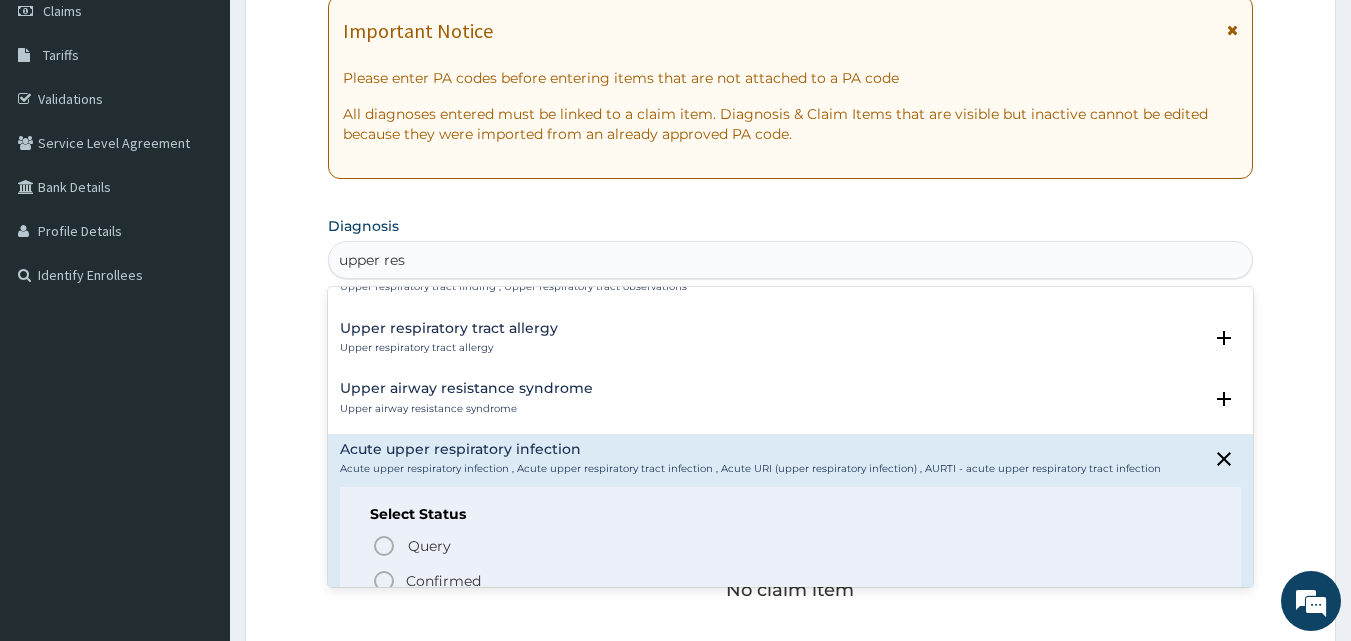 click on "Confirmed" at bounding box center [443, 581] 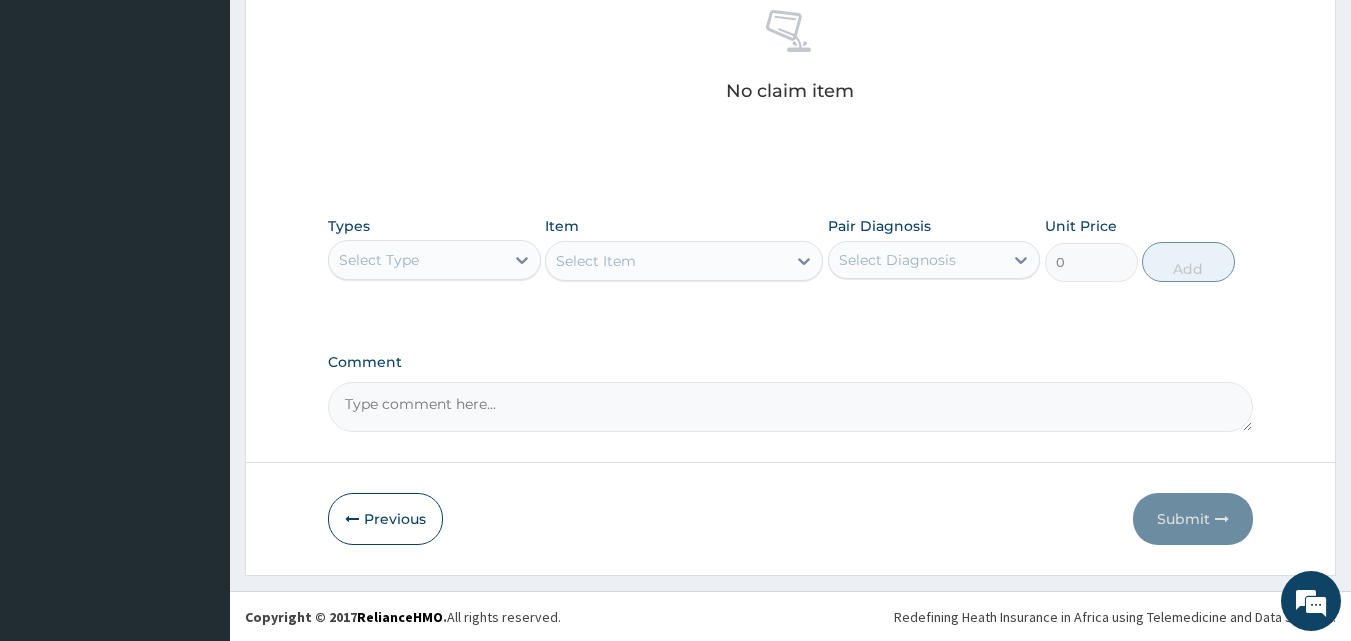 scroll, scrollTop: 801, scrollLeft: 0, axis: vertical 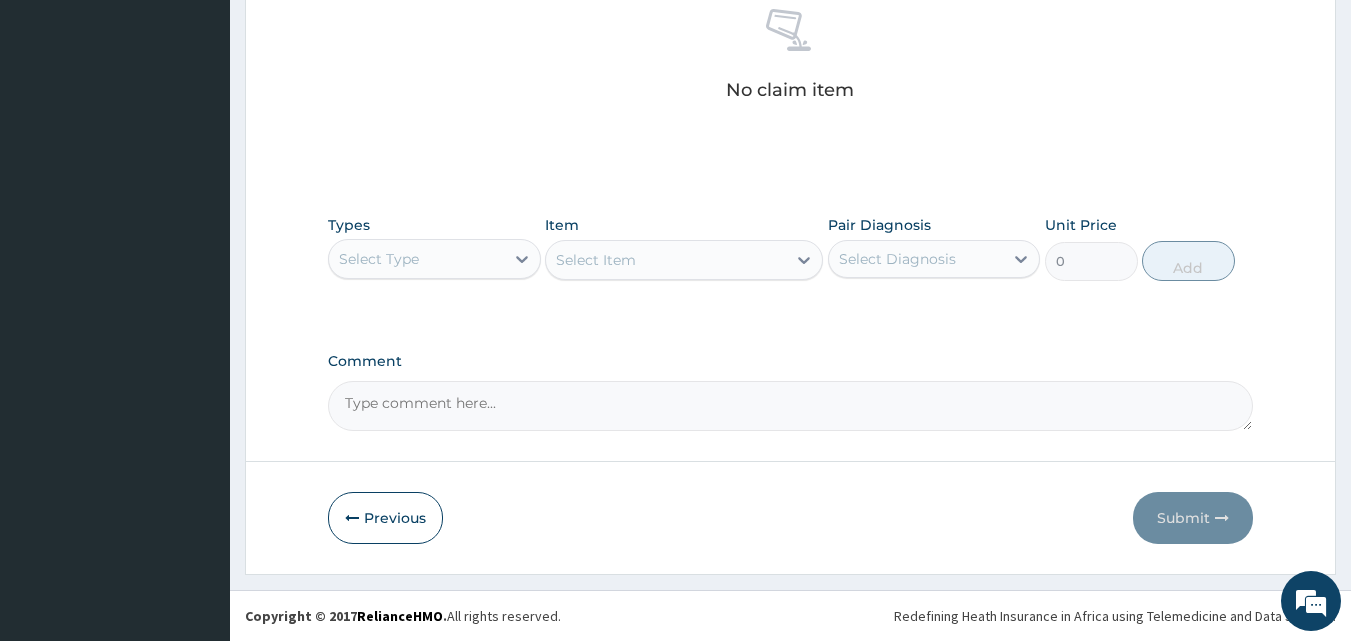 click on "Select Type" at bounding box center (416, 259) 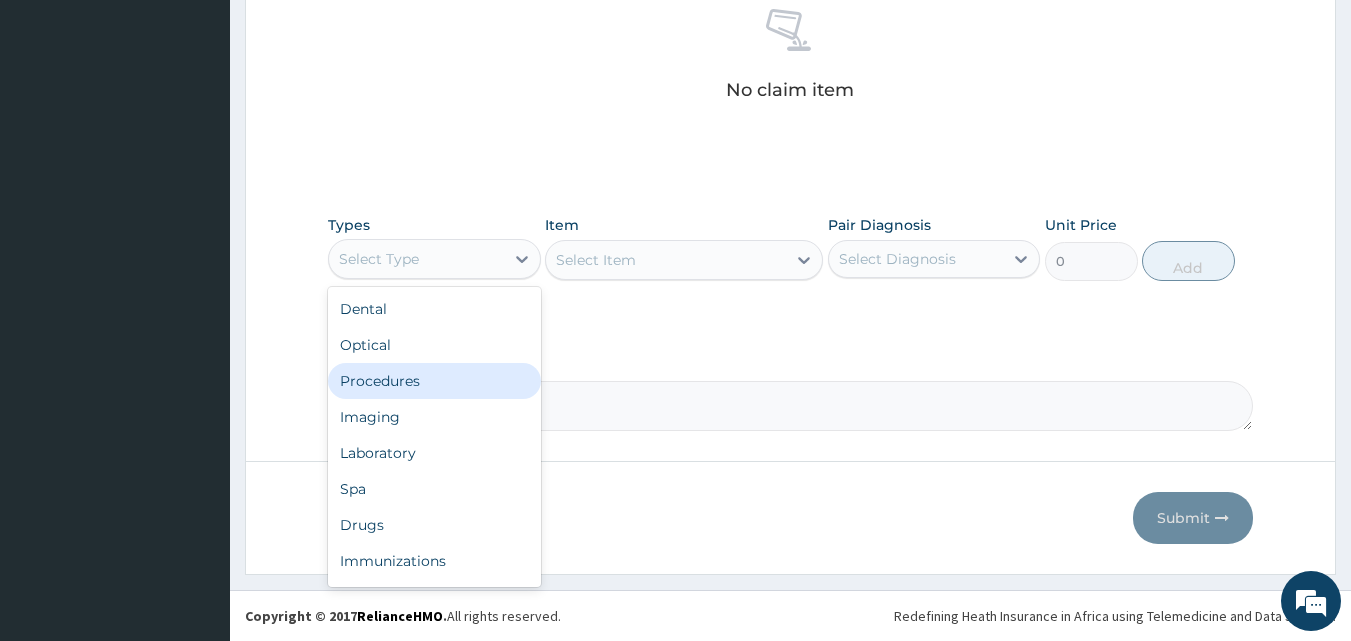drag, startPoint x: 409, startPoint y: 384, endPoint x: 586, endPoint y: 317, distance: 189.25644 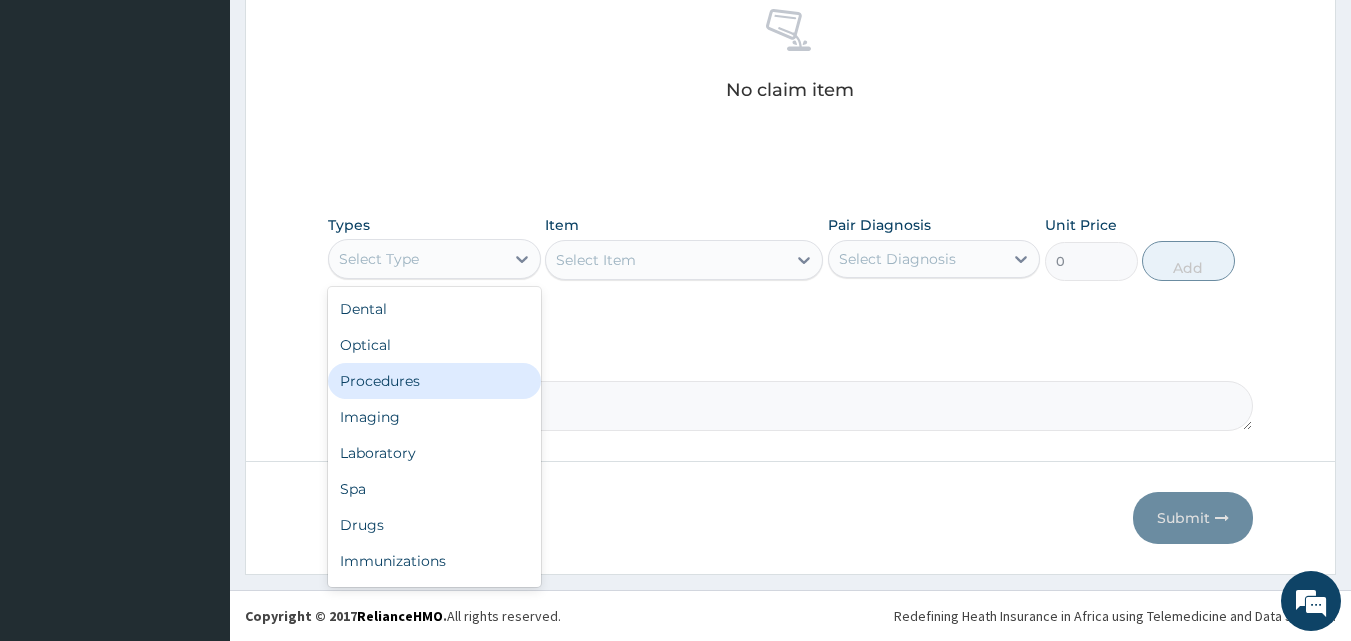 click on "Procedures" at bounding box center [434, 381] 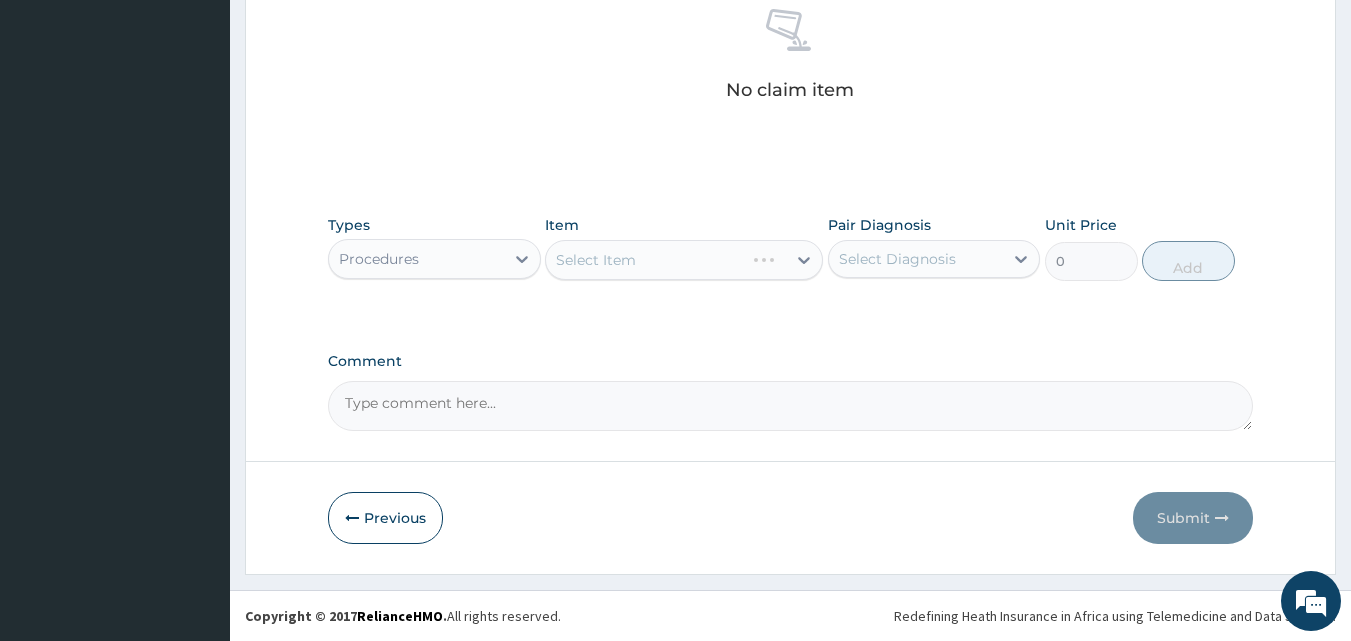 click on "Select Item" at bounding box center (684, 260) 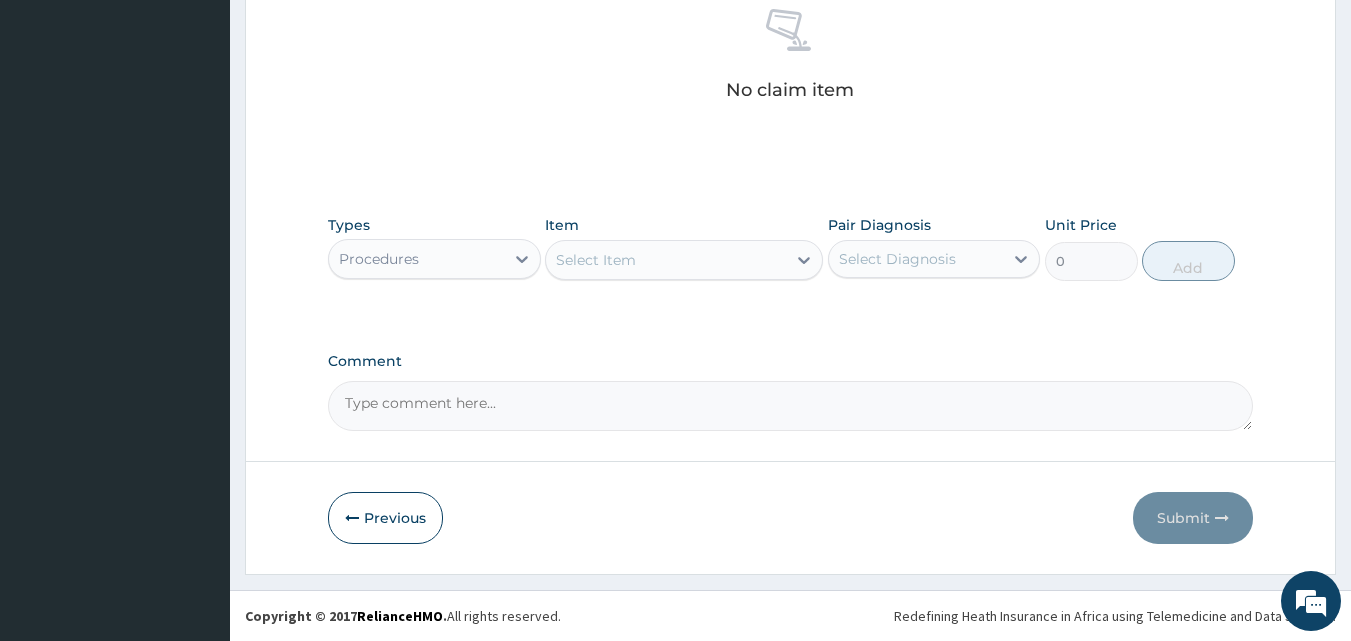 click on "Procedures" at bounding box center [416, 259] 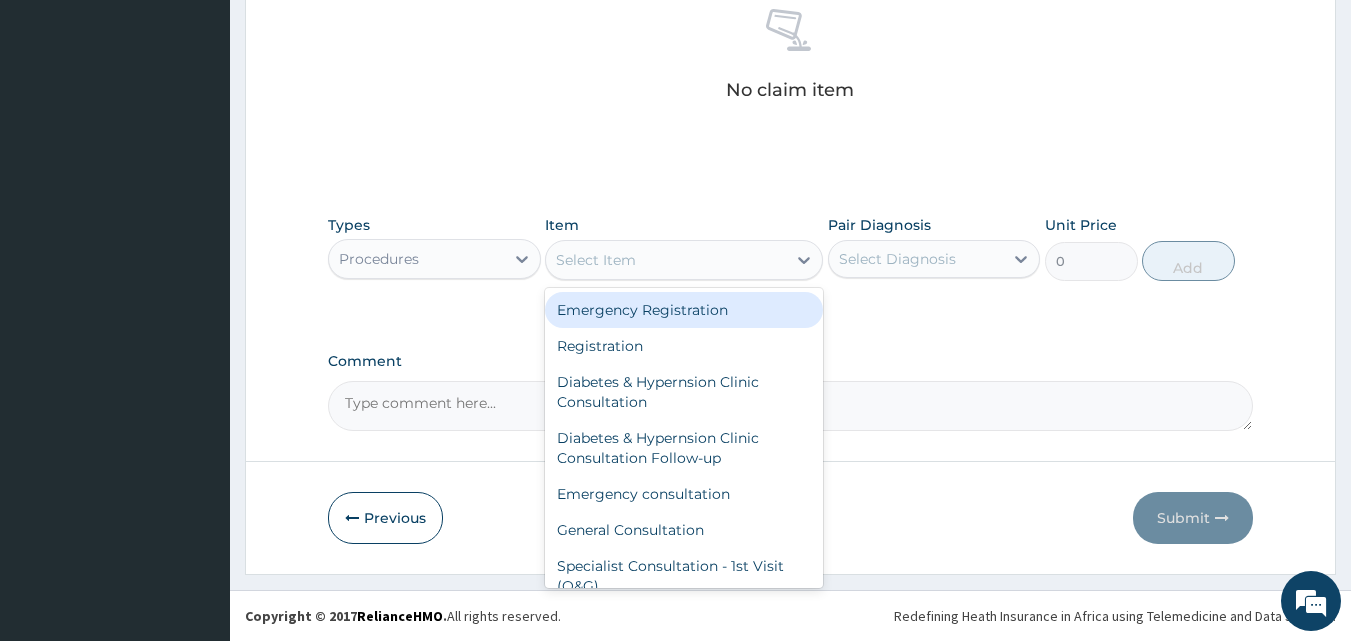 click on "Select Item" at bounding box center (666, 260) 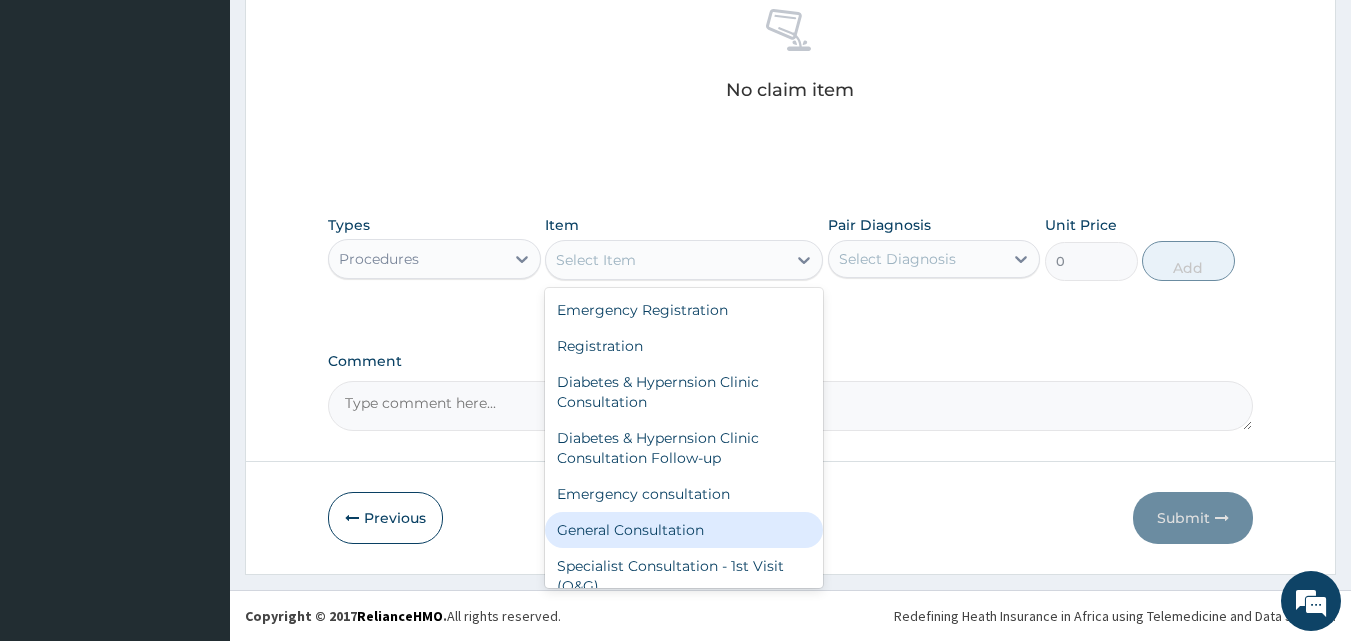 click on "General Consultation" at bounding box center (684, 530) 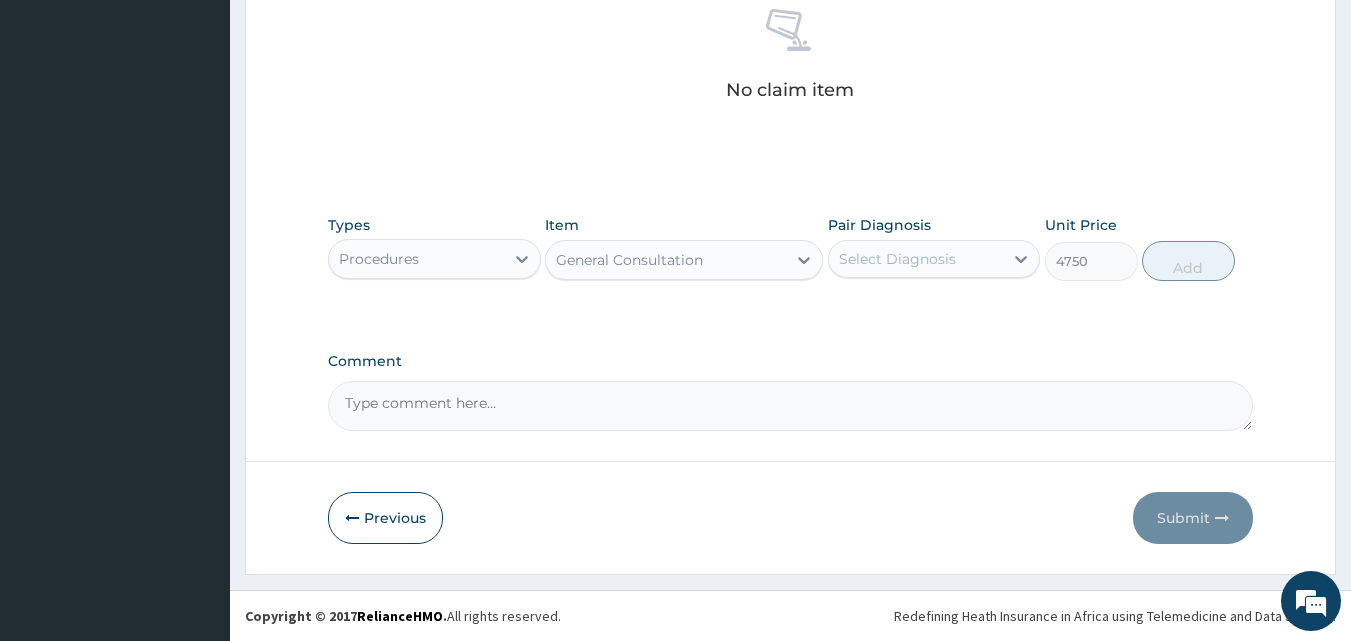 type on "4750" 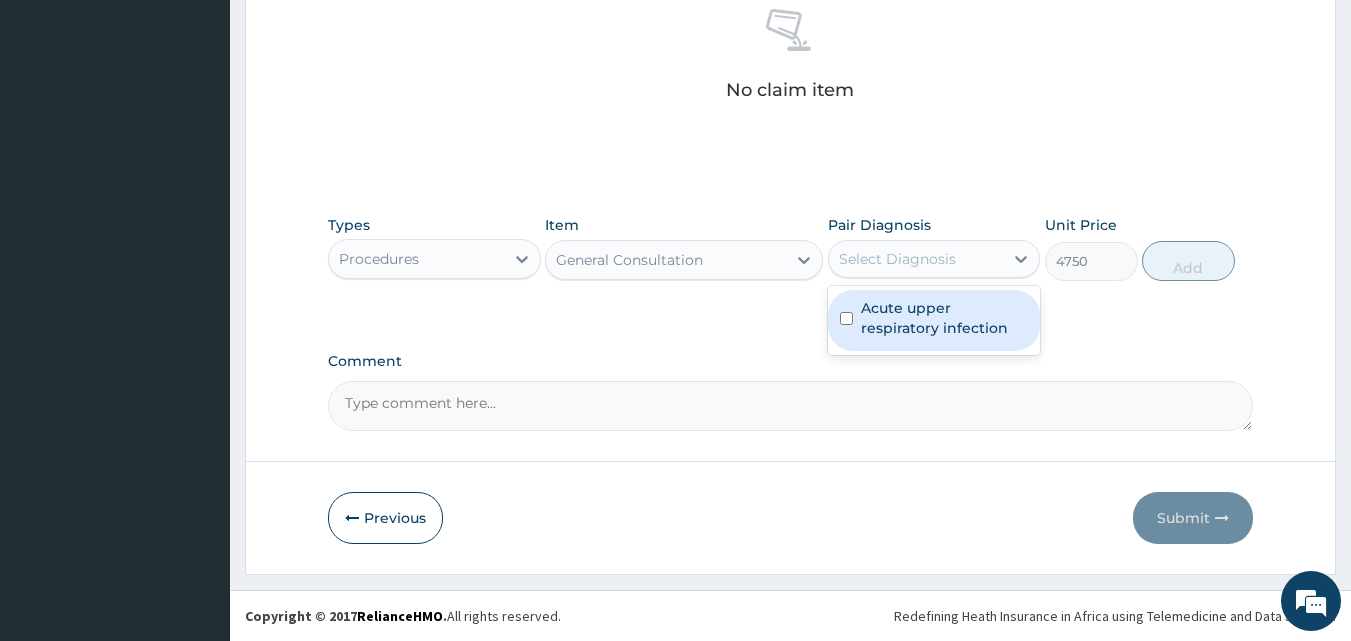 click on "Select Diagnosis" at bounding box center [897, 259] 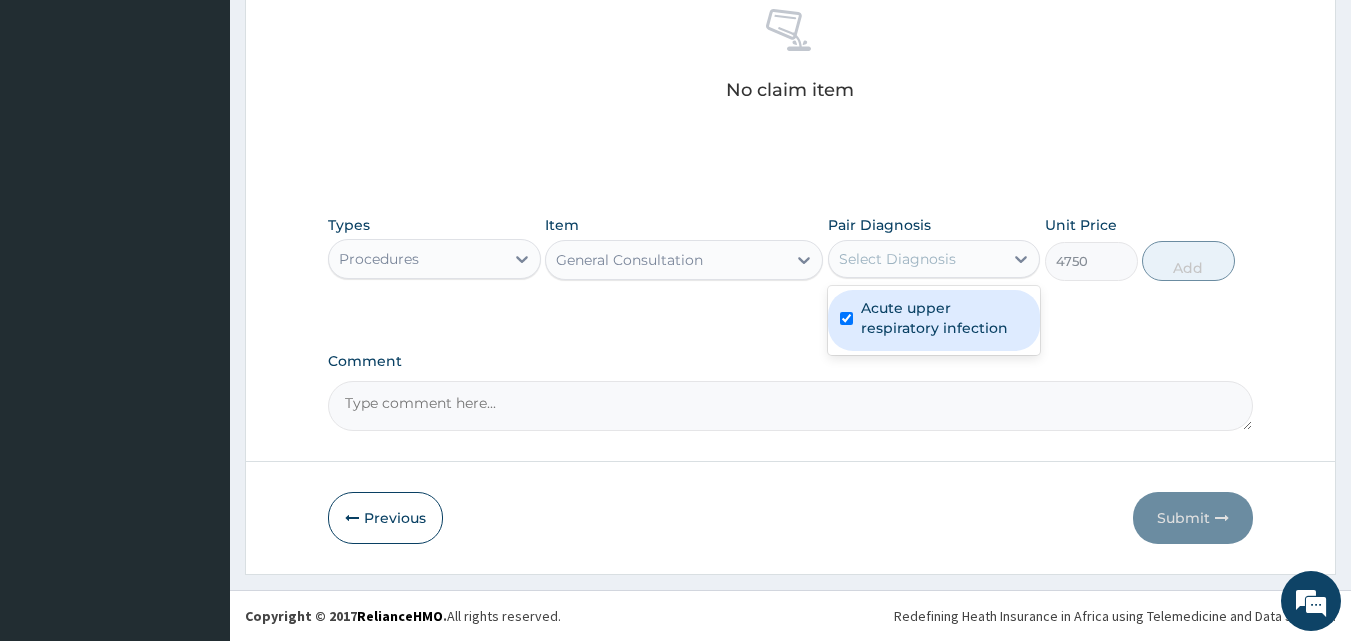 checkbox on "true" 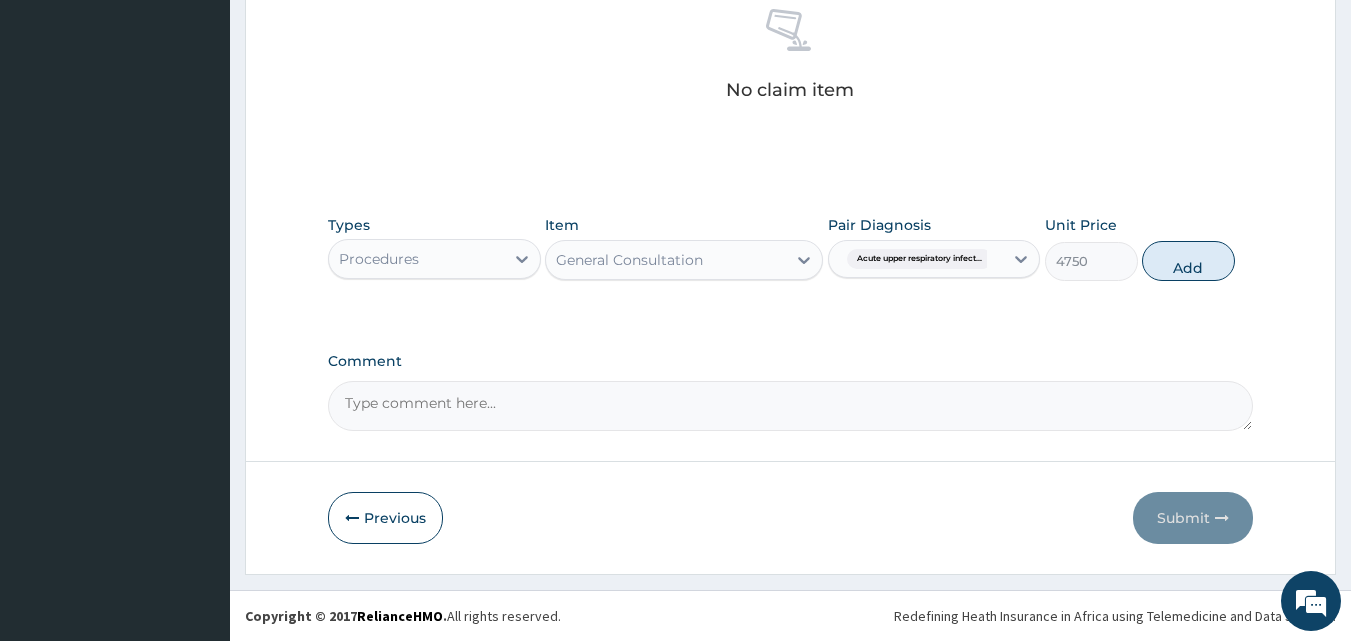 click on "Types Procedures Item General Consultation Pair Diagnosis Acute upper respiratory infect... Unit Price 4750 Add" at bounding box center [791, 248] 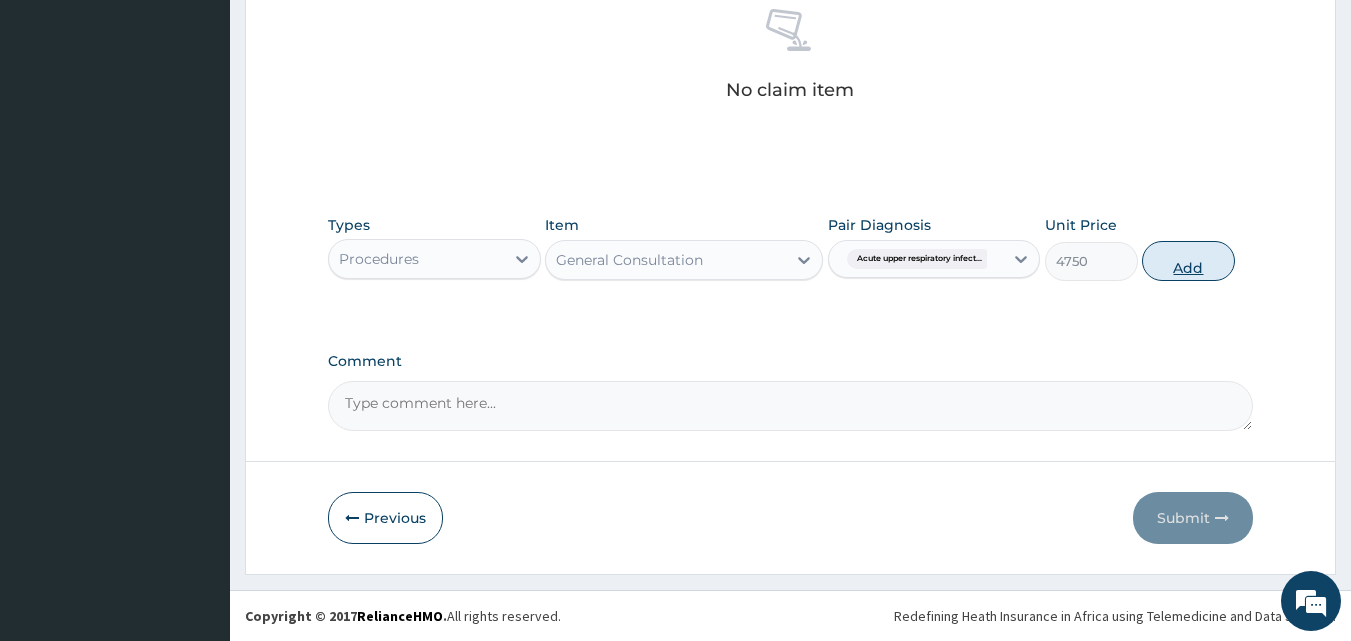 click on "Add" at bounding box center [1188, 261] 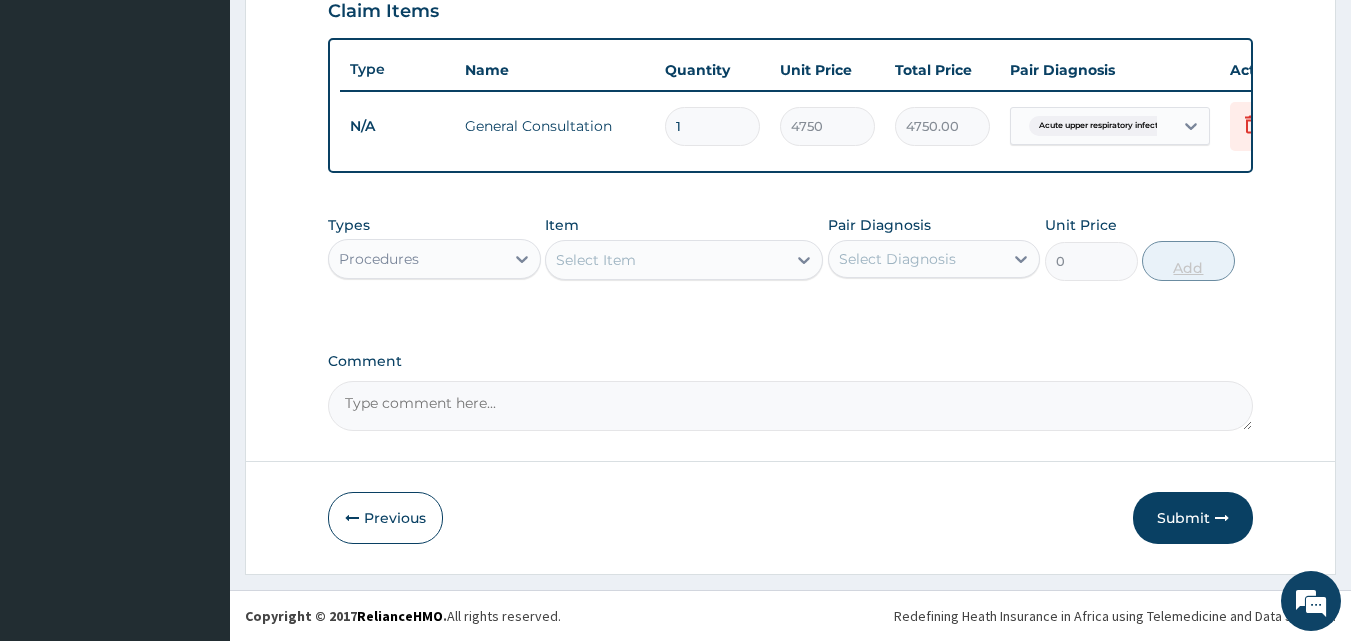 scroll, scrollTop: 721, scrollLeft: 0, axis: vertical 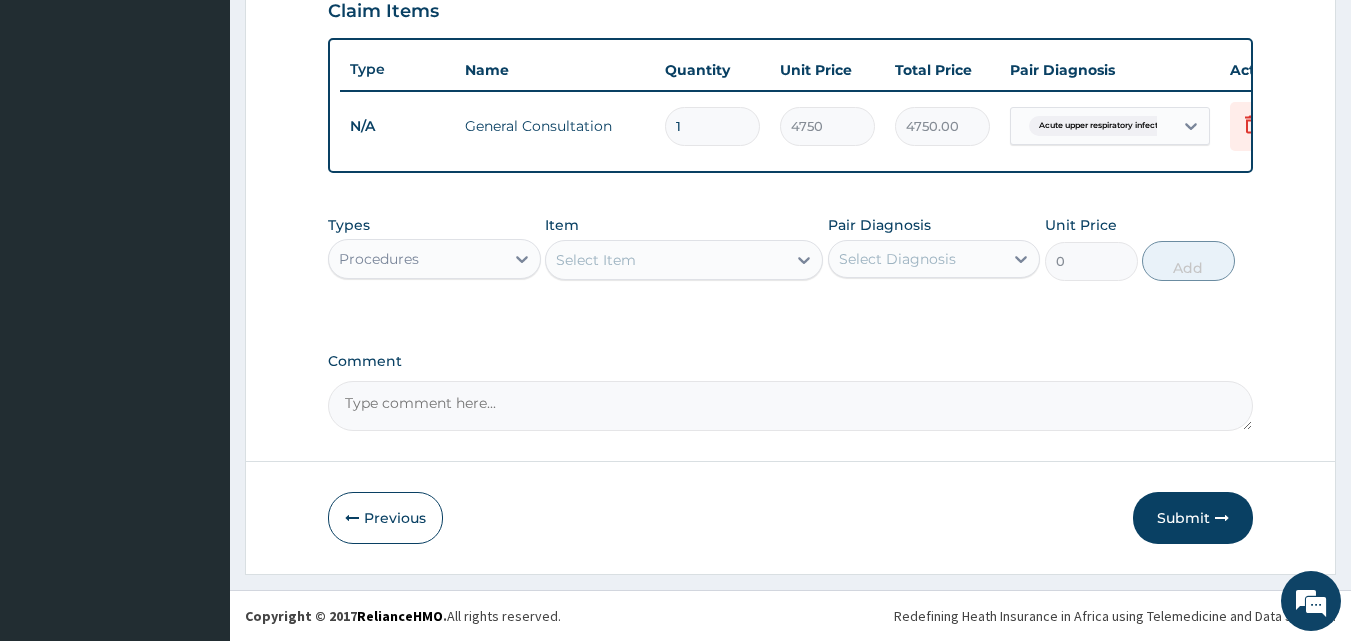 click on "Procedures" at bounding box center (416, 259) 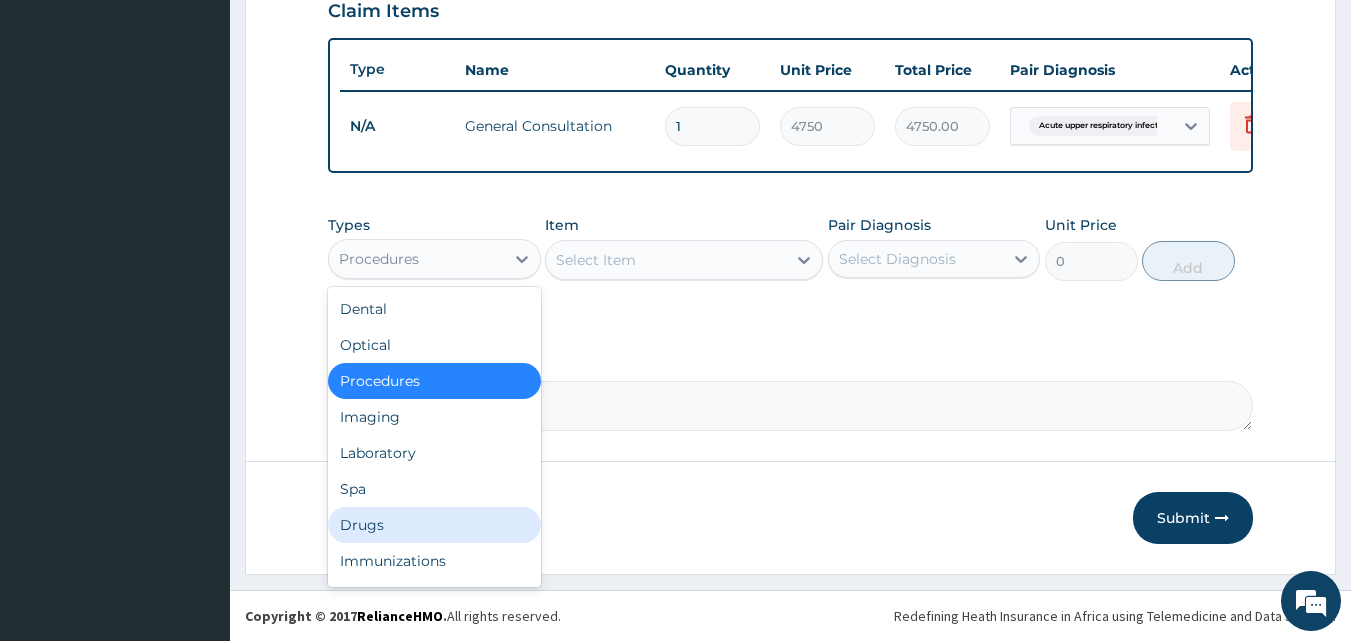 drag, startPoint x: 427, startPoint y: 534, endPoint x: 436, endPoint y: 520, distance: 16.643316 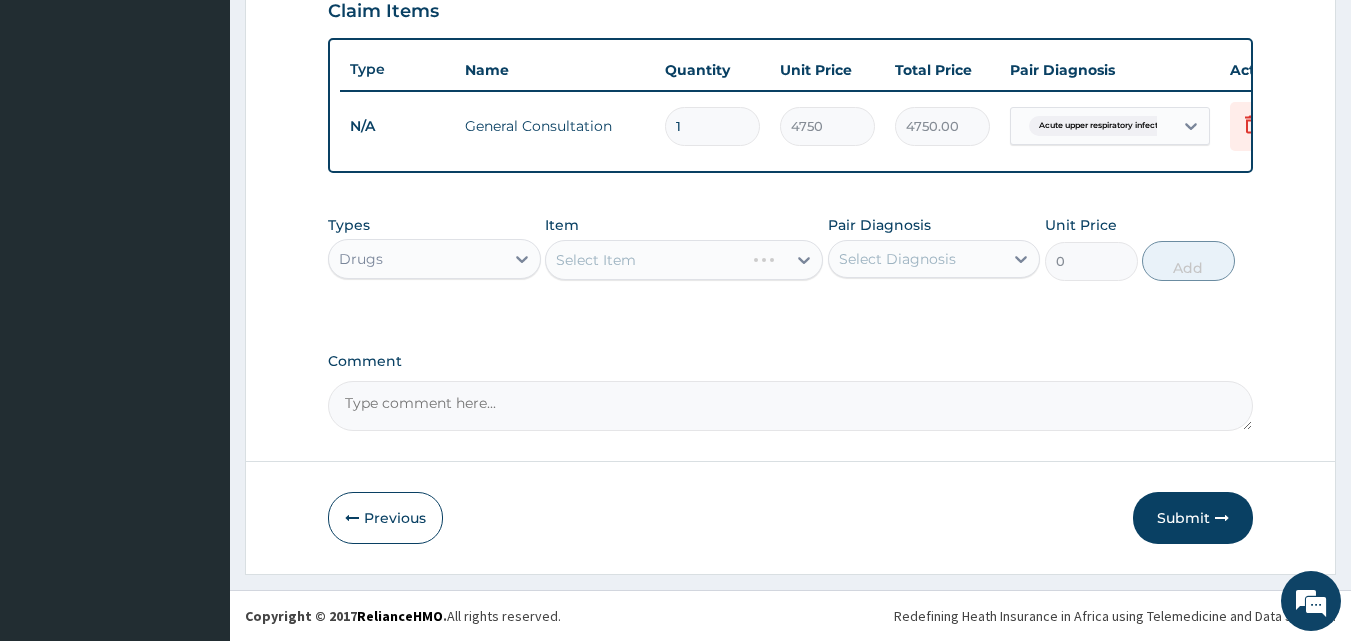 click on "Select Item" at bounding box center (684, 260) 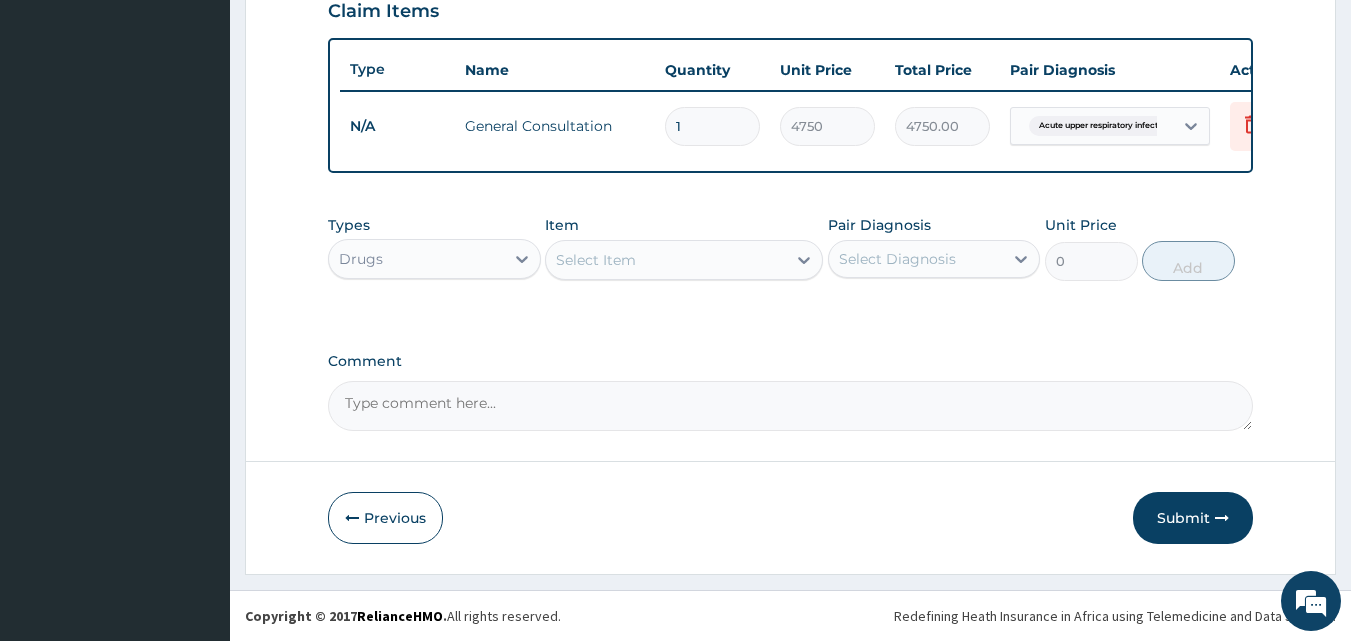 click on "Select Item" at bounding box center [666, 260] 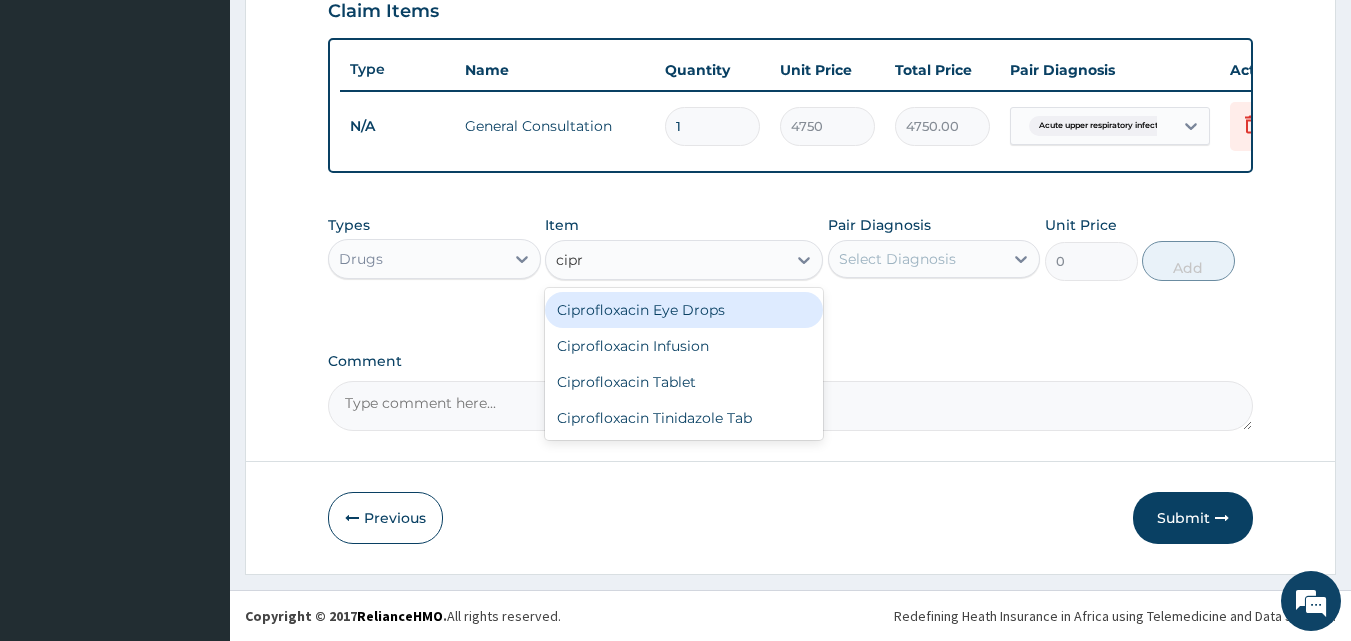 type on "cipro" 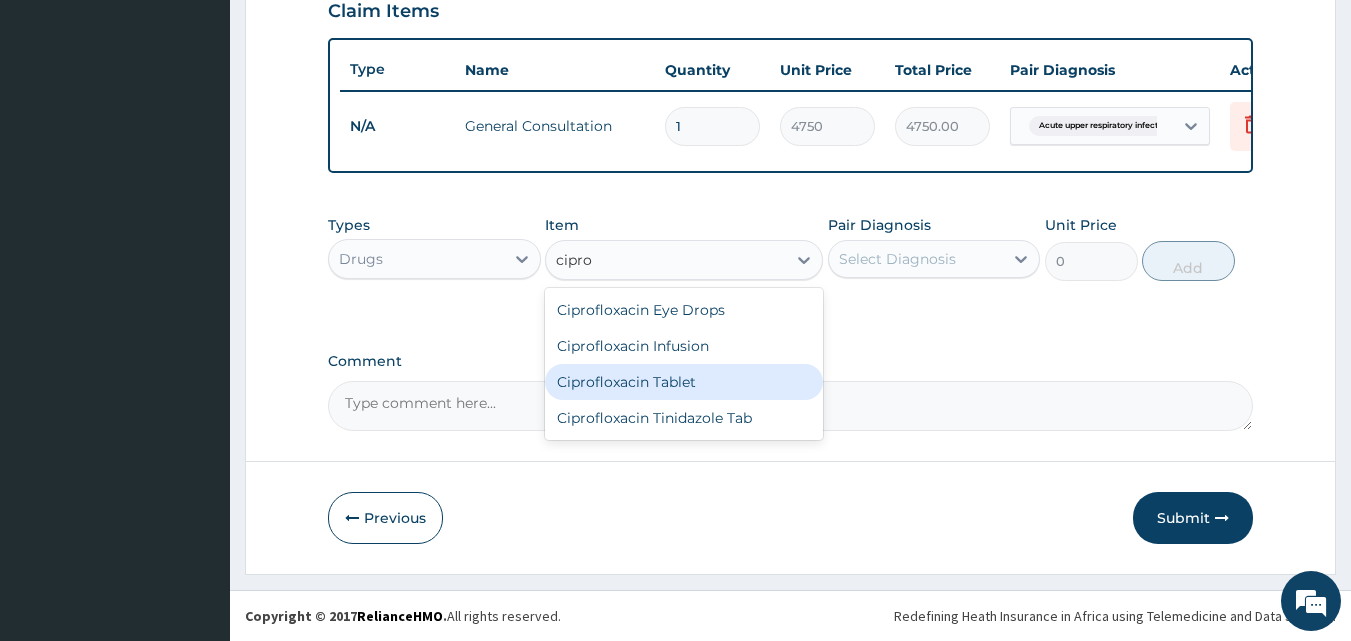click on "Ciprofloxacin Tablet" at bounding box center [684, 382] 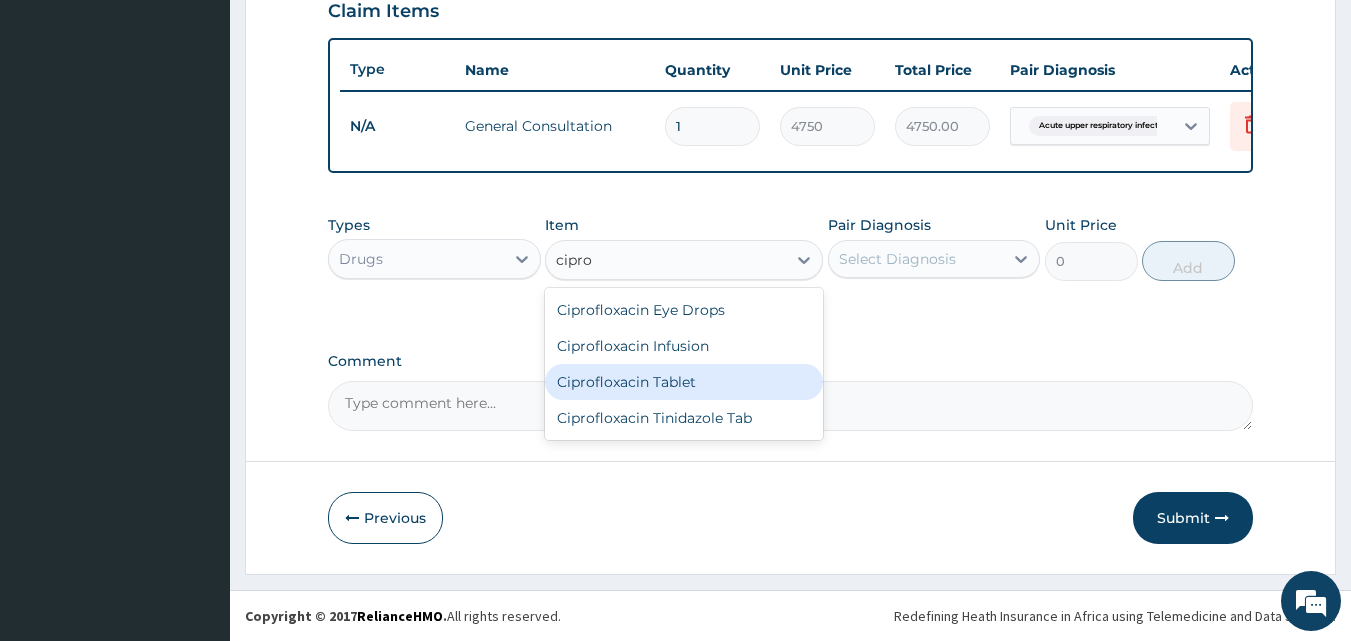 type 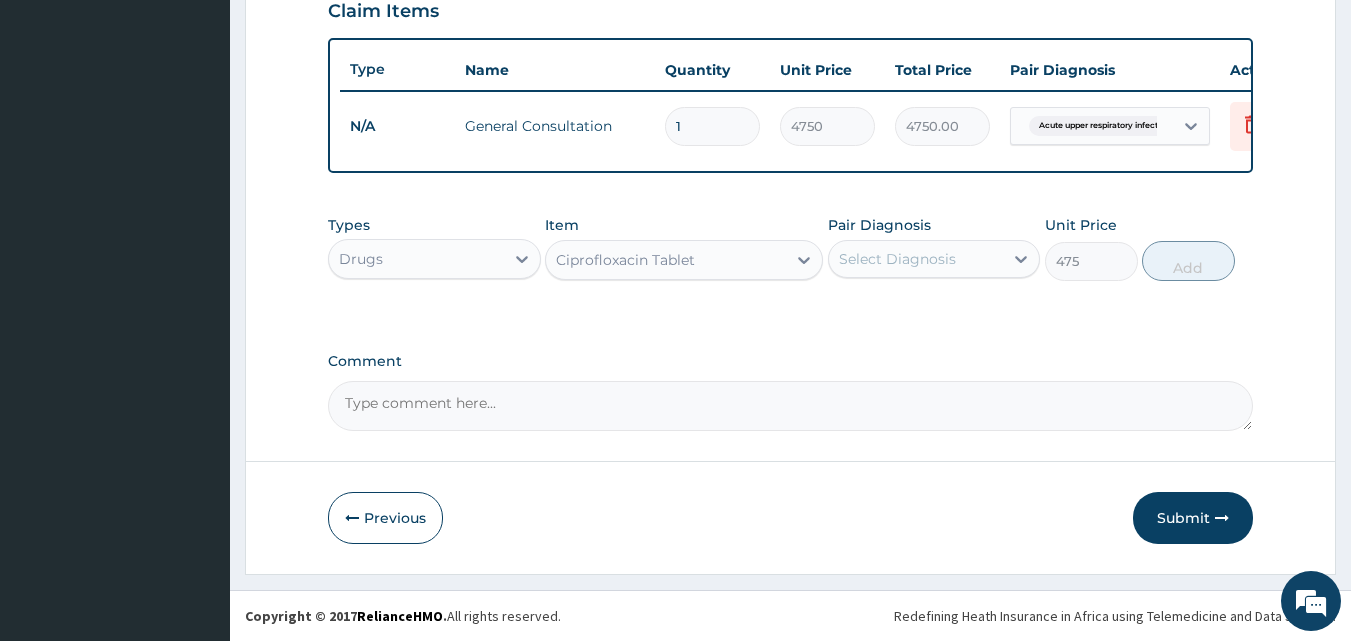 click on "Select Diagnosis" at bounding box center (897, 259) 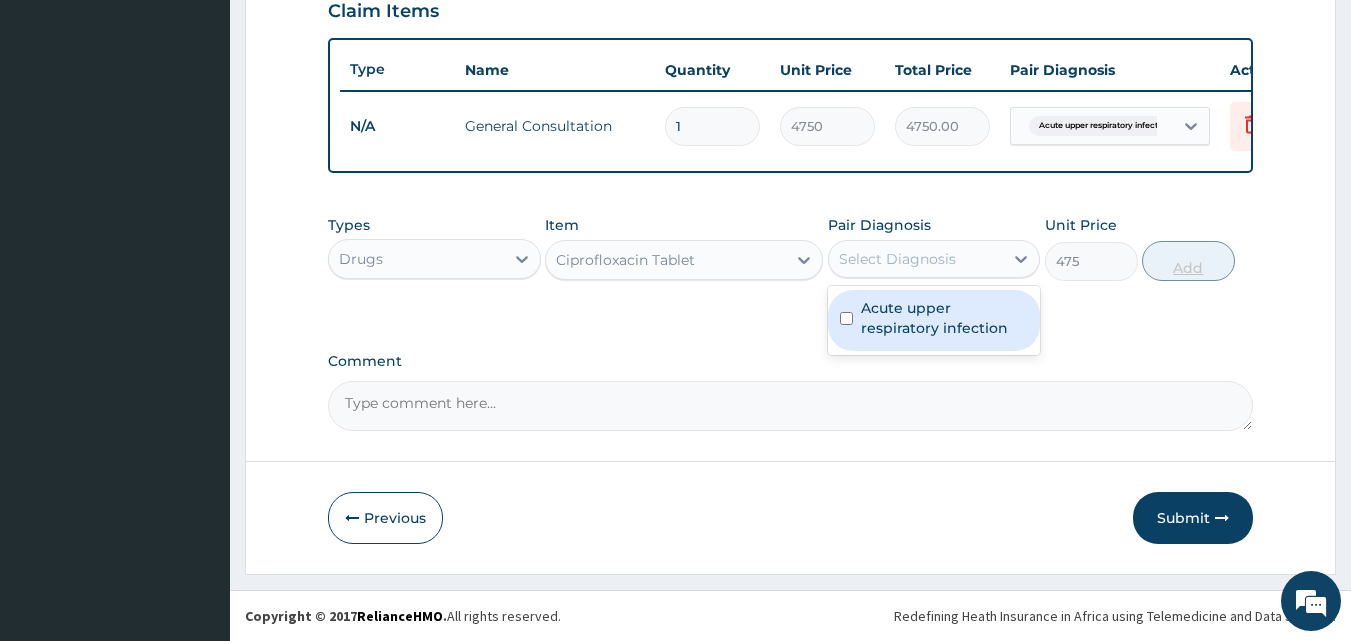 drag, startPoint x: 935, startPoint y: 322, endPoint x: 1165, endPoint y: 256, distance: 239.28226 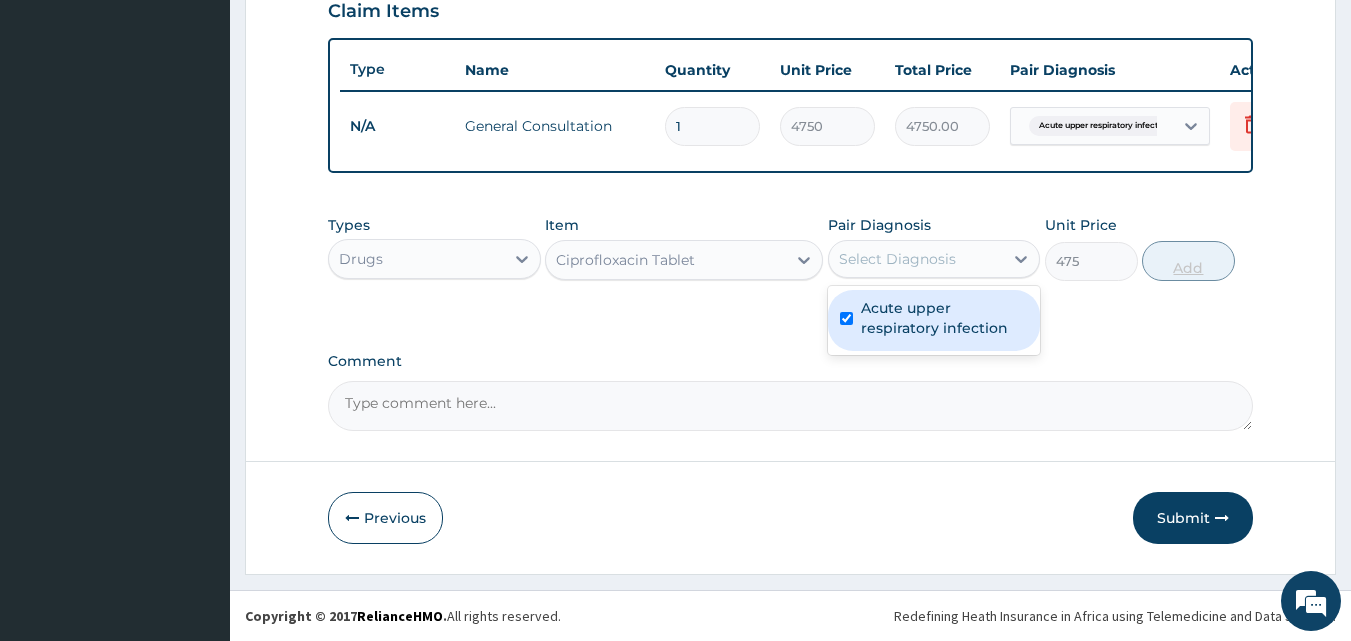 checkbox on "true" 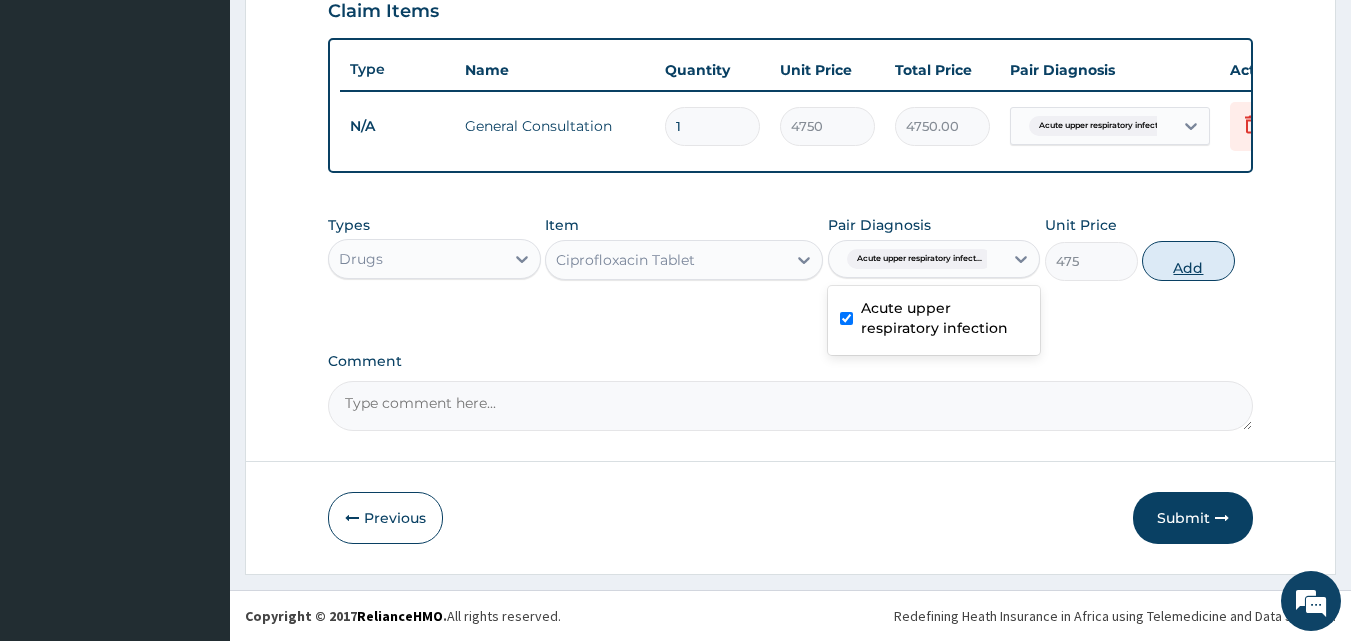 click on "Add" at bounding box center (1188, 261) 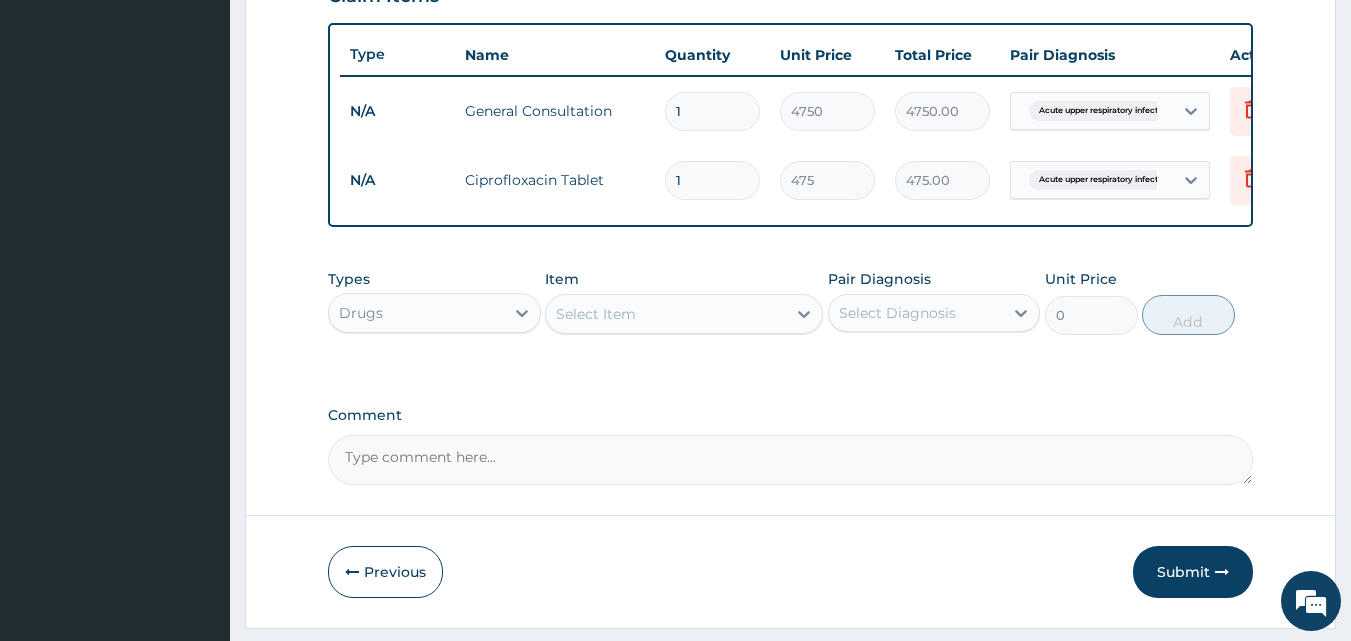 type on "10" 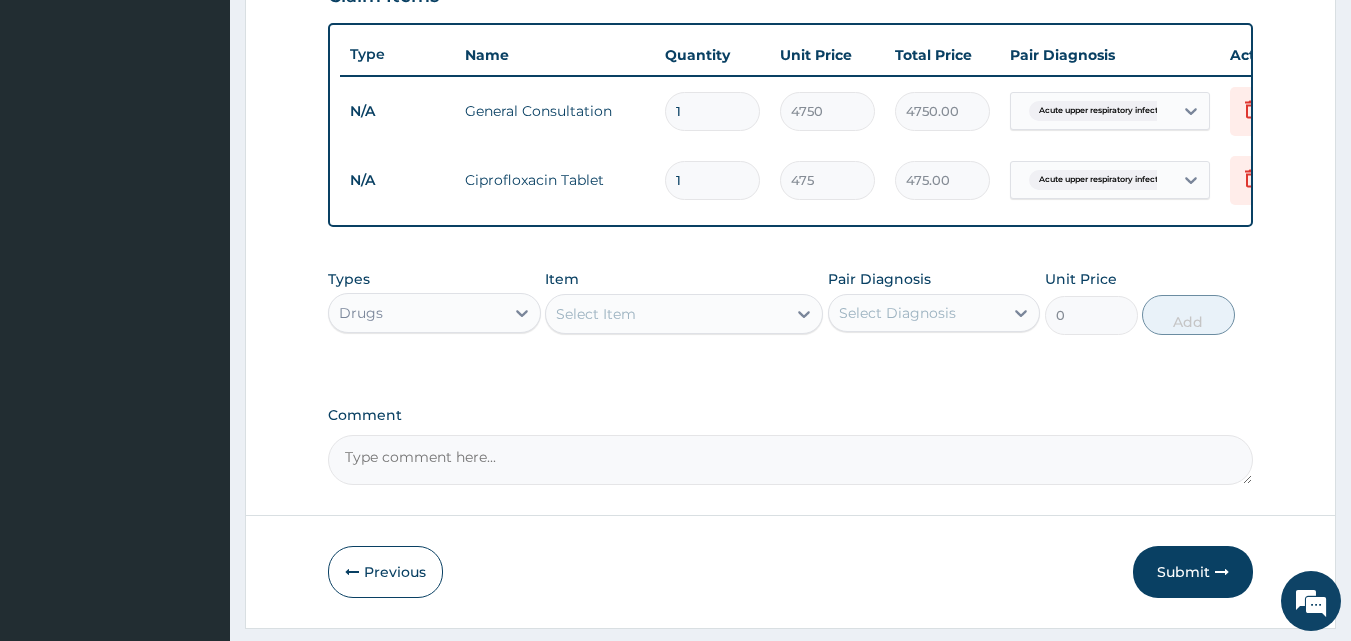 type on "4750.00" 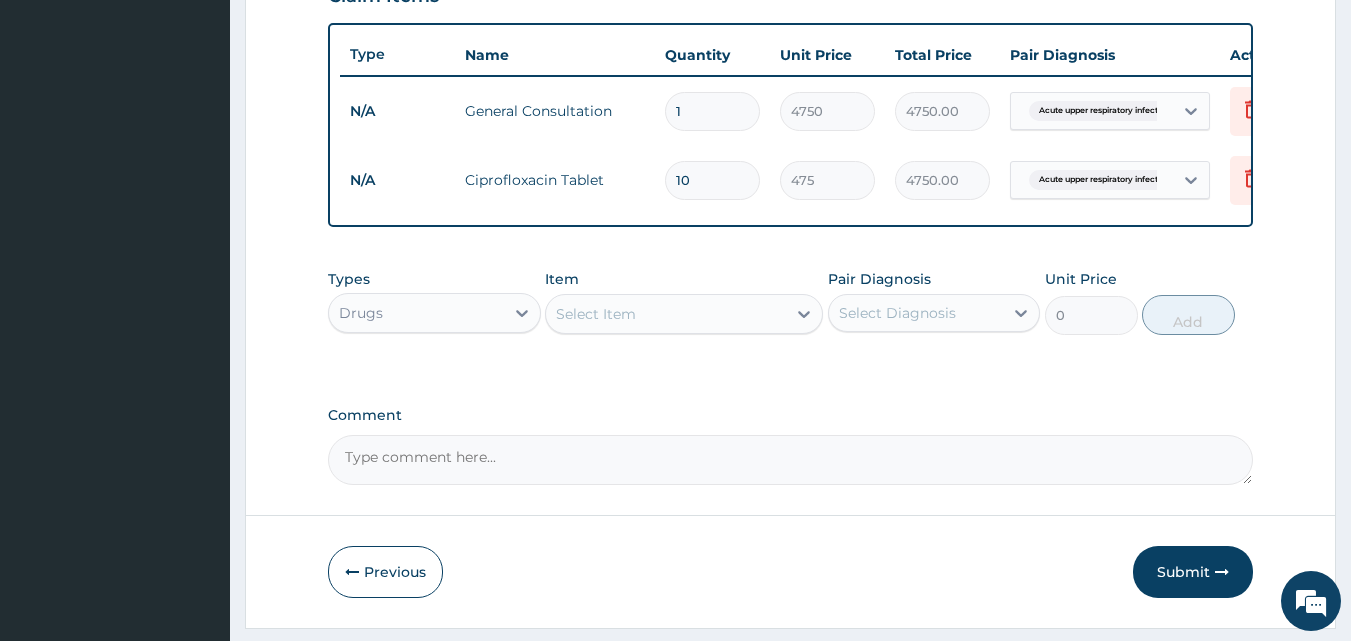 type on "10" 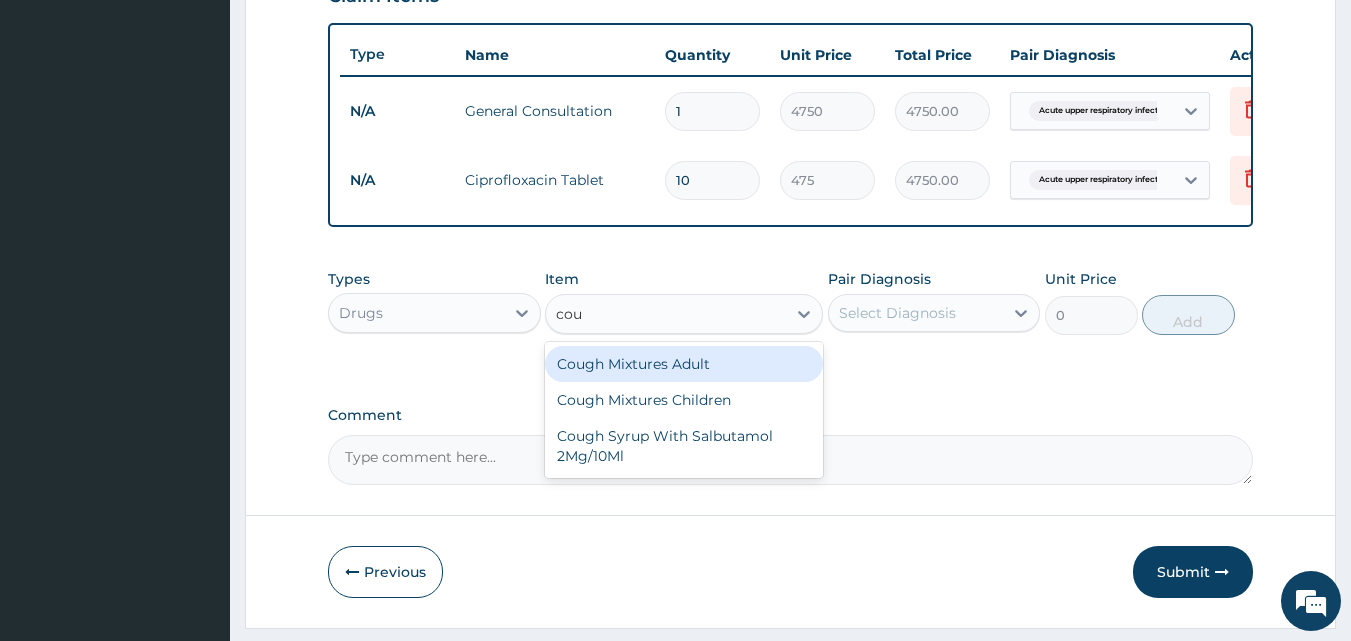 type on "coug" 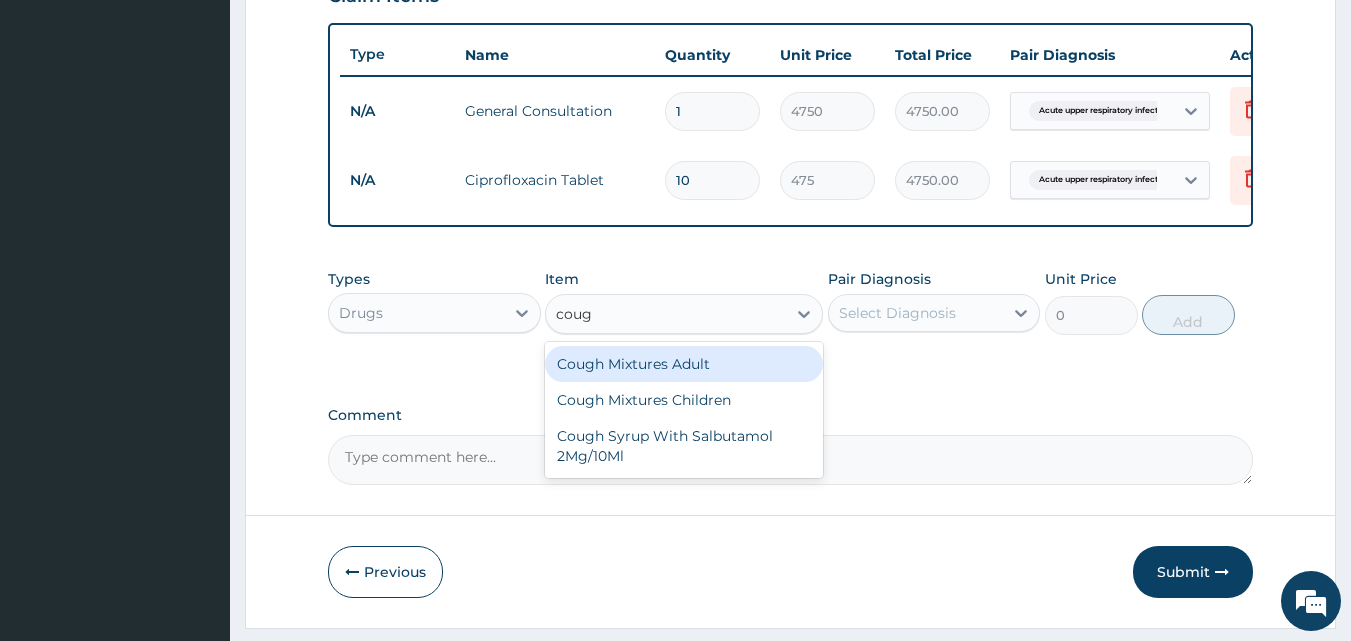 drag, startPoint x: 712, startPoint y: 390, endPoint x: 934, endPoint y: 380, distance: 222.22511 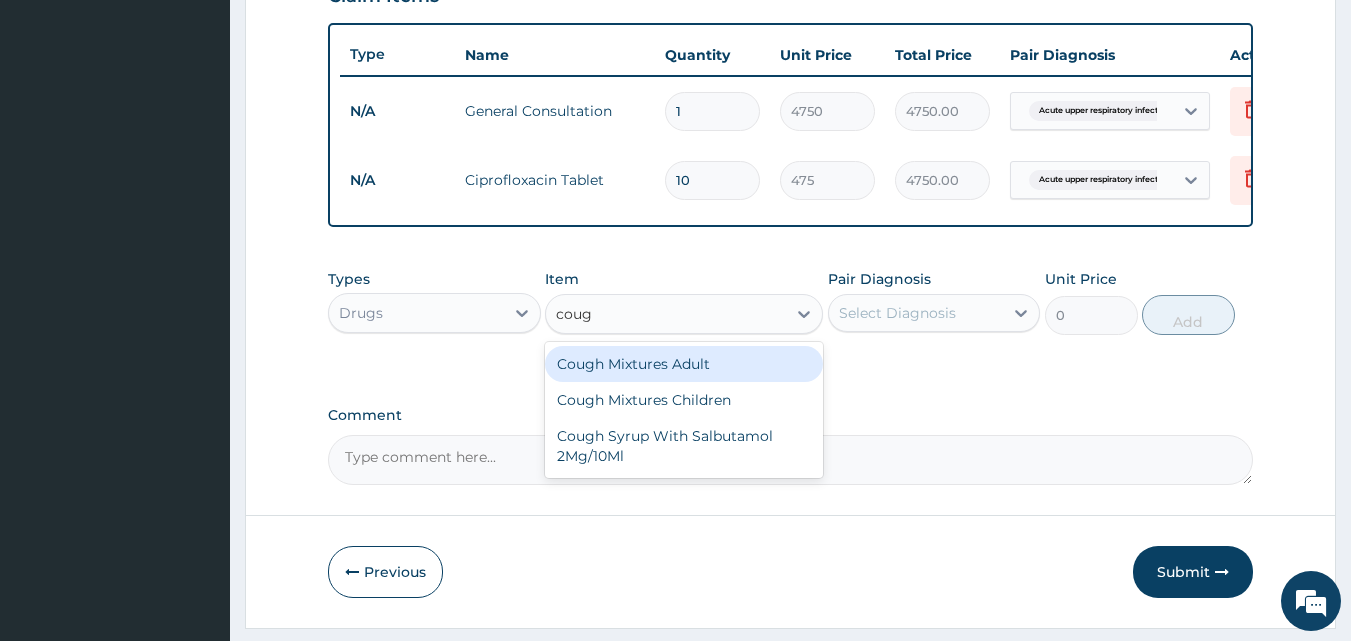 click on "Cough Mixtures Adult" at bounding box center (684, 364) 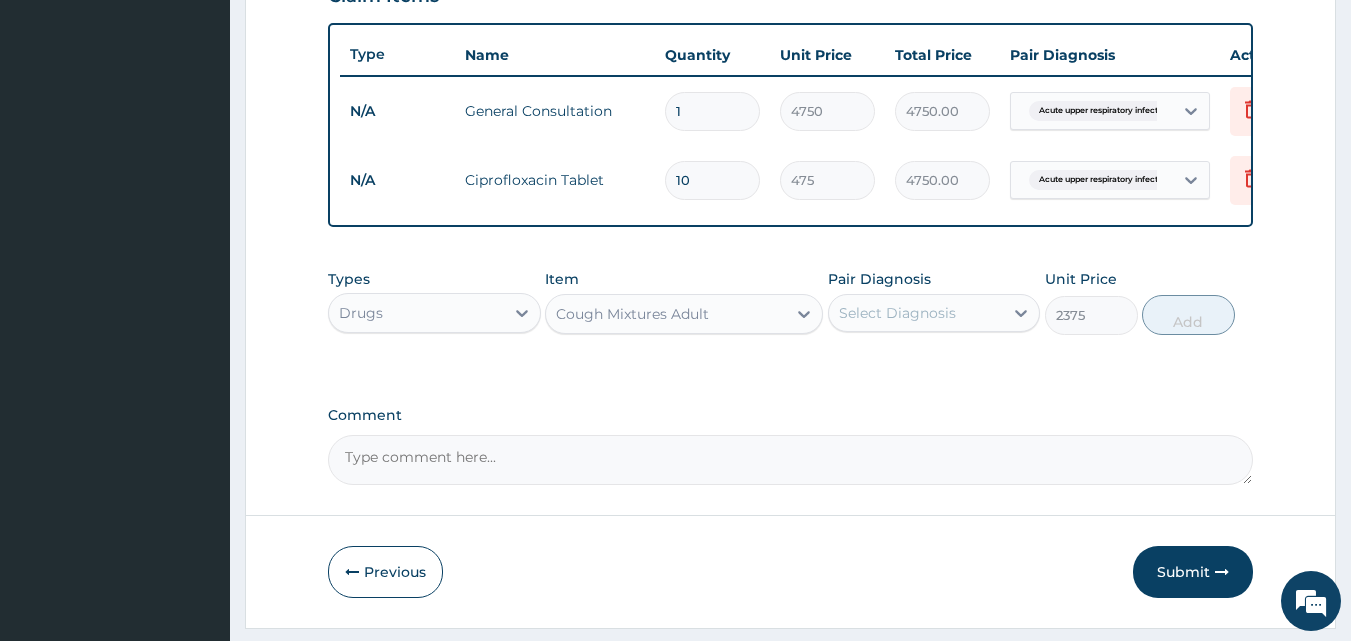 click on "Select Diagnosis" at bounding box center [916, 313] 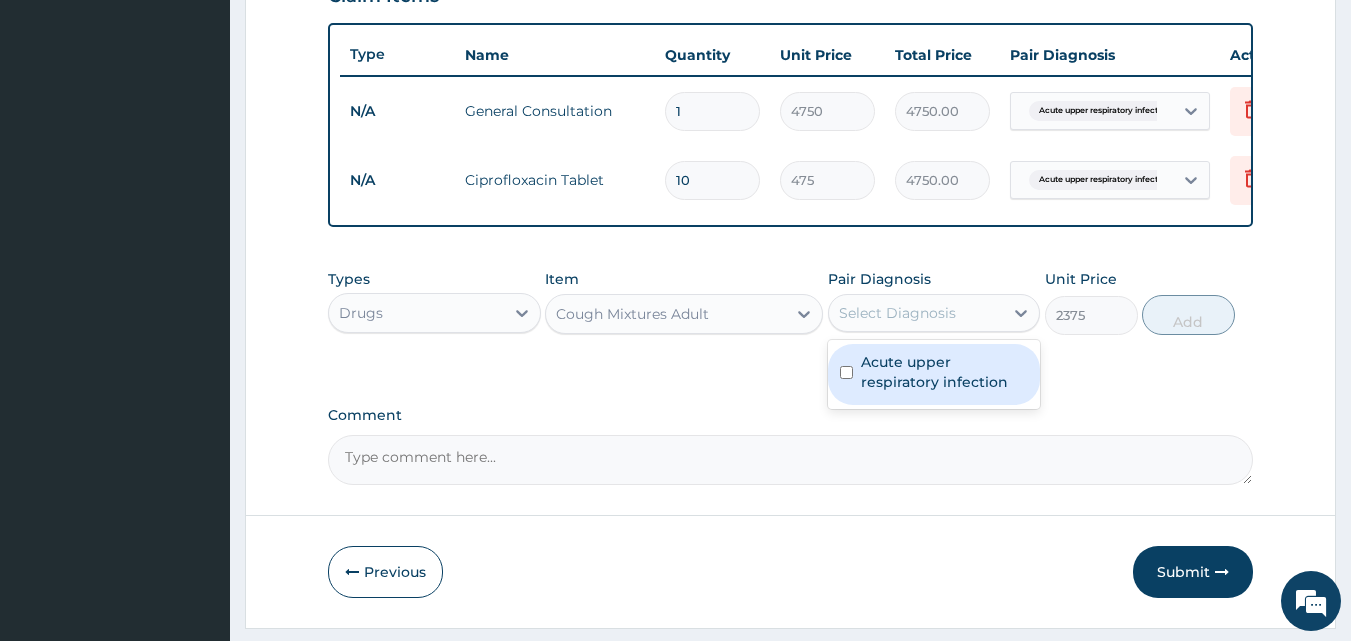 click on "Acute upper respiratory infection" at bounding box center (945, 372) 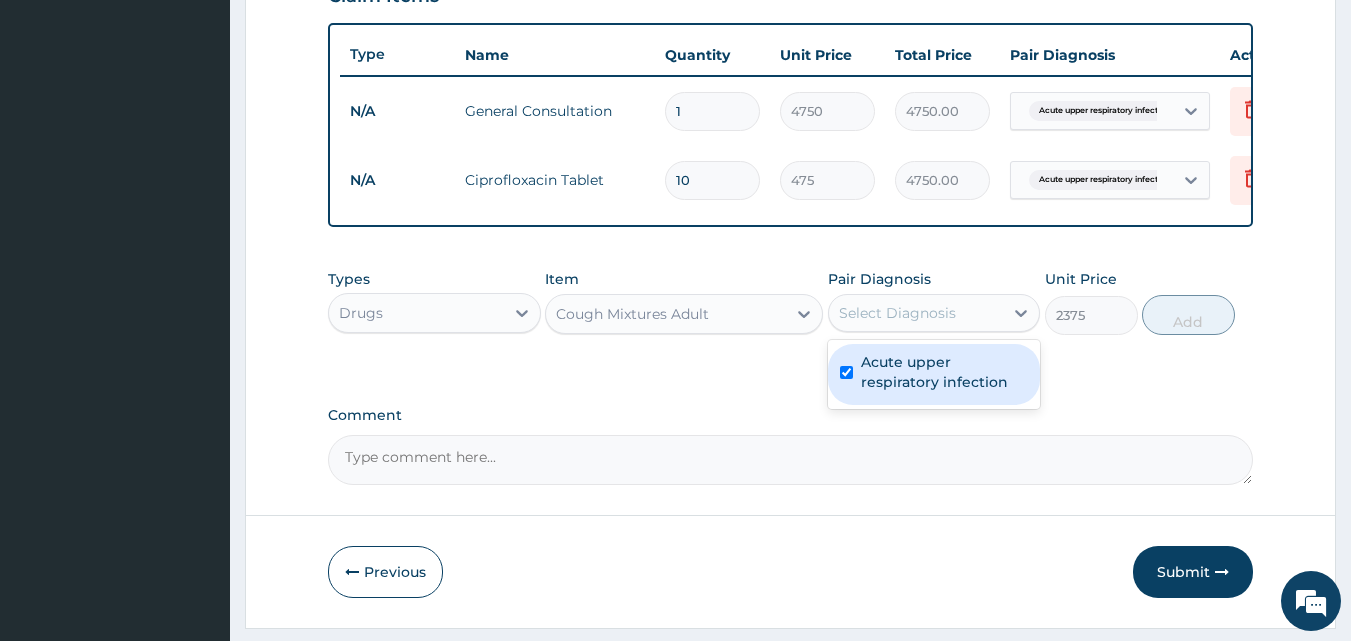 checkbox on "true" 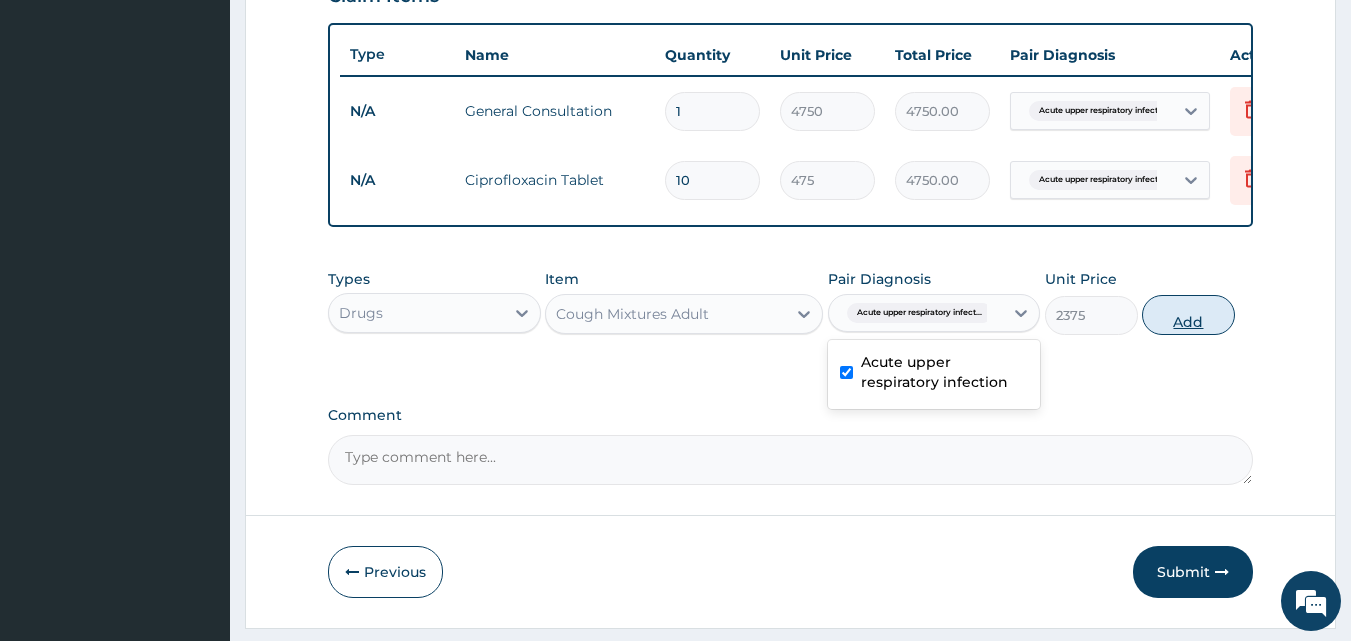 click on "Add" at bounding box center [1188, 315] 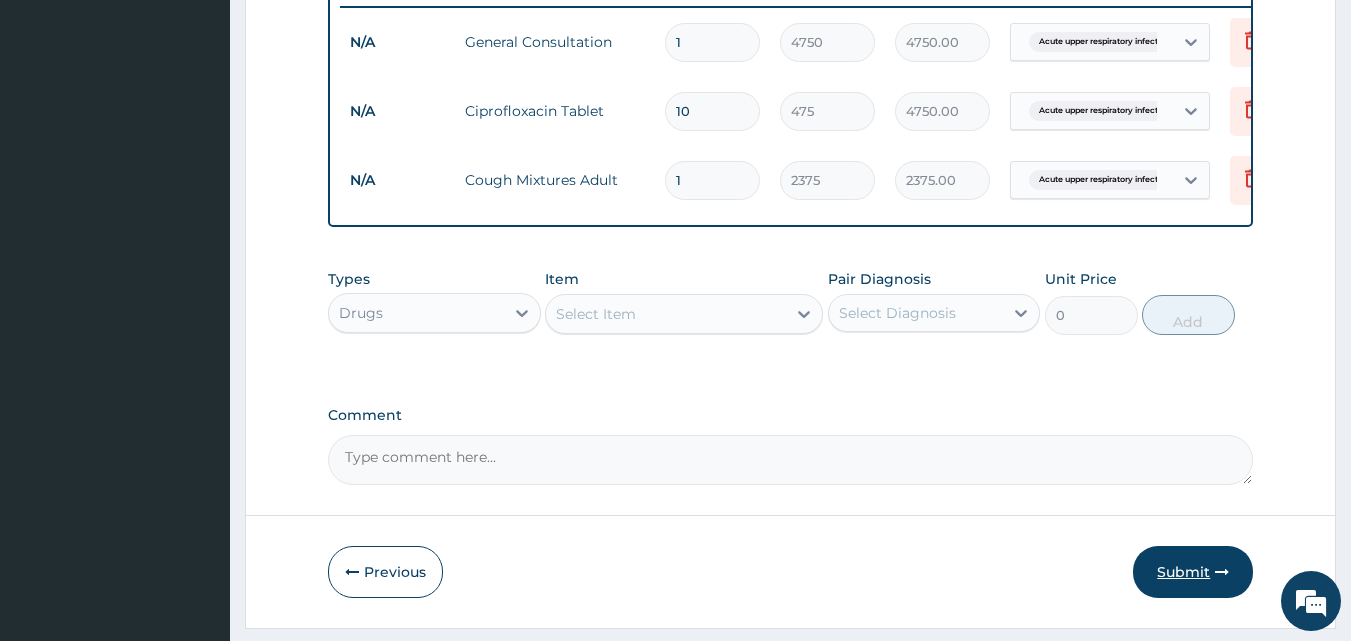 scroll, scrollTop: 859, scrollLeft: 0, axis: vertical 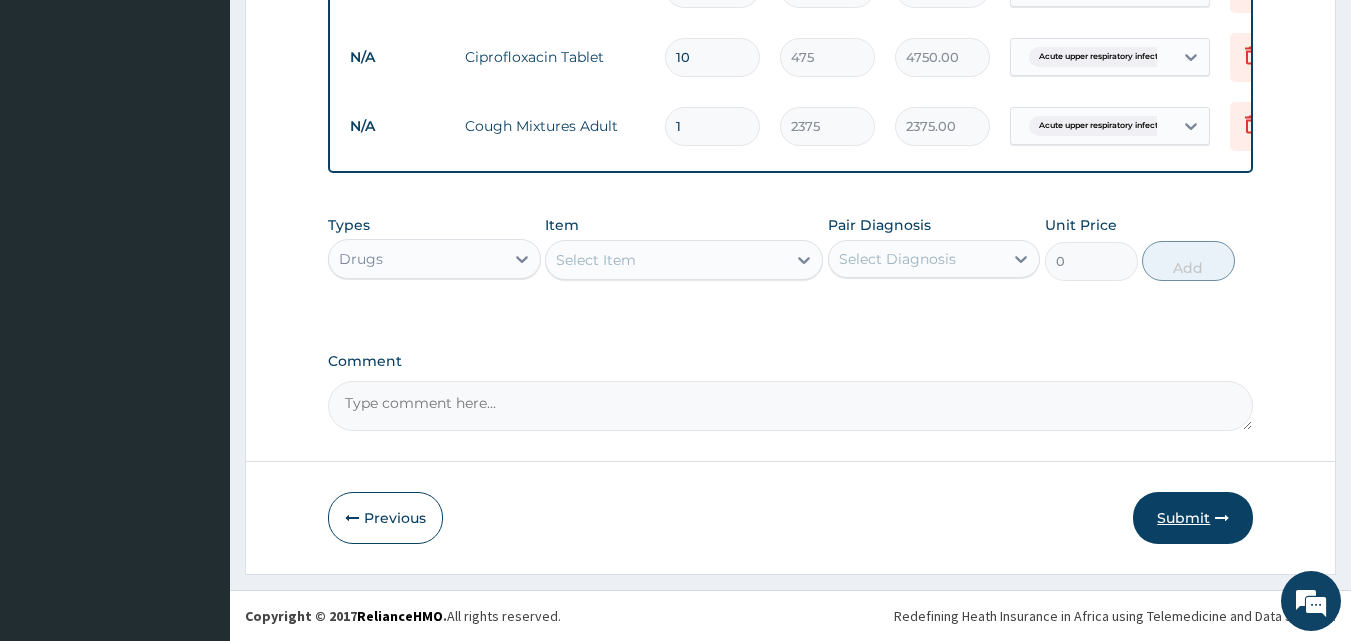 click on "Submit" at bounding box center (1193, 518) 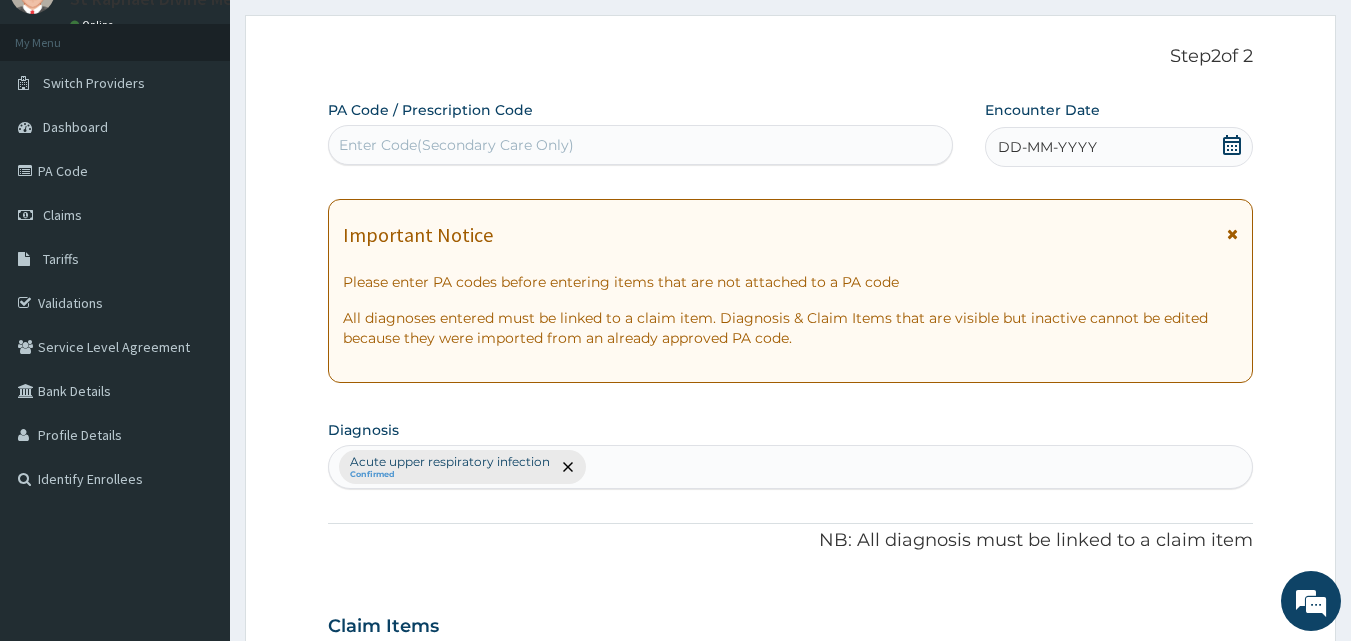 scroll, scrollTop: 0, scrollLeft: 0, axis: both 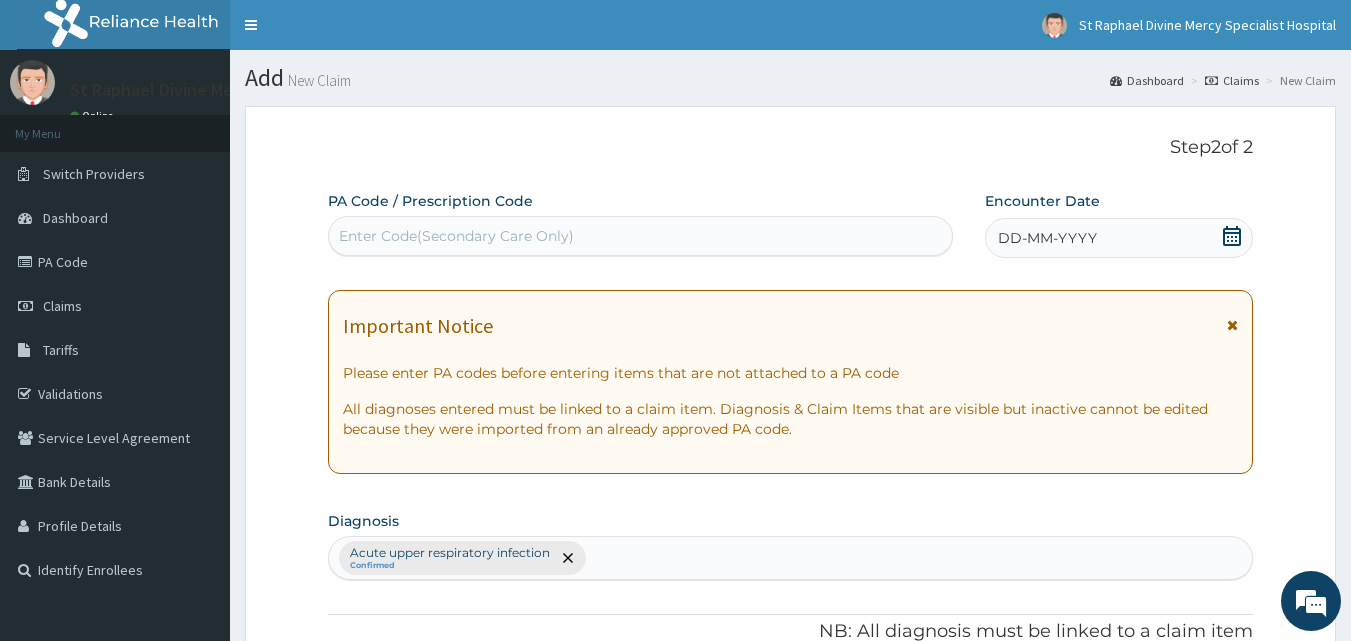 click 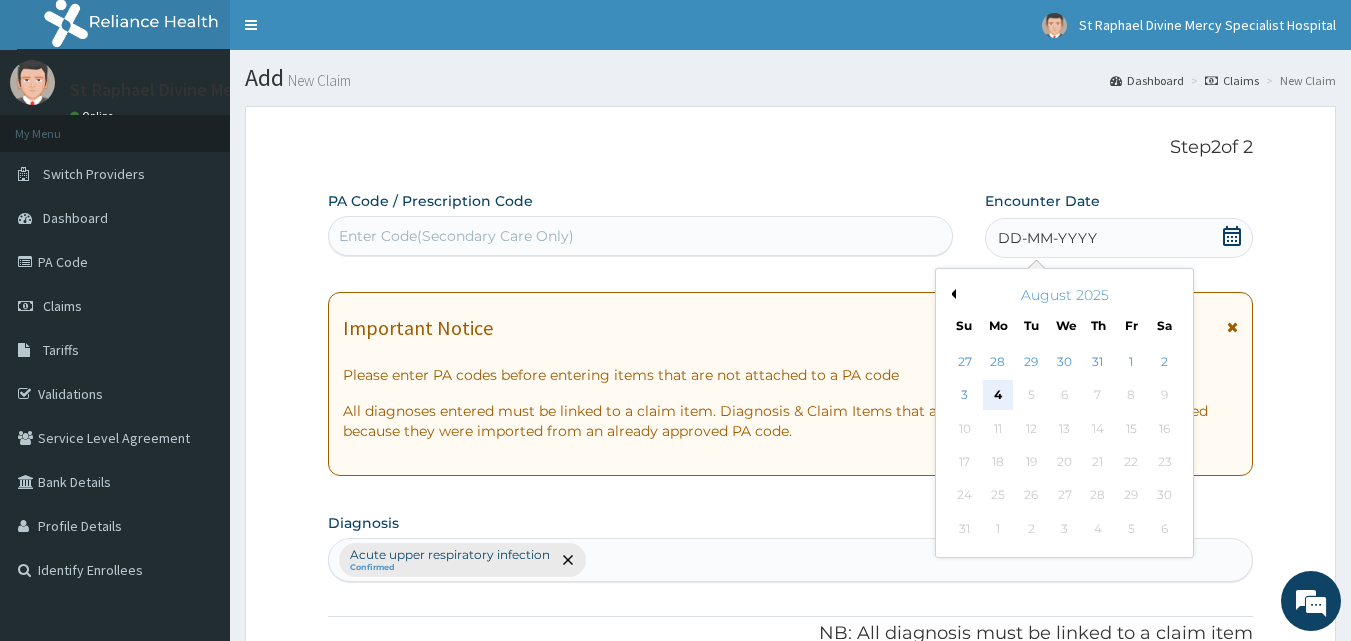 click on "4" at bounding box center [998, 396] 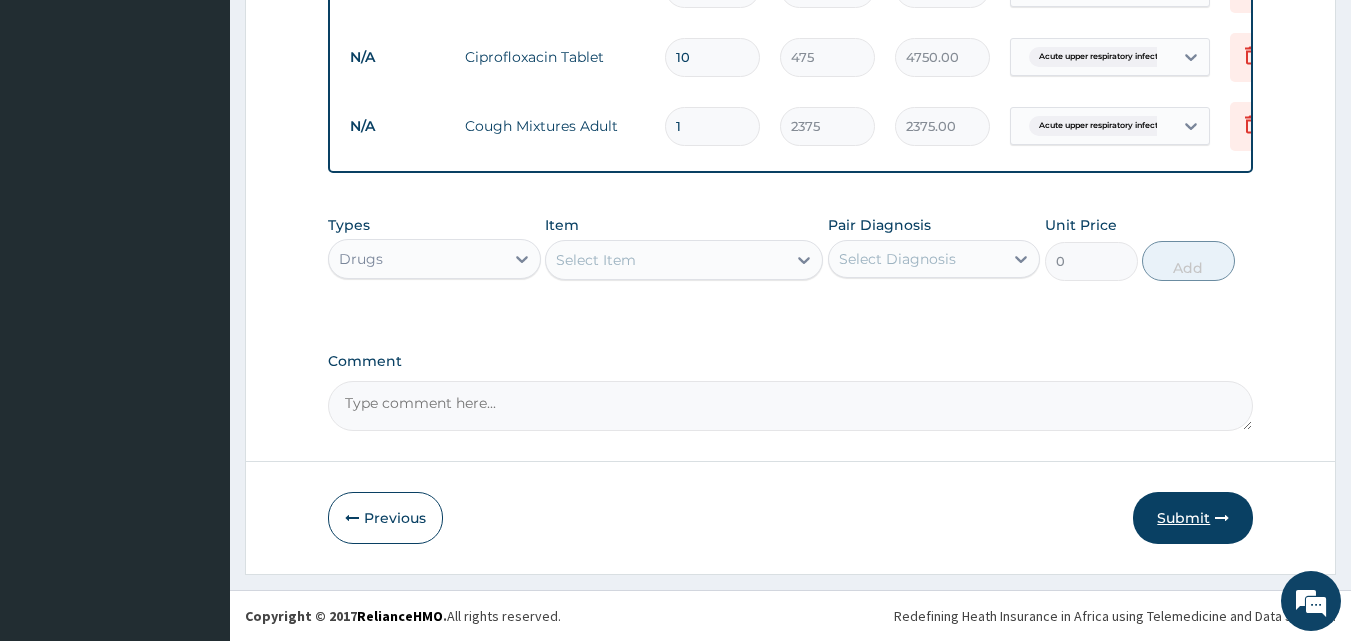 click on "Submit" at bounding box center [1193, 518] 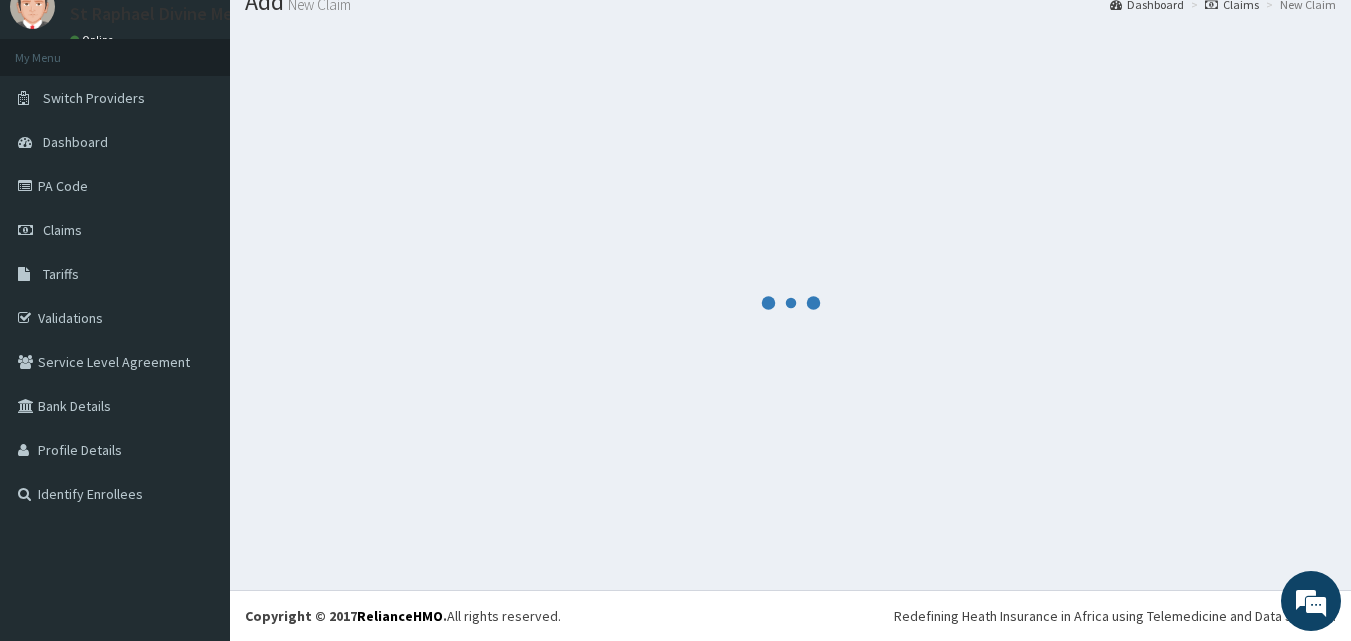 scroll, scrollTop: 859, scrollLeft: 0, axis: vertical 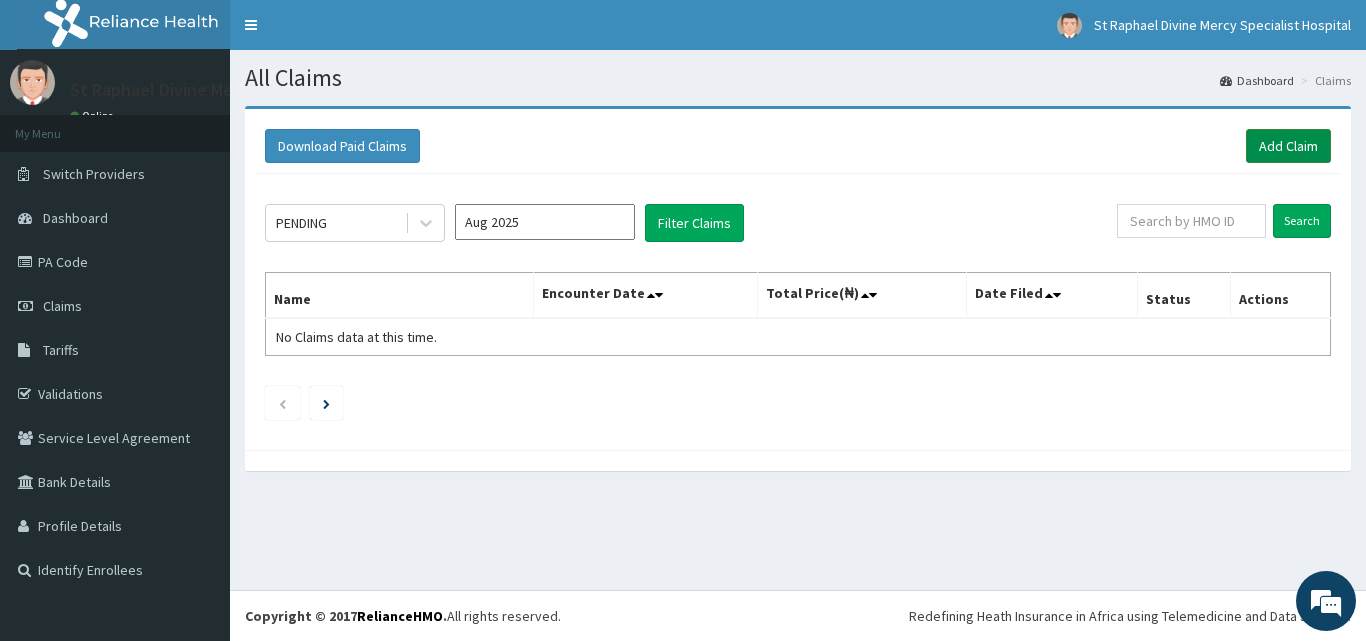 click on "Add Claim" at bounding box center (1288, 146) 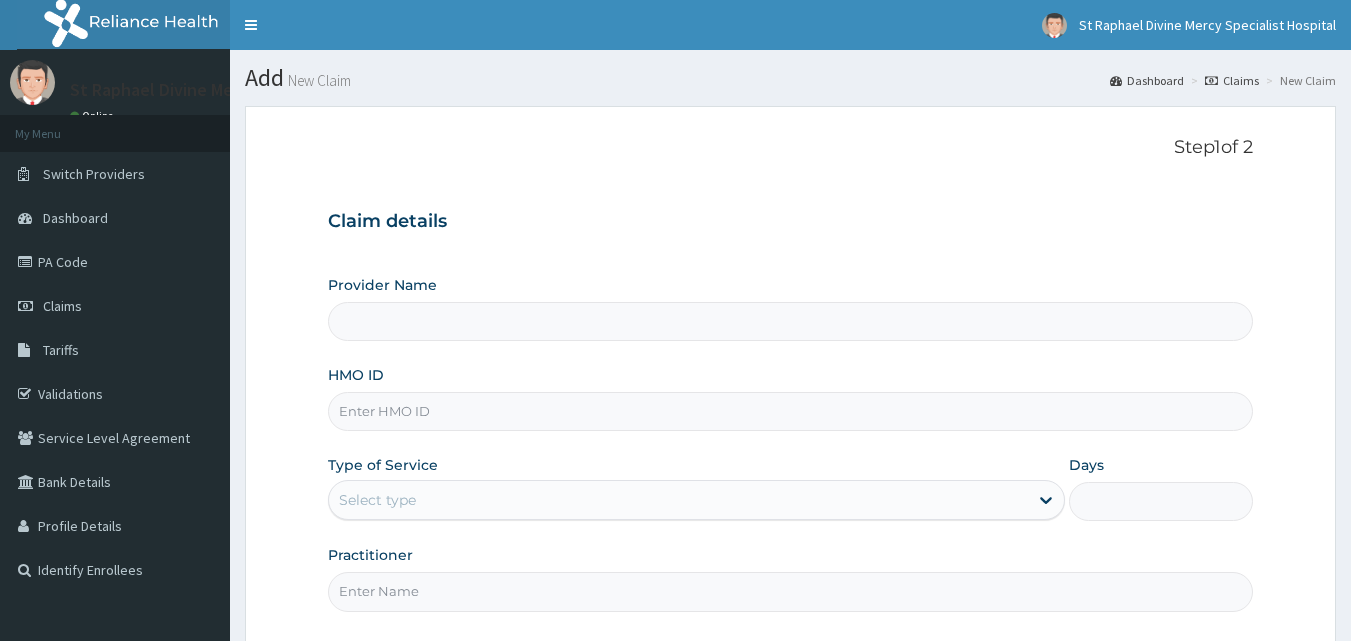 scroll, scrollTop: 0, scrollLeft: 0, axis: both 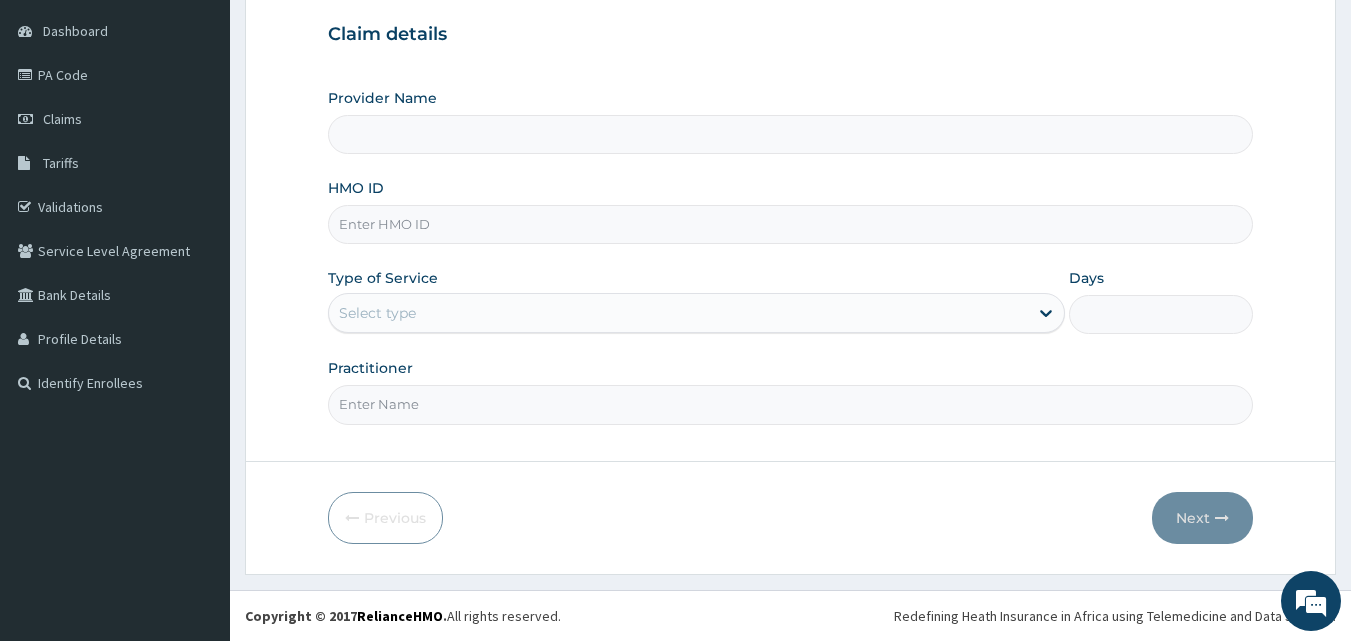 type on "St. Raphael Divine Mercy Specialist Hospital" 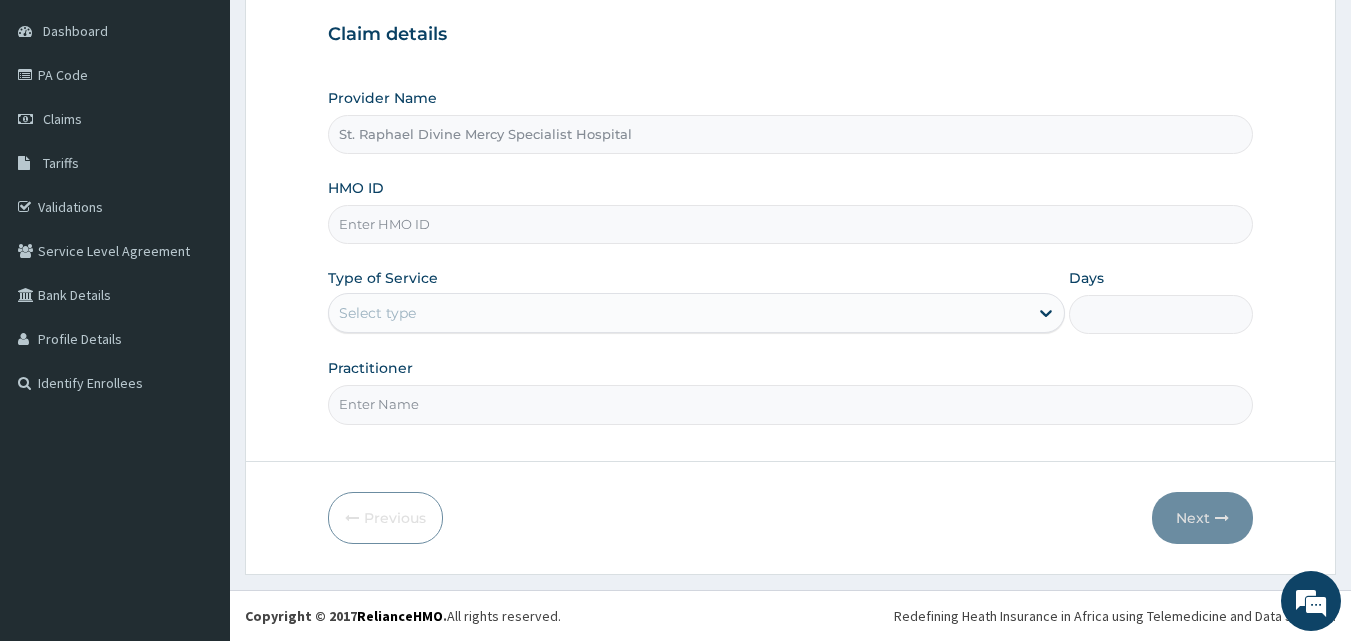 click on "HMO ID" at bounding box center [791, 224] 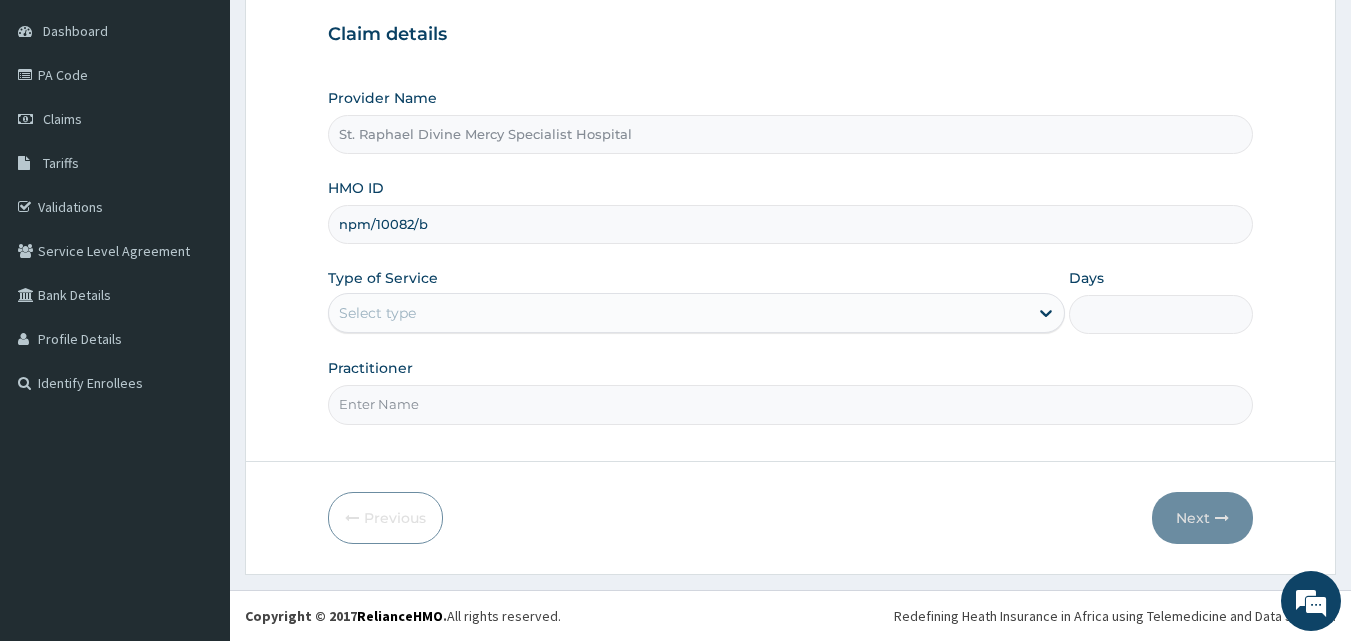 type on "npm/10082/b" 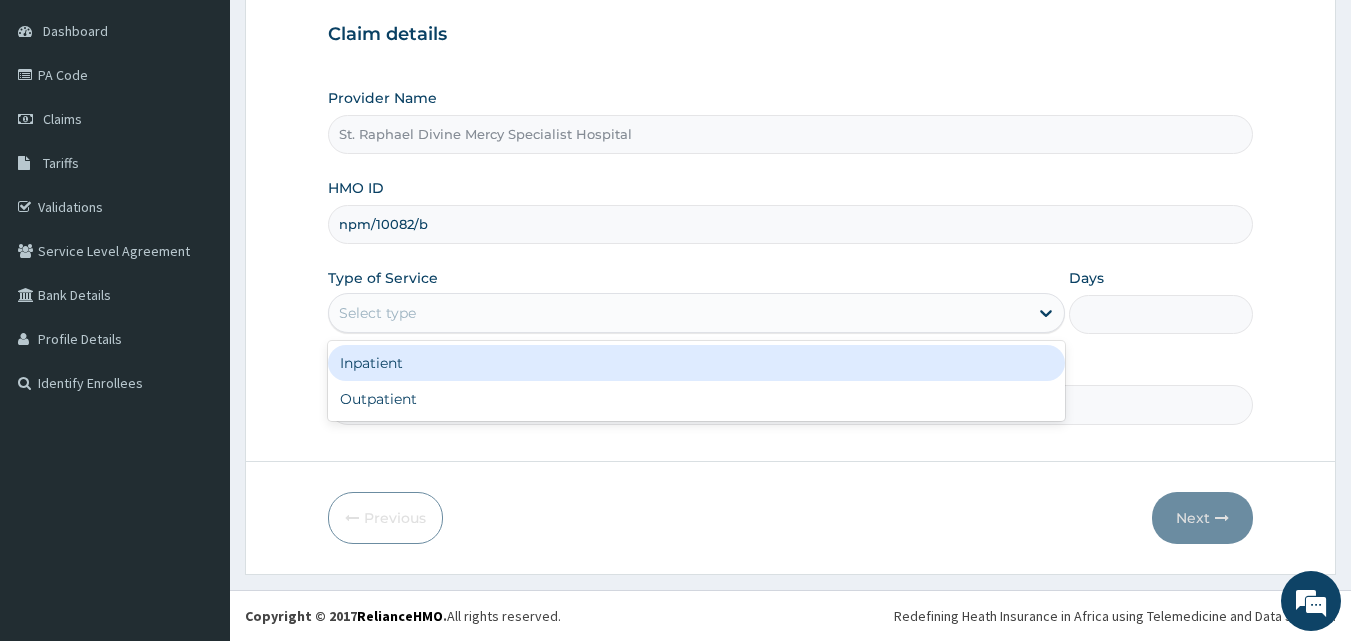 click on "Select type" at bounding box center (678, 313) 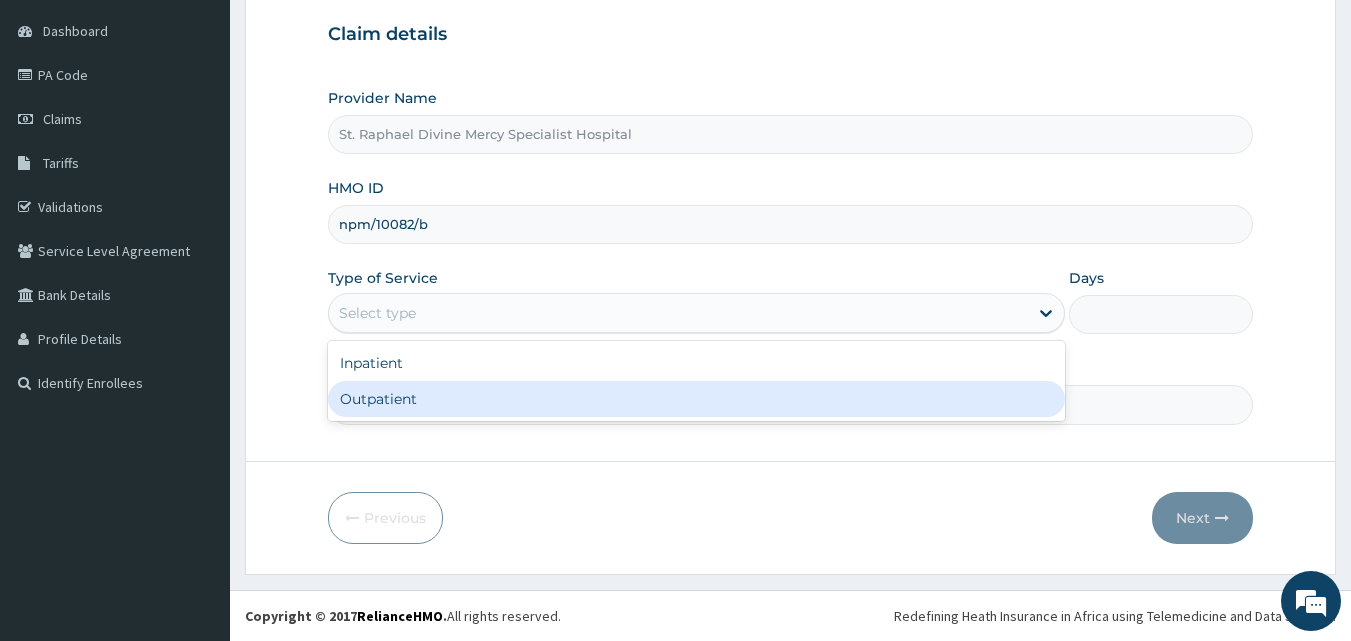 click on "Outpatient" at bounding box center [696, 399] 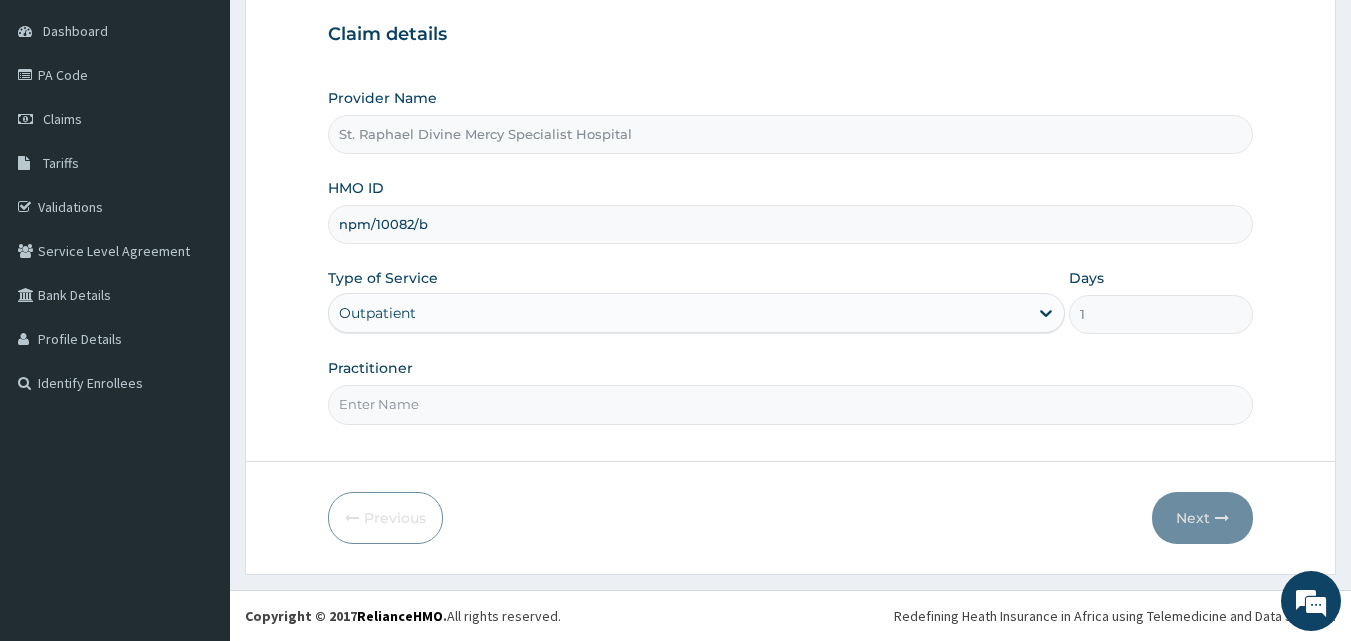 click on "Practitioner" at bounding box center [791, 404] 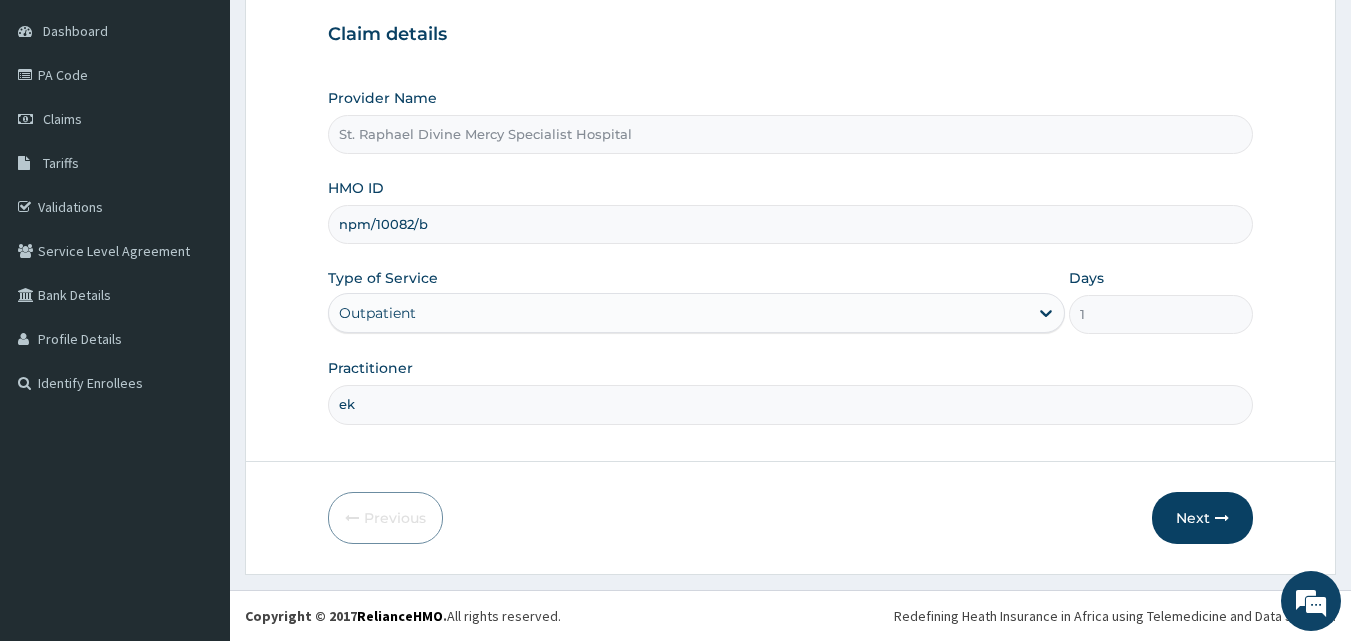 type on "e" 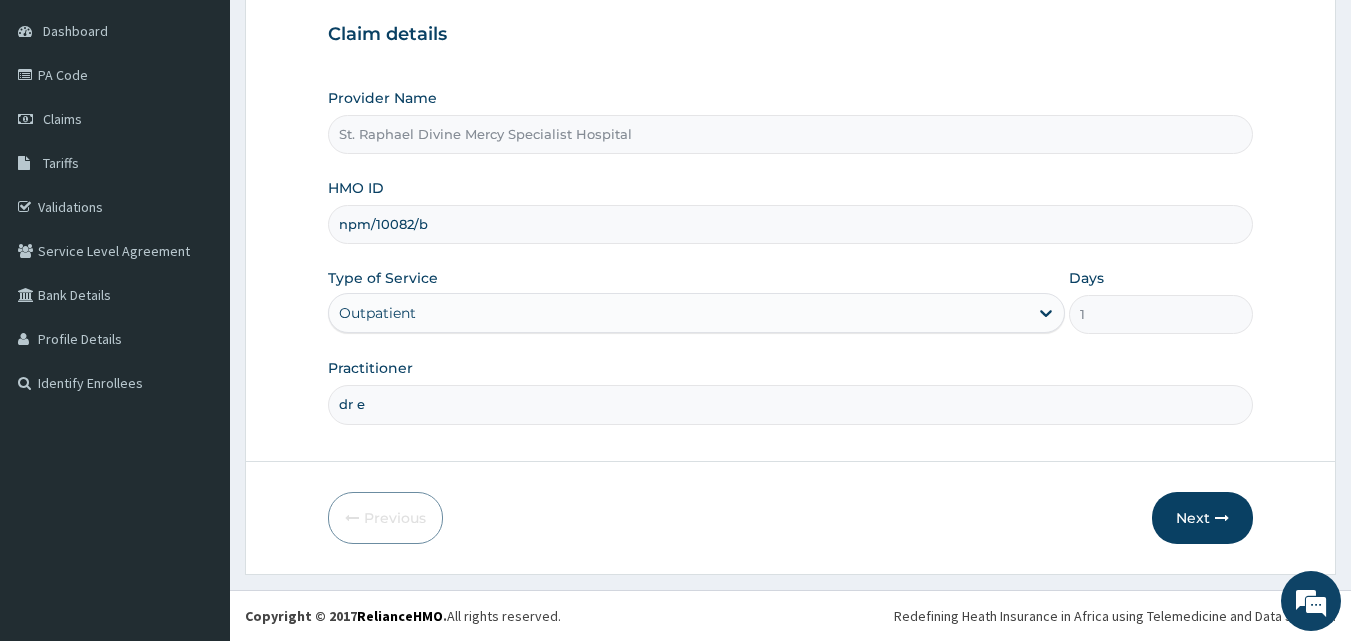 type on "Dr [NAME]" 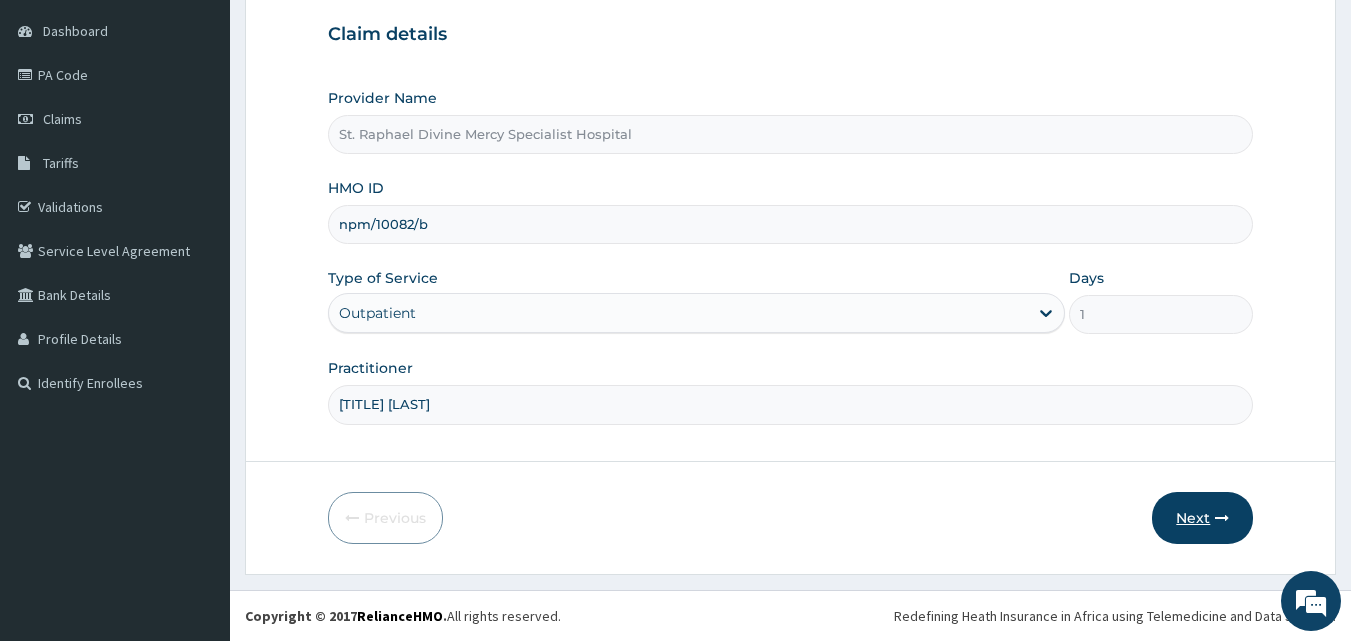click on "Next" at bounding box center (1202, 518) 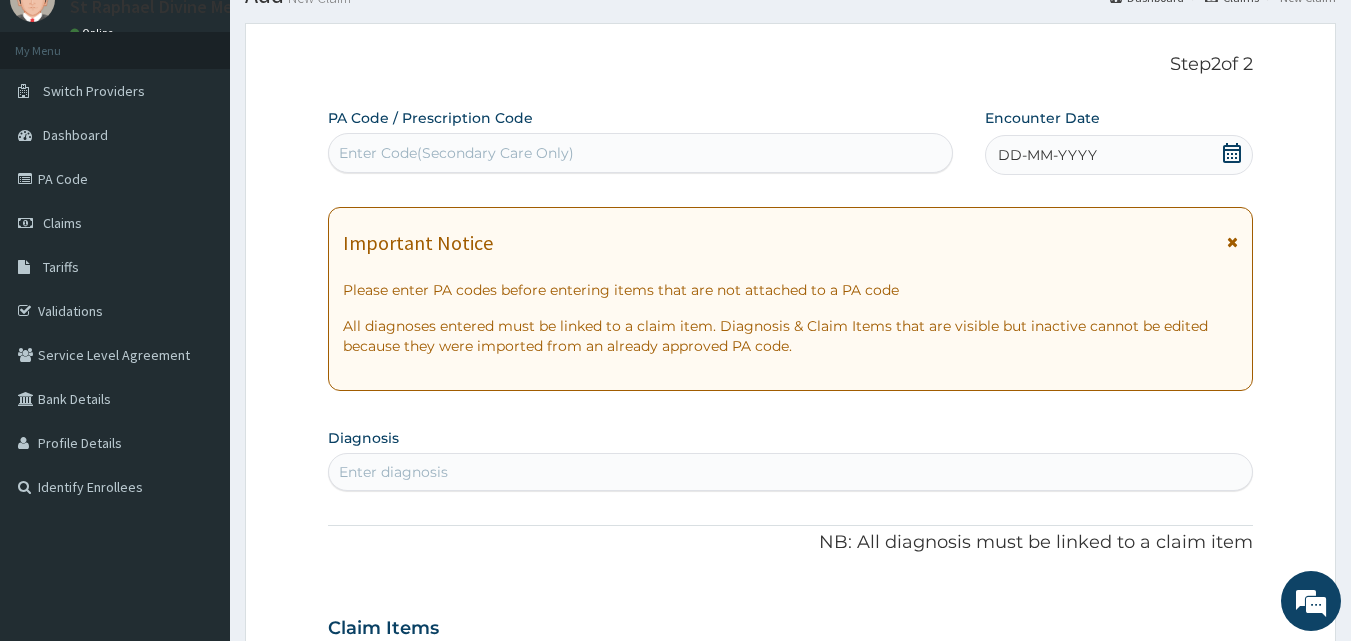 scroll, scrollTop: 0, scrollLeft: 0, axis: both 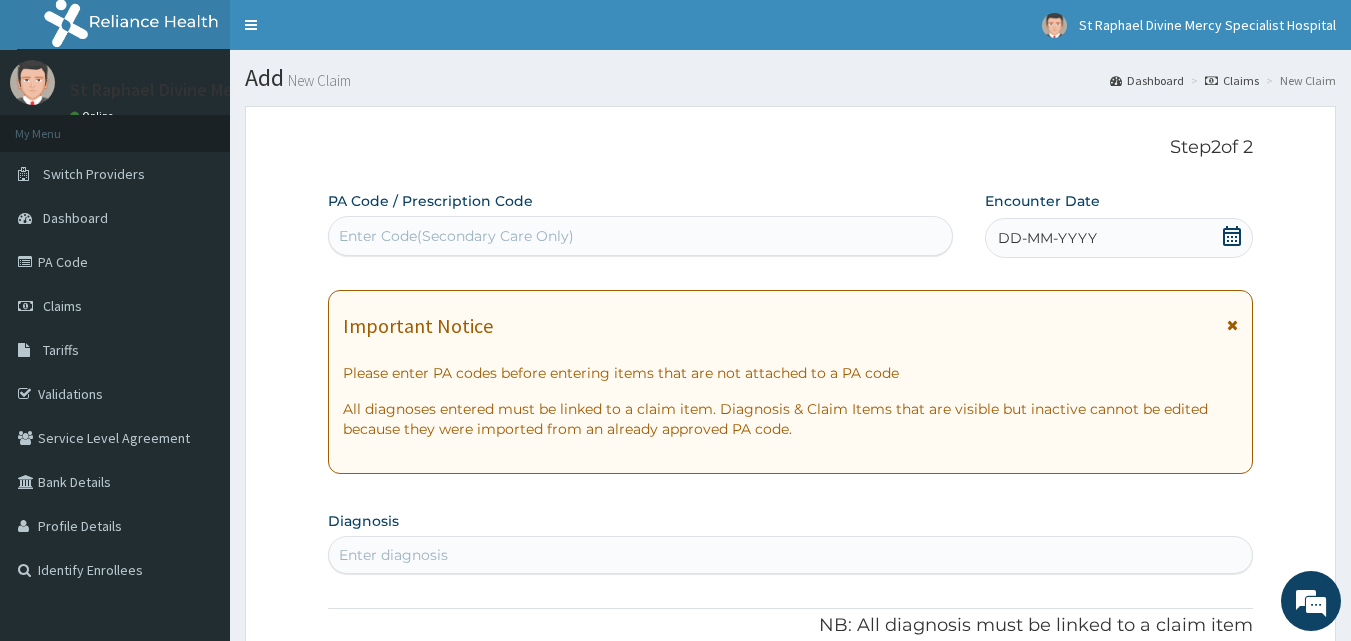 click on "DD-MM-YYYY" at bounding box center (1119, 238) 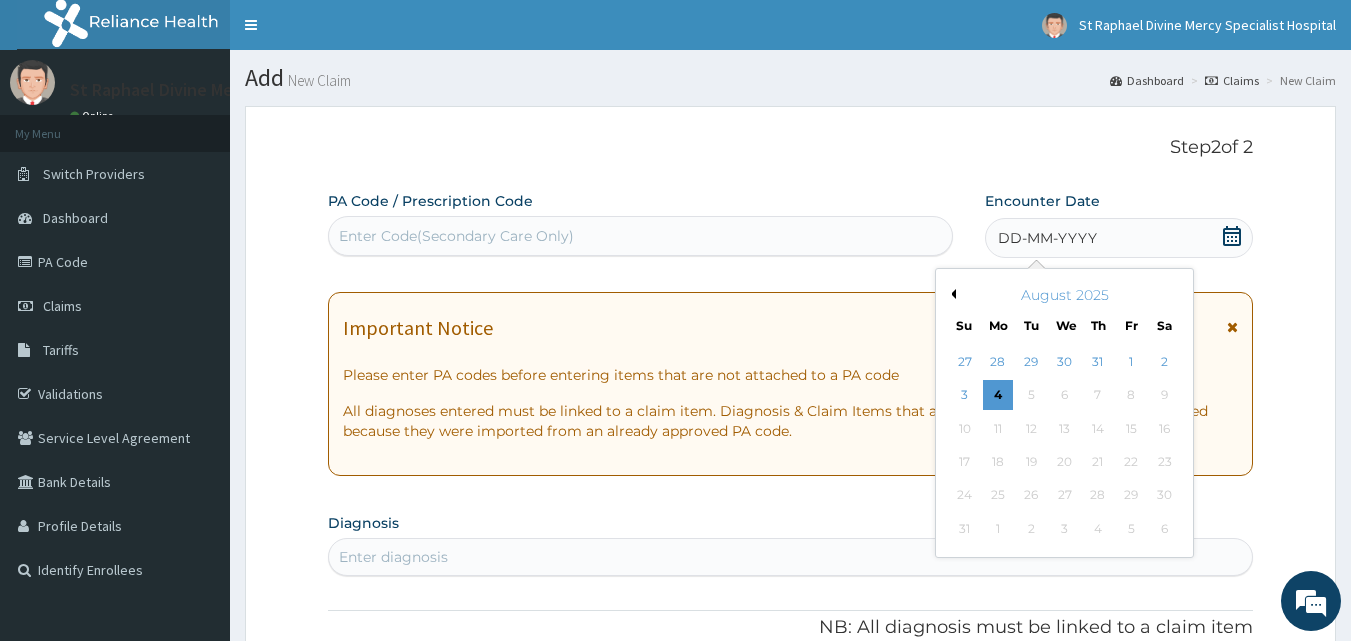 click on "Previous Month" at bounding box center (951, 294) 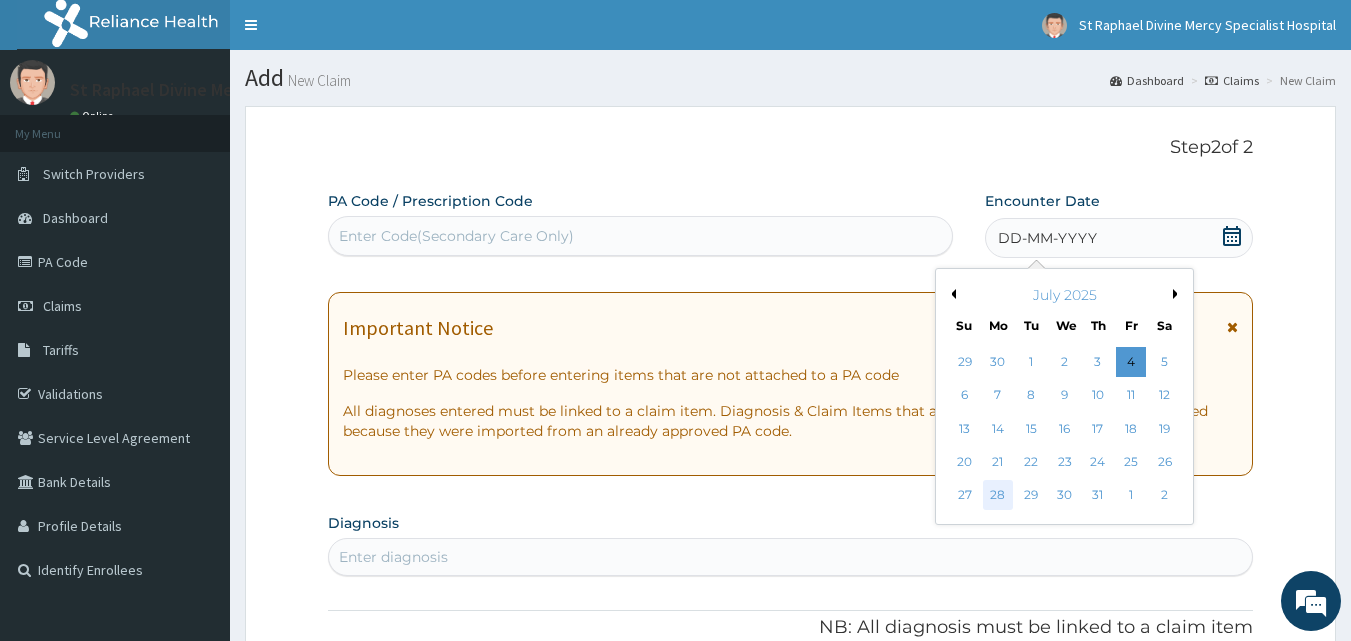 click on "28" at bounding box center [998, 496] 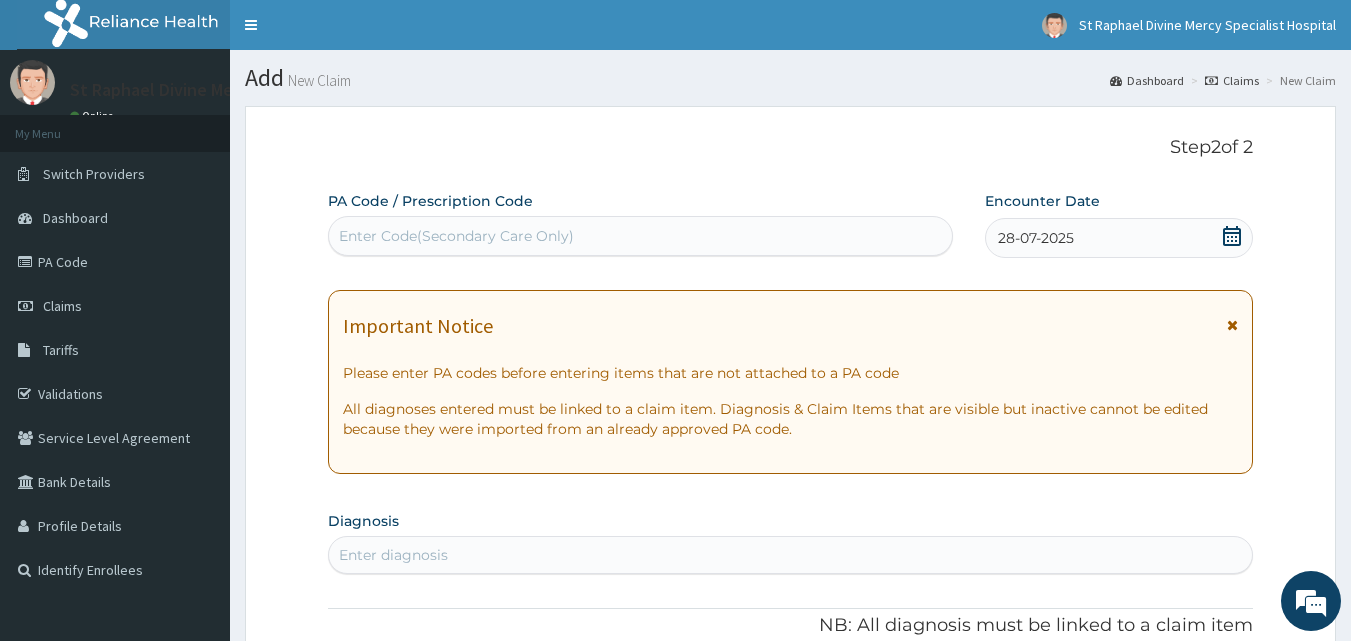 click on "Enter Code(Secondary Care Only)" at bounding box center [456, 236] 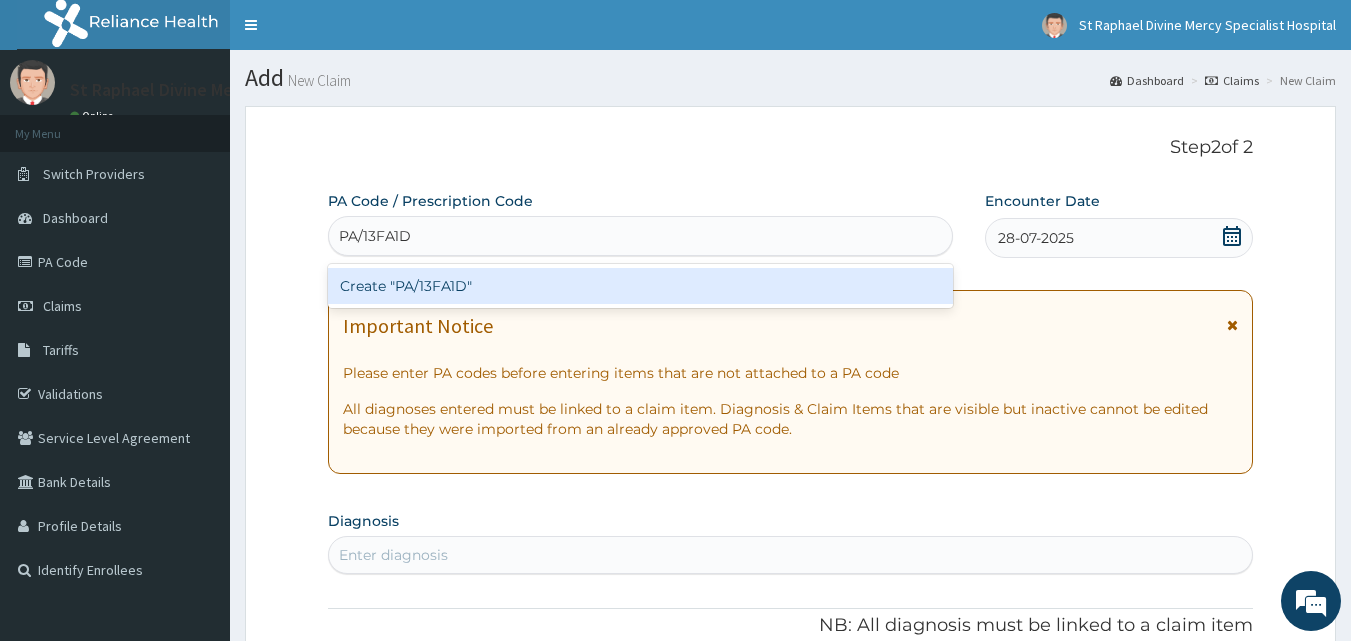 click on "Create "PA/13FA1D"" at bounding box center (641, 286) 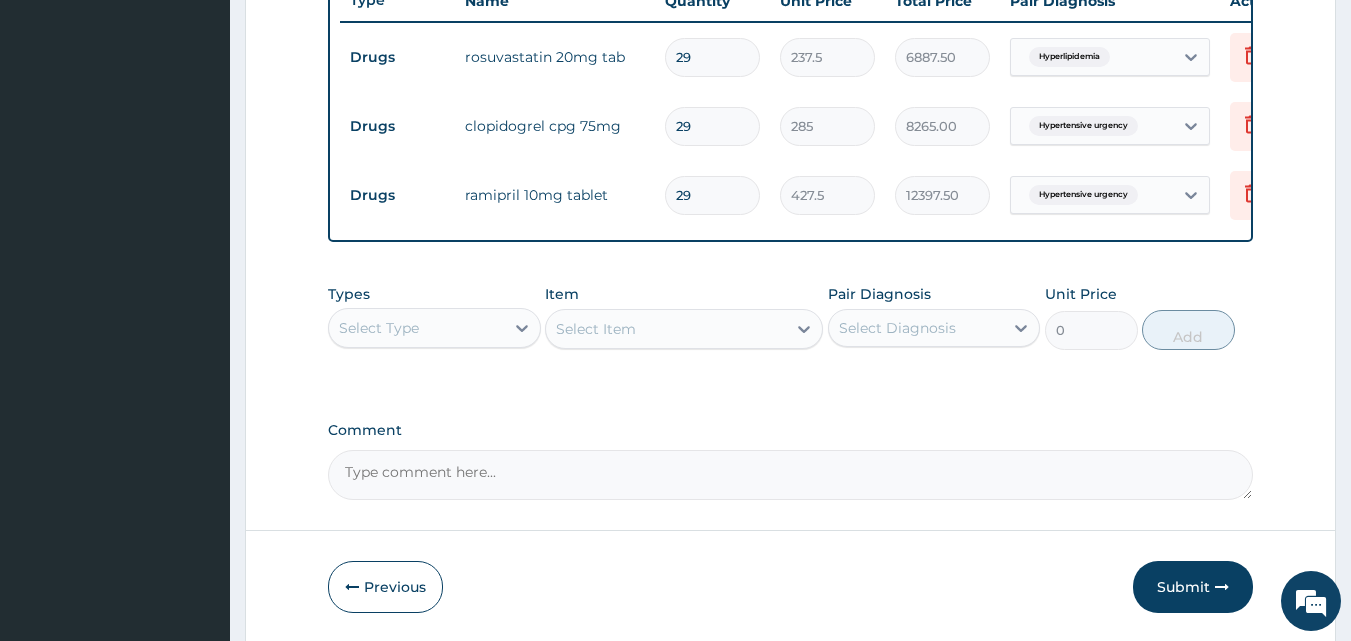 scroll, scrollTop: 650, scrollLeft: 0, axis: vertical 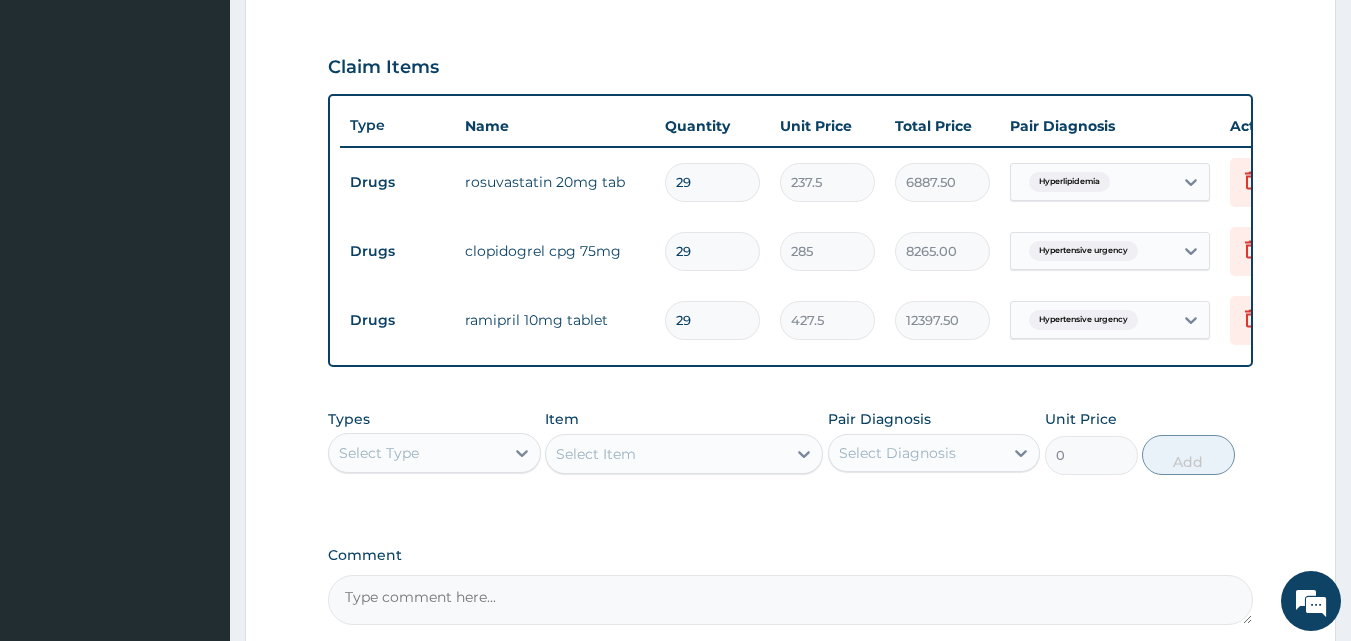 click on "29" at bounding box center [712, 251] 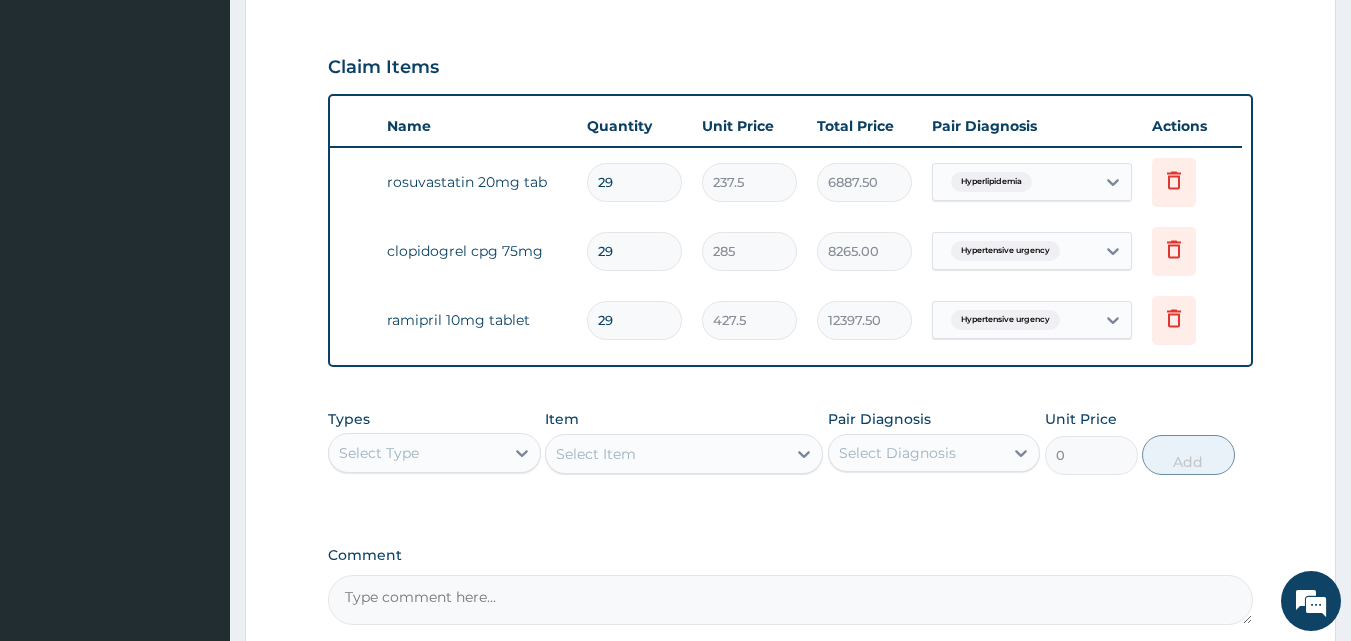 drag, startPoint x: 1263, startPoint y: 388, endPoint x: 764, endPoint y: 369, distance: 499.3616 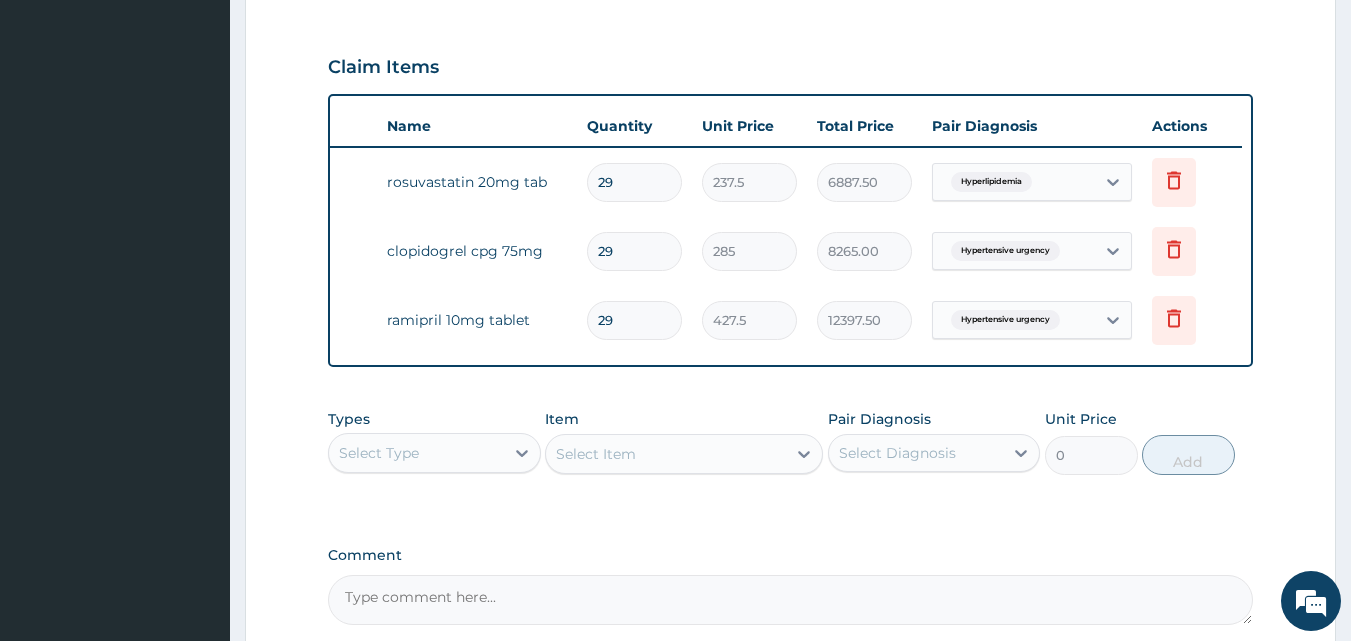 click on "Step  2  of 2 PA Code / Prescription Code PA/13FA1D Encounter Date 28-07-2025 Important Notice Please enter PA codes before entering items that are not attached to a PA code   All diagnoses entered must be linked to a claim item. Diagnosis & Claim Items that are visible but inactive cannot be edited because they were imported from an already approved PA code. Diagnosis Hyperlipidemia confirmed Hypertensive urgency confirmed NB: All diagnosis must be linked to a claim item Claim Items Type Name Quantity Unit Price Total Price Pair Diagnosis Actions Drugs rosuvastatin 20mg tab 29 237.5 6887.50 Hyperlipidemia Delete Drugs clopidogrel cpg 75mg 29 285 8265.00 Hypertensive urgency Delete Drugs ramipril 10mg tablet 29 427.5 12397.50 Hypertensive urgency Delete Types Select Type Item Select Item Pair Diagnosis Select Diagnosis Unit Price 0 Add Comment     Previous   Submit" at bounding box center (790, 112) 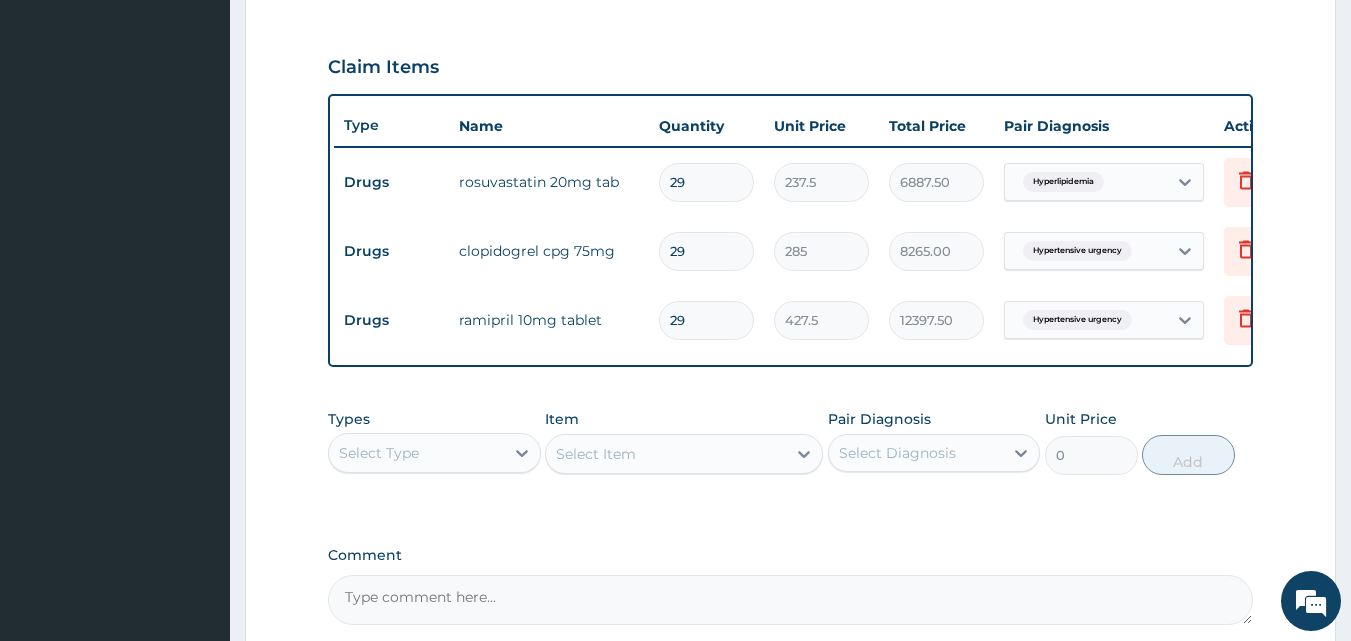 scroll, scrollTop: 0, scrollLeft: 0, axis: both 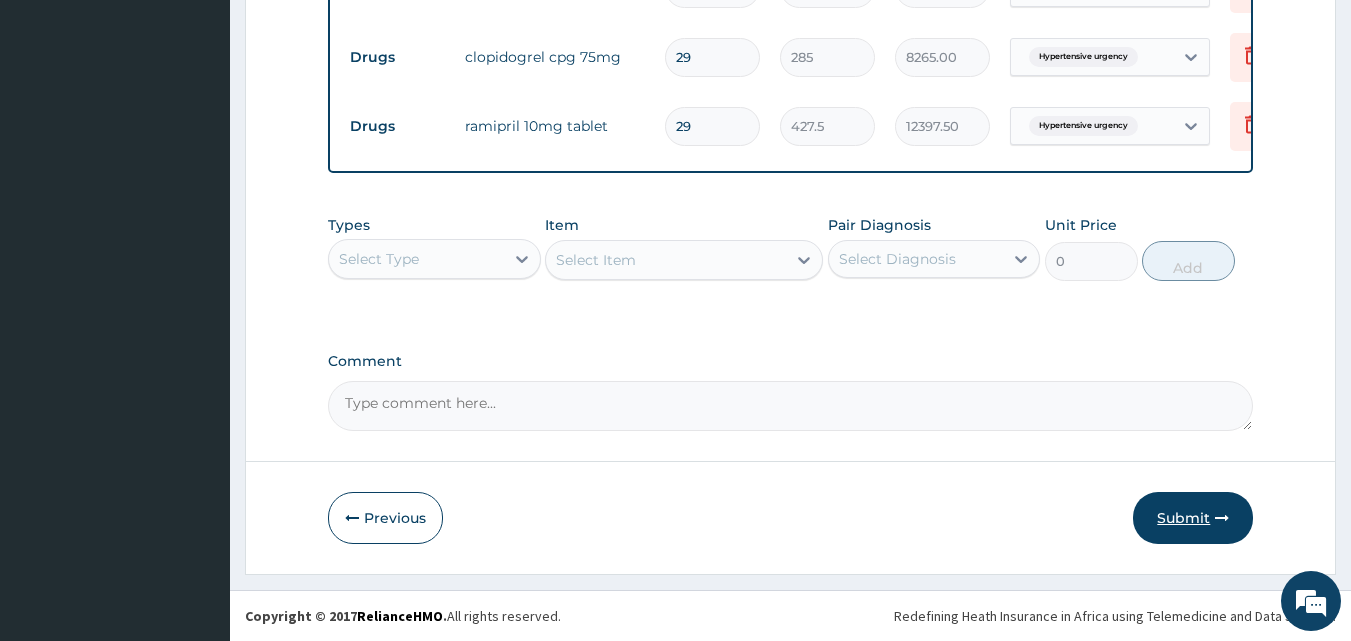 click on "Submit" at bounding box center (1193, 518) 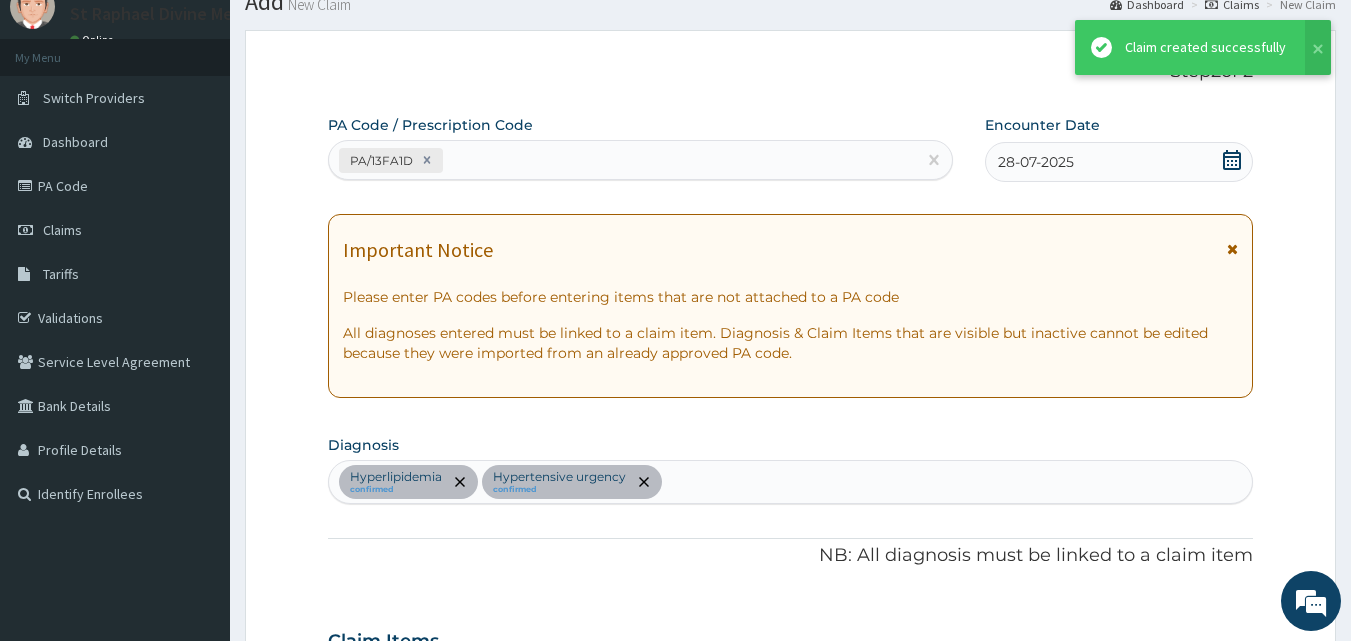 scroll, scrollTop: 859, scrollLeft: 0, axis: vertical 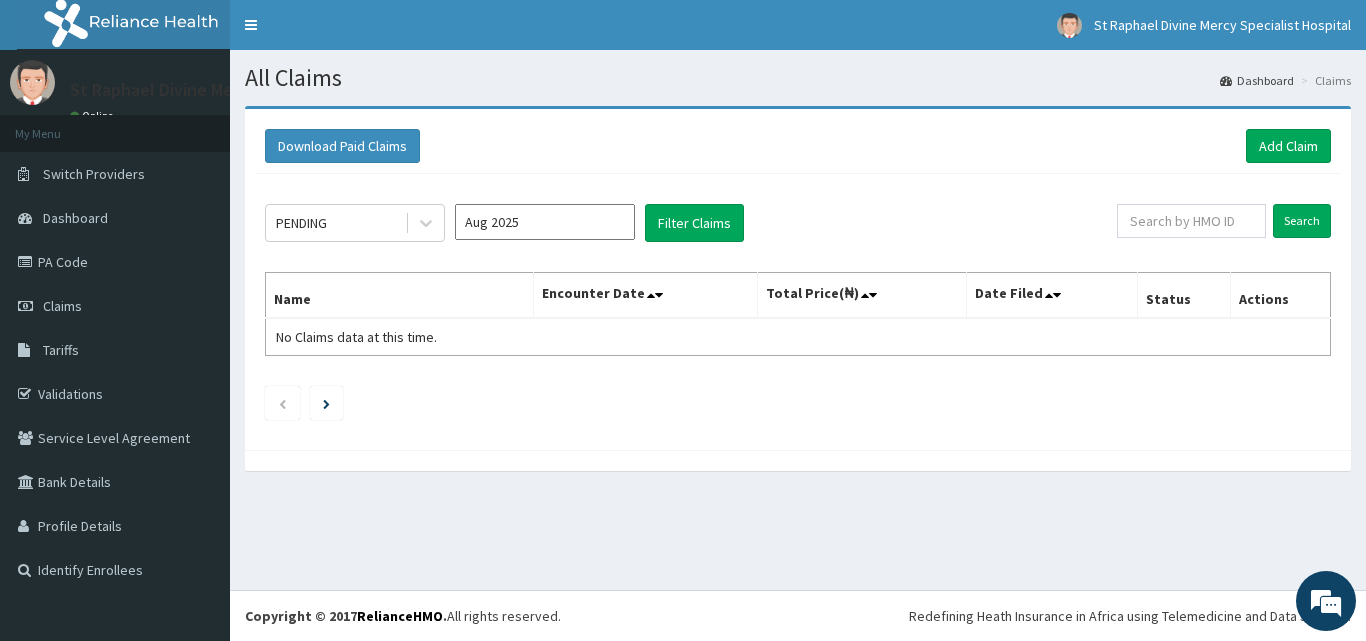 click on "Download Paid Claims Add Claim" at bounding box center (798, 146) 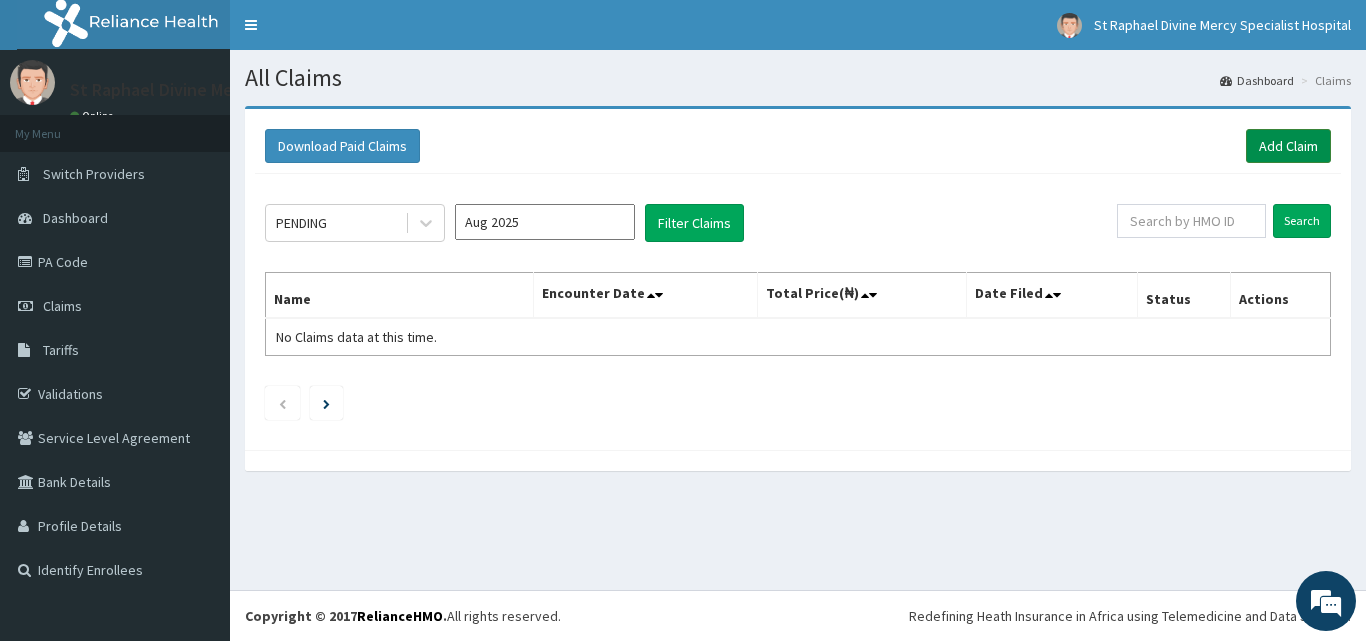 click on "Add Claim" at bounding box center [1288, 146] 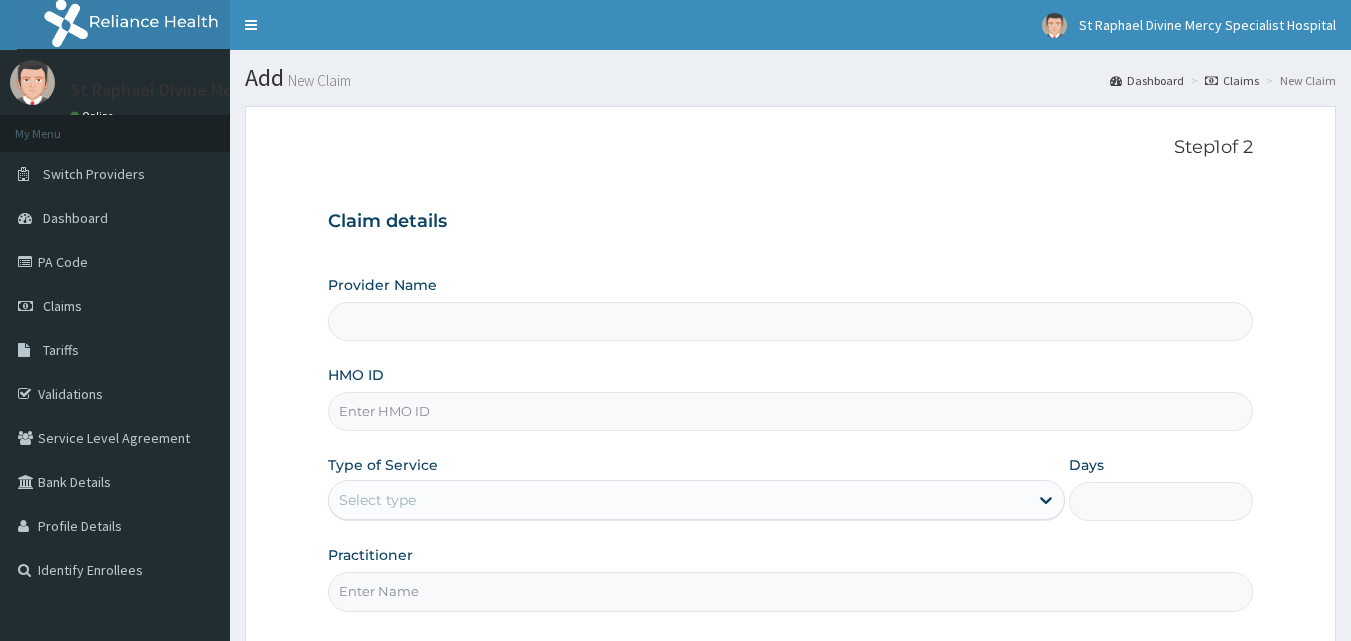 scroll, scrollTop: 0, scrollLeft: 0, axis: both 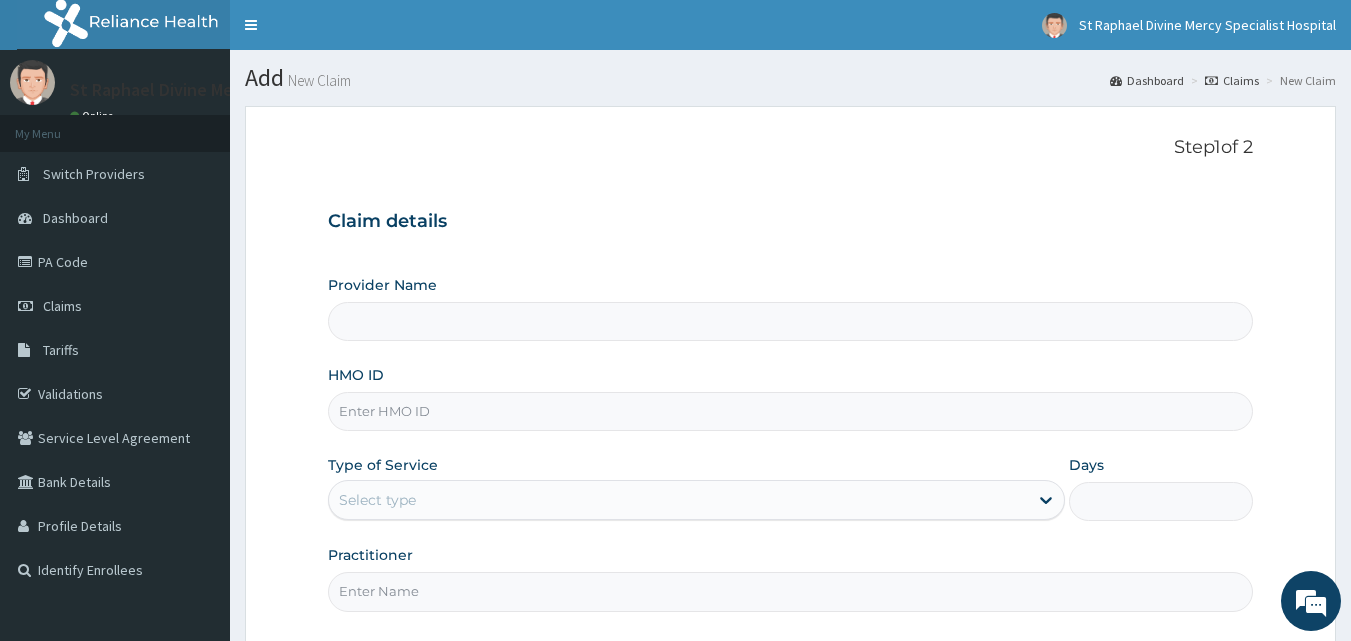 click on "Provider Name" at bounding box center (791, 321) 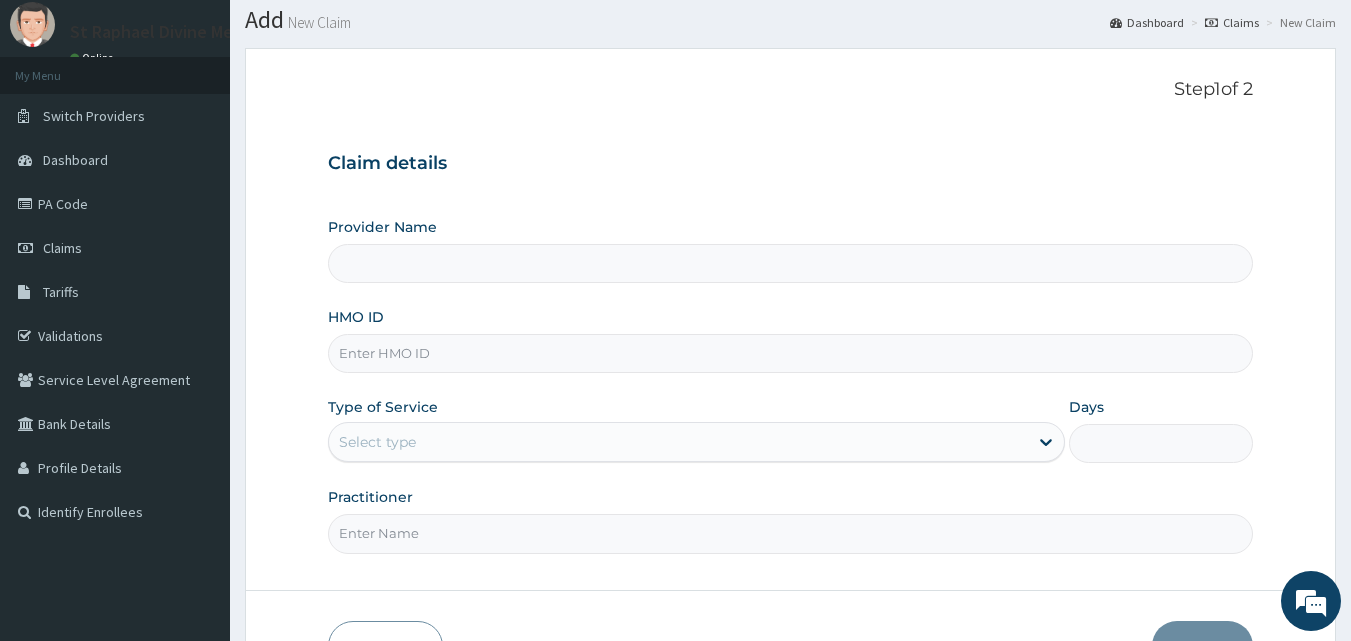 scroll, scrollTop: 0, scrollLeft: 0, axis: both 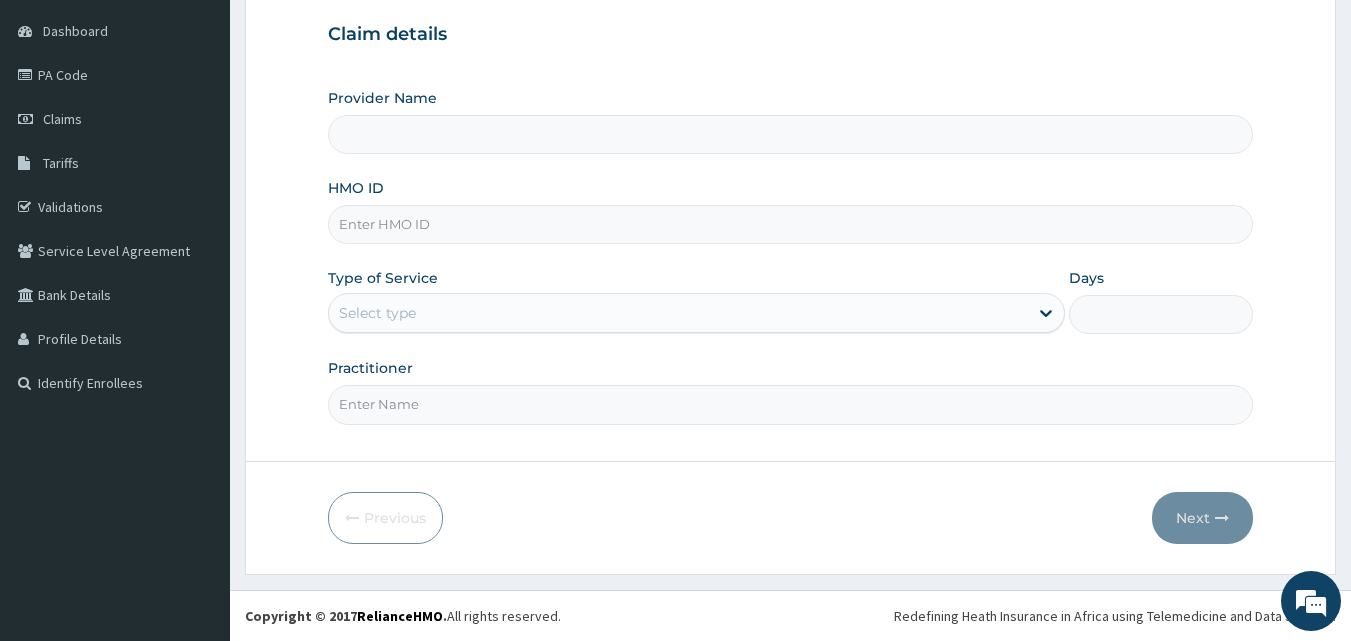 type on "St. Raphael Divine Mercy Specialist Hospital" 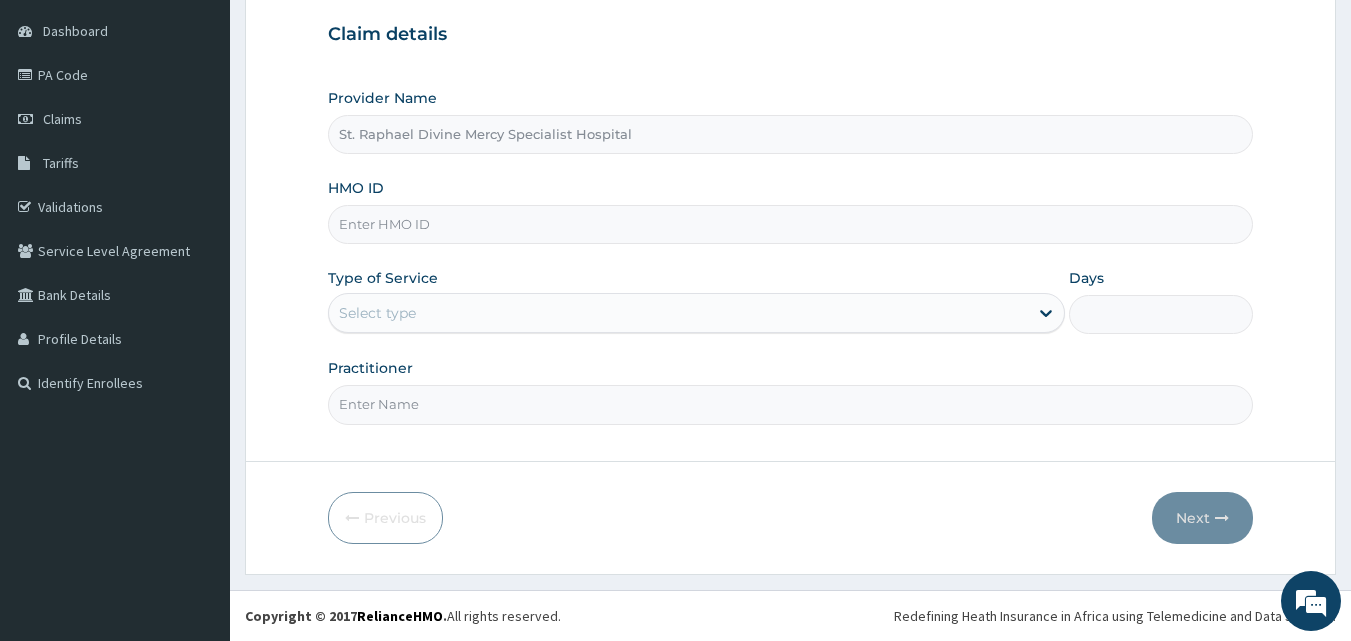 click on "HMO ID" at bounding box center [791, 224] 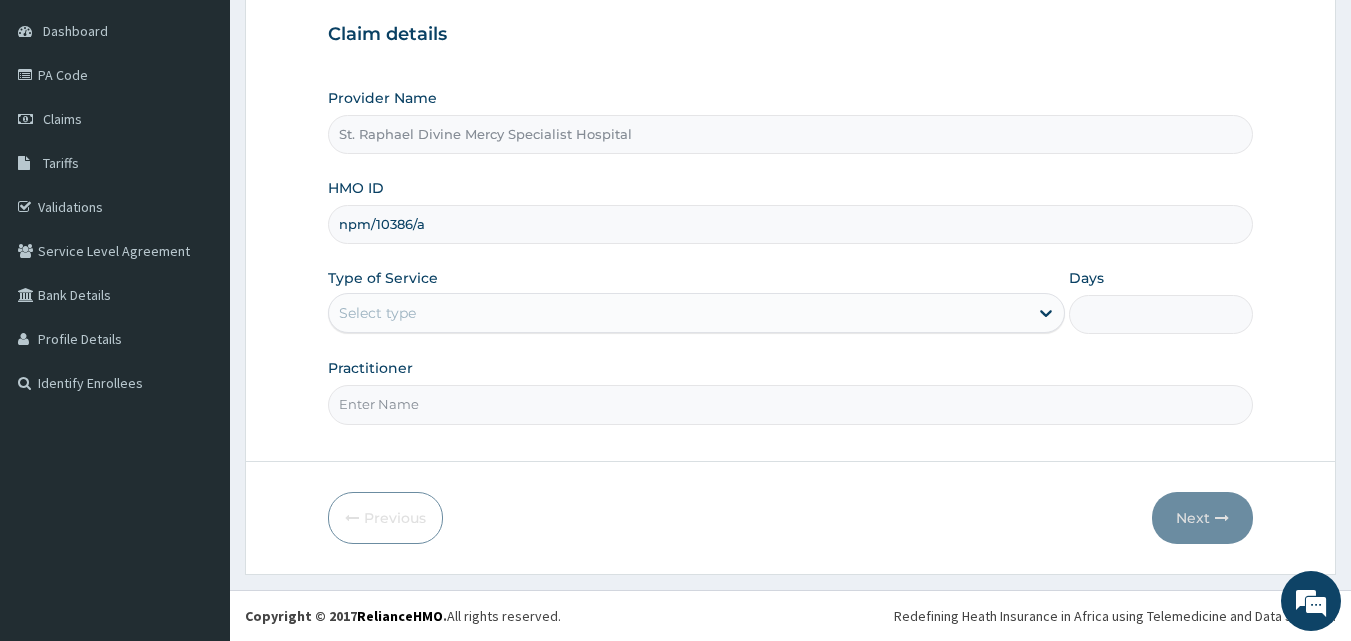 type on "npm/10386/a" 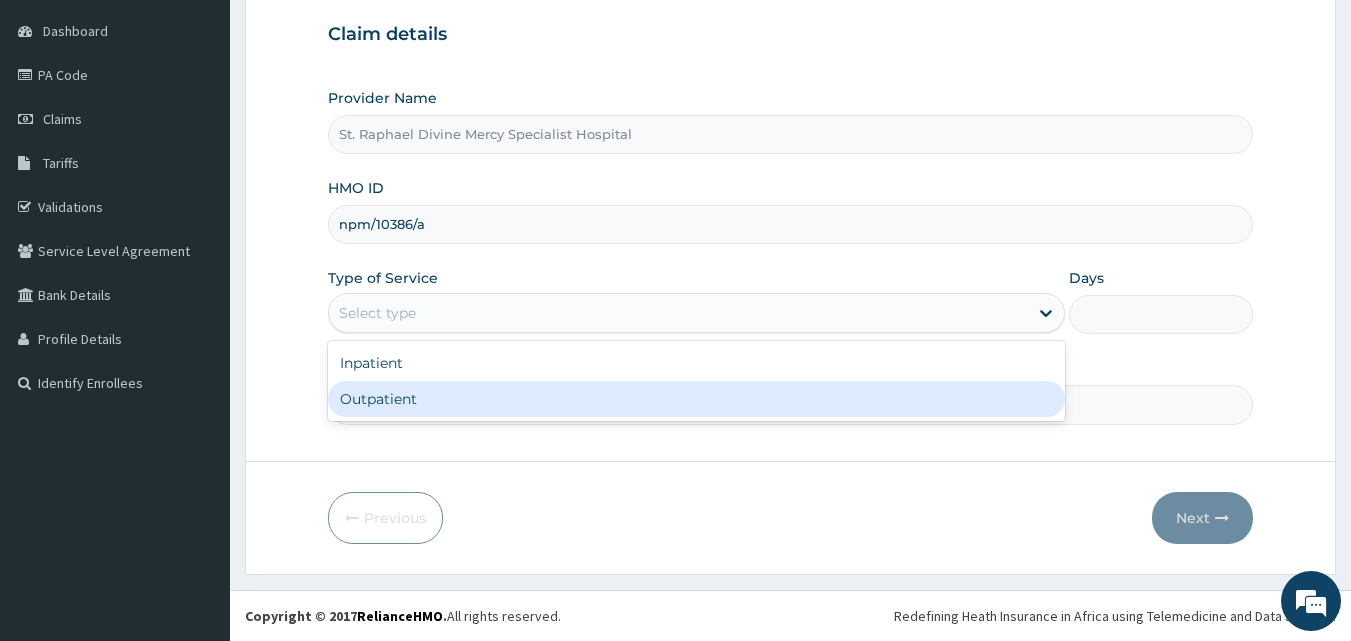 click on "Outpatient" at bounding box center [696, 399] 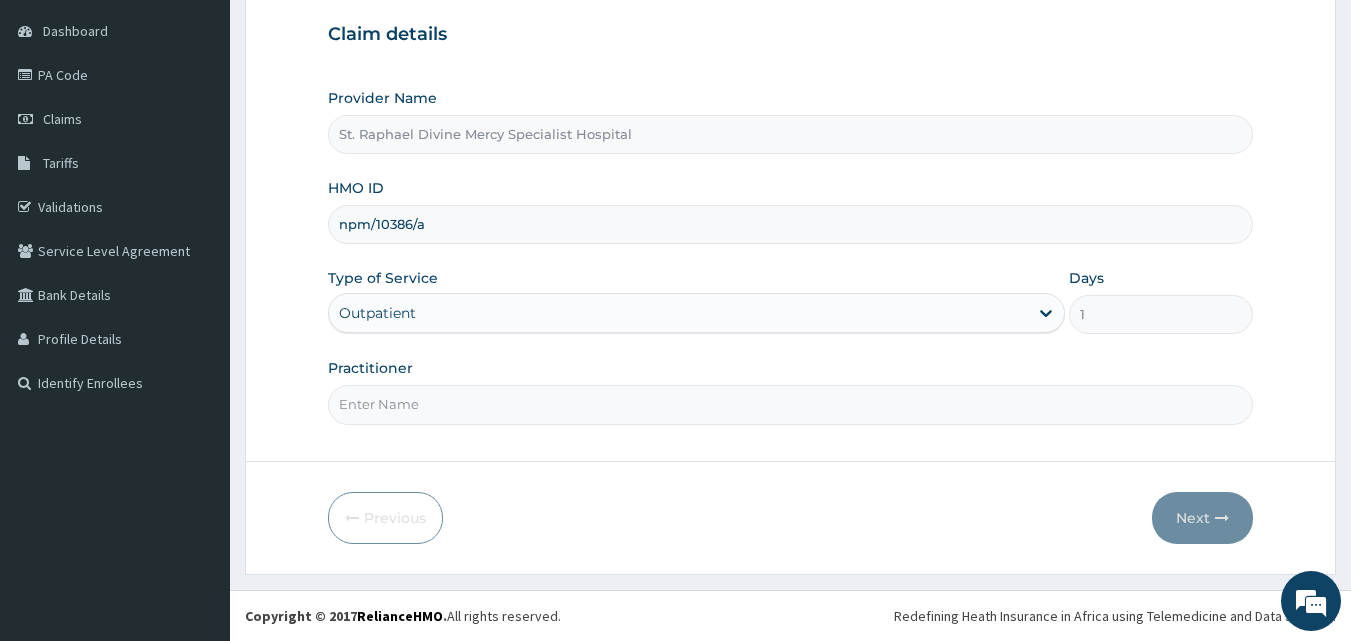 click on "Practitioner" at bounding box center [791, 404] 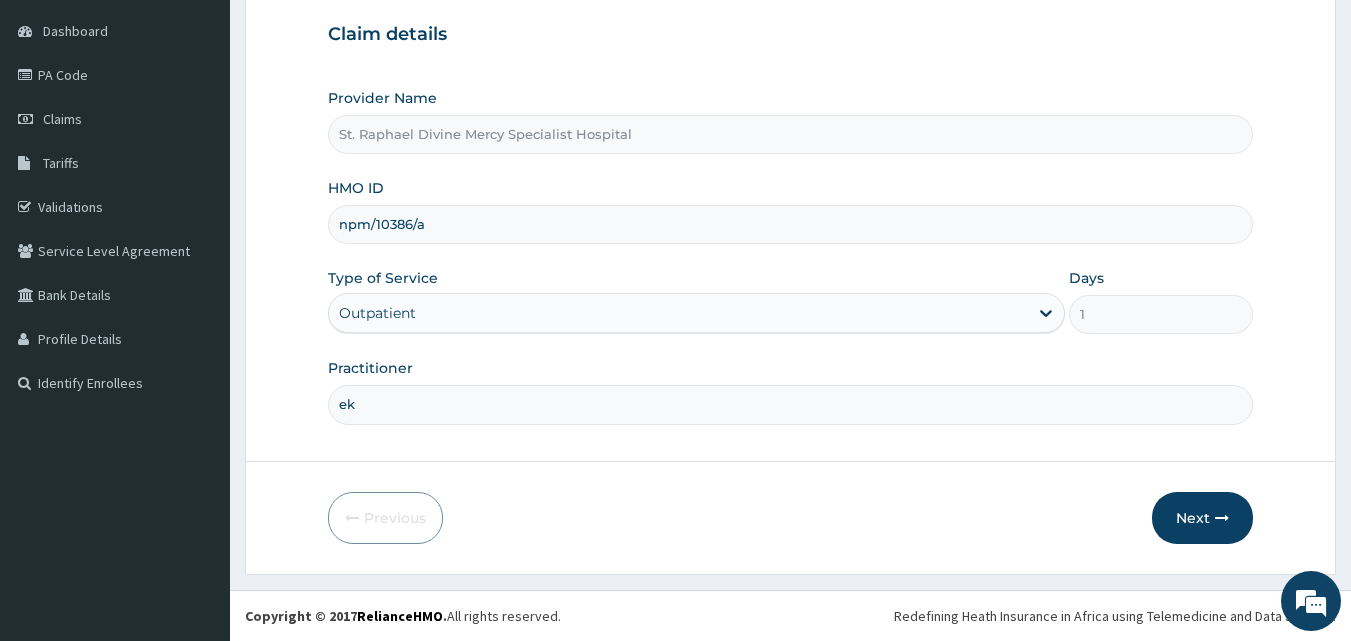 type on "e" 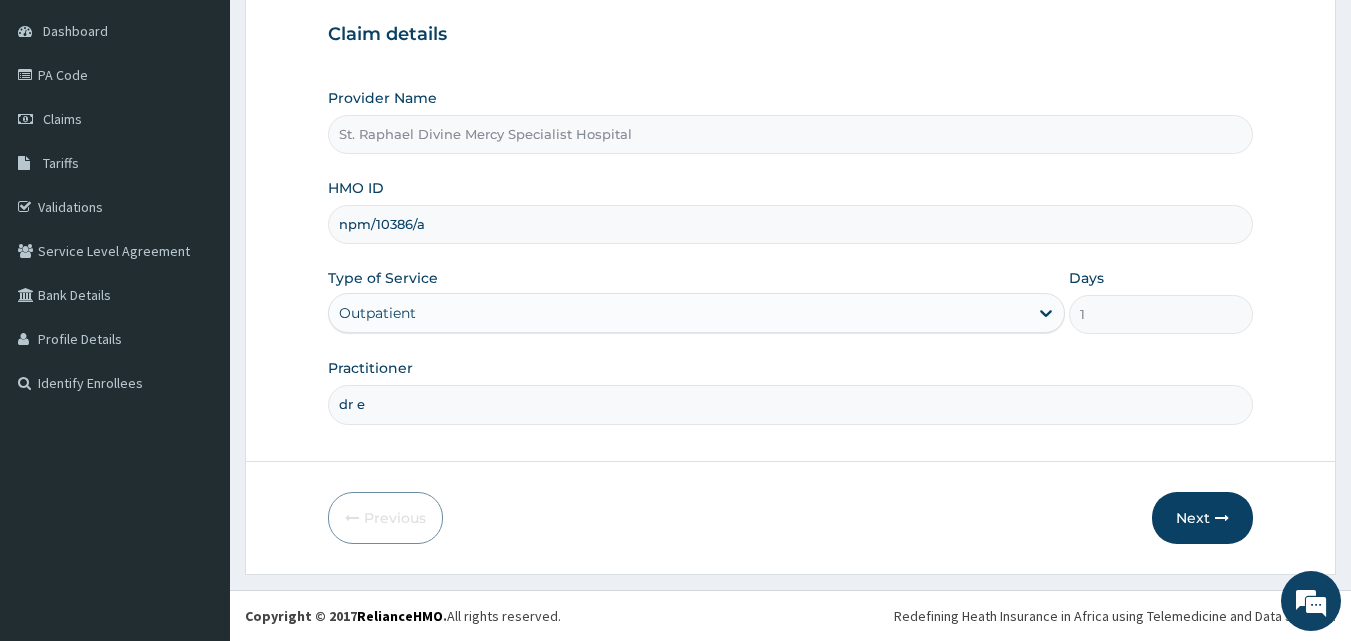 type on "Dr [LAST]" 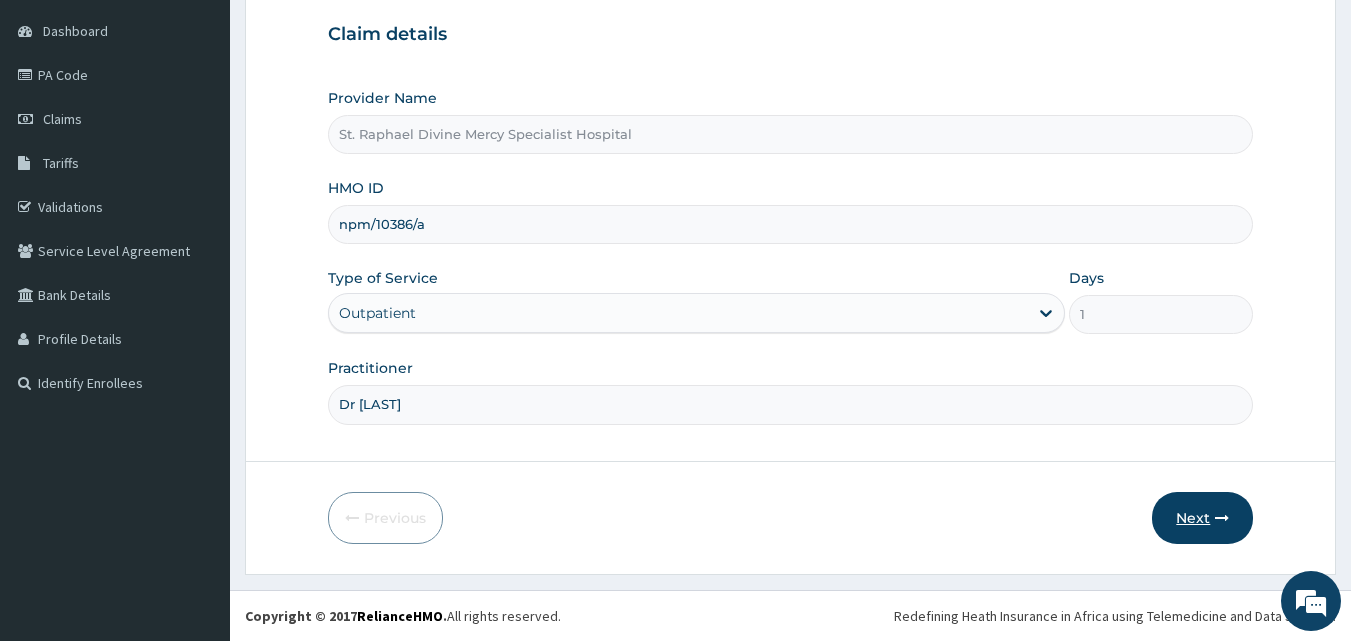 click on "Next" at bounding box center (1202, 518) 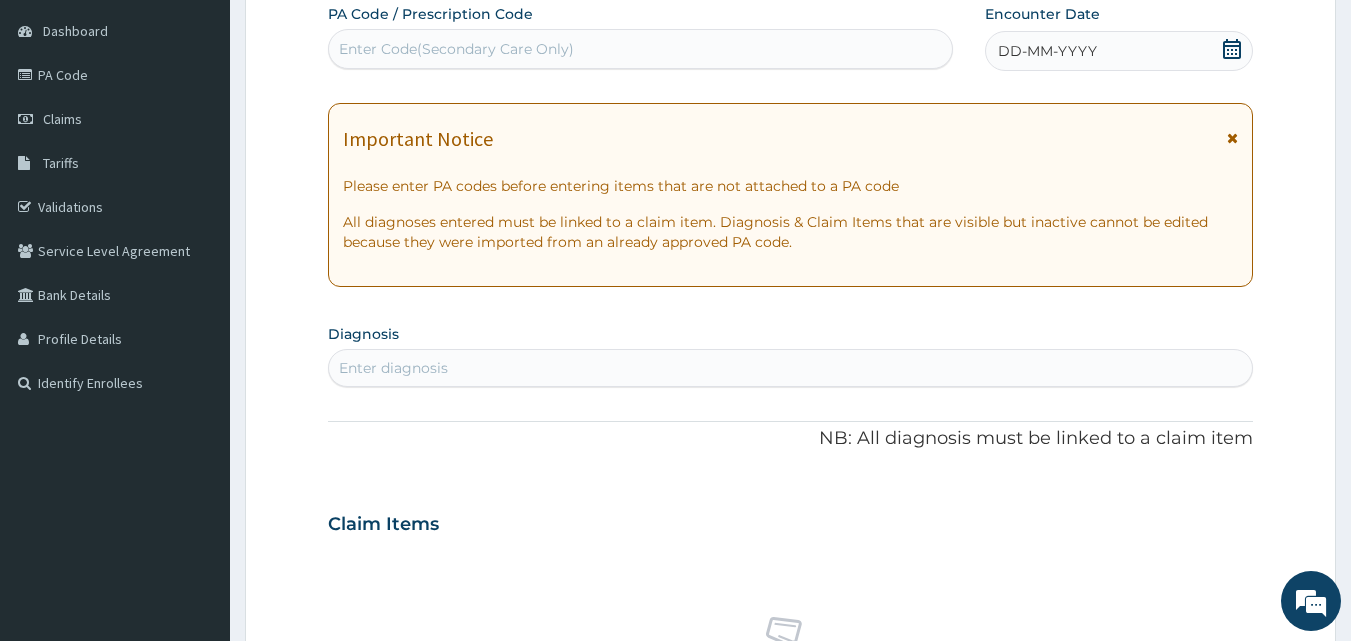 click on "Enter diagnosis" at bounding box center (791, 368) 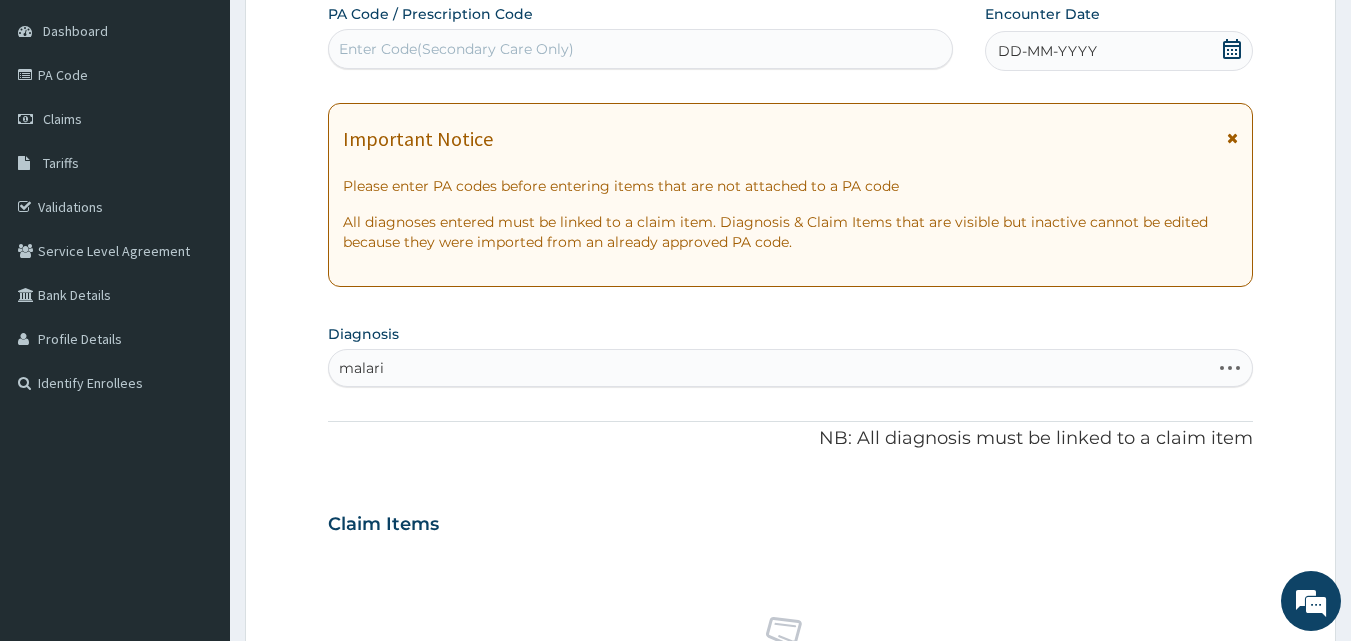 type on "malaria" 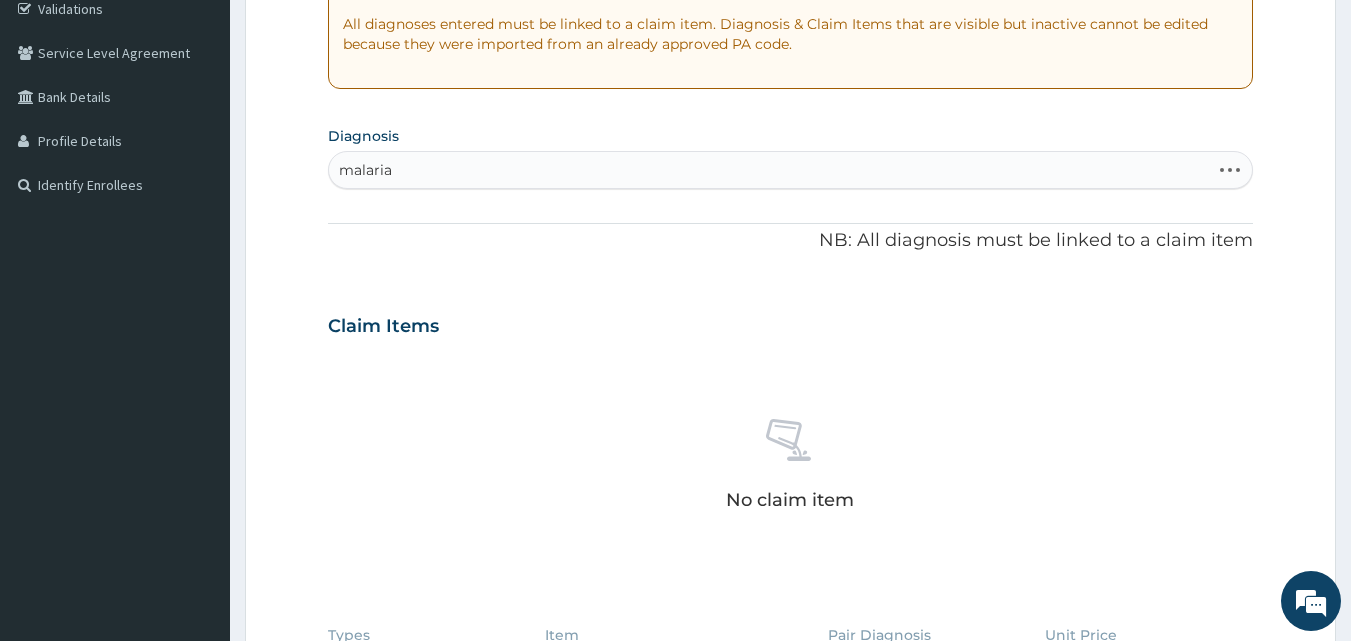 scroll, scrollTop: 387, scrollLeft: 0, axis: vertical 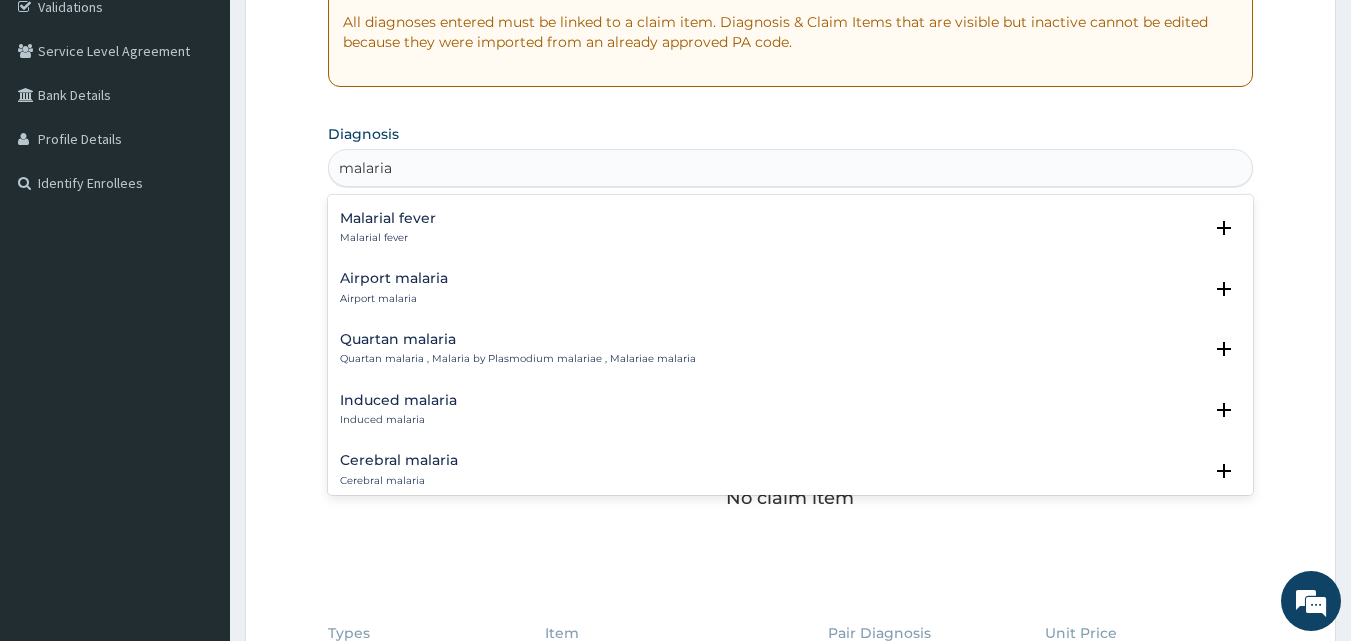 click on "Malarial fever" at bounding box center (388, 238) 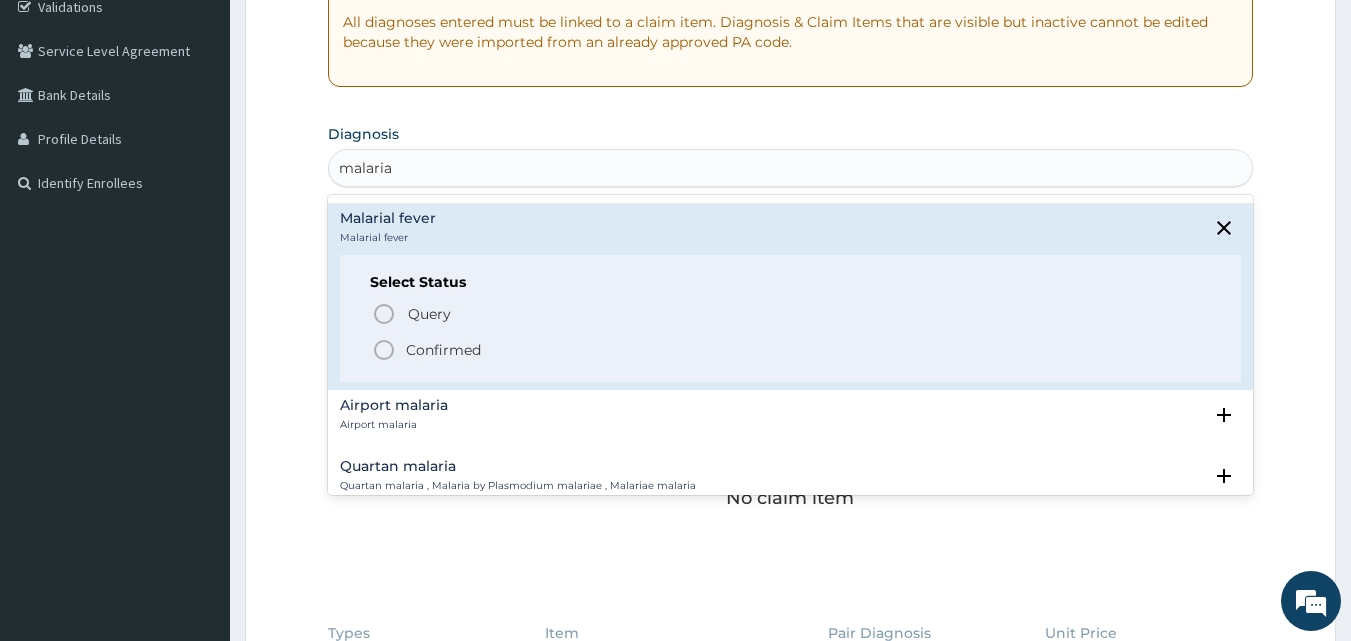 click on "Confirmed" at bounding box center (443, 350) 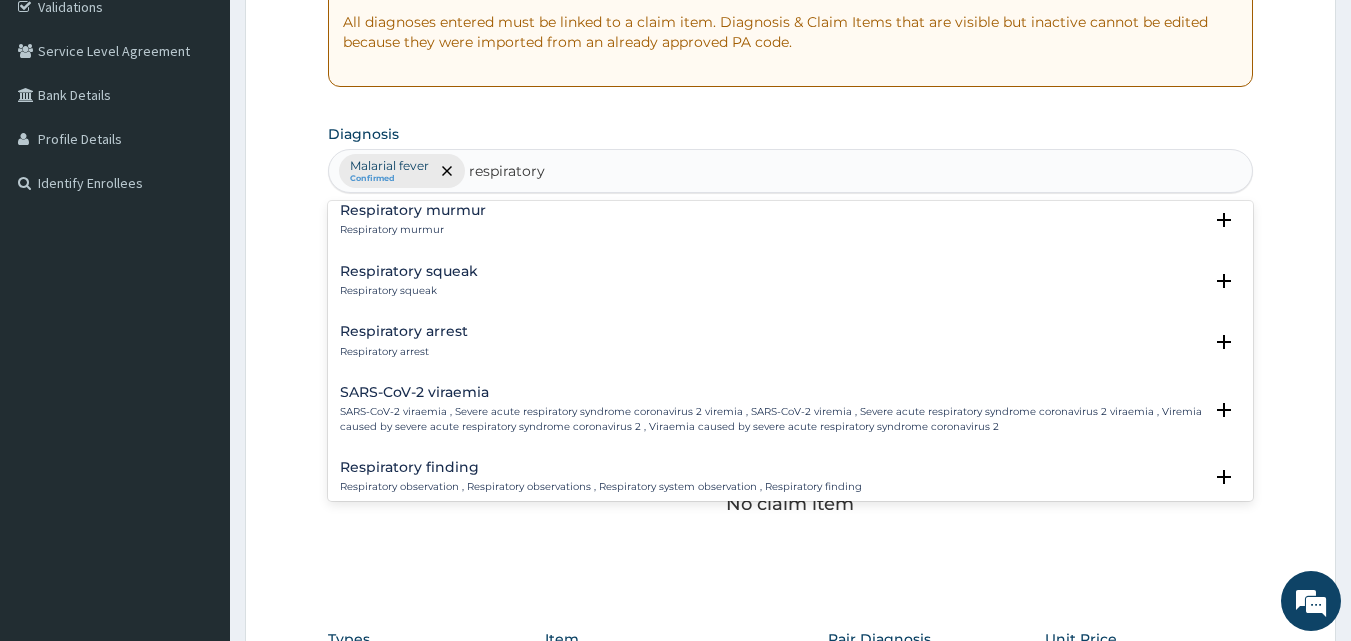 scroll, scrollTop: 600, scrollLeft: 0, axis: vertical 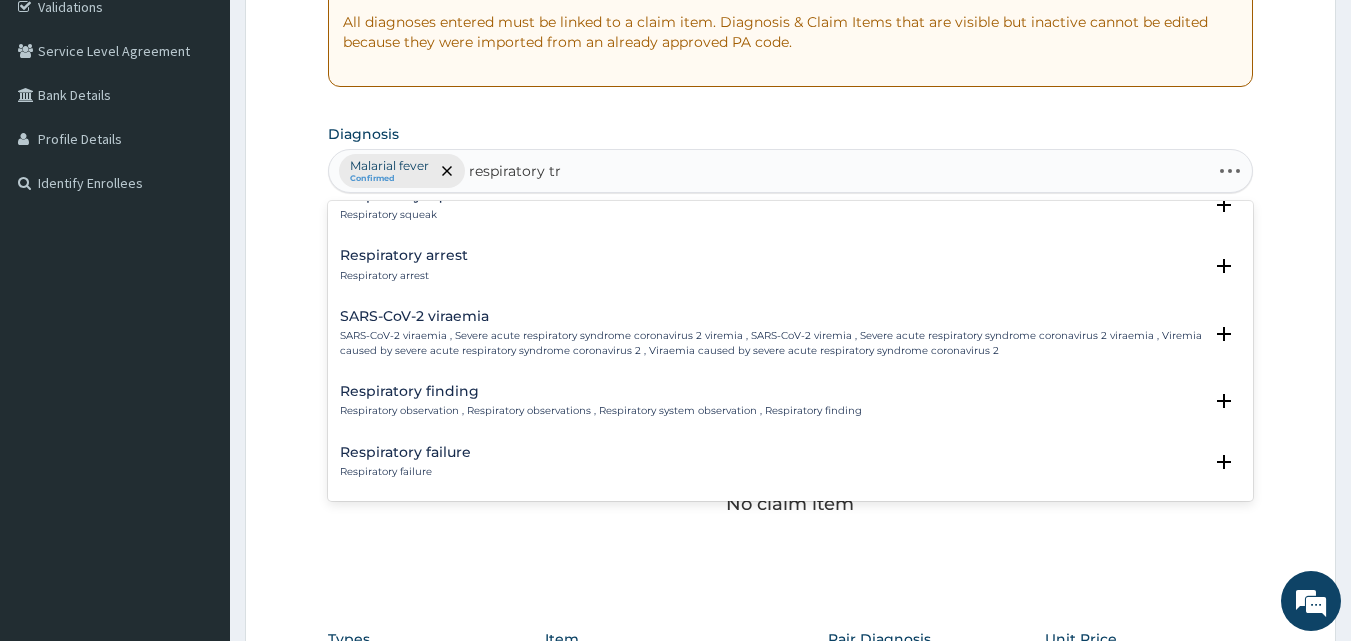 type on "respiratory tra" 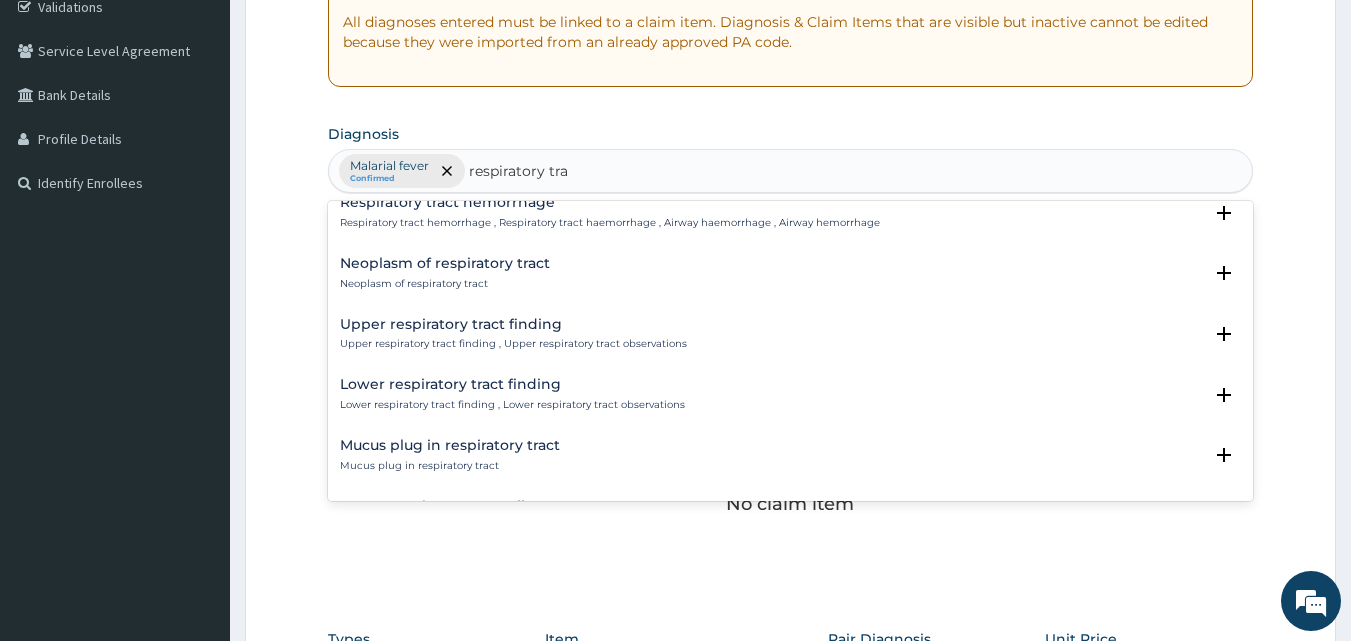 scroll, scrollTop: 171, scrollLeft: 0, axis: vertical 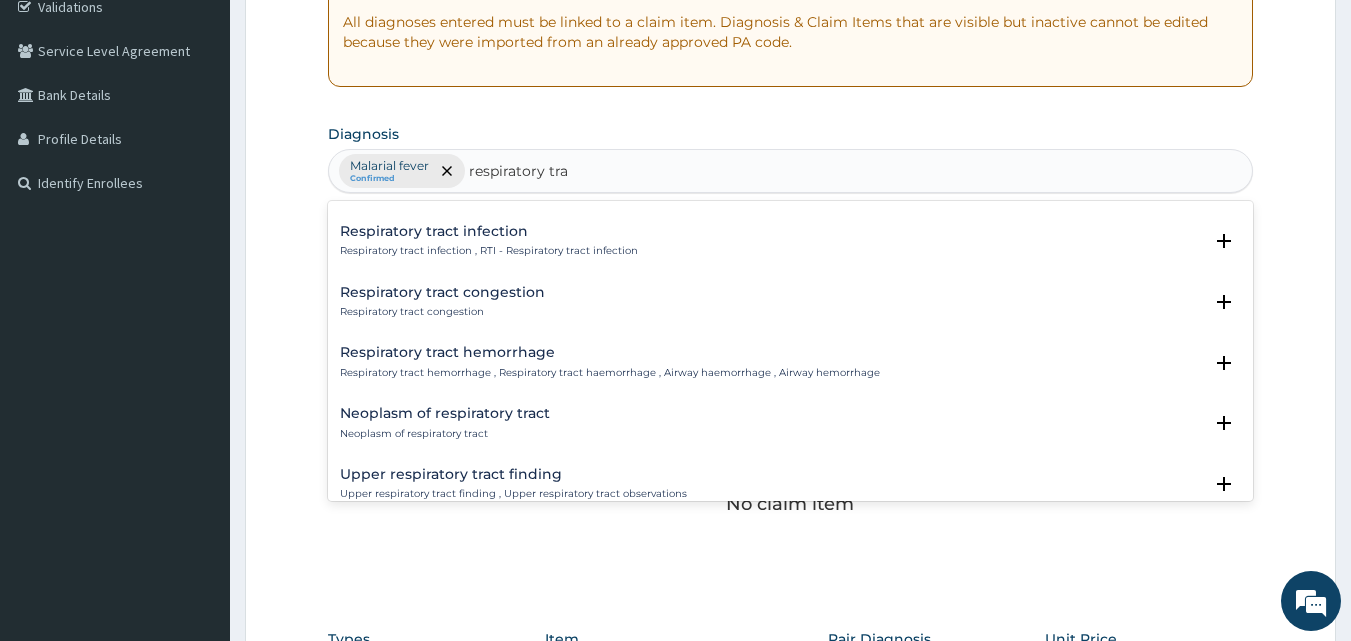 click on "Respiratory tract infection , RTI - Respiratory tract infection" at bounding box center [489, 251] 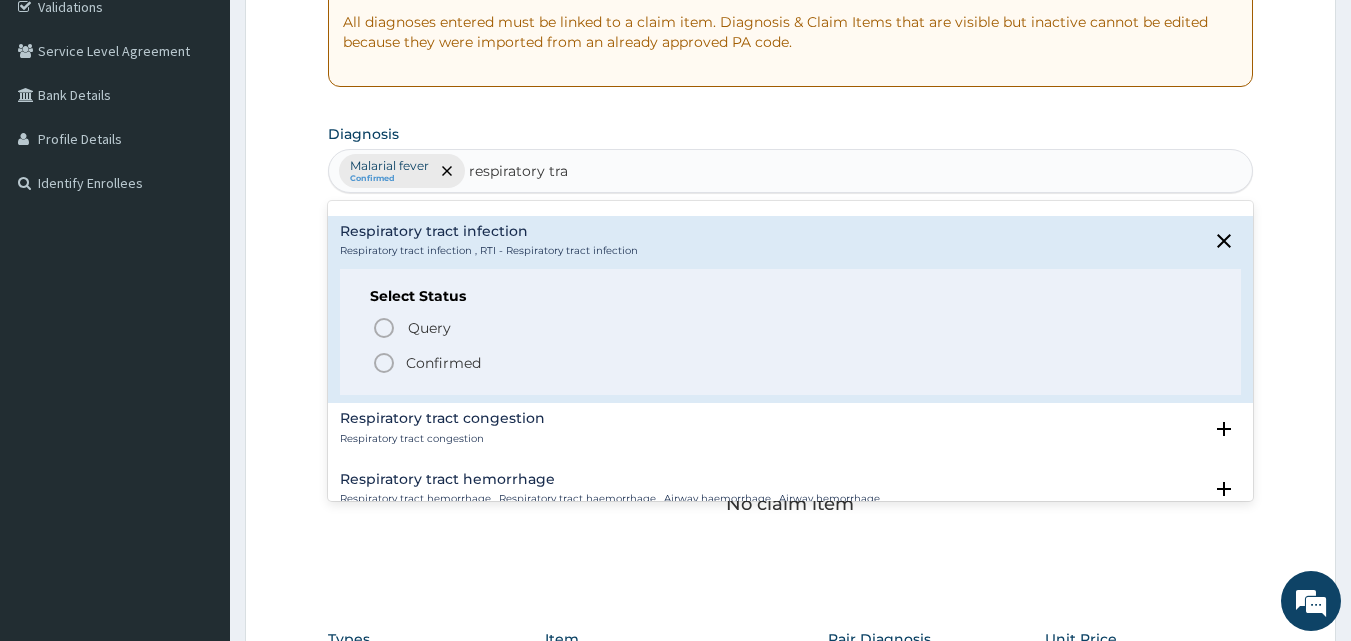 click on "Confirmed" at bounding box center [443, 363] 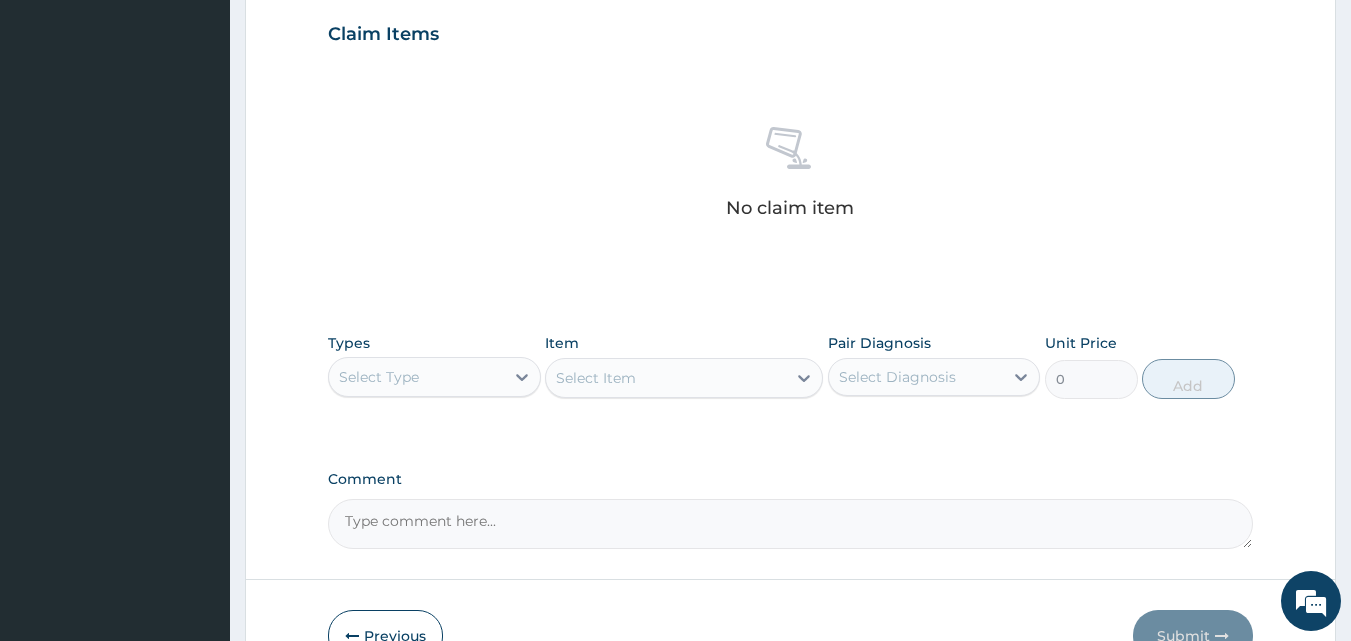 scroll, scrollTop: 801, scrollLeft: 0, axis: vertical 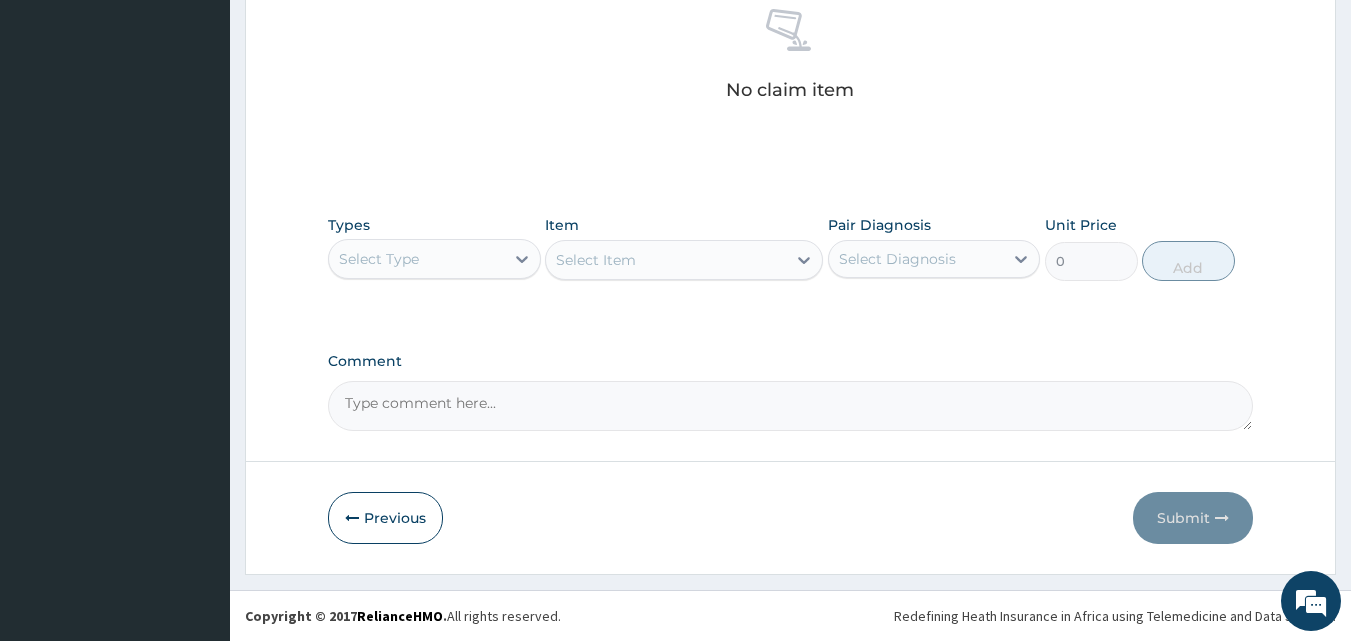 click on "Select Type" at bounding box center (416, 259) 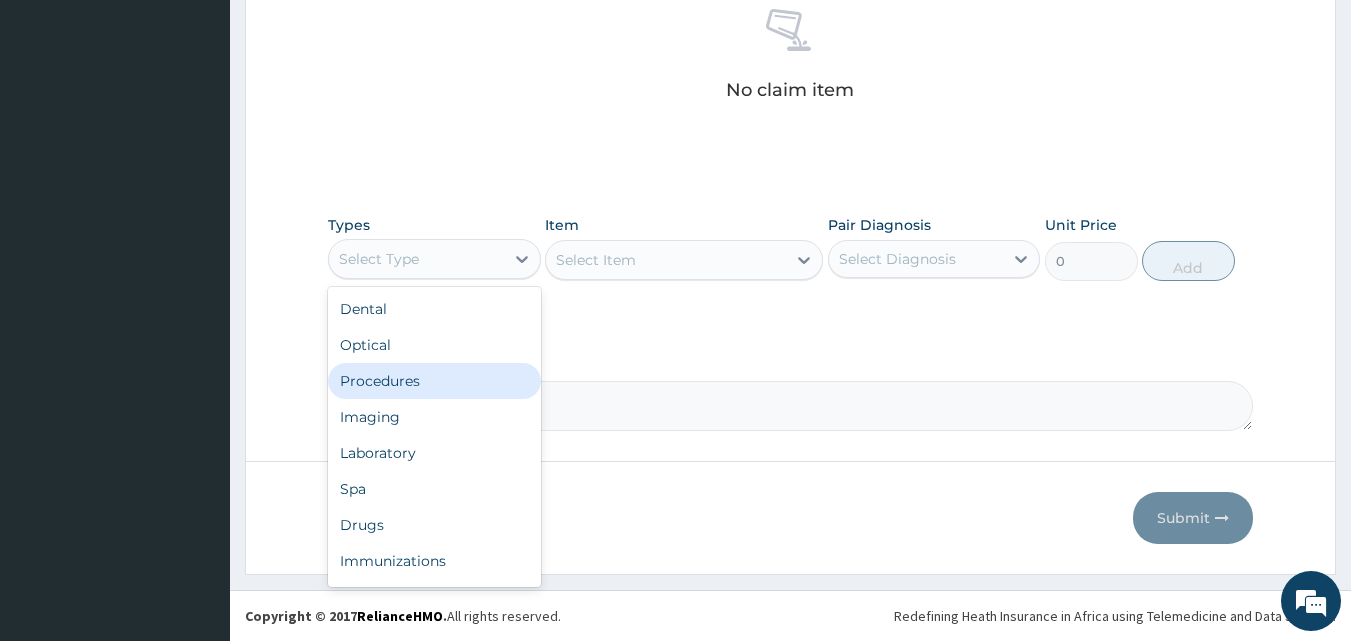 drag, startPoint x: 430, startPoint y: 377, endPoint x: 874, endPoint y: 269, distance: 456.94638 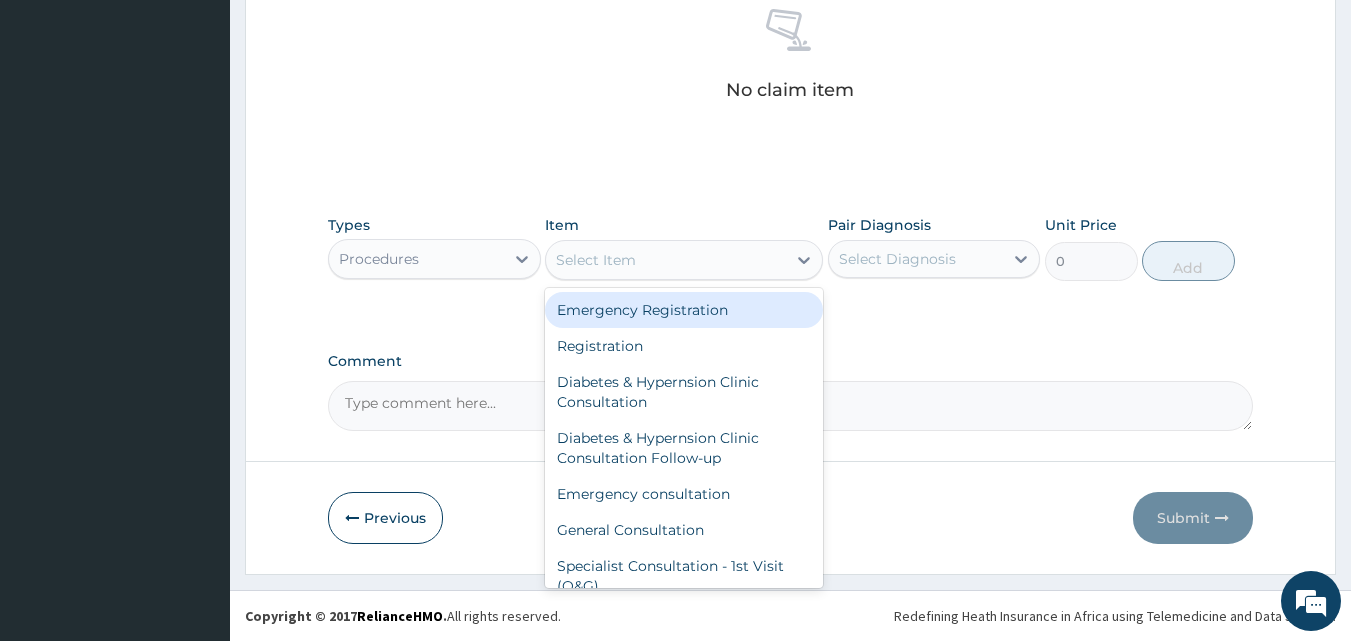 click on "Select Item" at bounding box center [666, 260] 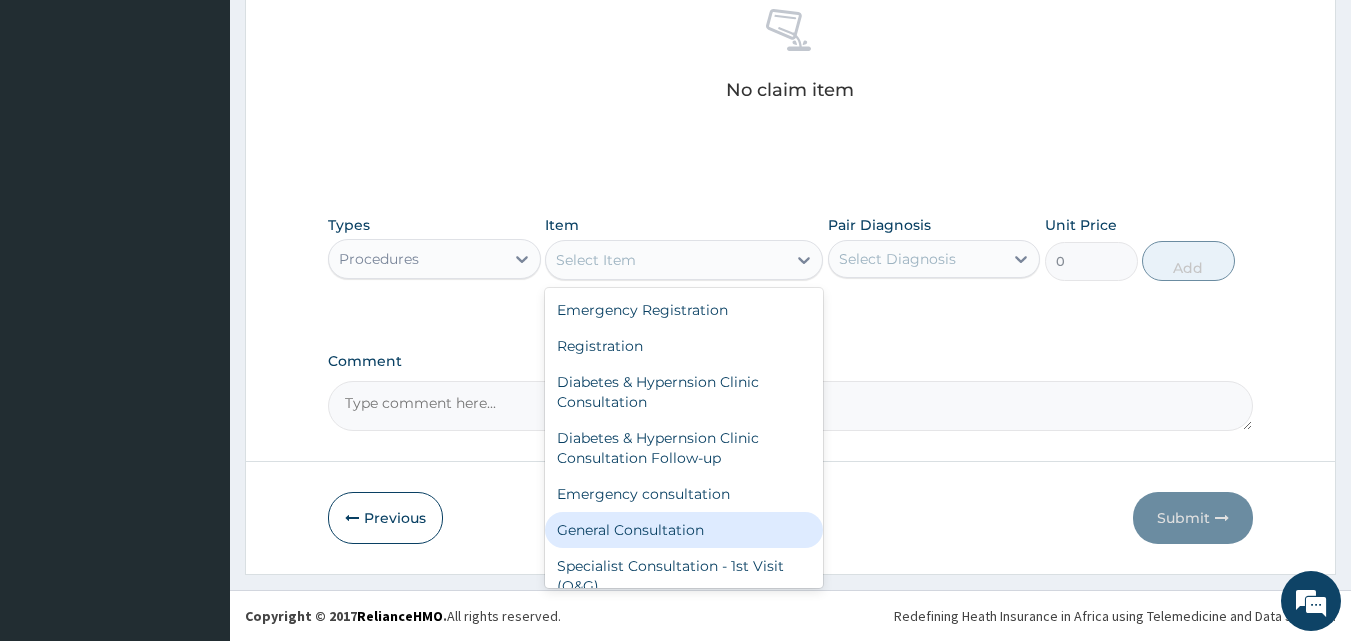 click on "General Consultation" at bounding box center [684, 530] 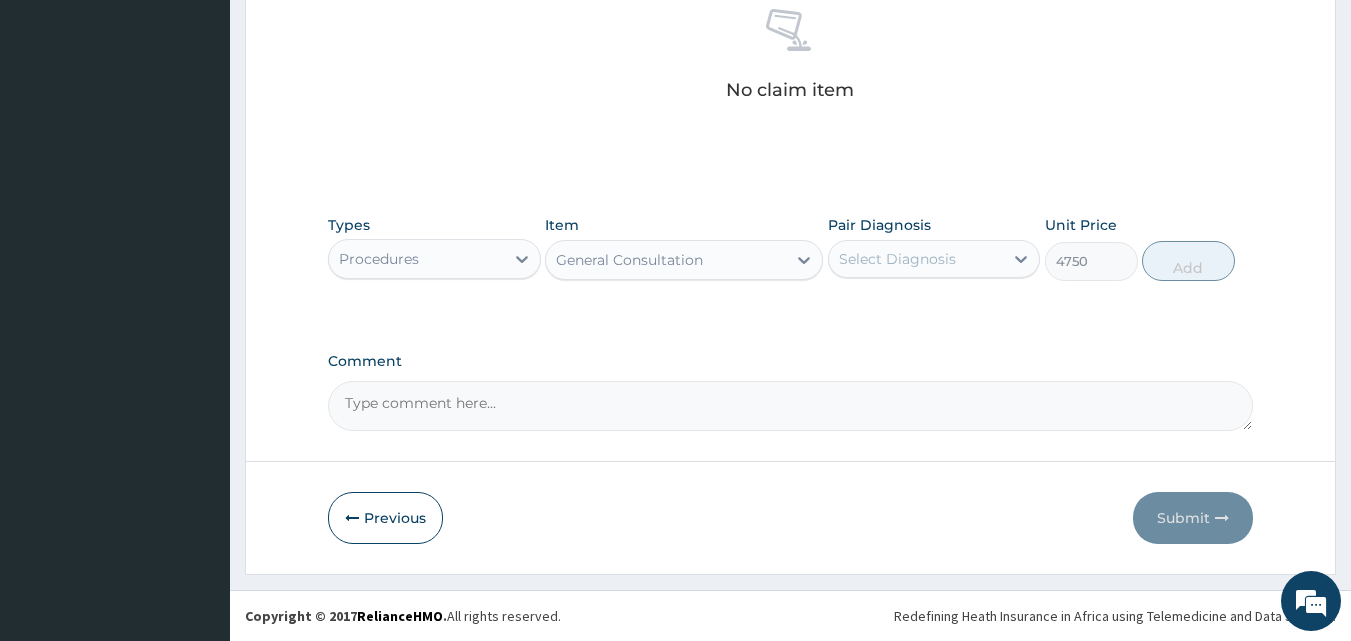 click on "Pair Diagnosis Select Diagnosis" at bounding box center [934, 248] 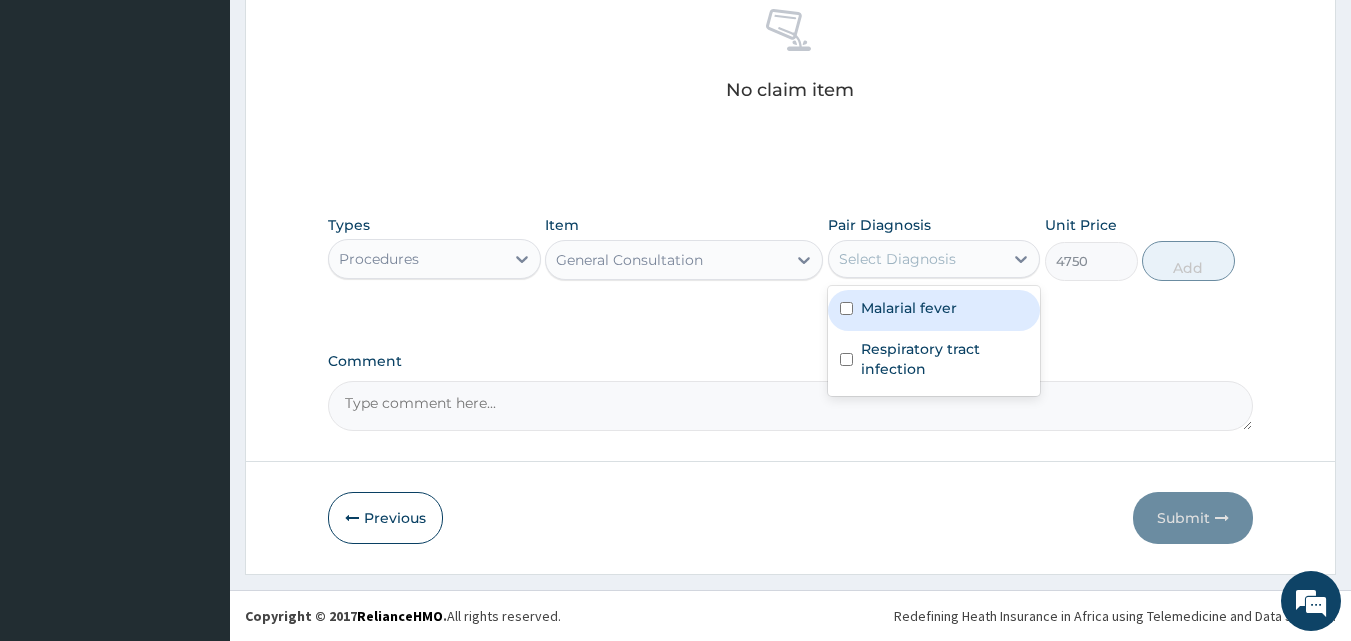 click on "Malarial fever" at bounding box center [934, 310] 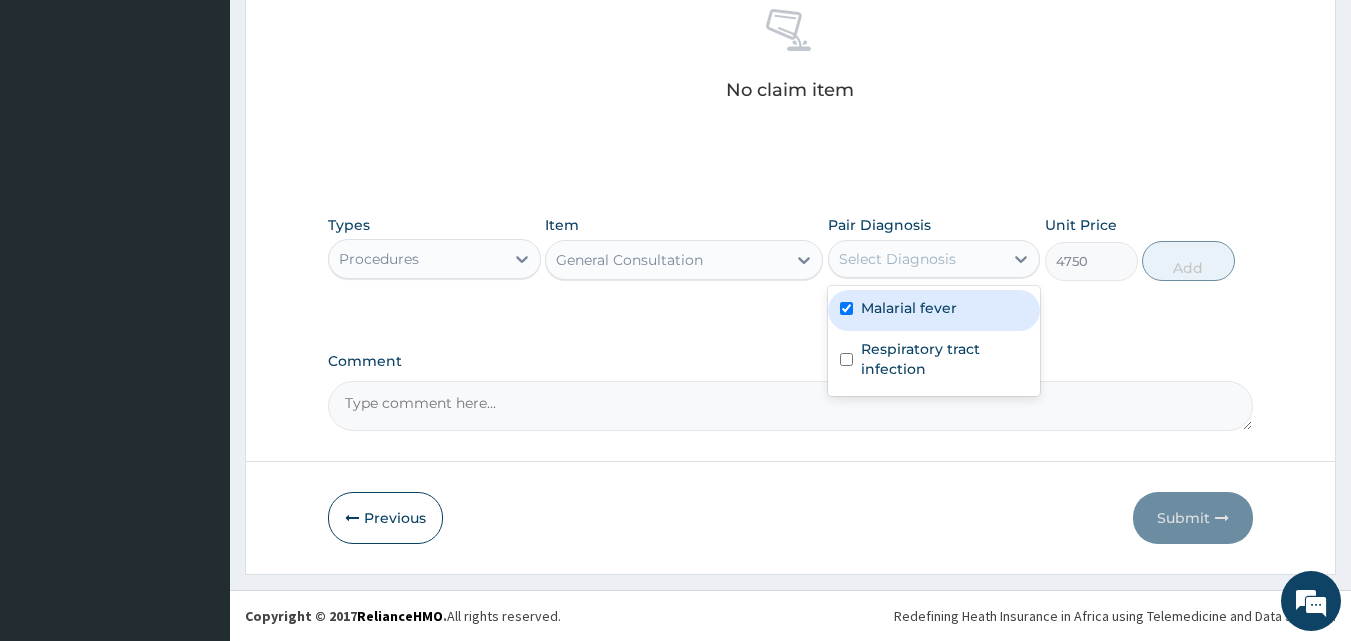 checkbox on "true" 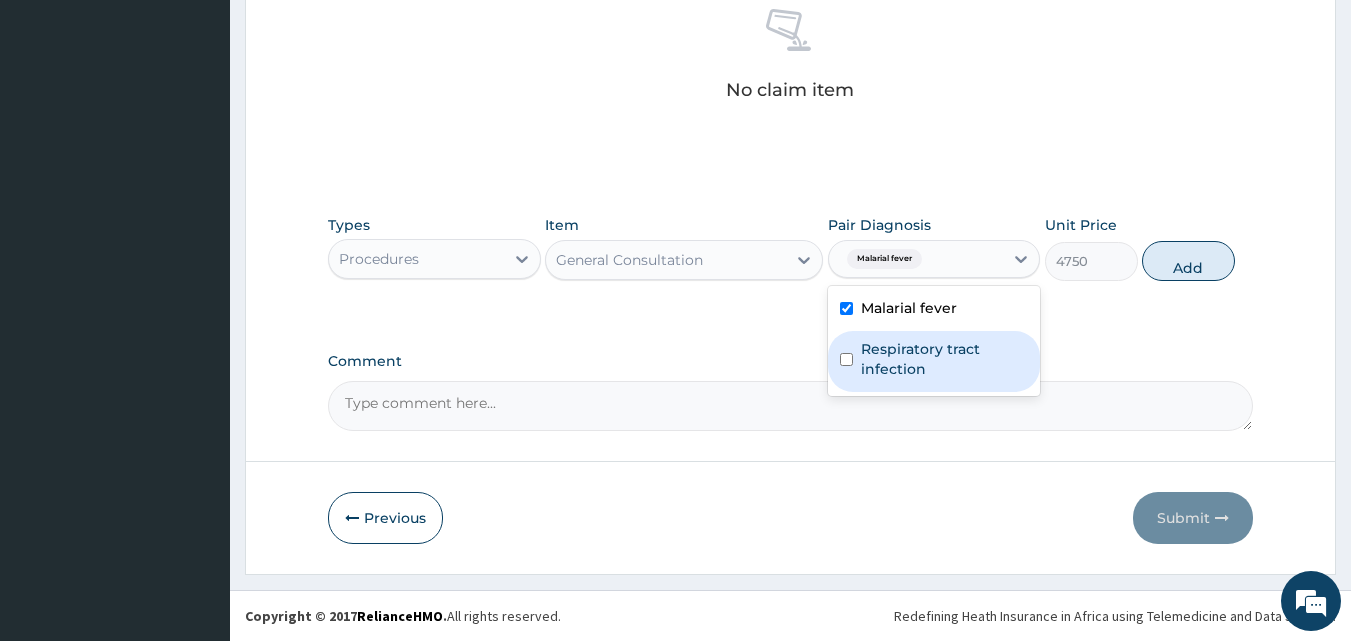 click on "Respiratory tract infection" at bounding box center [945, 359] 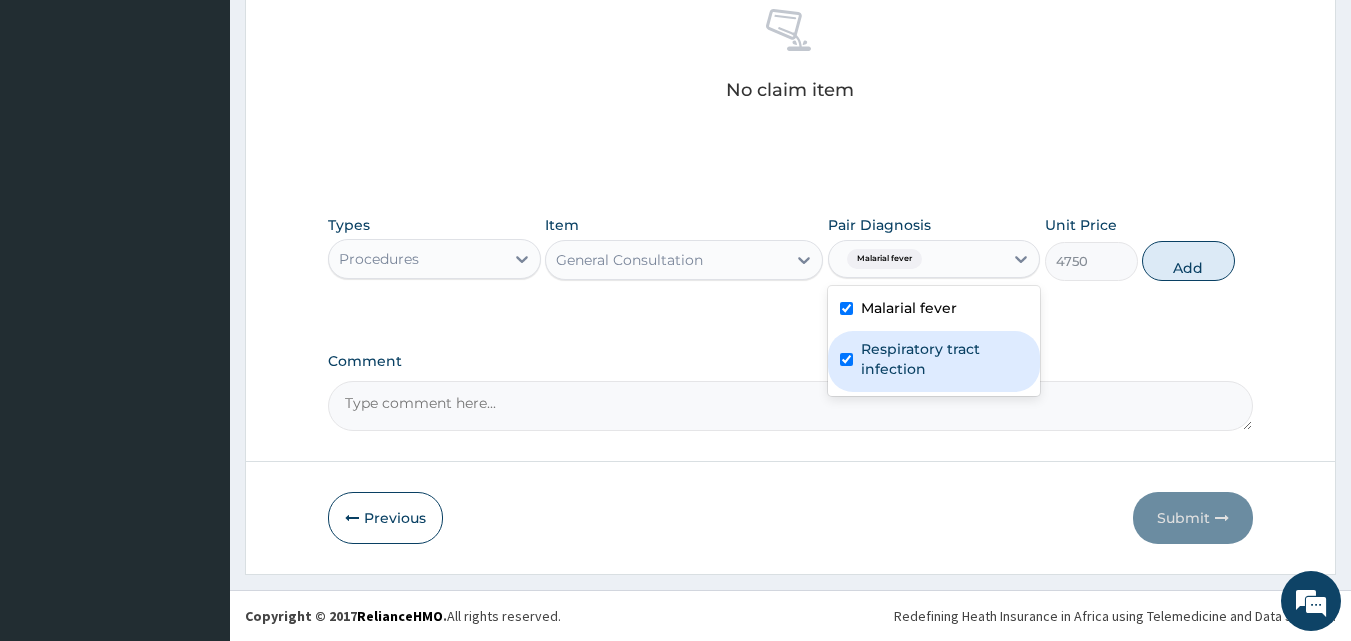 checkbox on "true" 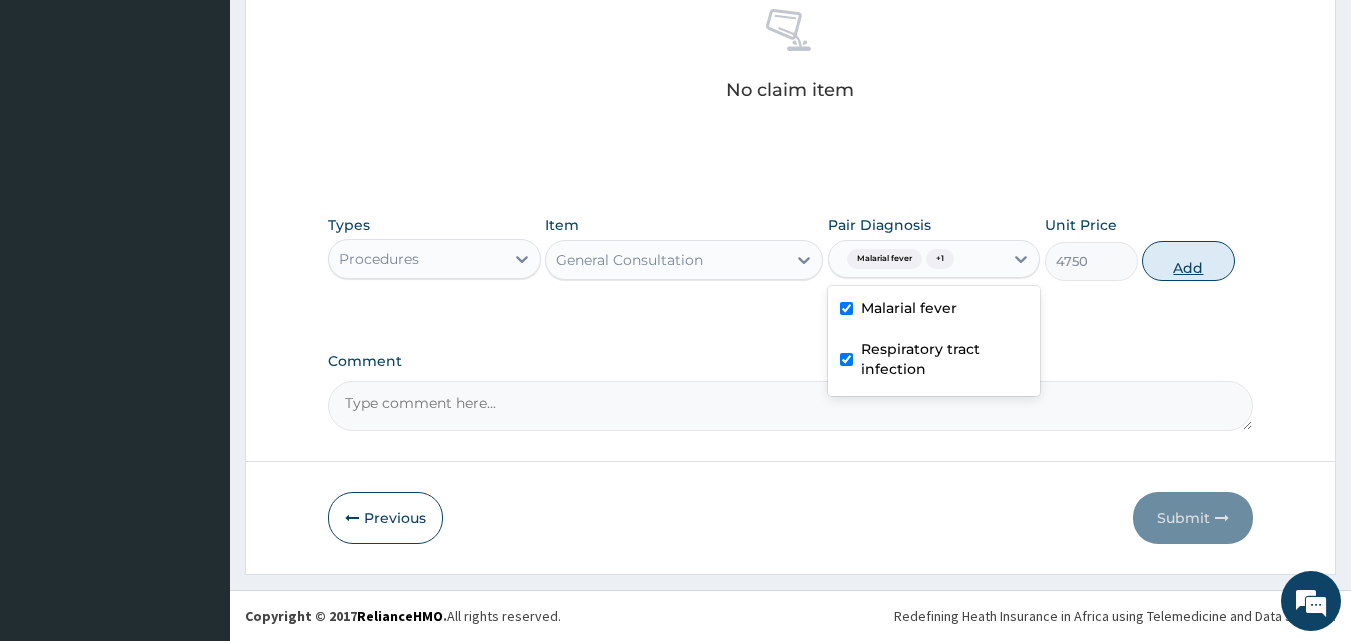 click on "Add" at bounding box center (1188, 261) 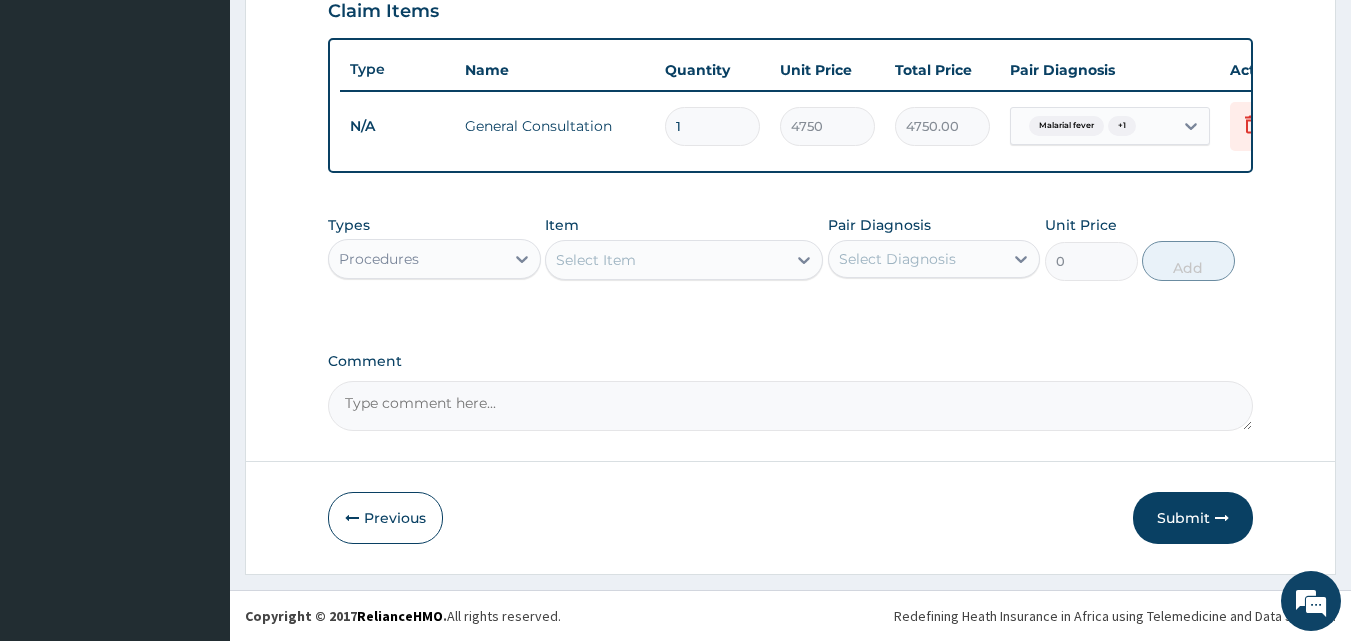 scroll, scrollTop: 721, scrollLeft: 0, axis: vertical 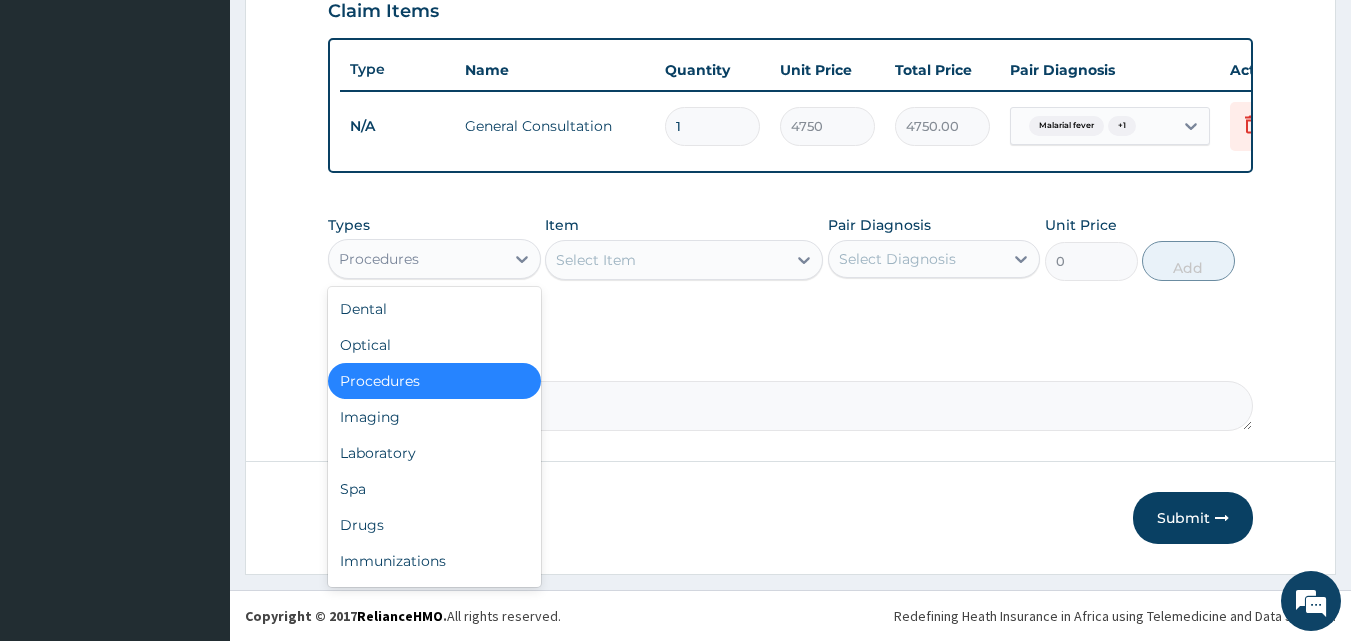 click on "Procedures" at bounding box center (416, 259) 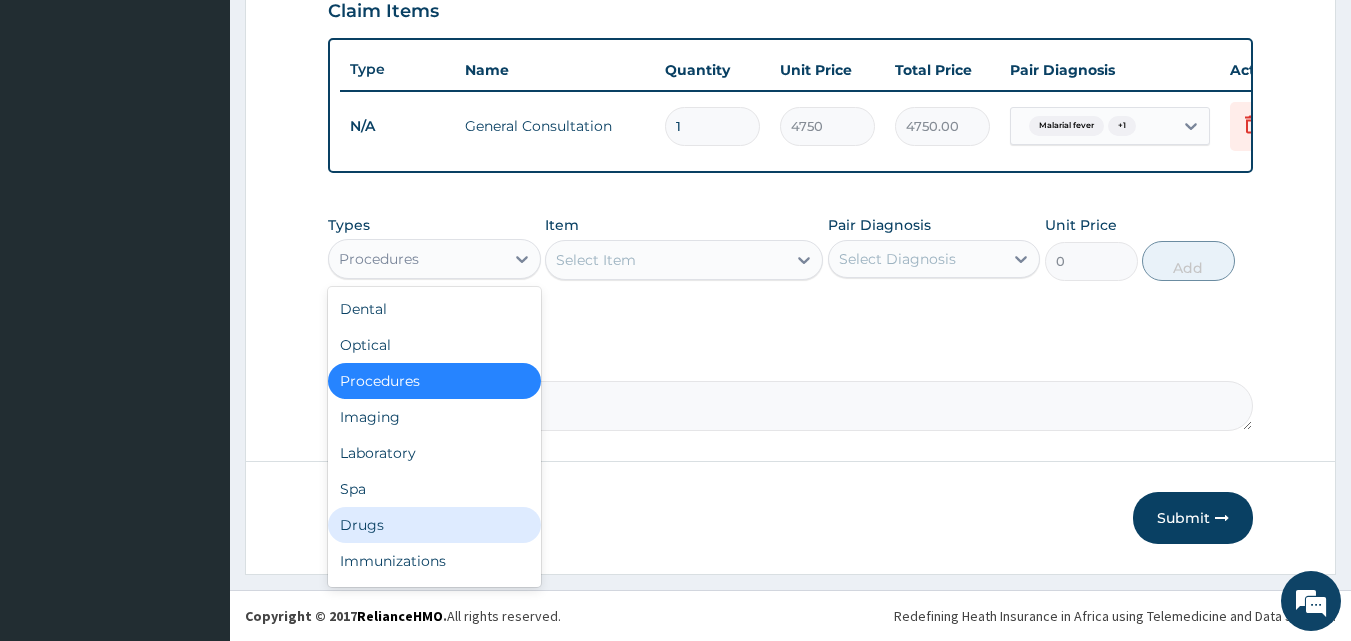 click on "Drugs" at bounding box center (434, 525) 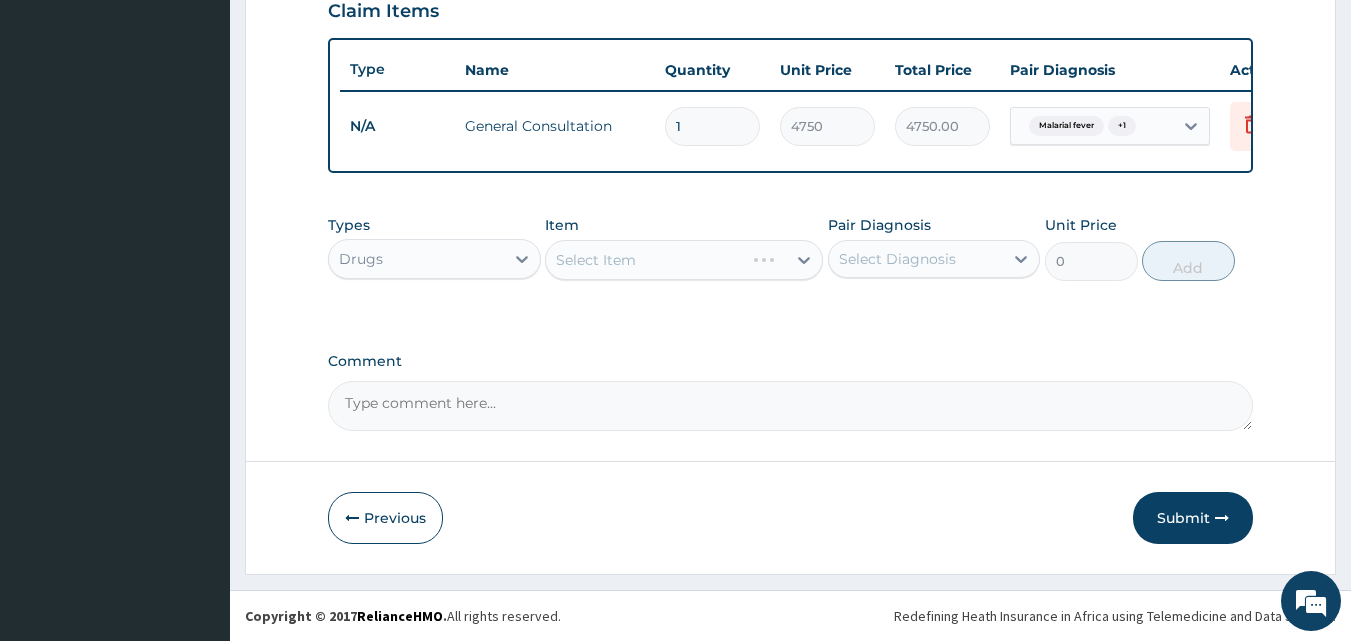 click on "Select Item" at bounding box center [684, 260] 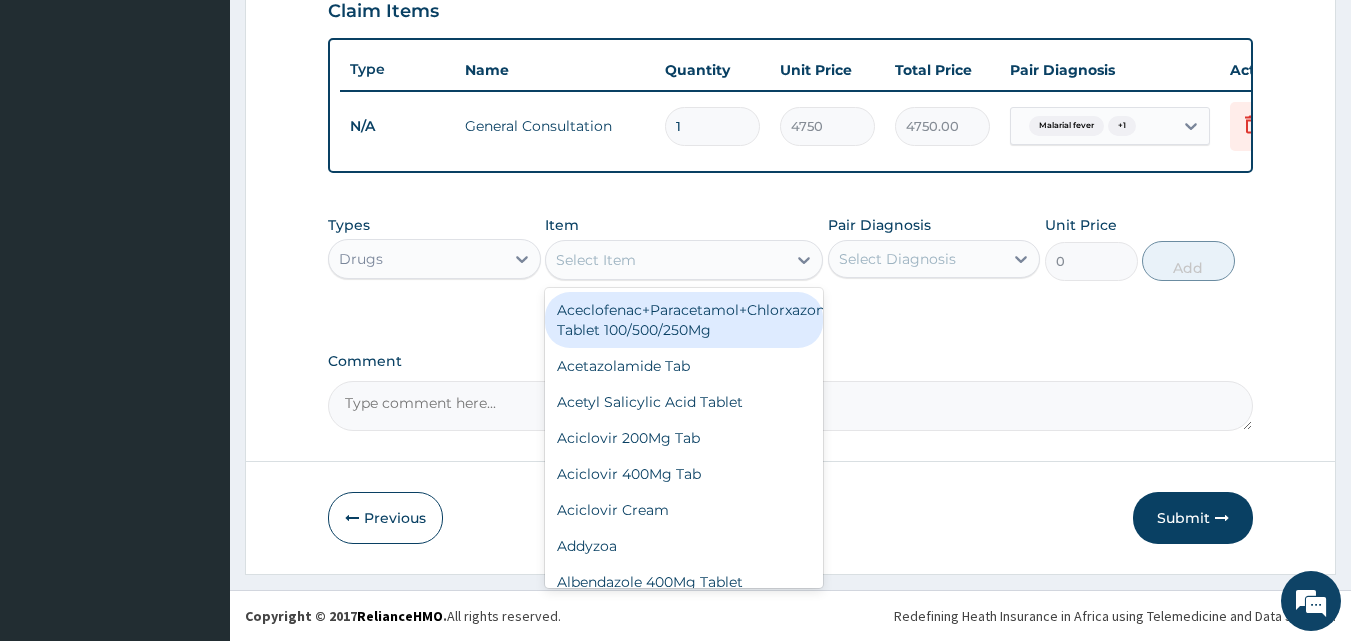 click on "Select Item" at bounding box center (666, 260) 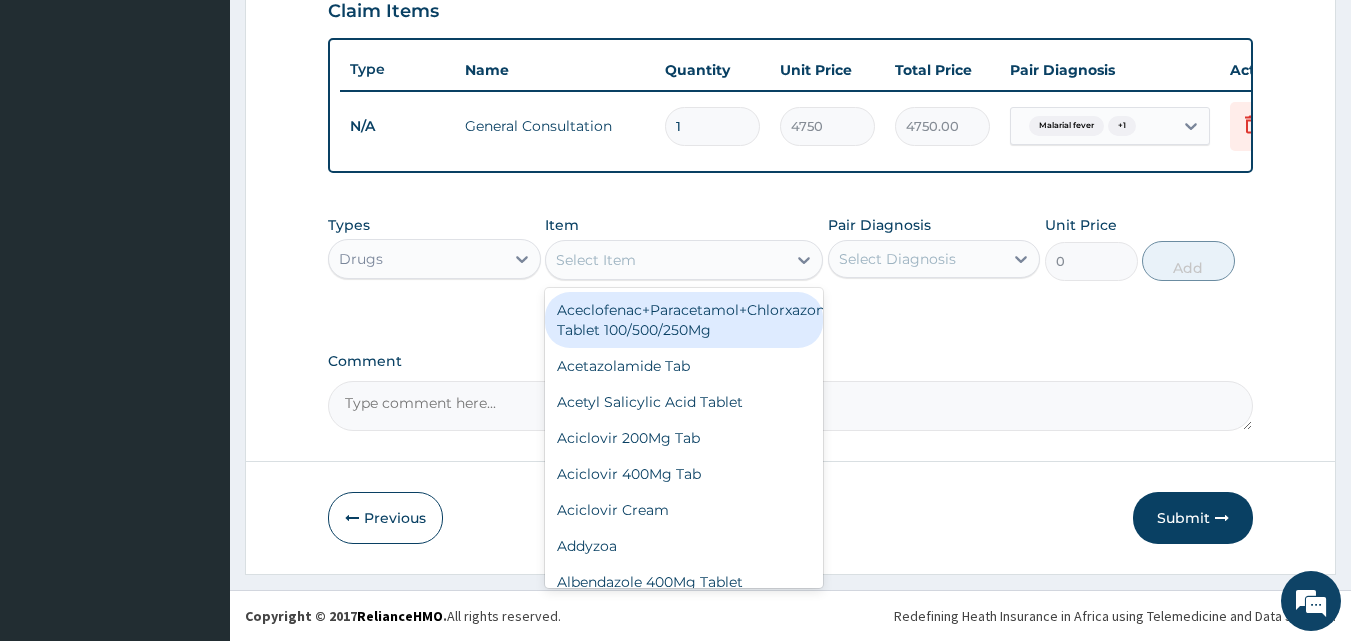 type on "r" 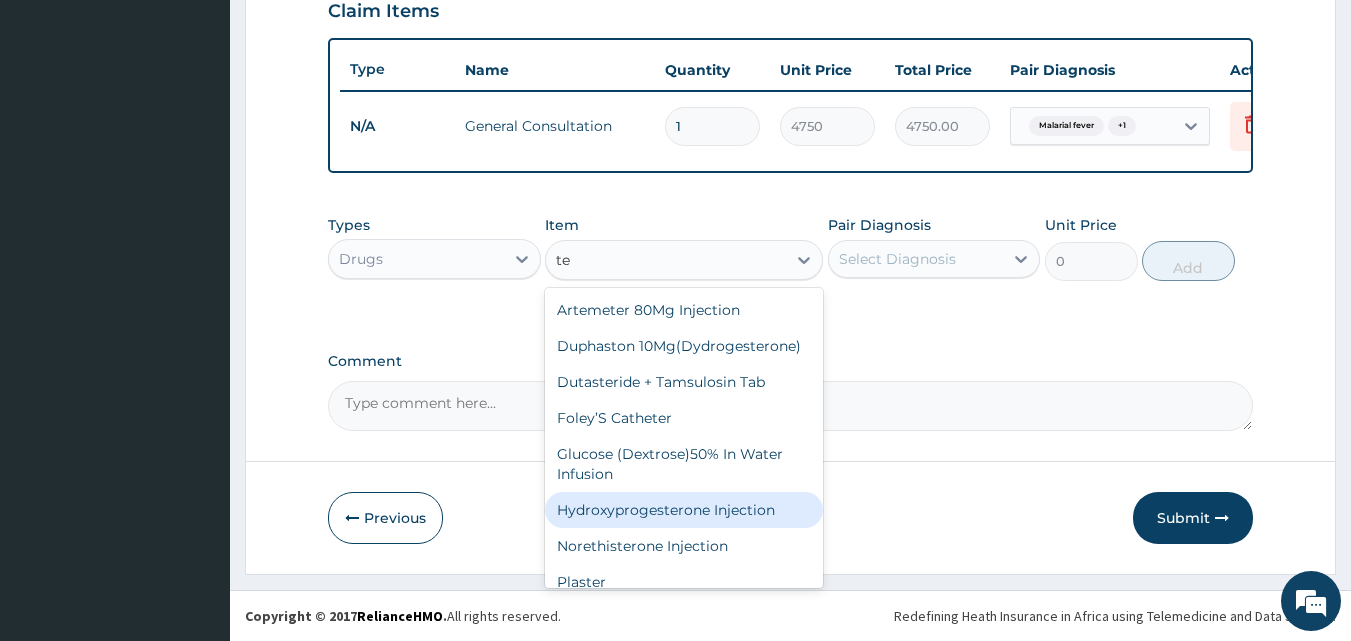 type on "t" 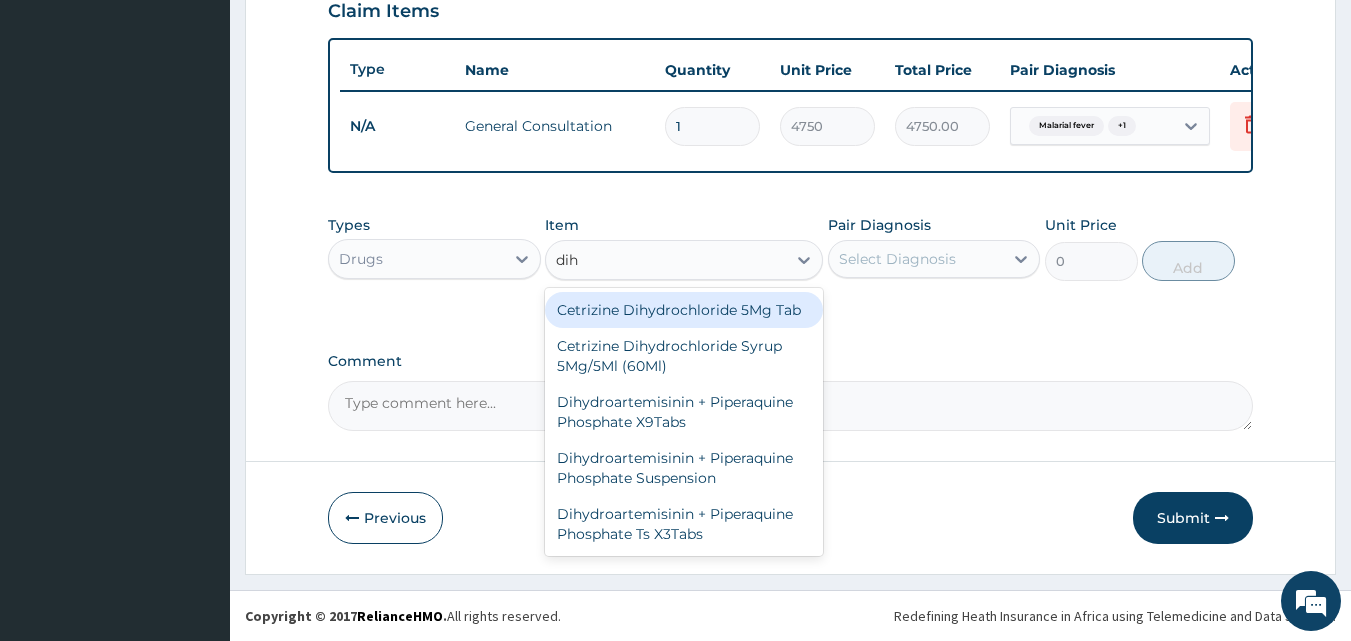 type on "dihy" 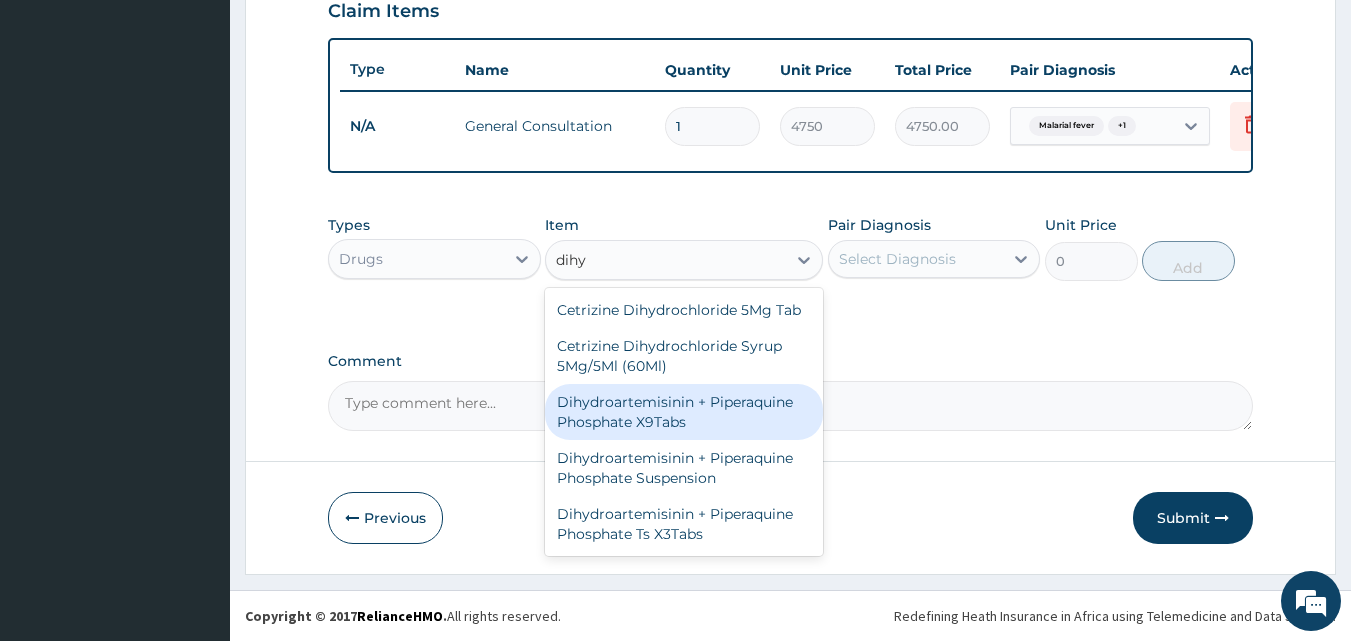 click on "Dihydroartemisinin + Piperaquine Phosphate  X9Tabs" at bounding box center [684, 412] 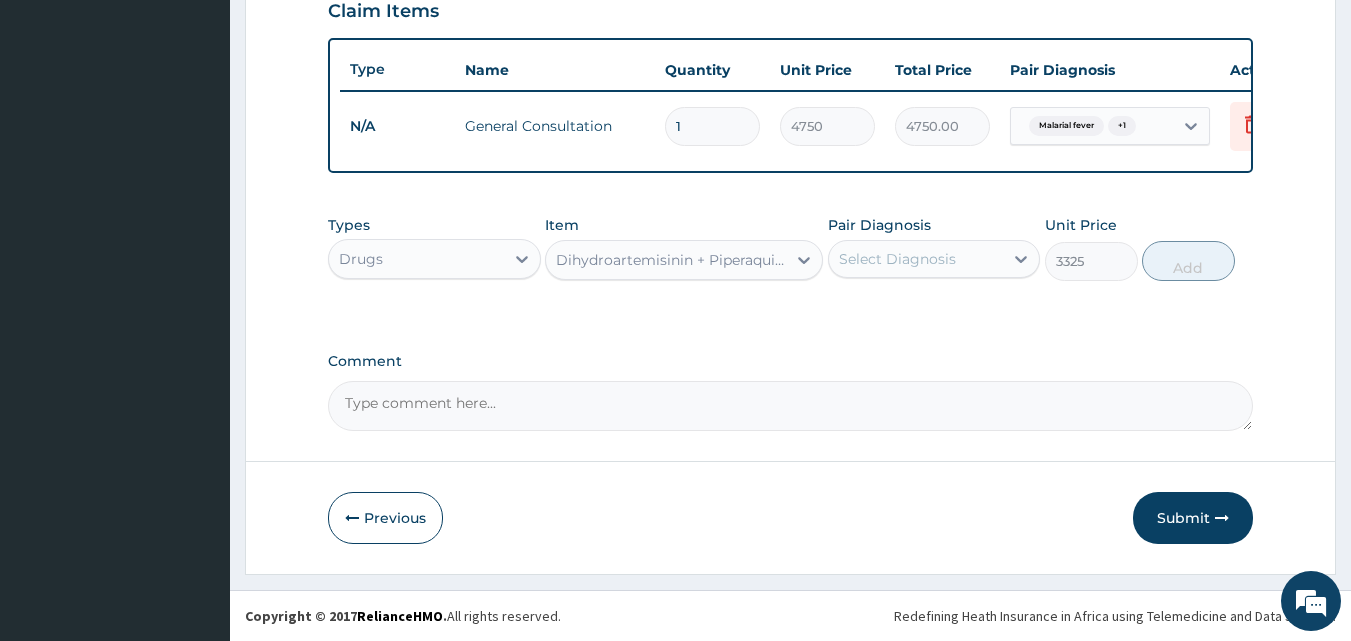 click on "Dihydroartemisinin + Piperaquine Phosphate  X9Tabs" at bounding box center [672, 260] 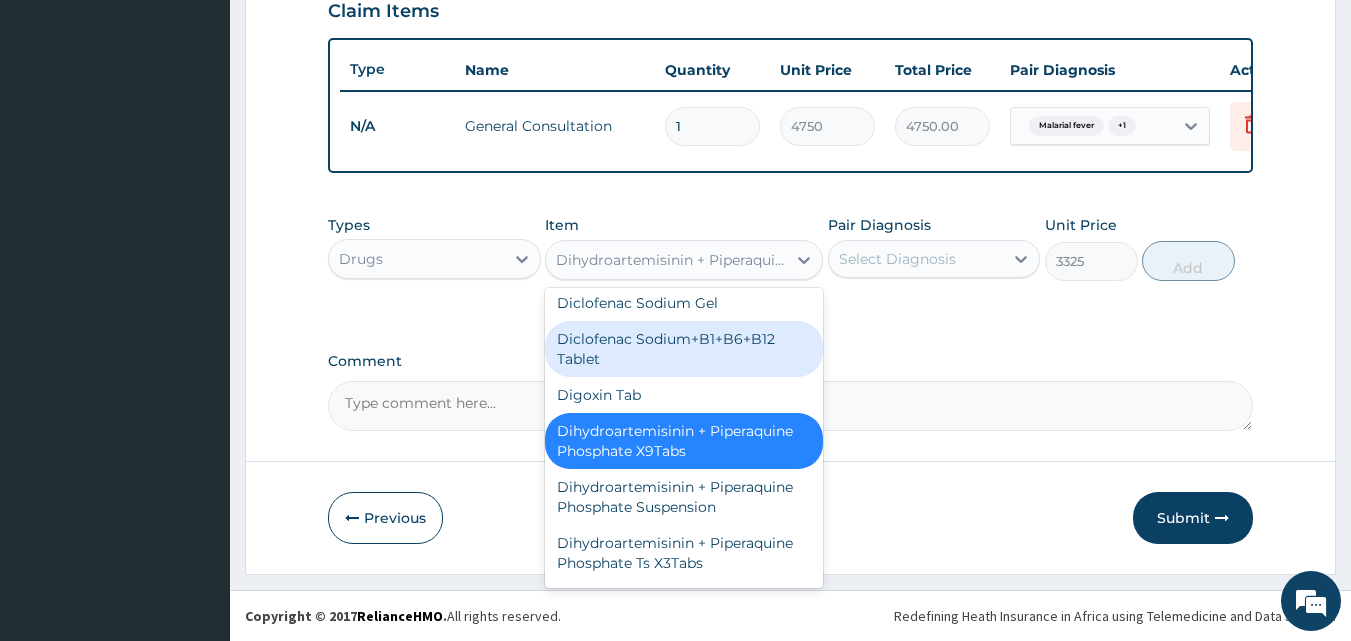 scroll, scrollTop: 5951, scrollLeft: 0, axis: vertical 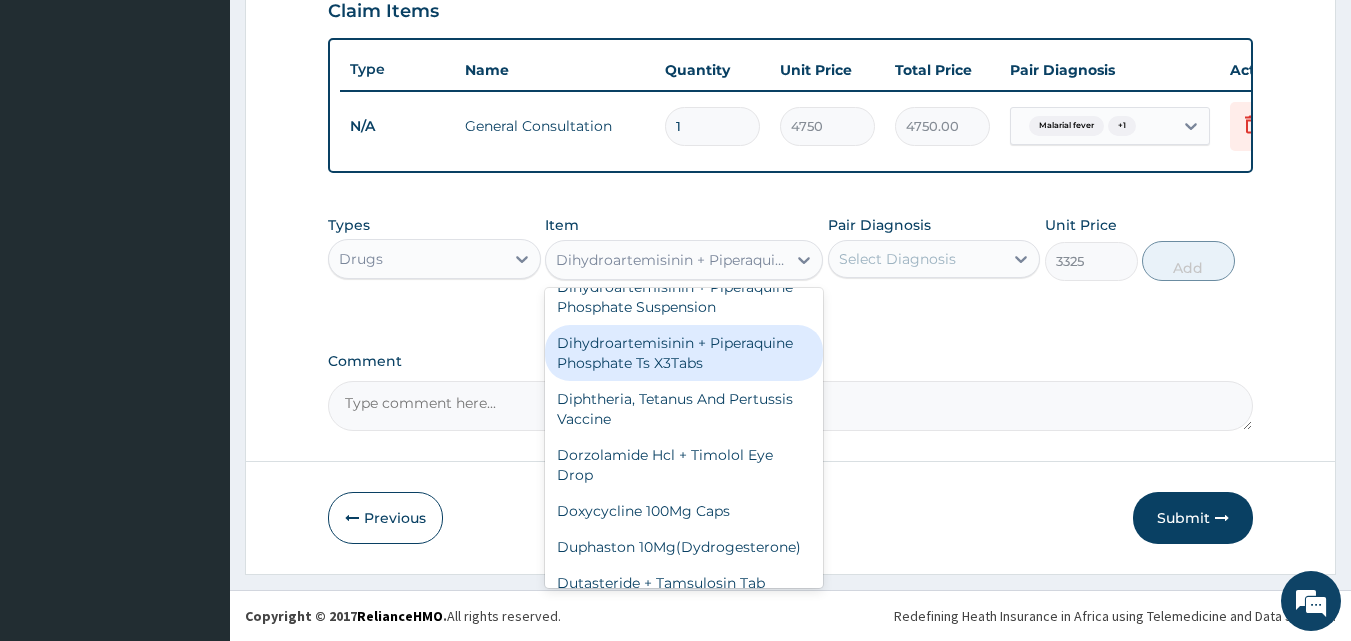 drag, startPoint x: 733, startPoint y: 452, endPoint x: 974, endPoint y: 347, distance: 262.8802 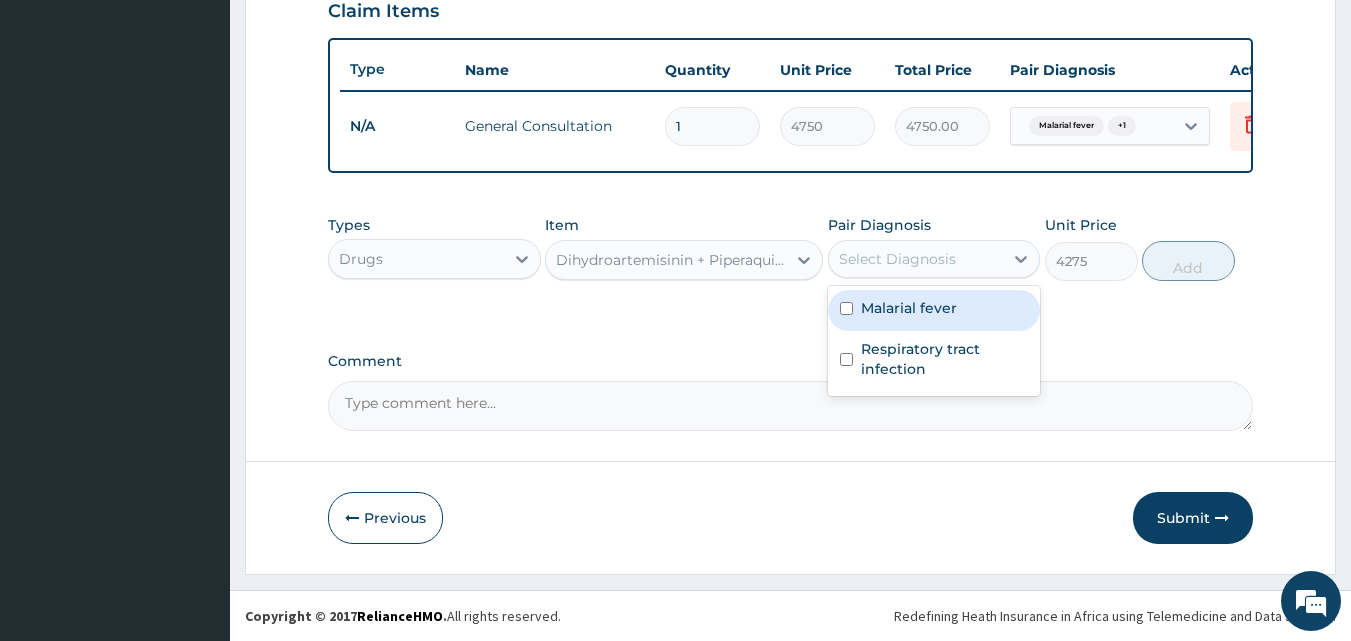 click on "Select Diagnosis" at bounding box center (916, 259) 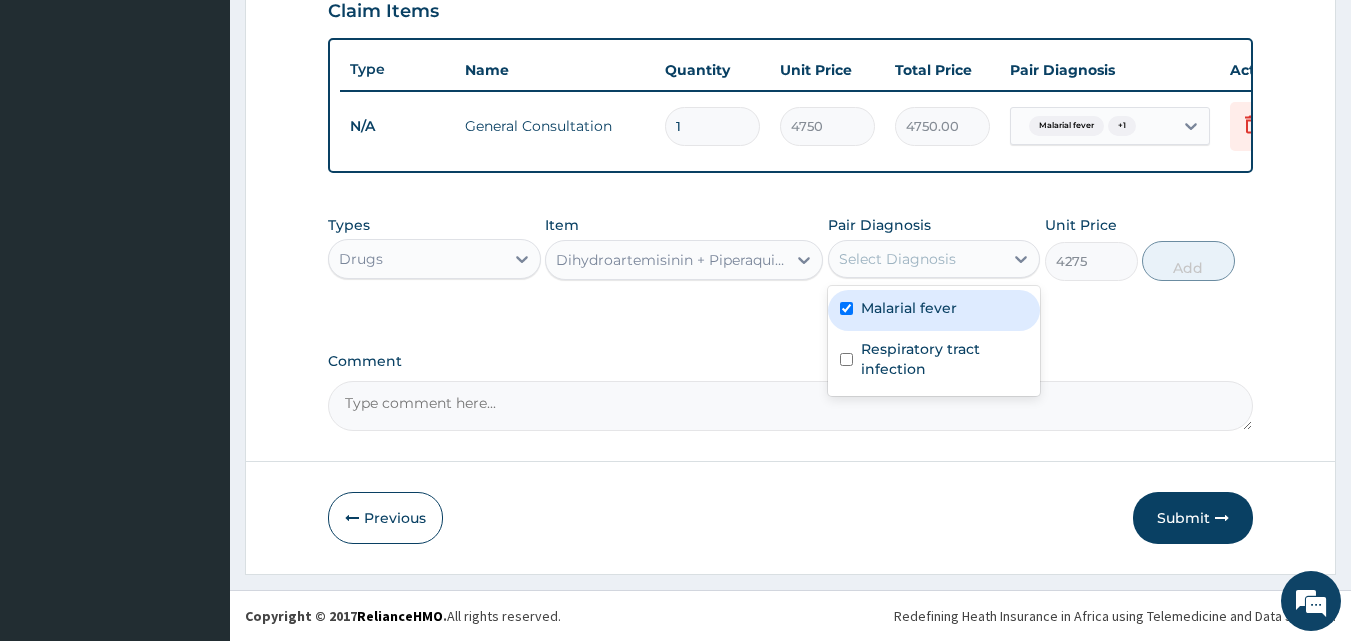 checkbox on "true" 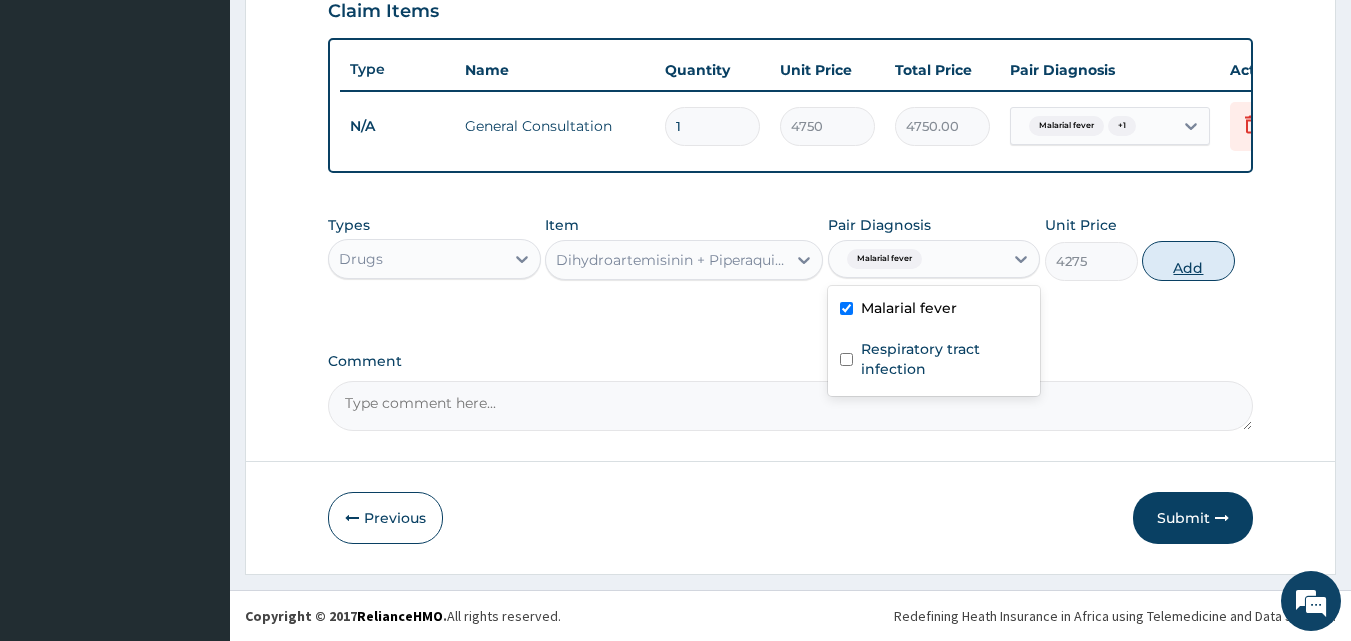click on "Add" at bounding box center [1188, 261] 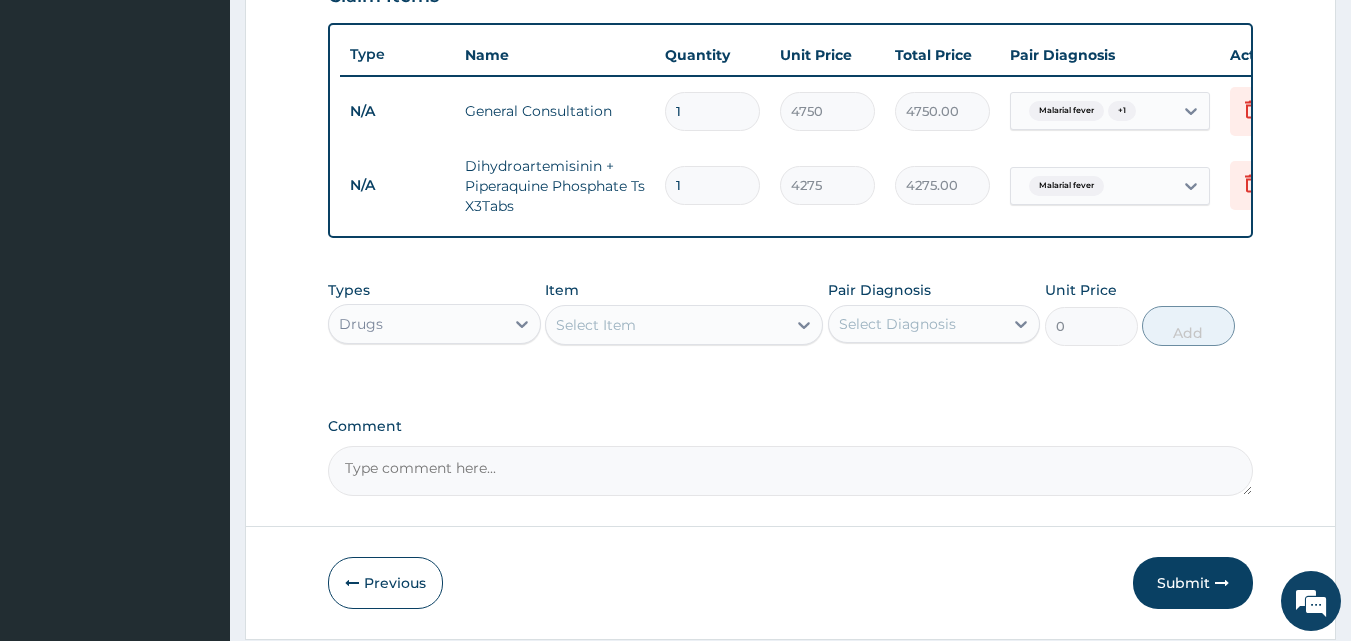 click on "Select Item" at bounding box center (596, 325) 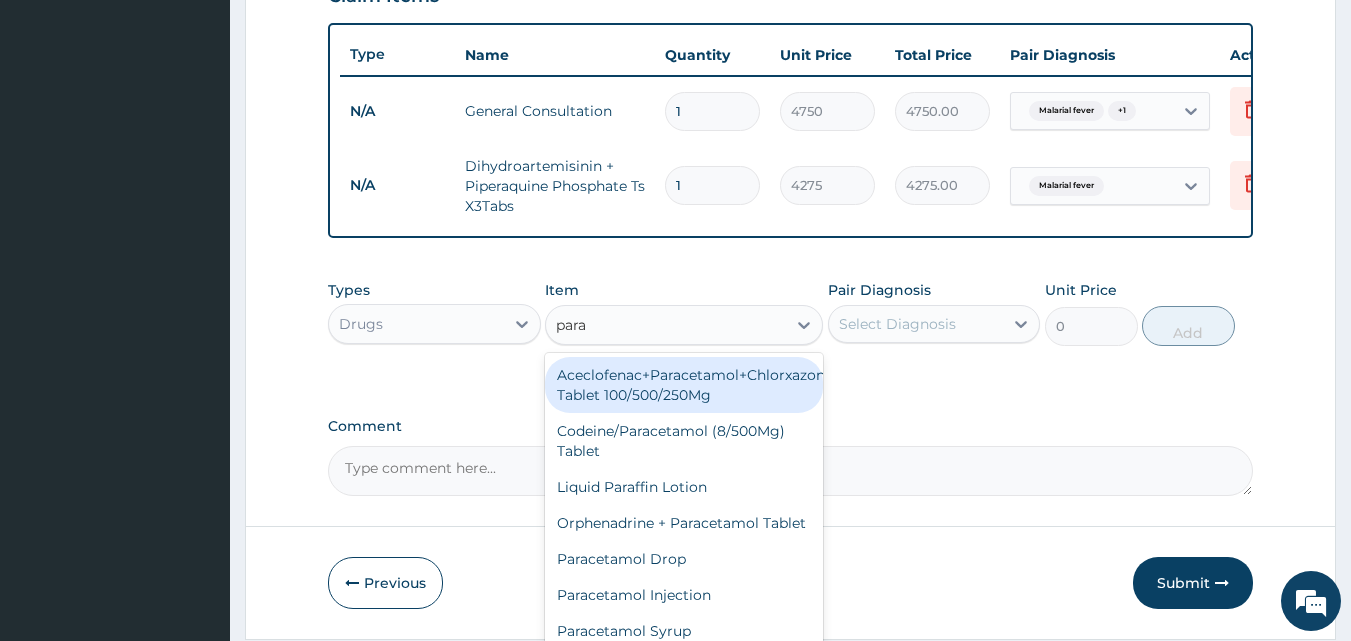 type on "parac" 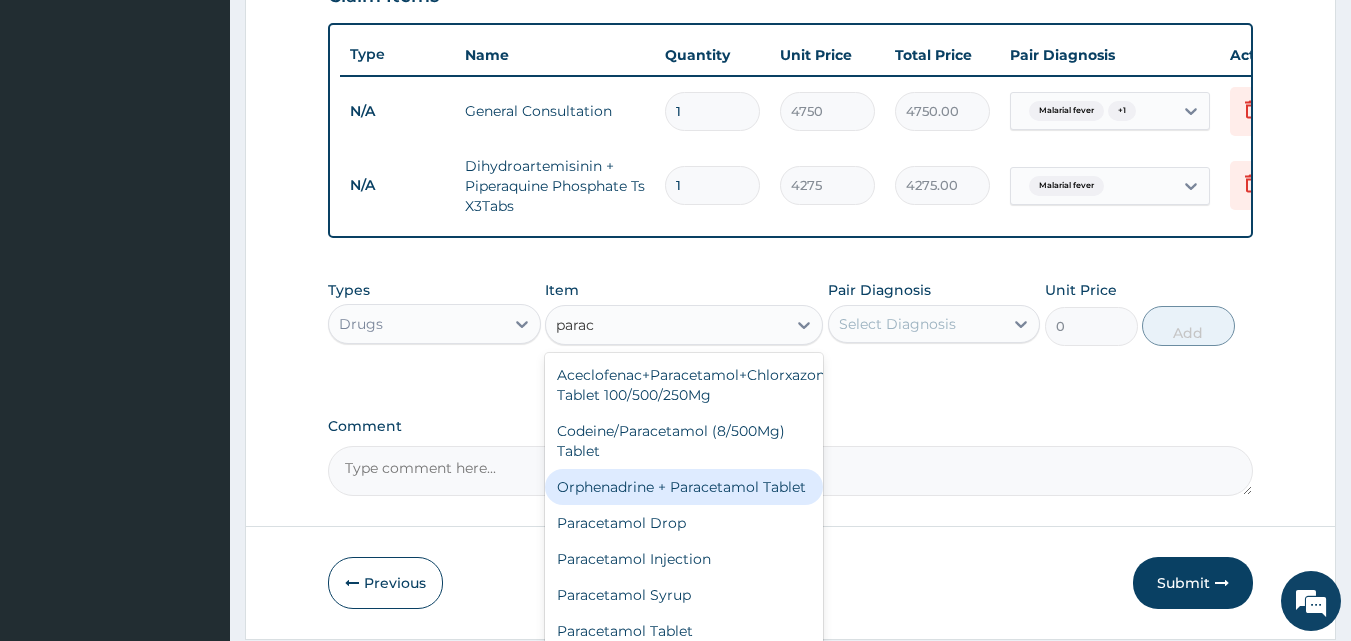 scroll, scrollTop: 35, scrollLeft: 0, axis: vertical 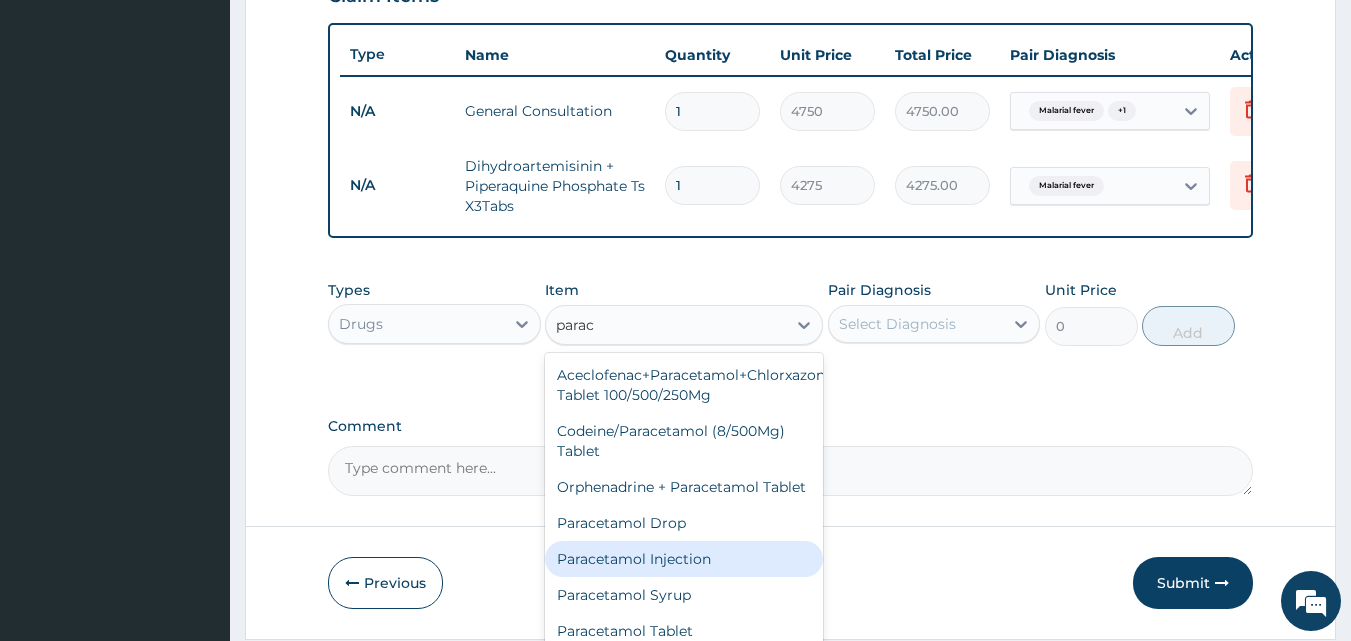 drag, startPoint x: 685, startPoint y: 560, endPoint x: 968, endPoint y: 370, distance: 340.86508 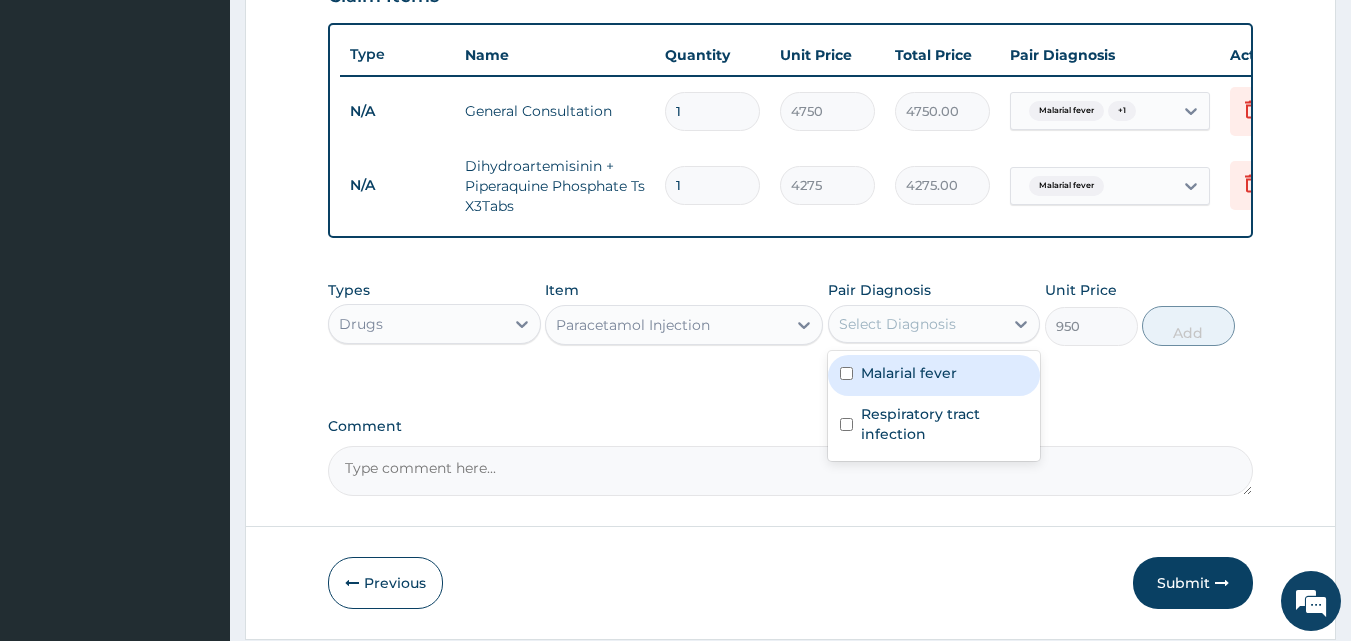 click on "Select Diagnosis" at bounding box center (897, 324) 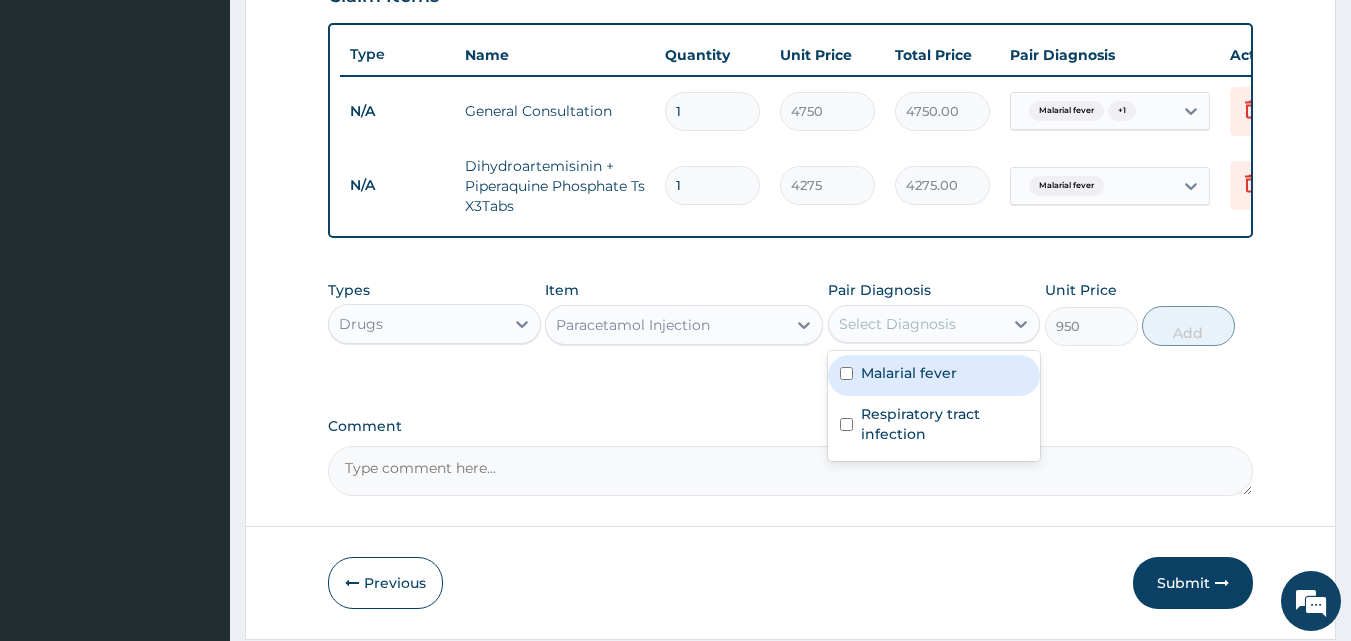 click on "Malarial fever" at bounding box center [909, 373] 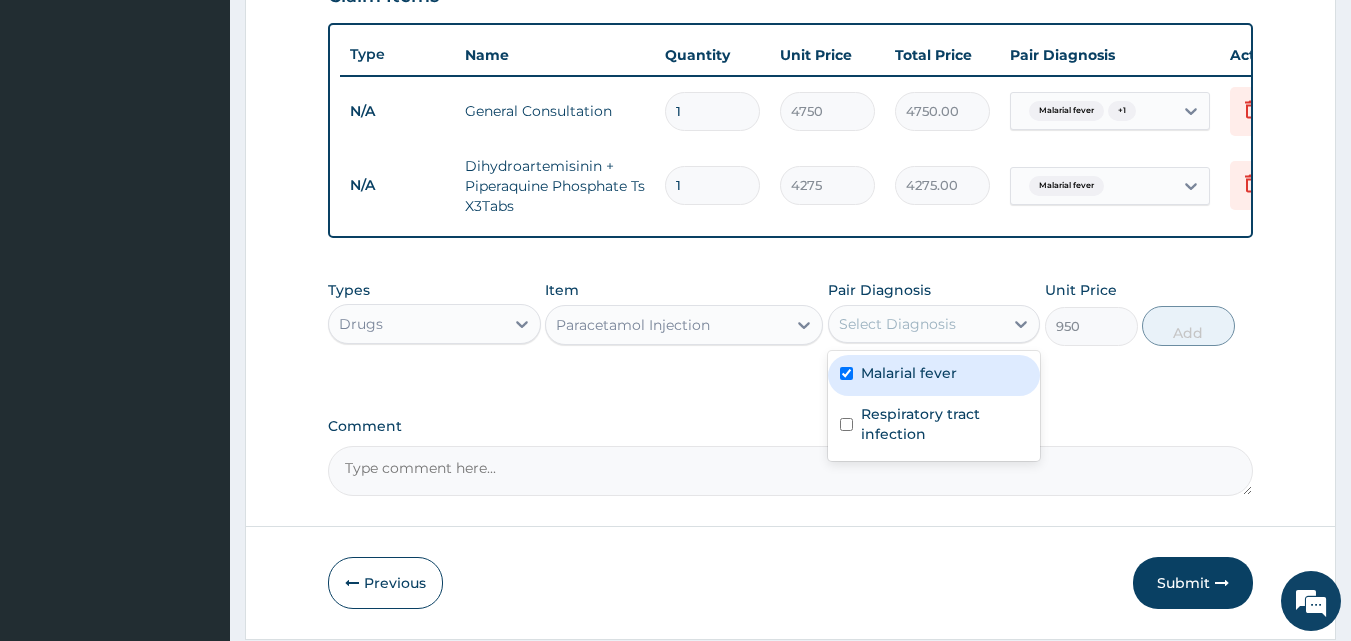 checkbox on "true" 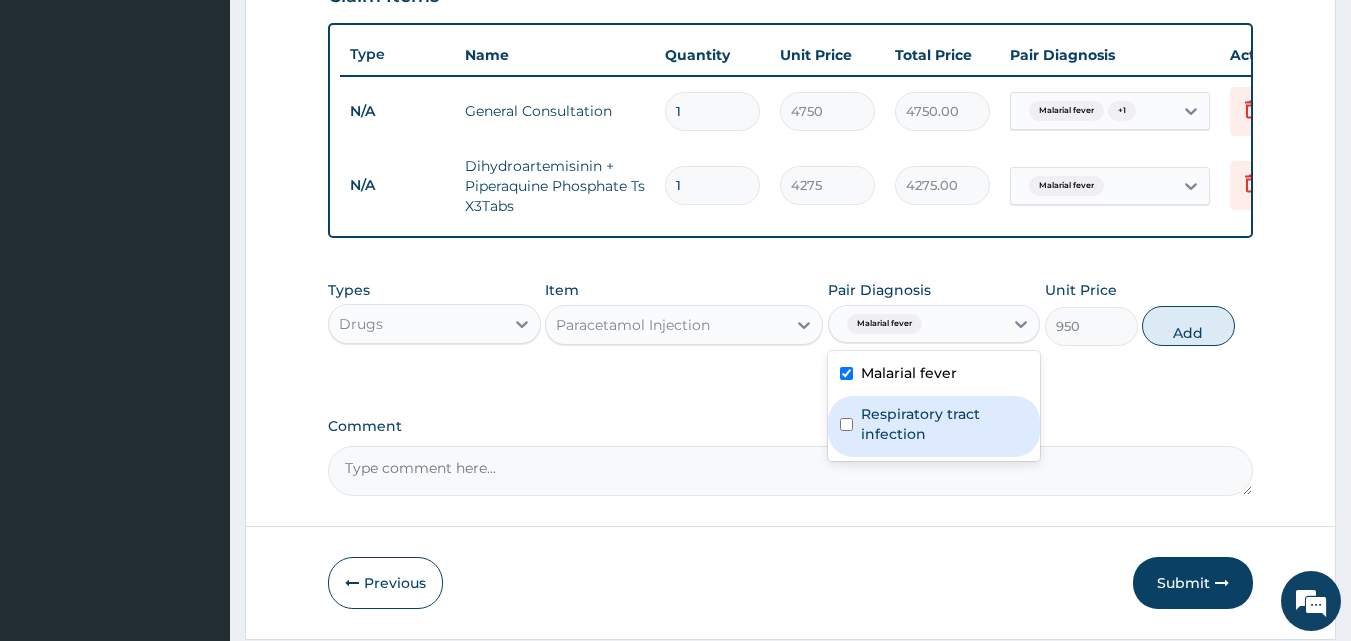 drag, startPoint x: 914, startPoint y: 446, endPoint x: 1042, endPoint y: 409, distance: 133.24039 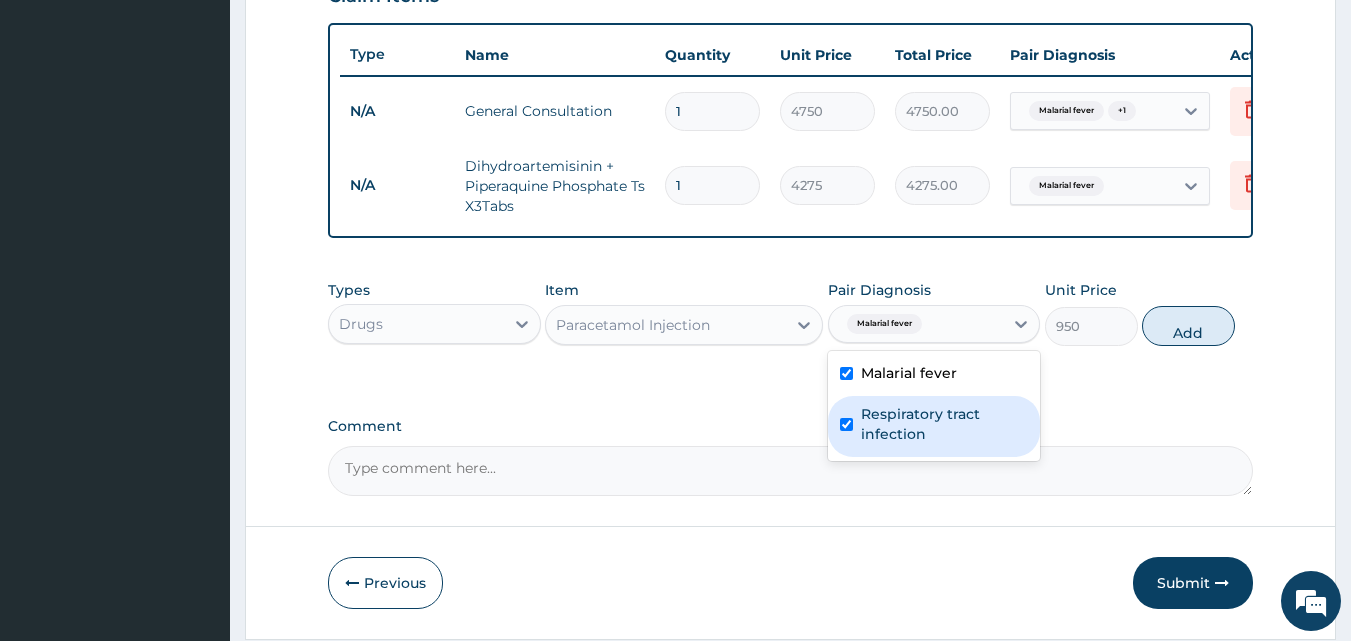 checkbox on "true" 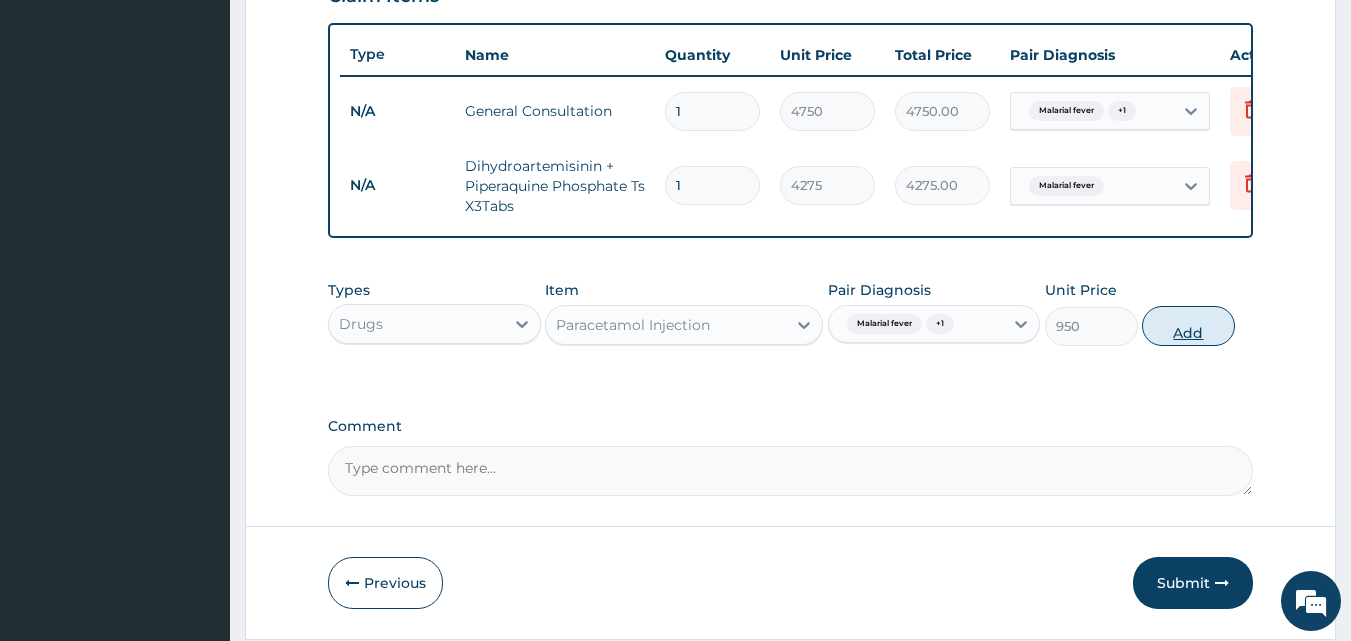 click on "Add" at bounding box center [1188, 326] 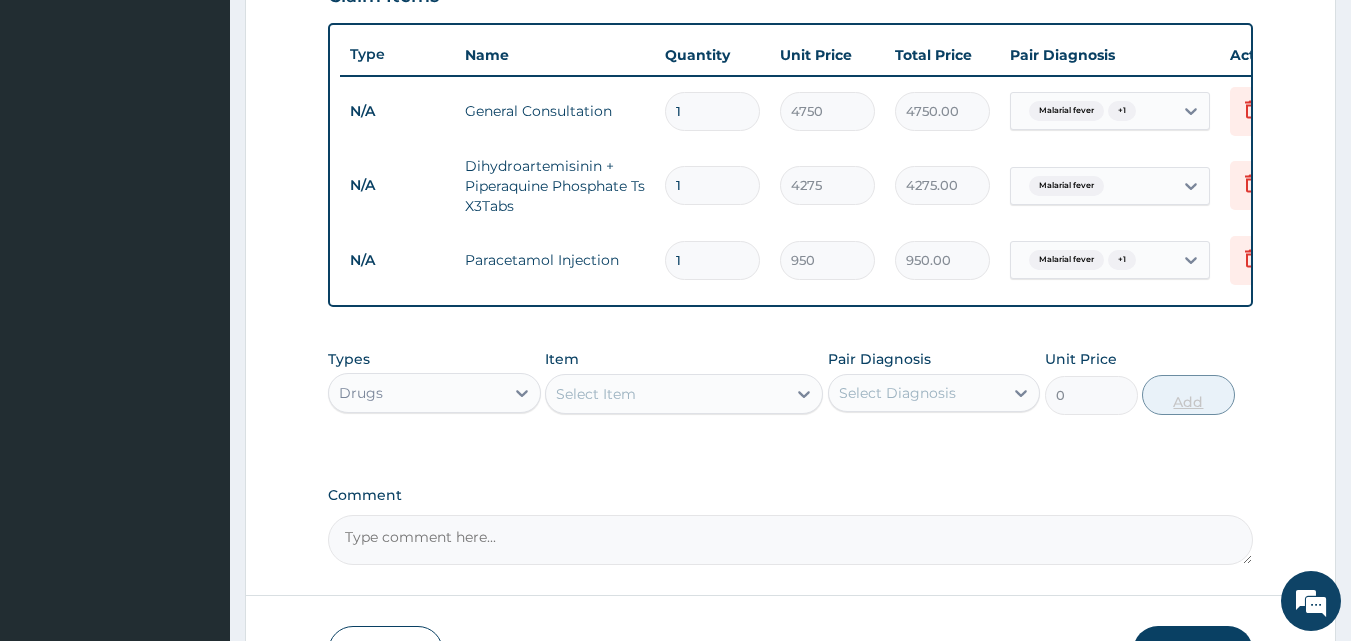 type 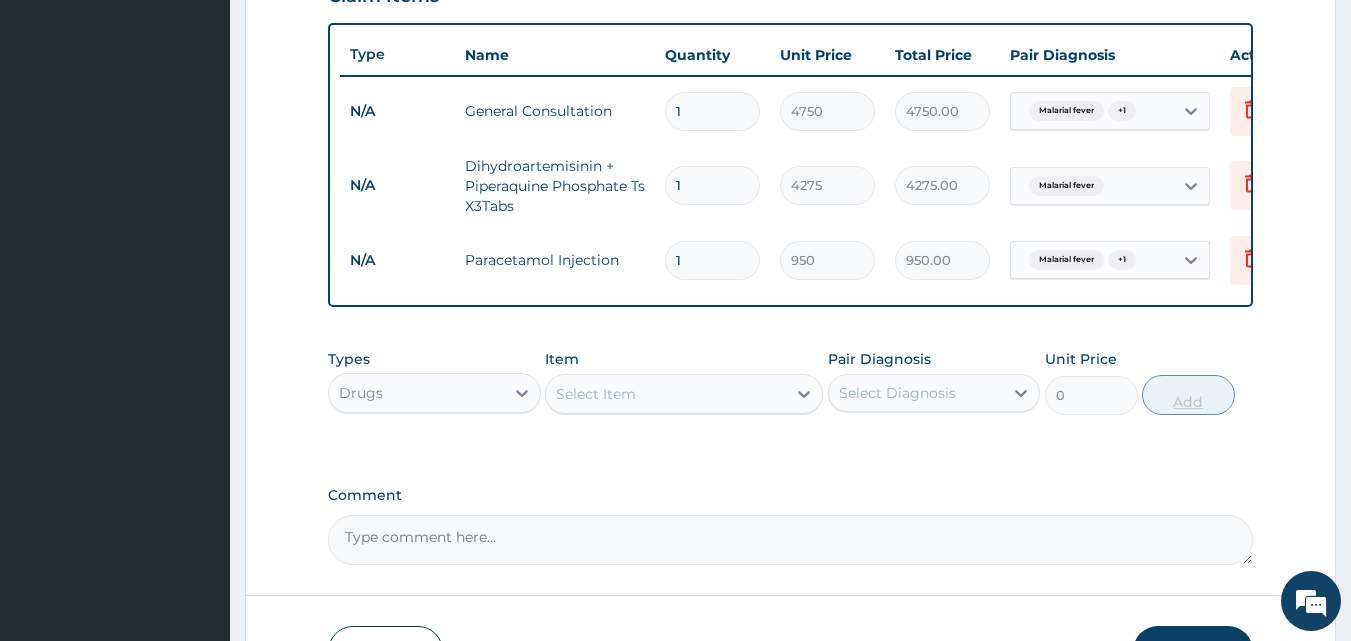 type on "0.00" 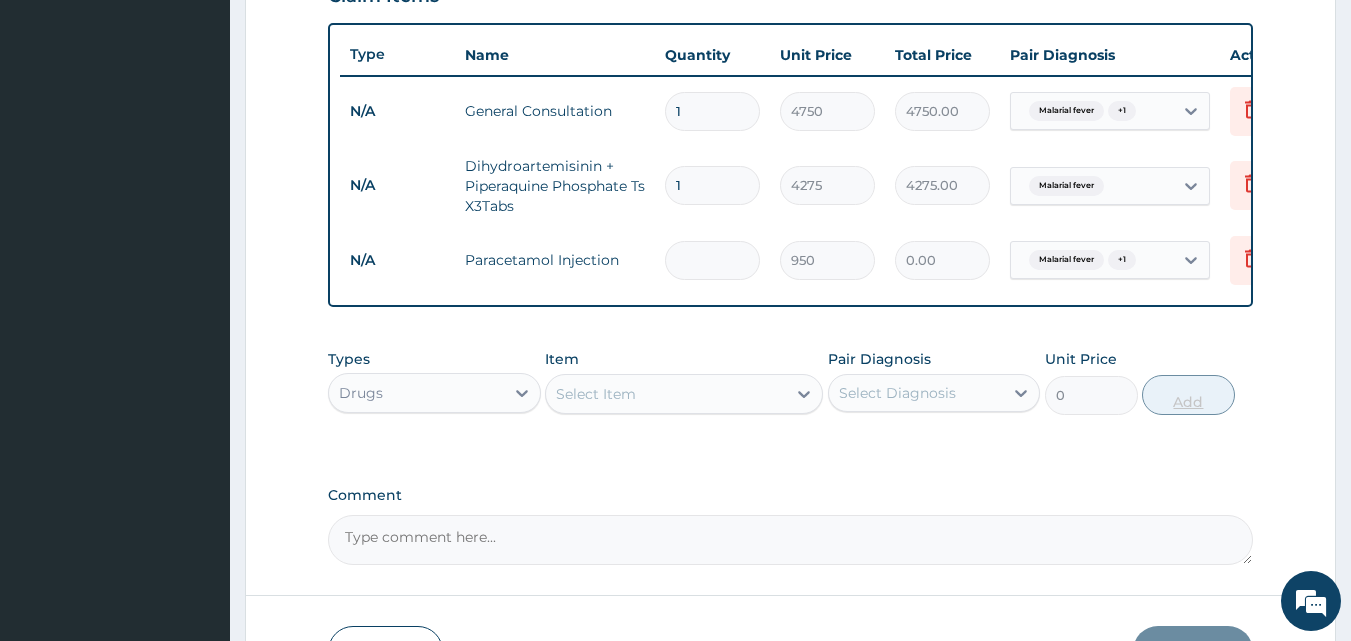 type on "3" 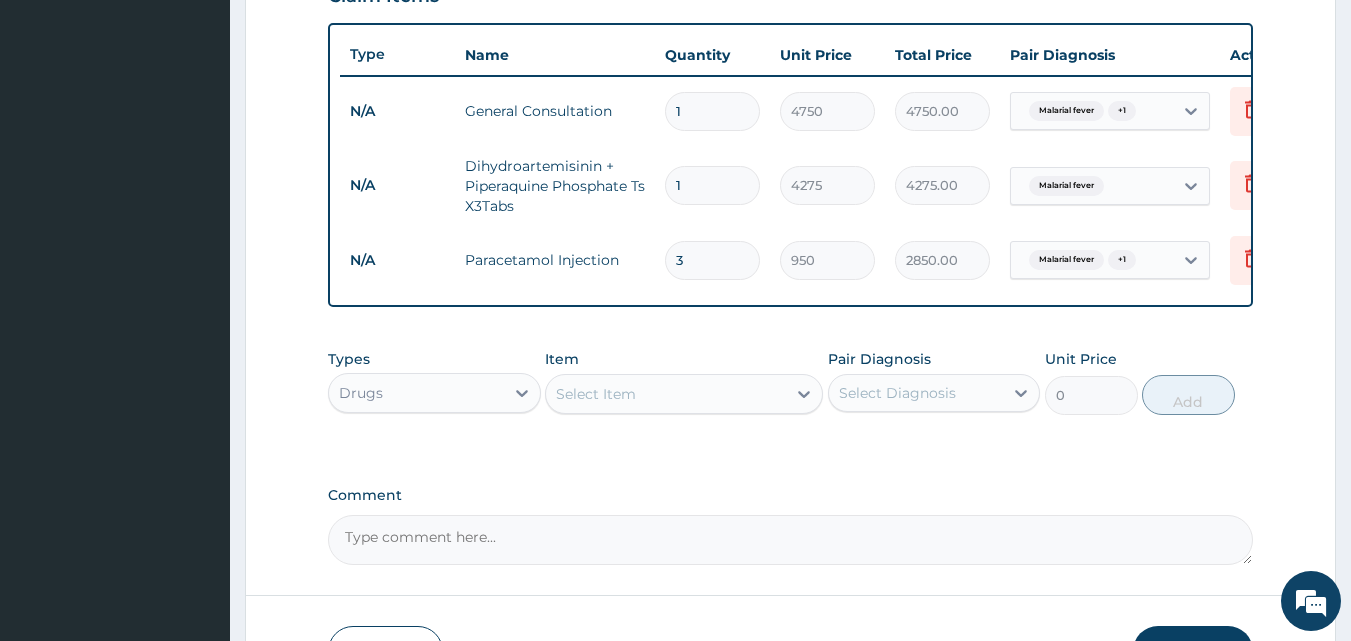 type on "2" 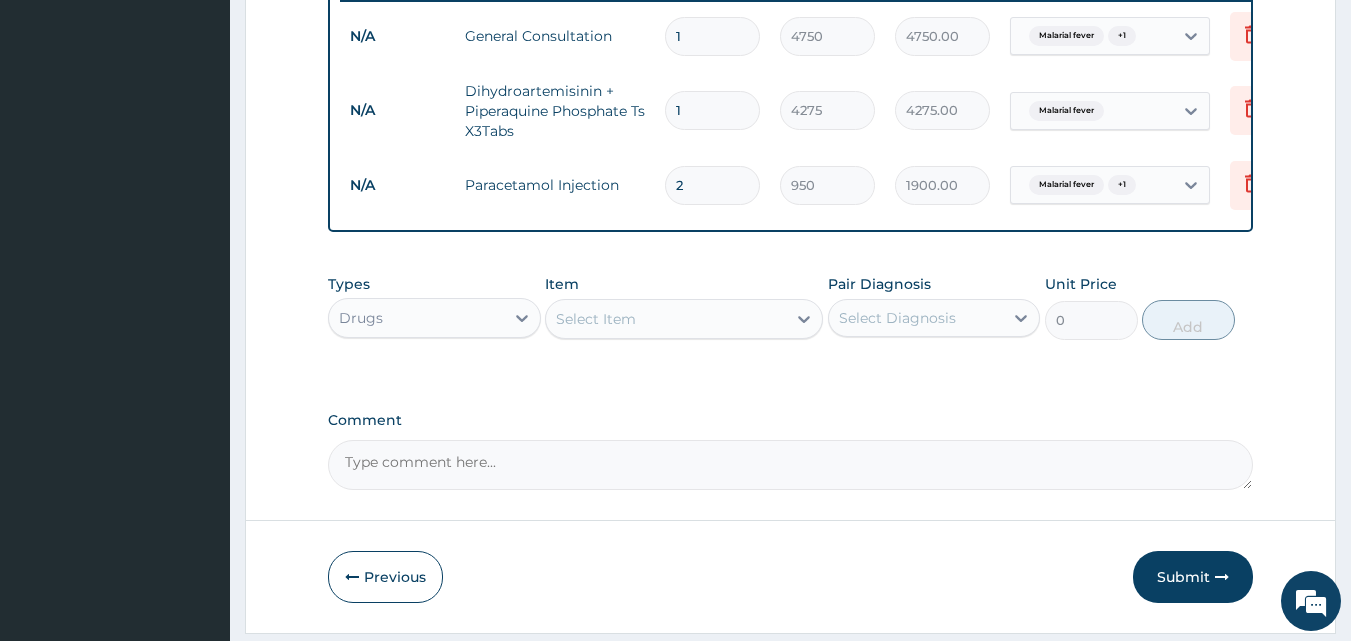 scroll, scrollTop: 870, scrollLeft: 0, axis: vertical 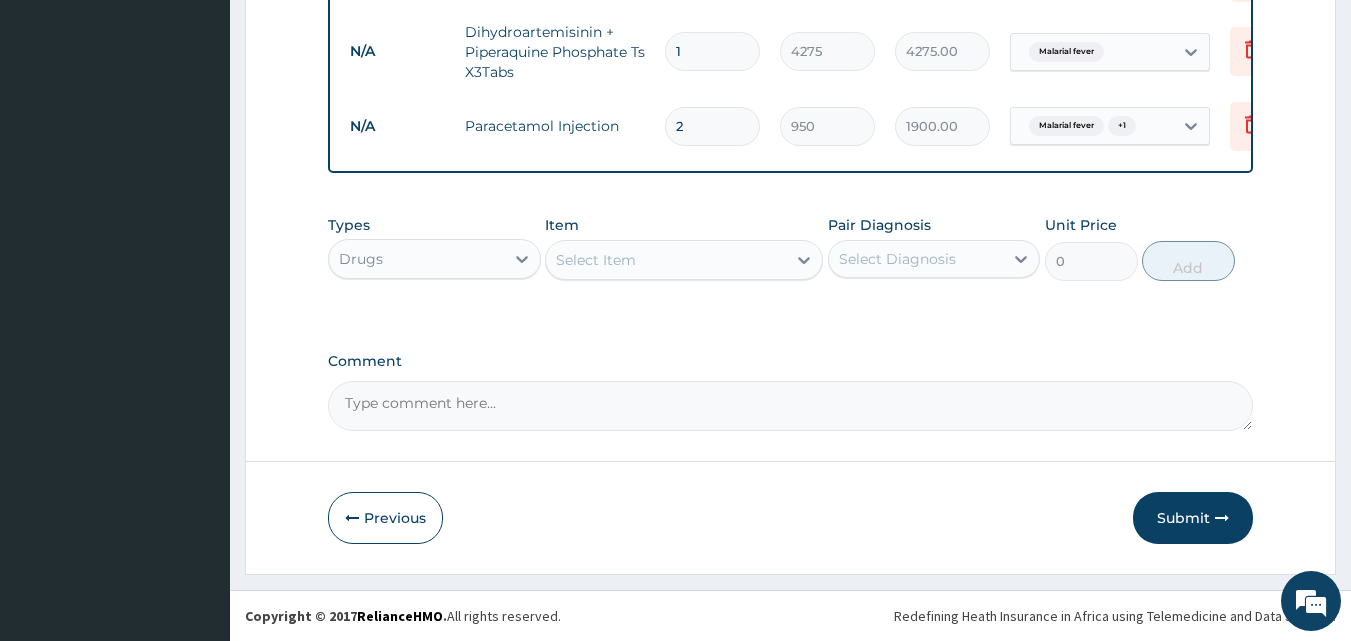 type on "2" 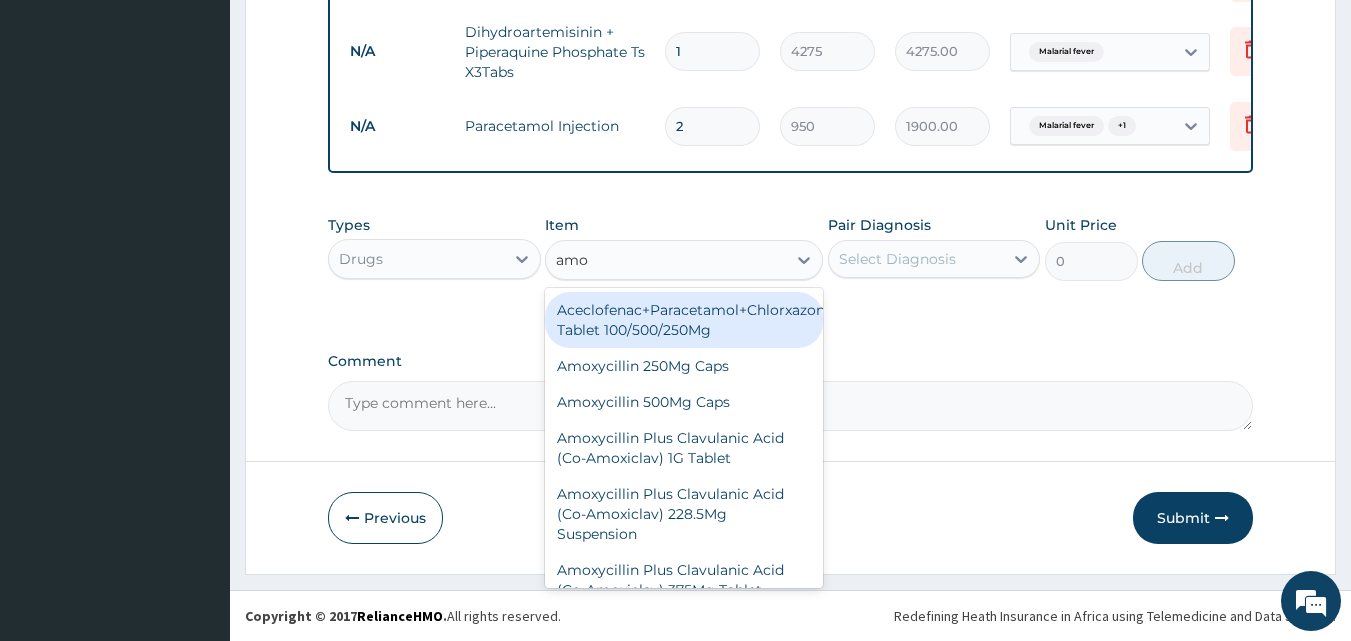 type on "amox" 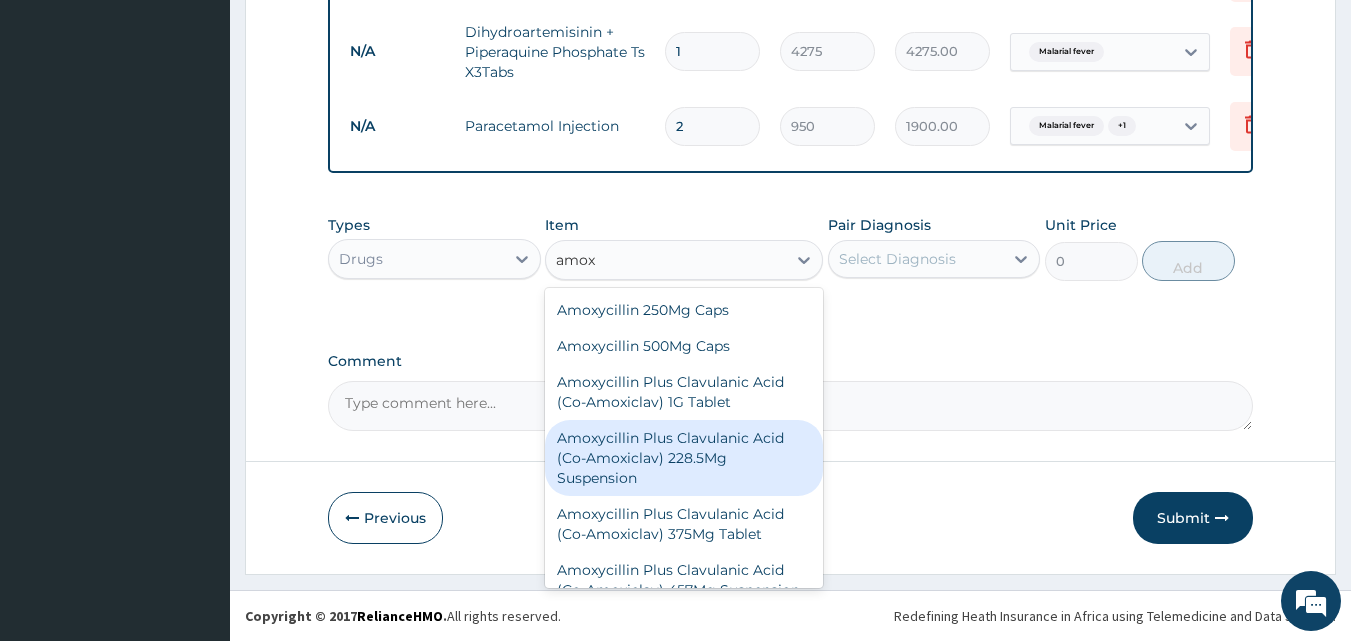 scroll, scrollTop: 100, scrollLeft: 0, axis: vertical 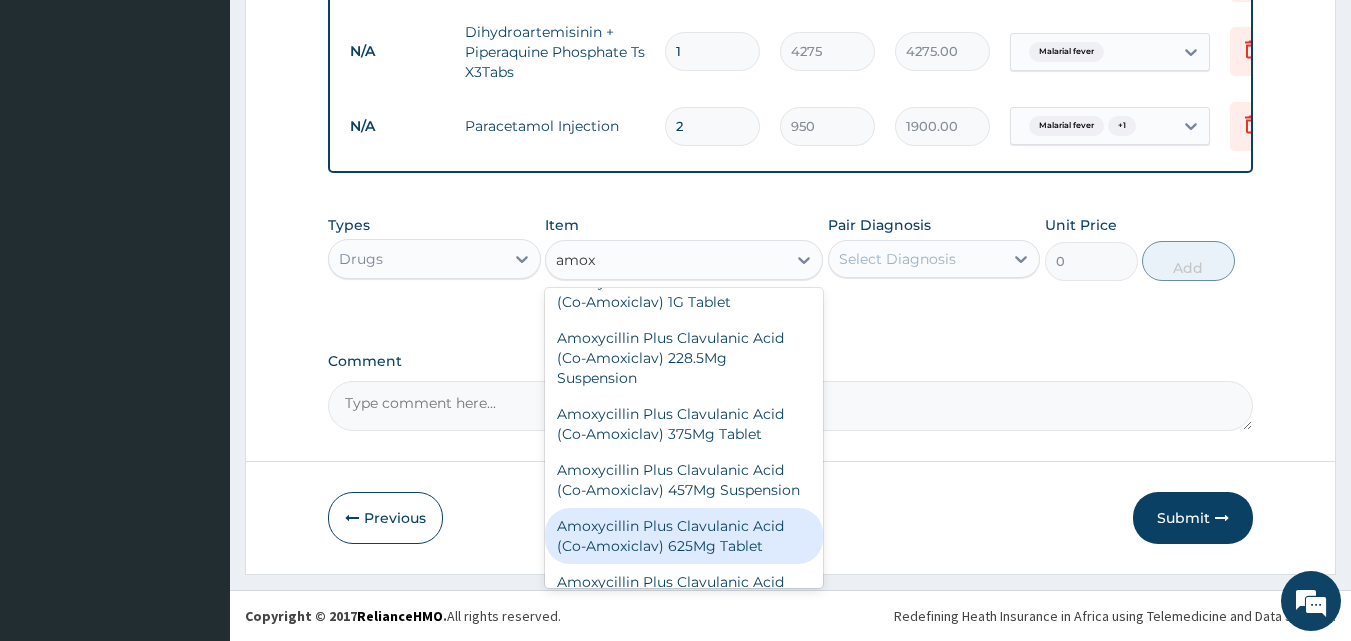 click on "Amoxycillin Plus Clavulanic Acid (Co-Amoxiclav) 625Mg Tablet" at bounding box center [684, 536] 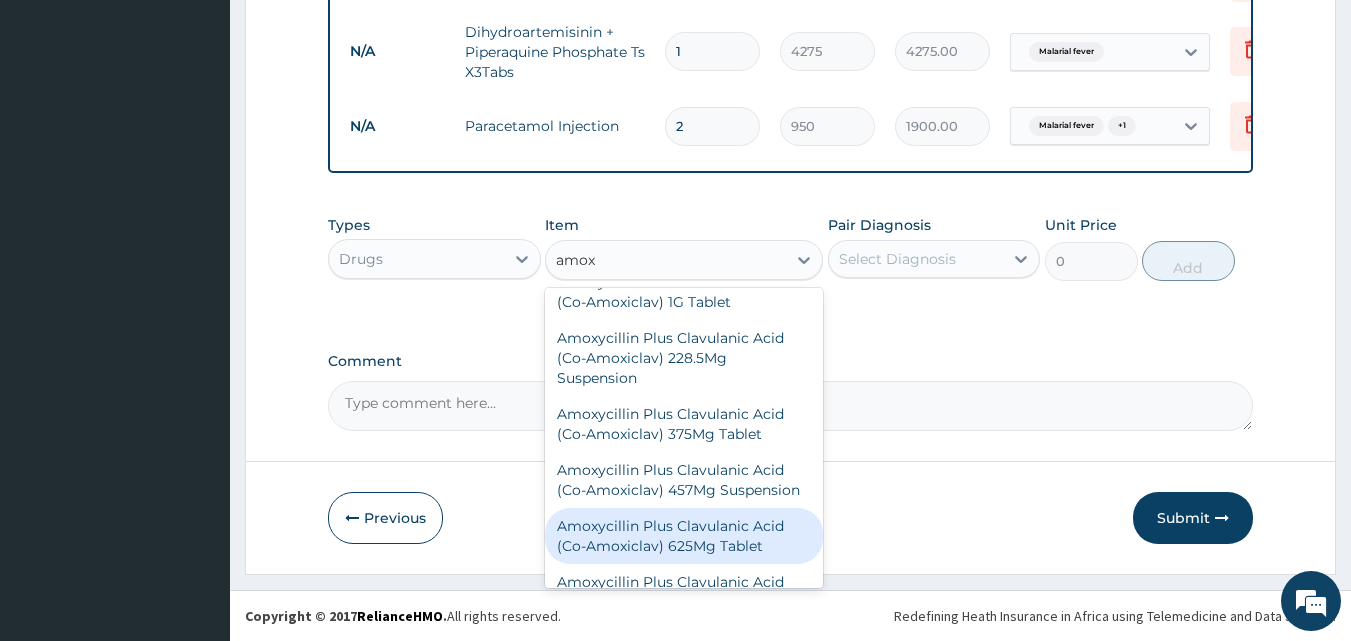 type 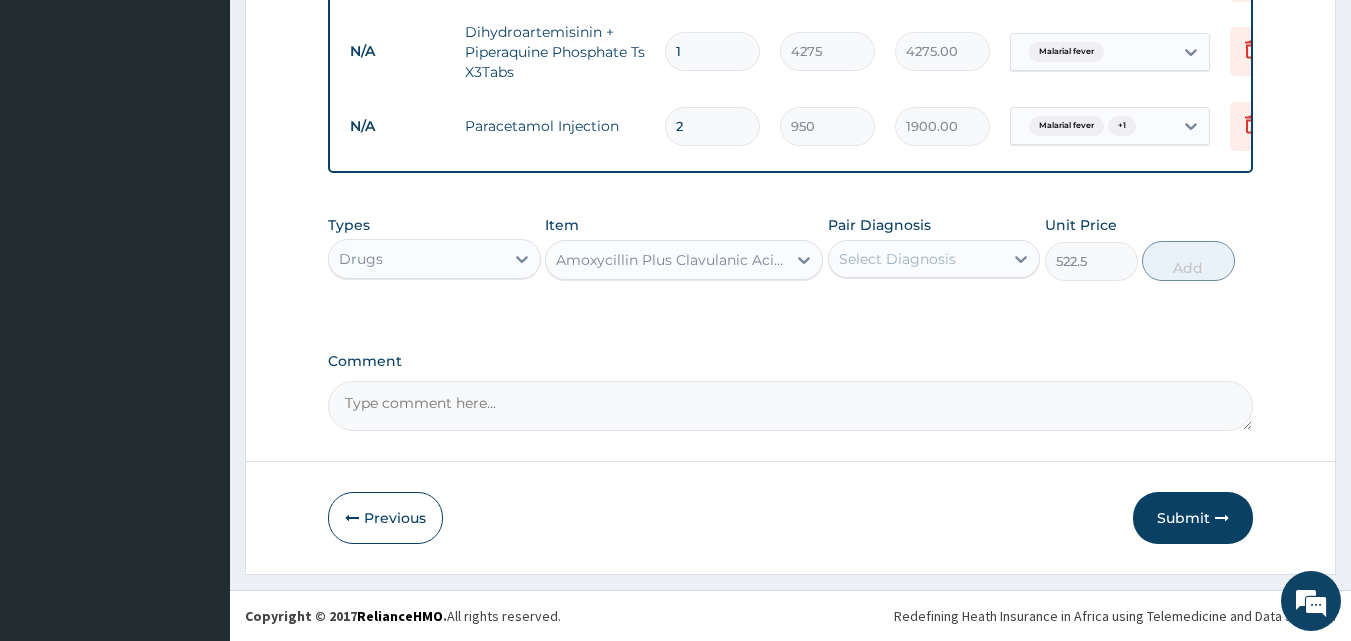 click on "Select Diagnosis" at bounding box center (897, 259) 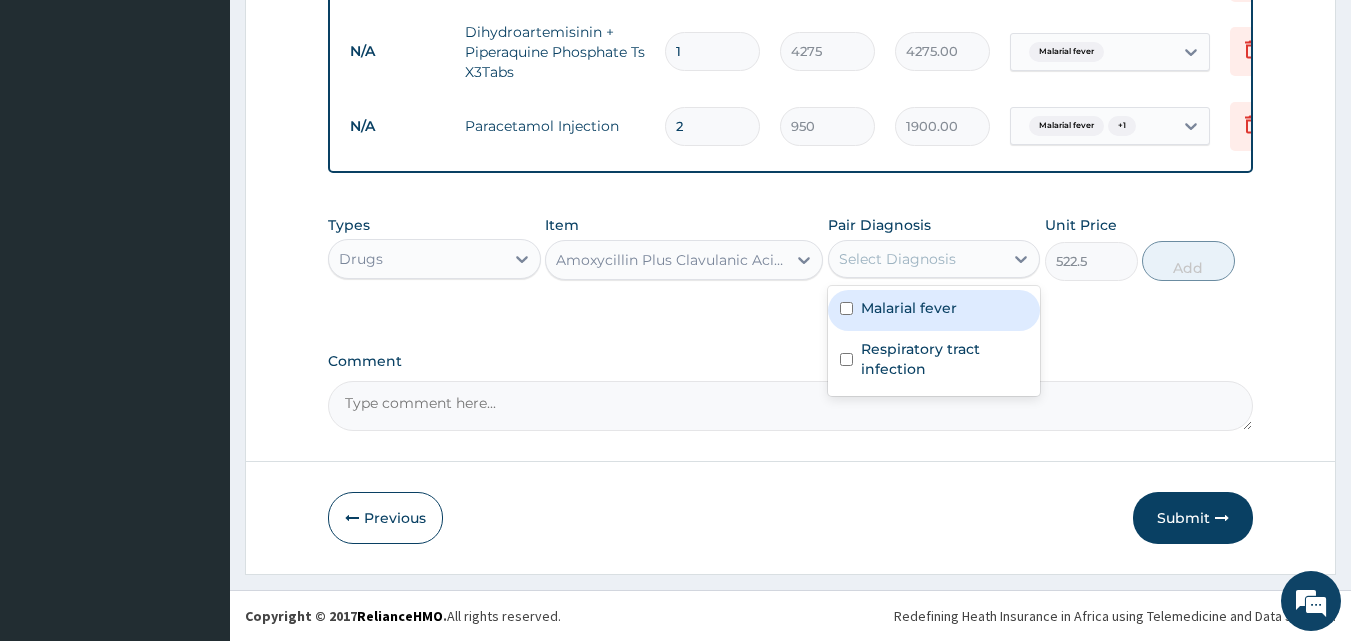 click at bounding box center [846, 308] 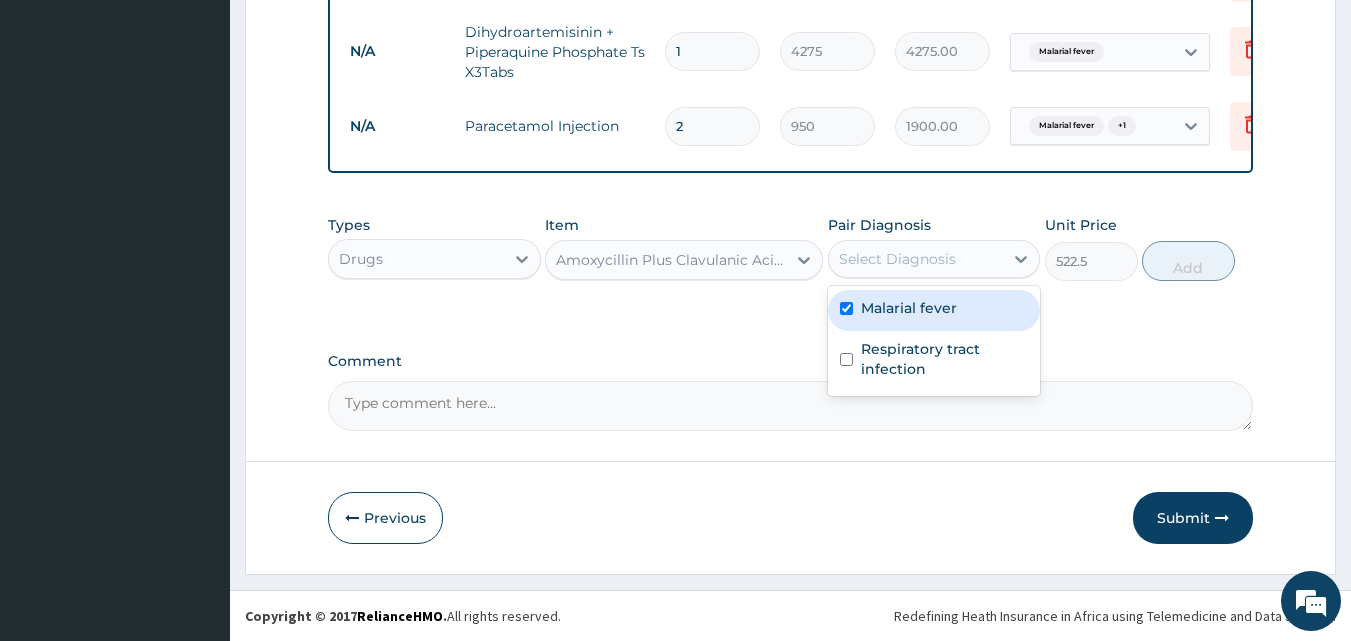 checkbox on "true" 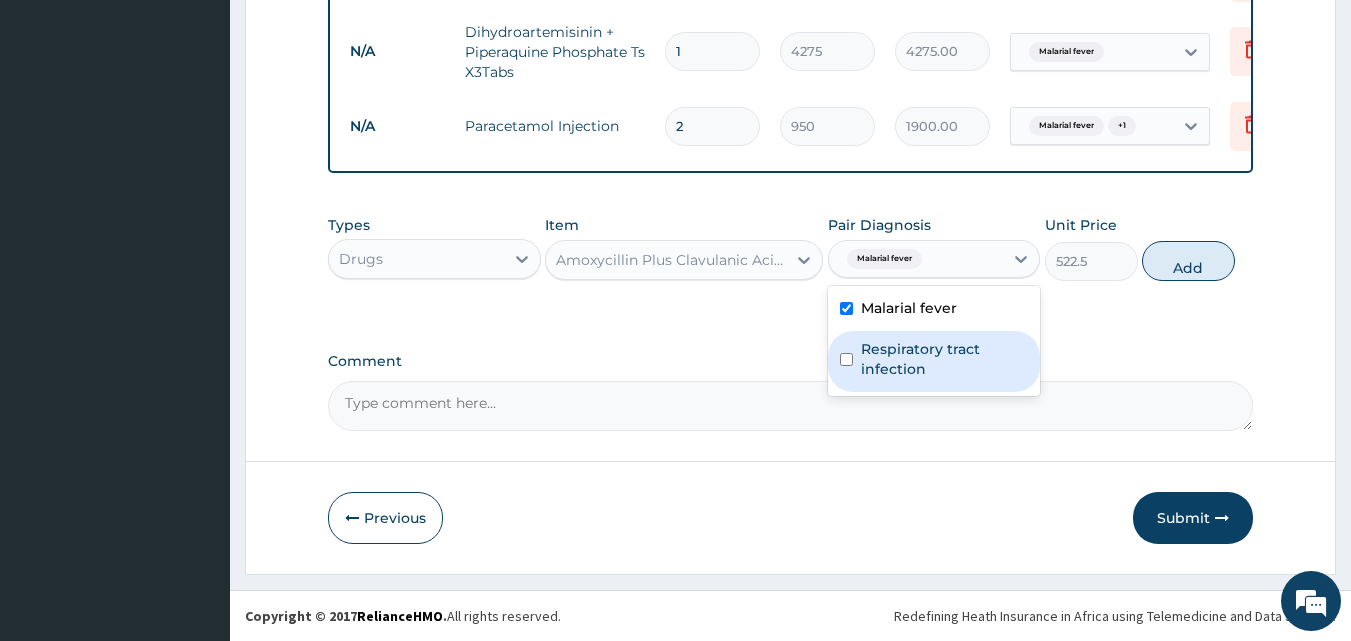 click on "Respiratory tract infection" at bounding box center (934, 361) 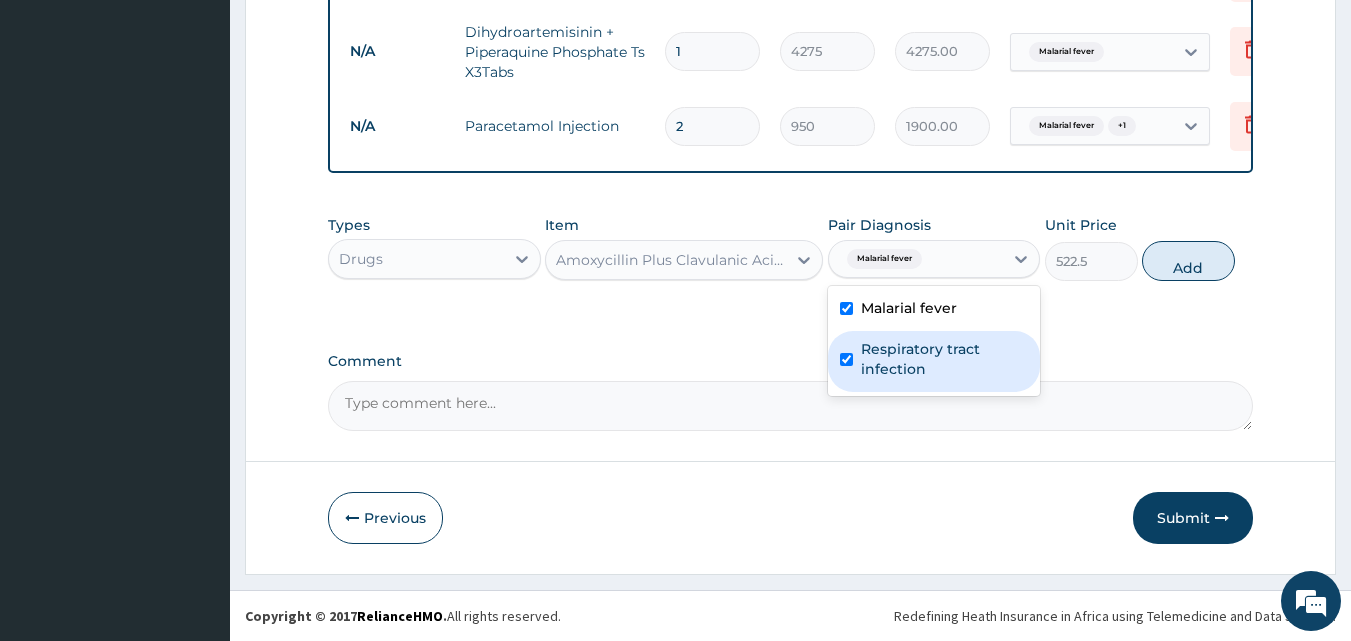 checkbox on "true" 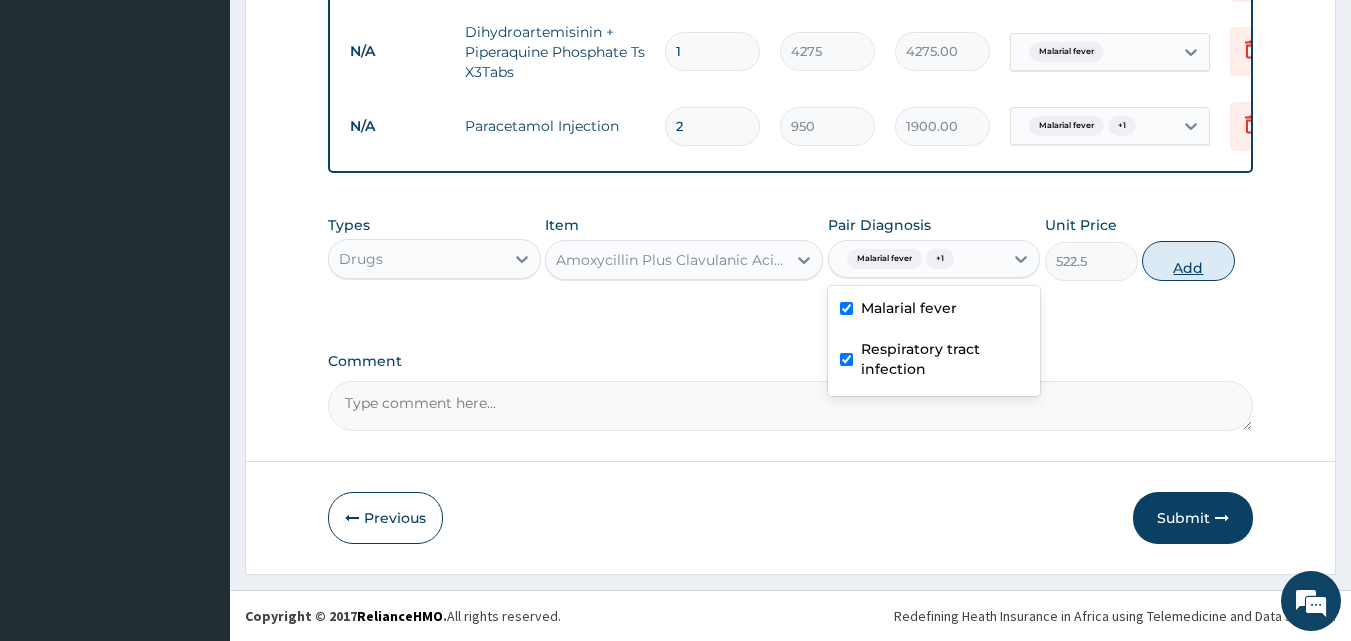 click on "Add" at bounding box center [1188, 261] 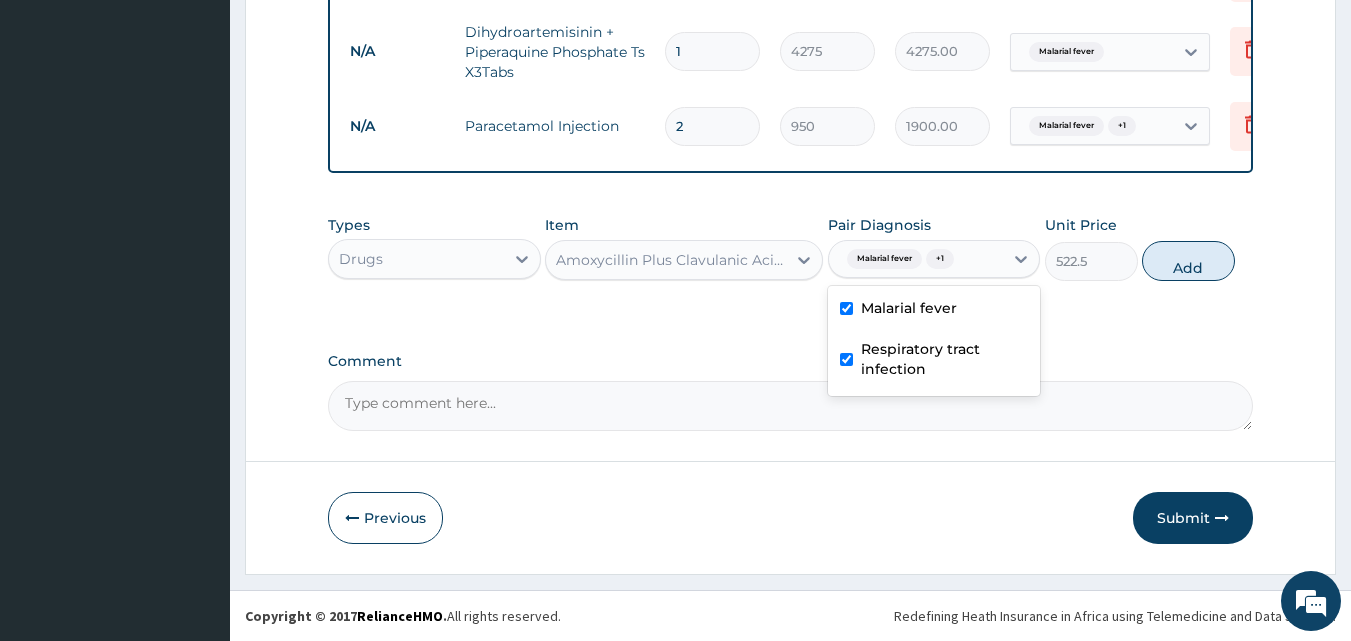 type on "0" 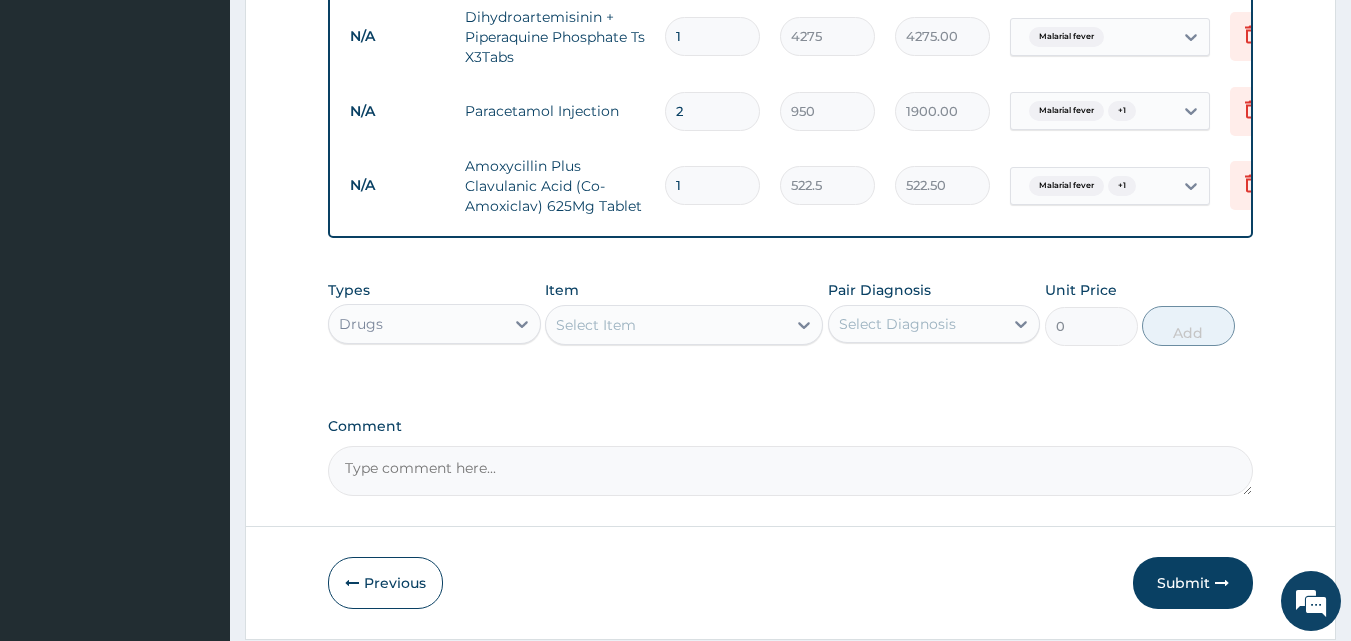 type on "14" 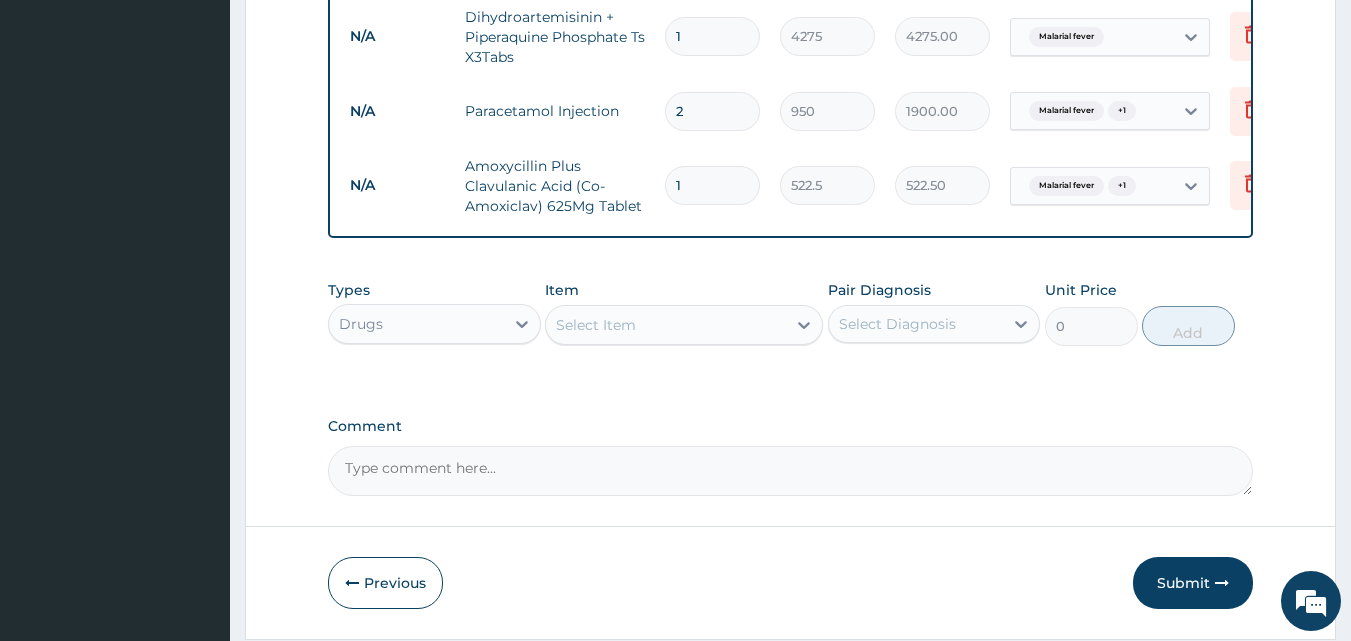 type on "7315.00" 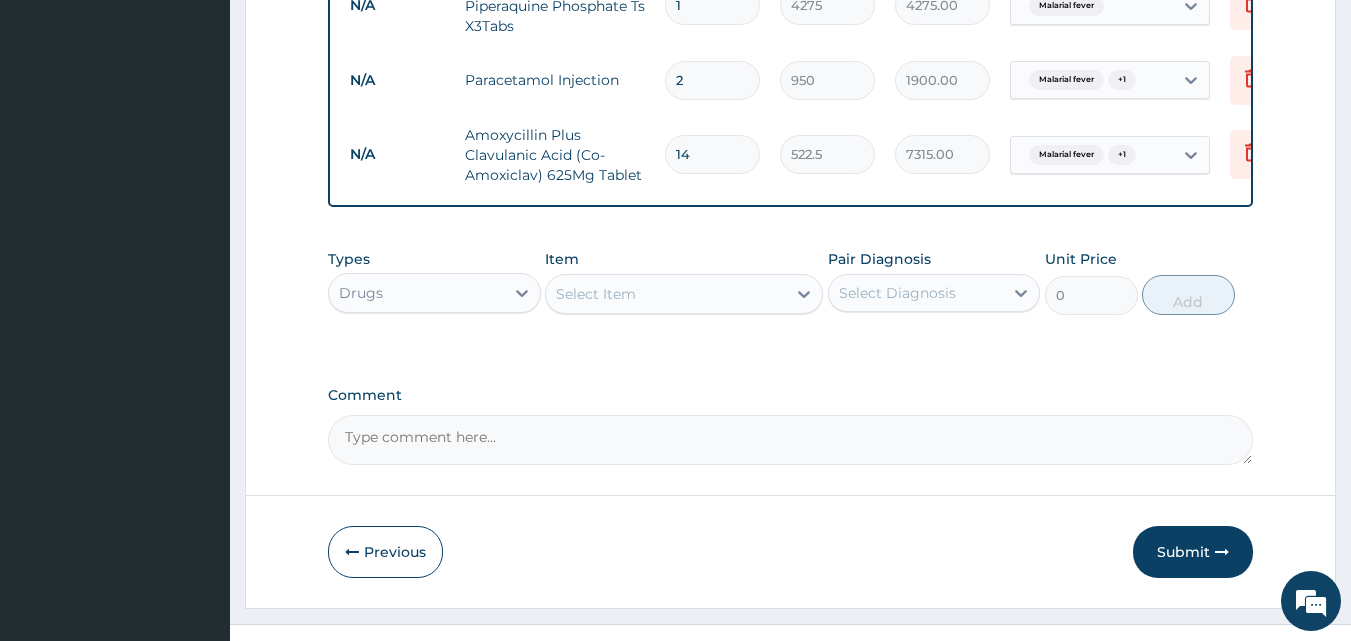 scroll, scrollTop: 950, scrollLeft: 0, axis: vertical 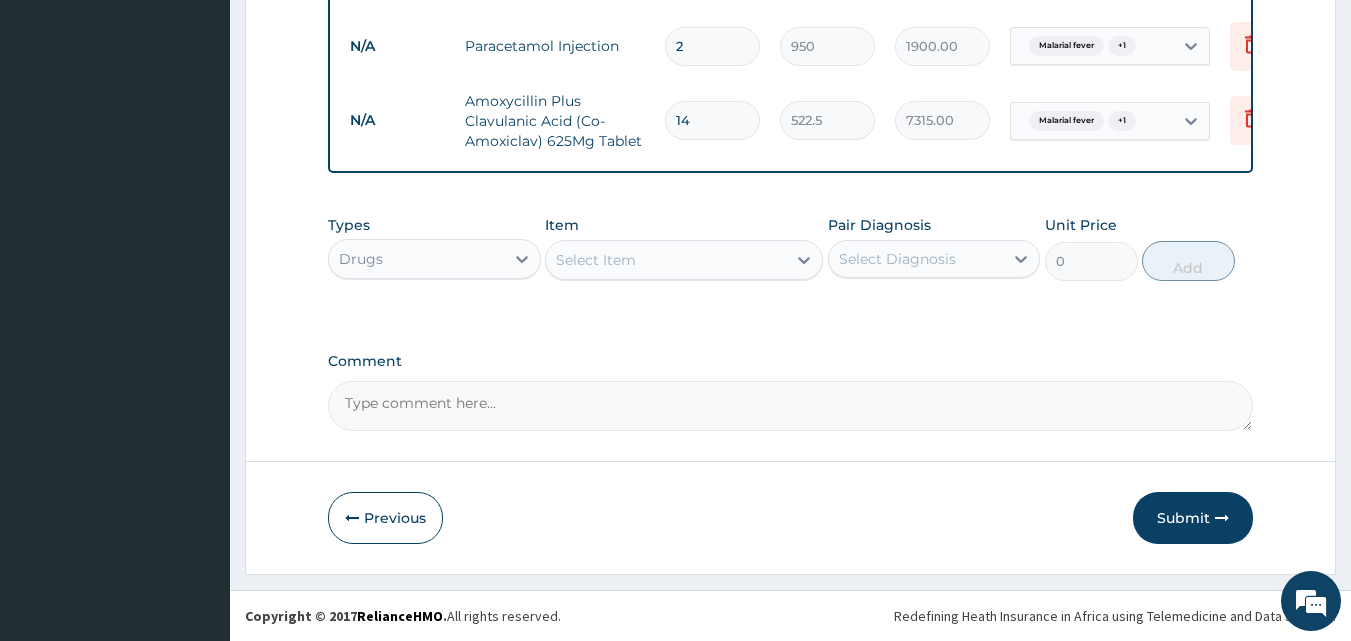 type on "14" 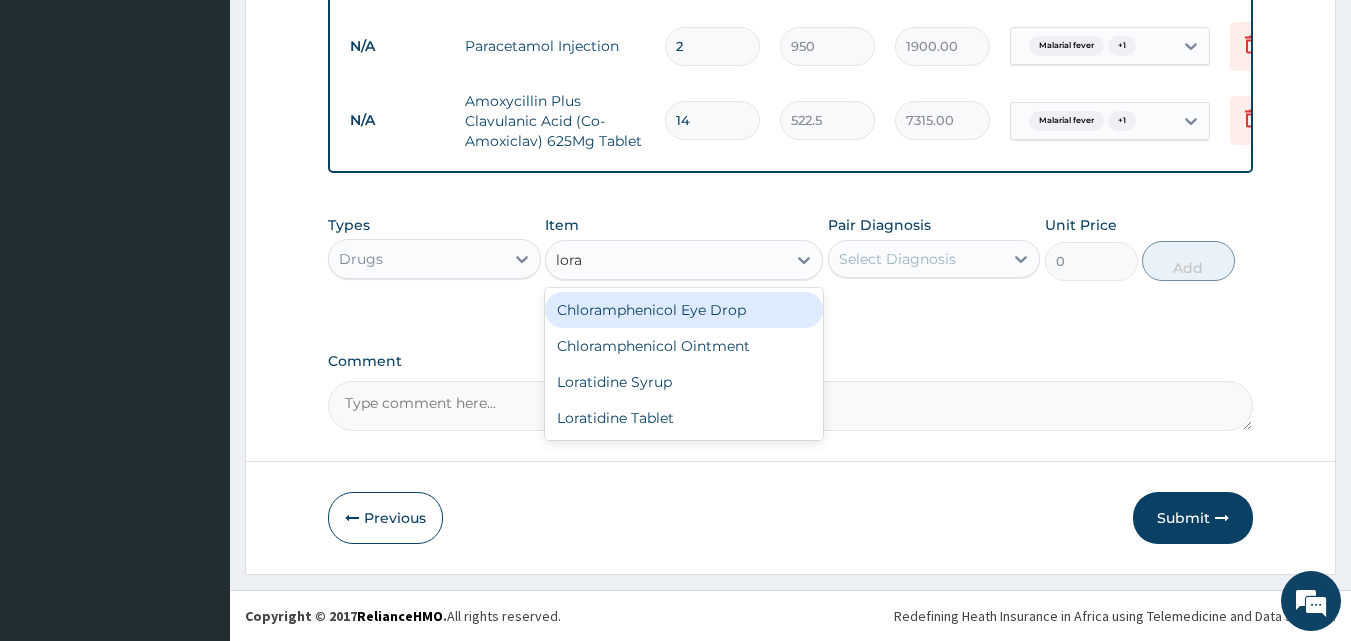 type on "lorat" 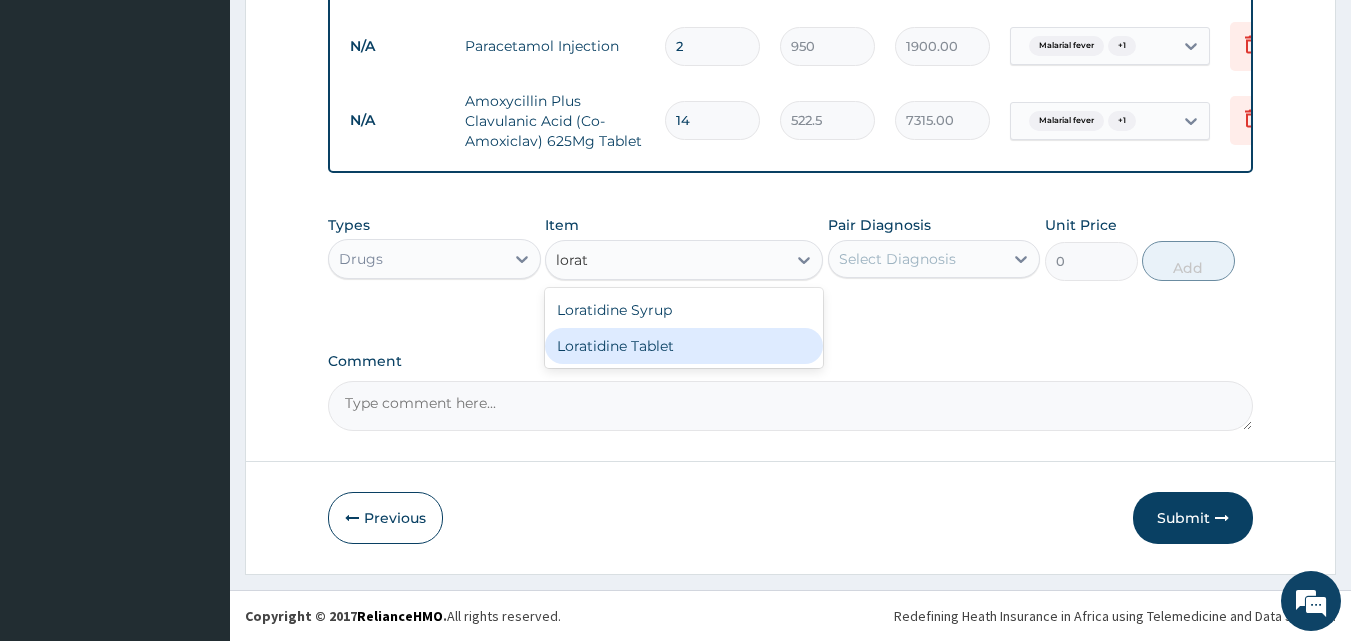 drag, startPoint x: 581, startPoint y: 350, endPoint x: 758, endPoint y: 304, distance: 182.87975 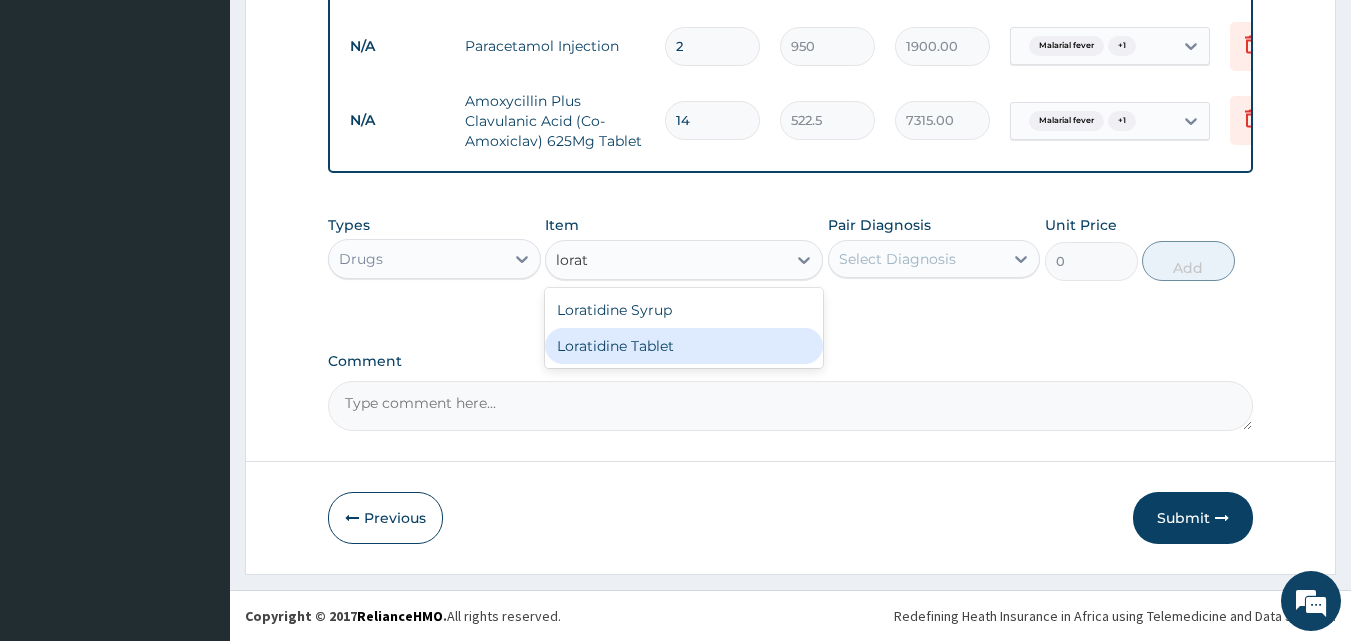 click on "Loratidine Tablet" at bounding box center [684, 346] 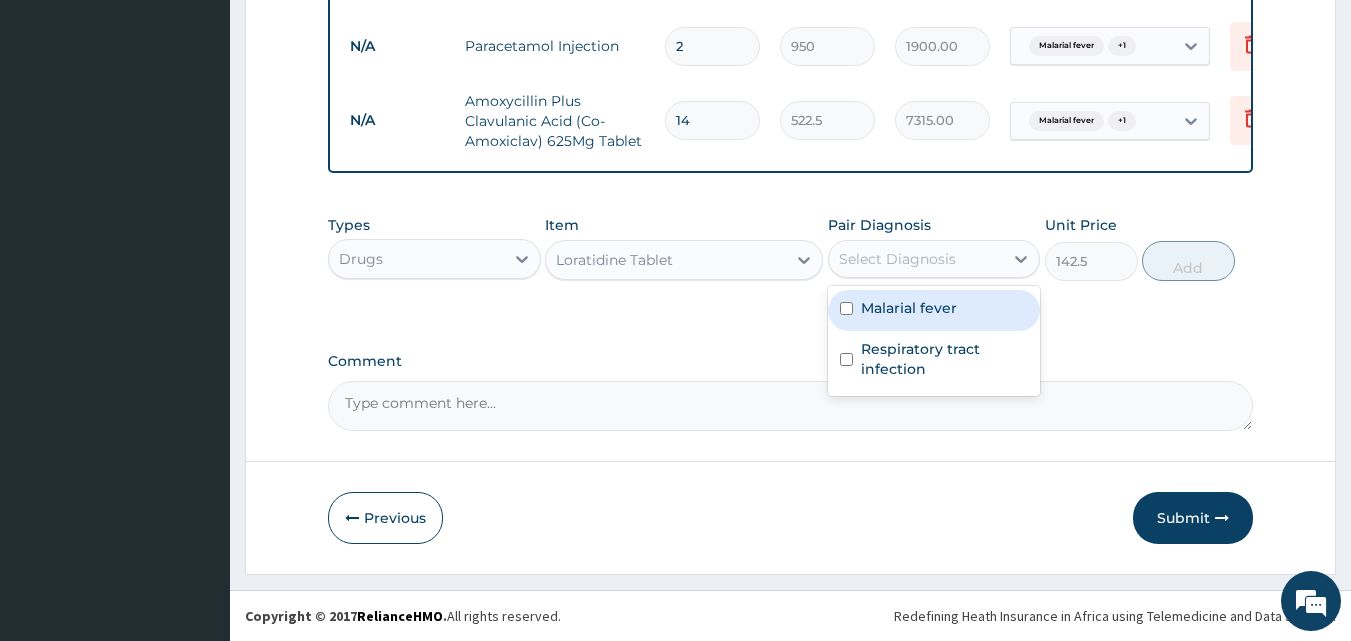 drag, startPoint x: 973, startPoint y: 253, endPoint x: 918, endPoint y: 329, distance: 93.813644 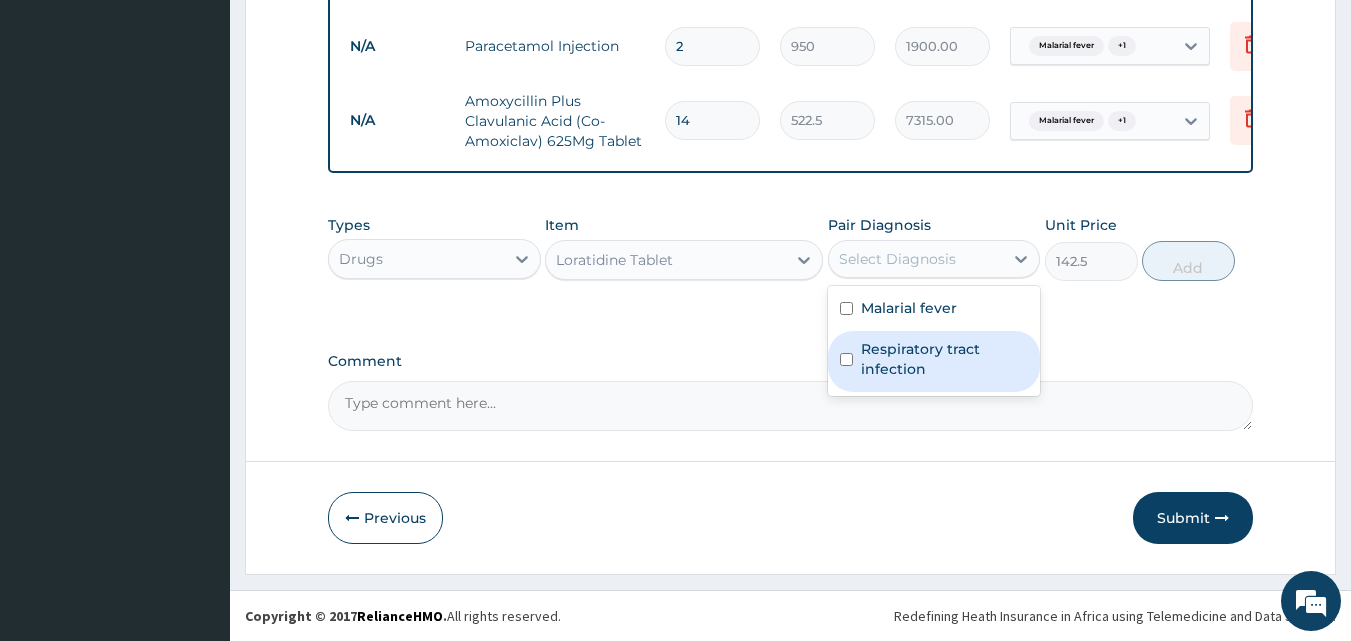 click on "Respiratory tract infection" at bounding box center [945, 359] 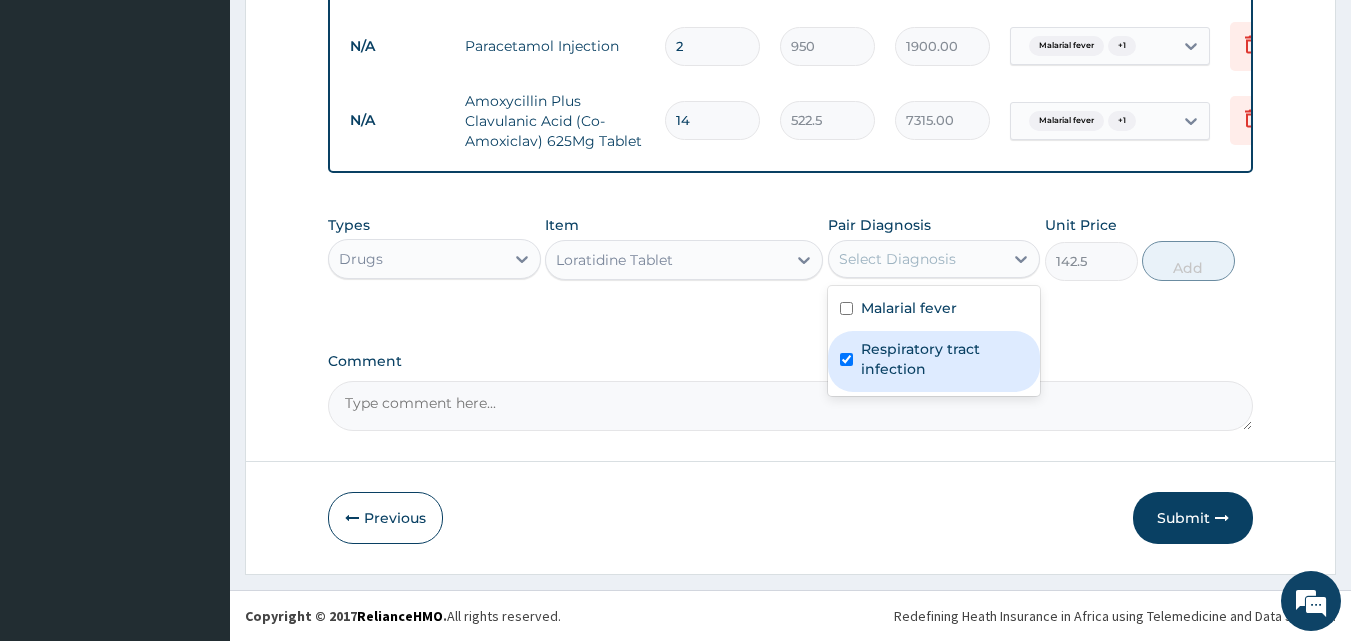 checkbox on "true" 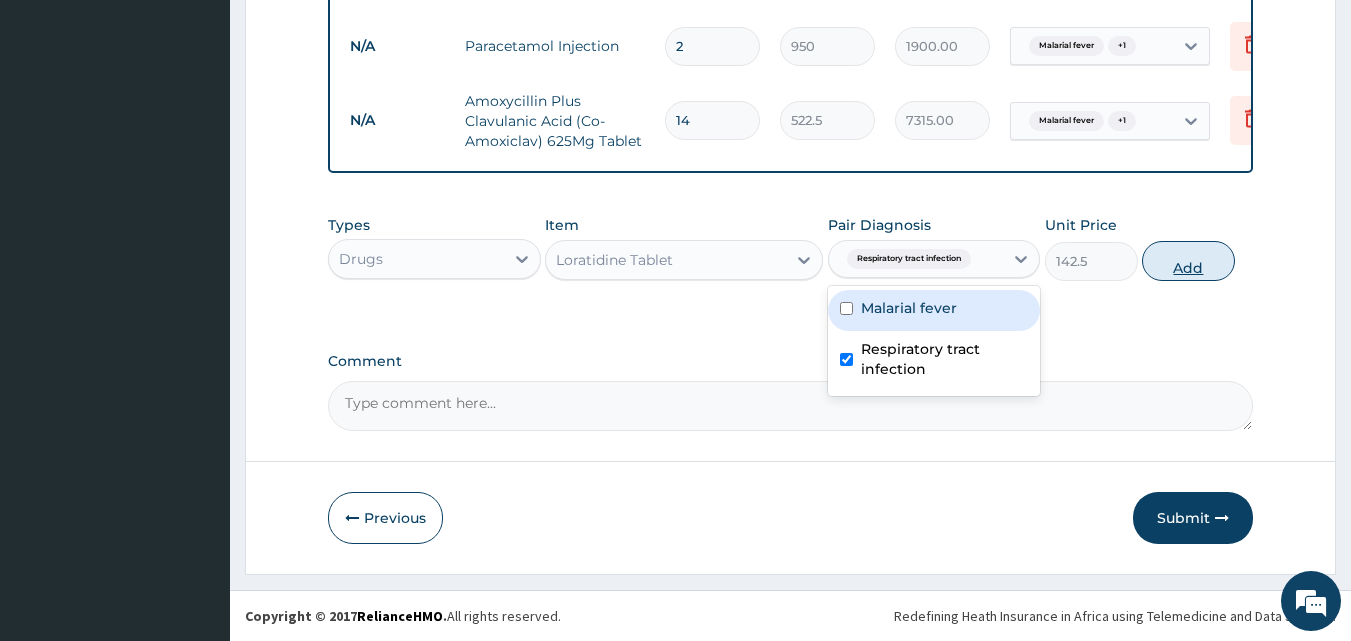 click on "Add" at bounding box center [1188, 261] 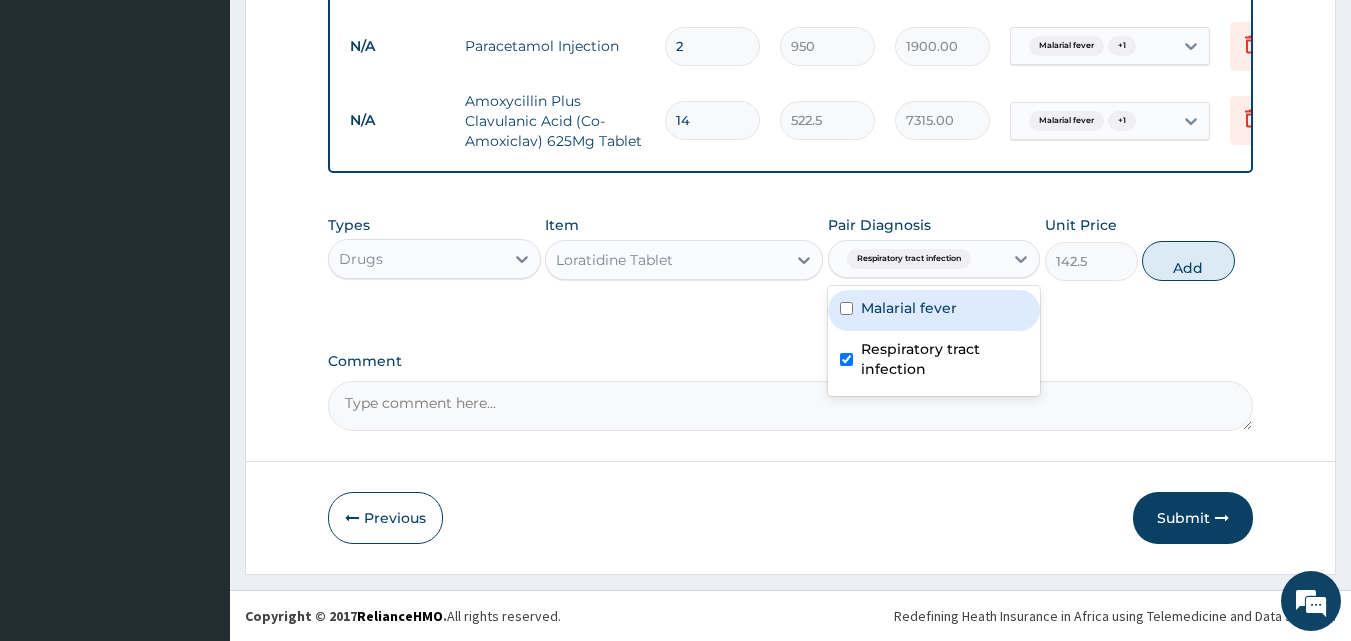 type on "0" 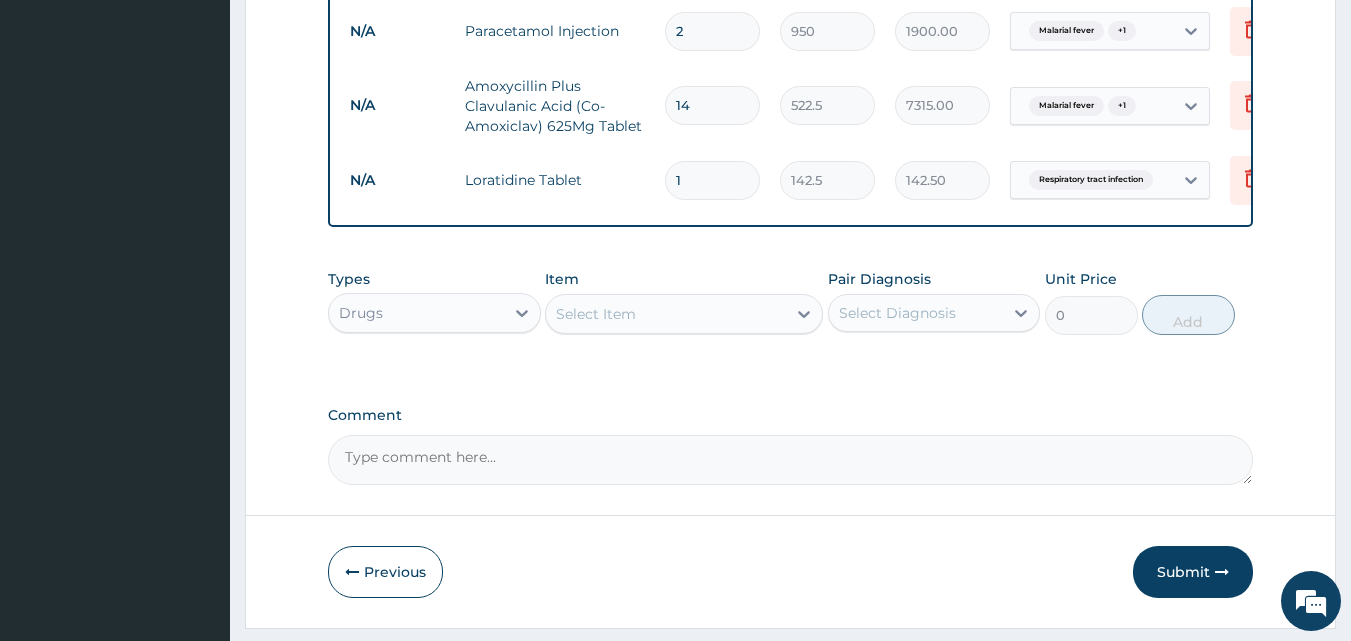 type 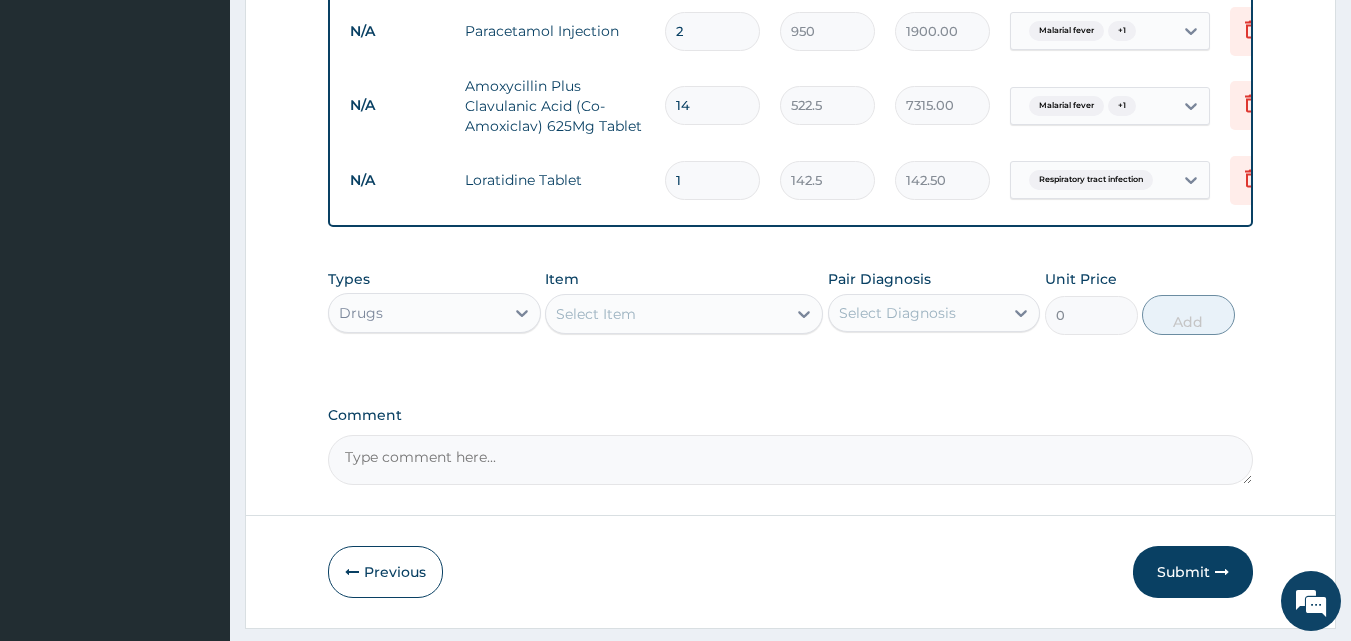 type on "0.00" 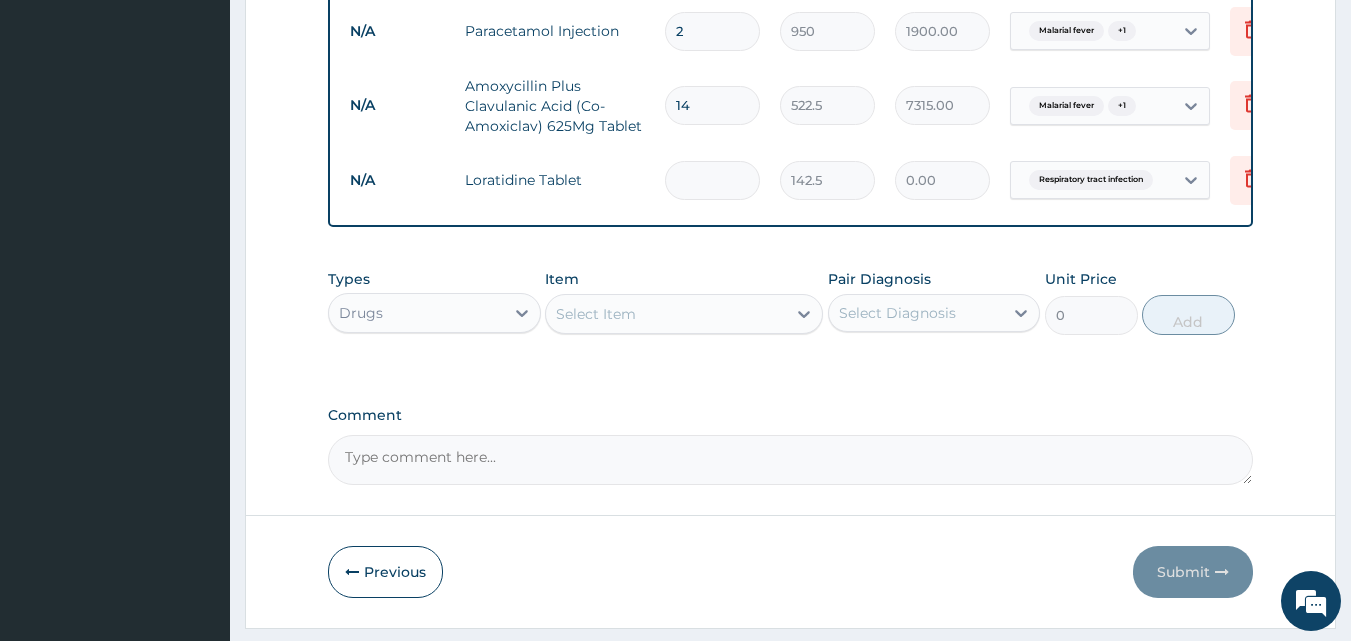 type on "5" 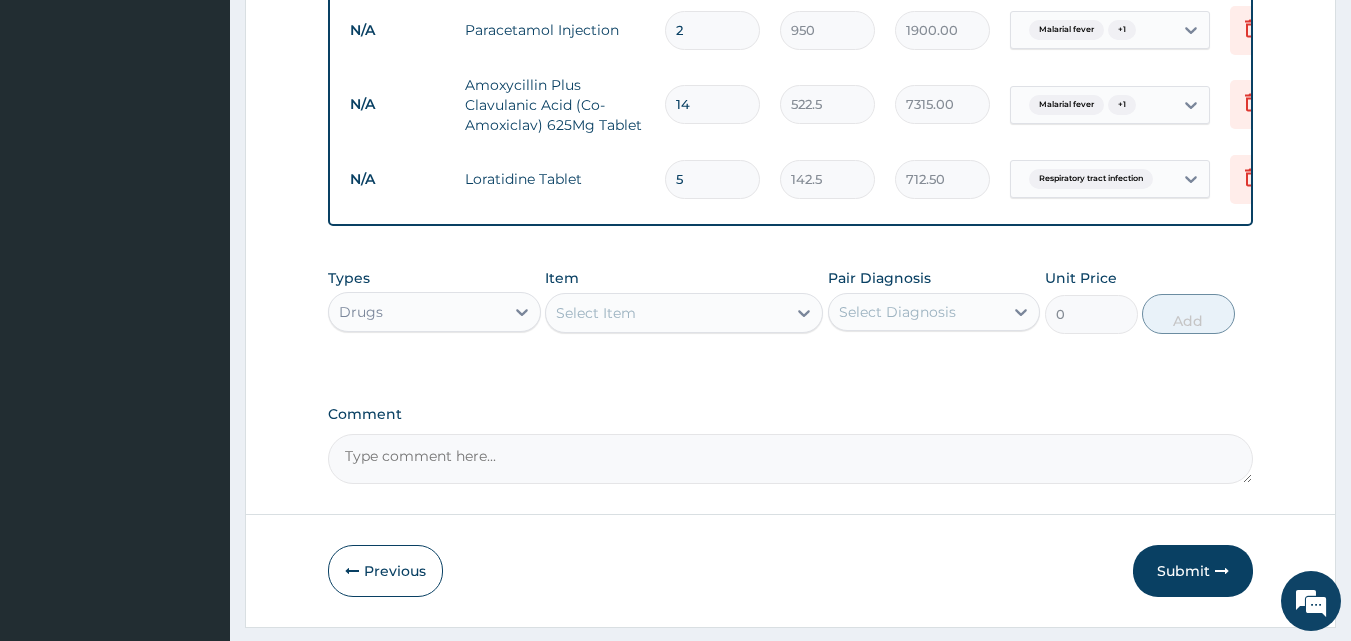 scroll, scrollTop: 1019, scrollLeft: 0, axis: vertical 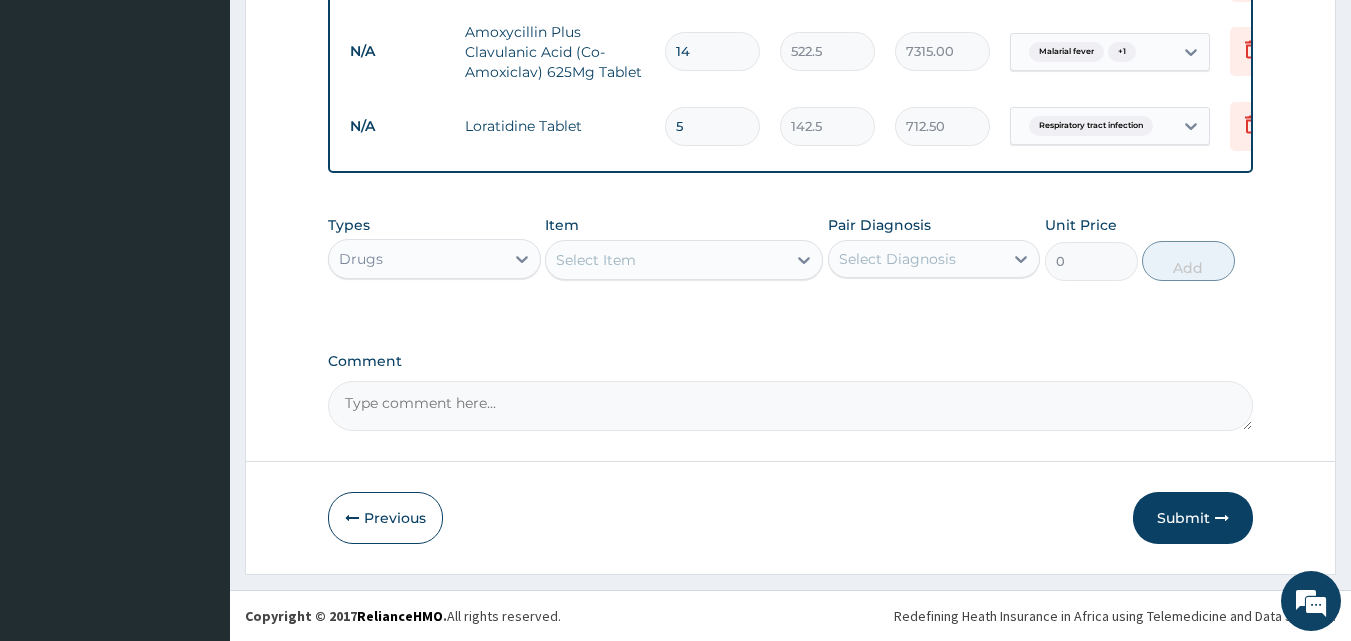 type on "5" 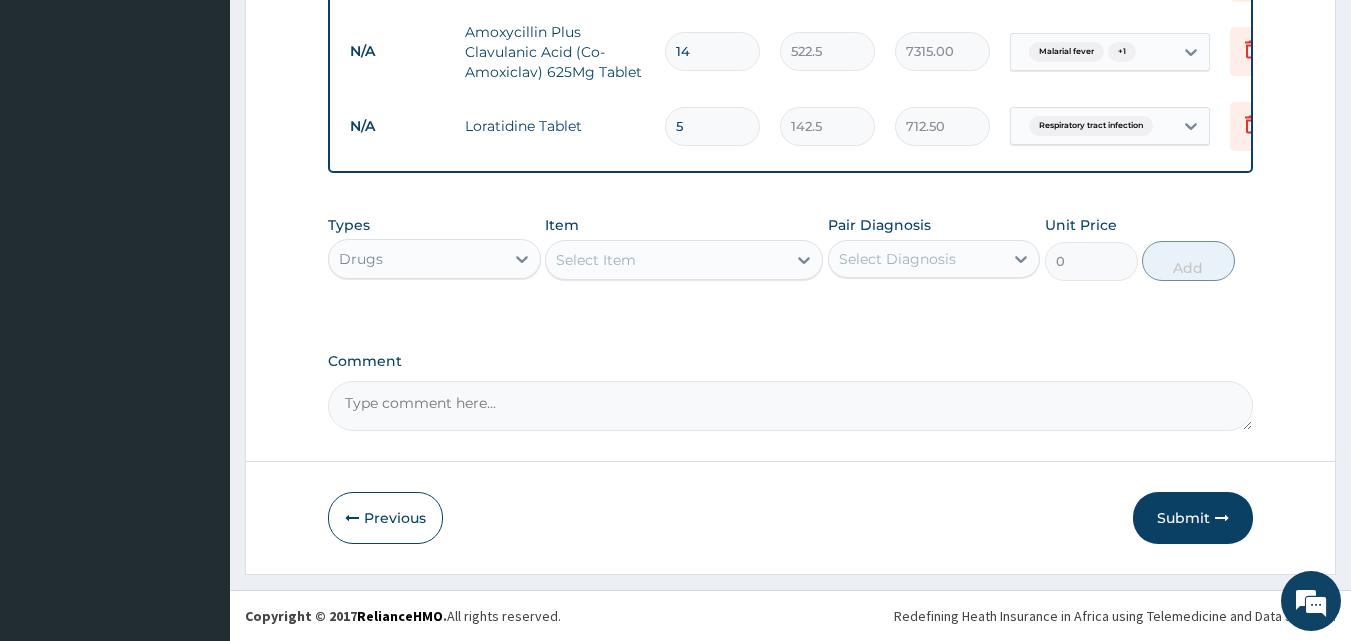 click on "Select Item" at bounding box center [684, 260] 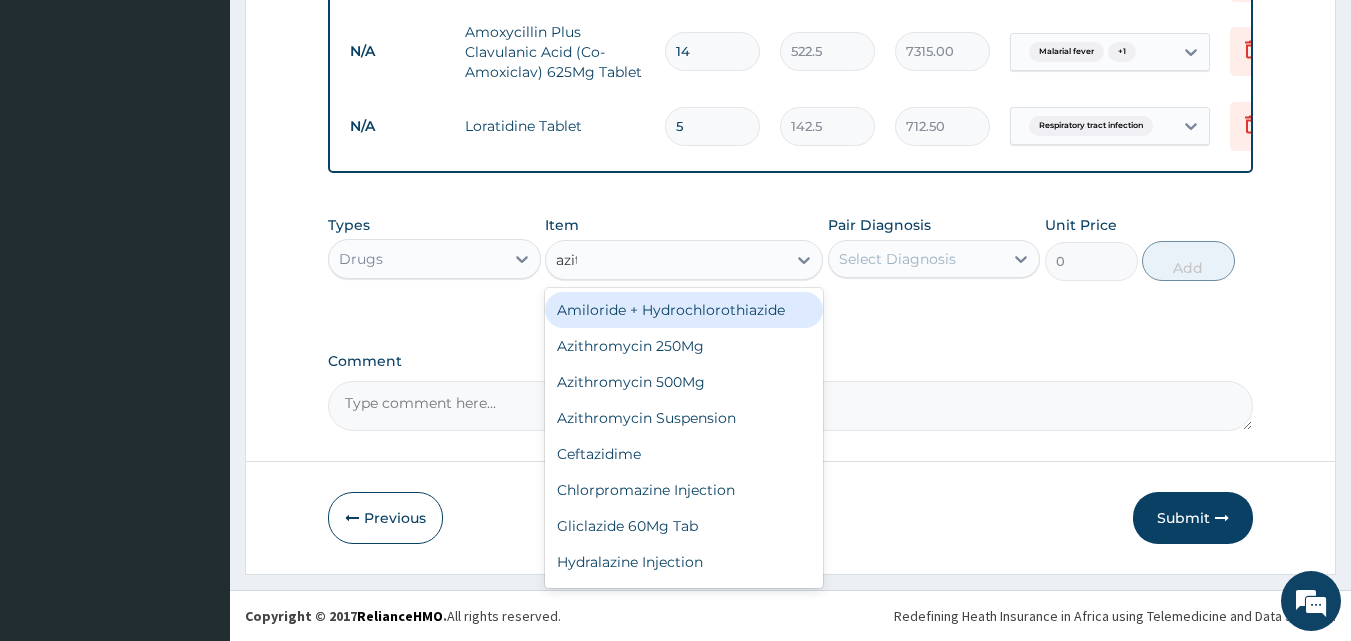 type on "azith" 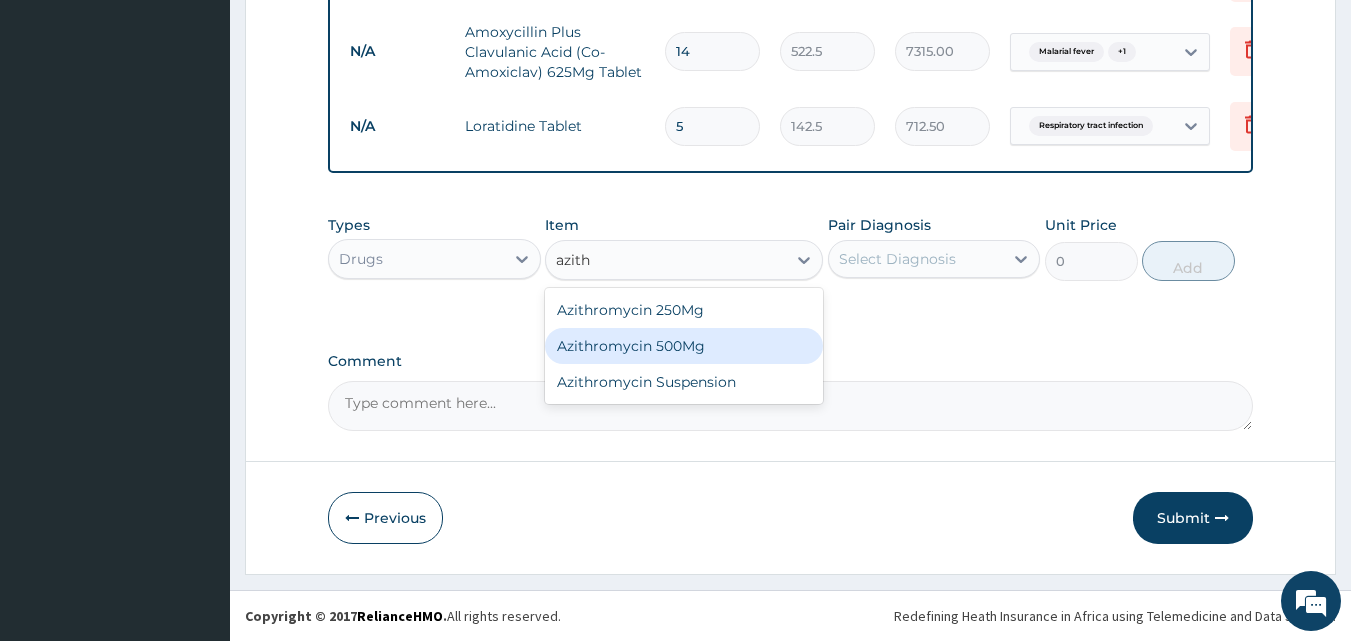 click on "Azithromycin 500Mg" at bounding box center [684, 346] 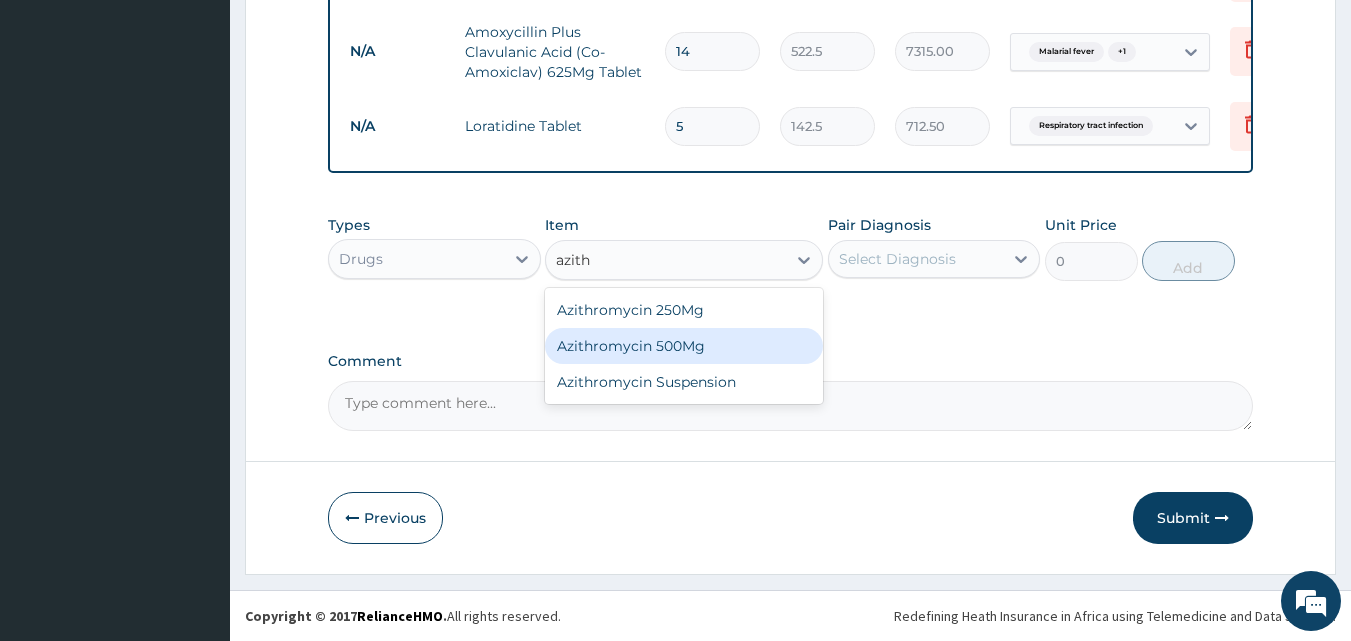 type 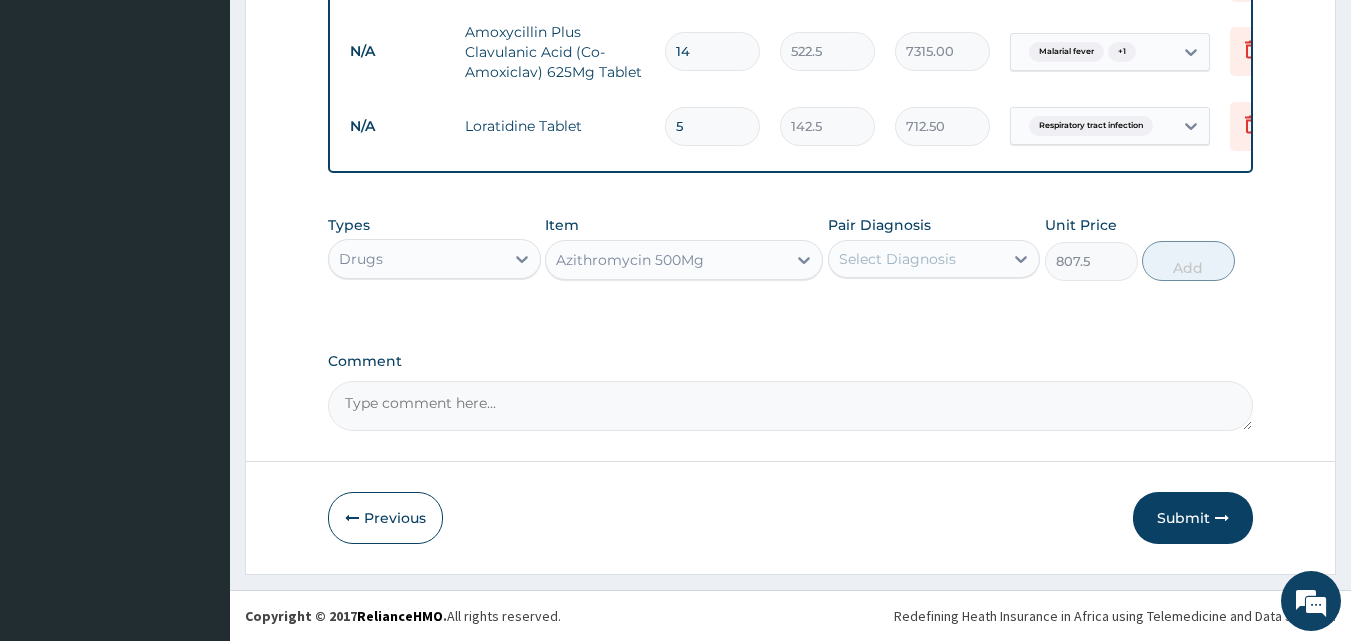 click on "Select Diagnosis" at bounding box center [897, 259] 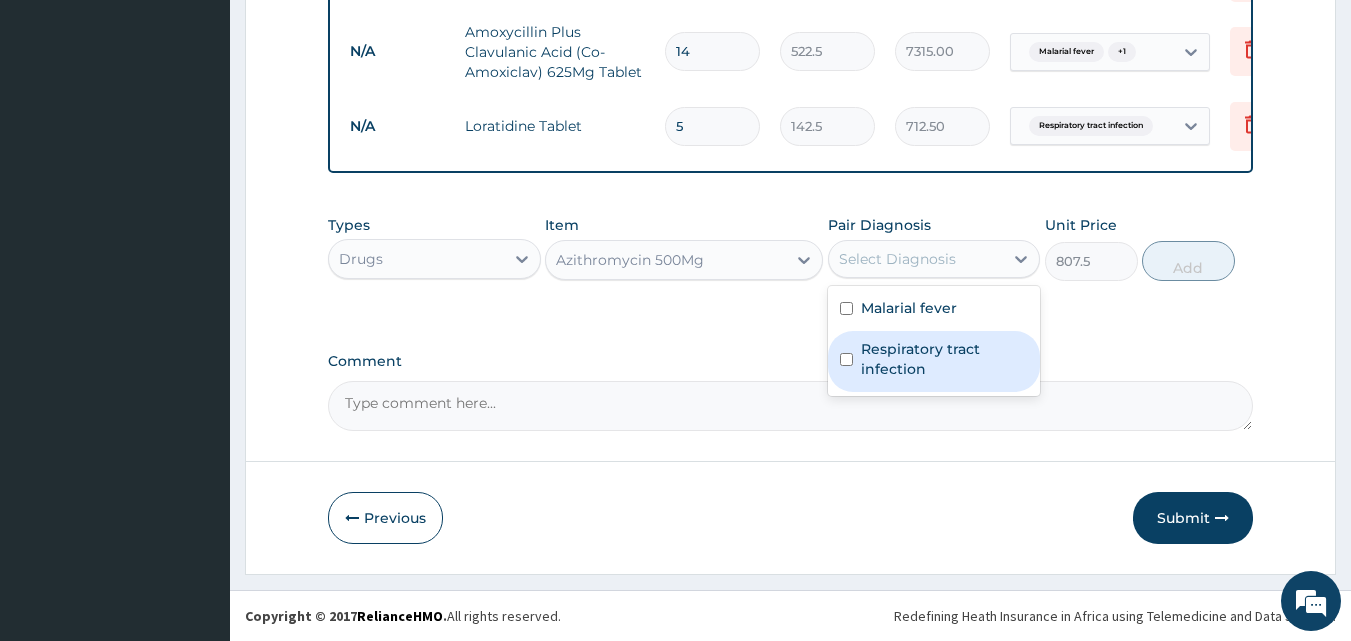 drag, startPoint x: 893, startPoint y: 364, endPoint x: 1011, endPoint y: 305, distance: 131.92801 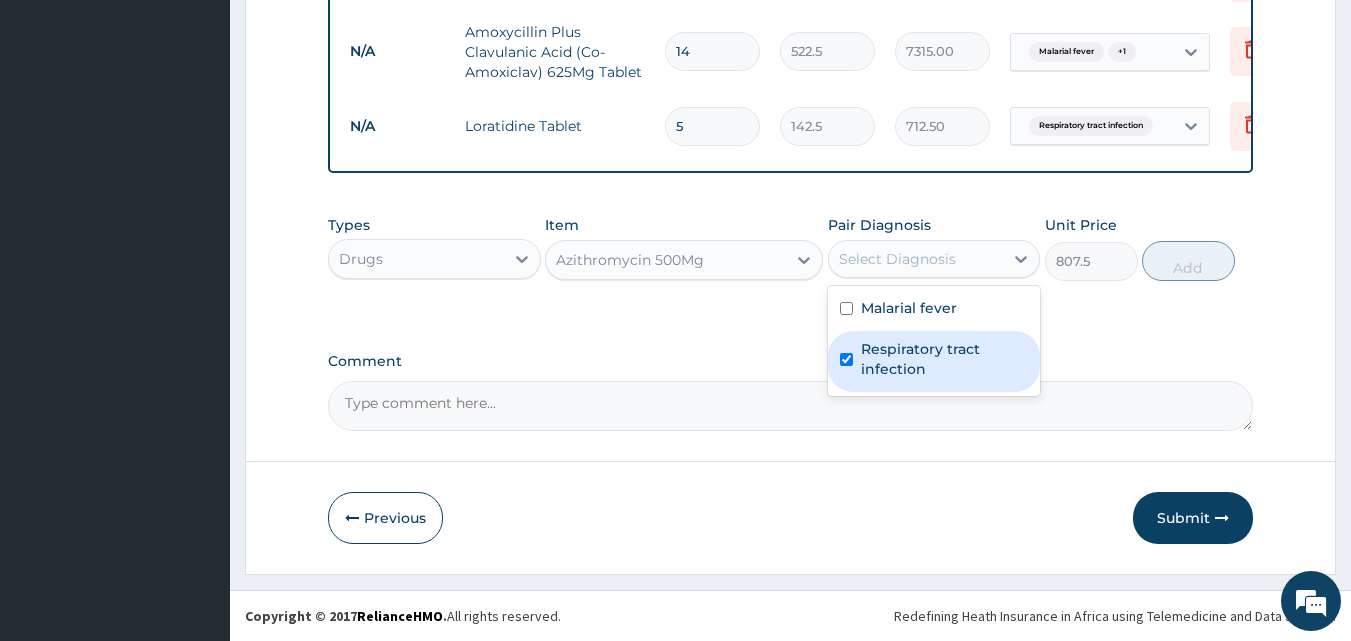 checkbox on "true" 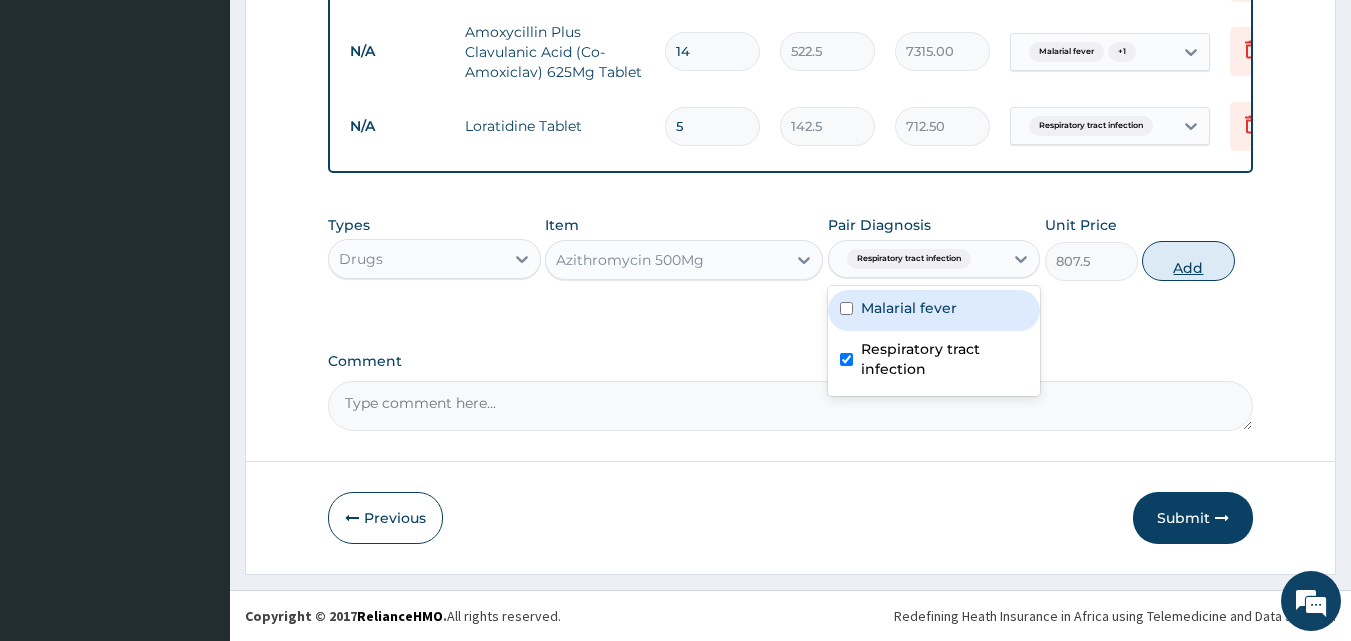 click on "Add" at bounding box center [1188, 261] 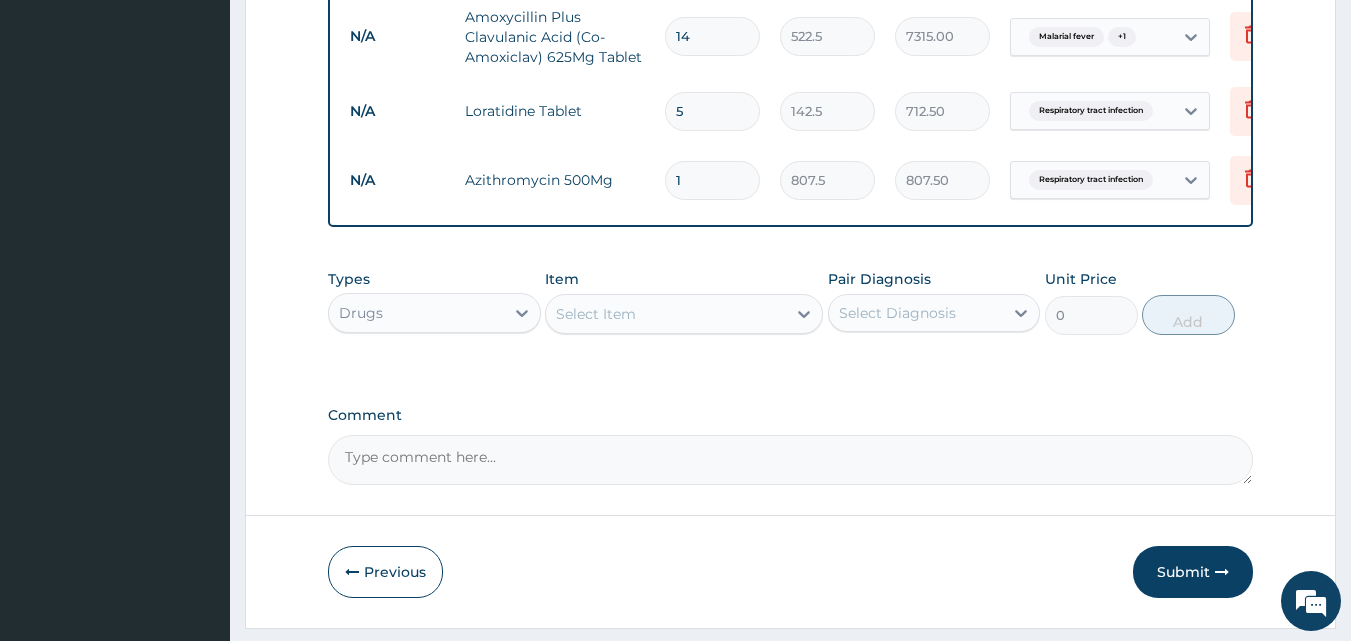 type 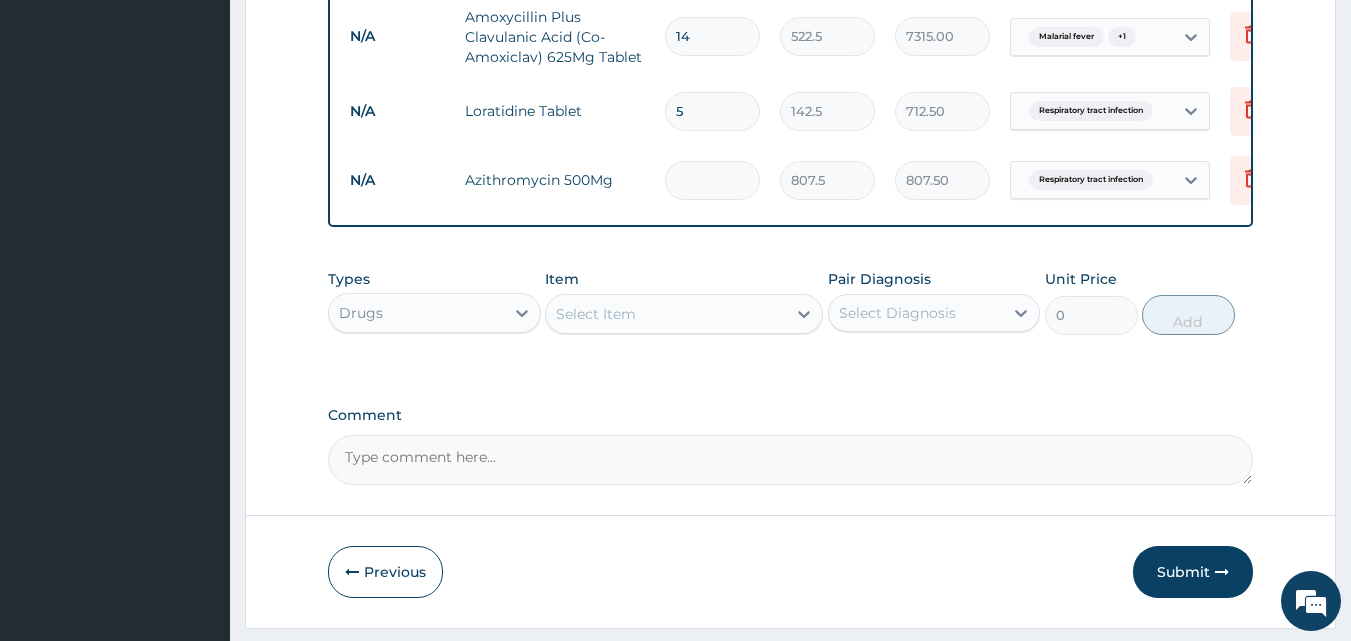 type on "0.00" 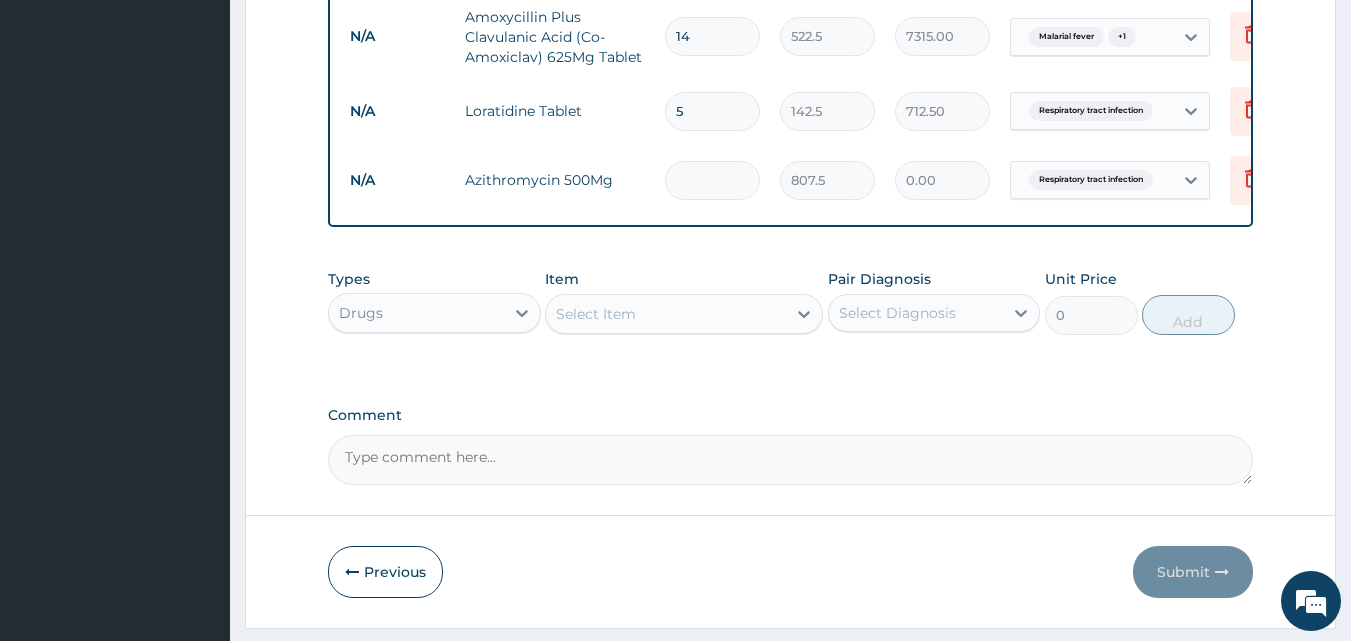 type on "5" 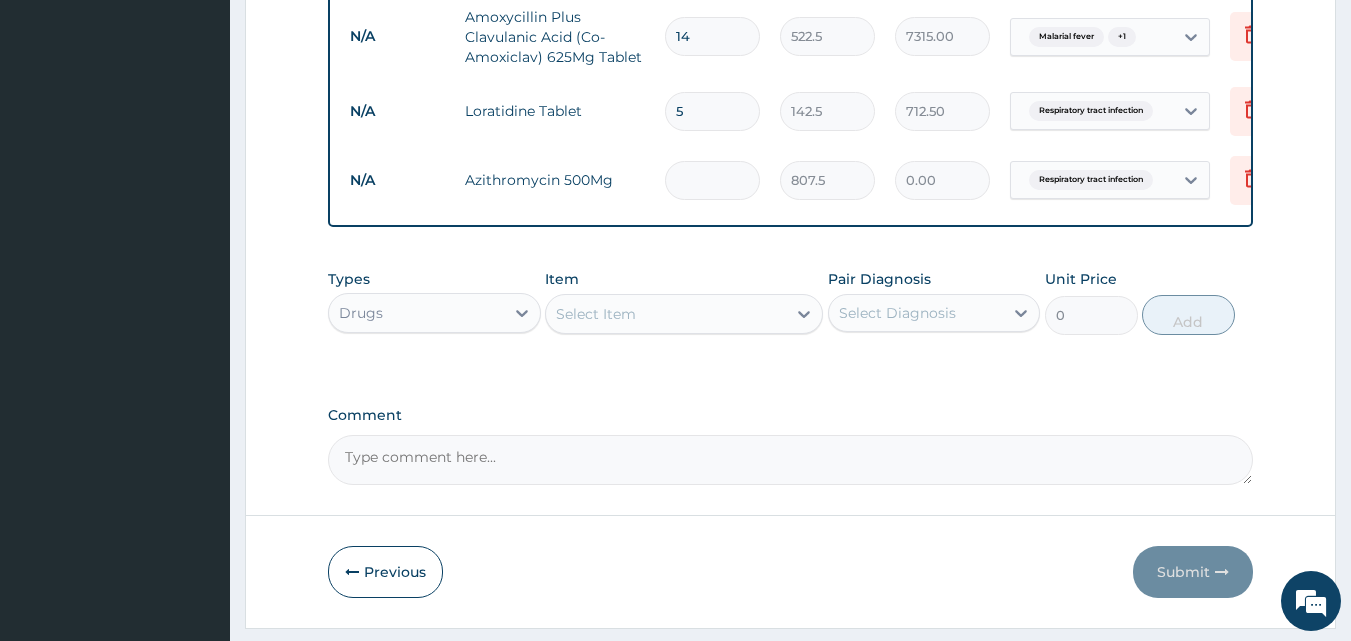 type on "4037.50" 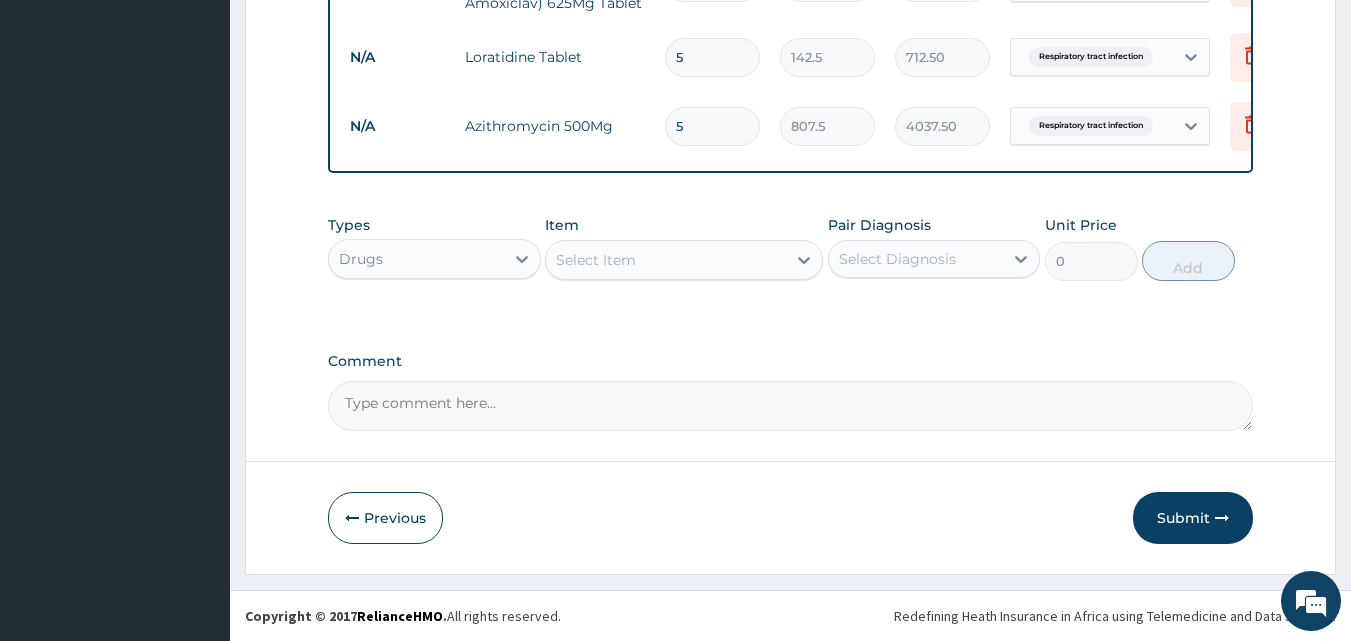 scroll, scrollTop: 1088, scrollLeft: 0, axis: vertical 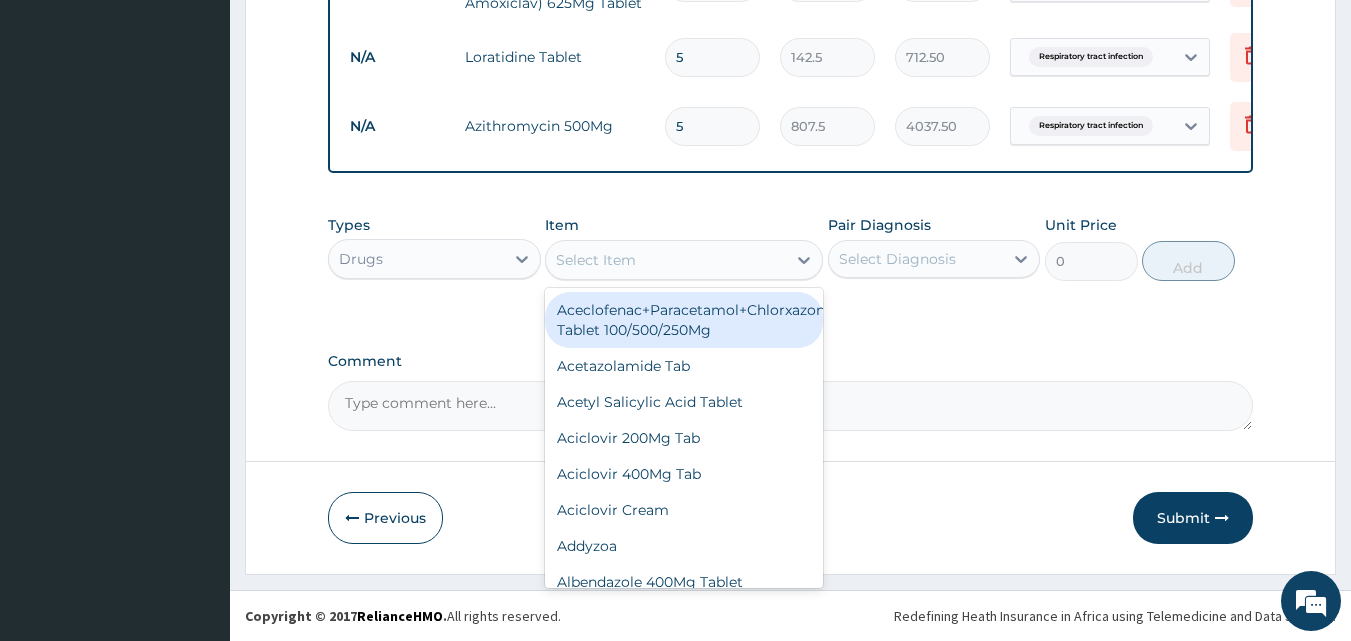 click on "Select Item" at bounding box center [666, 260] 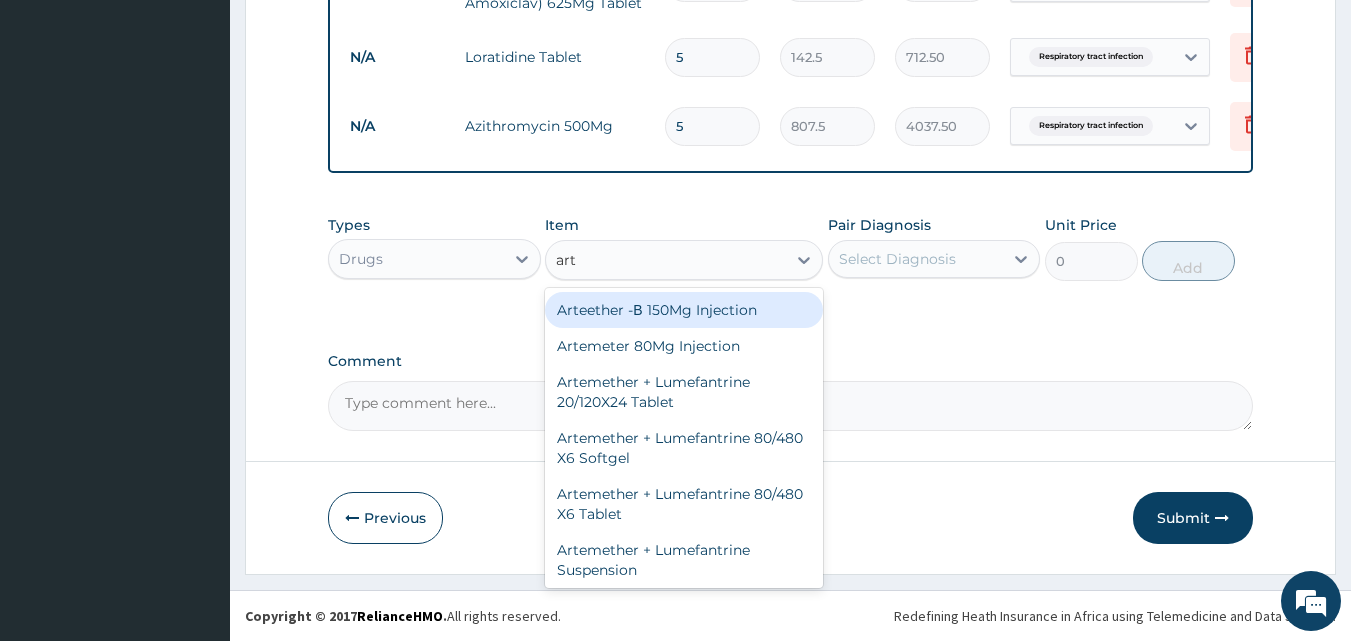type on "arte" 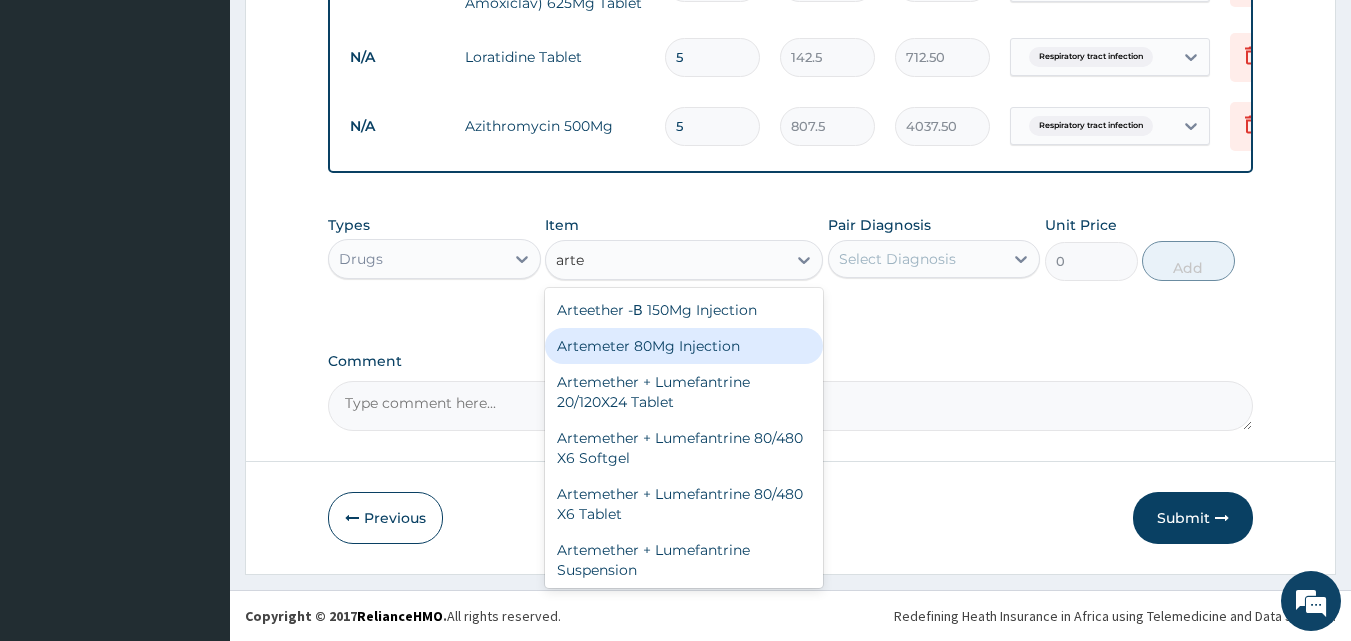 click on "Artemeter 80Mg Injection" at bounding box center (684, 346) 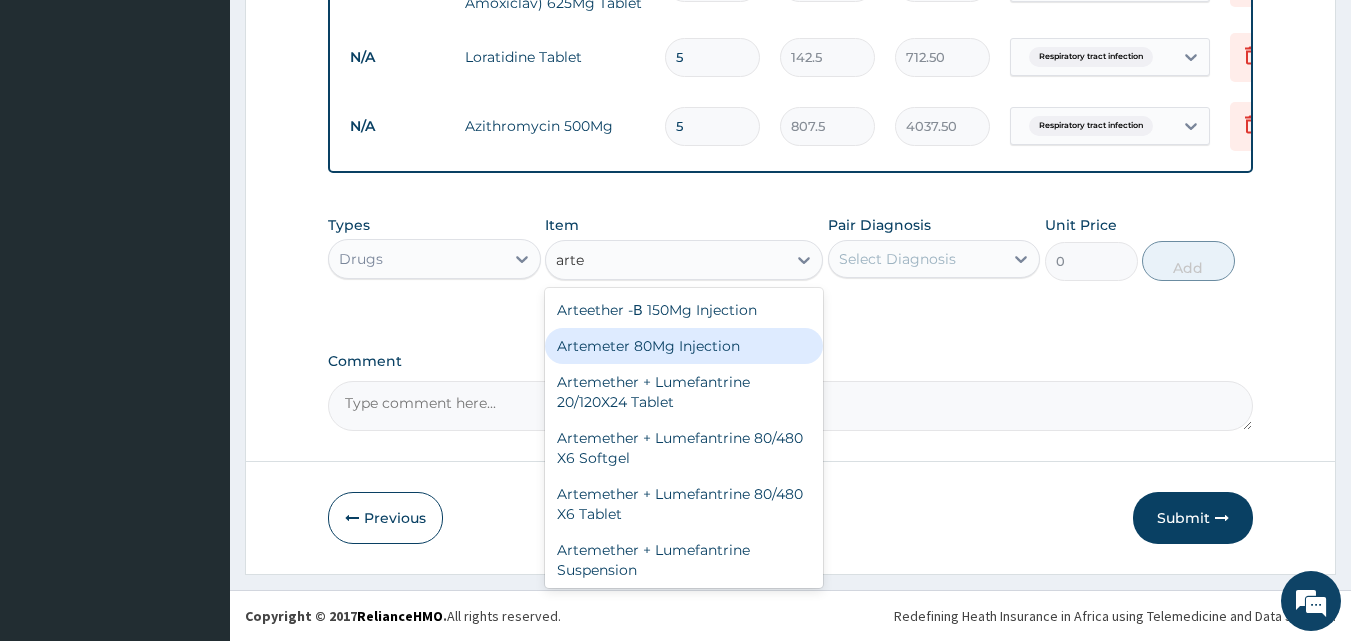 type 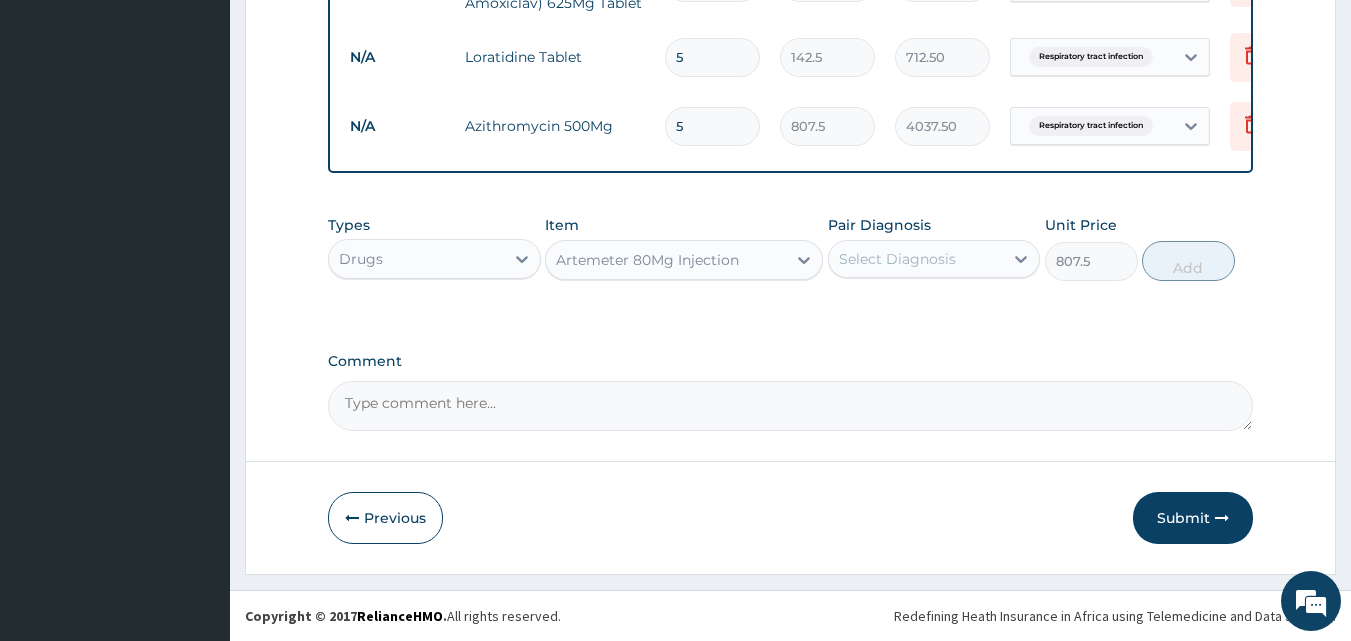 click on "Select Diagnosis" at bounding box center [897, 259] 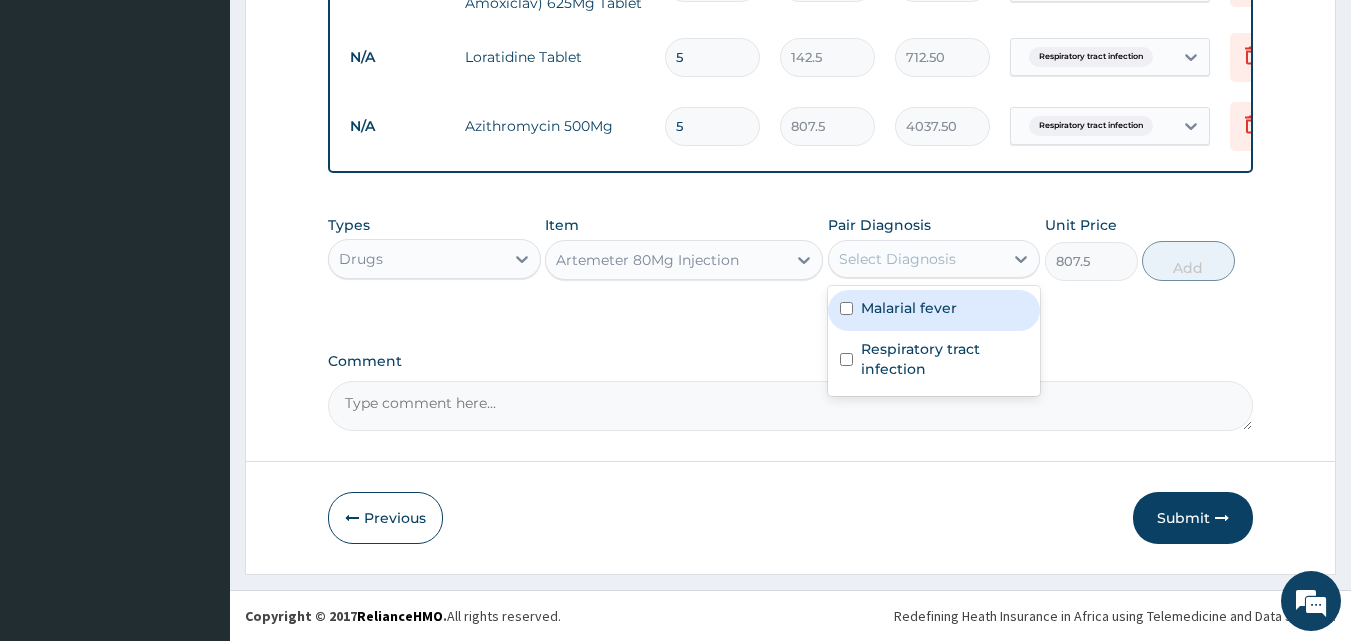 click on "Malarial fever" at bounding box center (909, 308) 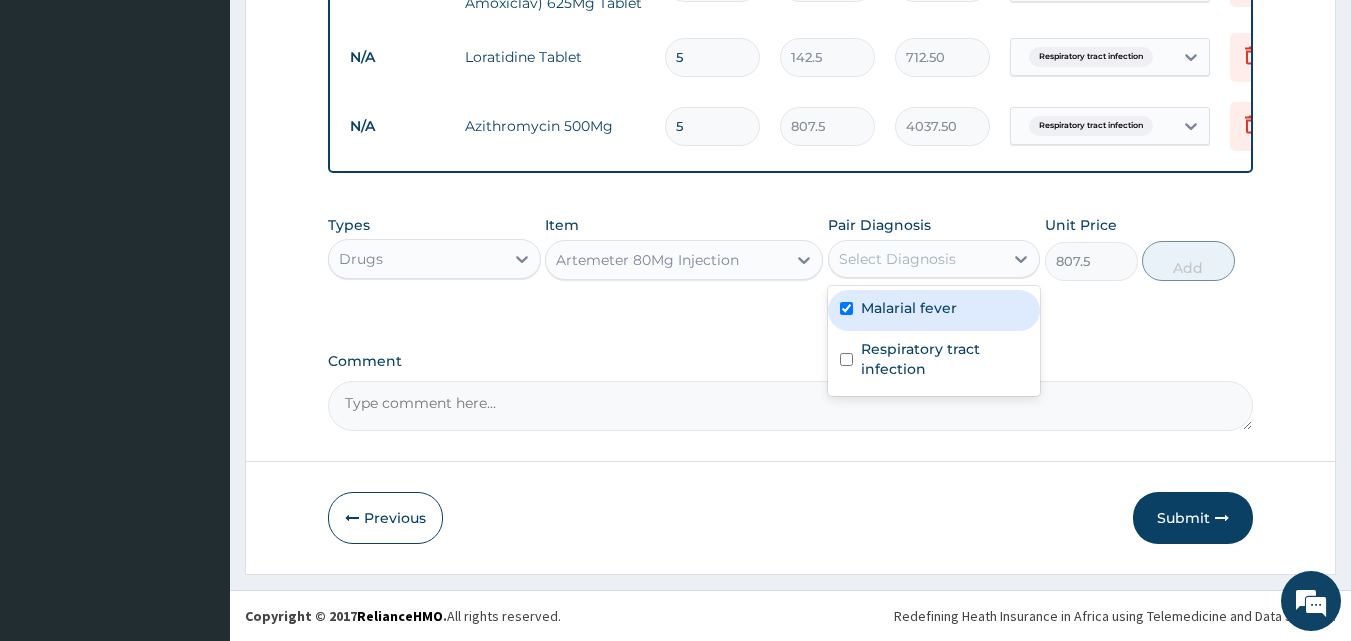 checkbox on "true" 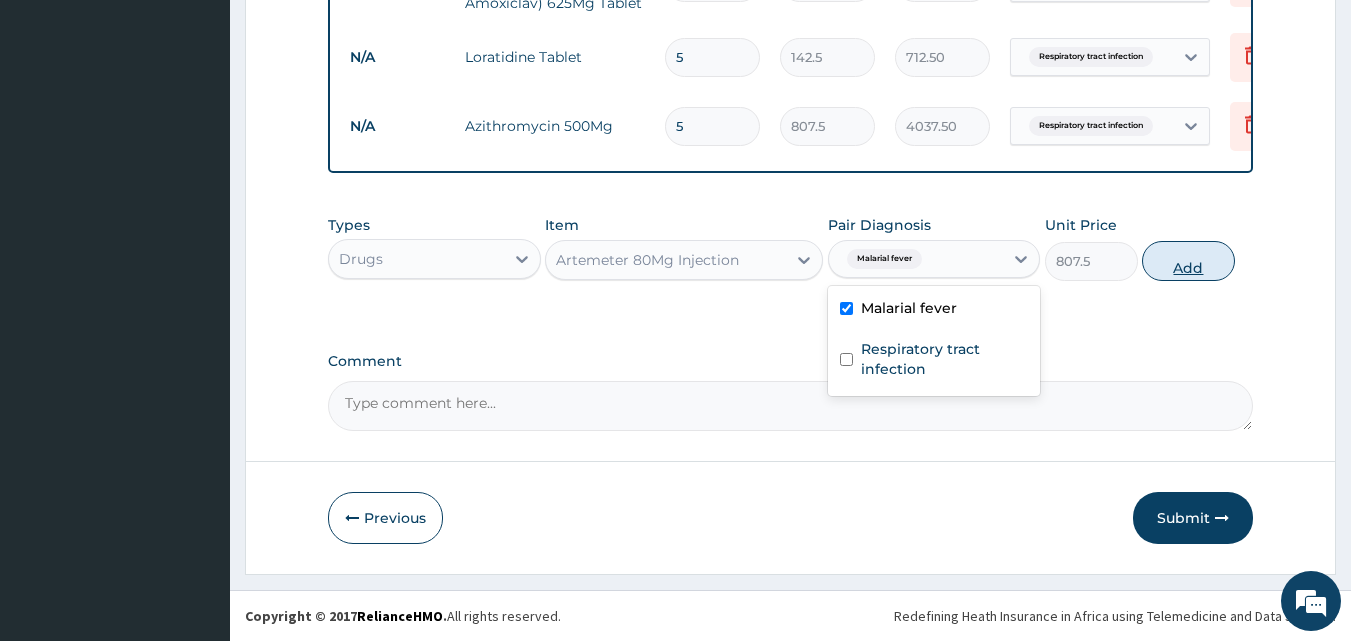 click on "Add" at bounding box center (1188, 261) 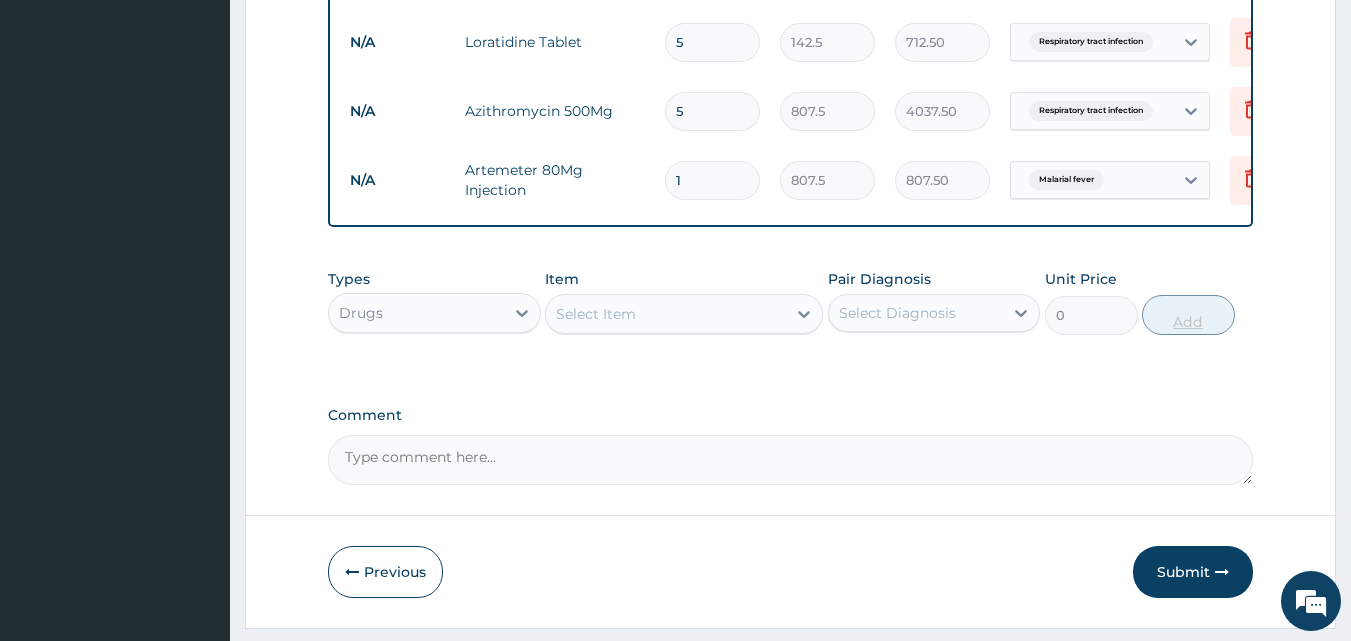 type 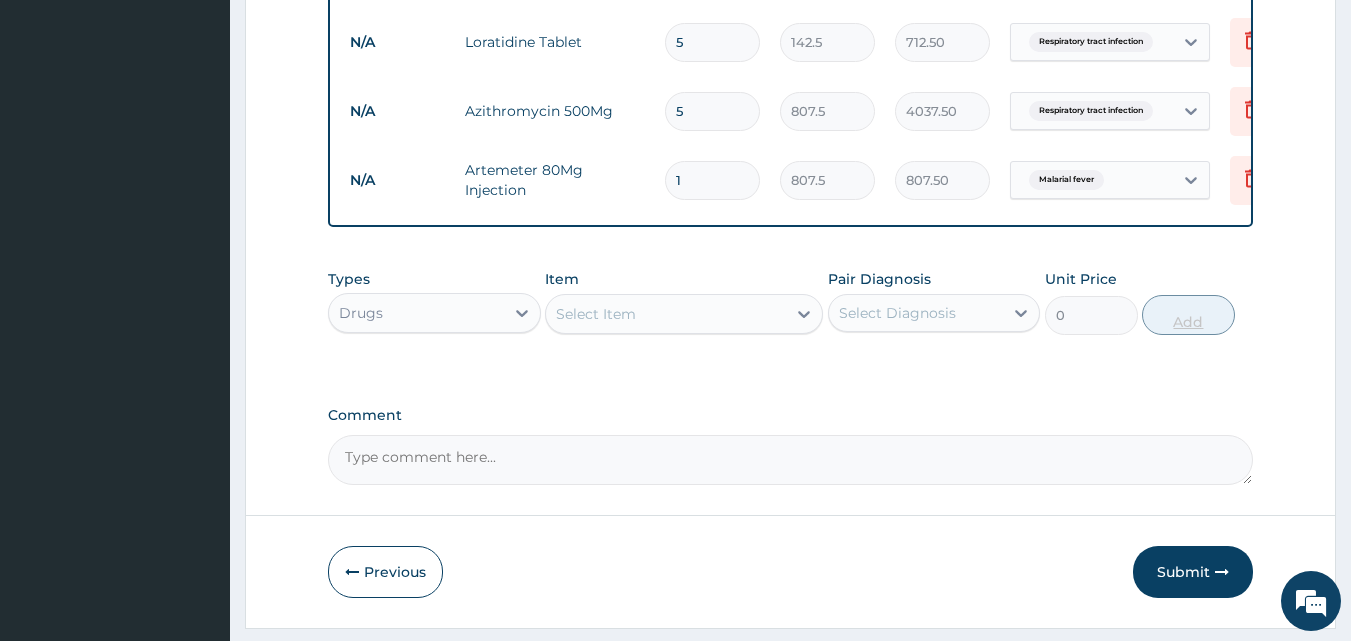type on "0.00" 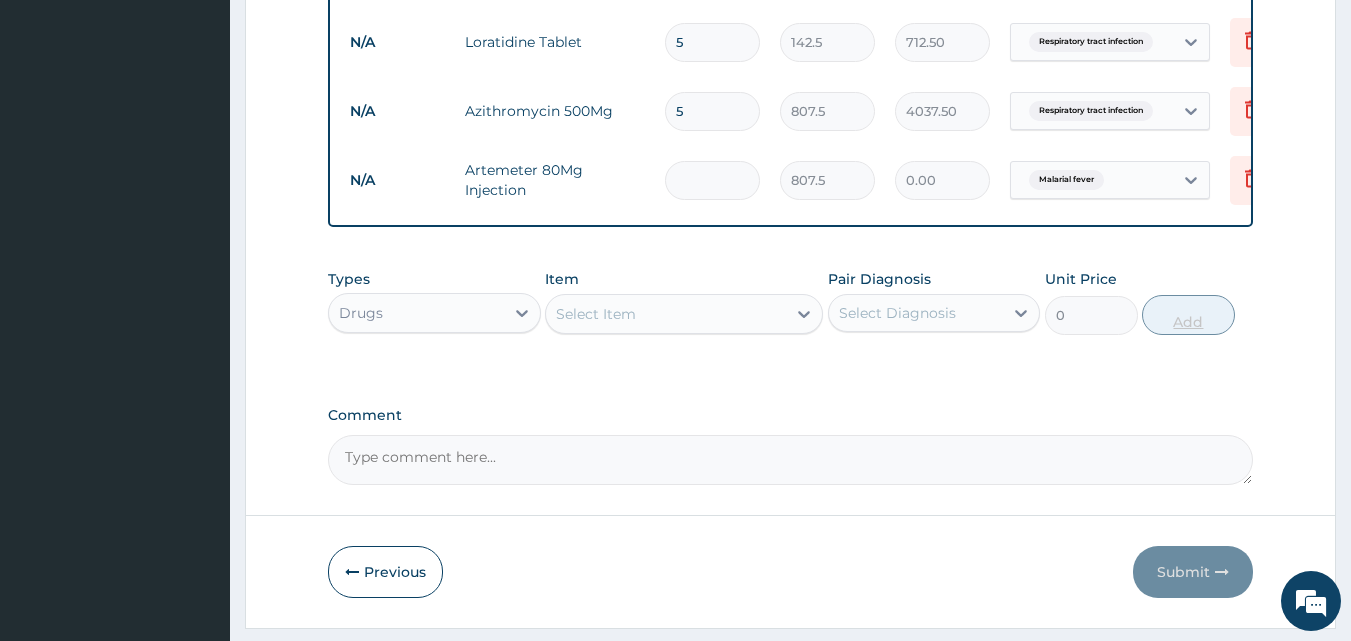 type on "2" 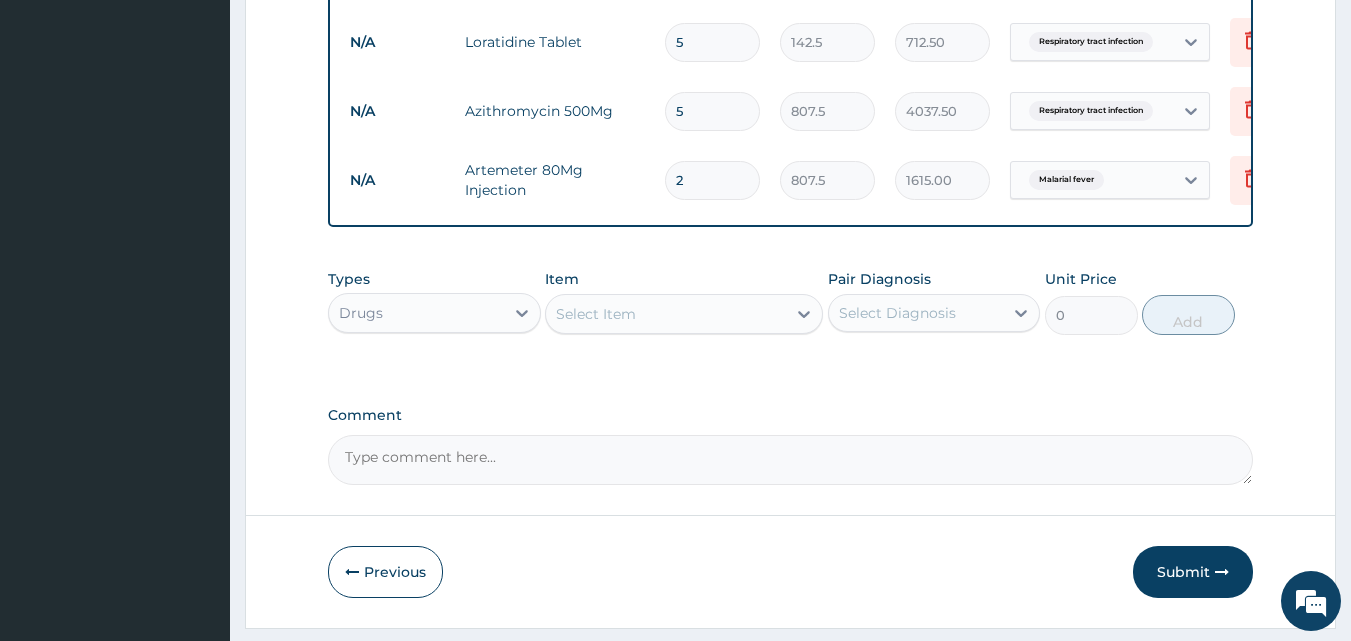 type 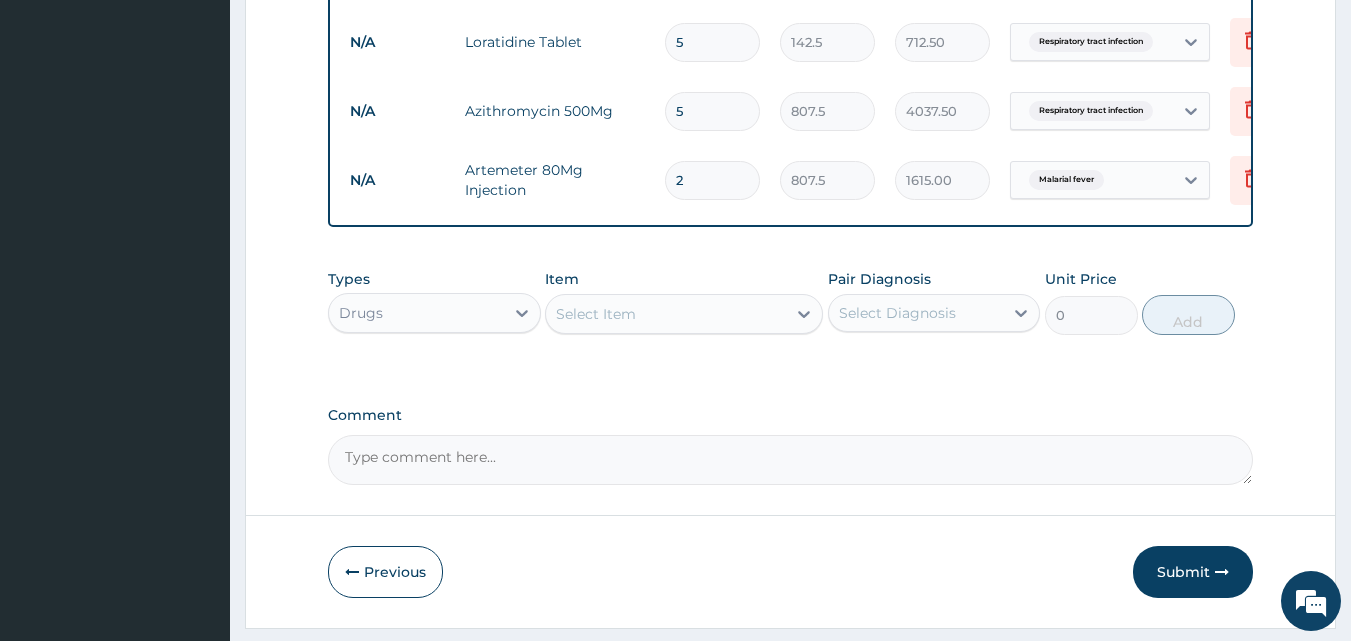 type on "0.00" 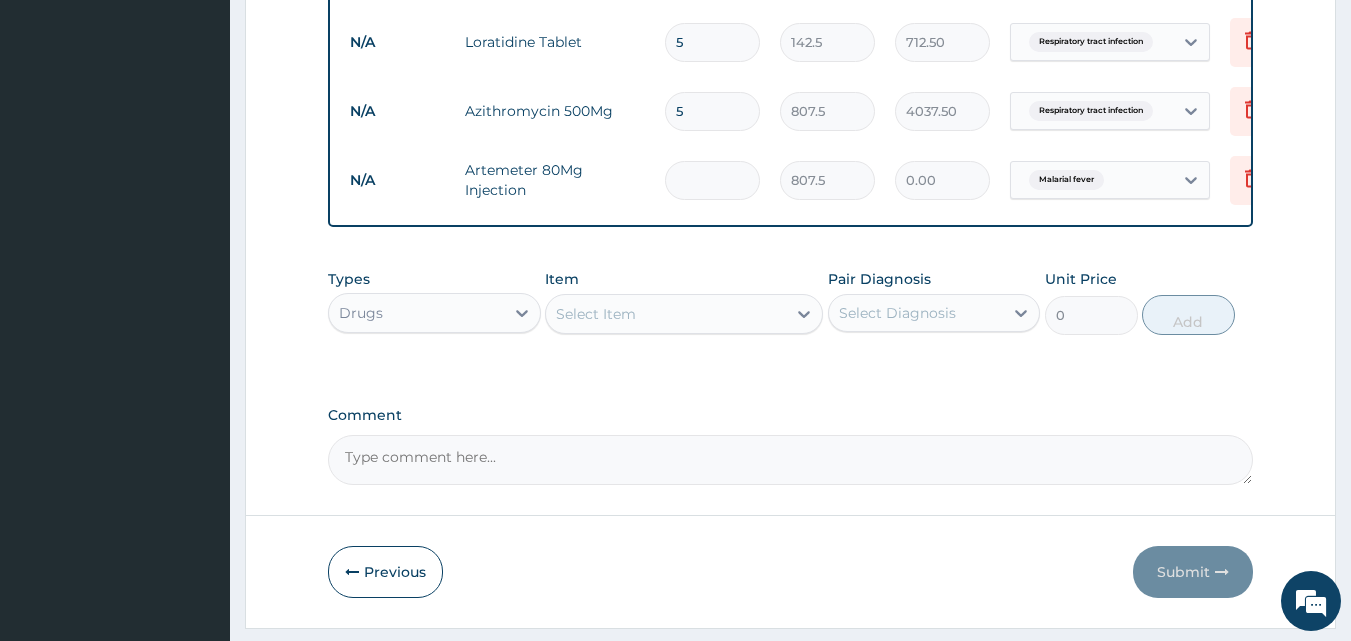 type on "3" 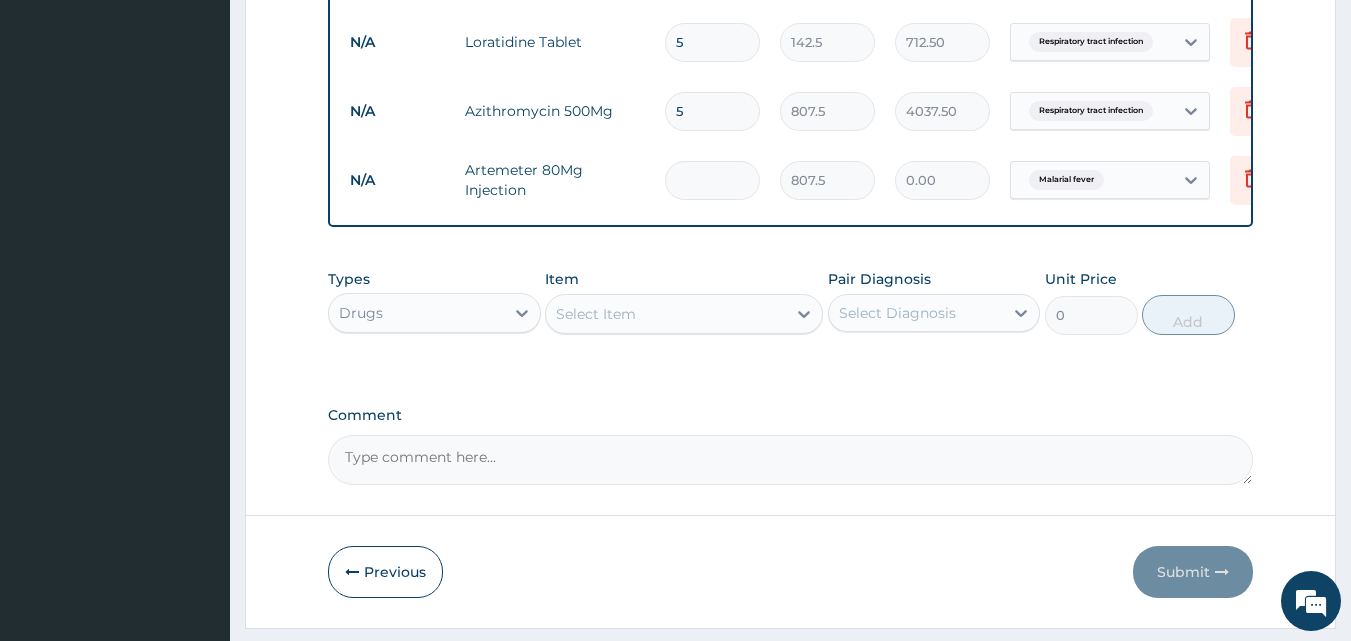 type on "2422.50" 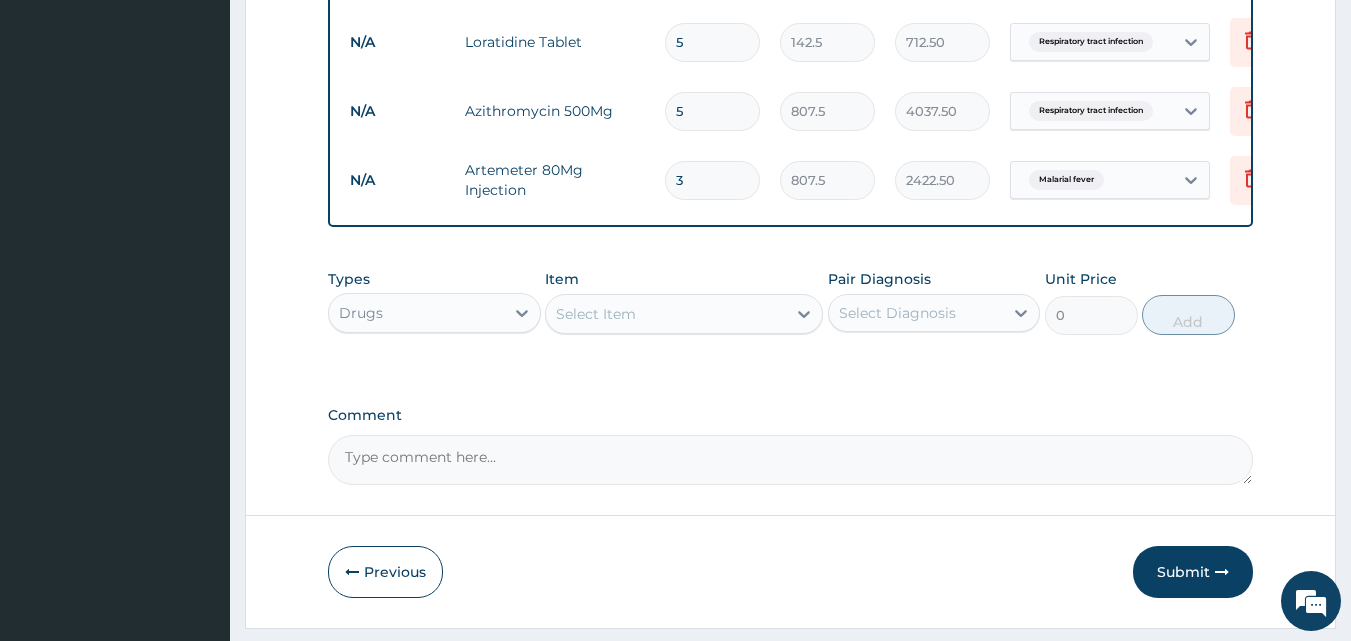 type 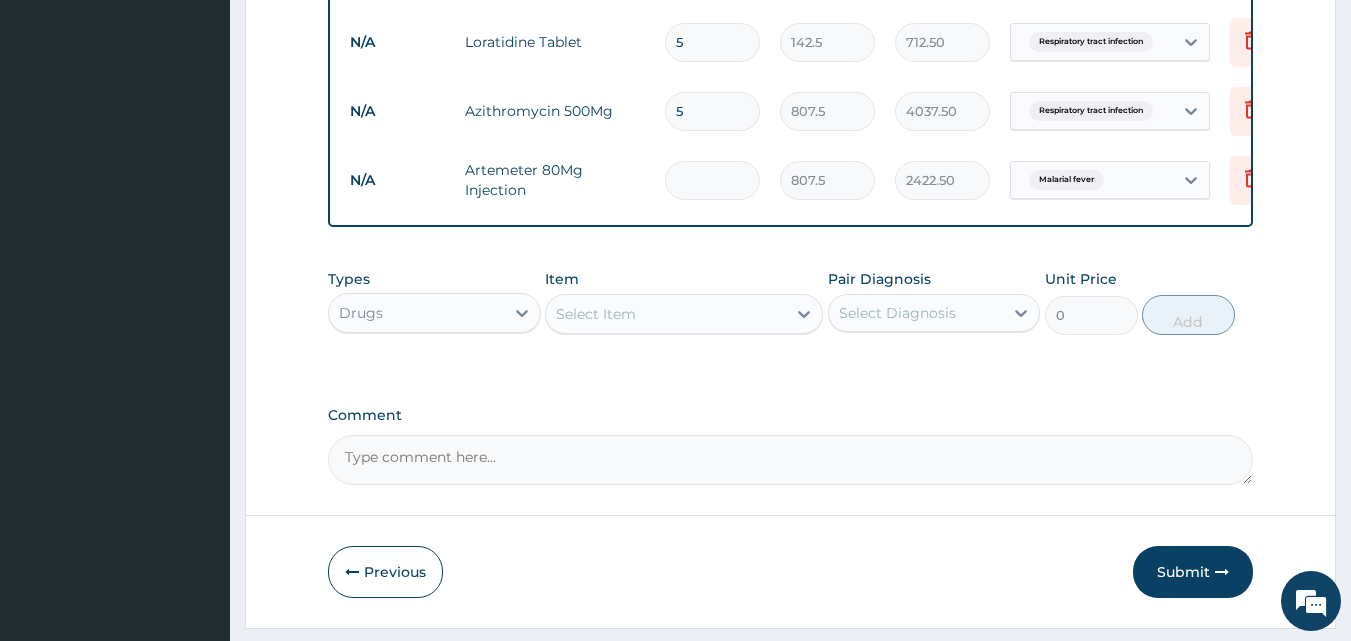 type on "0.00" 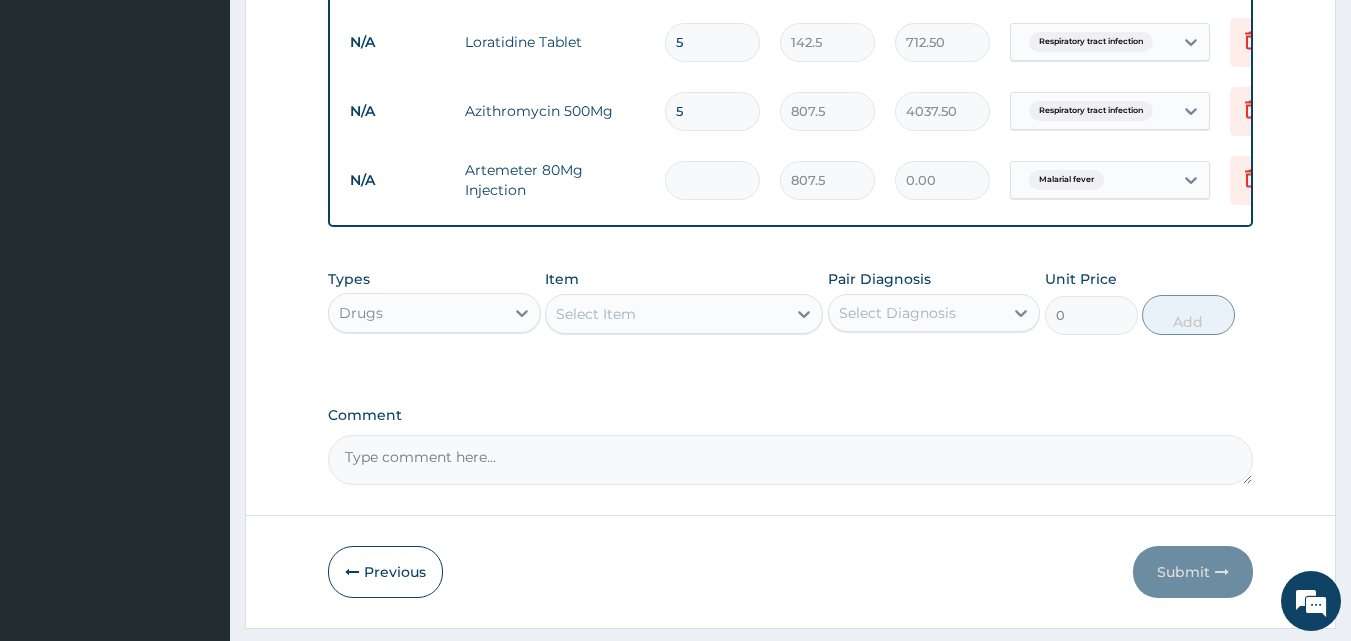 type on "2" 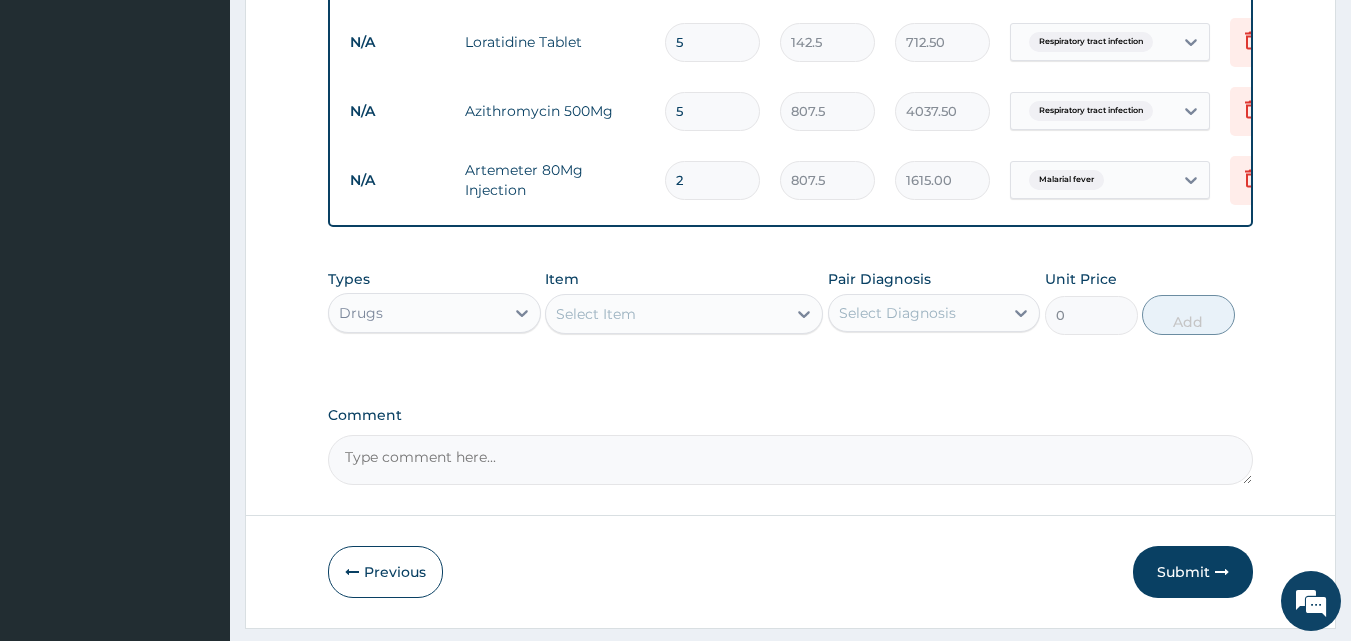 type 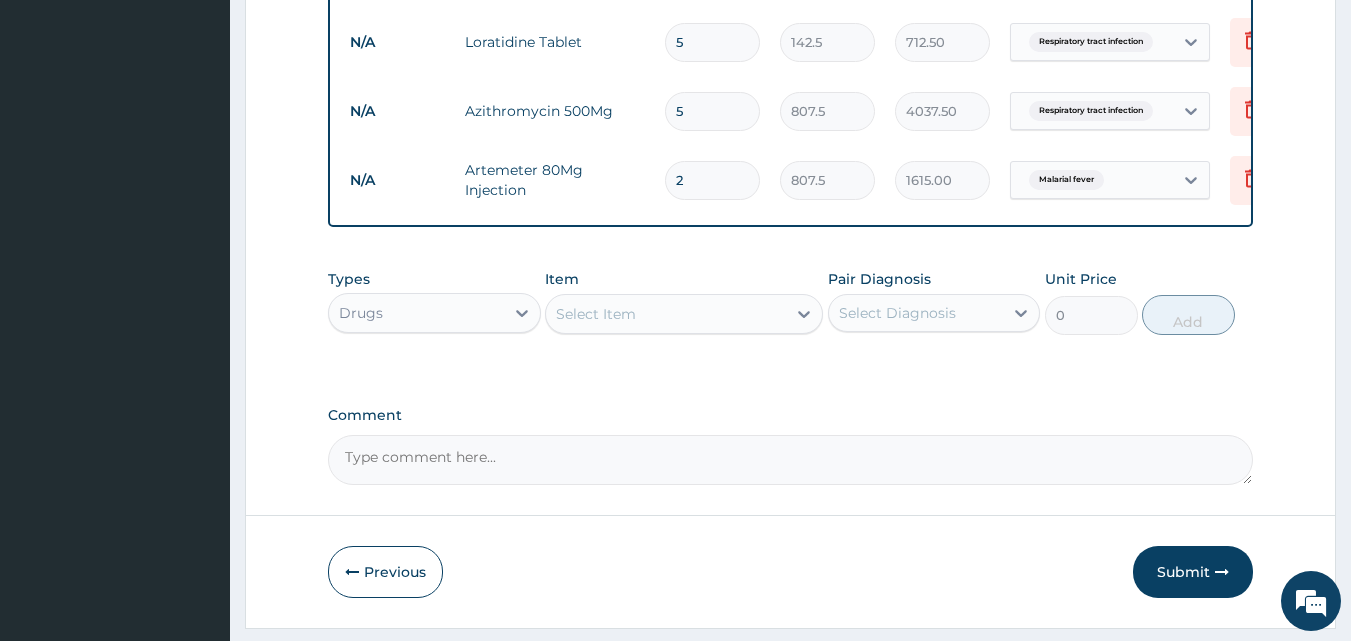 type on "0.00" 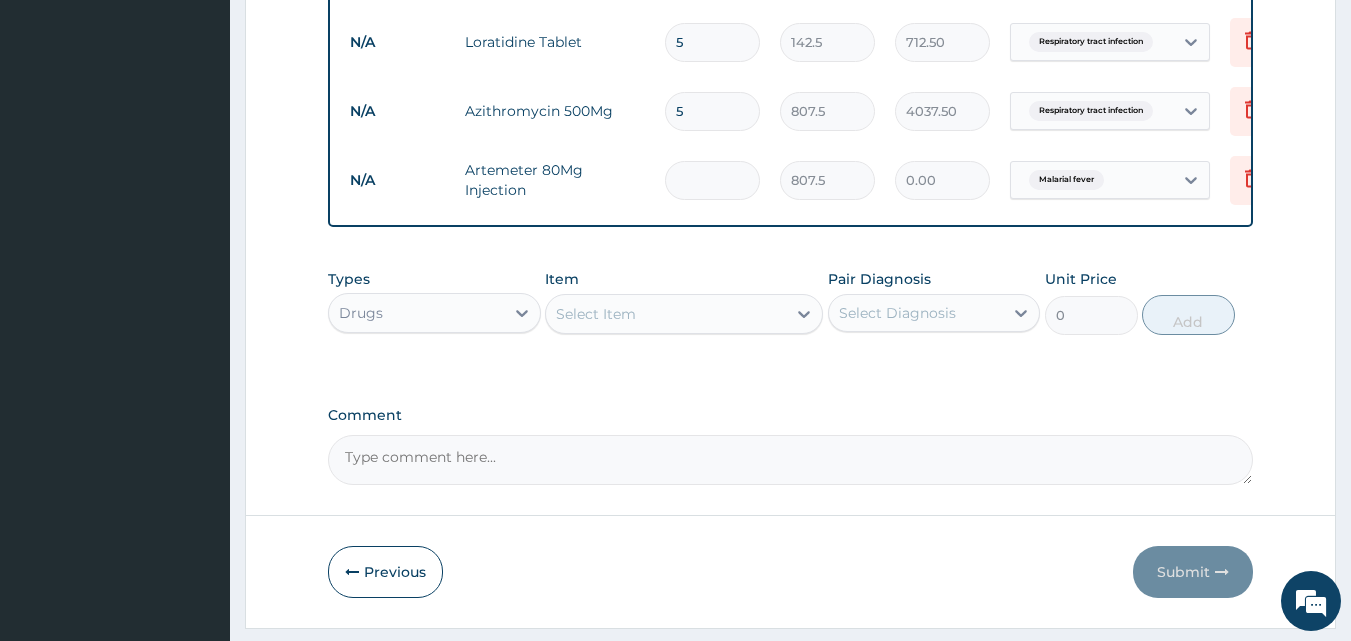 type on "3" 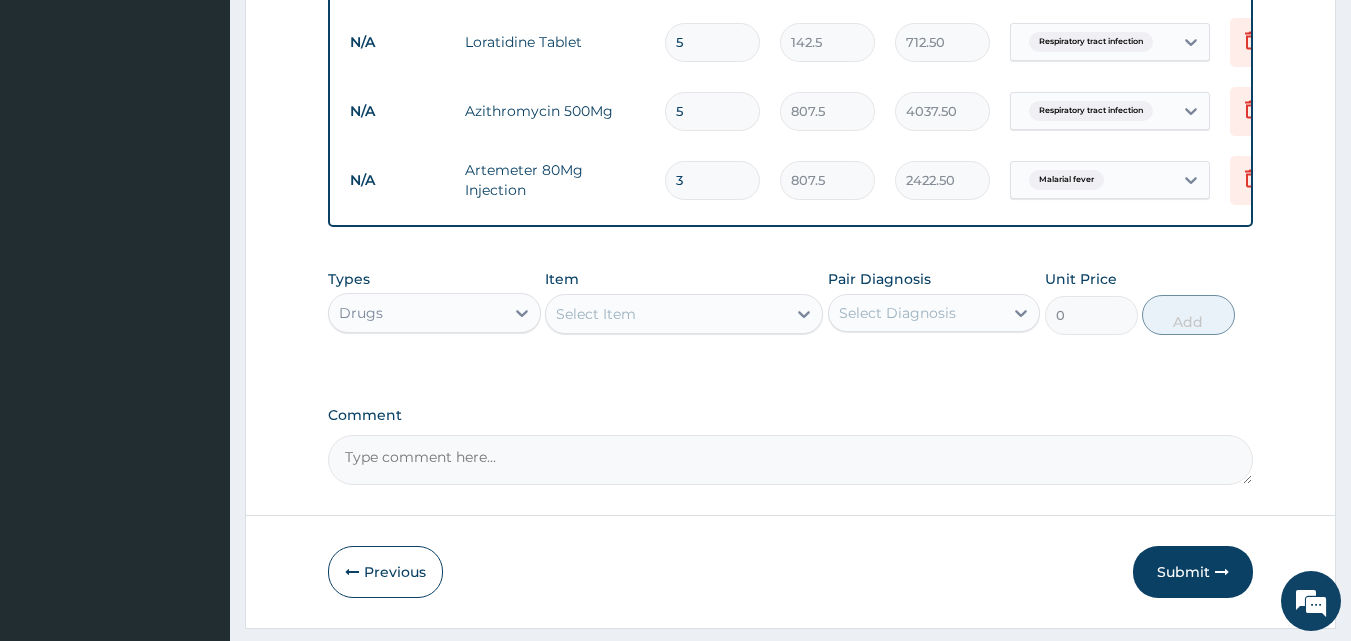 type 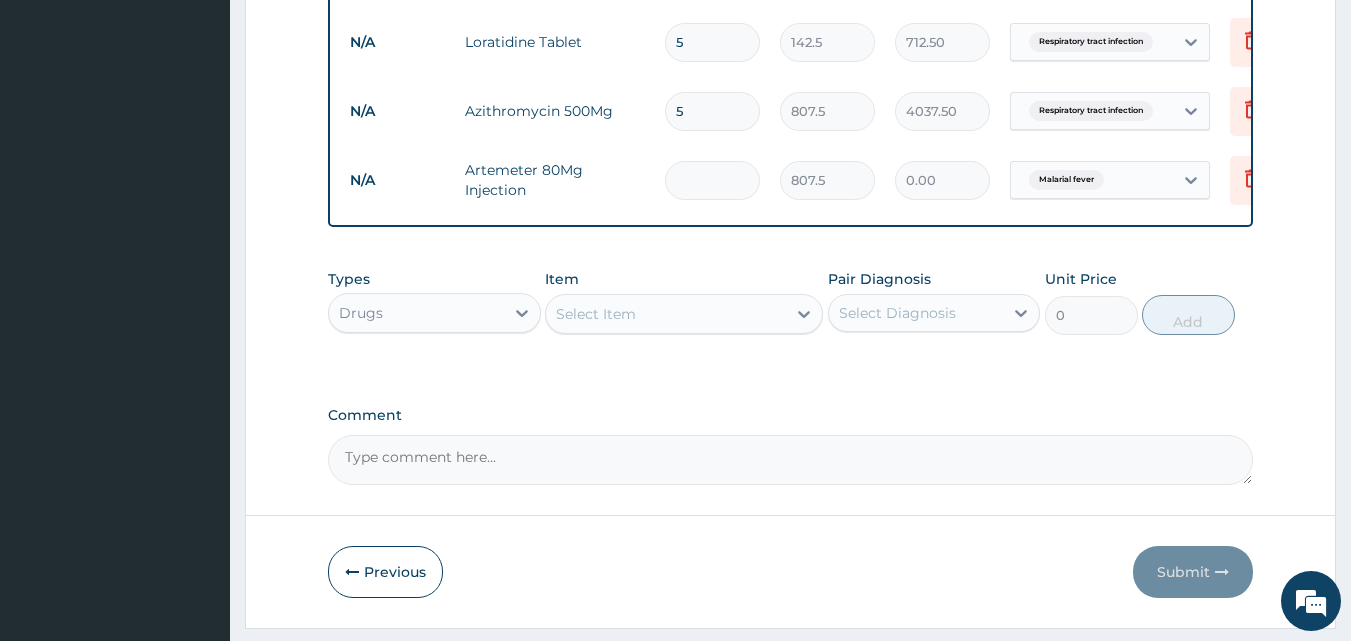 type on "4" 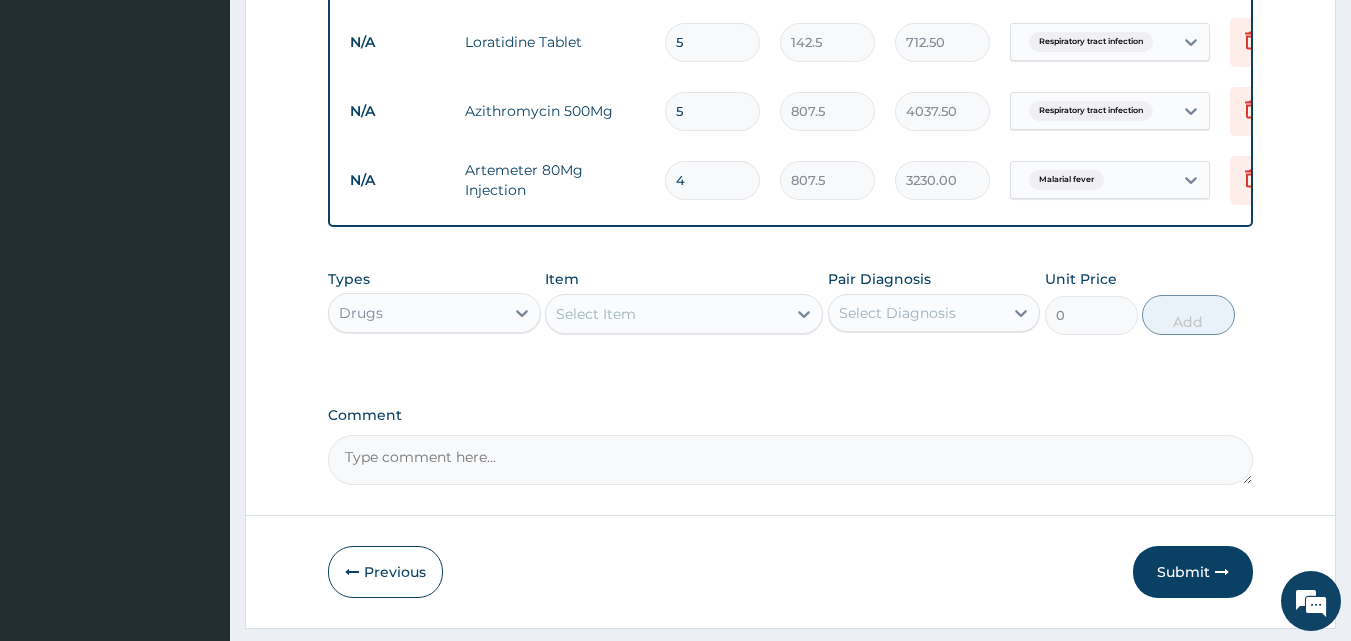 type 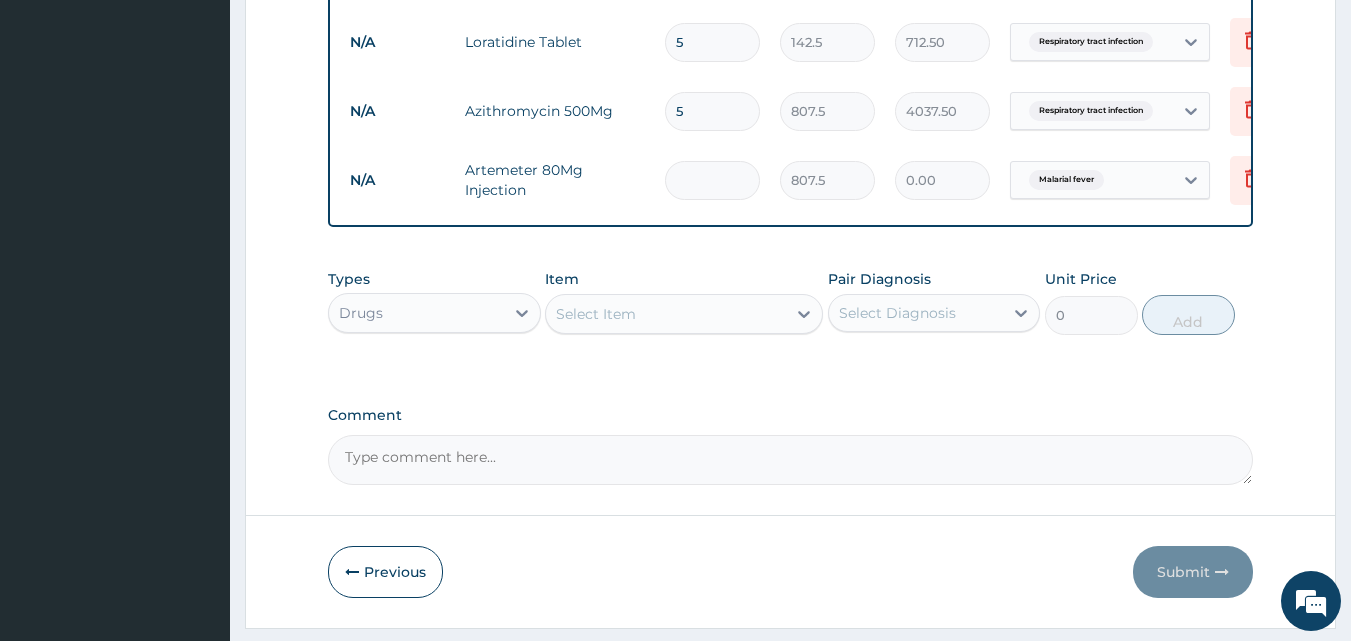 type on "5" 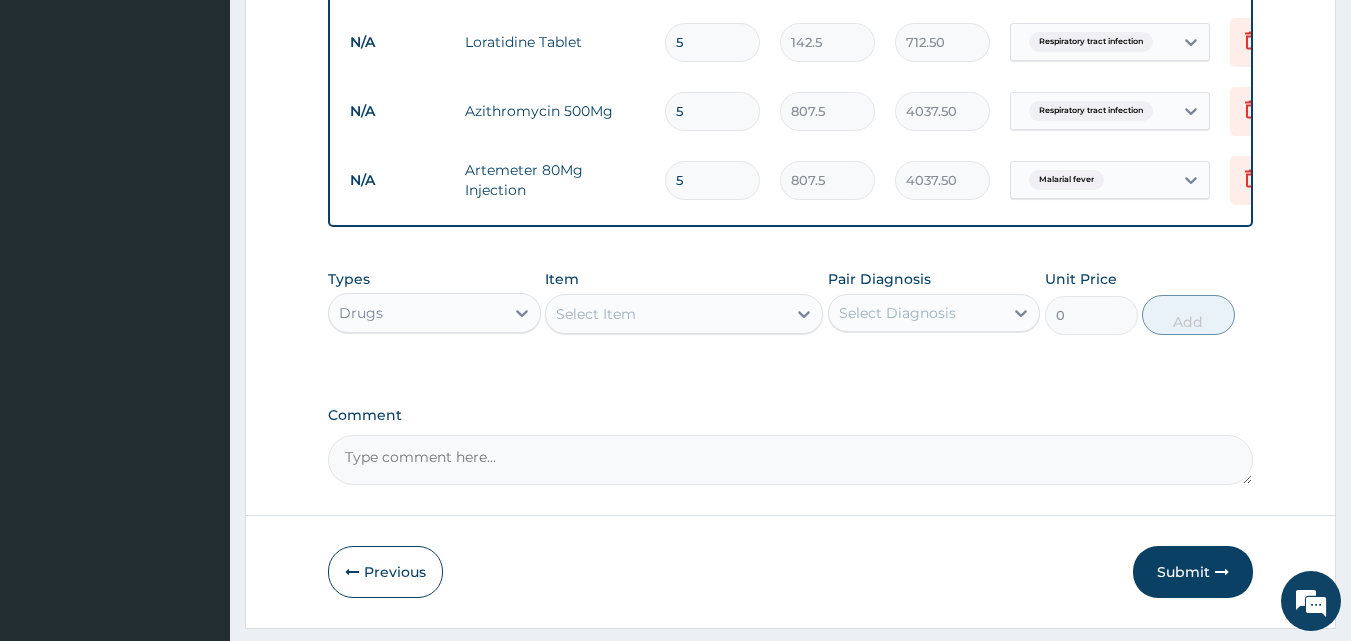 type 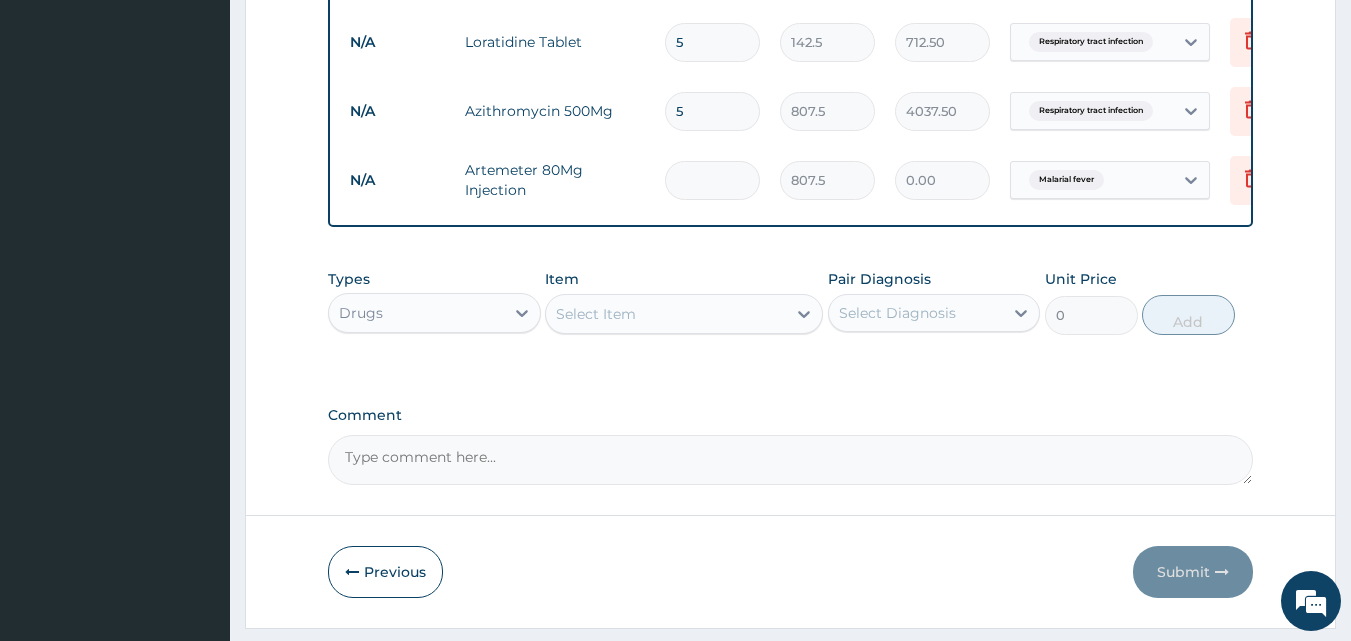 type on "6" 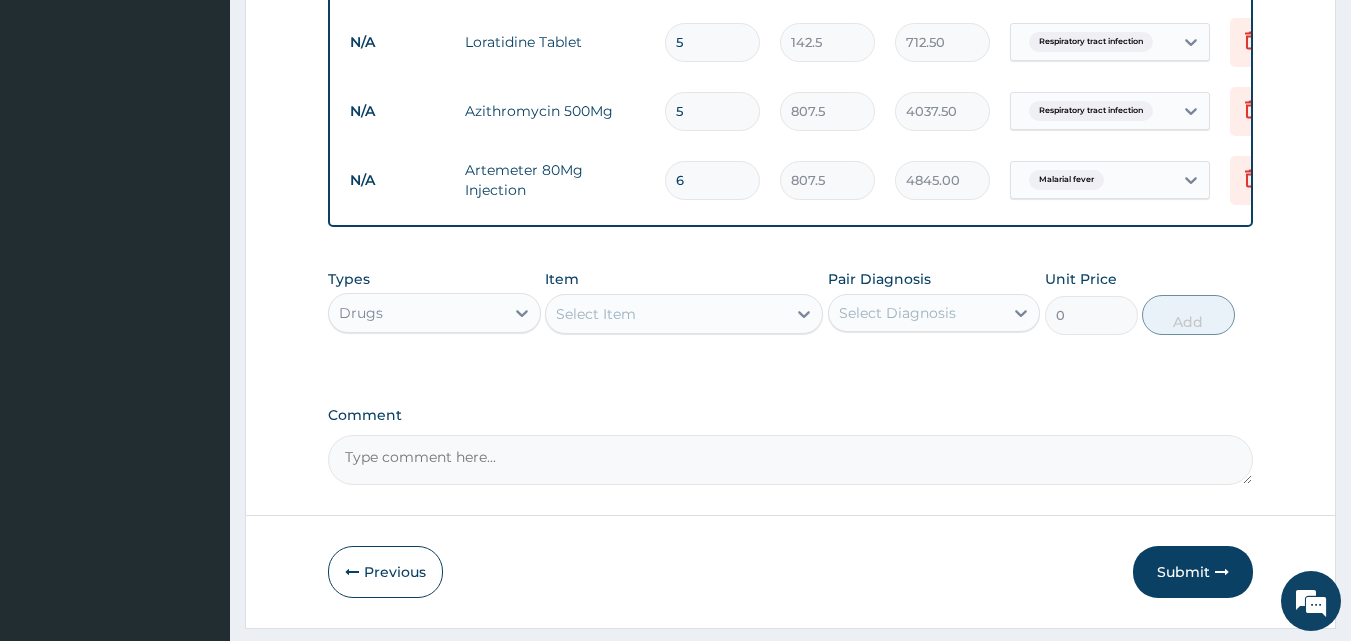 type 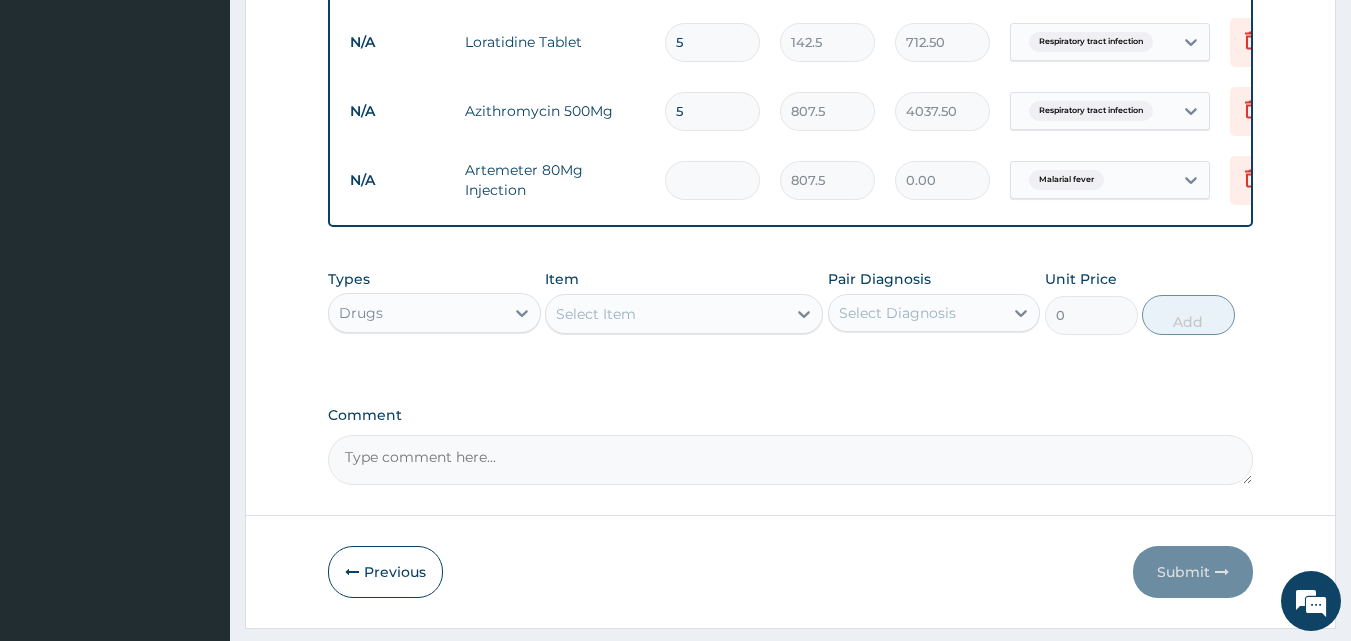 type on "7" 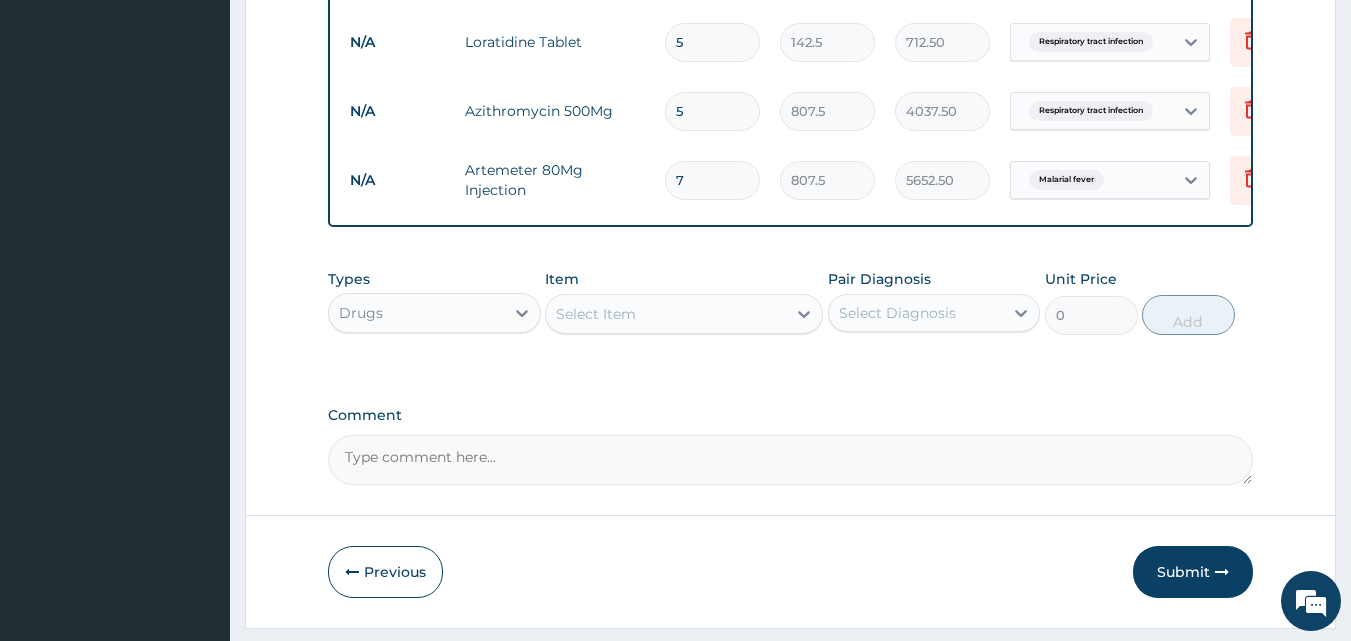 type 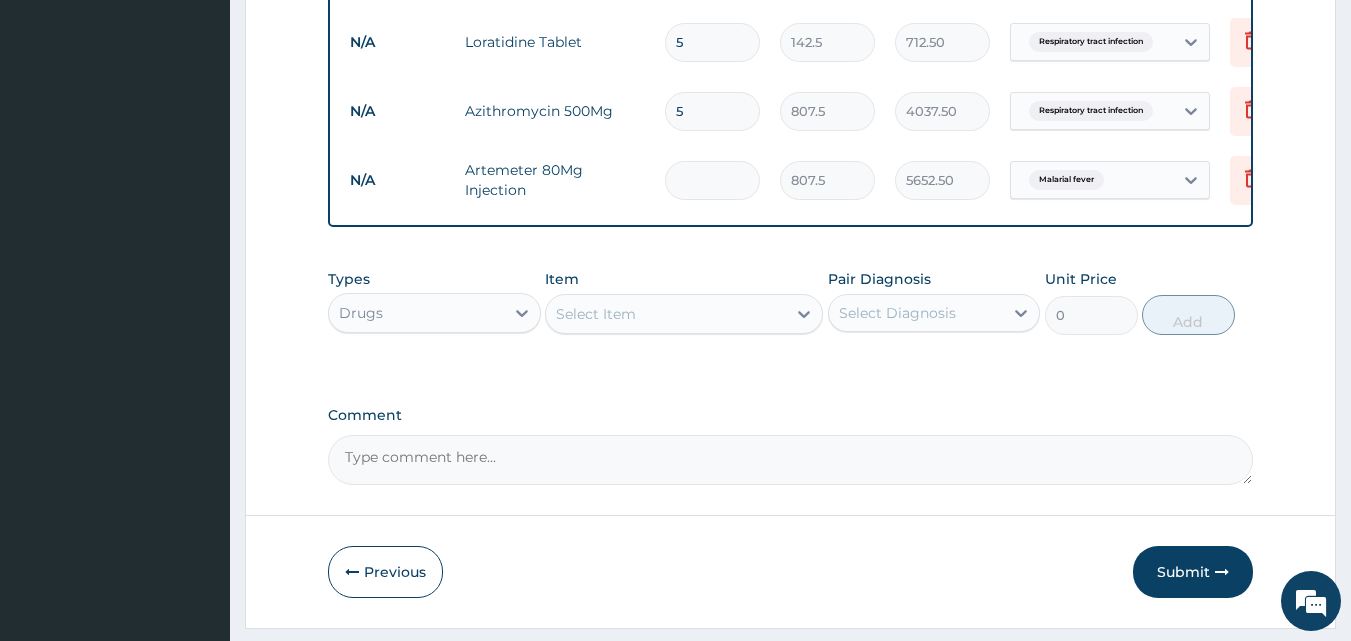 type on "0.00" 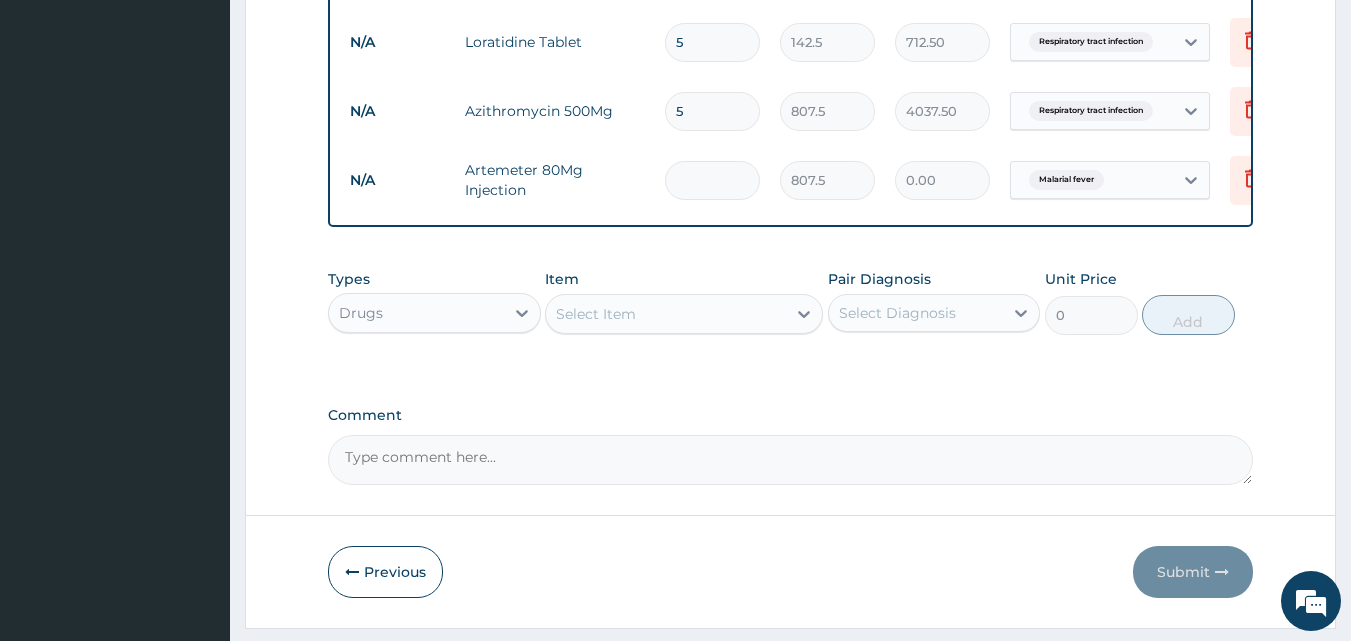 type on "8" 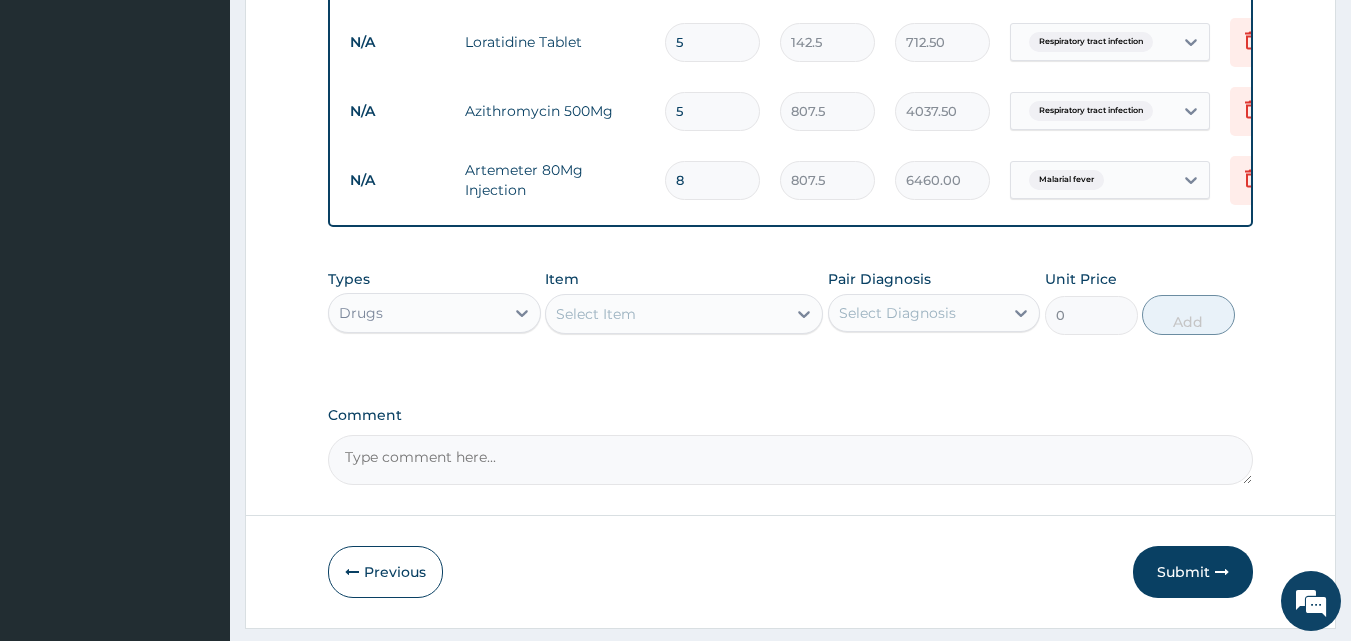 type 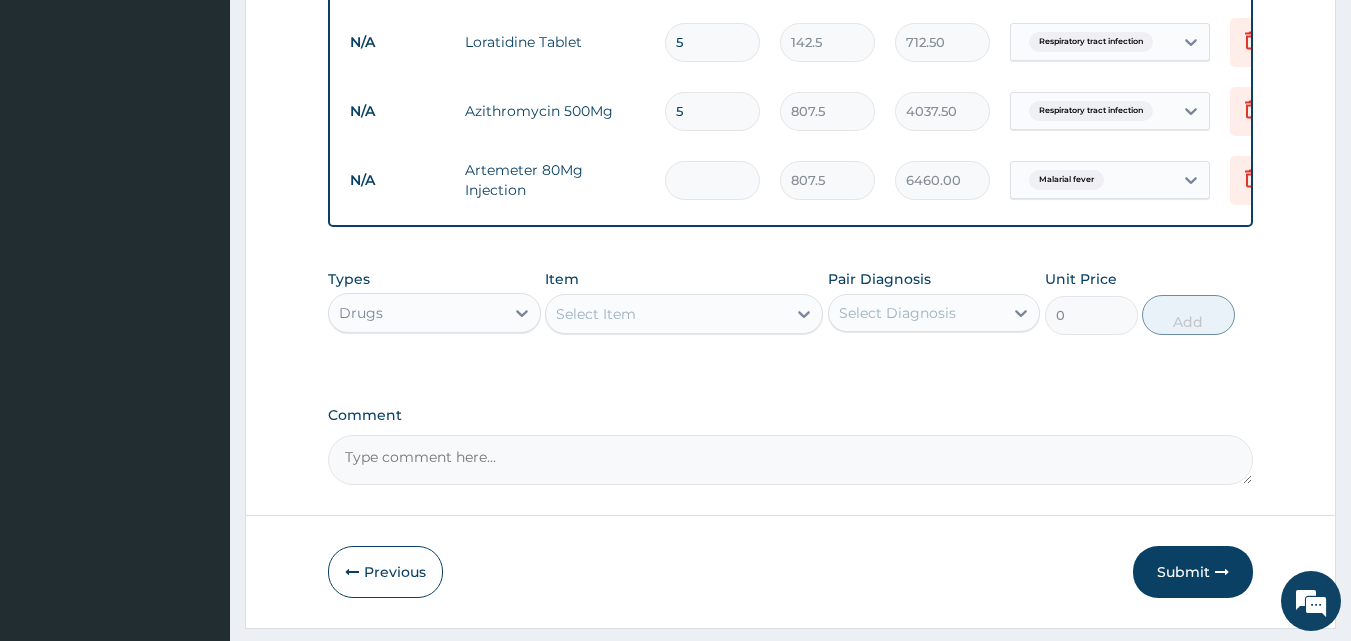type on "0.00" 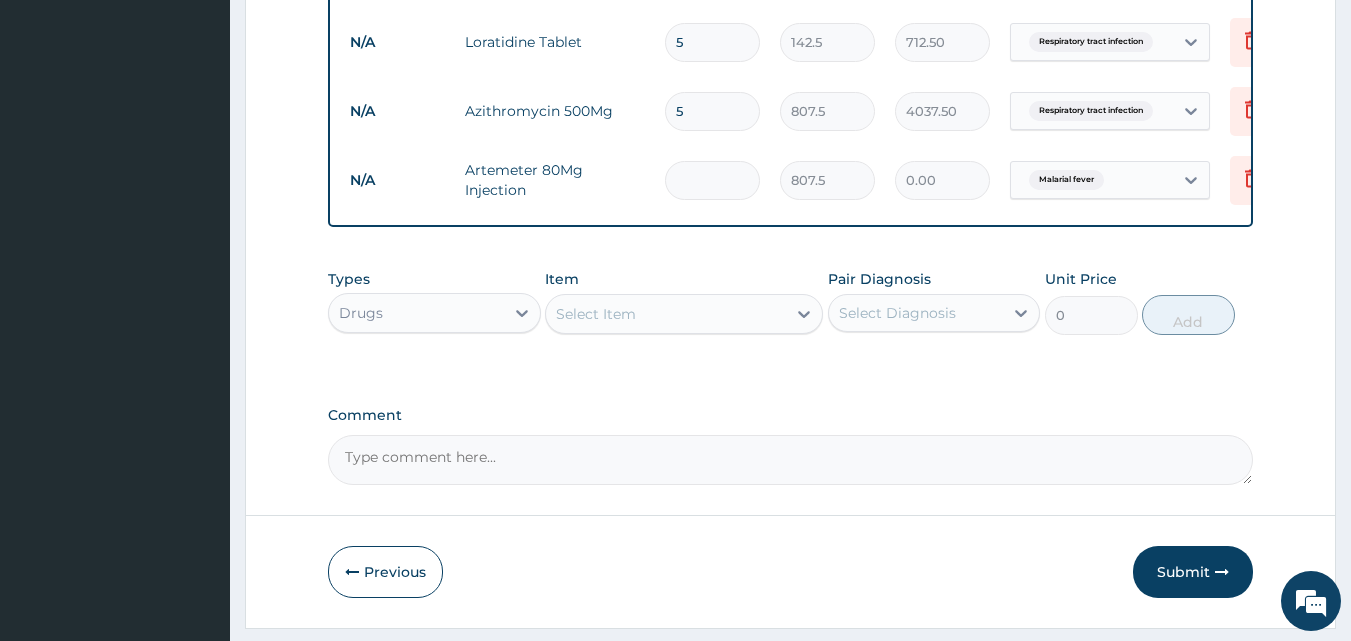 type on "9" 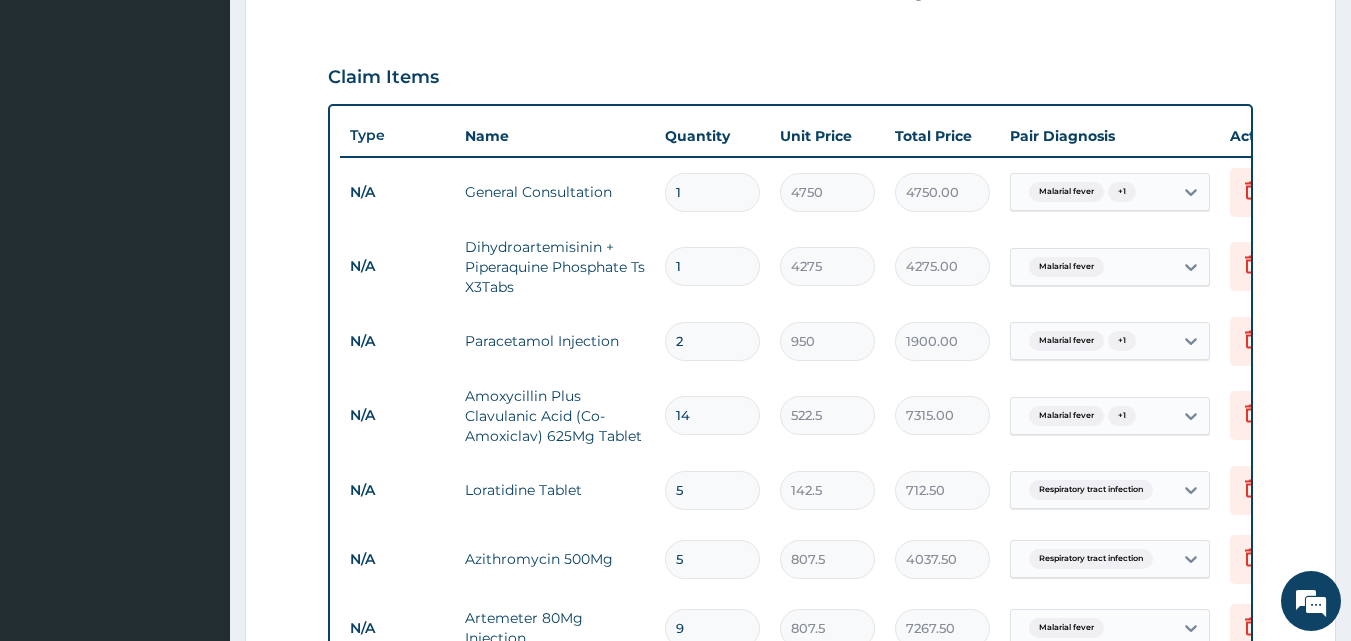 scroll, scrollTop: 688, scrollLeft: 0, axis: vertical 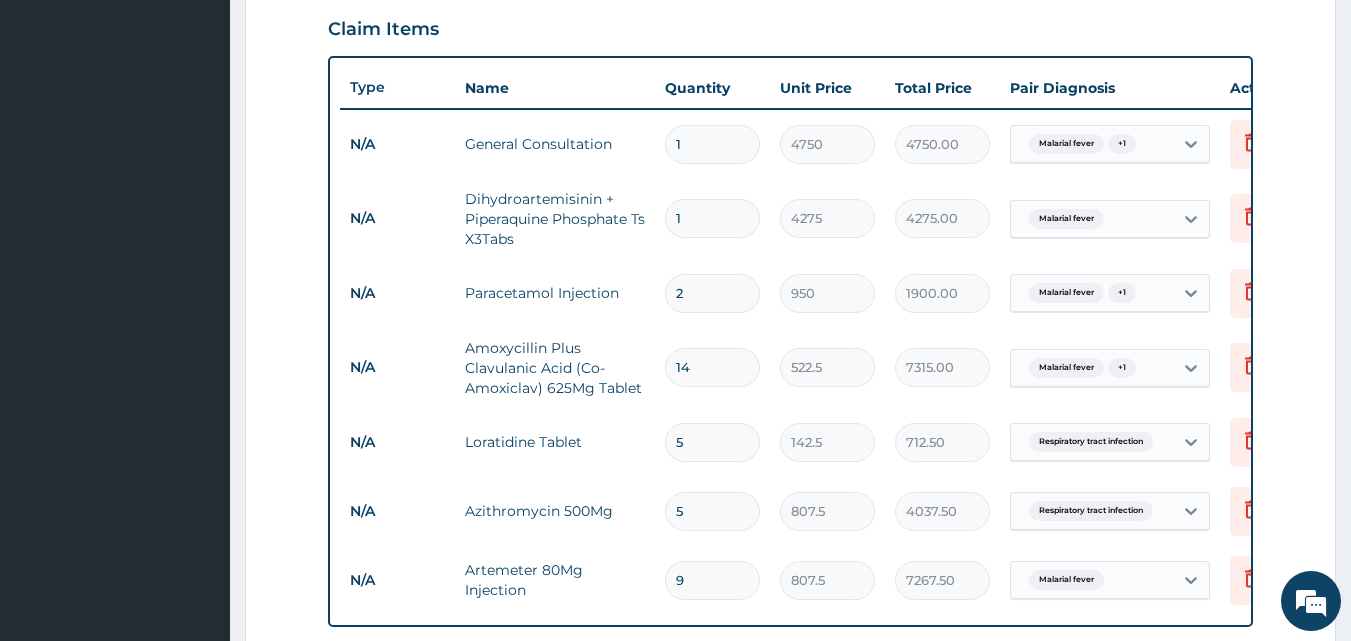 type on "9" 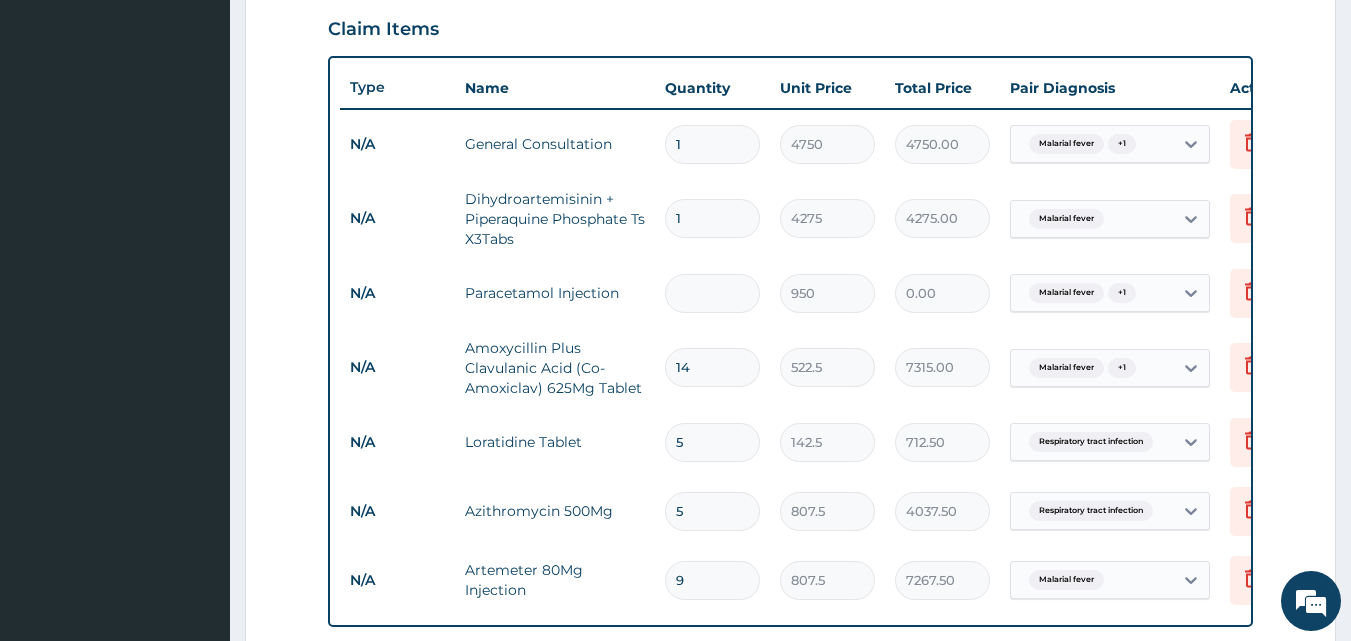 type on "3" 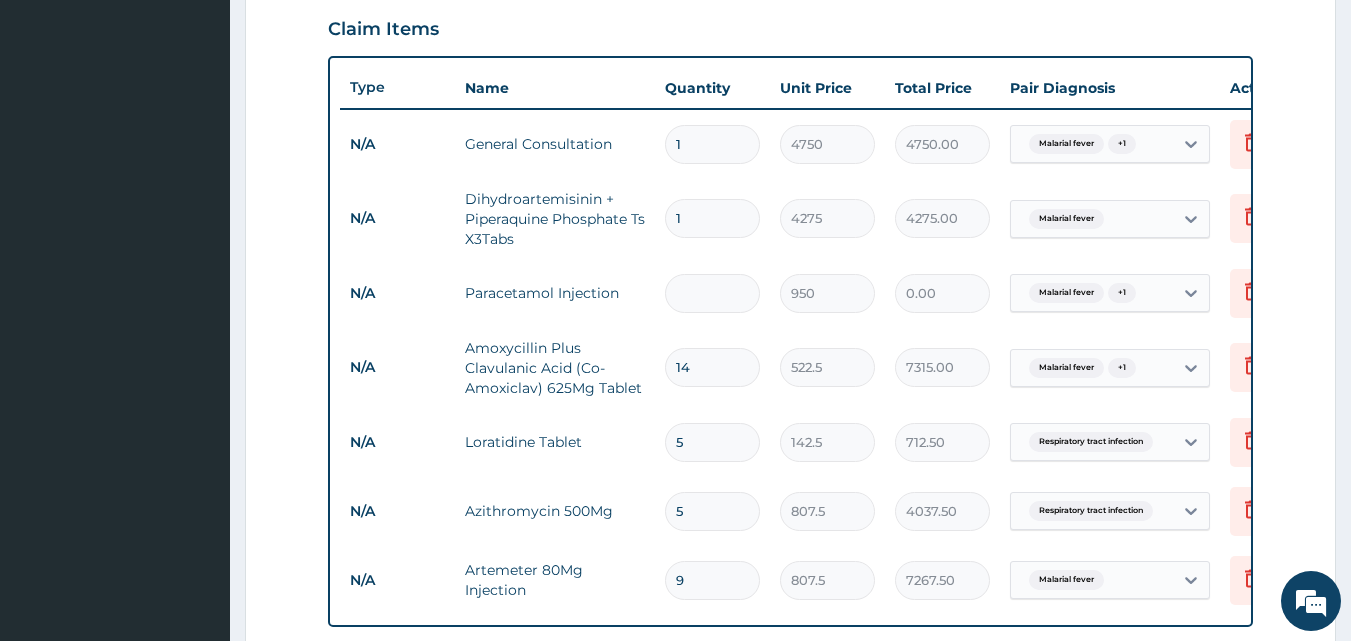 type on "2850.00" 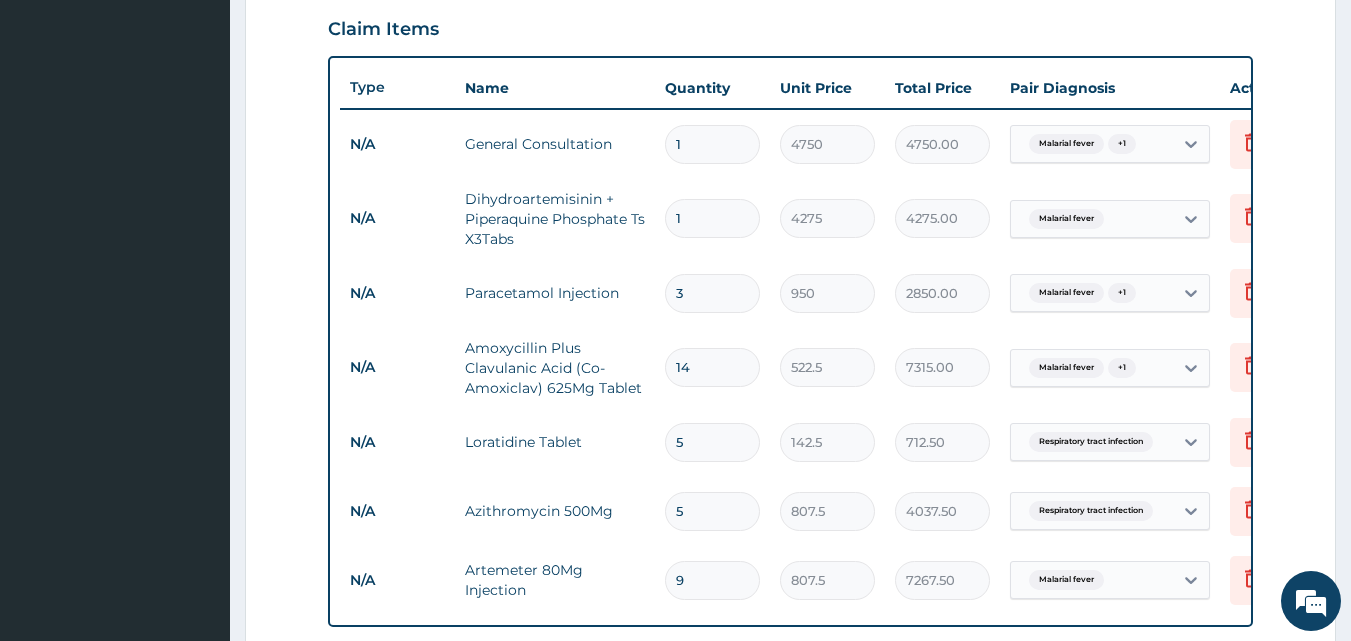 type on "3" 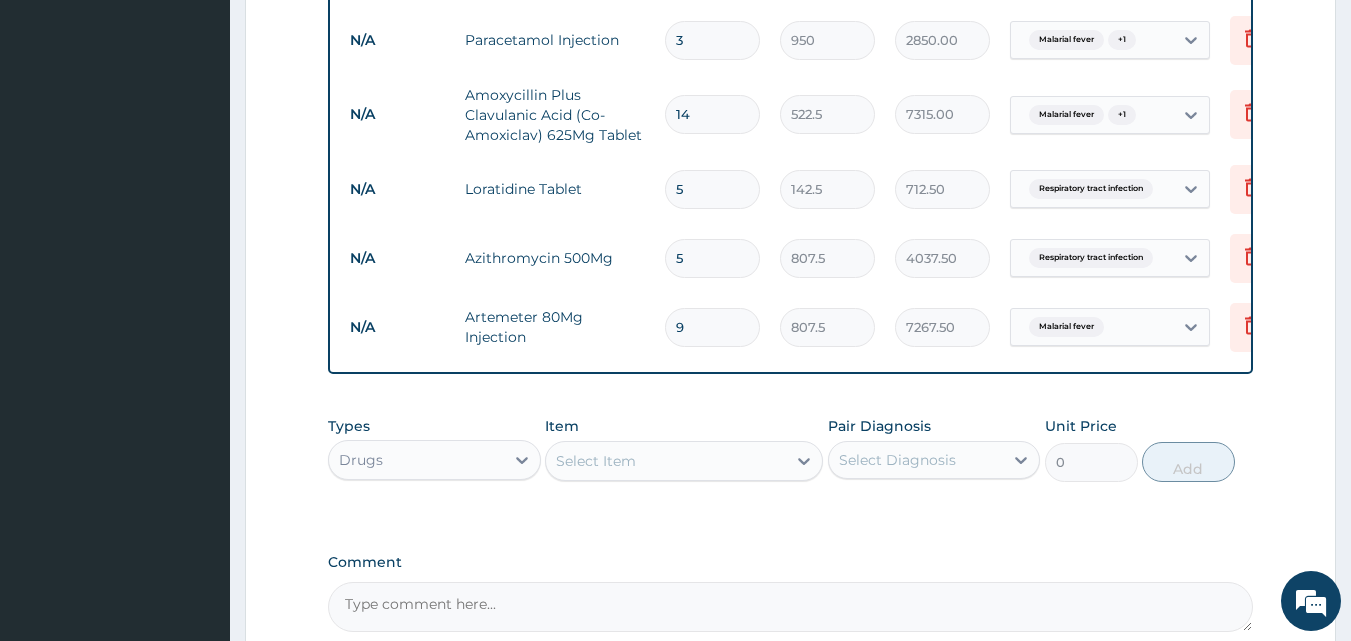 scroll, scrollTop: 1157, scrollLeft: 0, axis: vertical 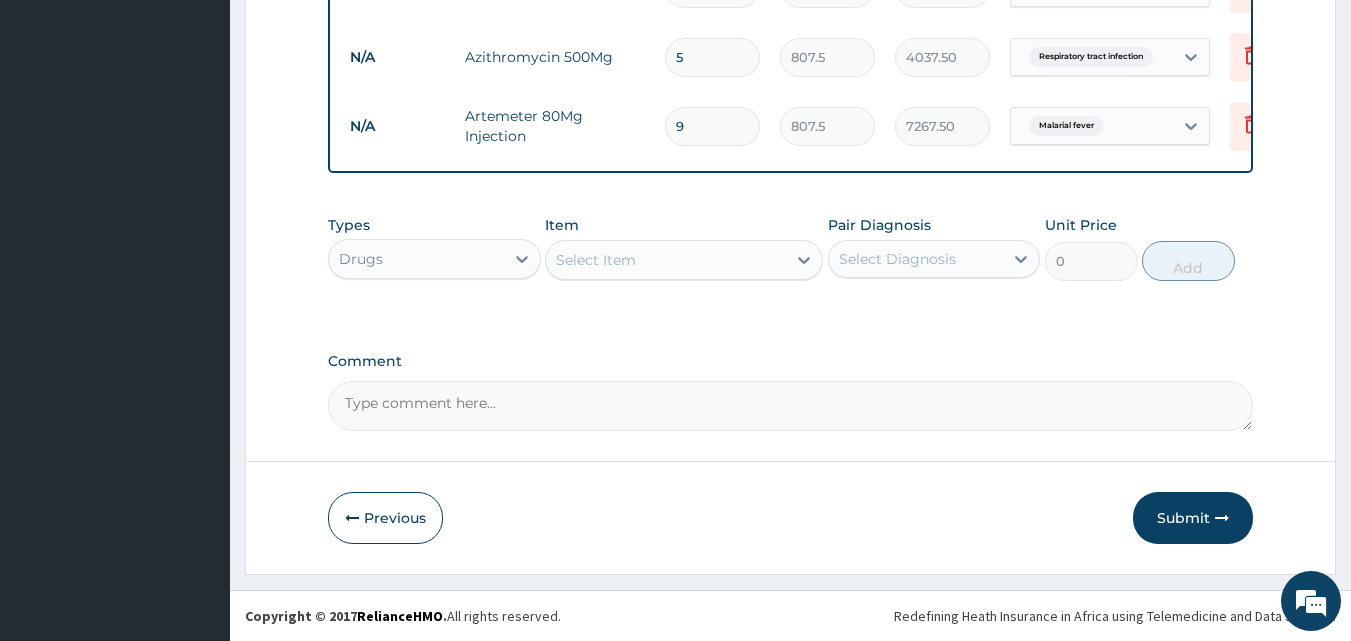 drag, startPoint x: 613, startPoint y: 253, endPoint x: 649, endPoint y: 273, distance: 41.18252 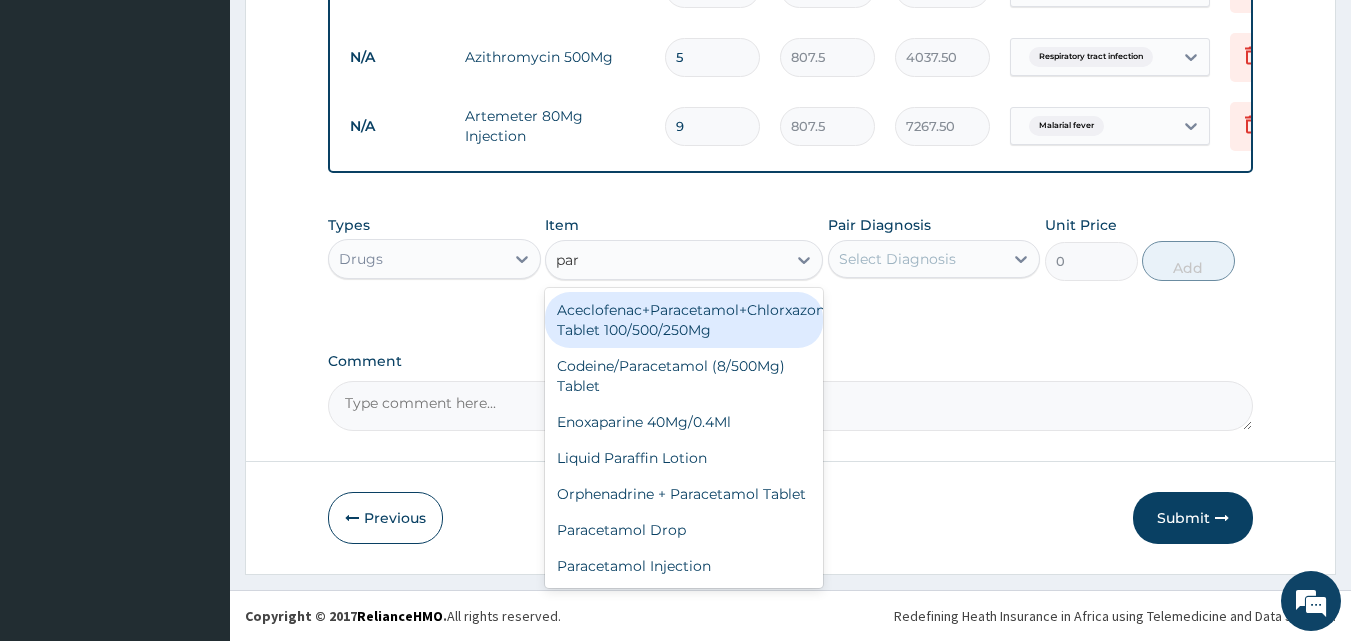 type on "para" 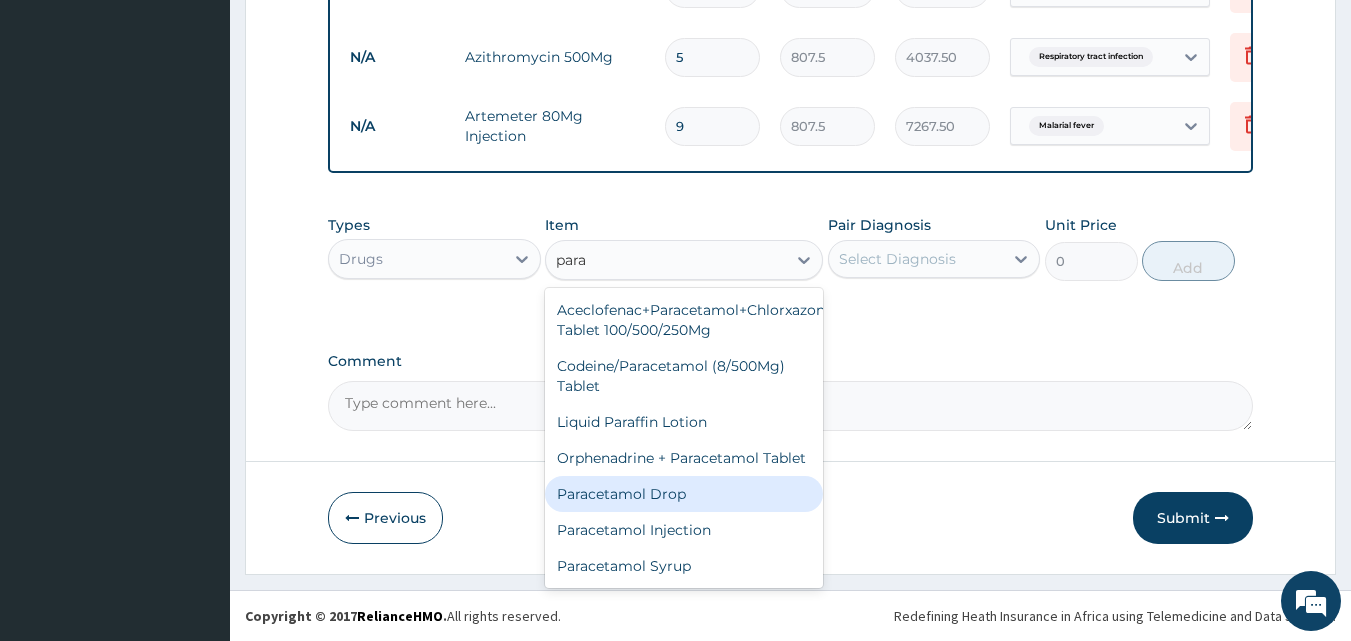 scroll, scrollTop: 71, scrollLeft: 0, axis: vertical 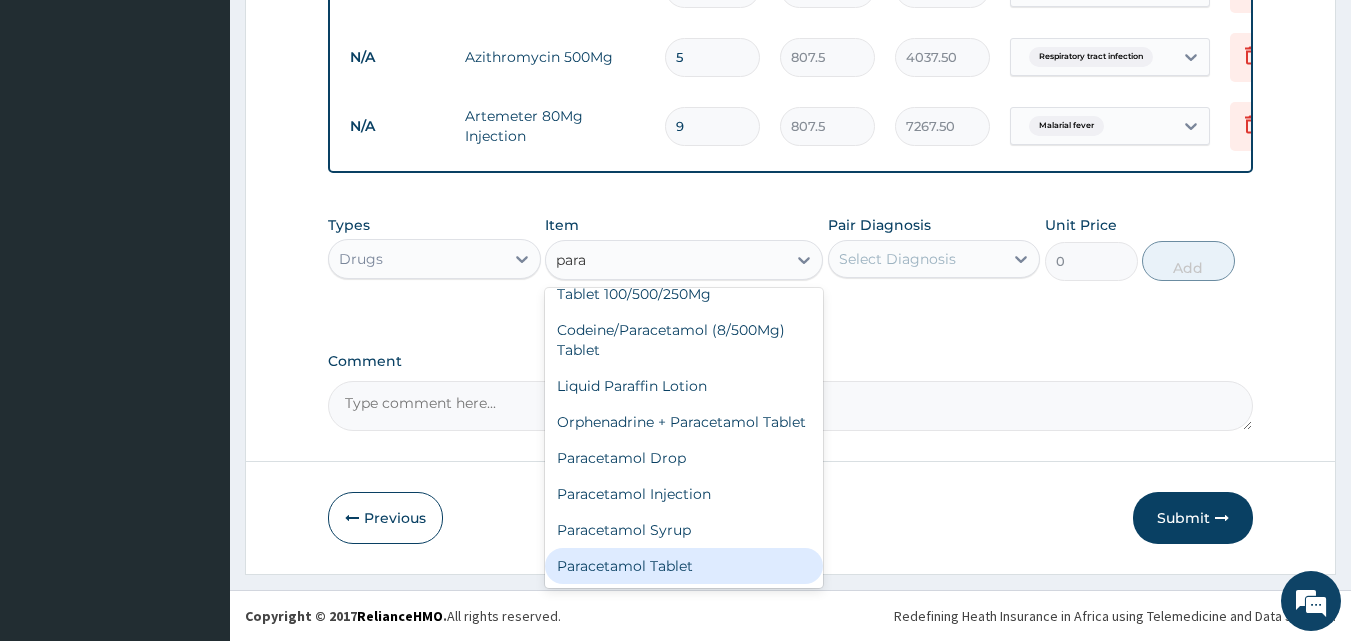 click on "Paracetamol Tablet" at bounding box center (684, 566) 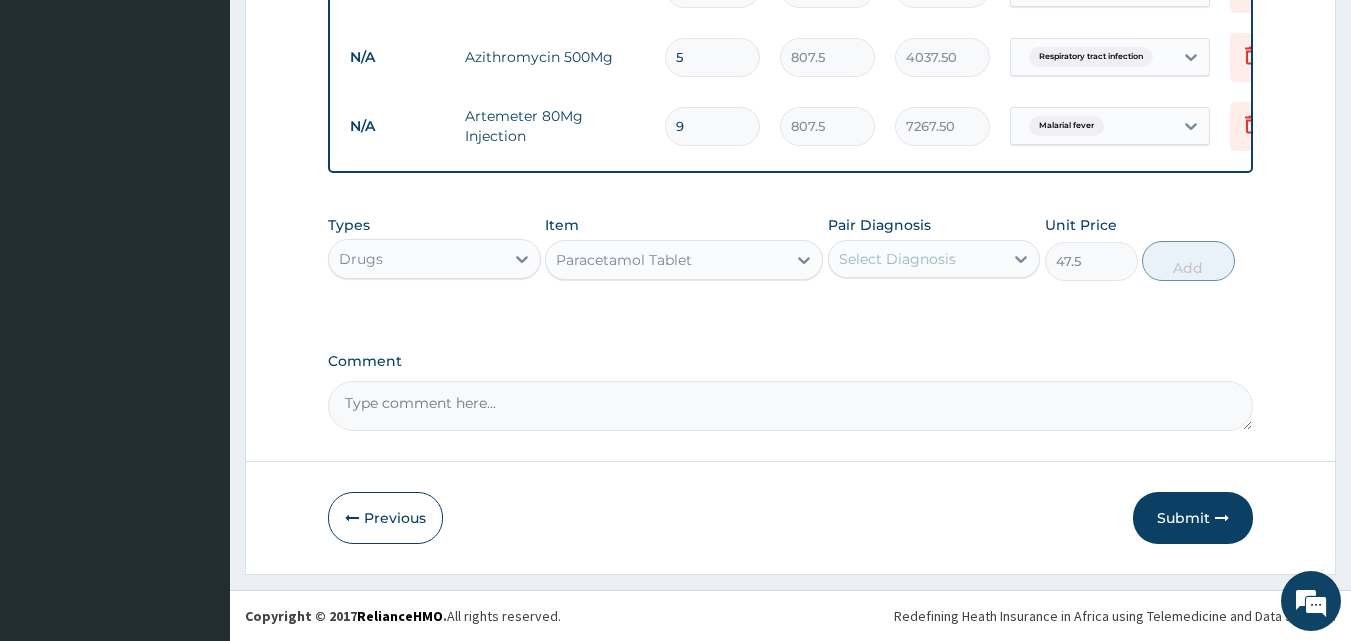 click on "Select Diagnosis" at bounding box center [916, 259] 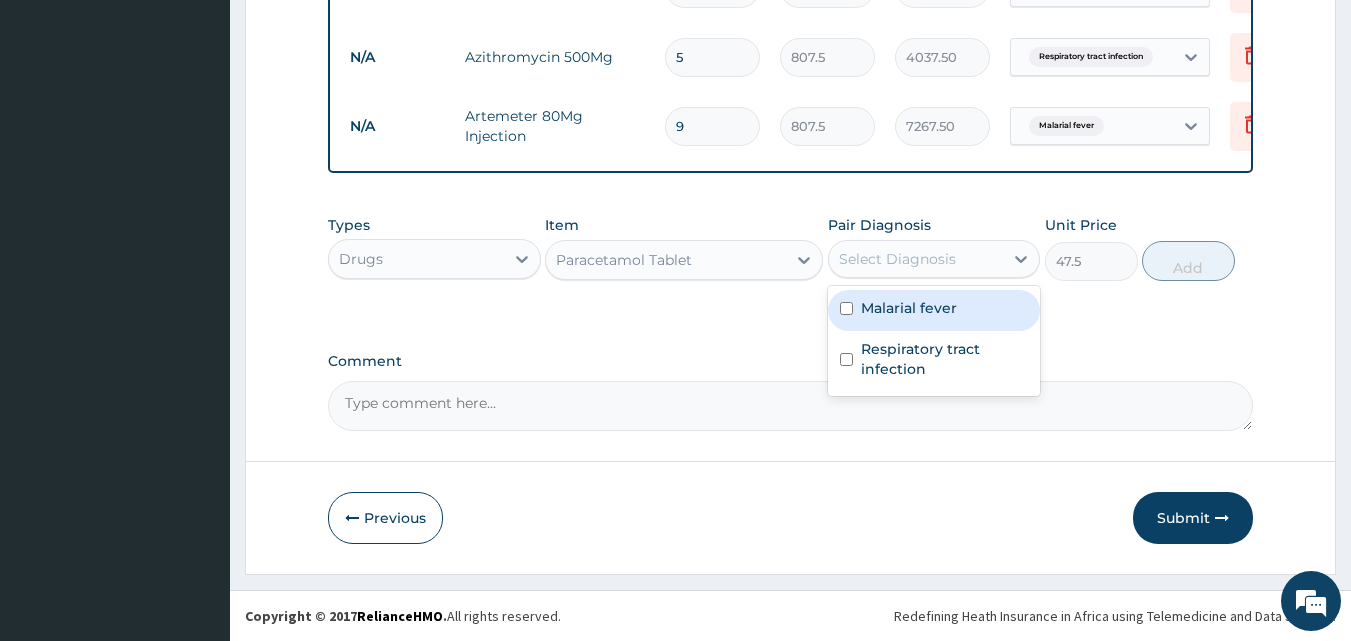 click on "Malarial fever" at bounding box center (934, 310) 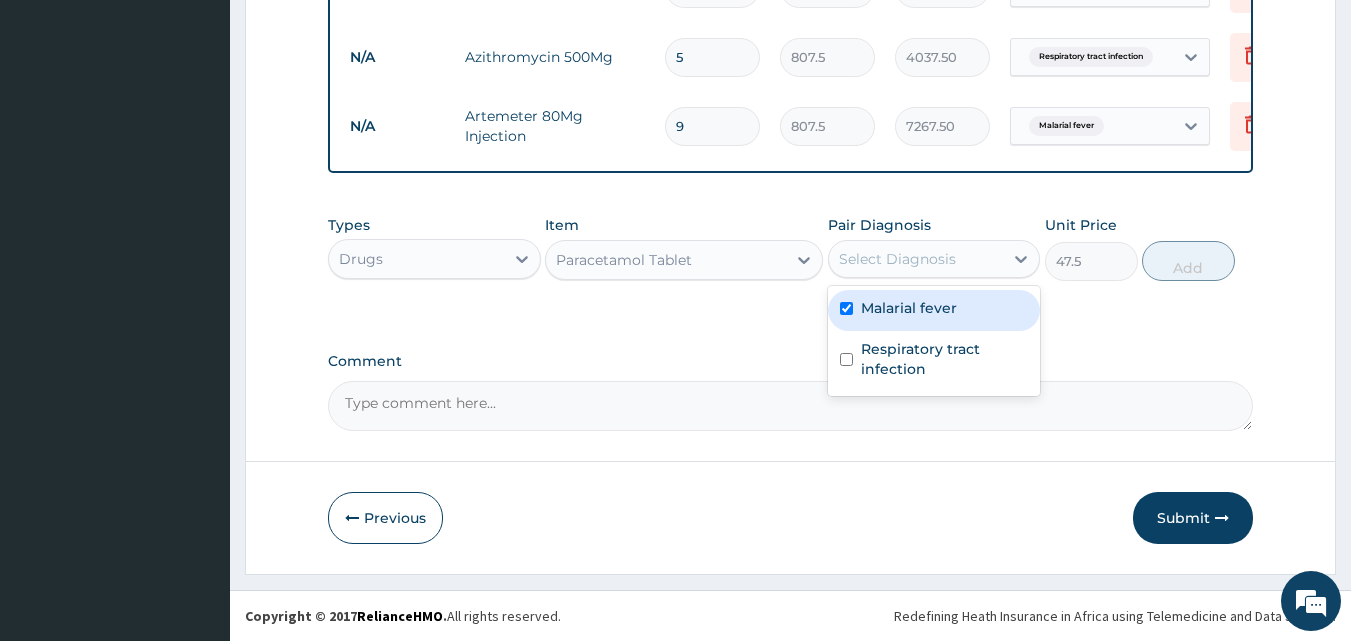 checkbox on "true" 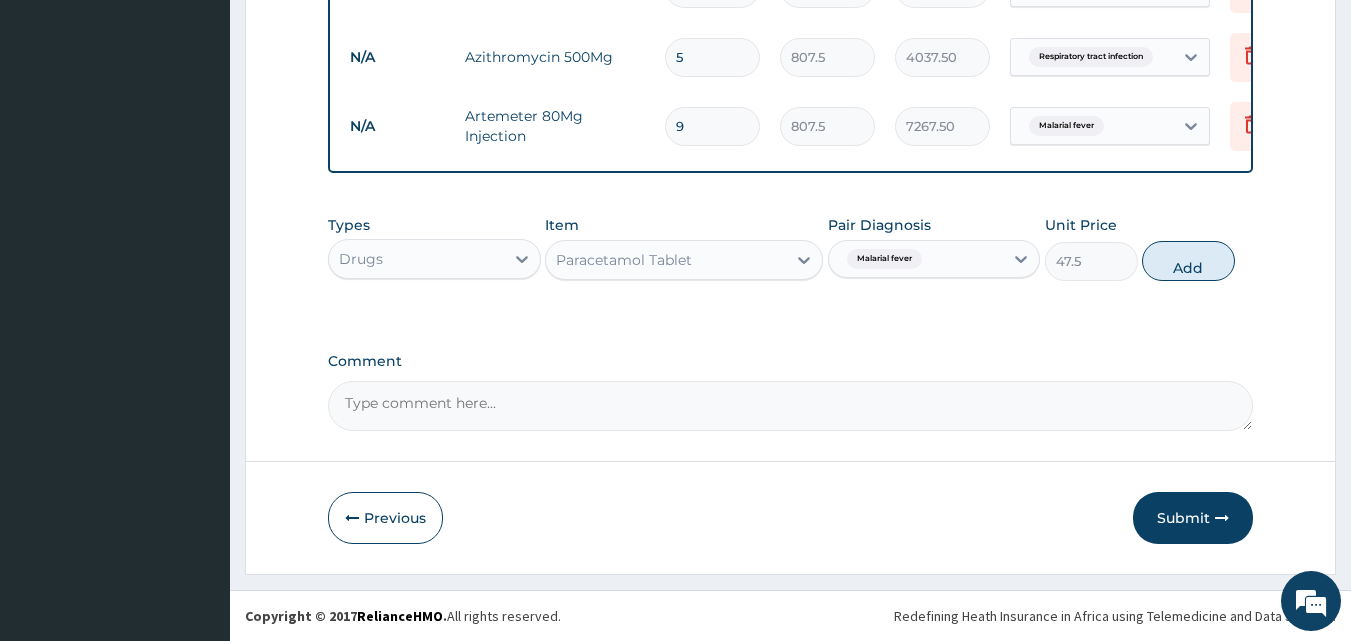drag, startPoint x: 1199, startPoint y: 270, endPoint x: 1219, endPoint y: 263, distance: 21.189621 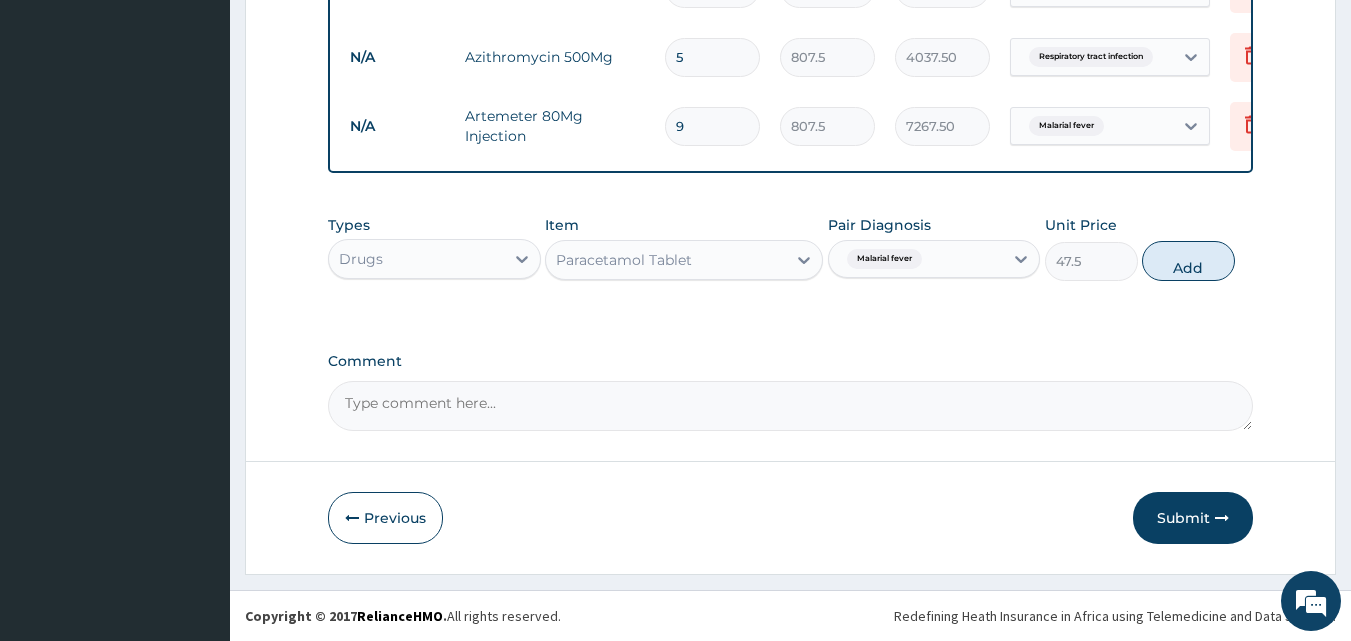 click on "Add" at bounding box center [1188, 261] 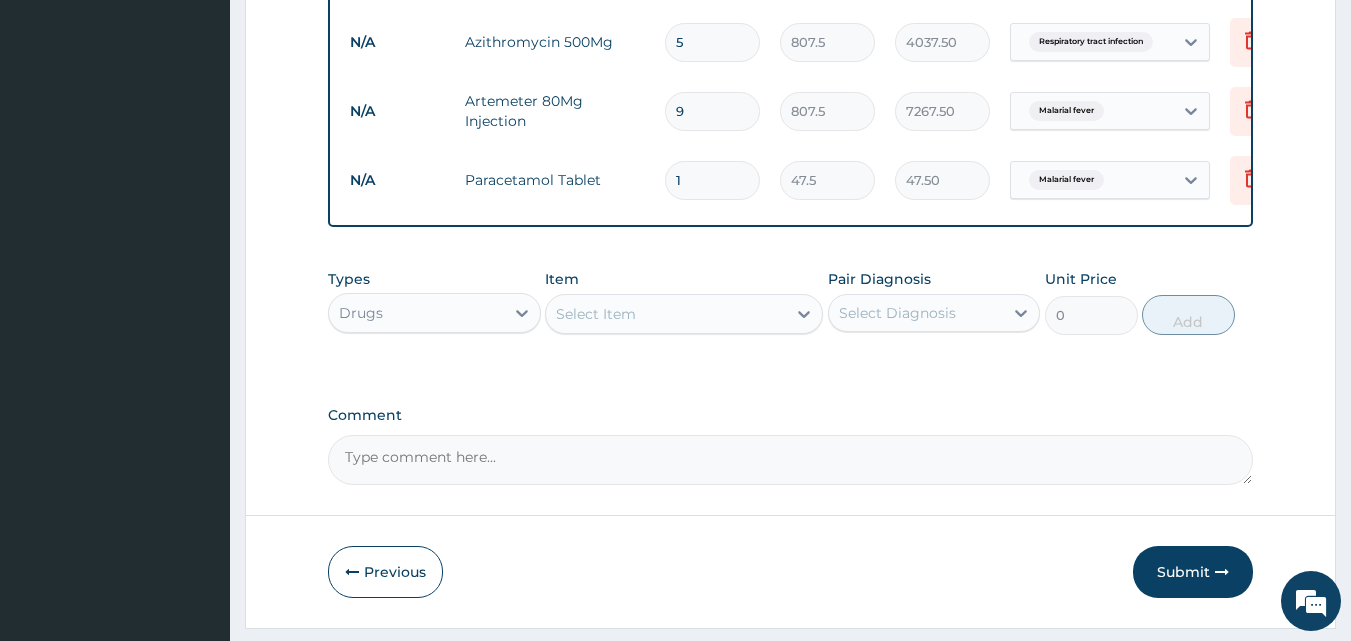 type on "18" 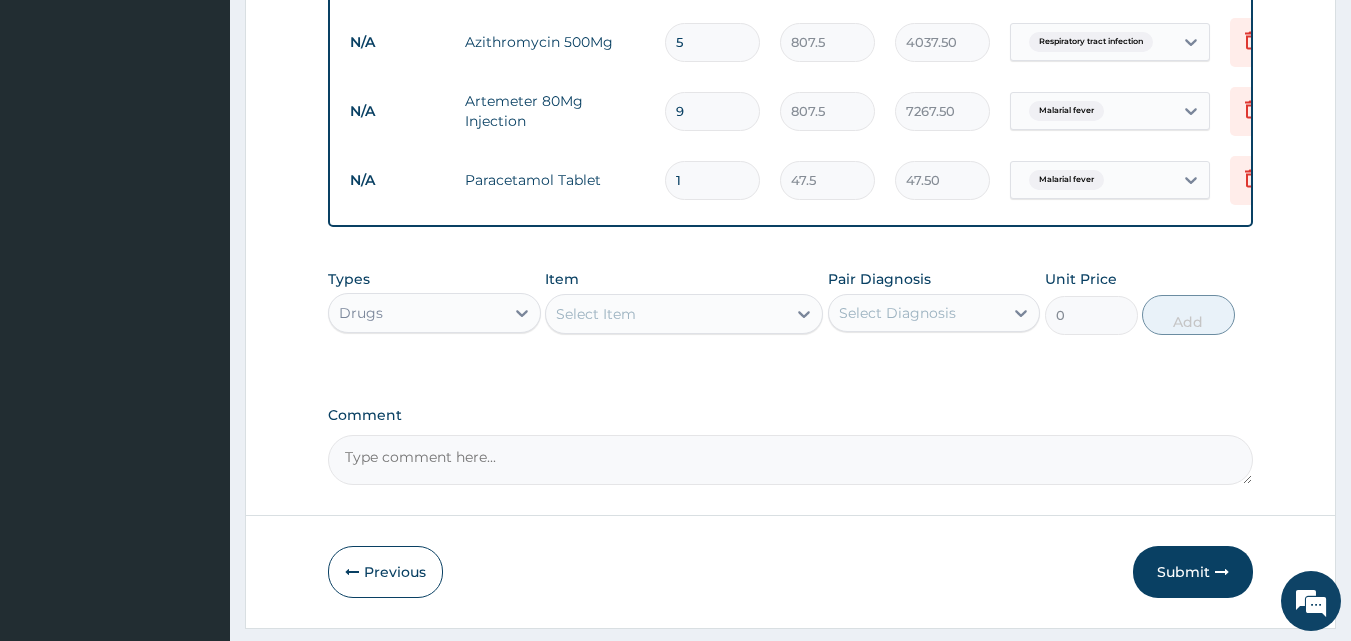 type on "855.00" 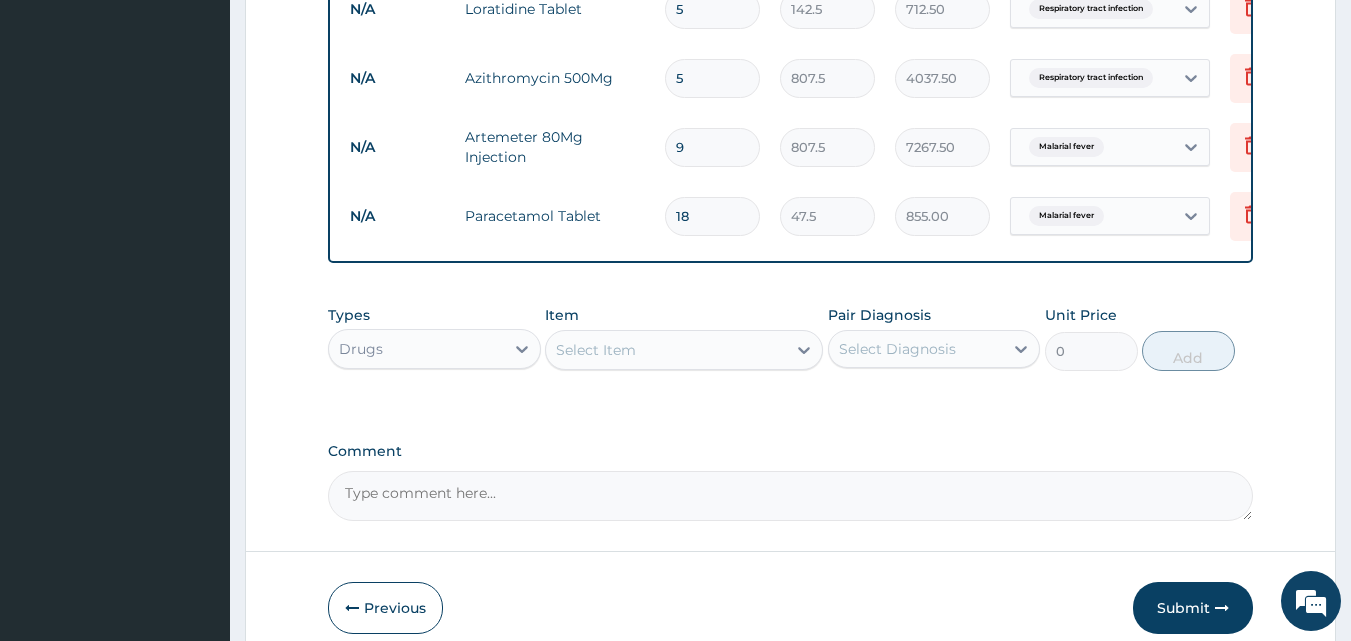 scroll, scrollTop: 1226, scrollLeft: 0, axis: vertical 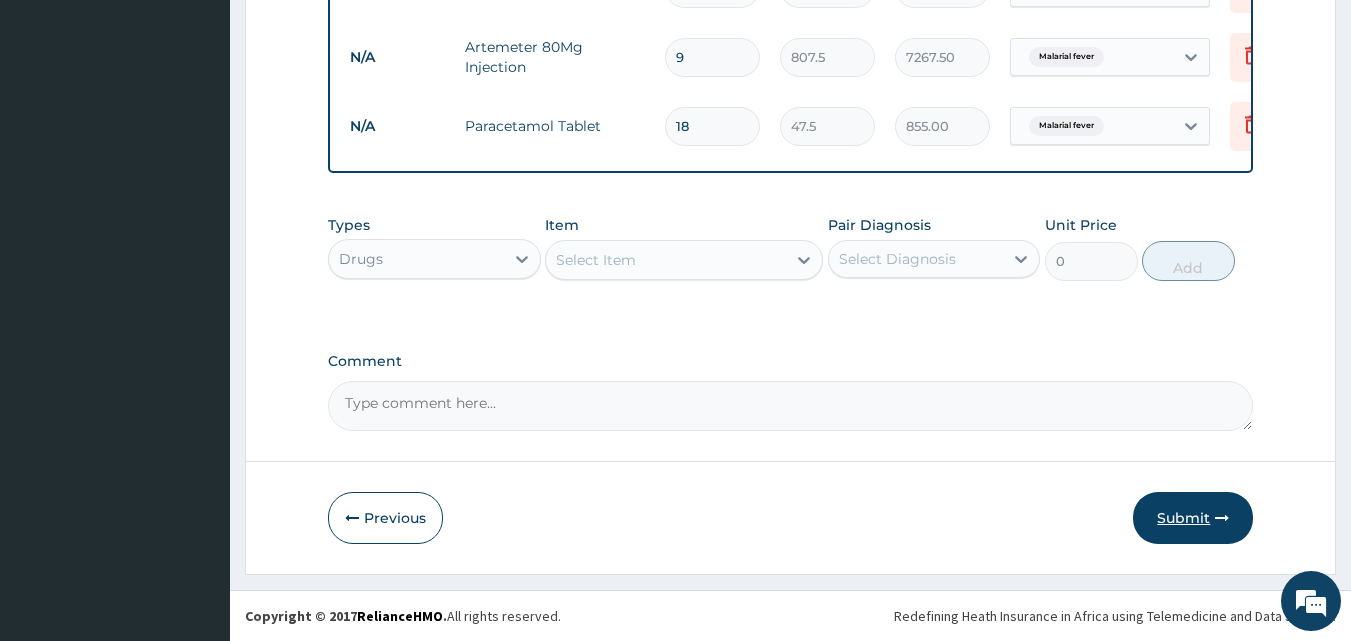 type on "18" 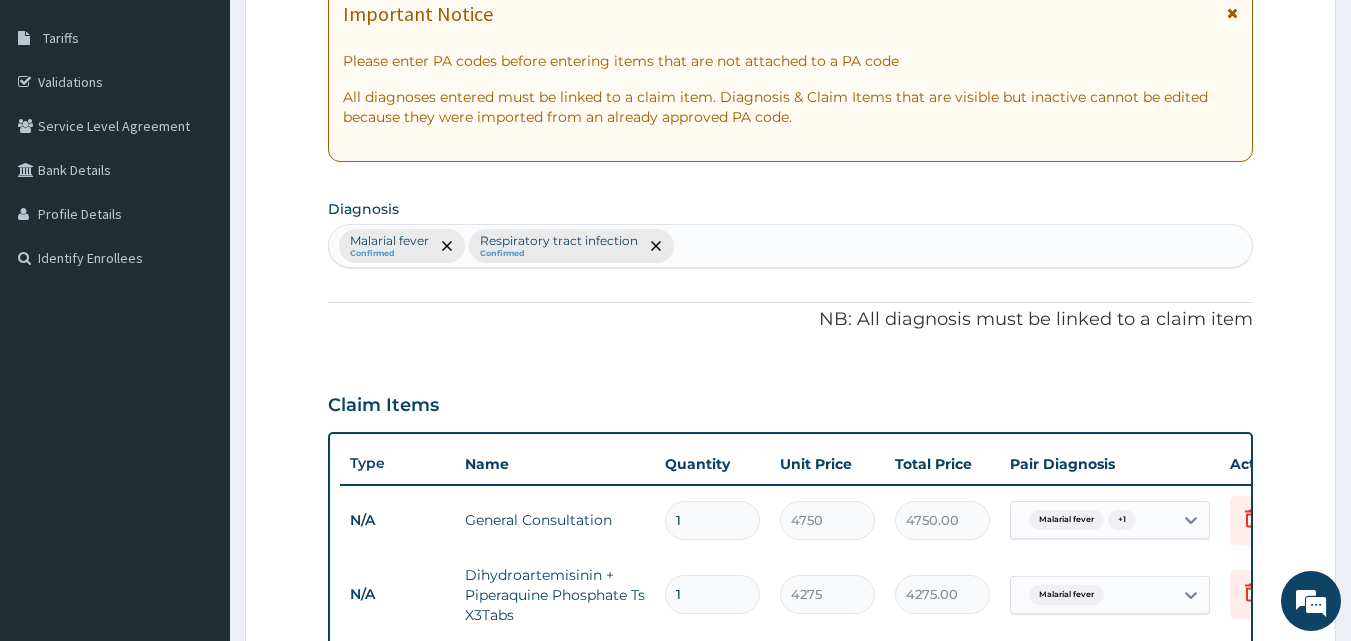 scroll, scrollTop: 126, scrollLeft: 0, axis: vertical 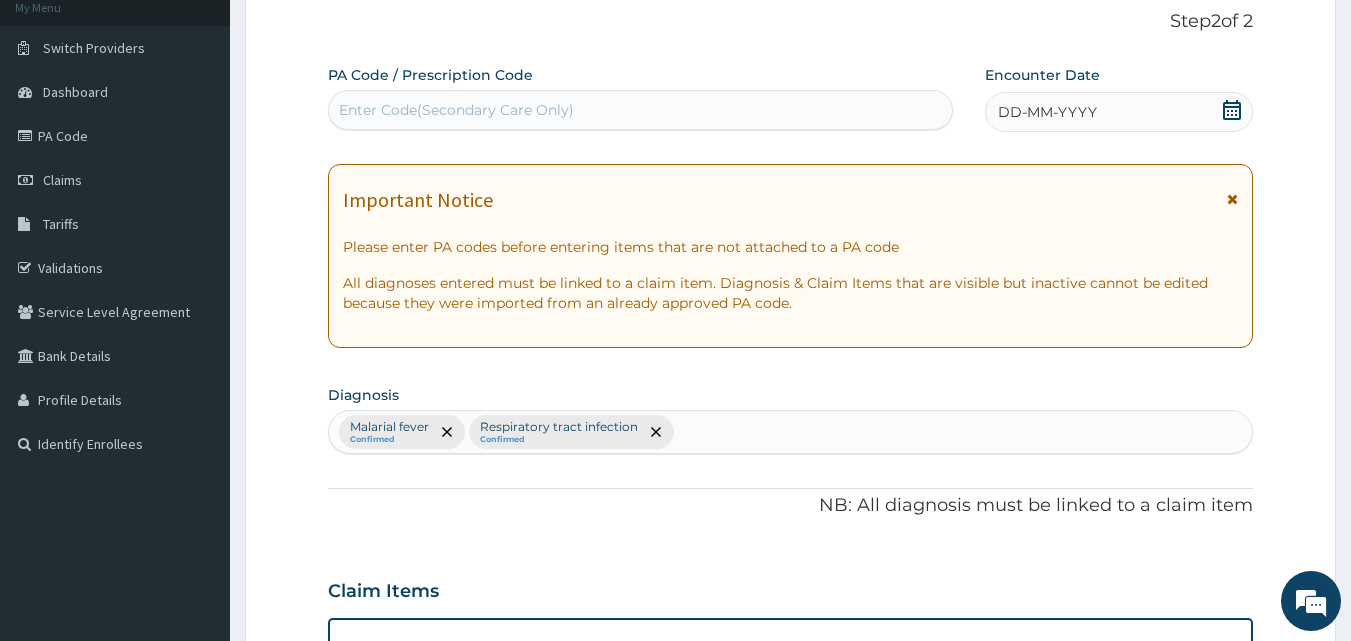 click on "DD-MM-YYYY" at bounding box center (1119, 112) 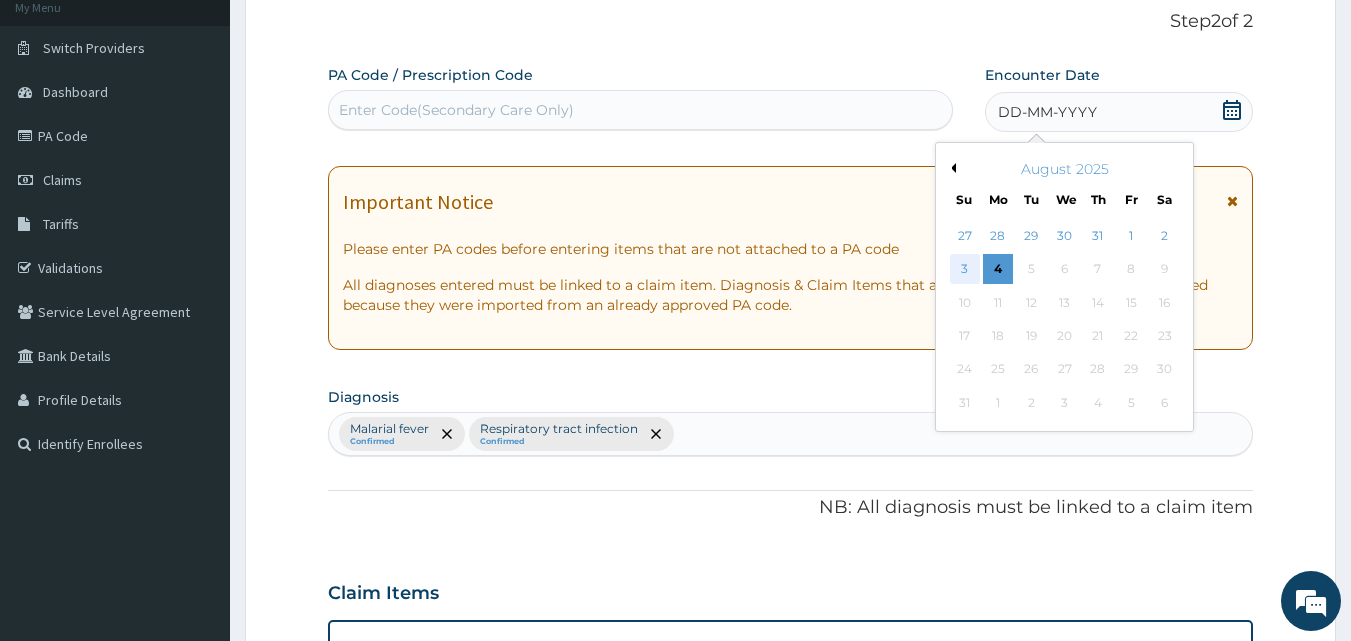 click on "3" at bounding box center (965, 270) 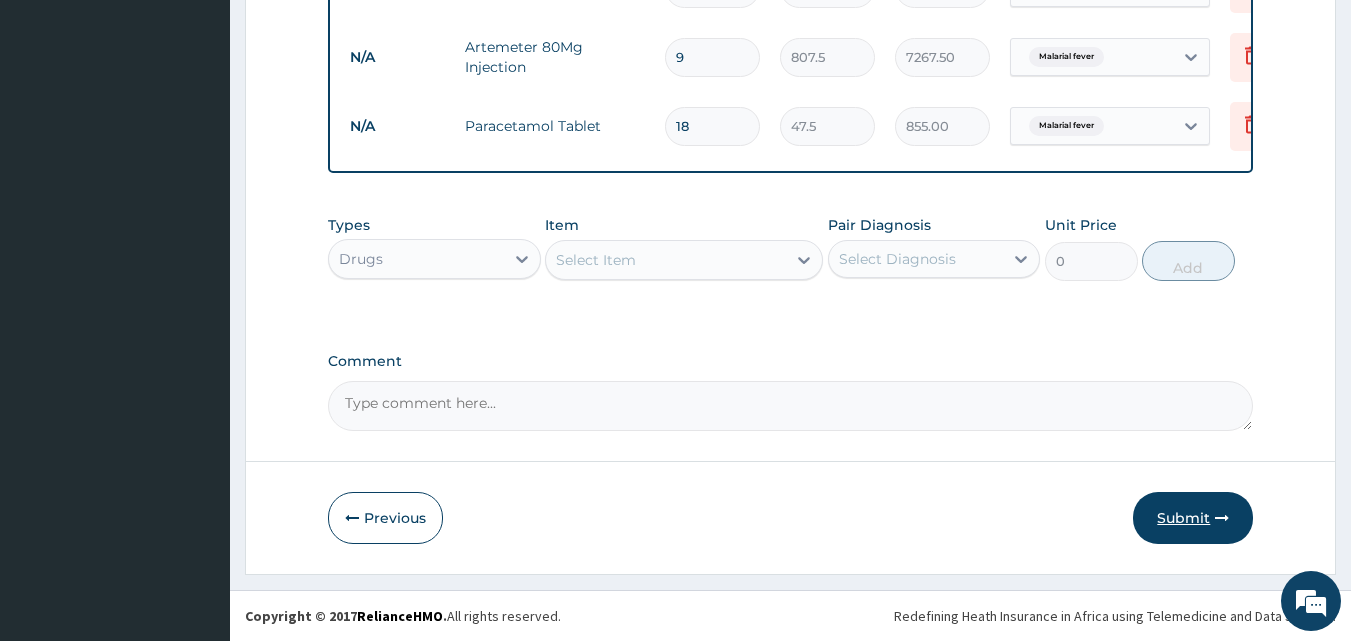 click on "Submit" at bounding box center [1193, 518] 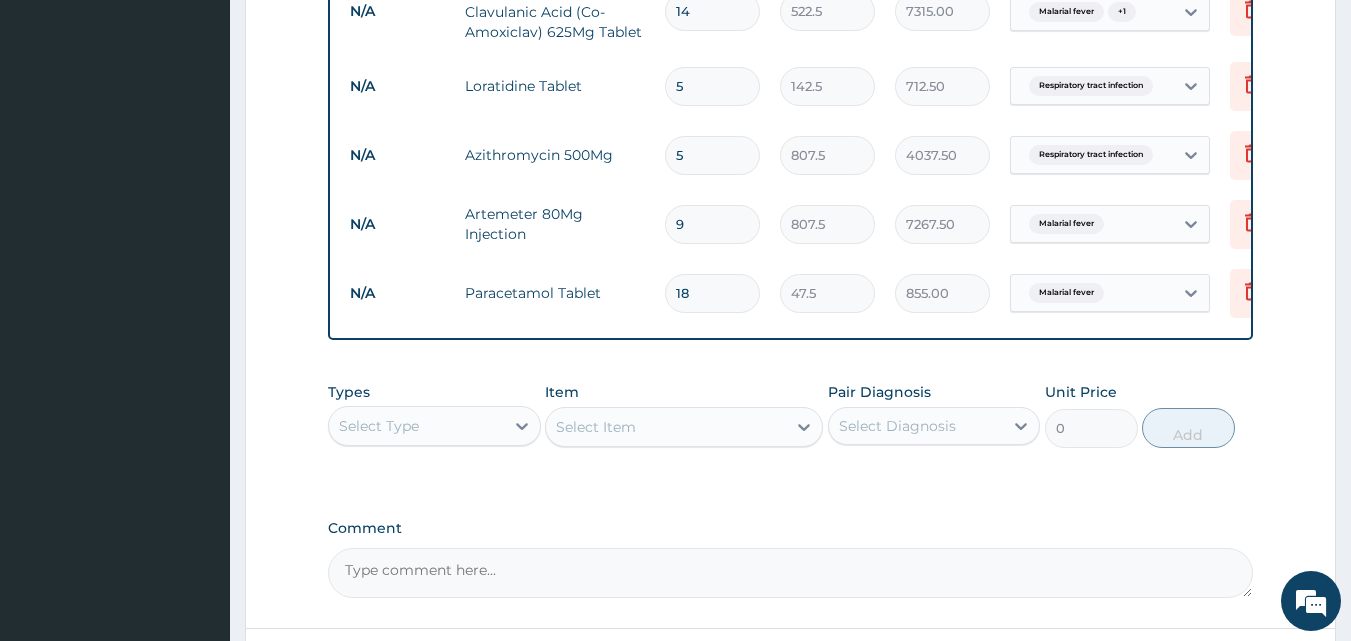 scroll, scrollTop: 826, scrollLeft: 0, axis: vertical 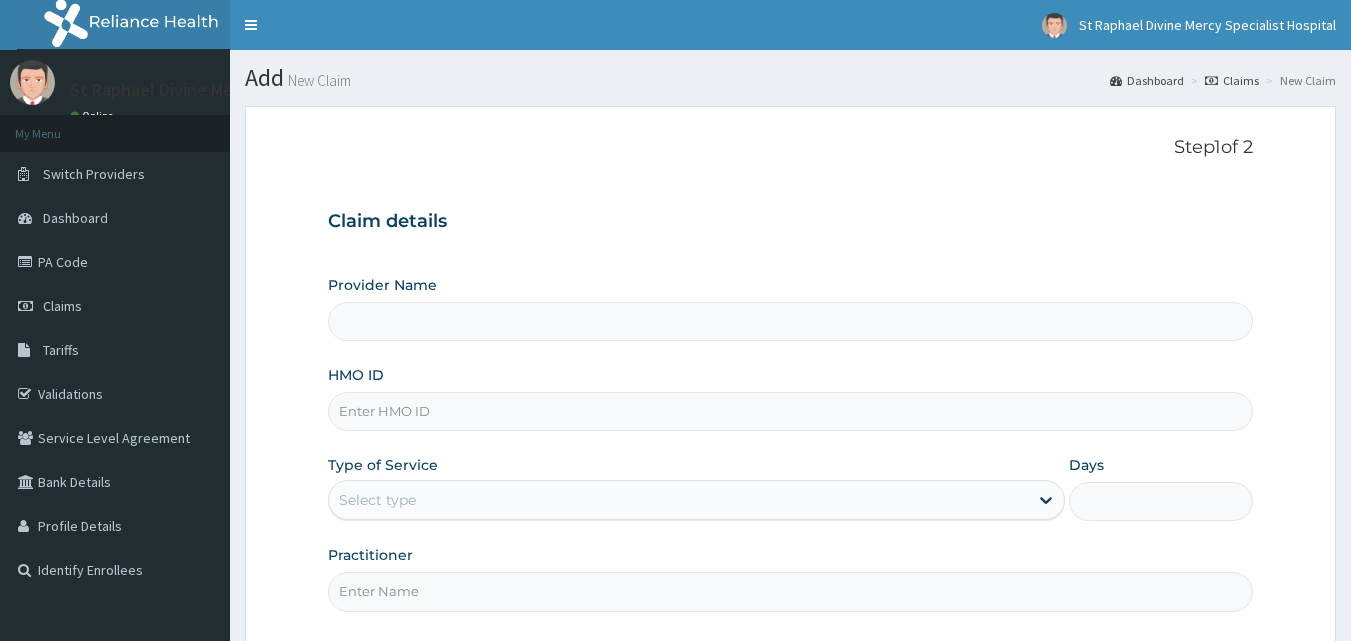 click on "Provider Name" at bounding box center (791, 321) 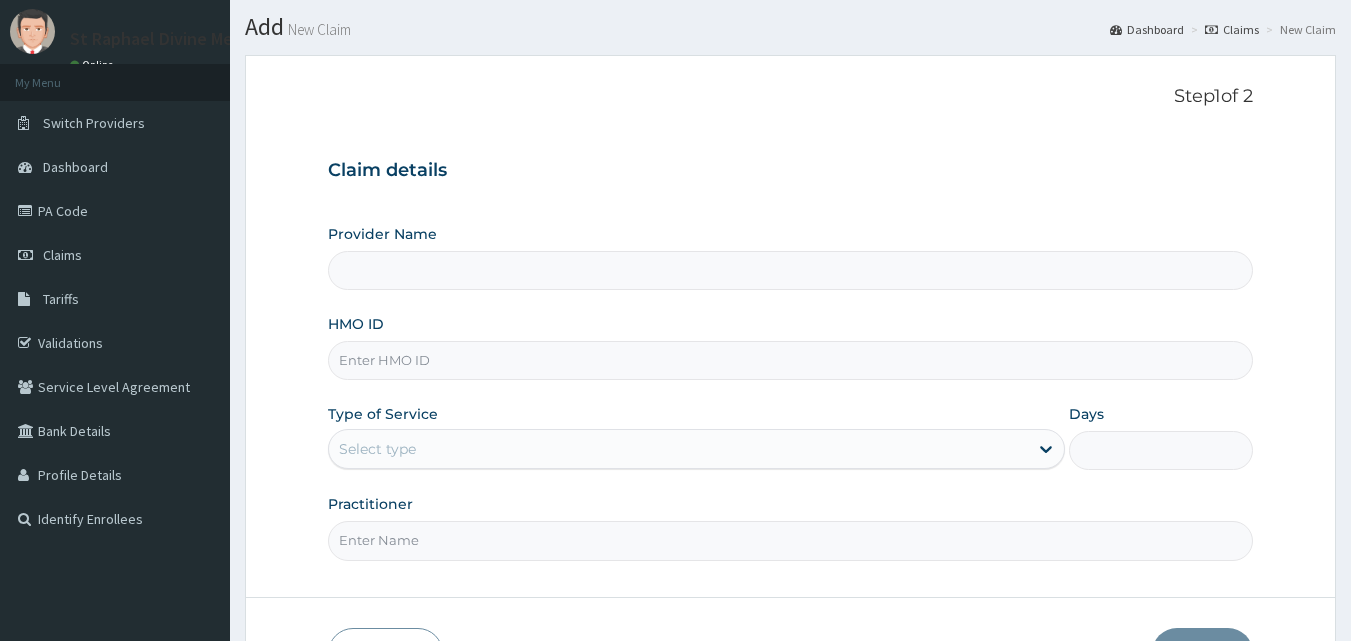 type on "St. Raphael Divine Mercy Specialist Hospital" 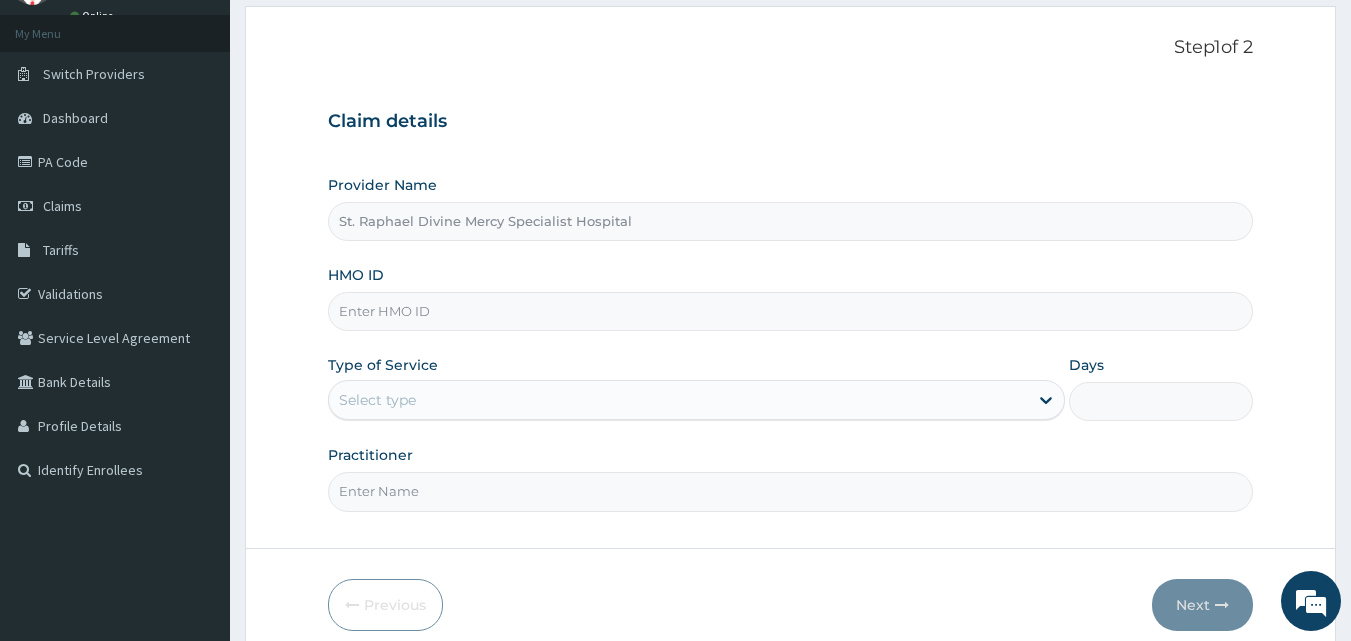 click on "HMO ID" at bounding box center [791, 311] 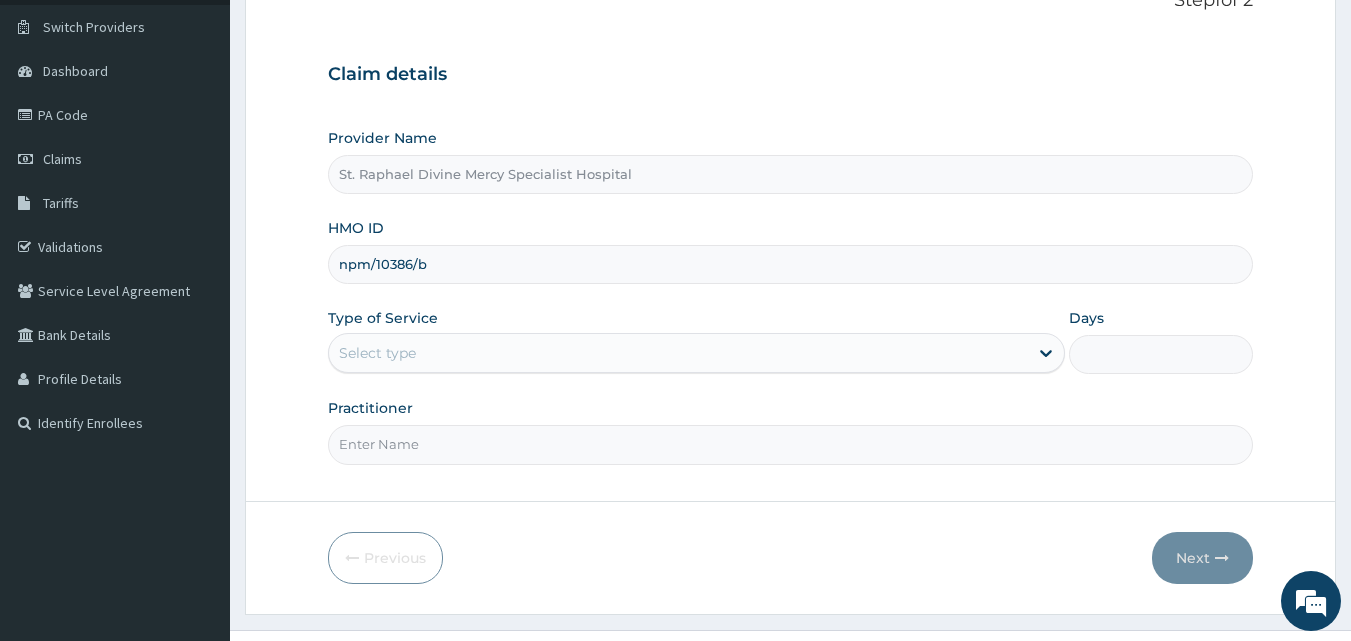 scroll, scrollTop: 187, scrollLeft: 0, axis: vertical 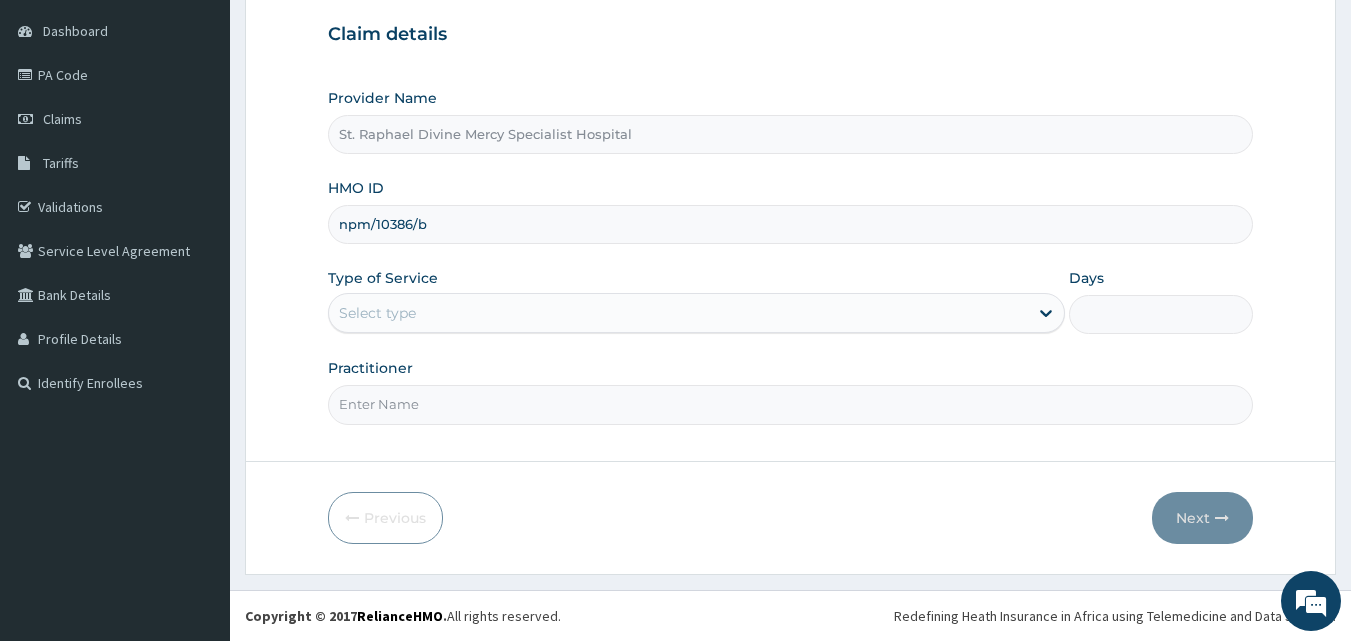 type on "npm/10386/b" 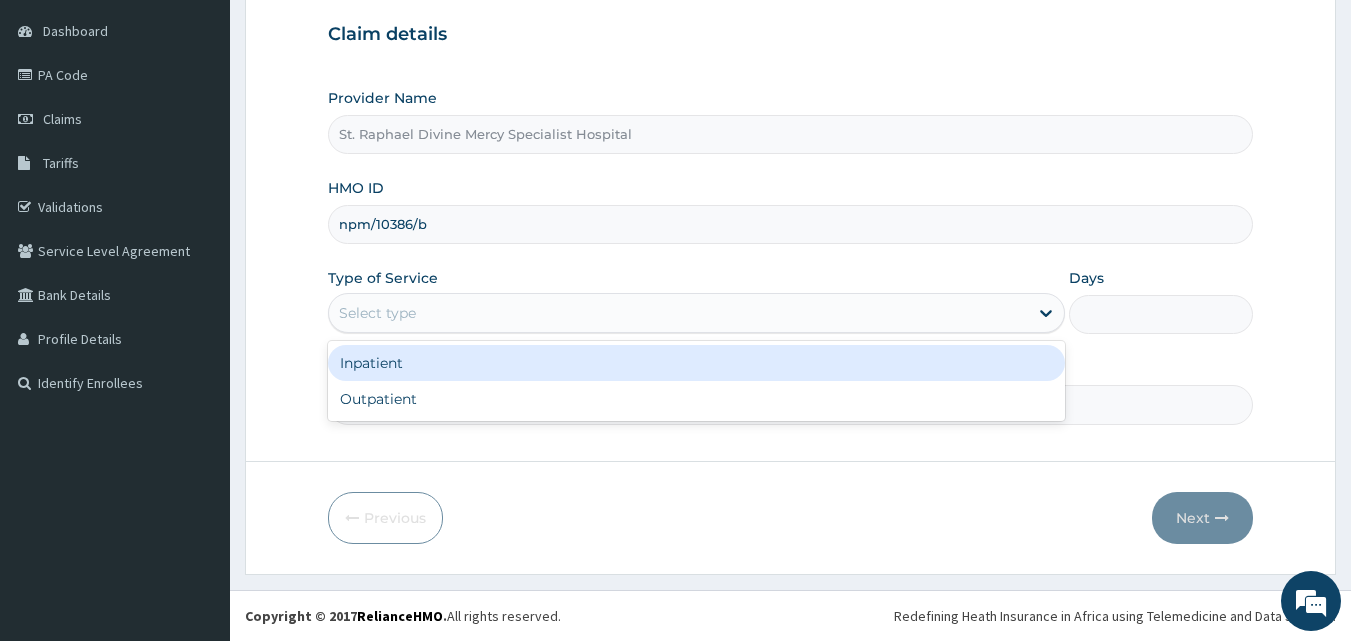 click on "Select type" at bounding box center [678, 313] 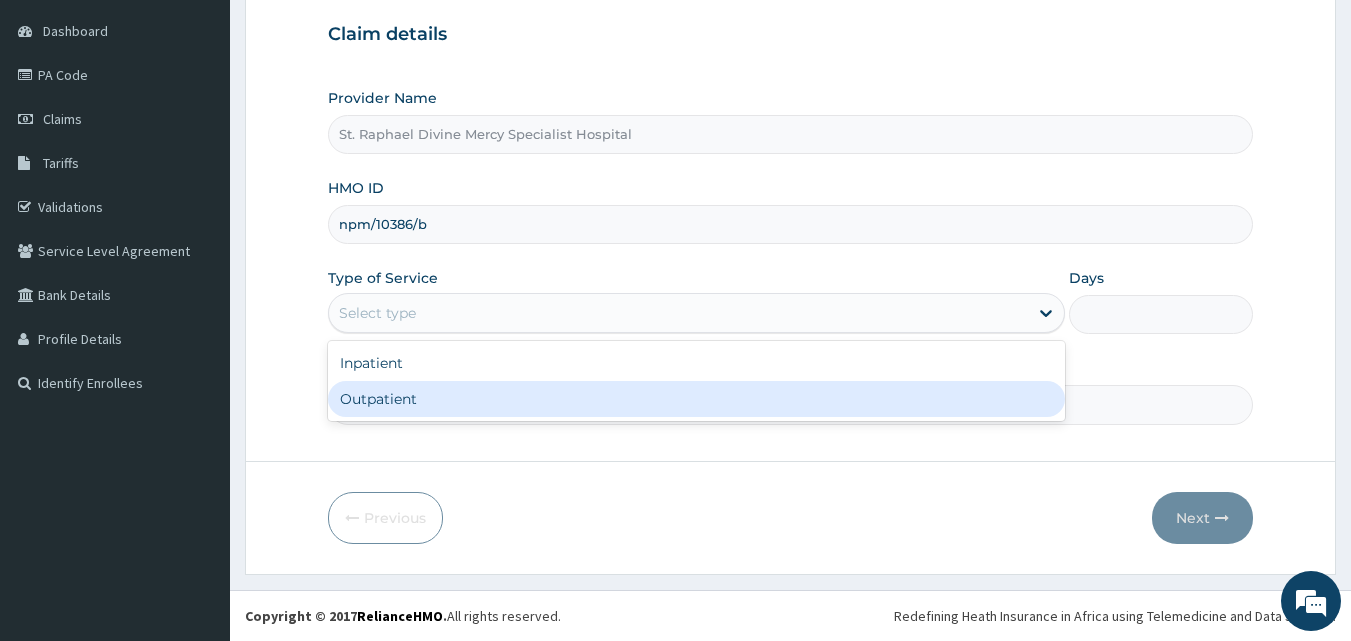 click on "Outpatient" at bounding box center (696, 399) 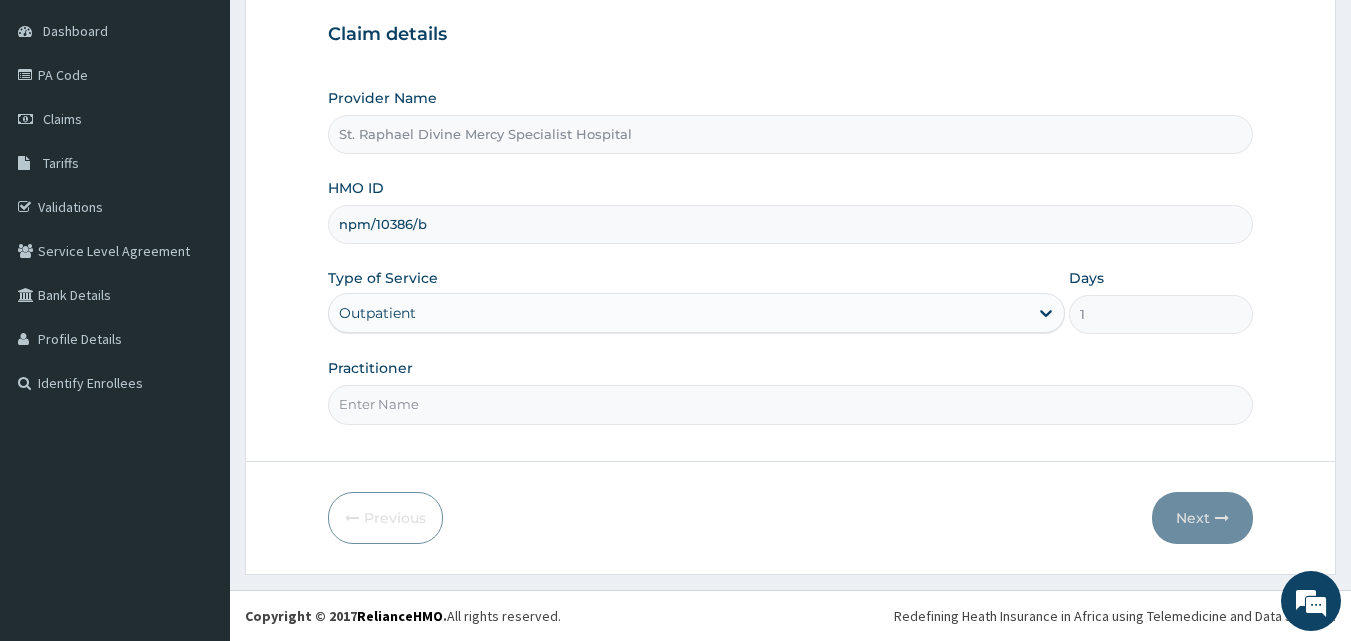 click on "Practitioner" at bounding box center (791, 404) 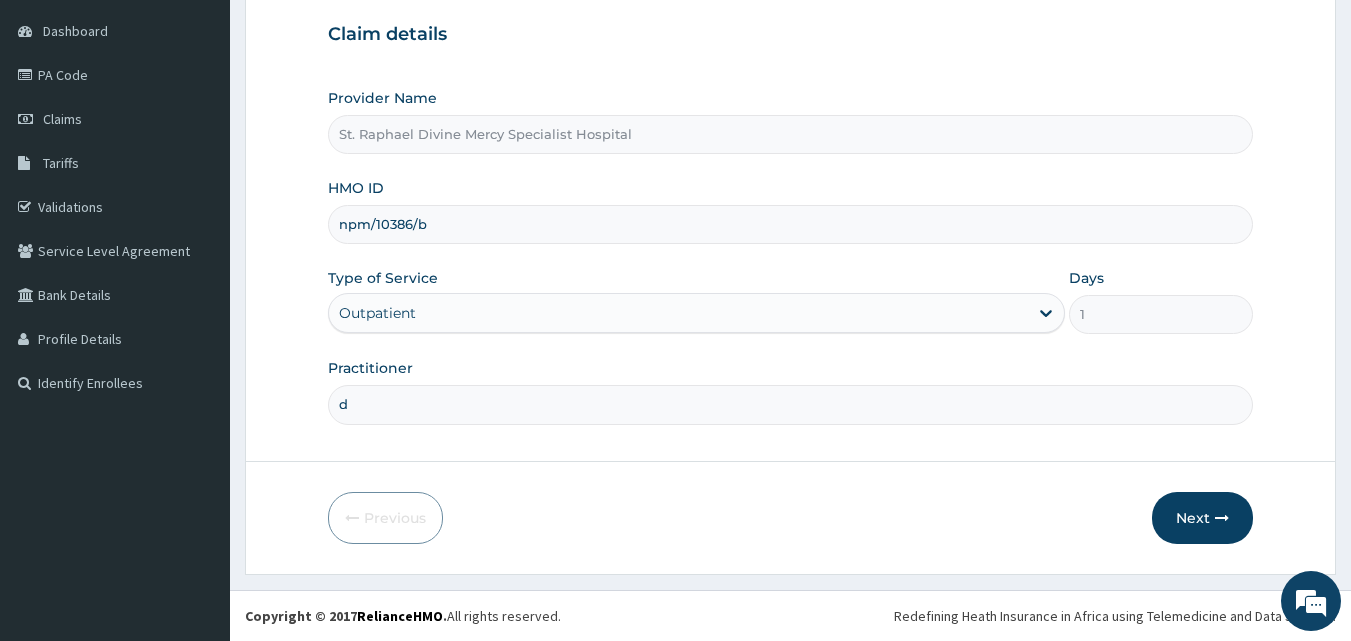 scroll, scrollTop: 0, scrollLeft: 0, axis: both 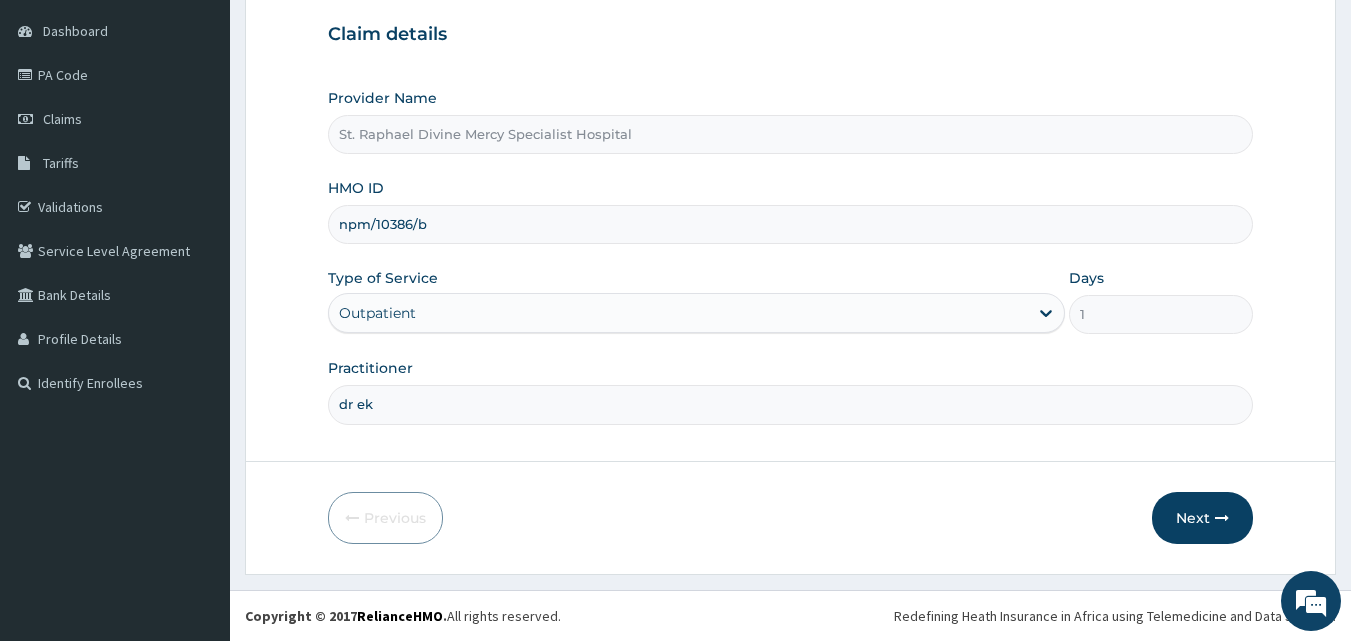 type on "Dr Ekpe" 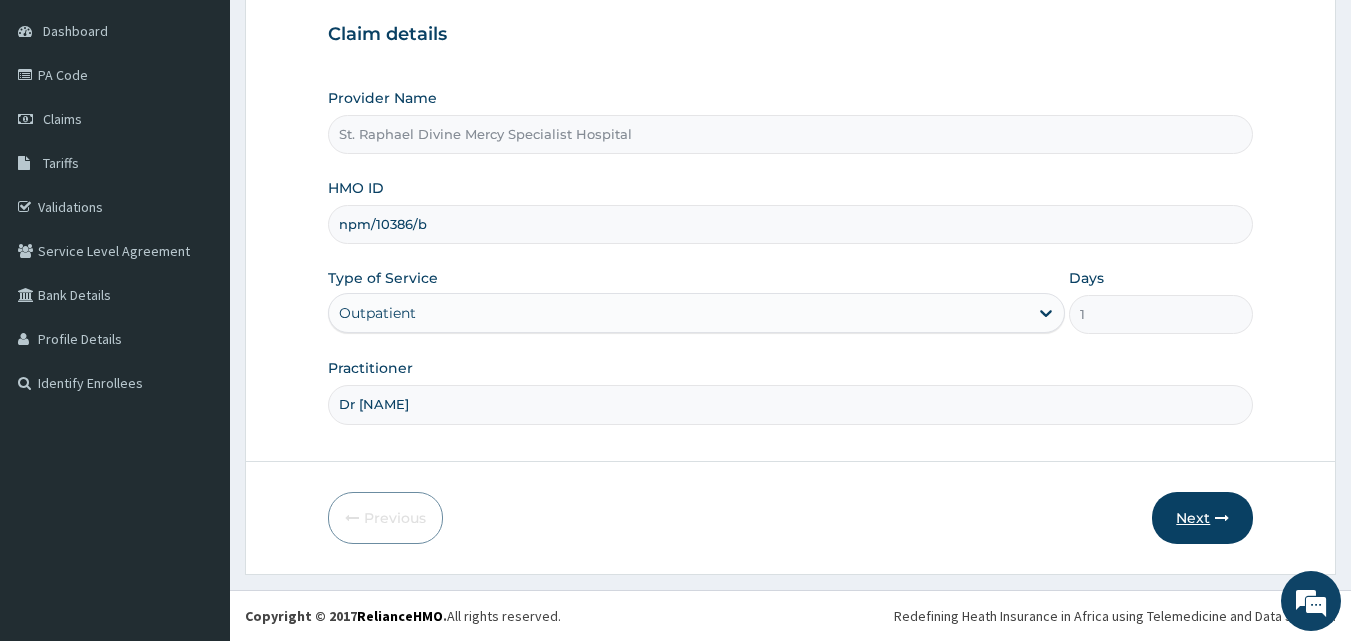click on "Next" at bounding box center (1202, 518) 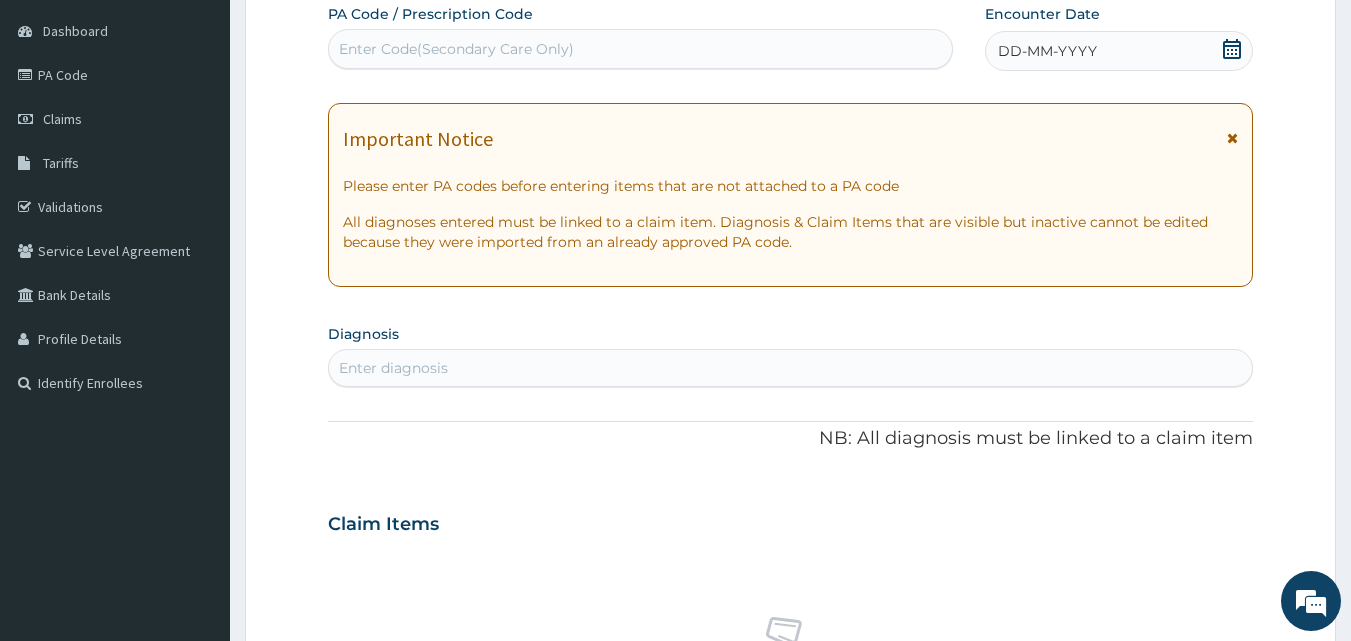click 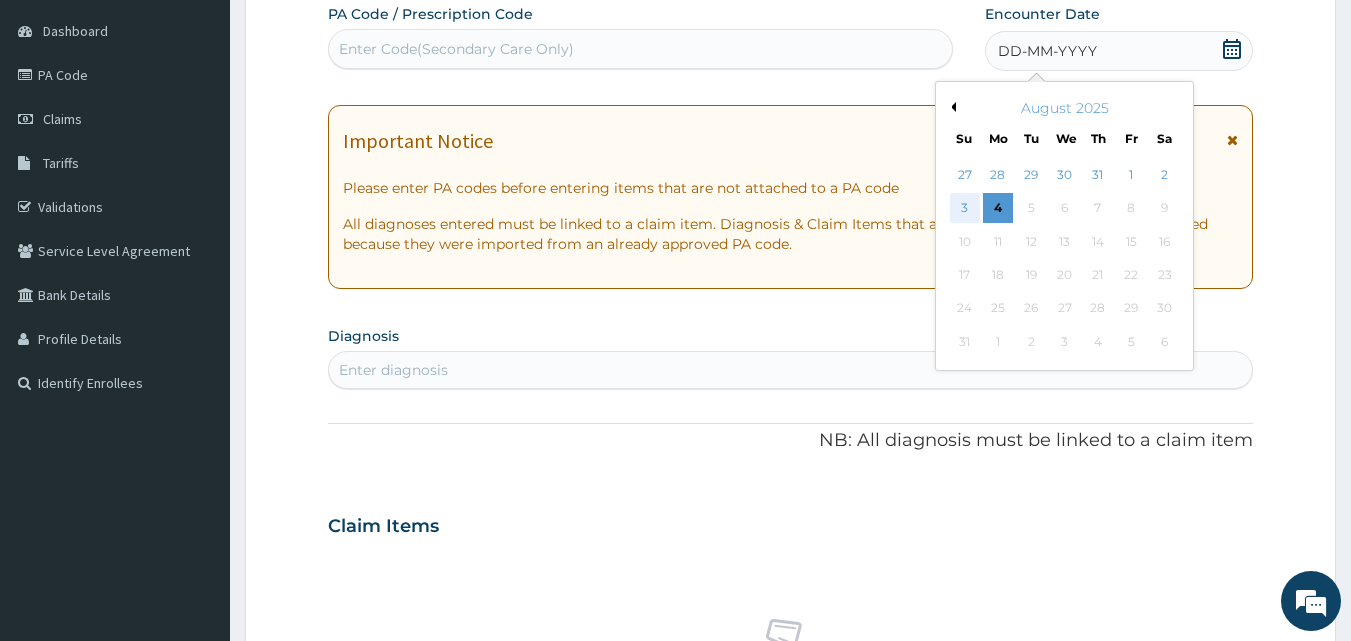 click on "3" at bounding box center [965, 209] 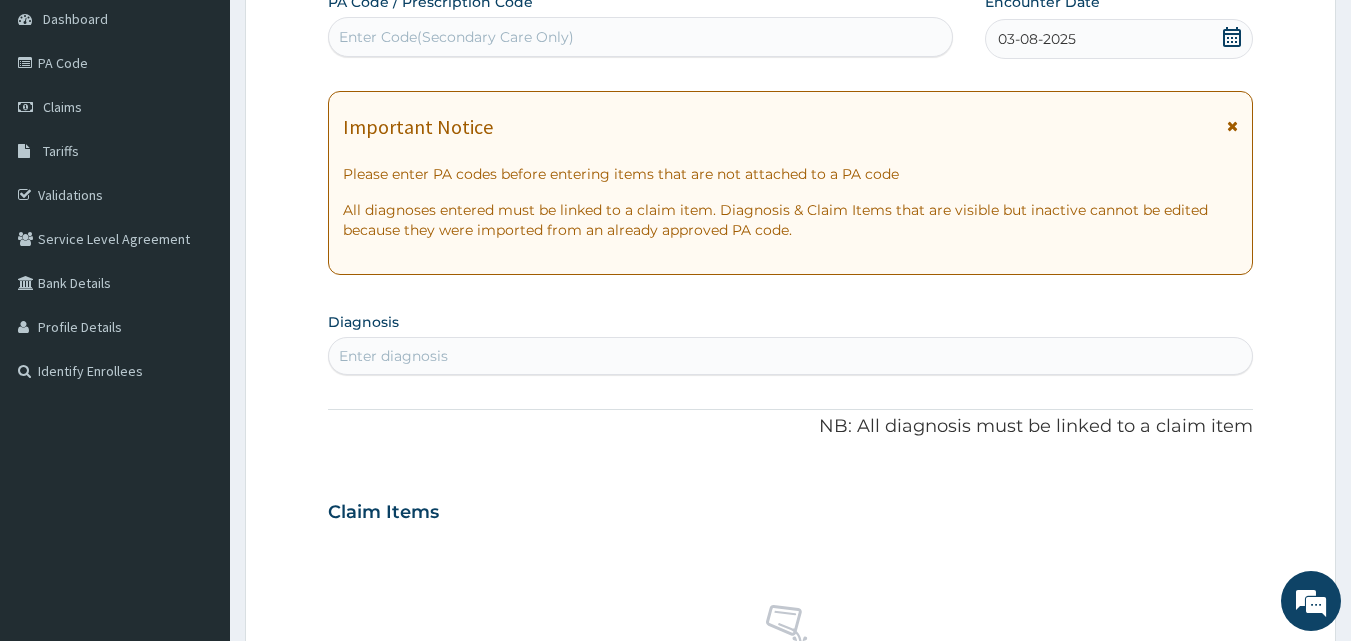scroll, scrollTop: 287, scrollLeft: 0, axis: vertical 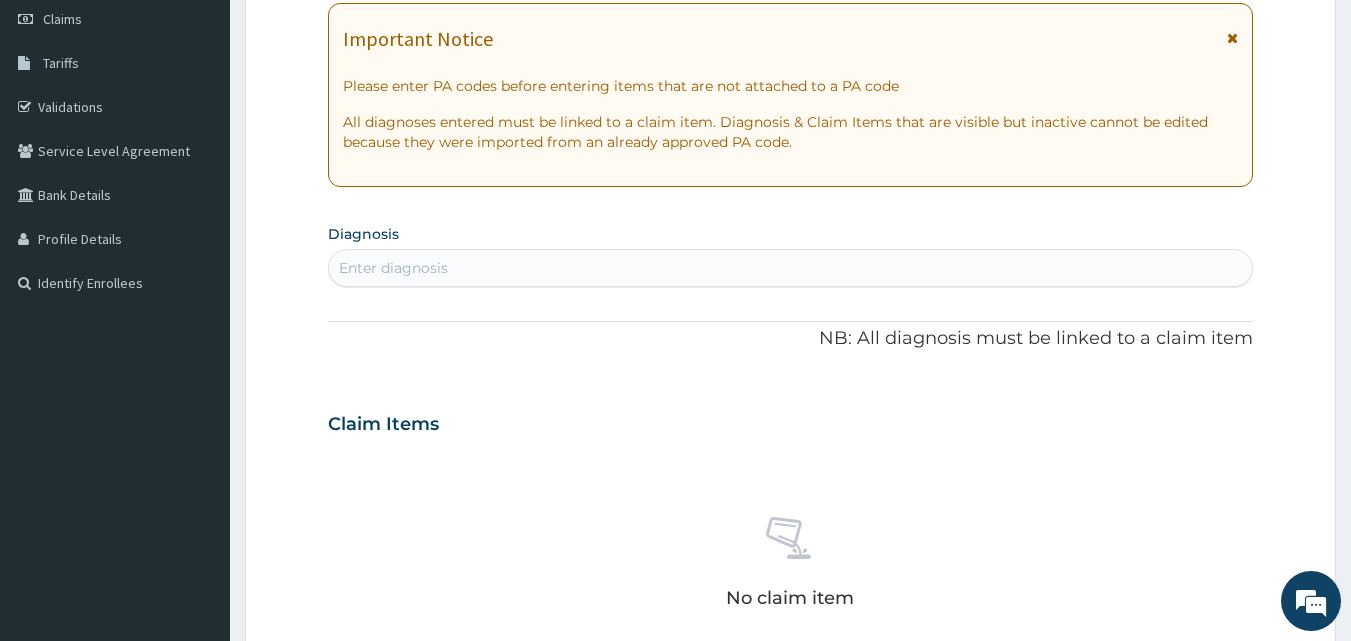 click on "Enter diagnosis" at bounding box center [791, 268] 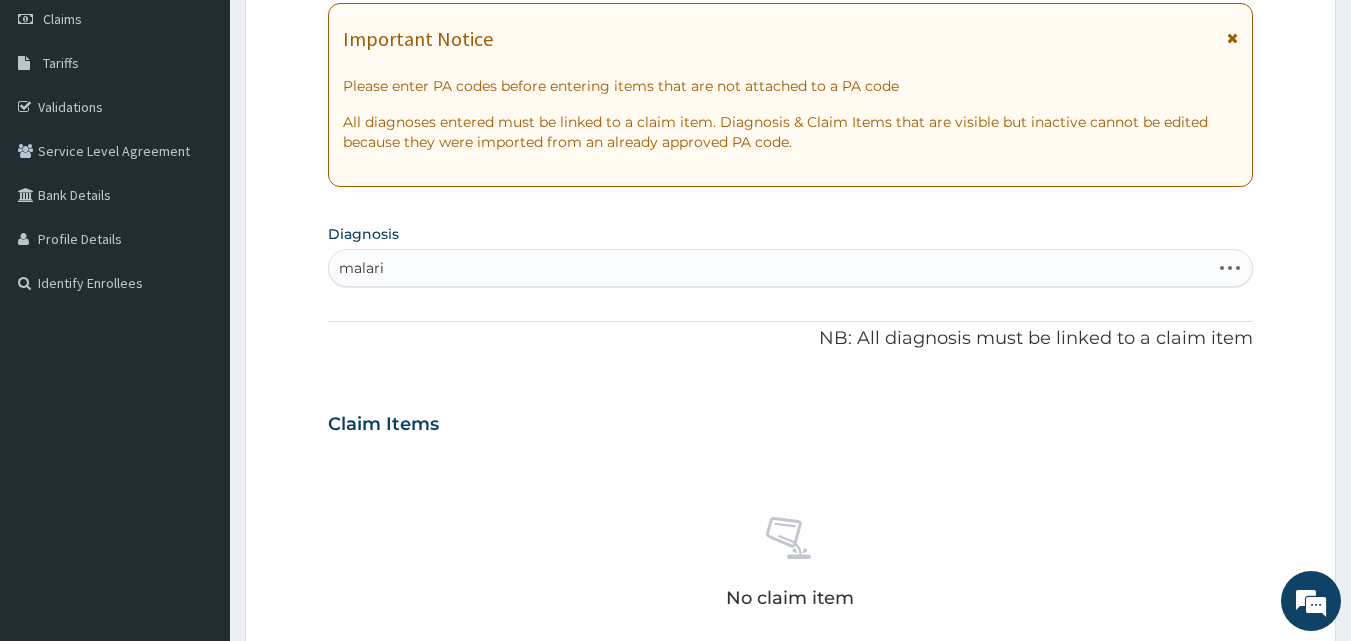 type on "malaria" 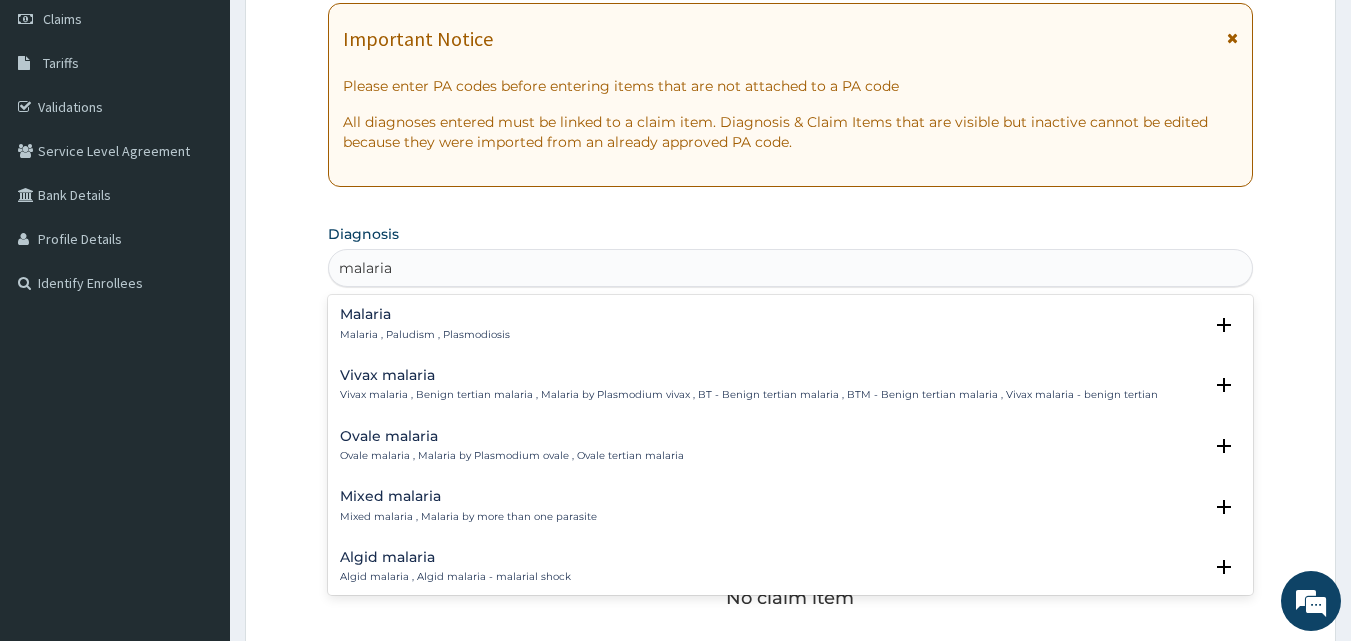 click on "Malaria , Paludism , Plasmodiosis" at bounding box center (425, 335) 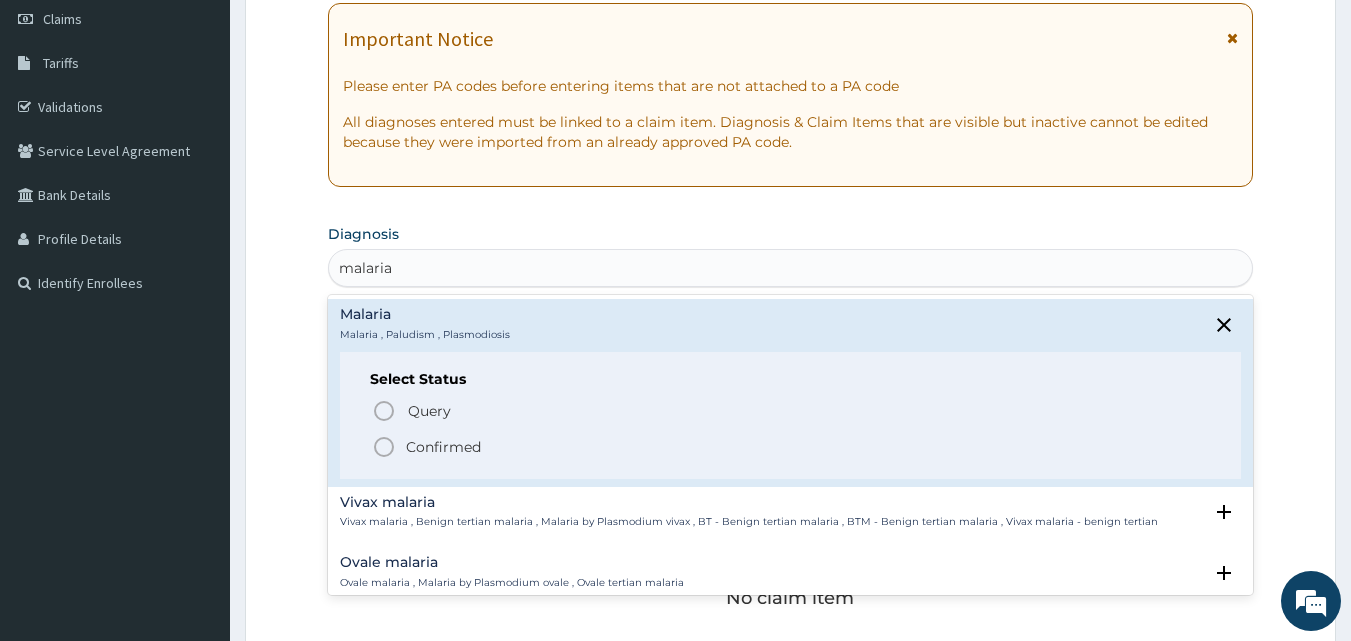 click on "Confirmed" at bounding box center (443, 447) 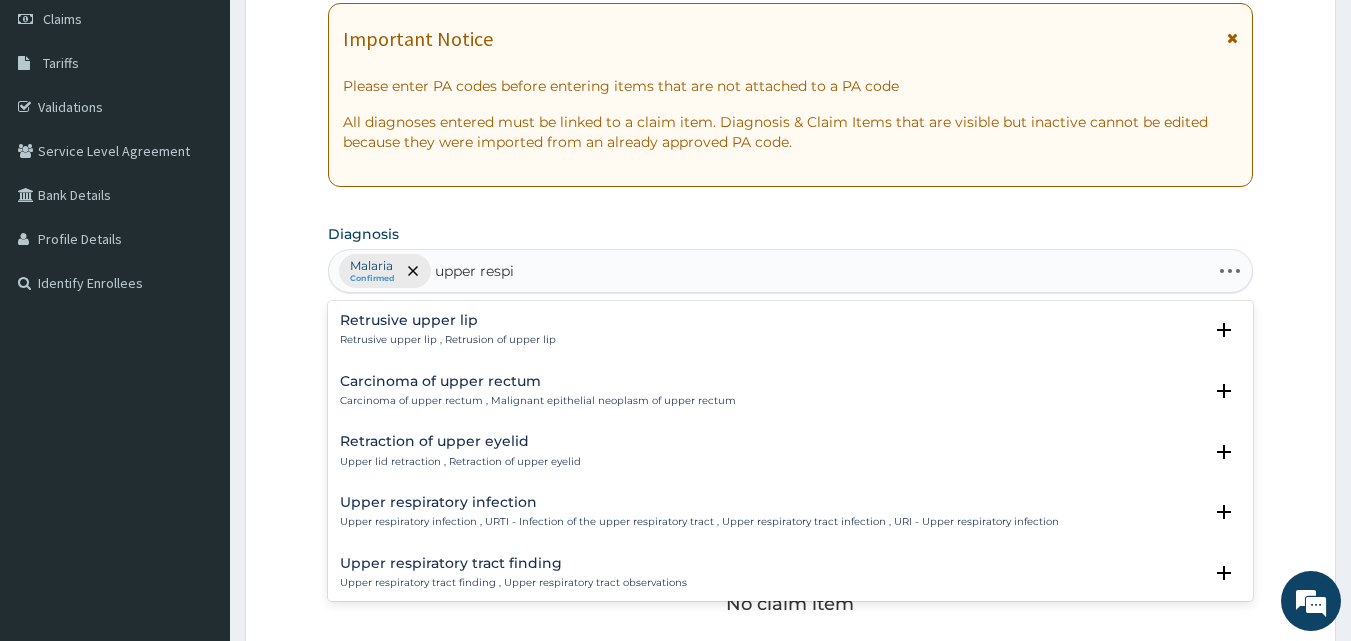 type on "upper respir" 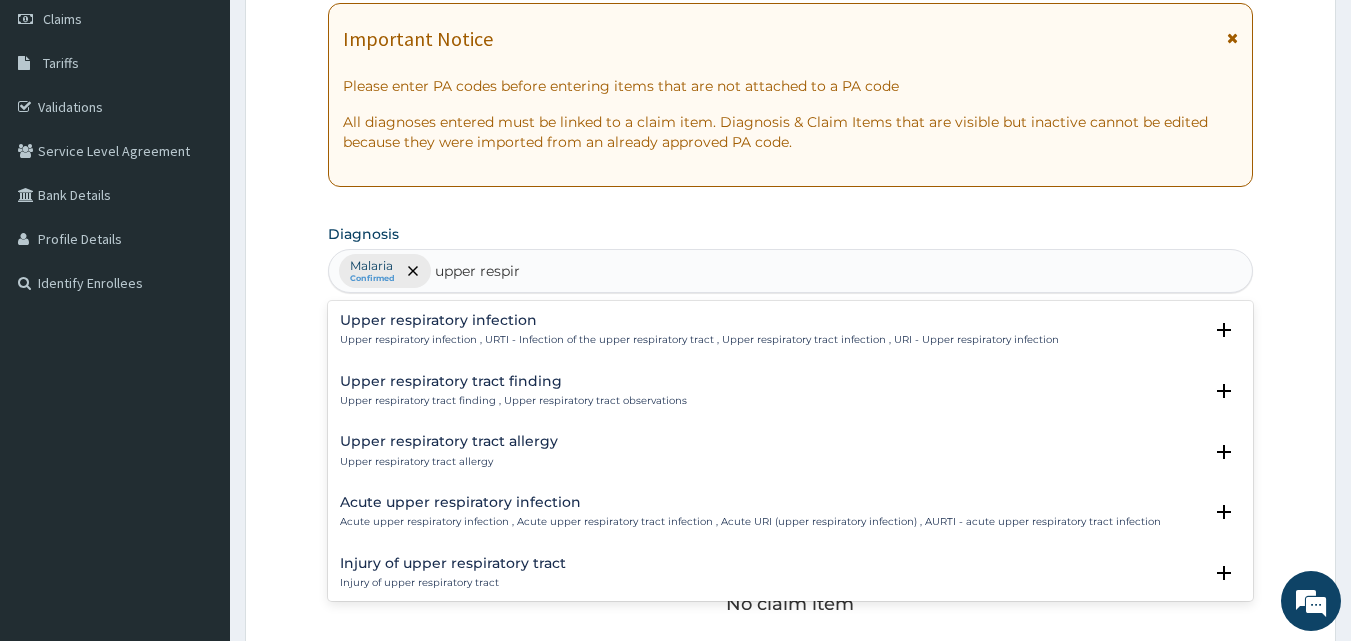click on "Acute upper respiratory infection , Acute upper respiratory tract infection , Acute URI (upper respiratory infection) , AURTI - acute upper respiratory tract infection" at bounding box center (750, 522) 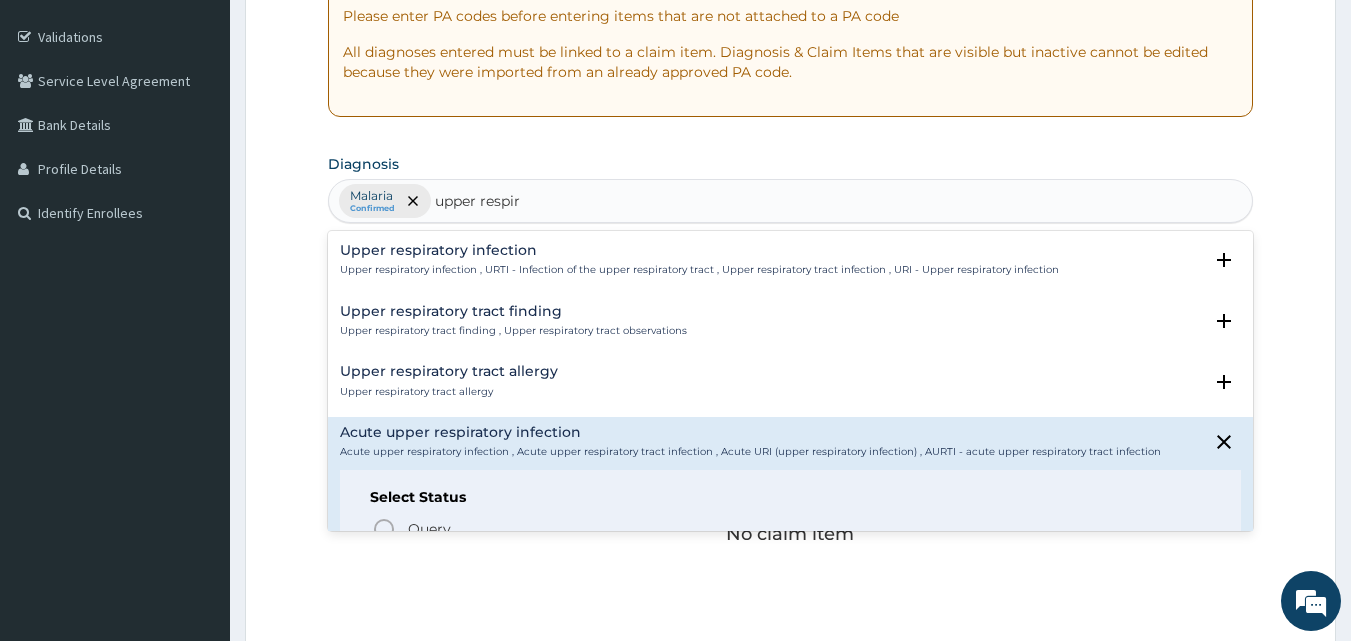 scroll, scrollTop: 387, scrollLeft: 0, axis: vertical 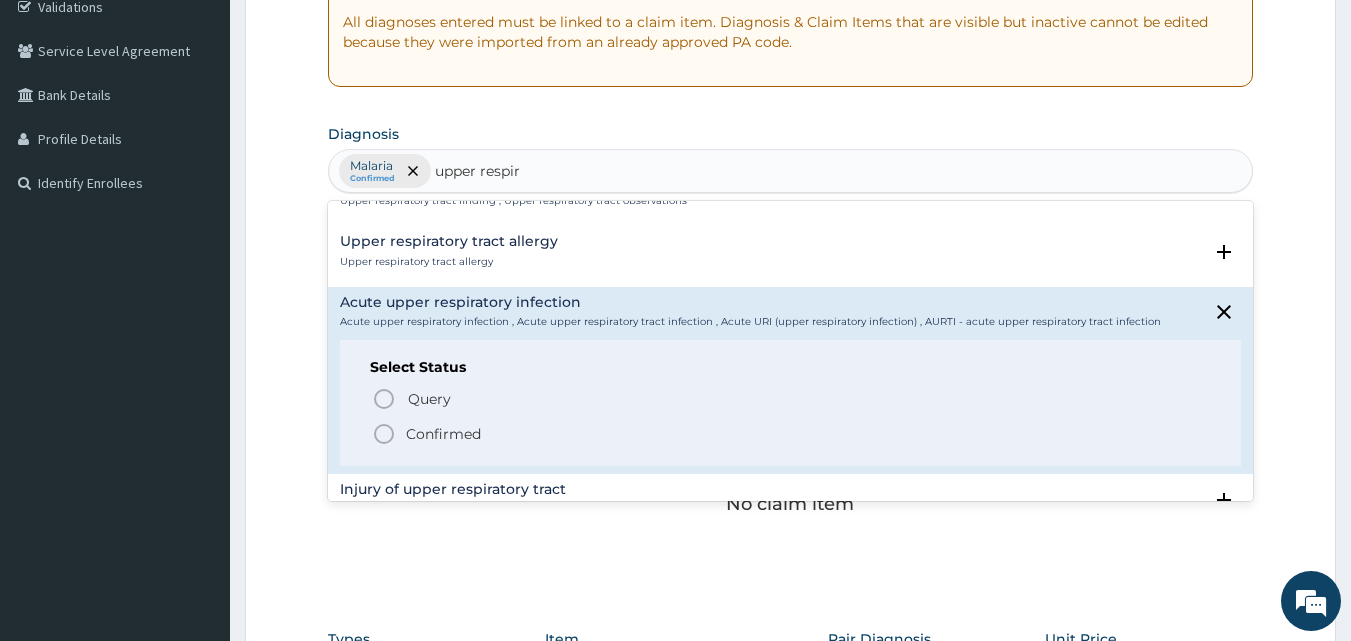 click on "Confirmed" at bounding box center (443, 434) 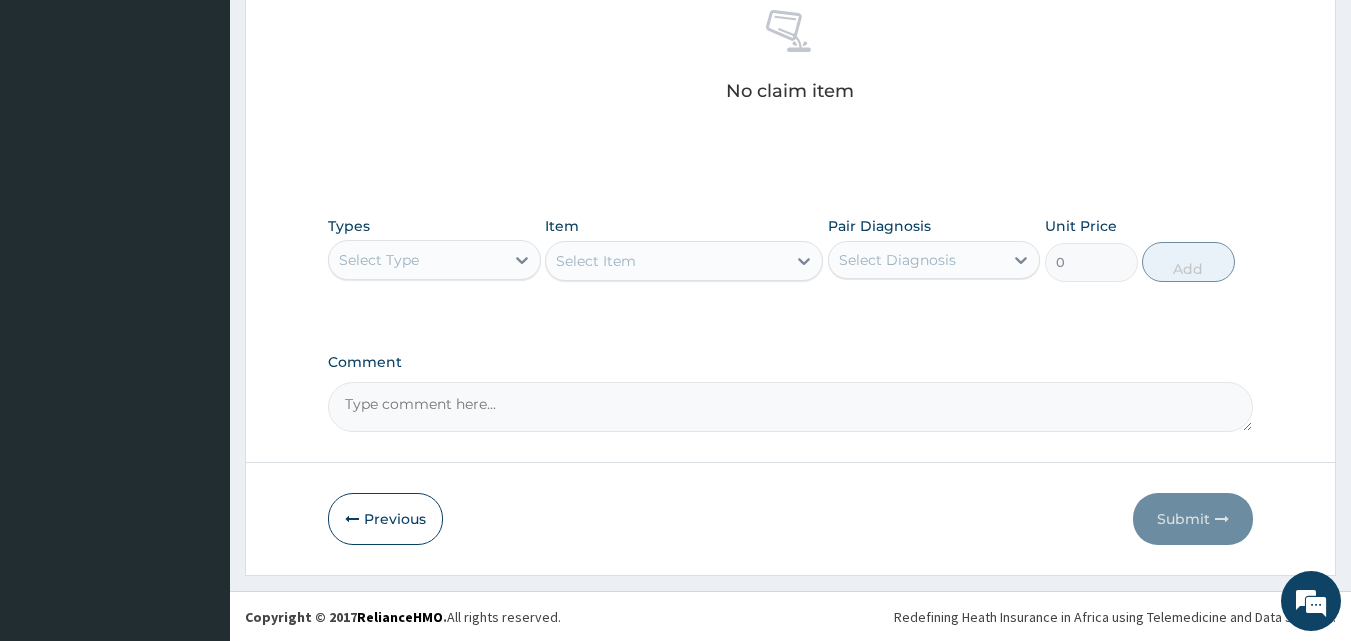 scroll, scrollTop: 801, scrollLeft: 0, axis: vertical 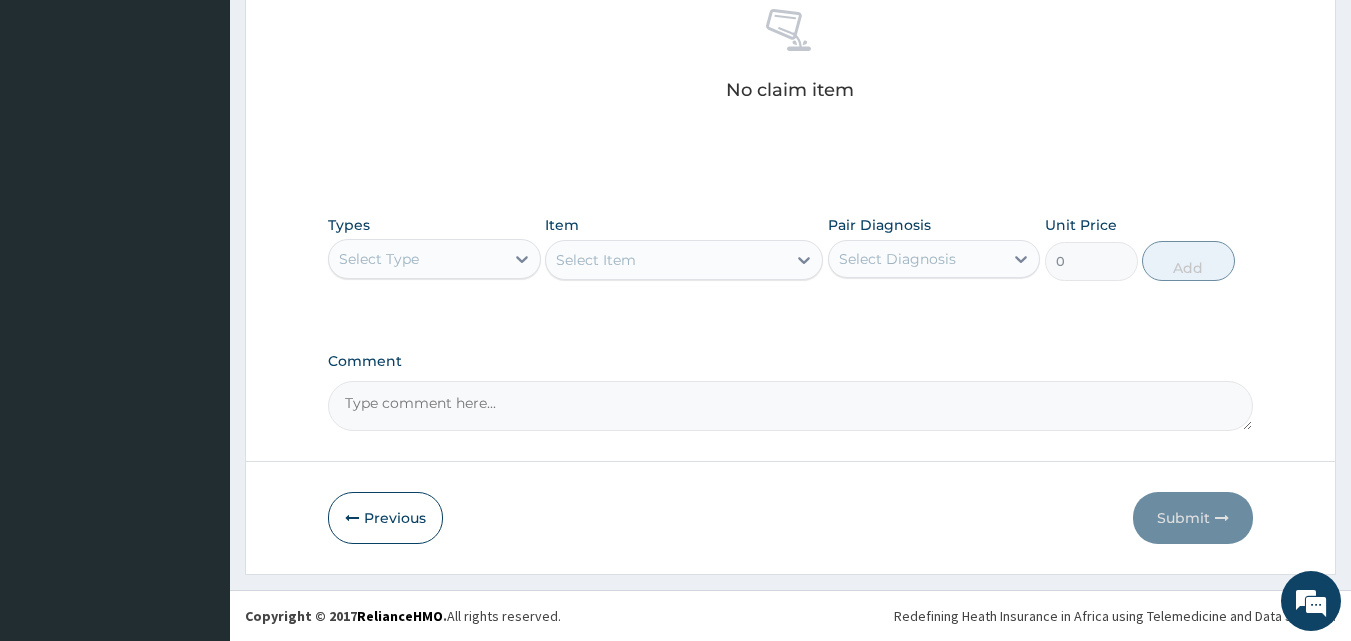 click on "Select Type" at bounding box center (379, 259) 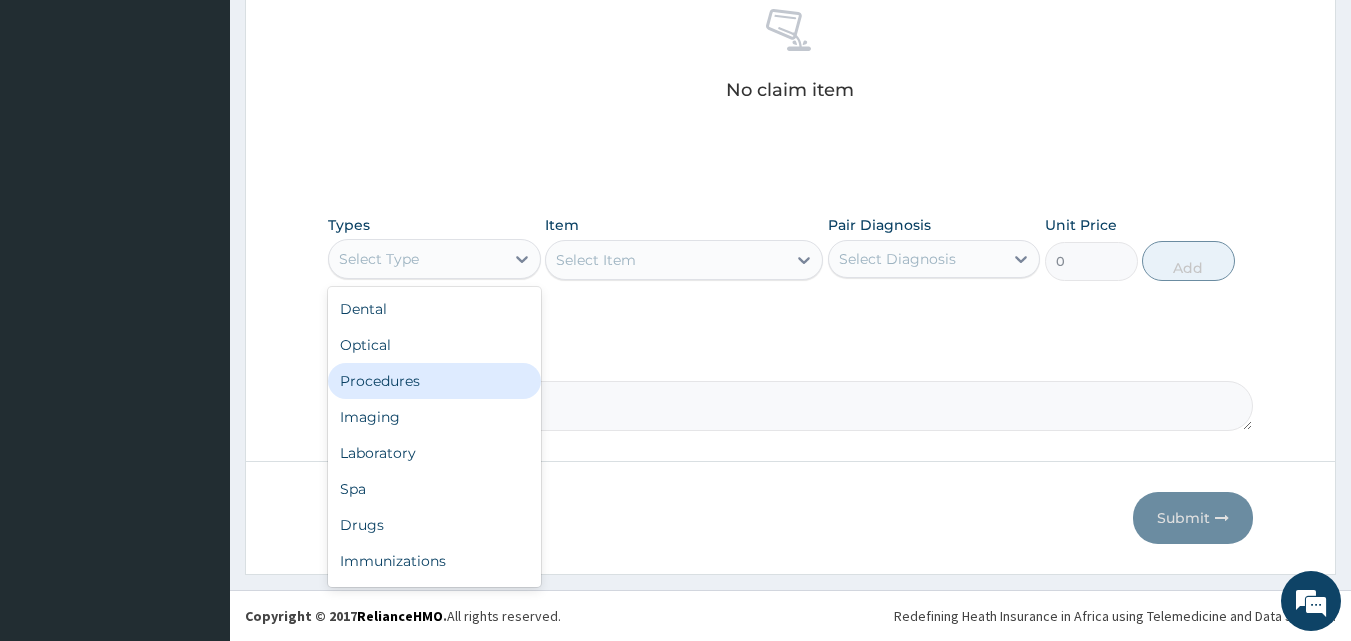 click on "Procedures" at bounding box center (434, 381) 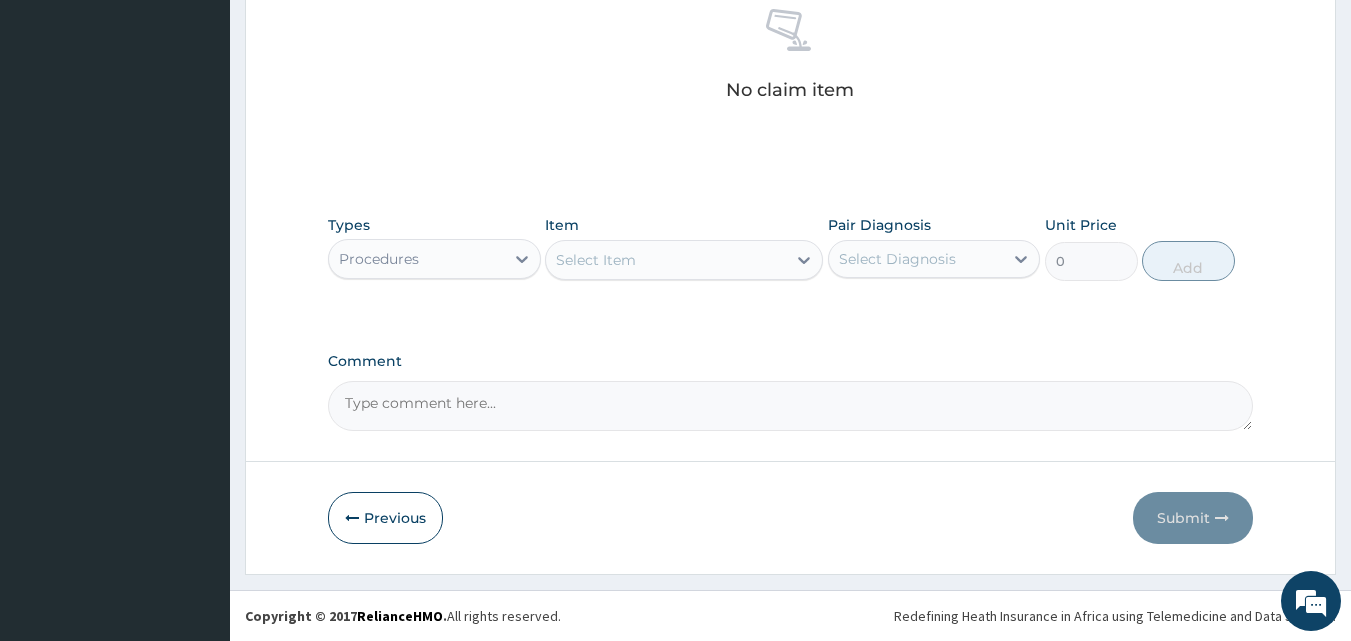 click on "Select Item" at bounding box center (666, 260) 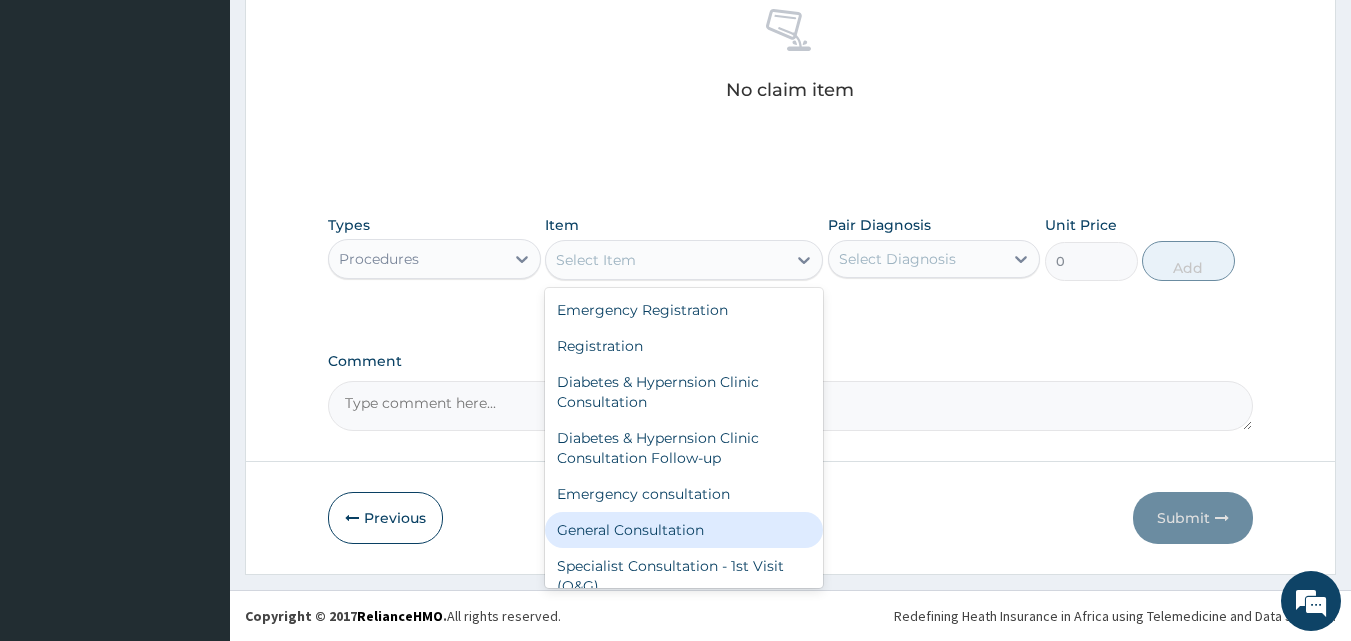 click on "General Consultation" at bounding box center (684, 530) 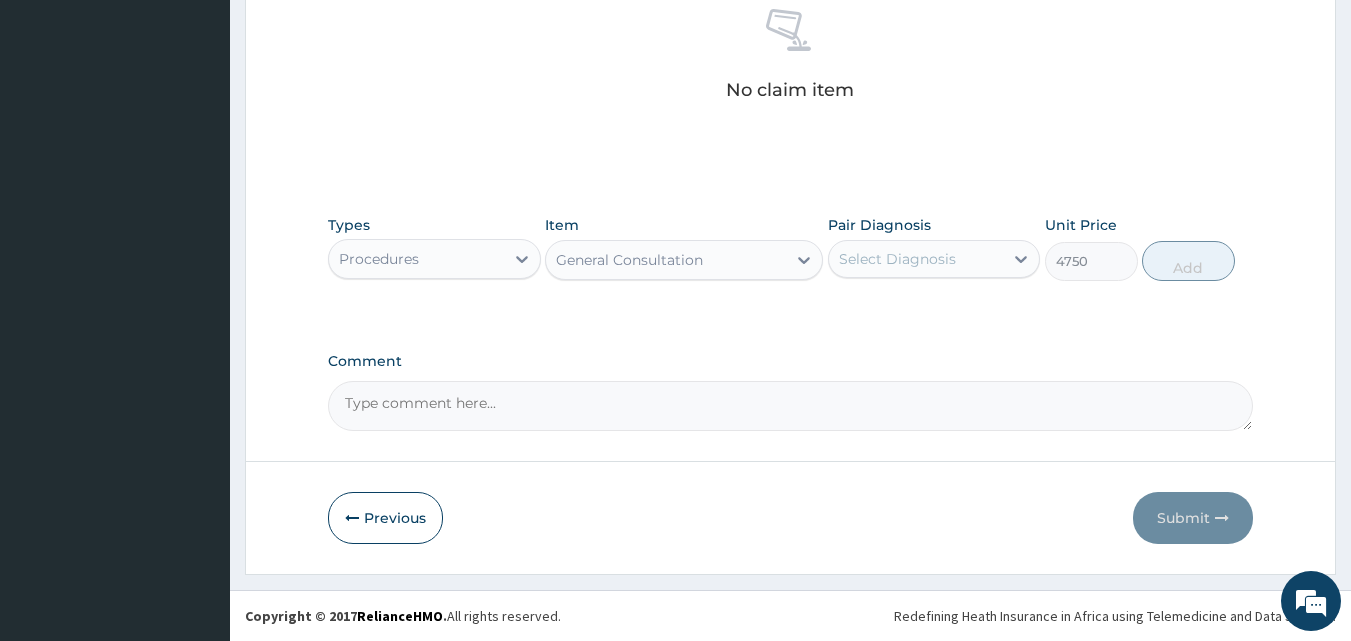 click on "Select Diagnosis" at bounding box center (916, 259) 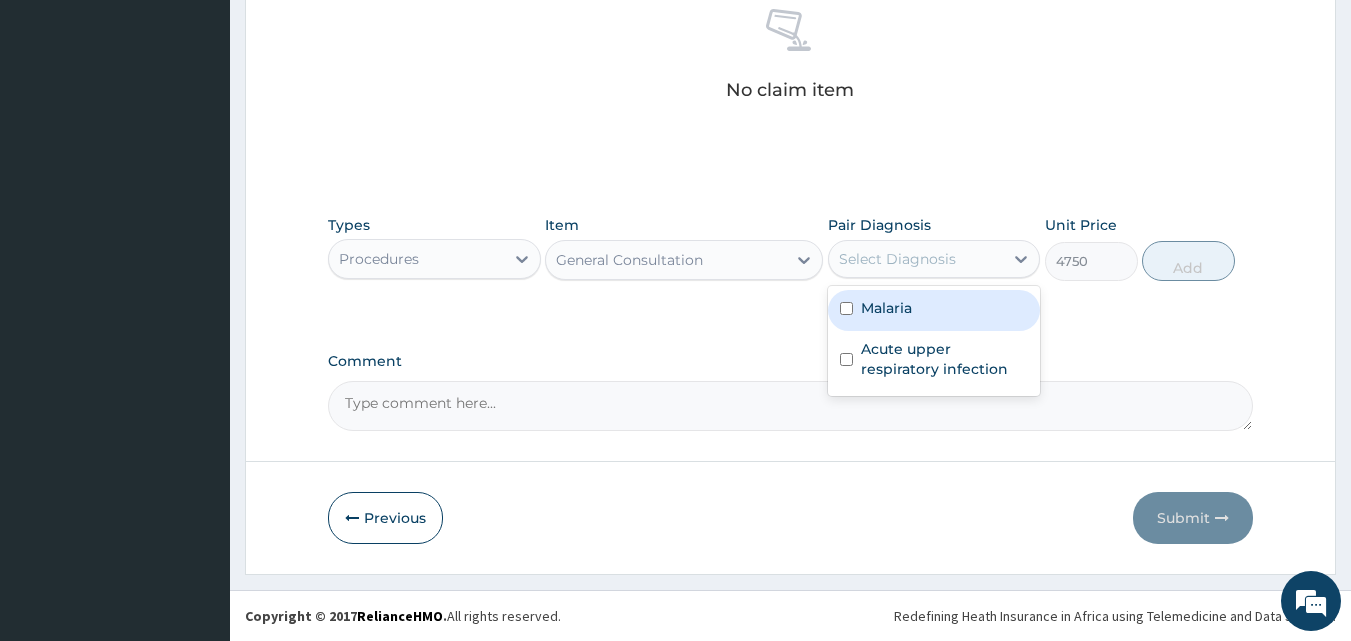 click on "Malaria" at bounding box center (934, 310) 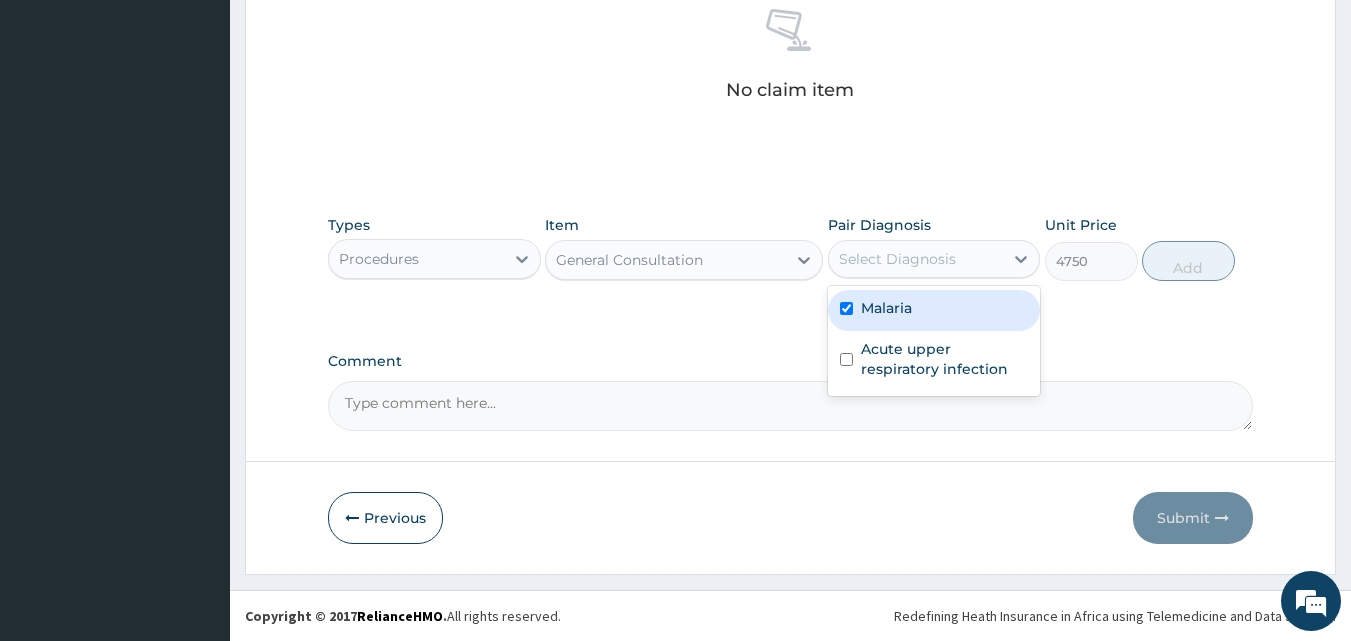 checkbox on "true" 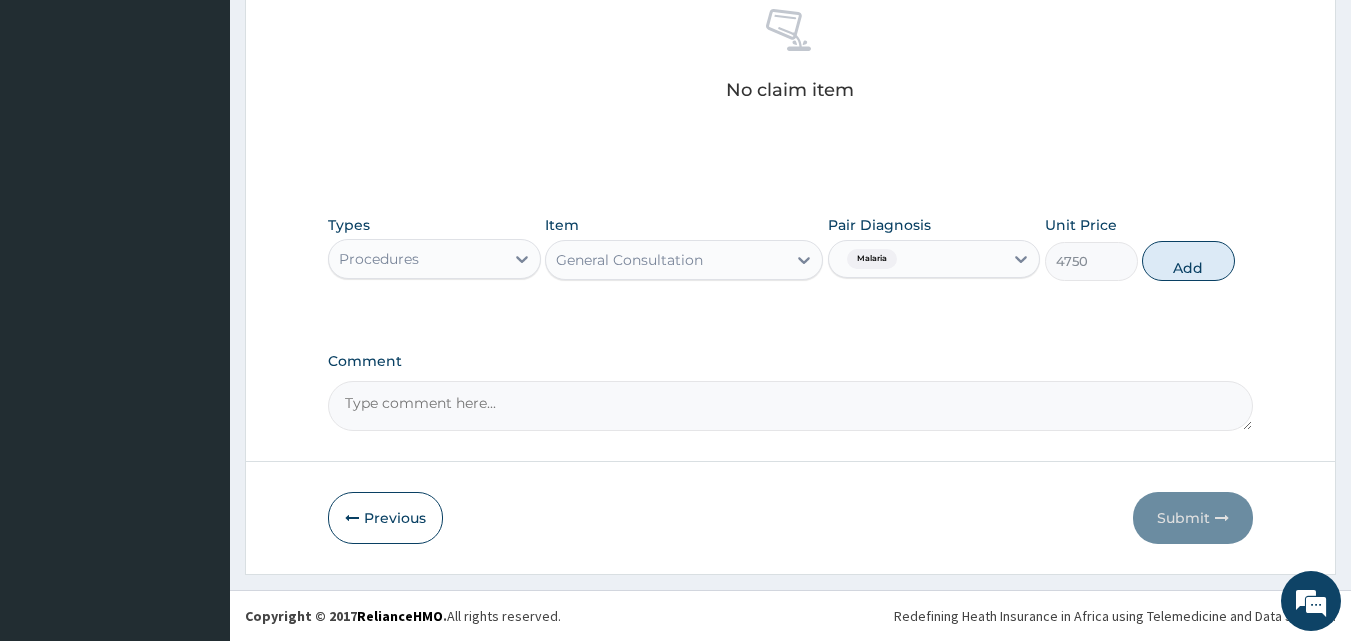 click on "Malaria" at bounding box center (916, 259) 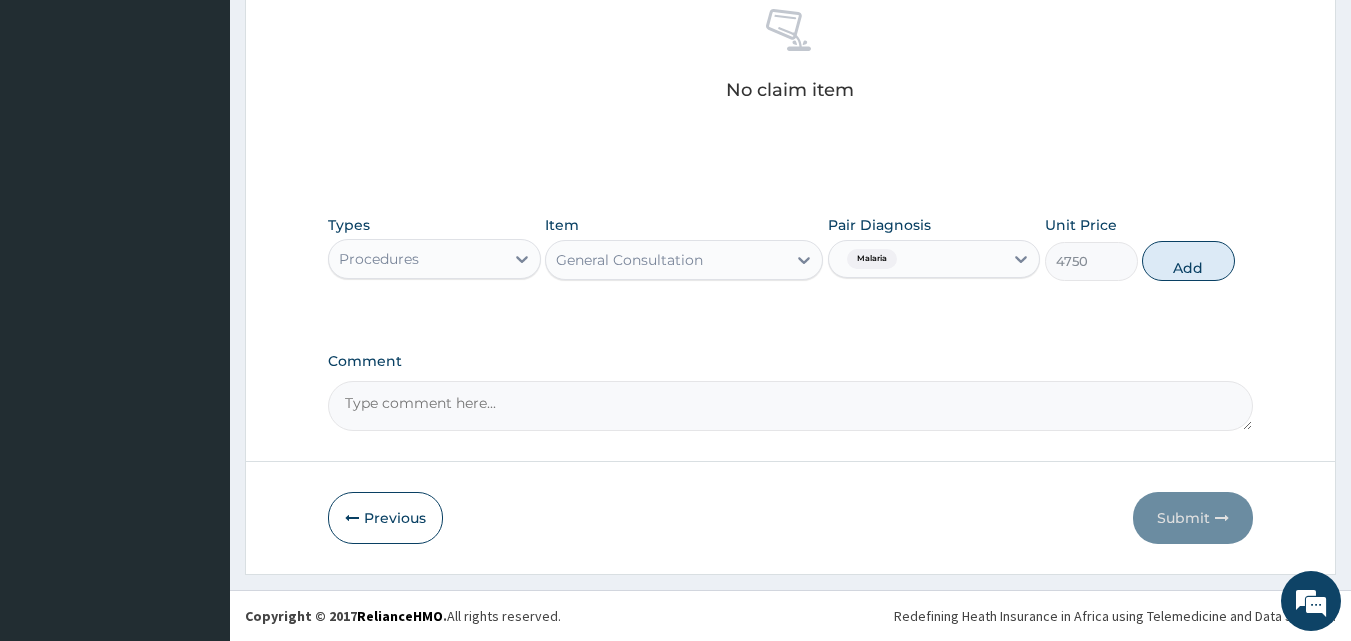 click on "Malaria" at bounding box center (916, 259) 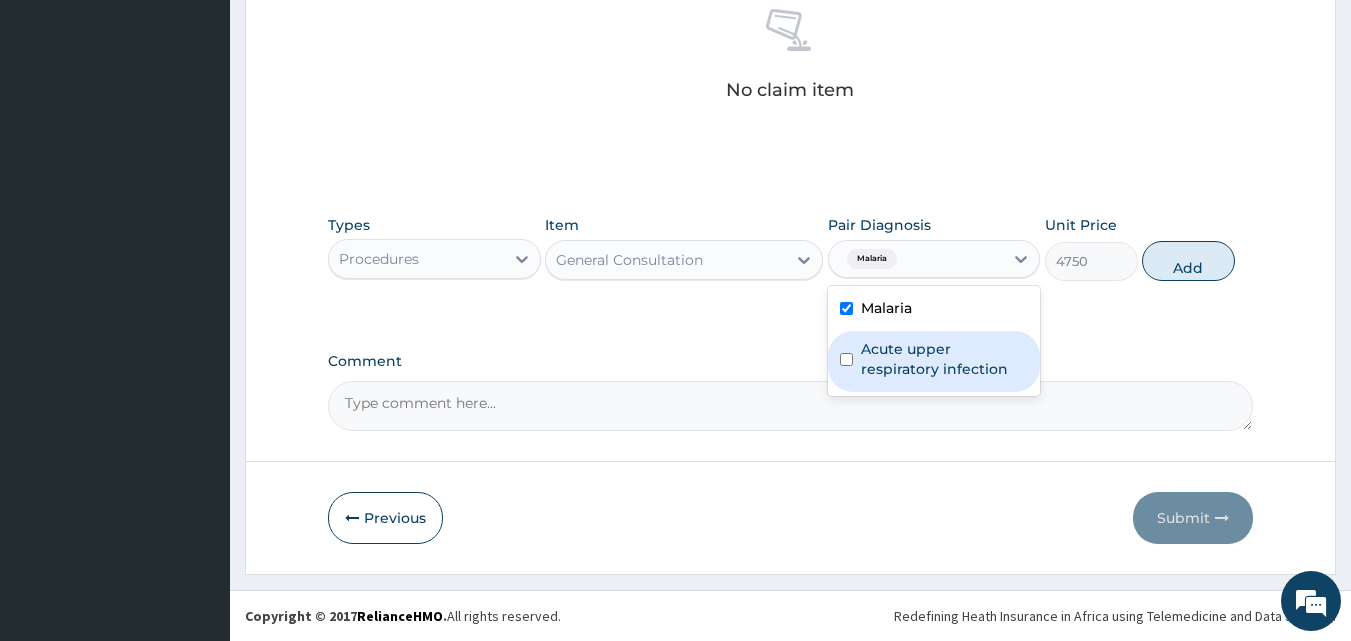 click on "Acute upper respiratory infection" at bounding box center [945, 359] 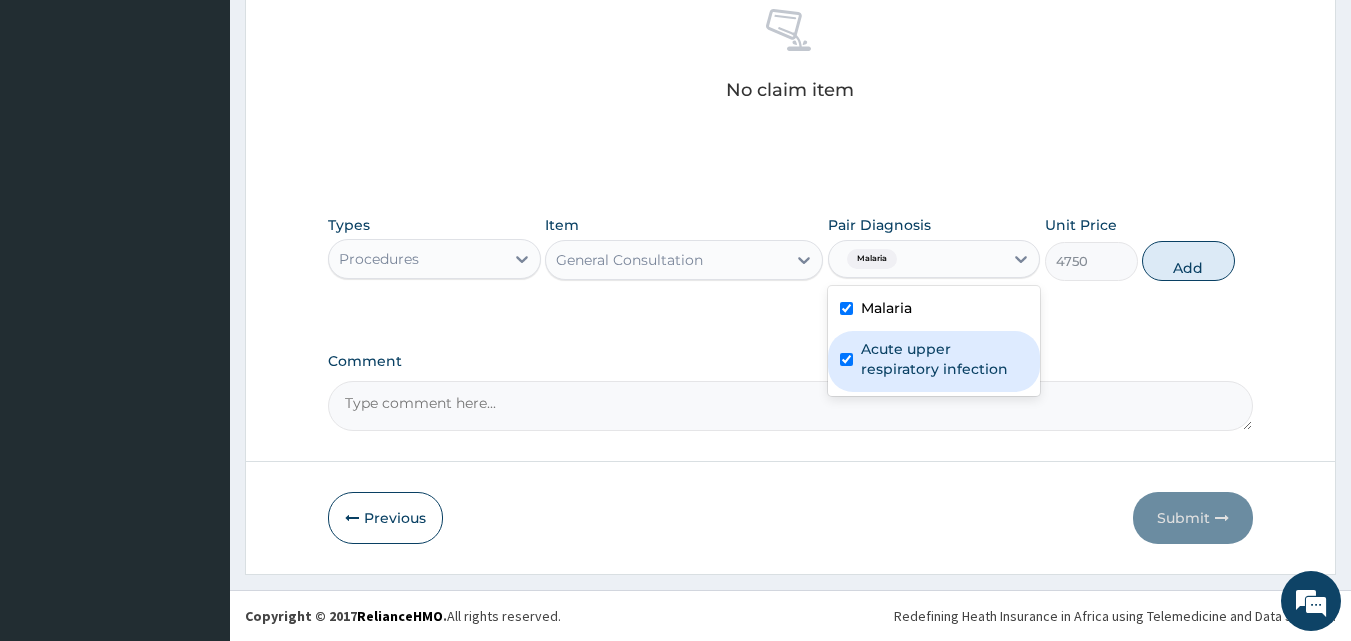 checkbox on "true" 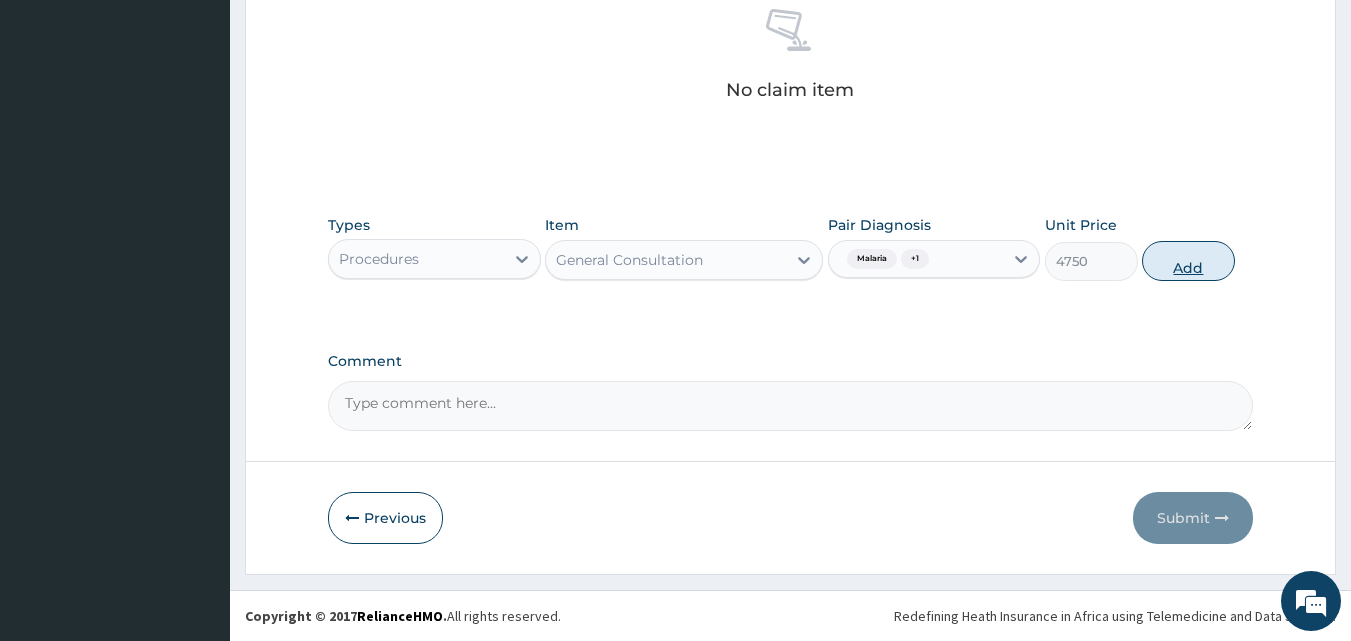 click on "Add" at bounding box center (1188, 261) 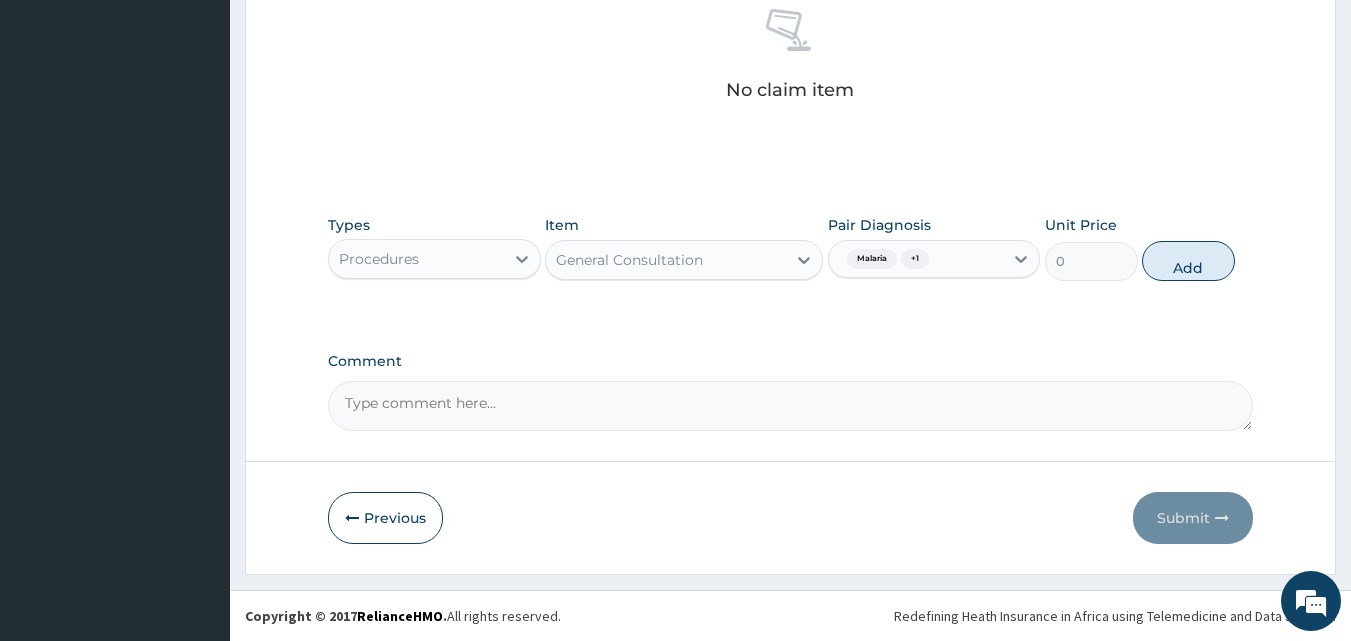 scroll, scrollTop: 721, scrollLeft: 0, axis: vertical 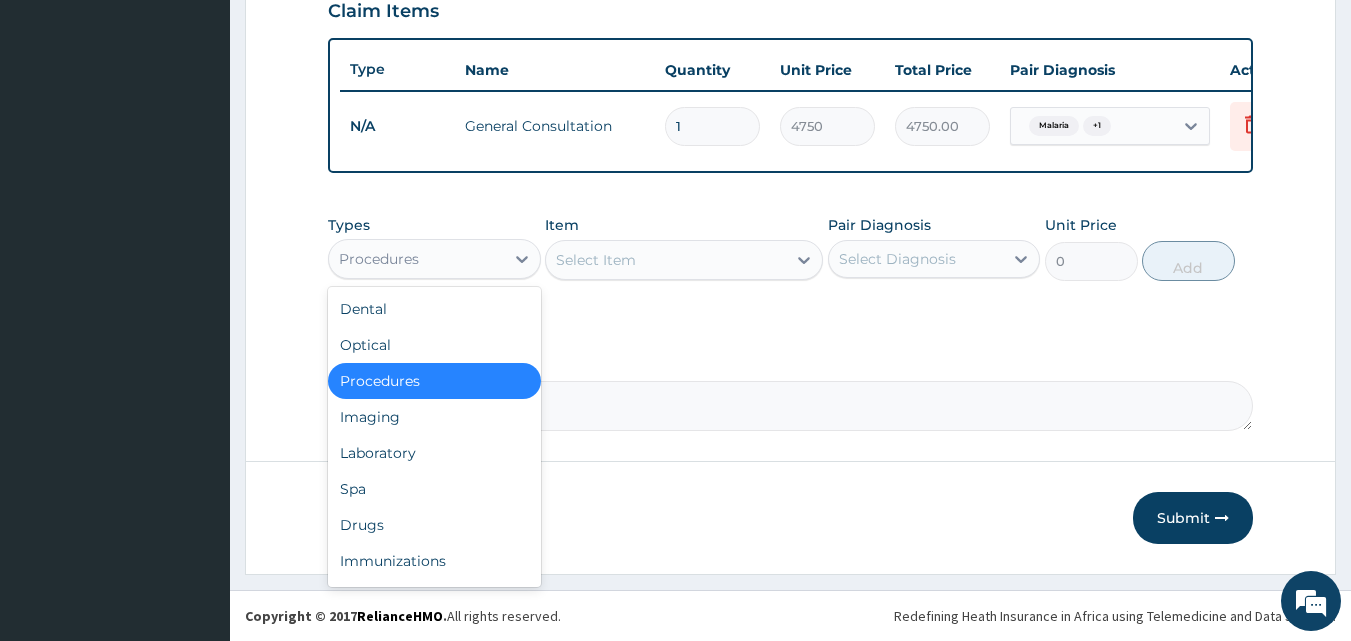 click on "Procedures" at bounding box center (416, 259) 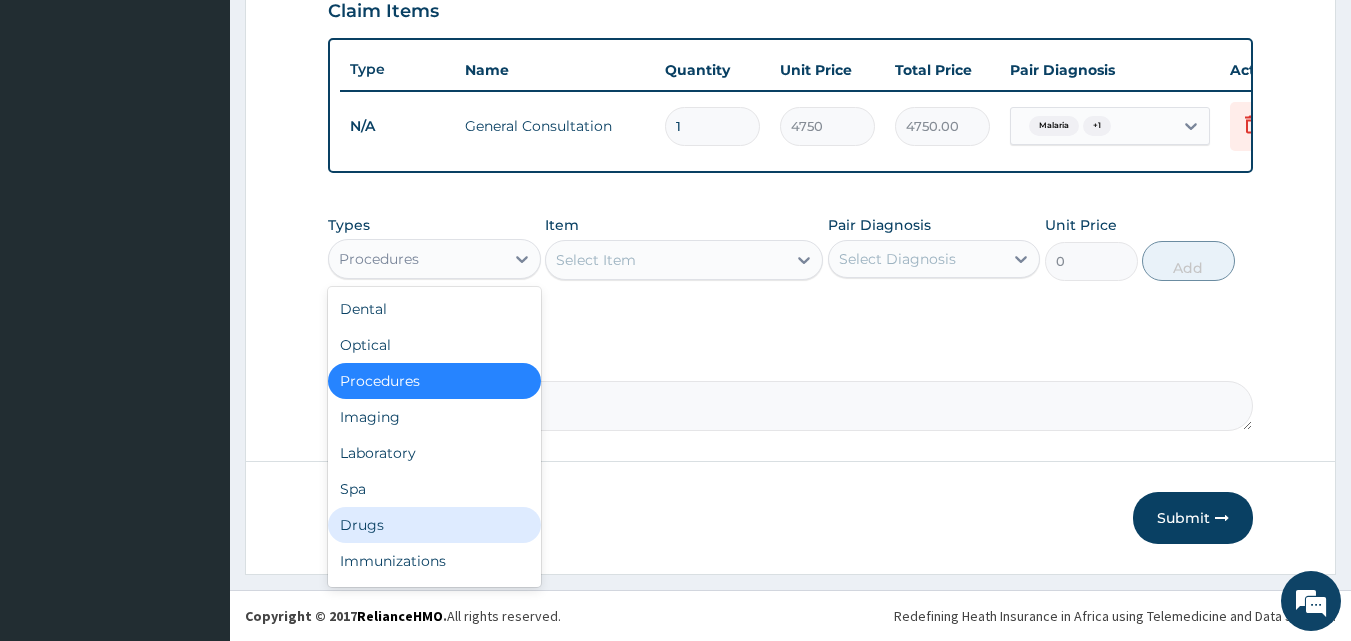 click on "Drugs" at bounding box center (434, 525) 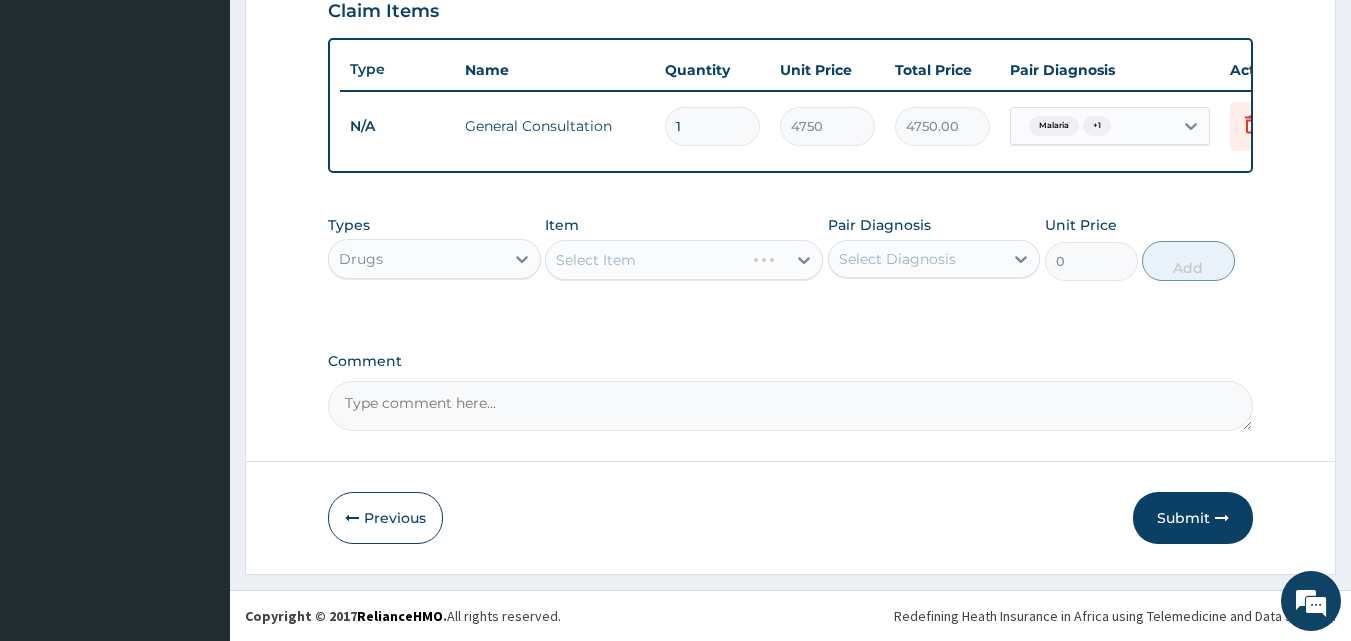 click on "Select Item" at bounding box center [684, 260] 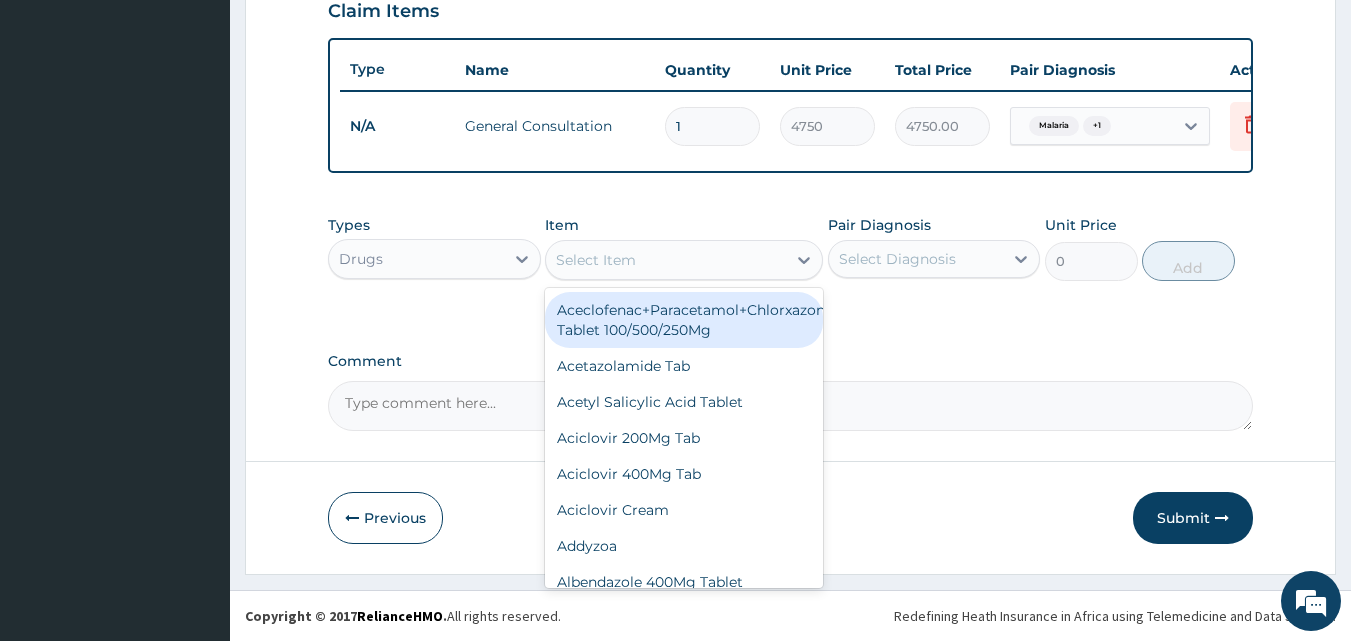 click on "Select Item" at bounding box center (666, 260) 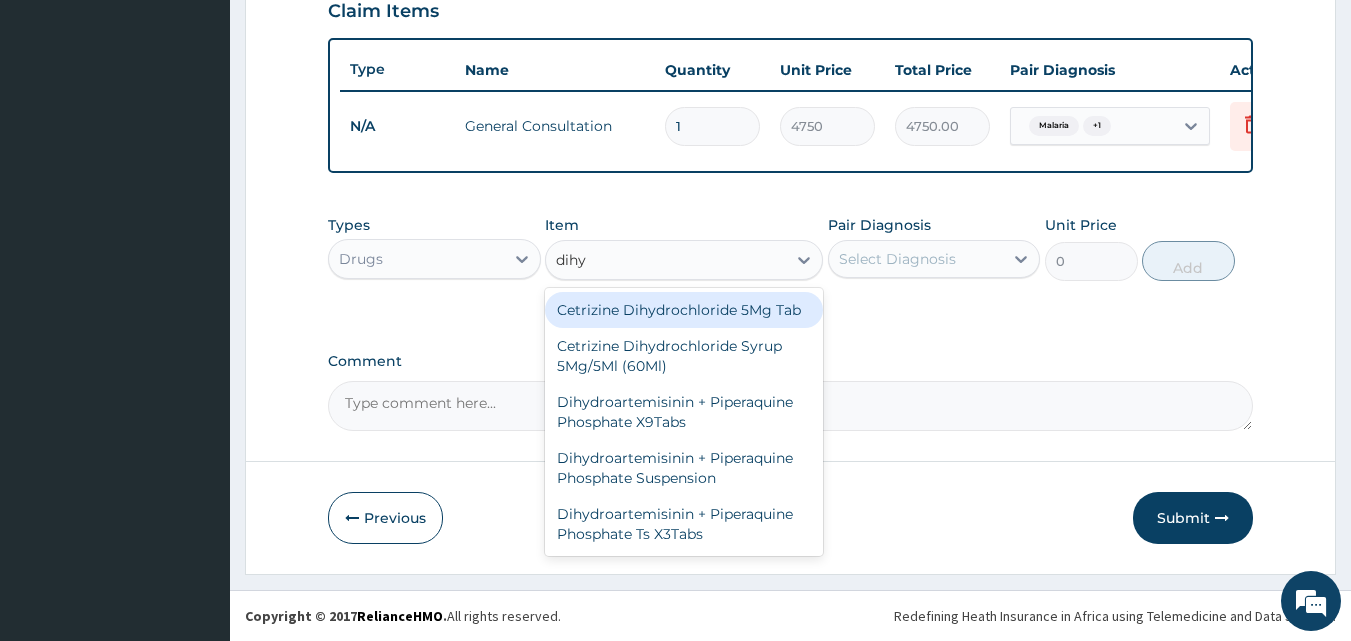 type on "dihyd" 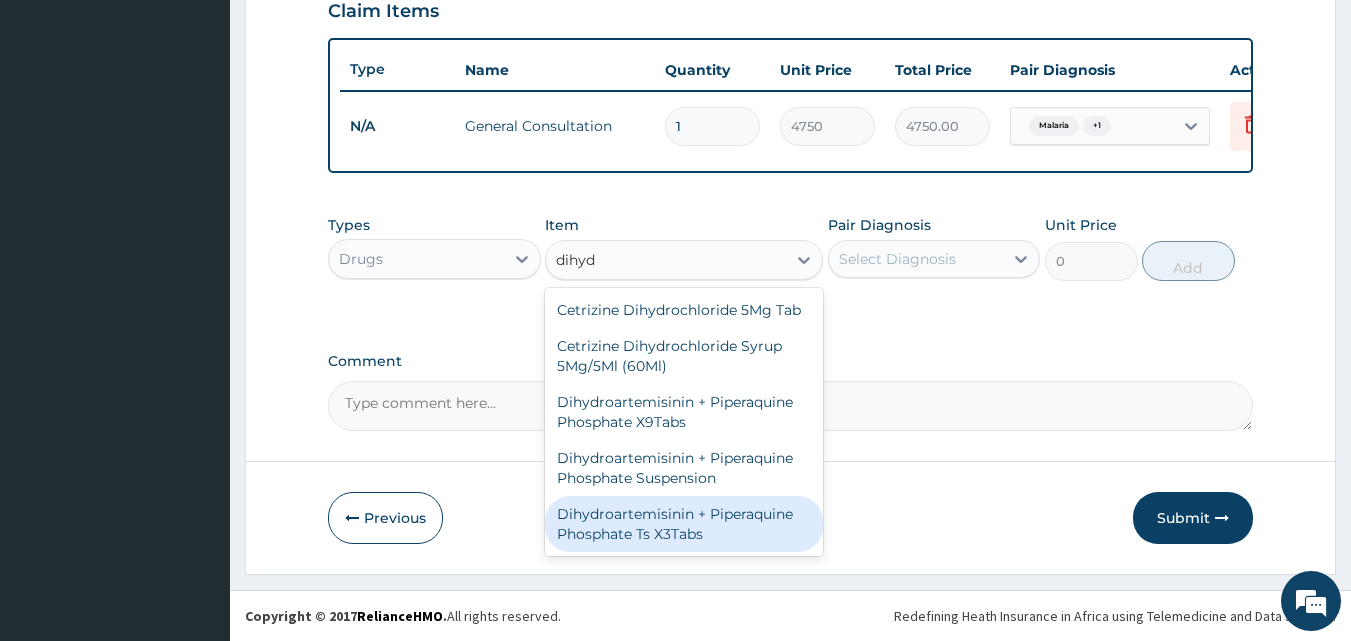 click on "Dihydroartemisinin + Piperaquine Phosphate Ts X3Tabs" at bounding box center (684, 524) 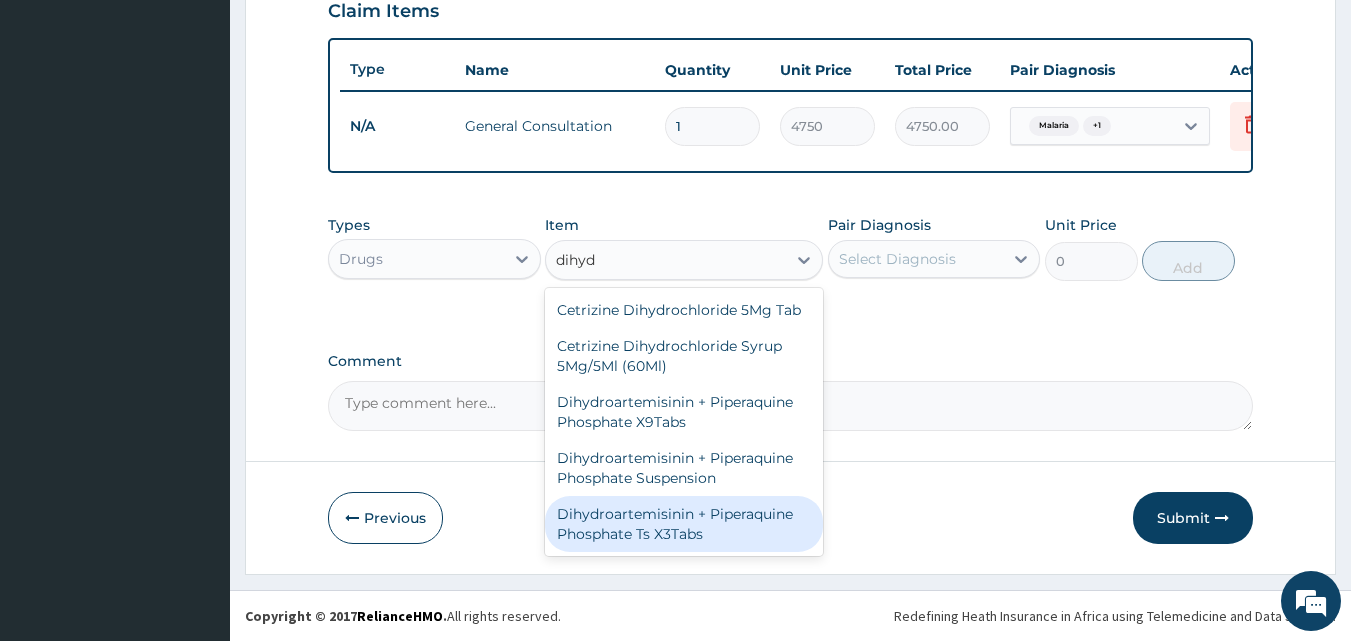 type 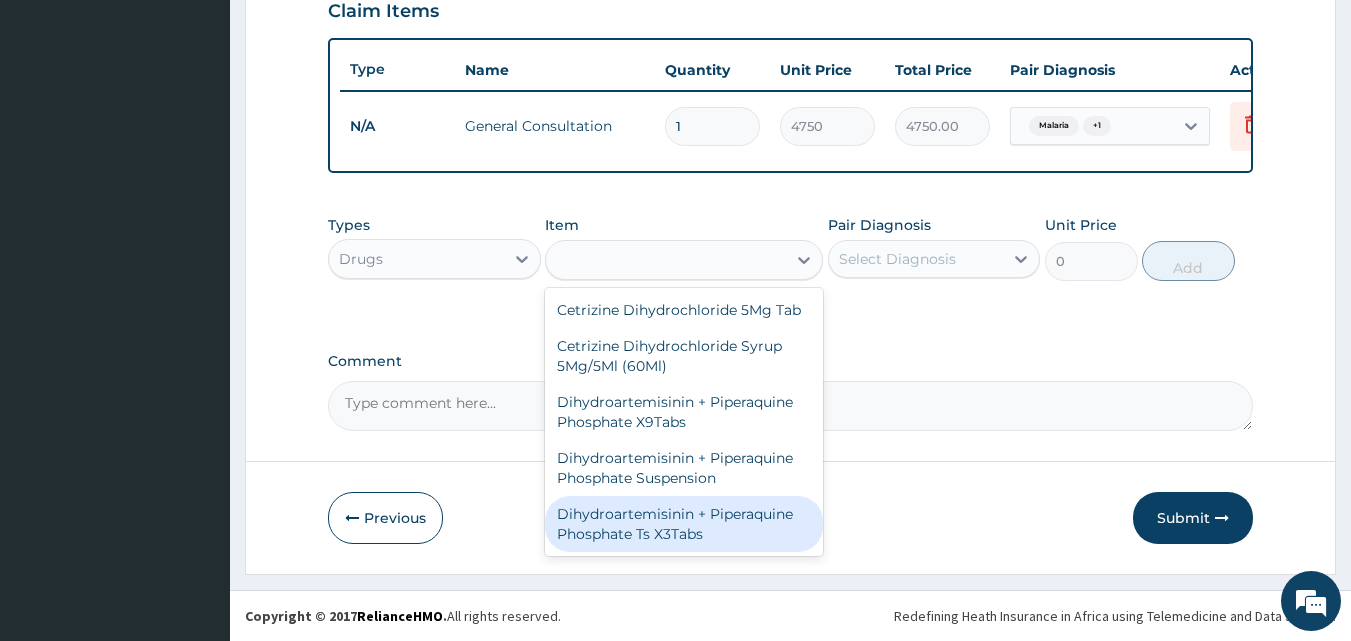type on "4275" 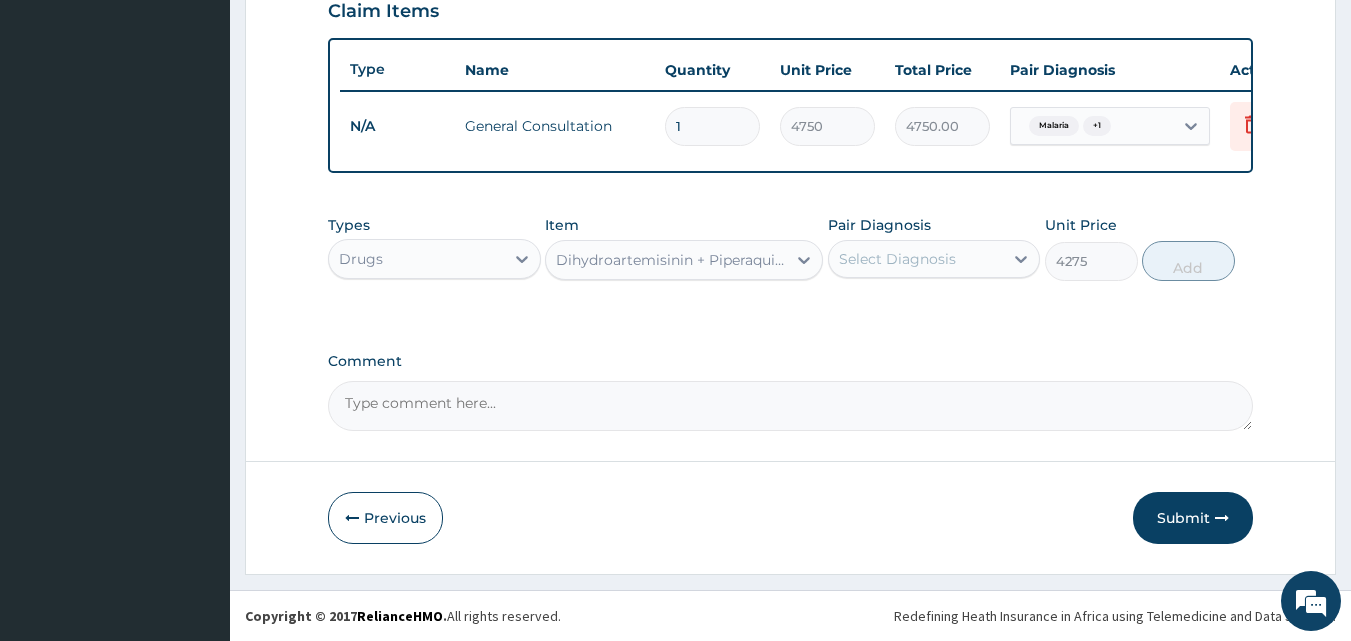 click on "Select Diagnosis" at bounding box center [897, 259] 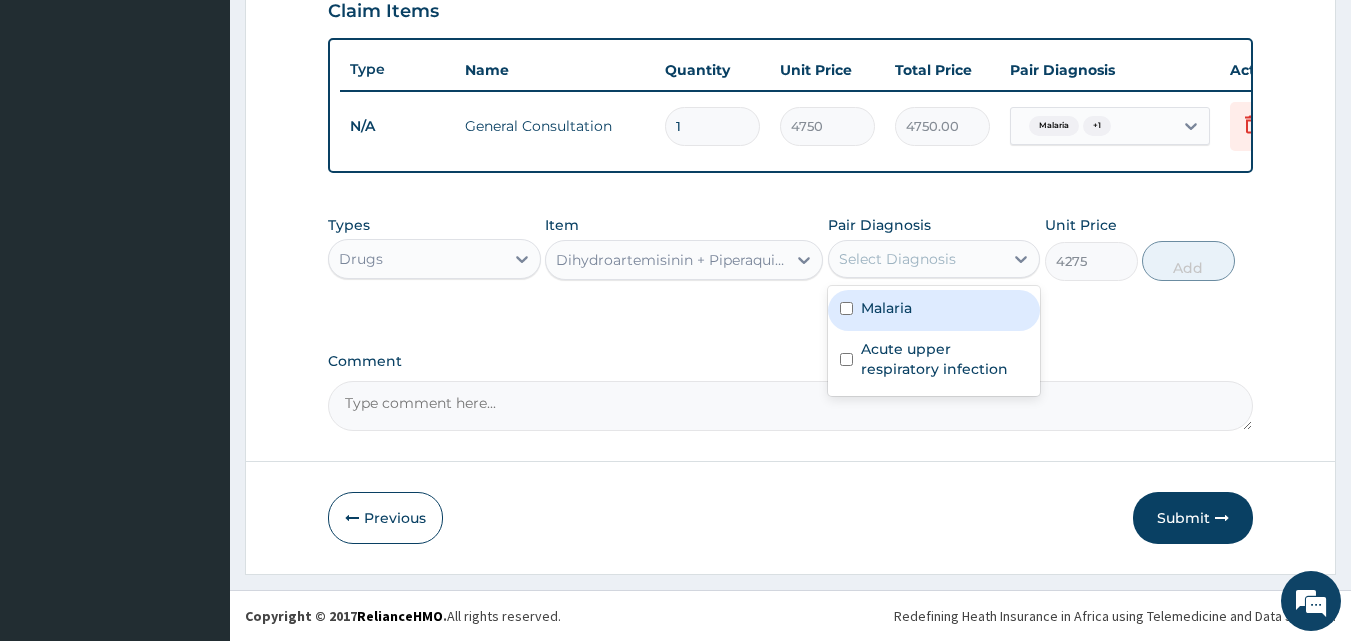 click on "Malaria" at bounding box center (934, 310) 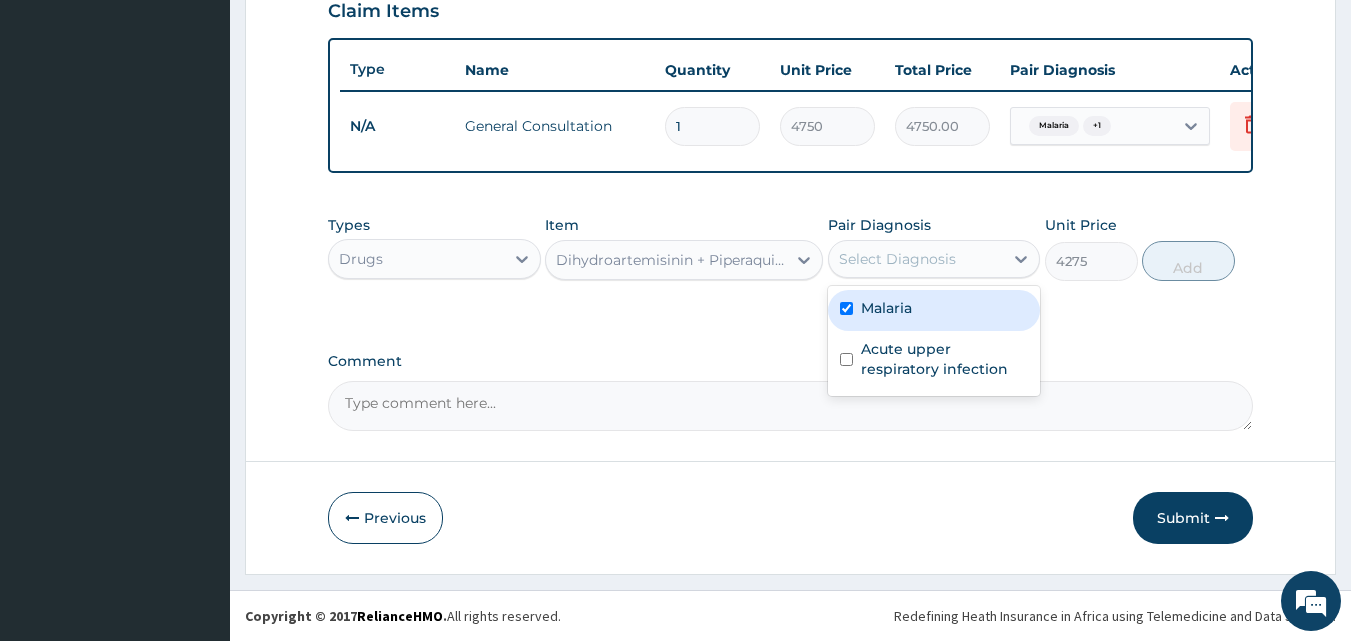 checkbox on "true" 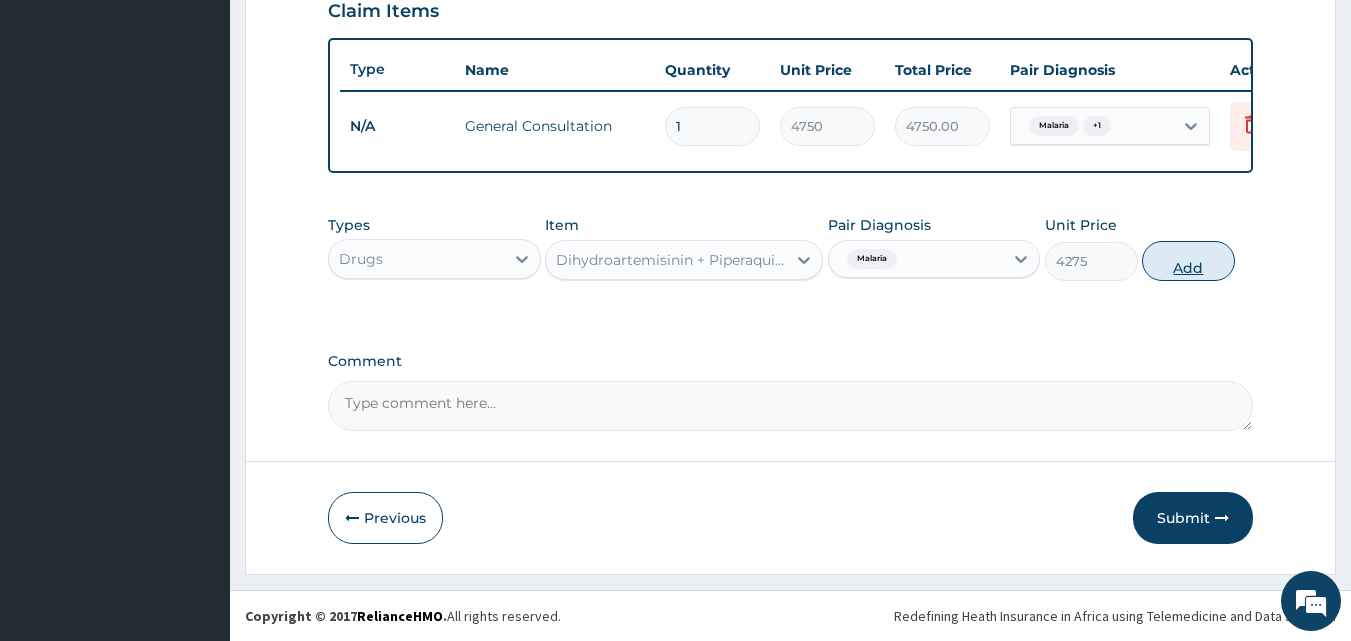click on "Add" at bounding box center (1188, 261) 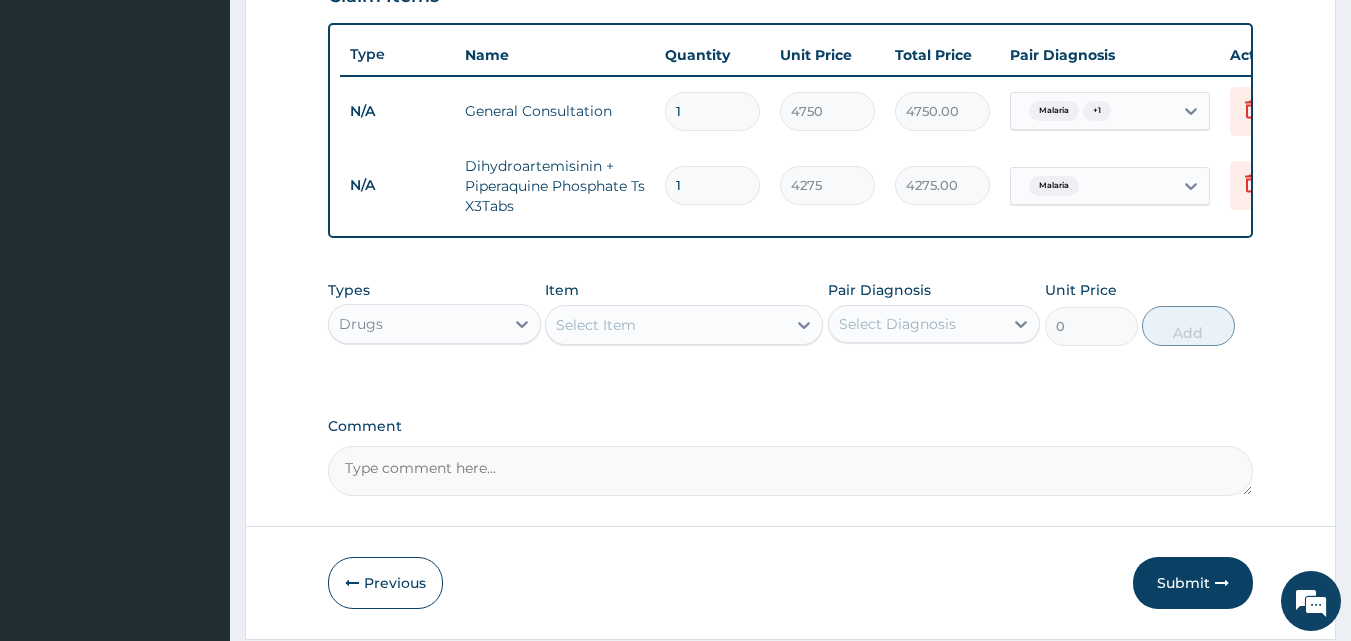 click on "Item Select Item" at bounding box center [684, 313] 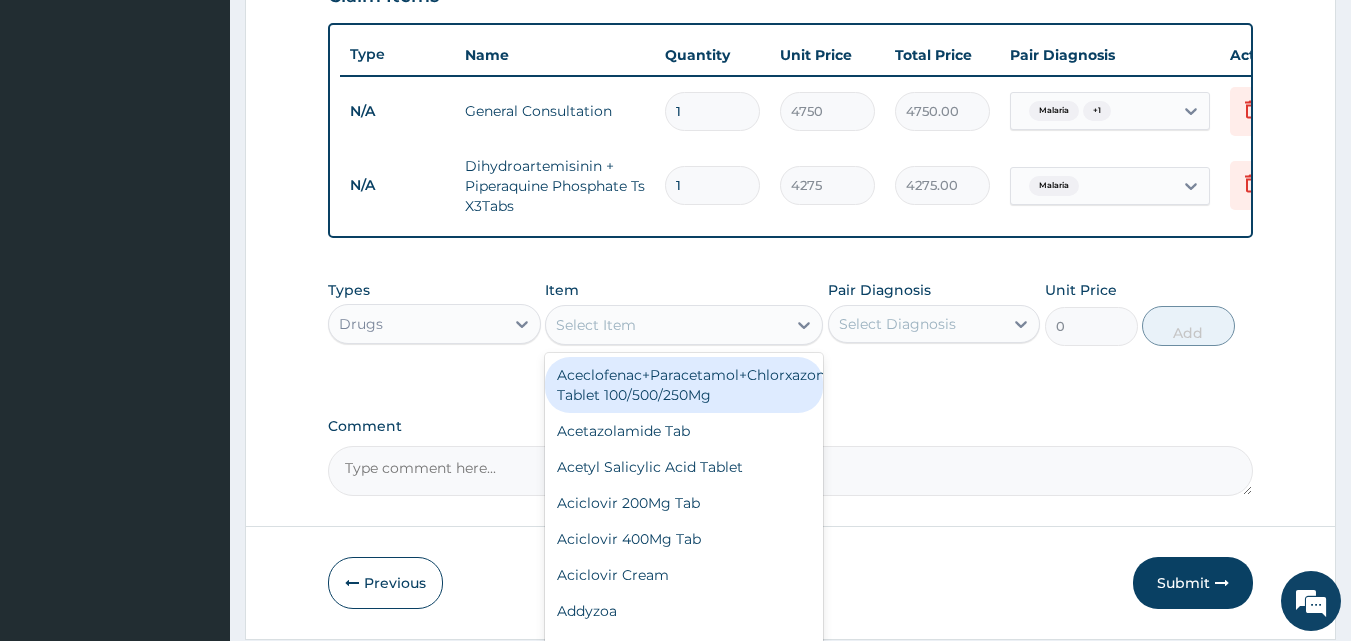 click on "Select Item" at bounding box center [666, 325] 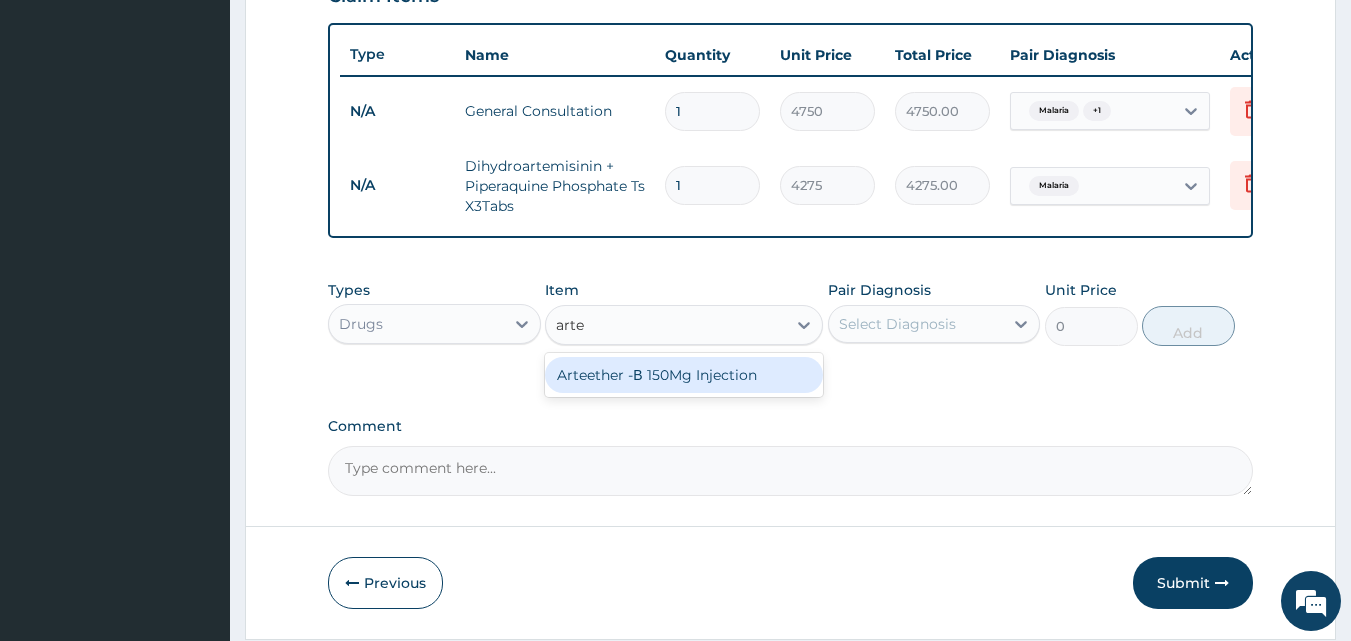 type on "artee" 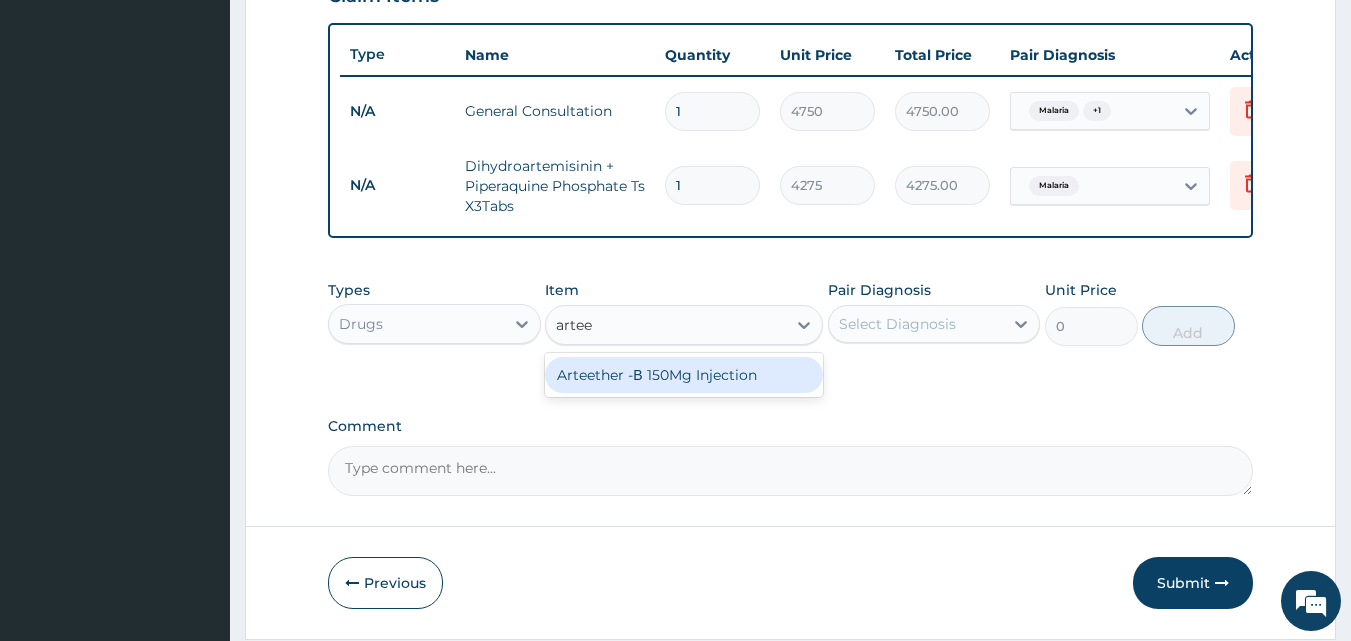 click on "Arteether -Β 150Mg Injection" at bounding box center [684, 375] 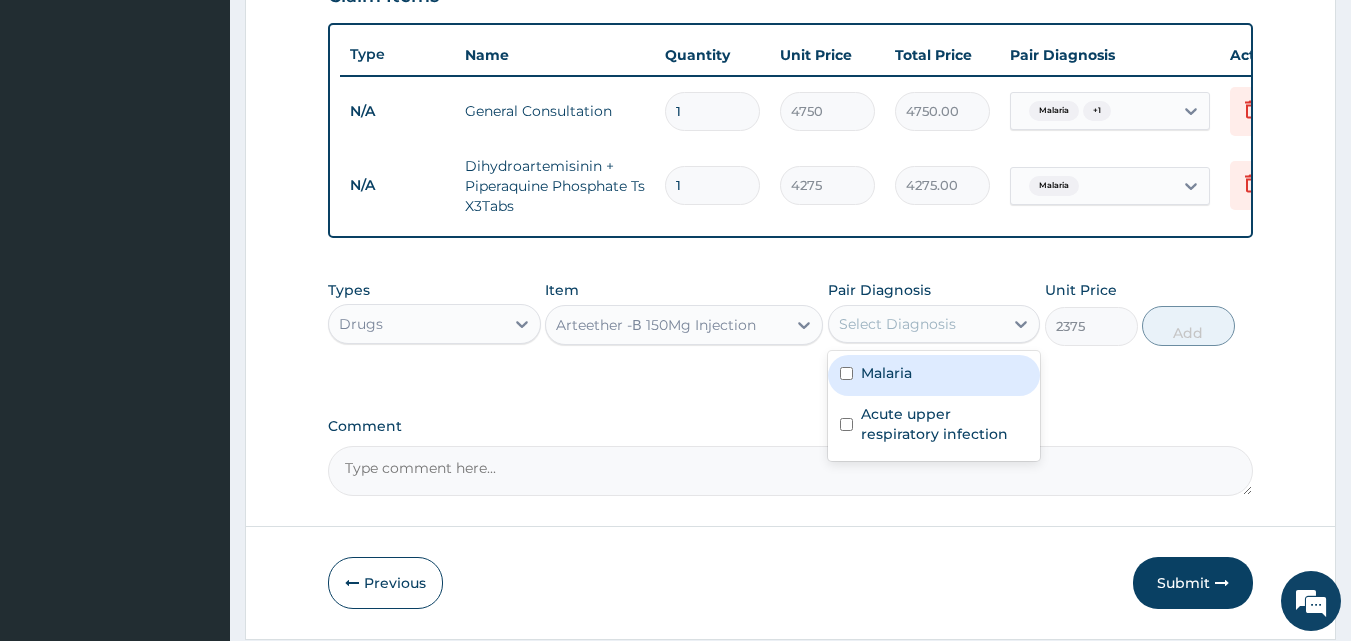 click on "Select Diagnosis" at bounding box center (897, 324) 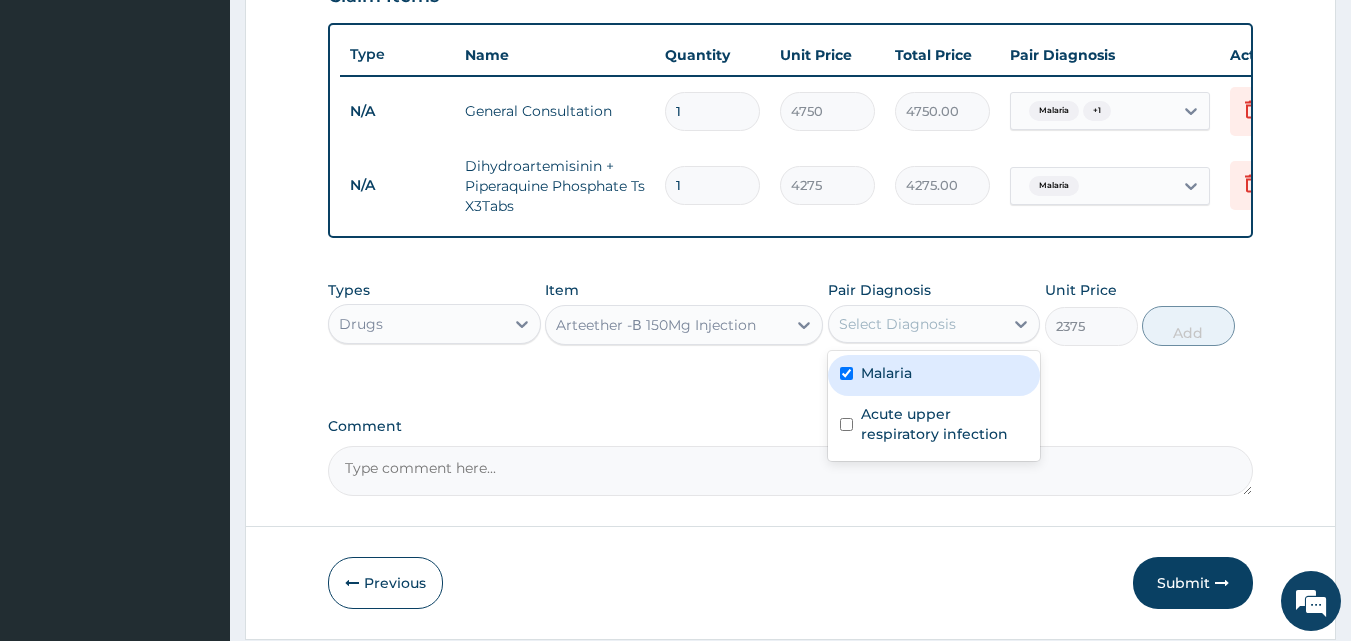 checkbox on "true" 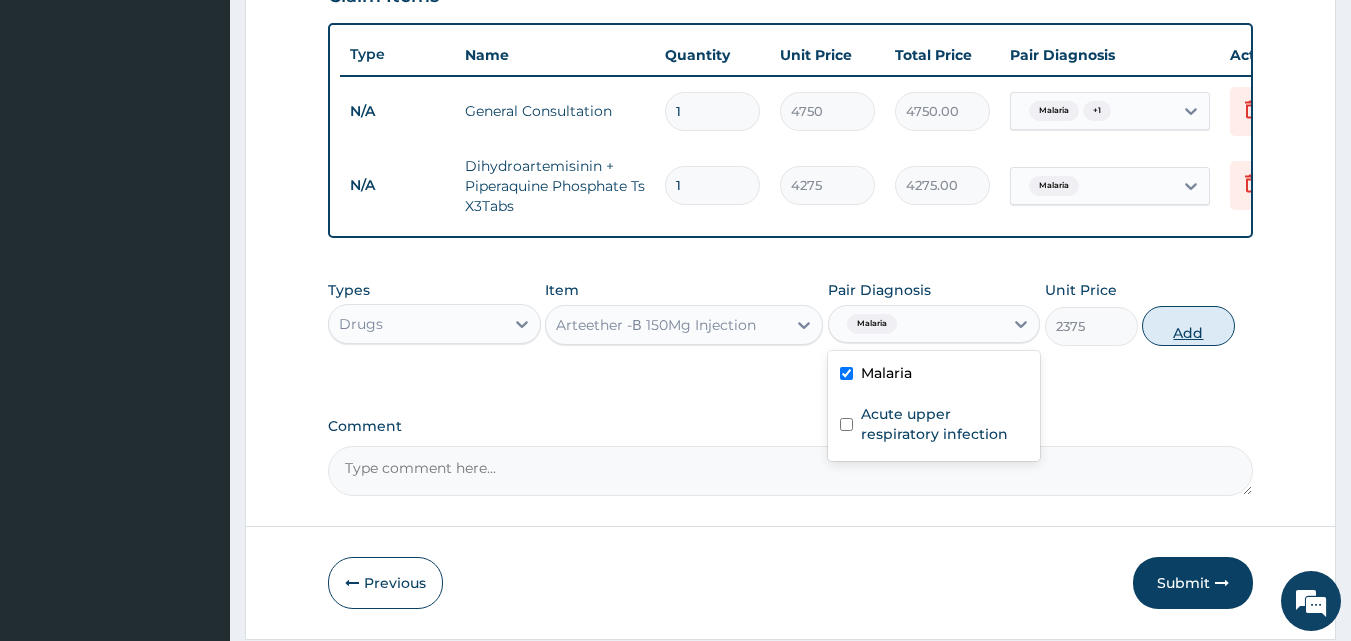 click on "Add" at bounding box center (1188, 326) 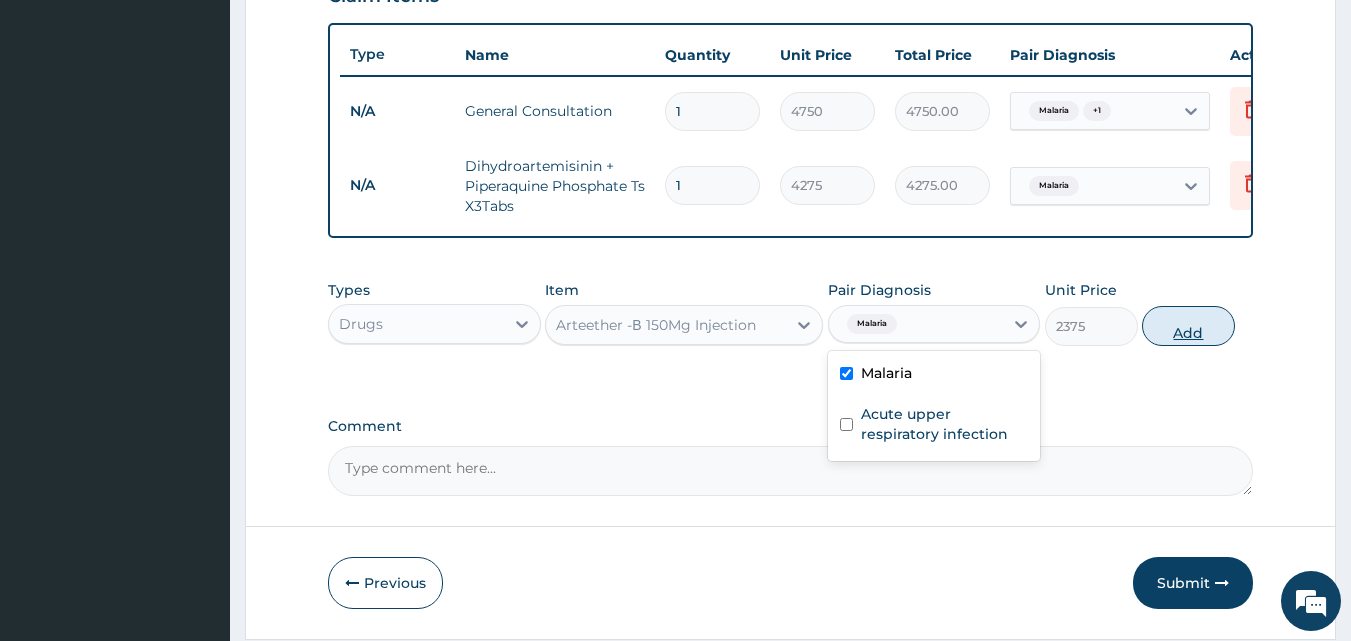 type on "0" 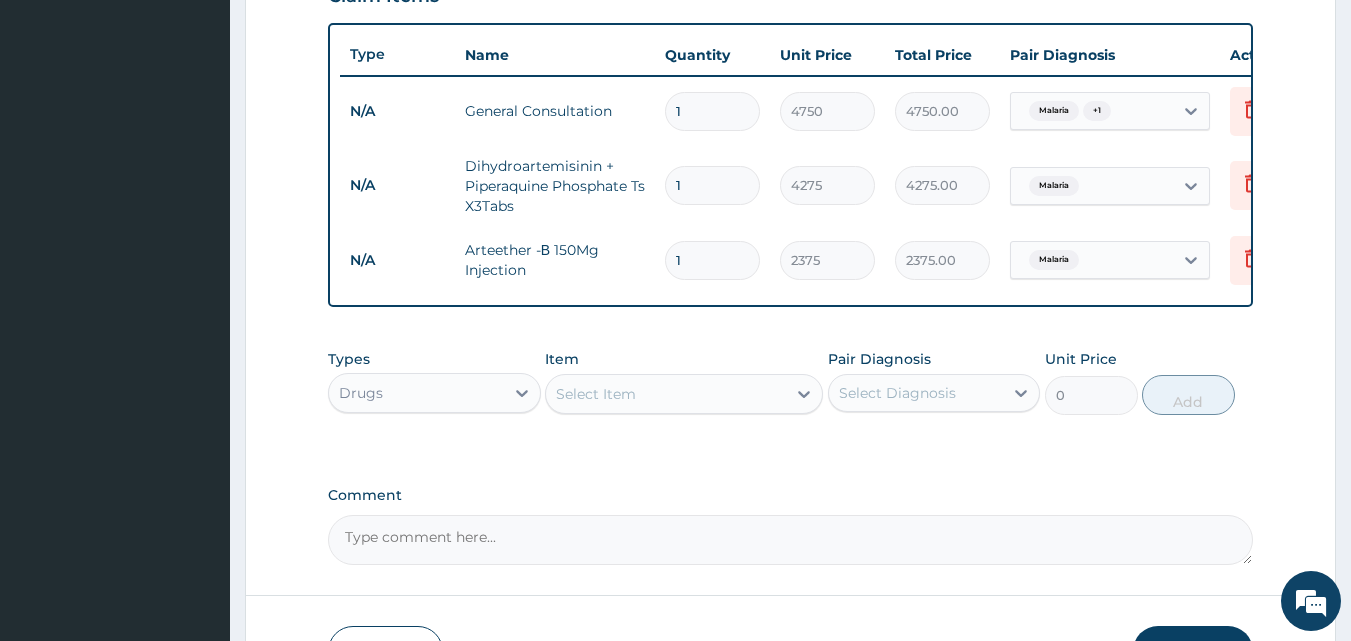 type 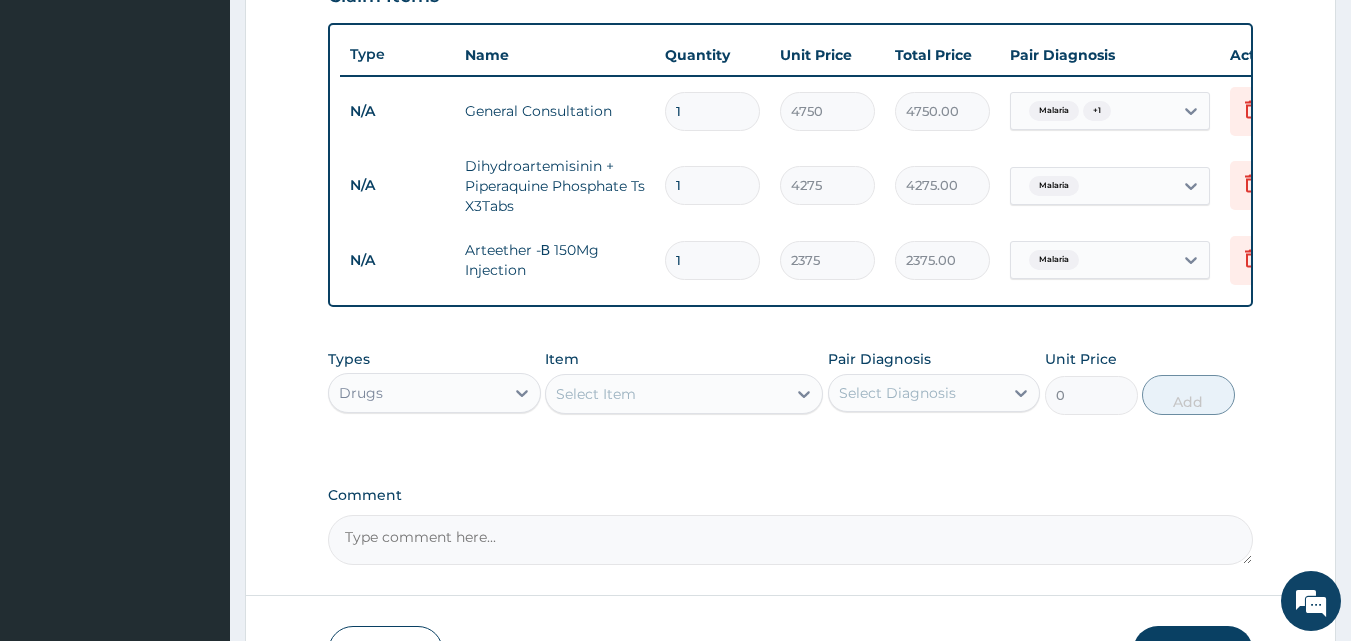type on "0.00" 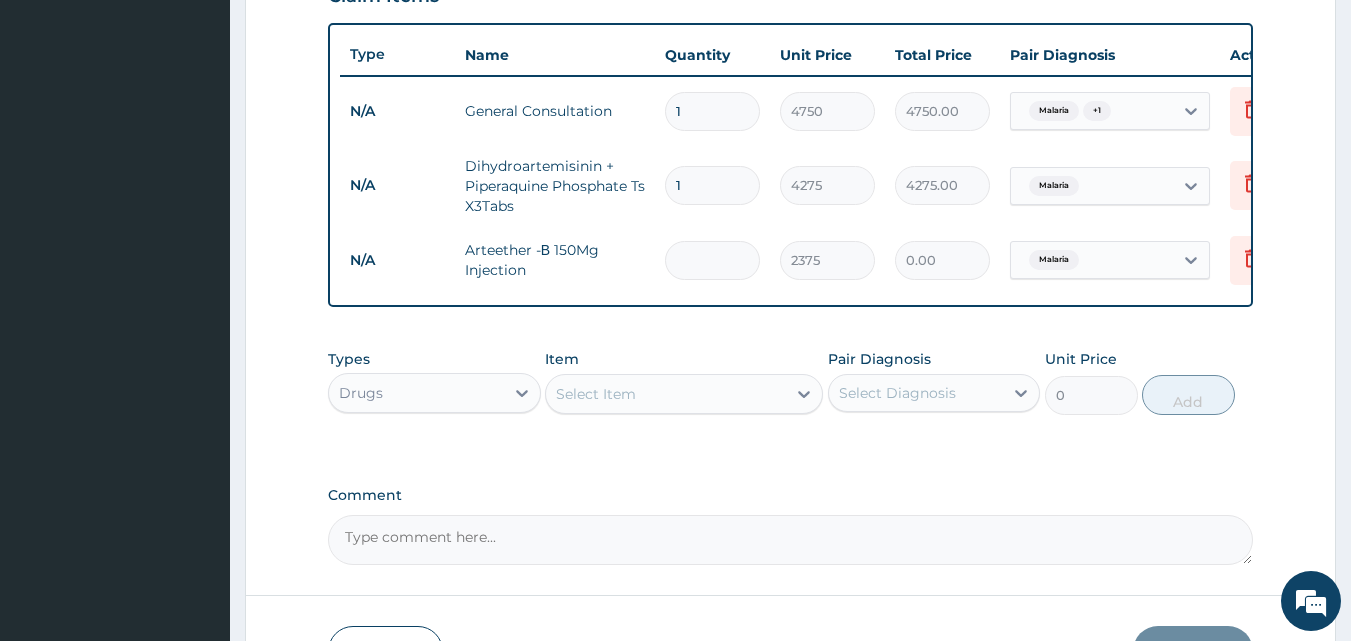 type on "3" 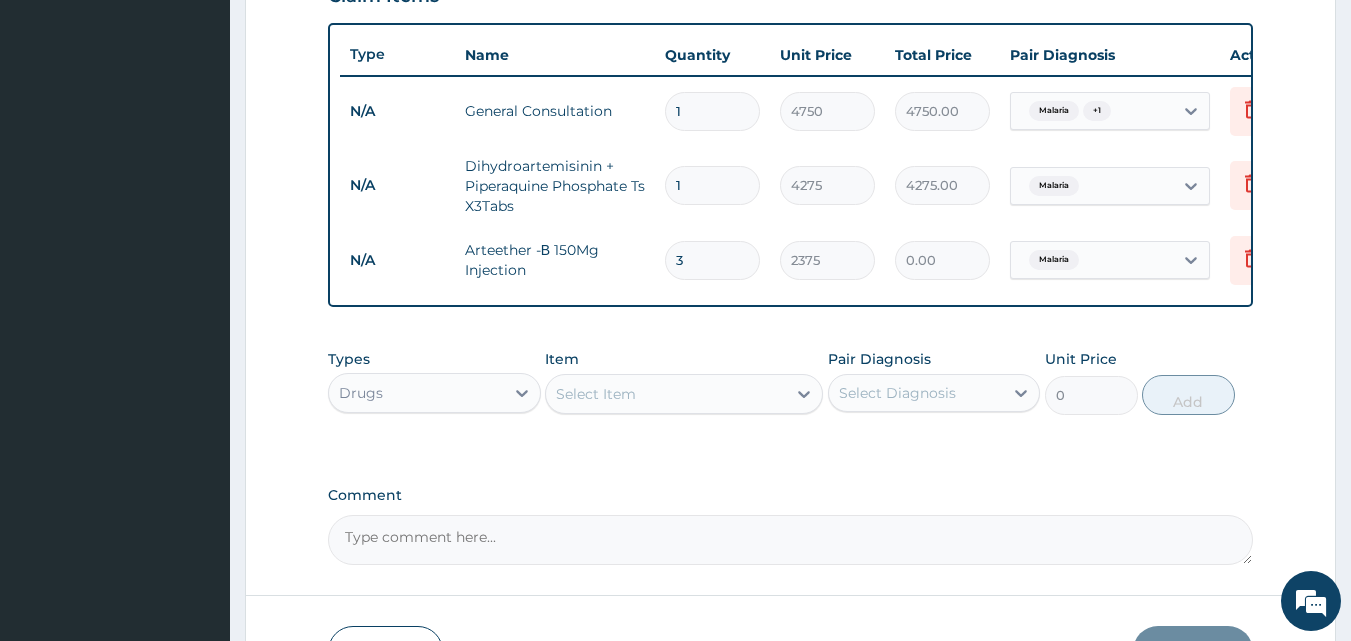 type on "7125.00" 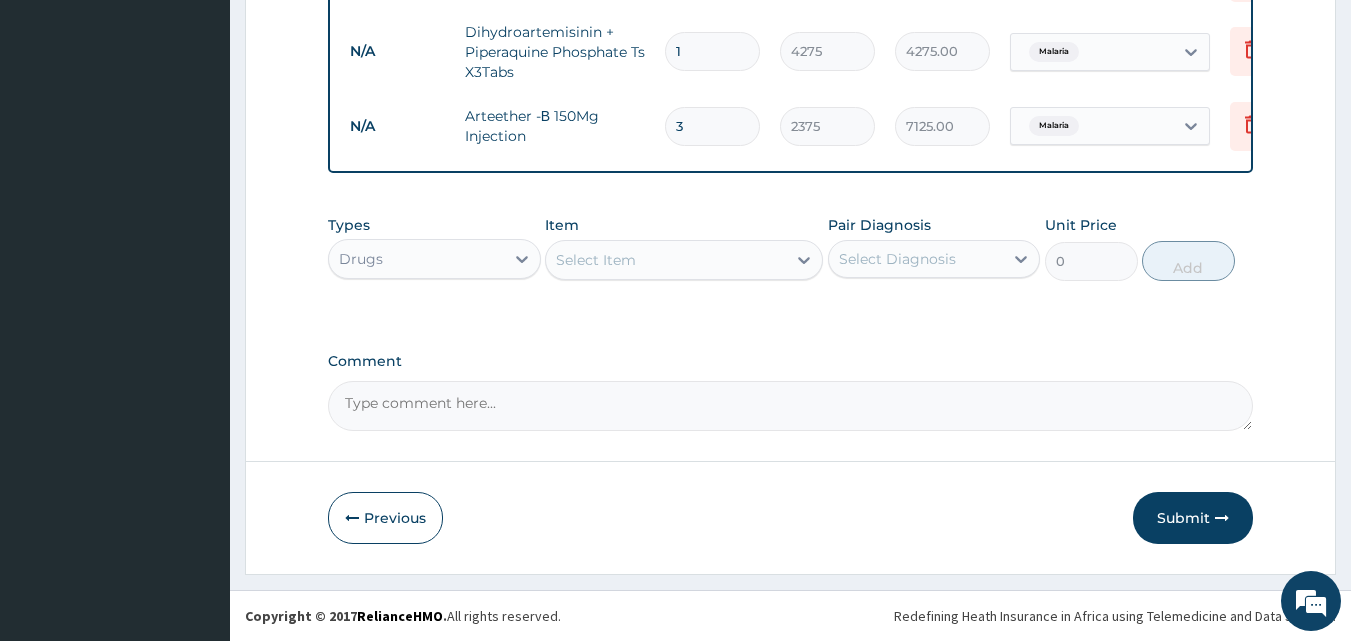 scroll, scrollTop: 870, scrollLeft: 0, axis: vertical 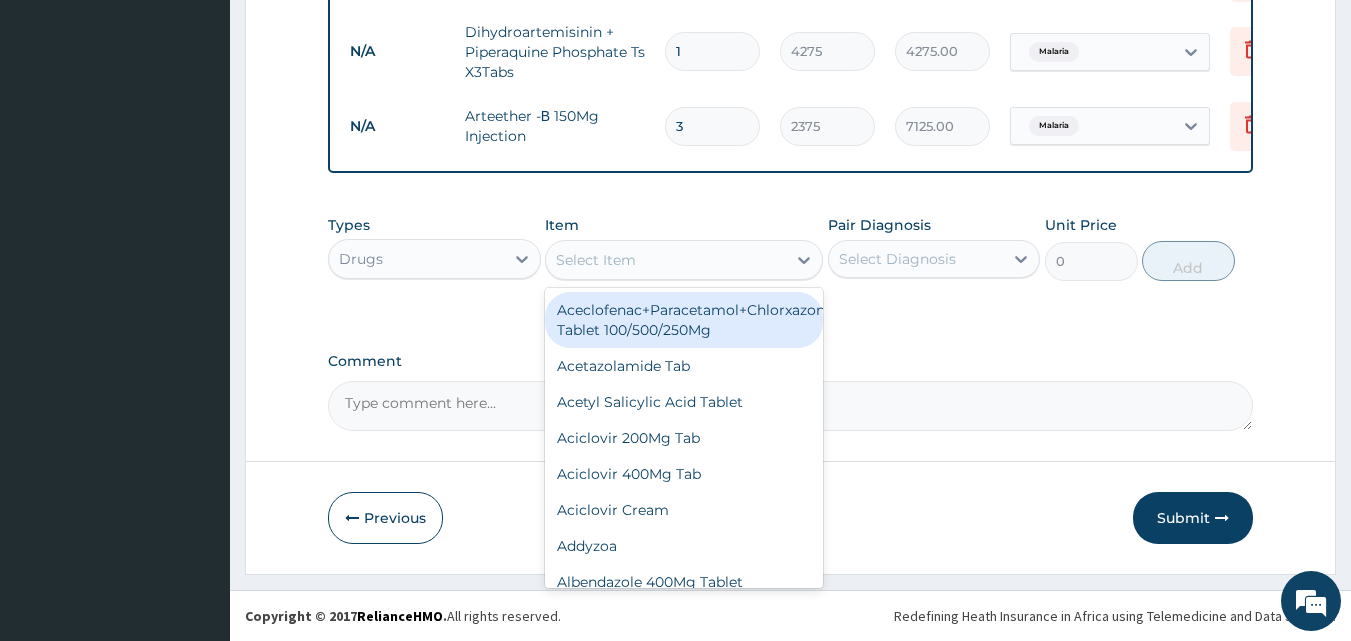 click on "Select Item" at bounding box center [684, 260] 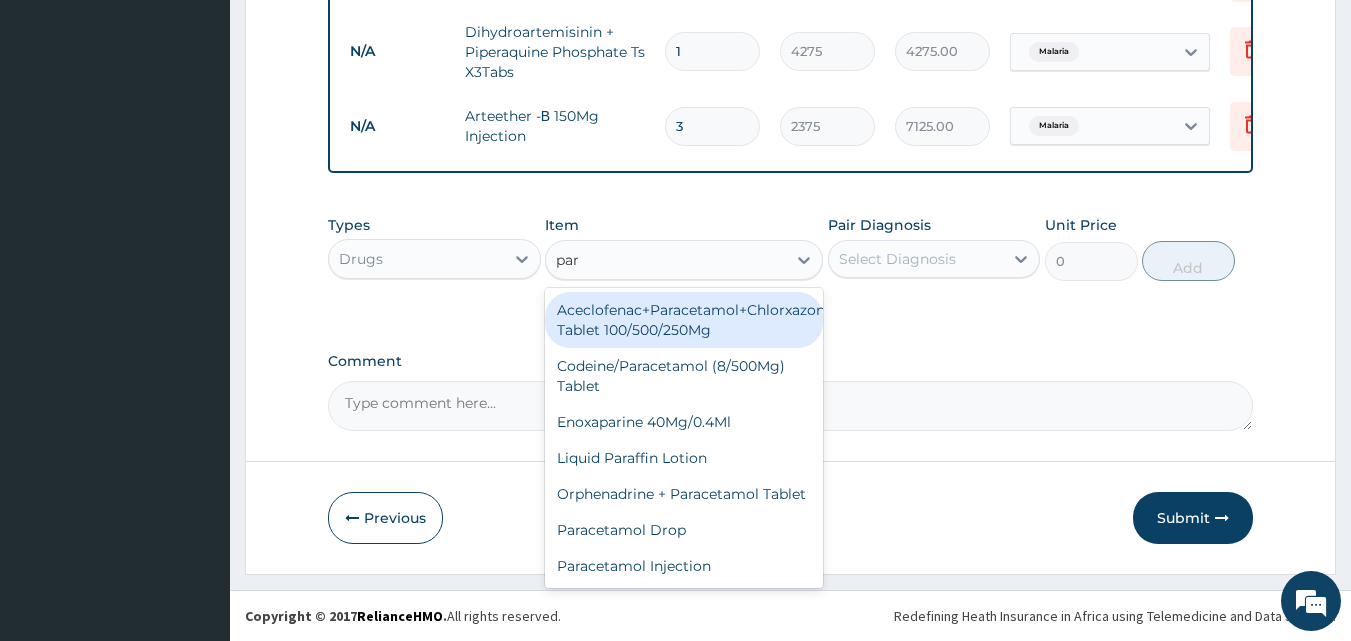 type on "para" 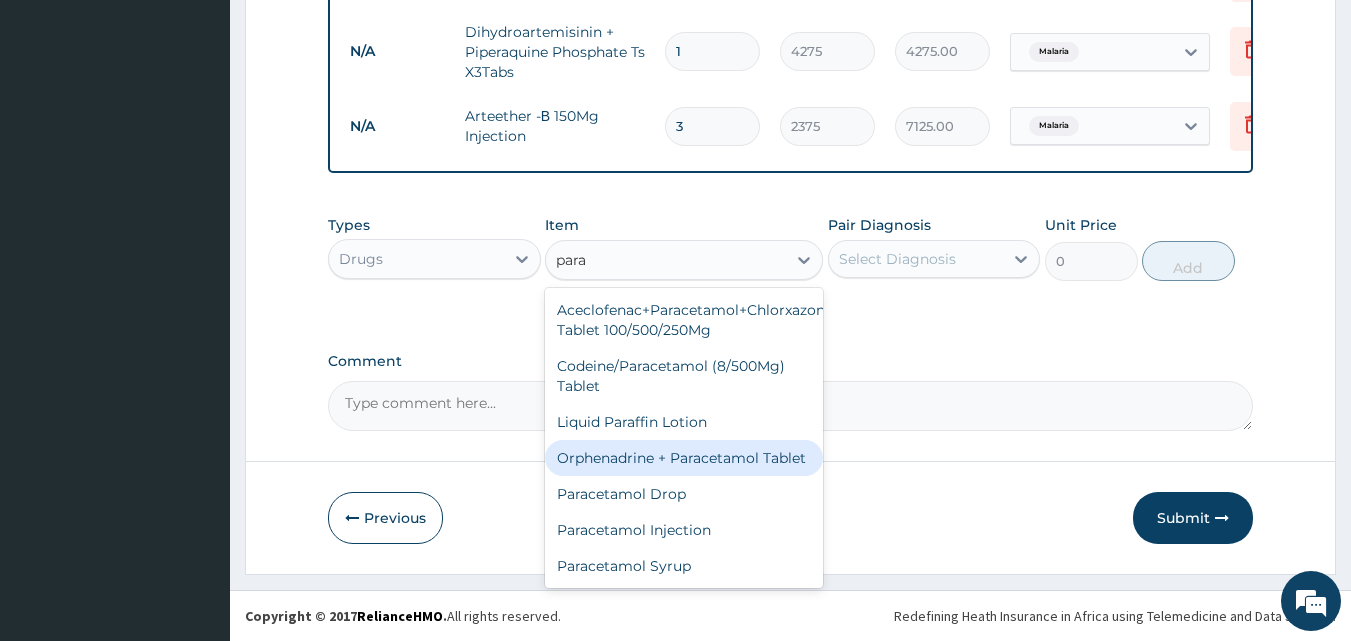 scroll, scrollTop: 71, scrollLeft: 0, axis: vertical 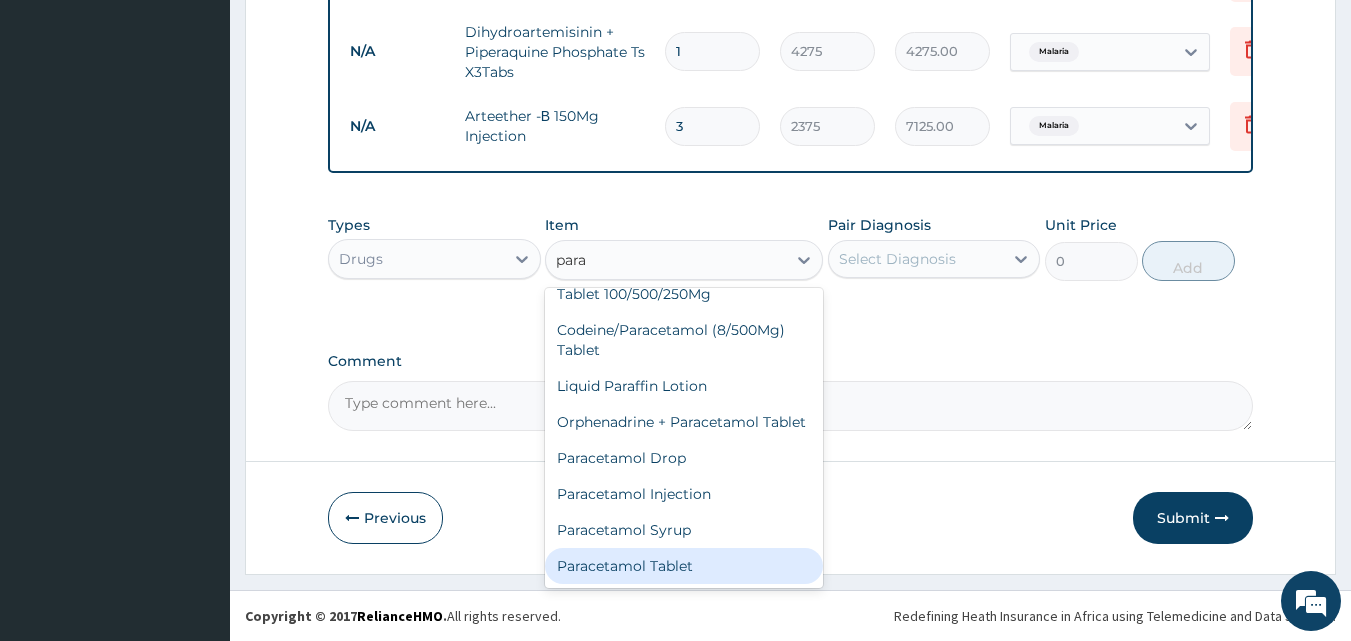 drag, startPoint x: 650, startPoint y: 549, endPoint x: 670, endPoint y: 526, distance: 30.479502 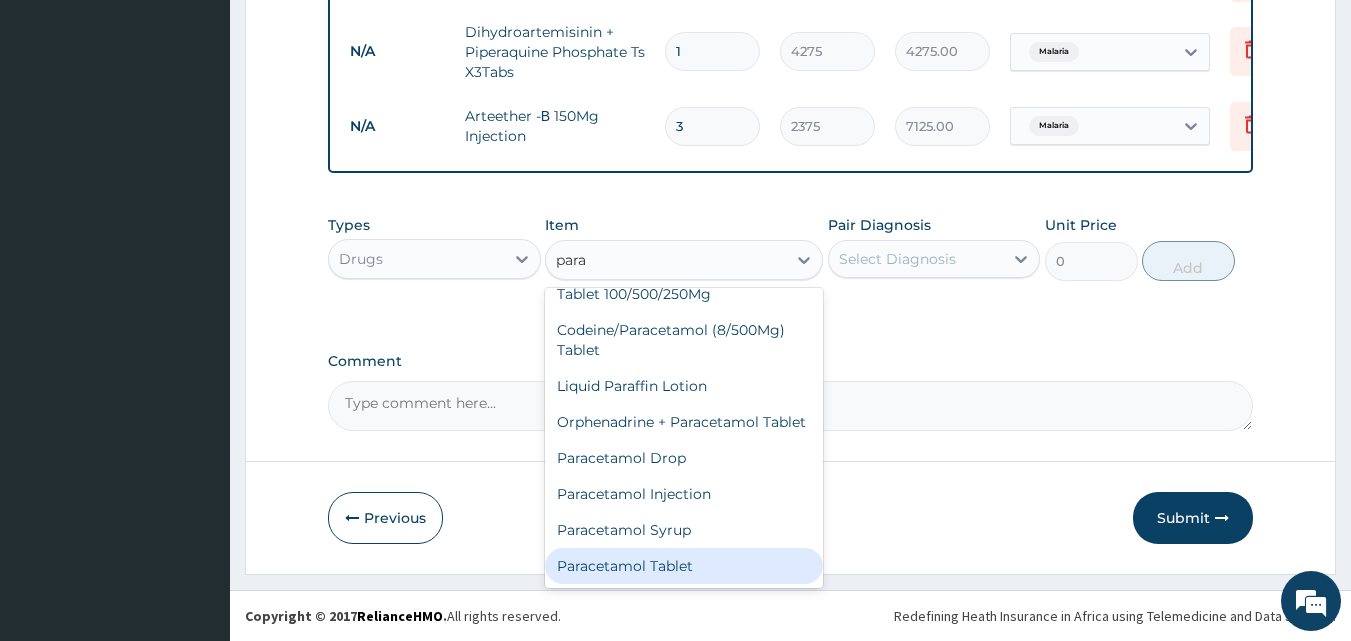 click on "Paracetamol Tablet" at bounding box center [684, 566] 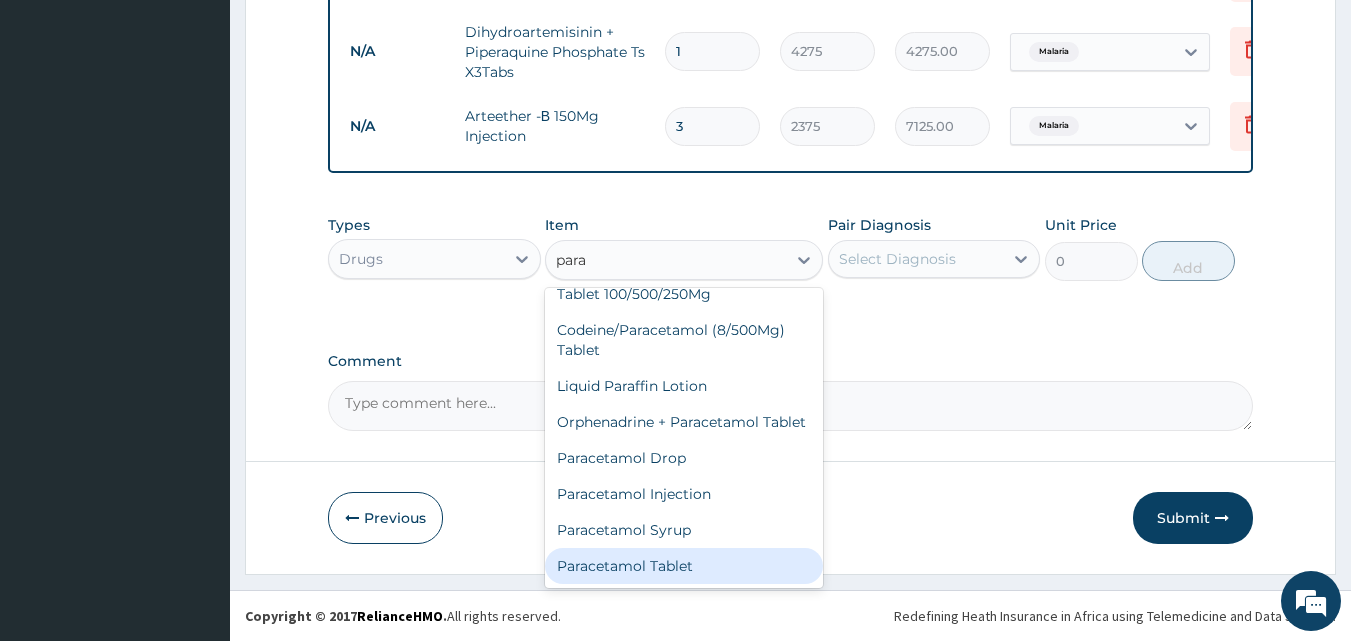 type 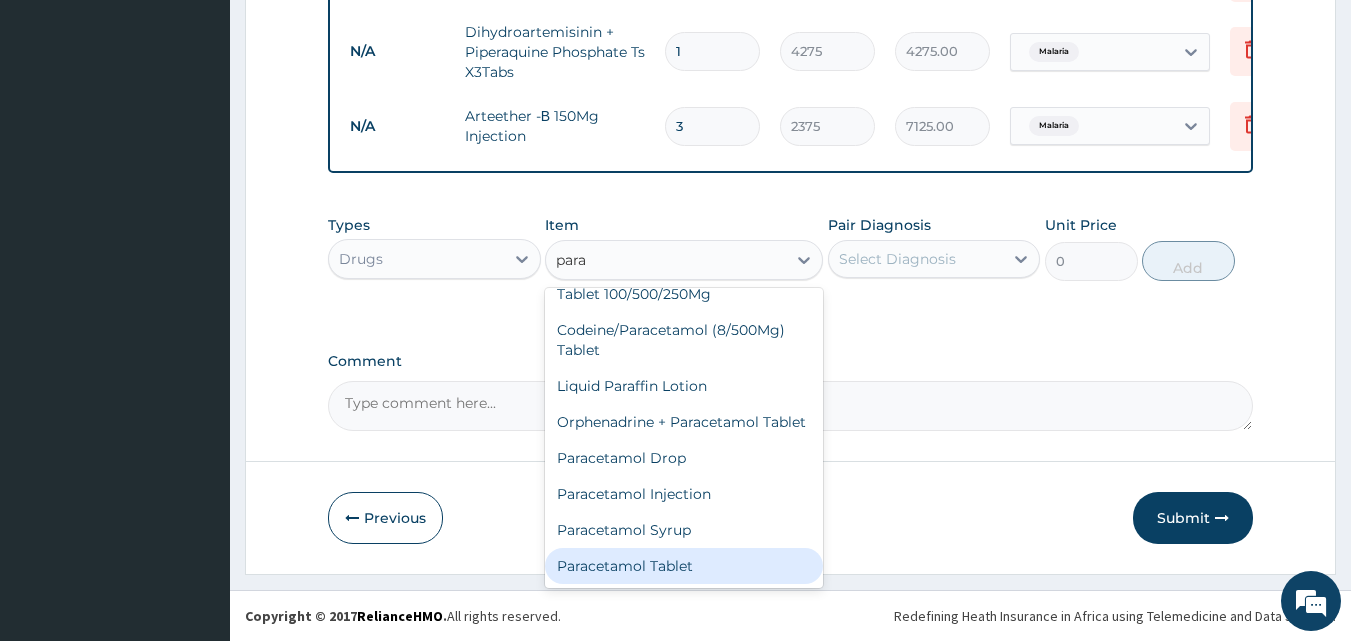 type on "47.5" 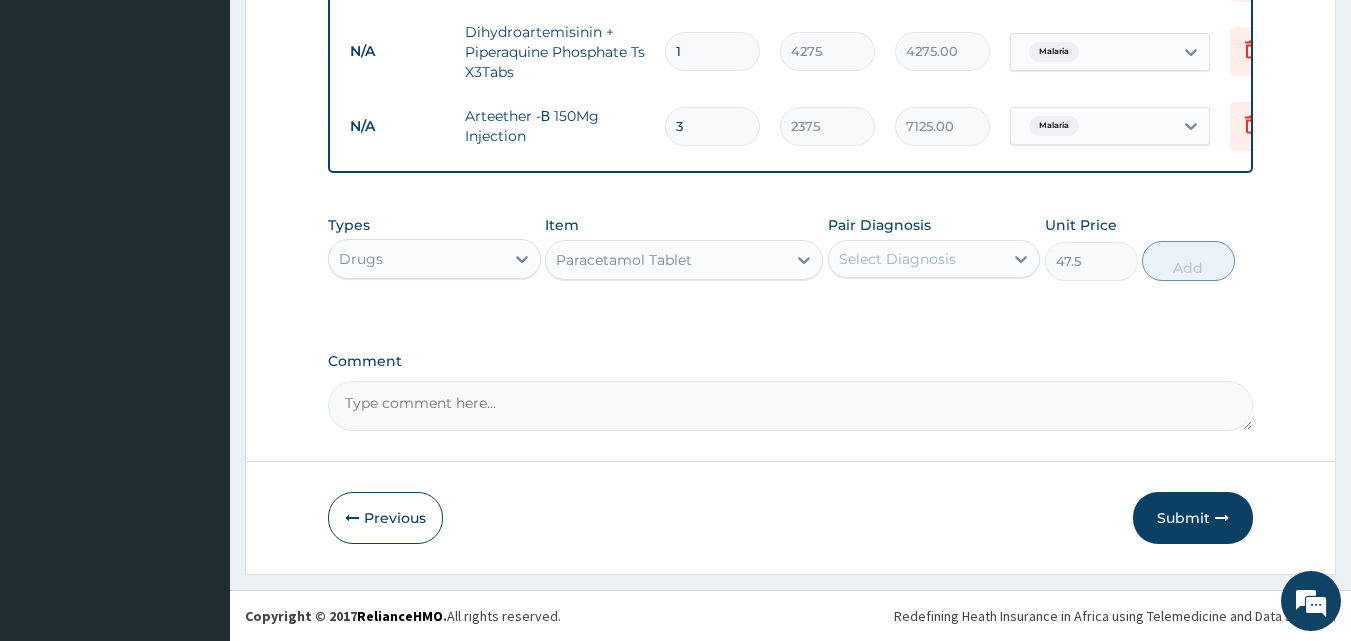 click on "Select Diagnosis" at bounding box center [897, 259] 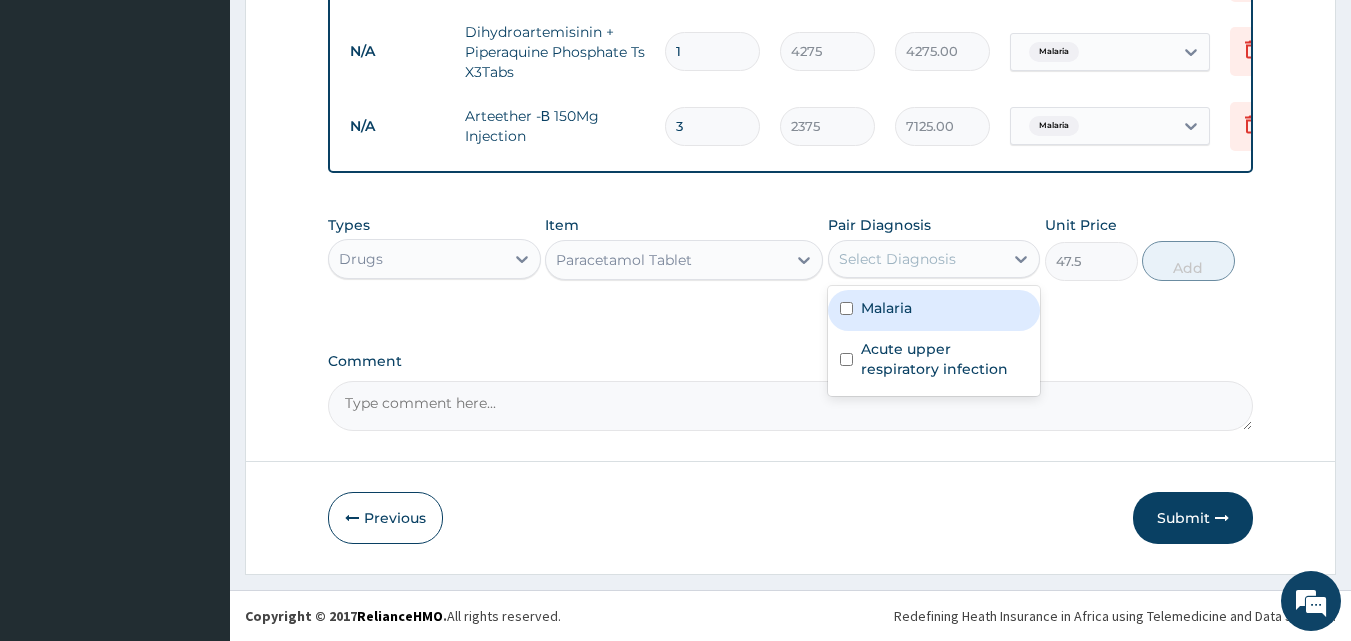 click on "Malaria" at bounding box center (886, 308) 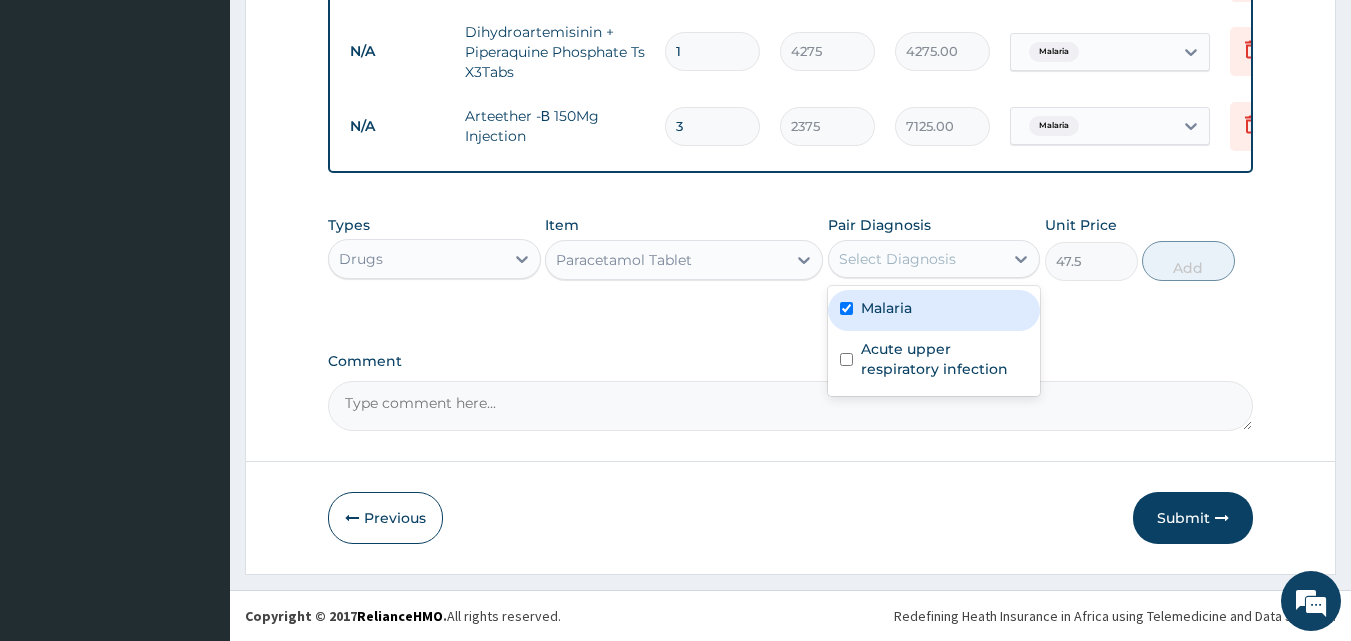 checkbox on "true" 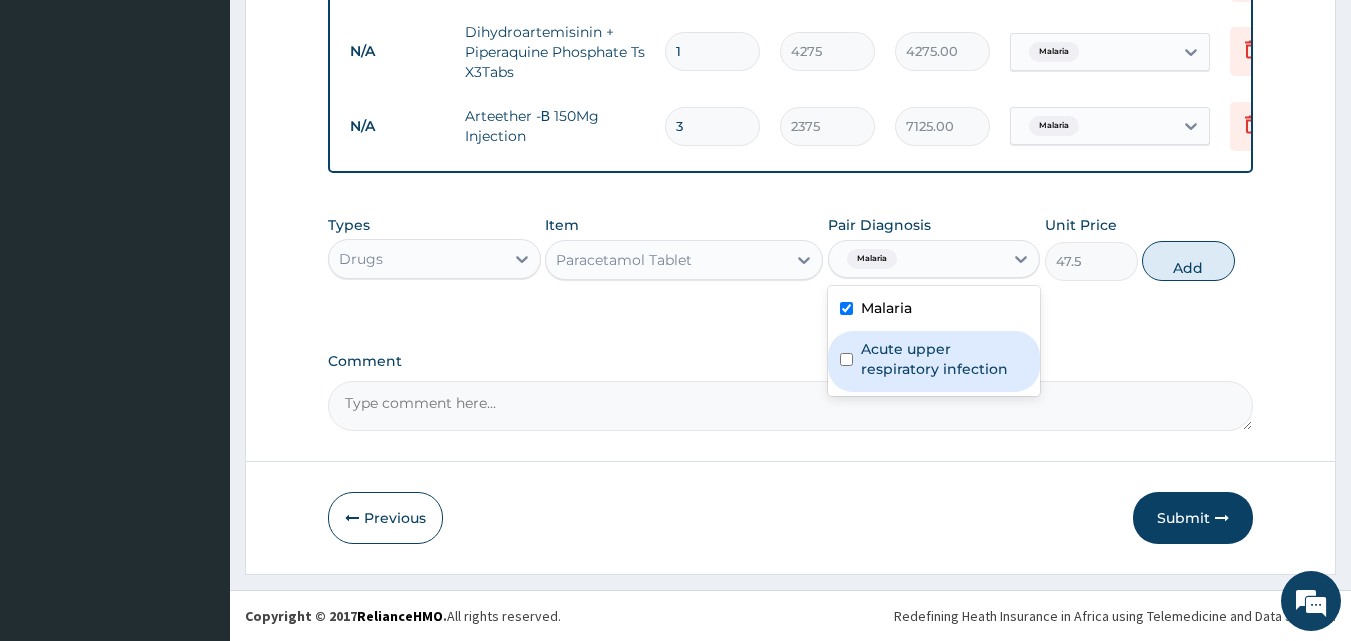 click on "Acute upper respiratory infection" at bounding box center [945, 359] 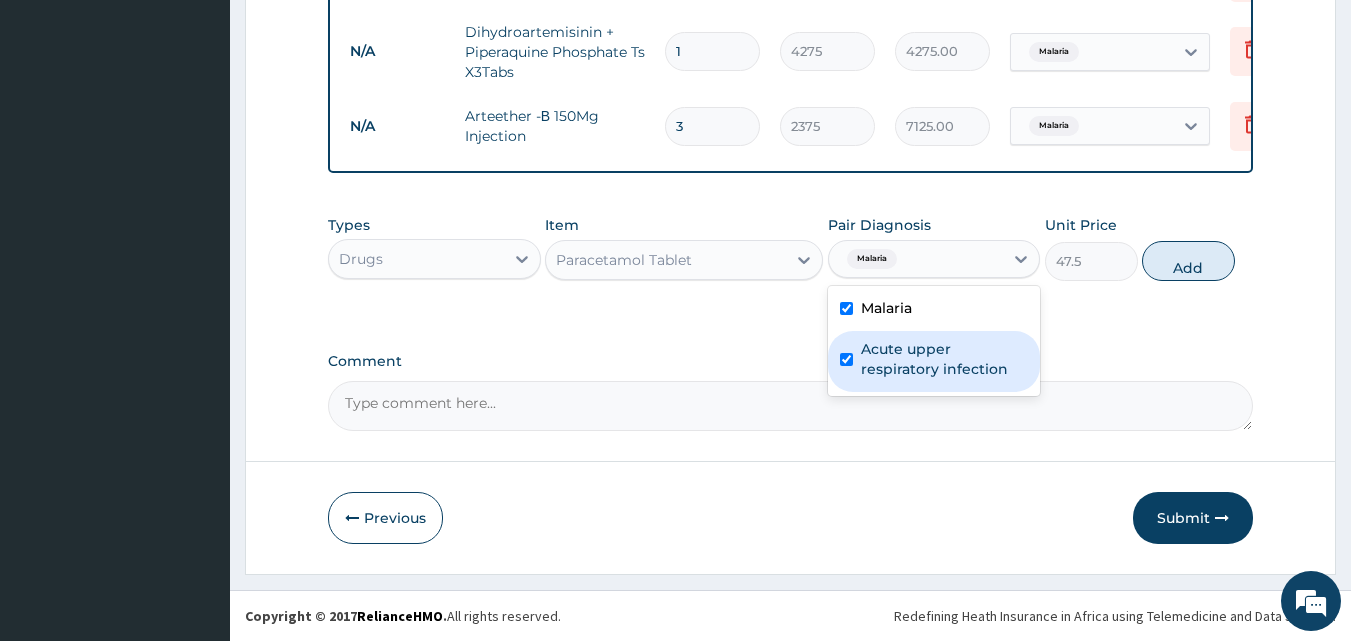 checkbox on "true" 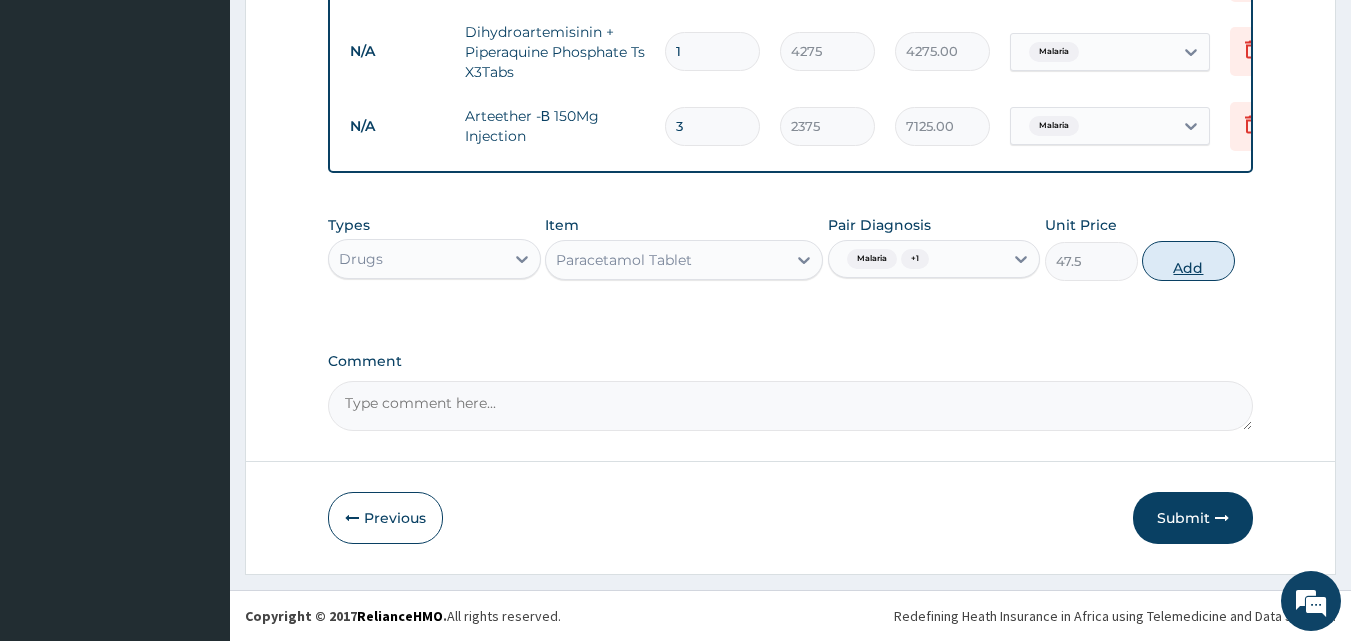 click on "Add" at bounding box center [1188, 261] 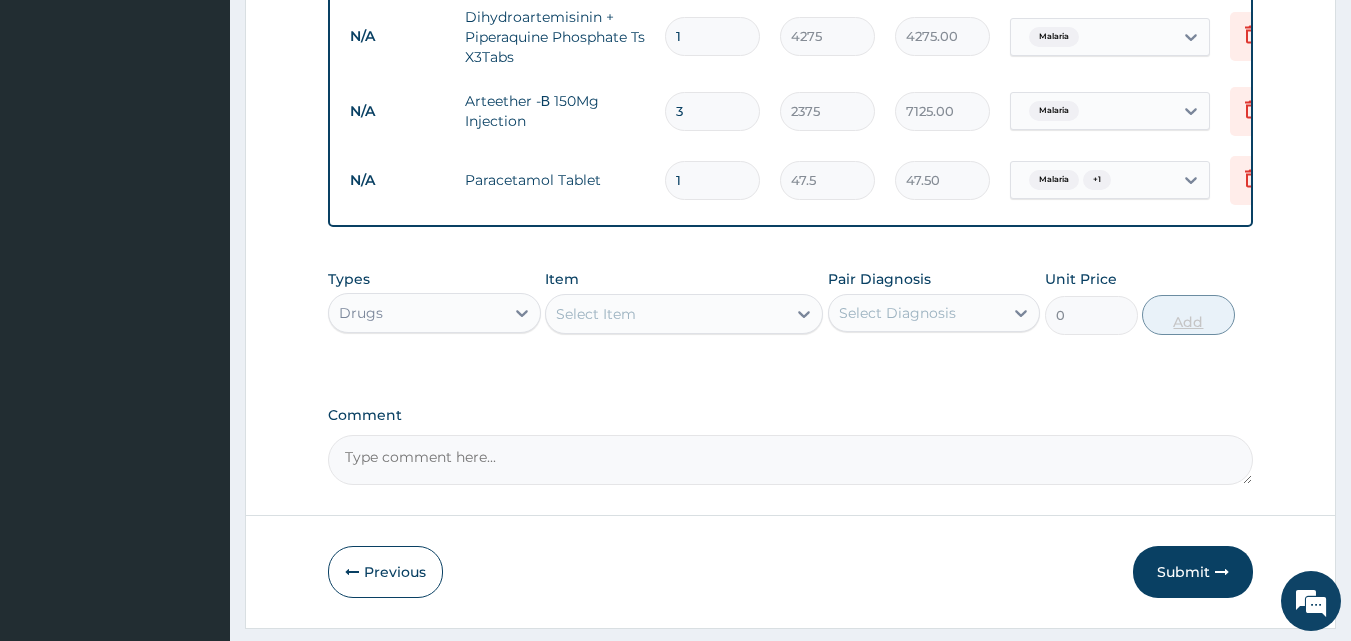 type on "18" 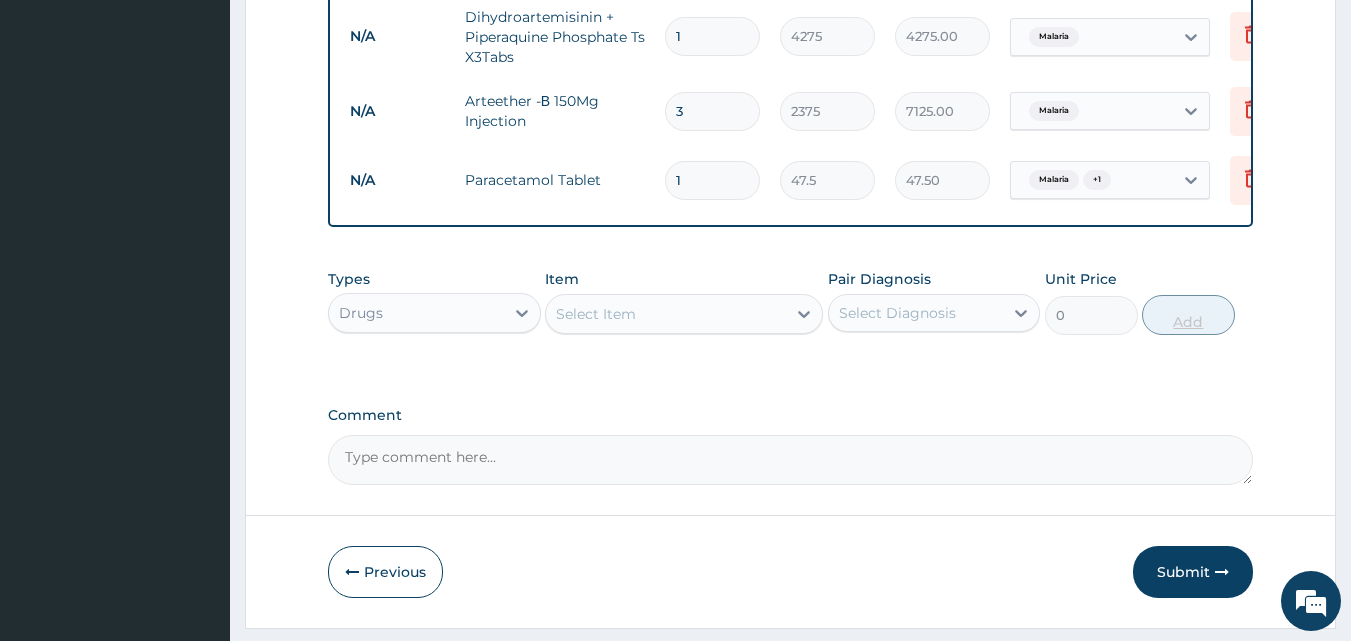 type on "855.00" 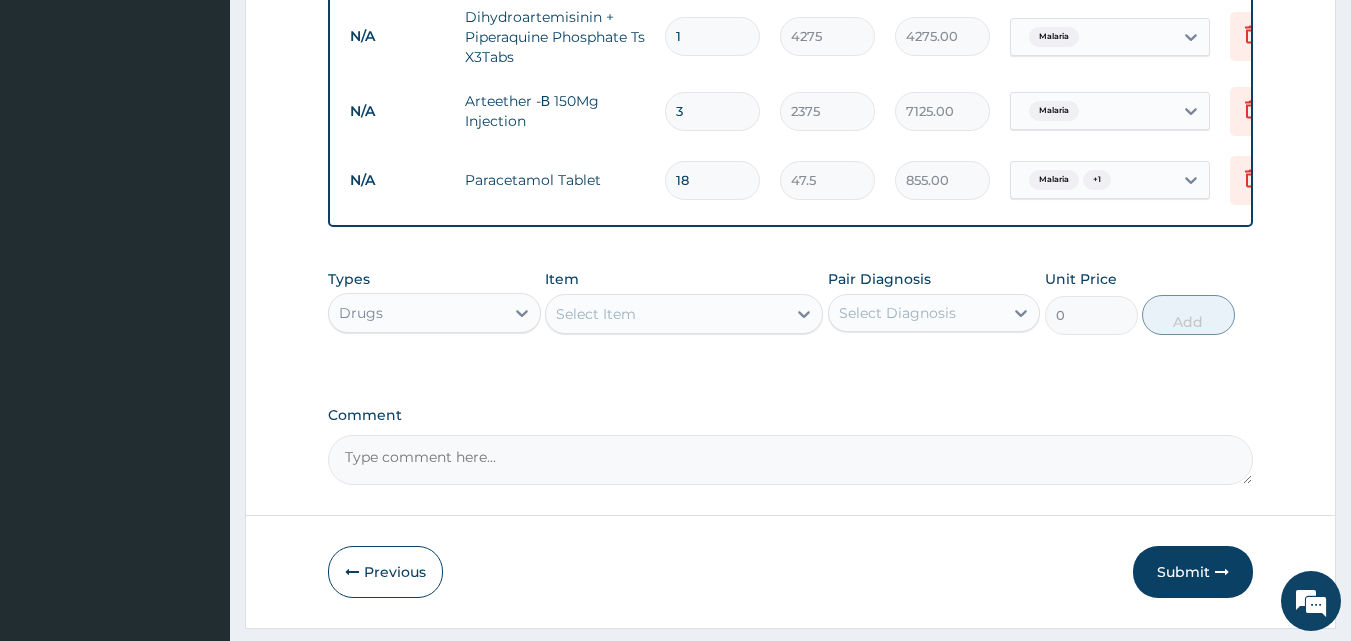 type on "18" 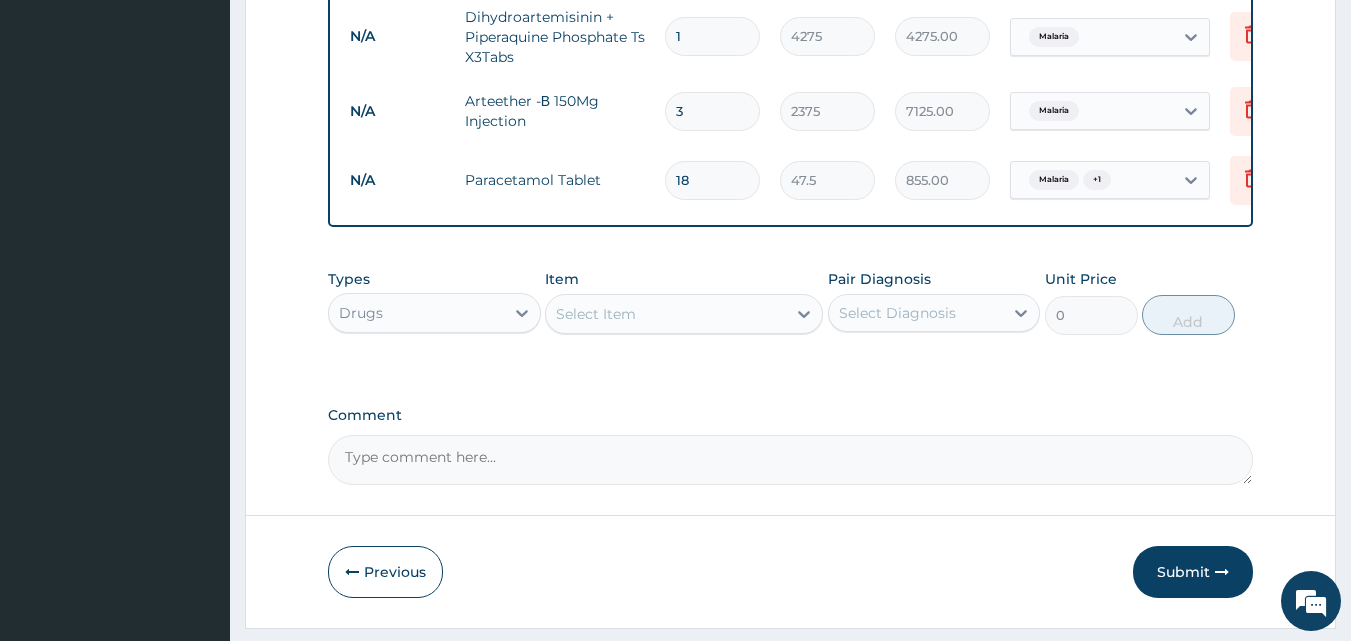 click on "Select Item" at bounding box center [666, 314] 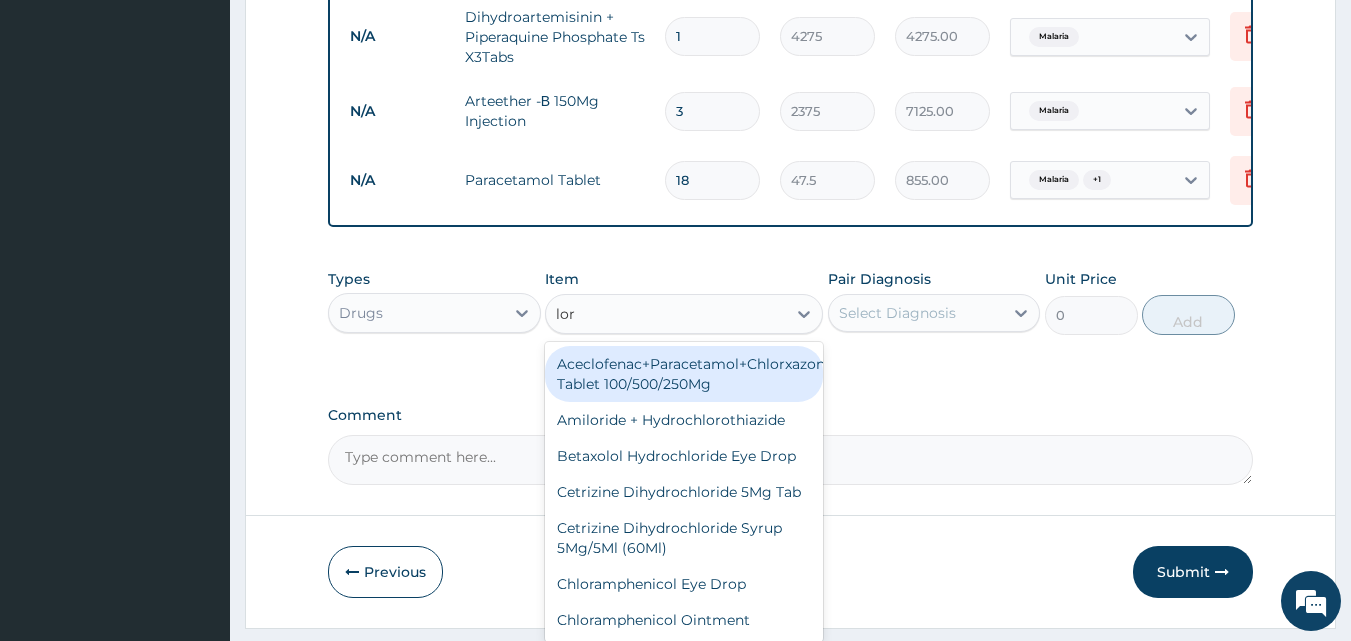 type on "lora" 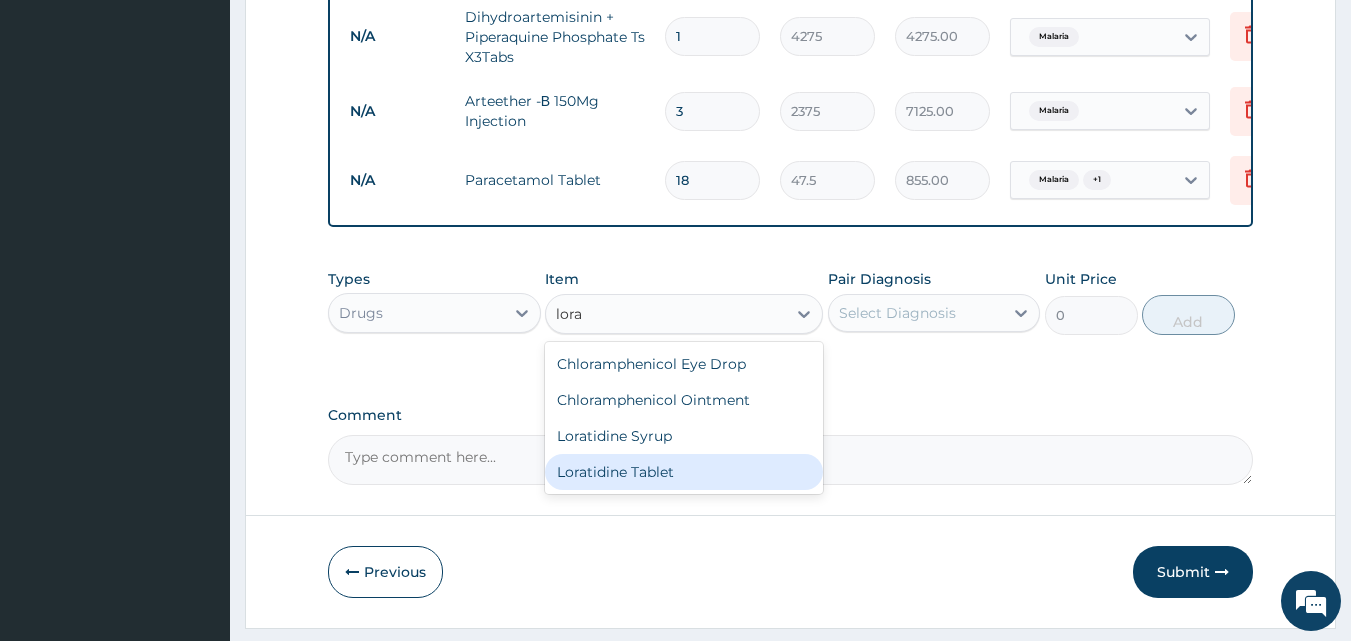 click on "Loratidine Tablet" at bounding box center [684, 472] 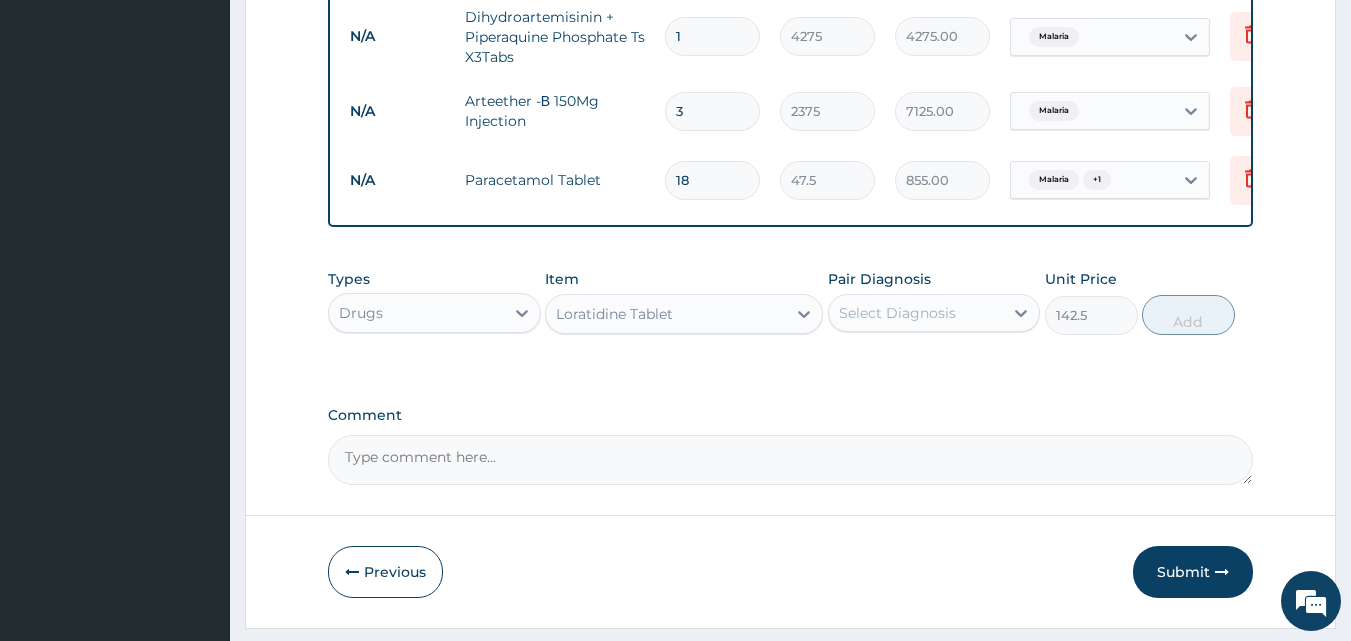 click on "Select Diagnosis" at bounding box center (897, 313) 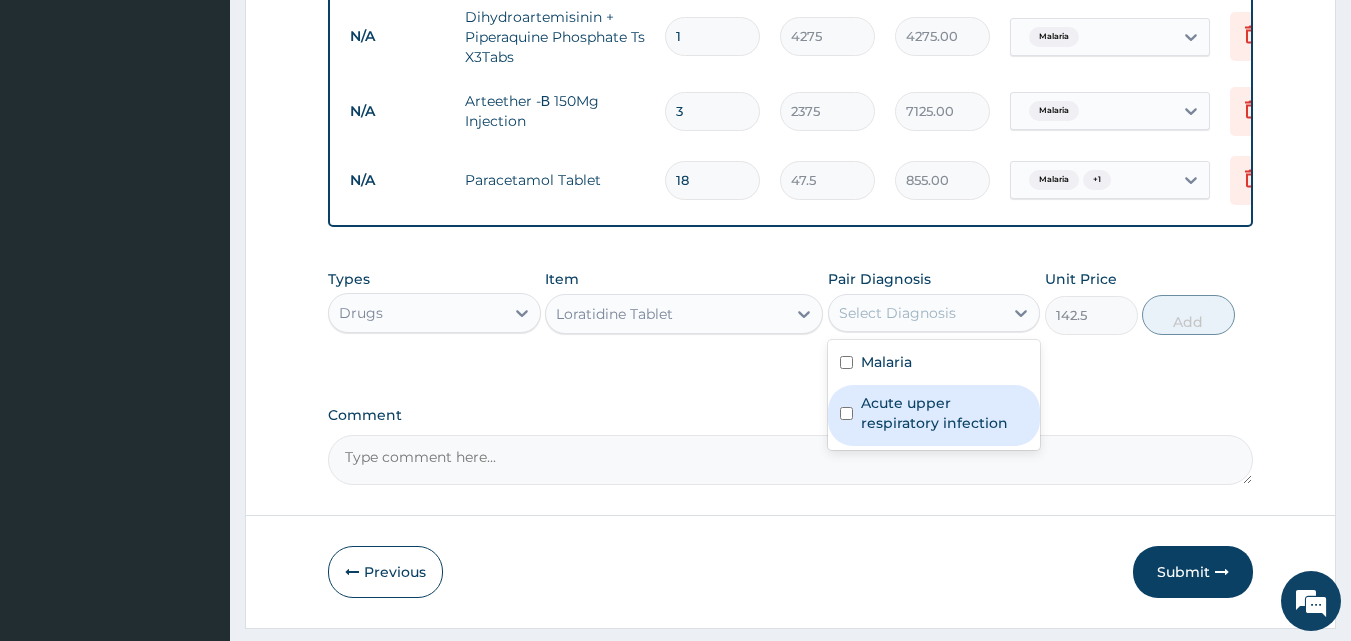 click on "Acute upper respiratory infection" at bounding box center [945, 413] 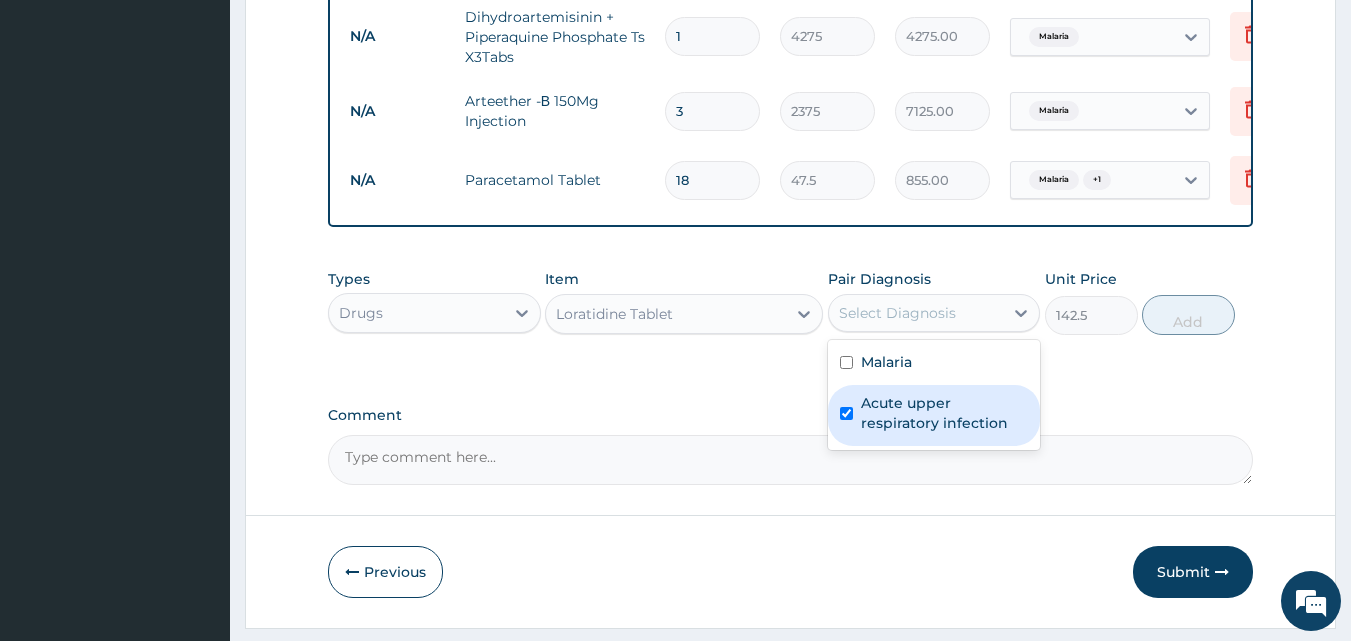 checkbox on "true" 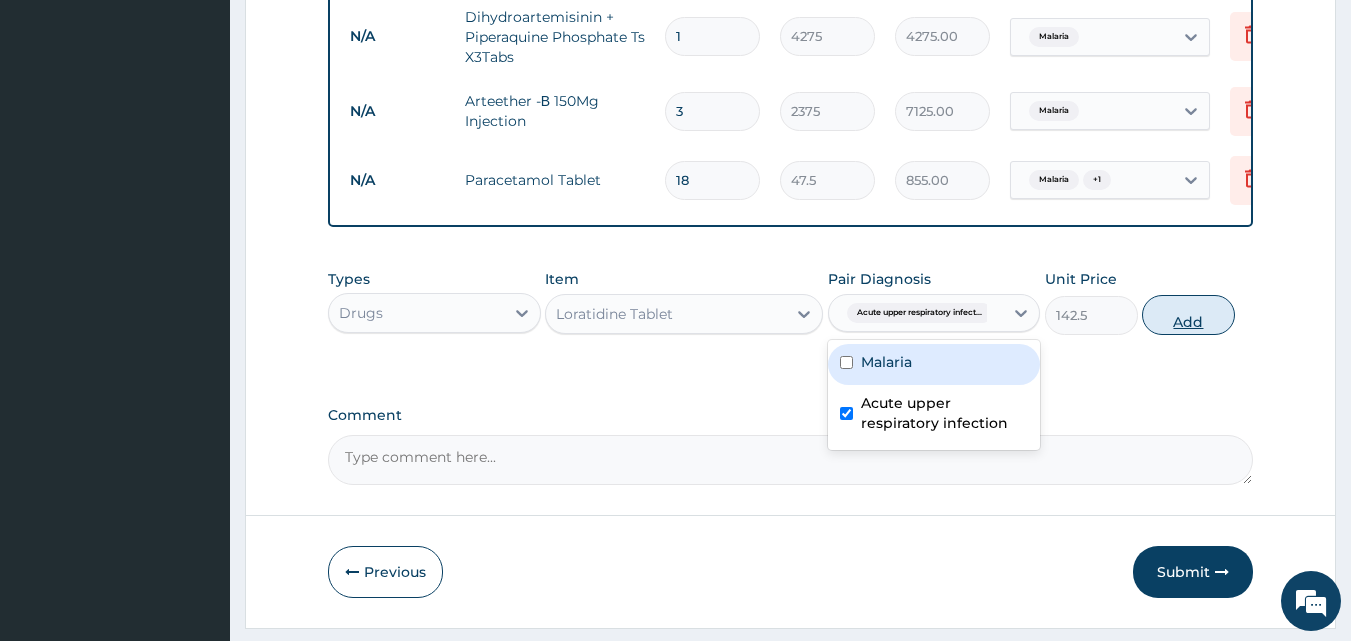 click on "Add" at bounding box center [1188, 315] 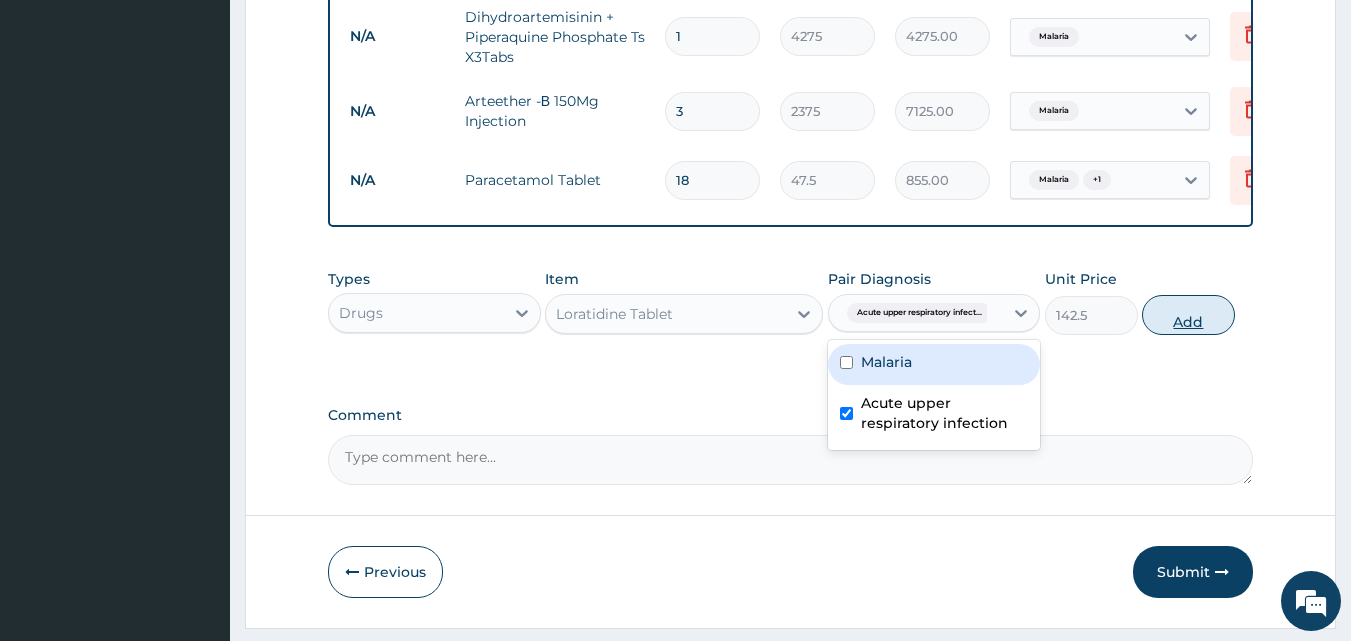 type on "0" 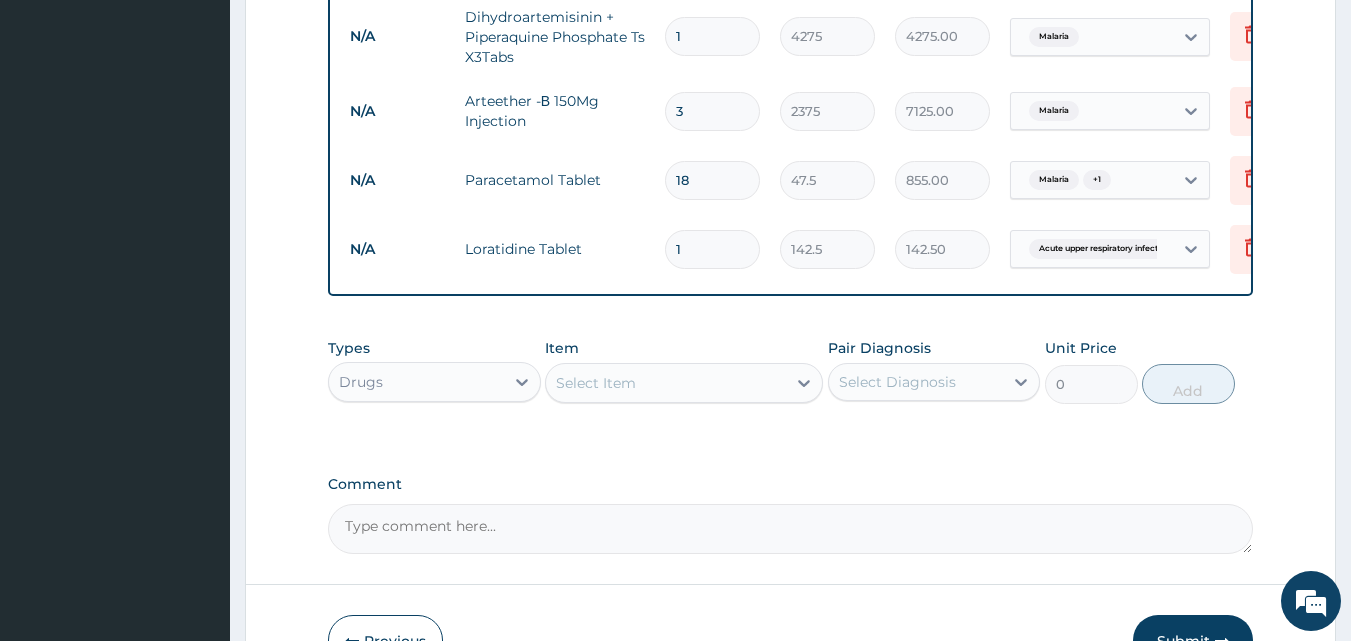type 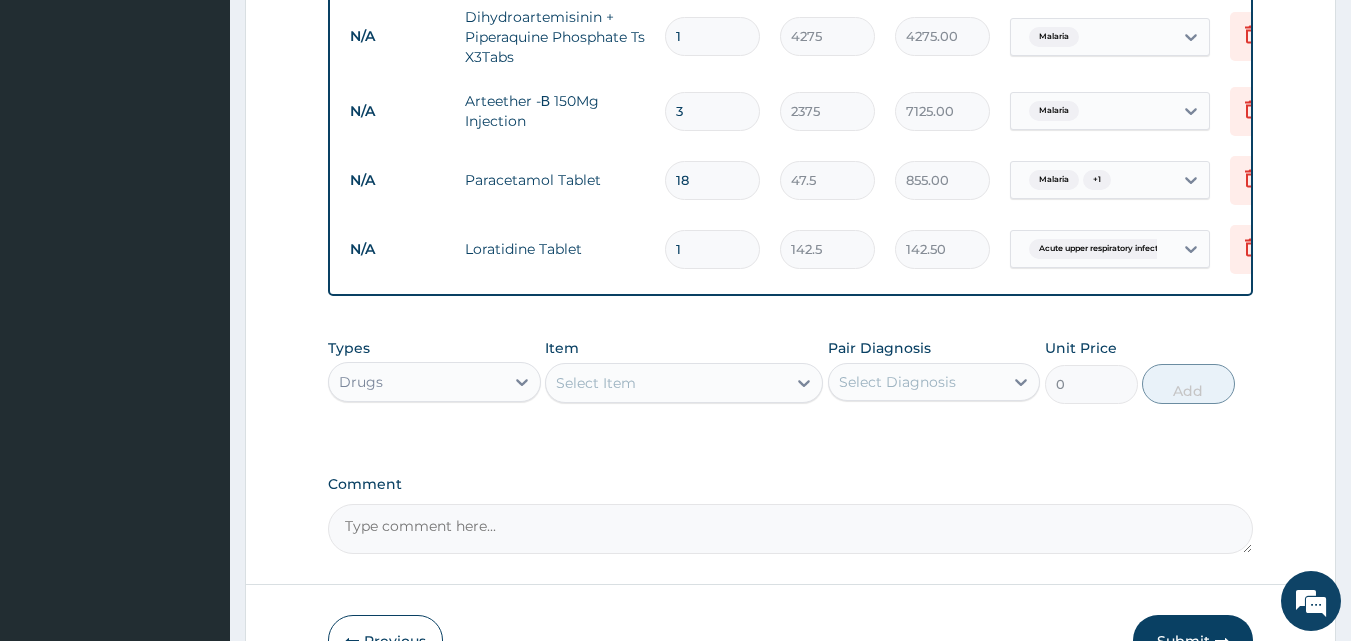 type on "0.00" 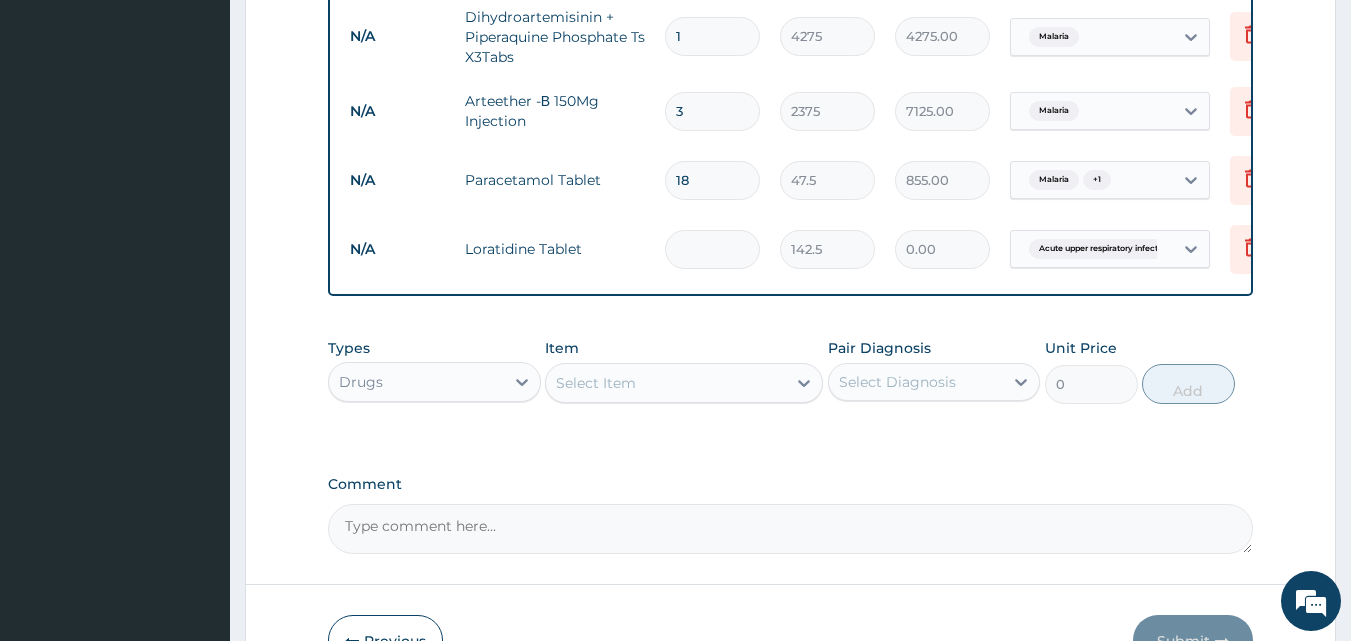 type on "5" 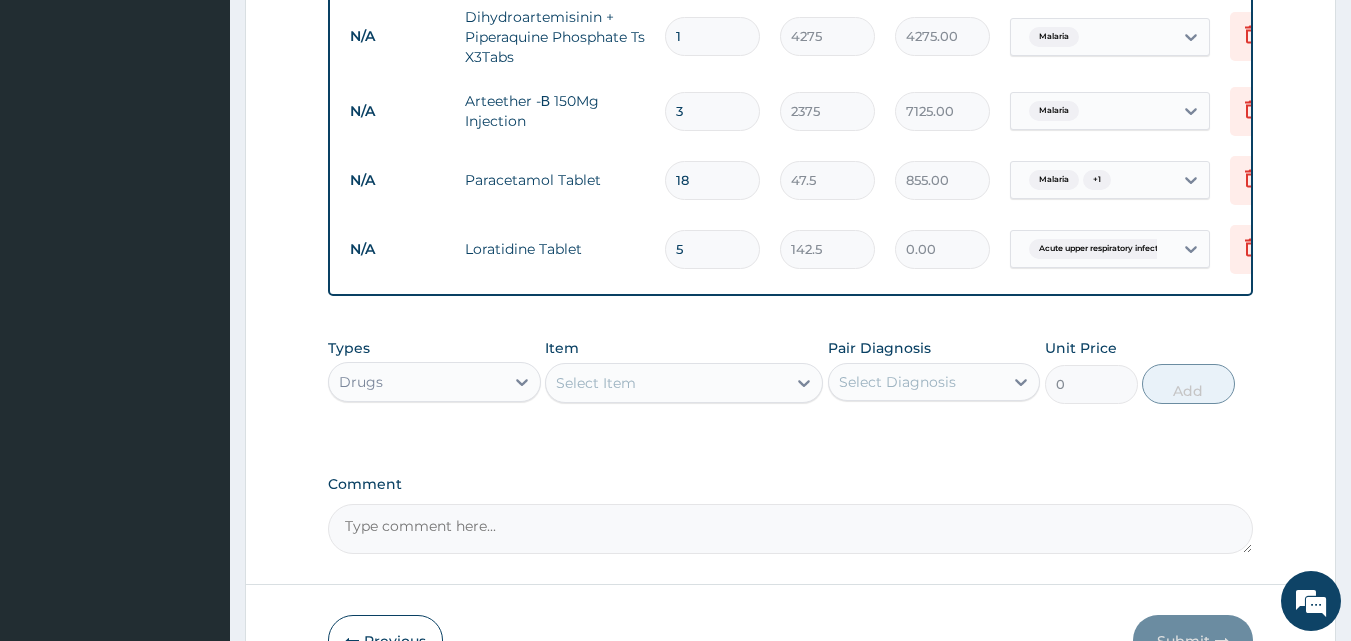 type on "712.50" 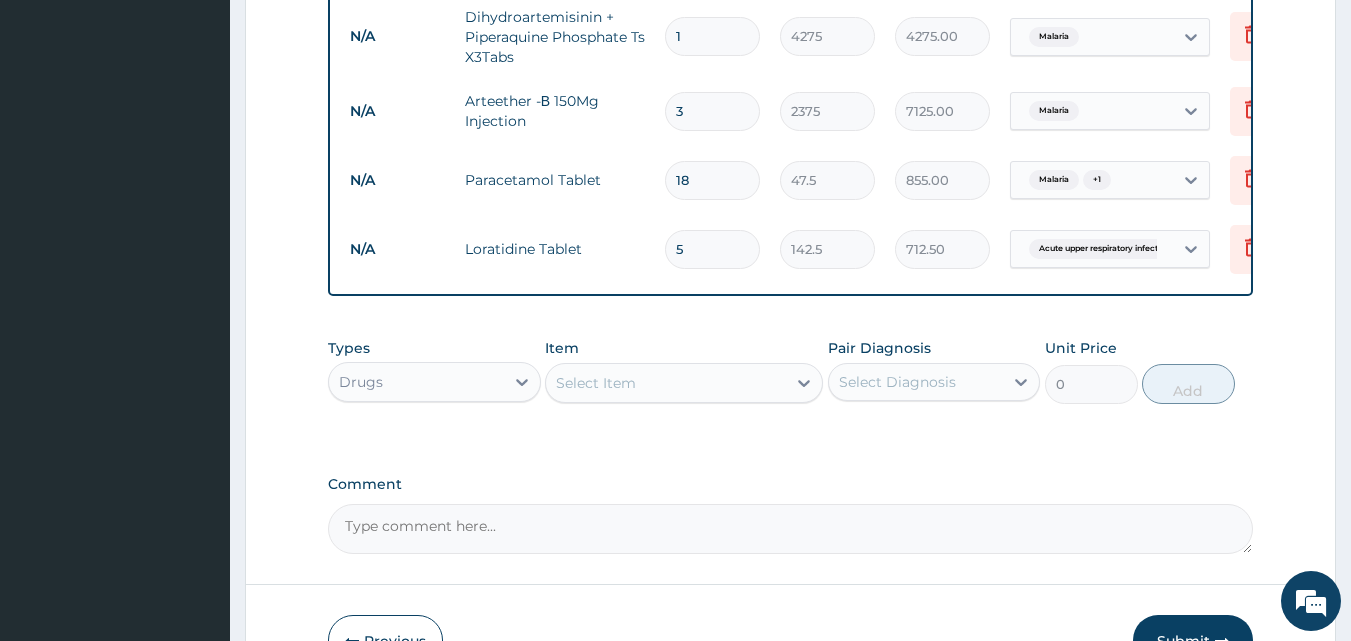 type on "5" 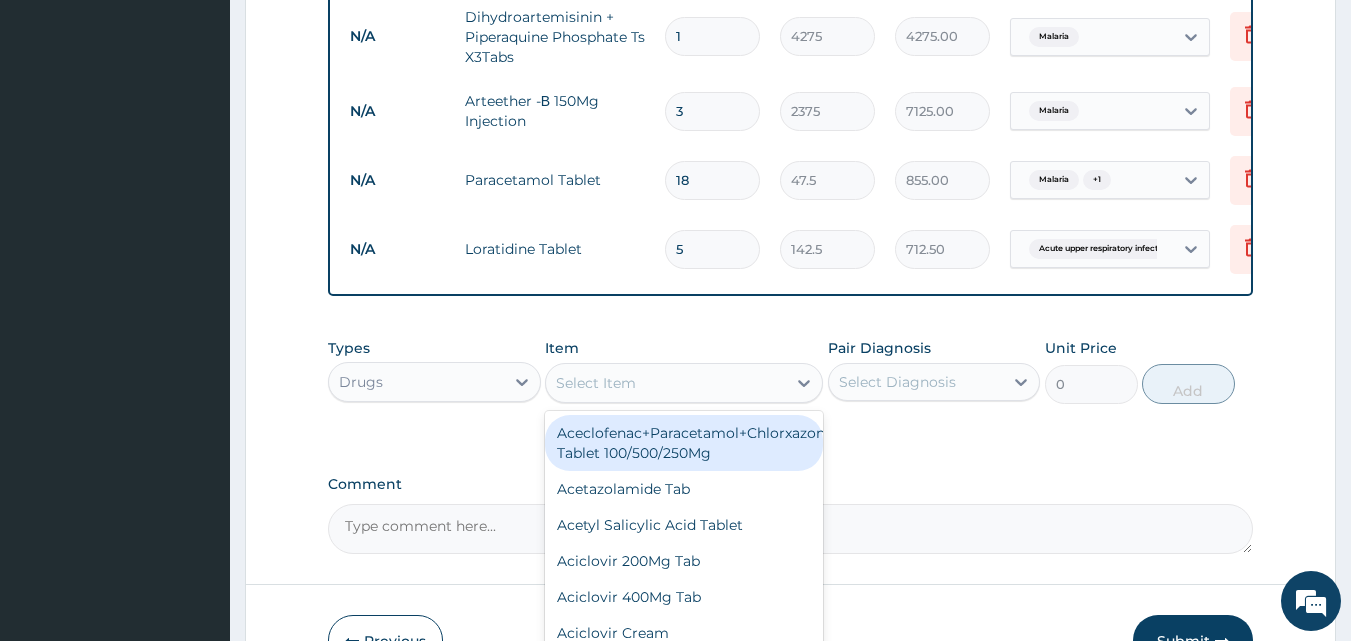 click on "Select Item" at bounding box center [666, 383] 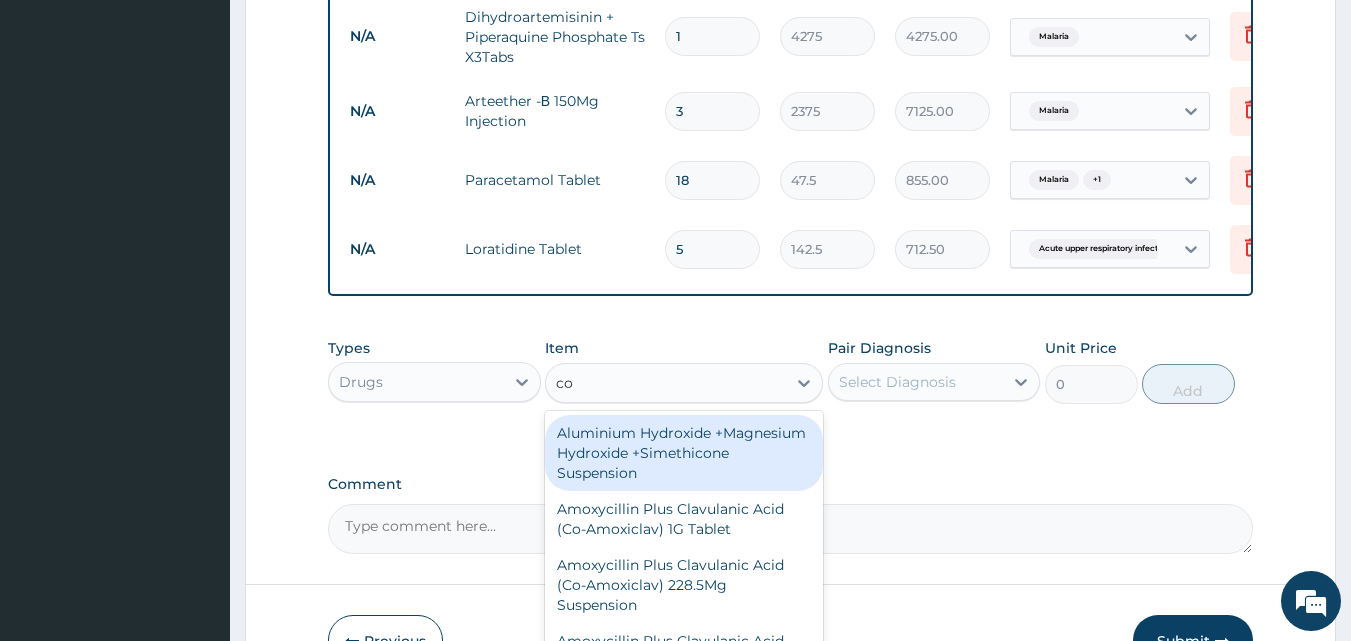 type on "cou" 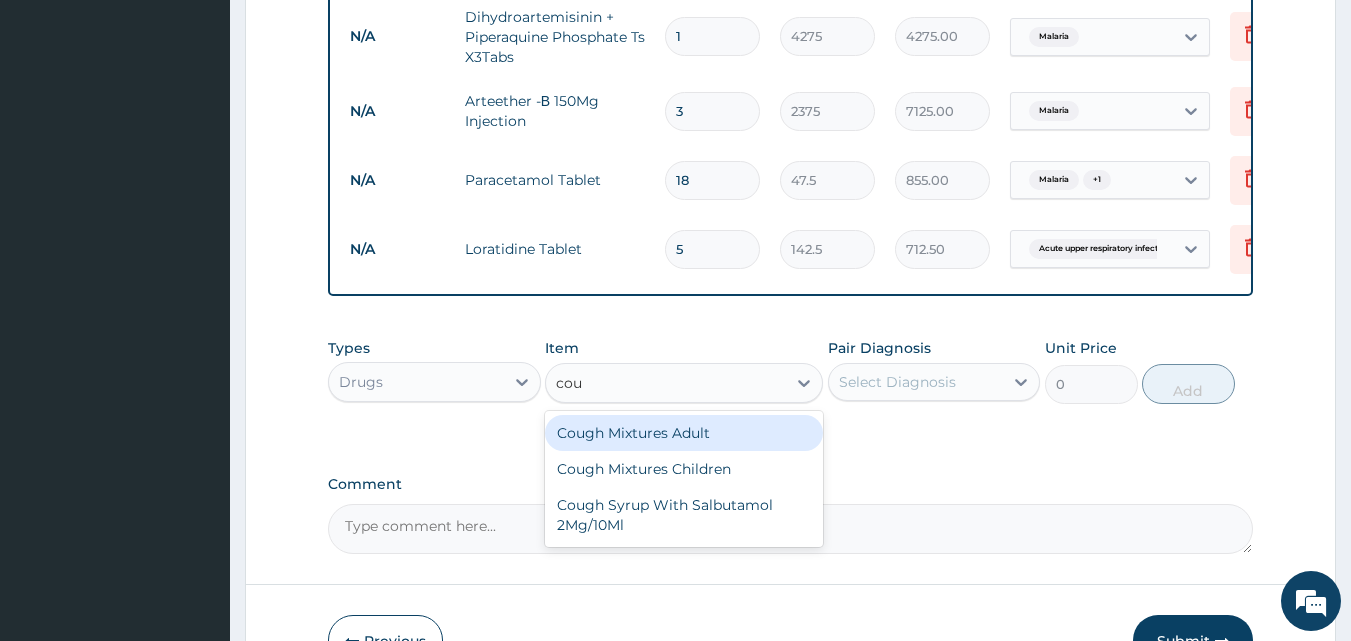 click on "Cough Mixtures Adult" at bounding box center (684, 433) 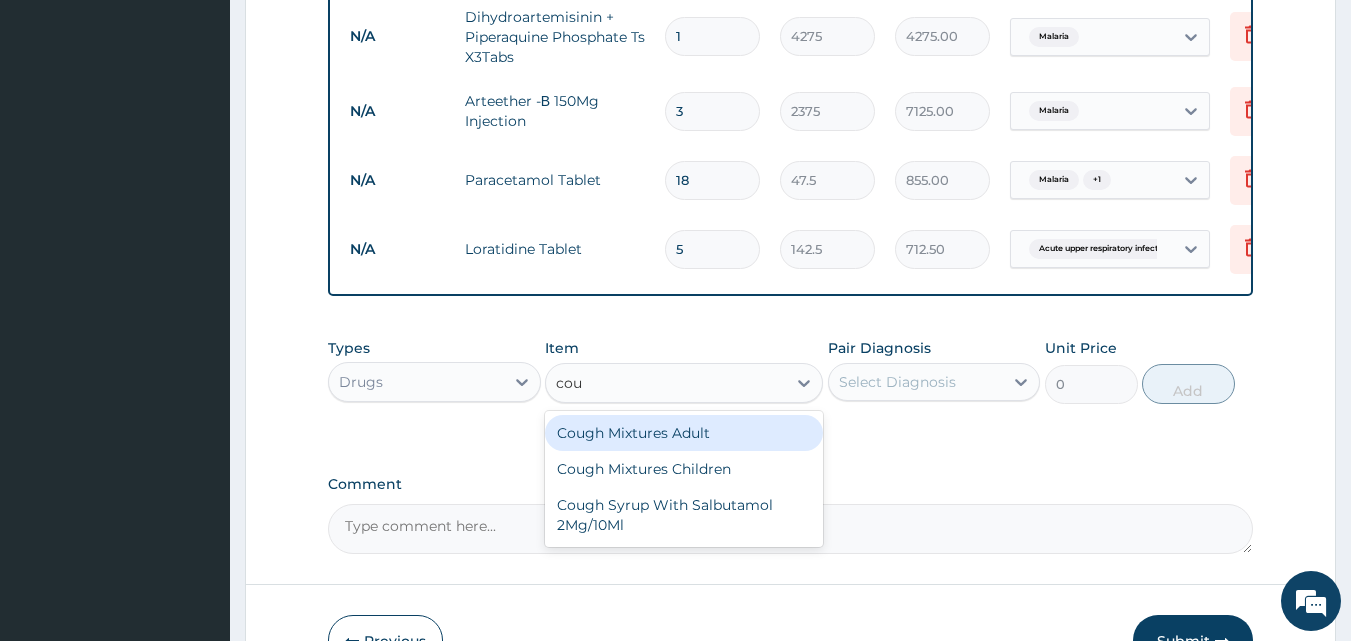 type 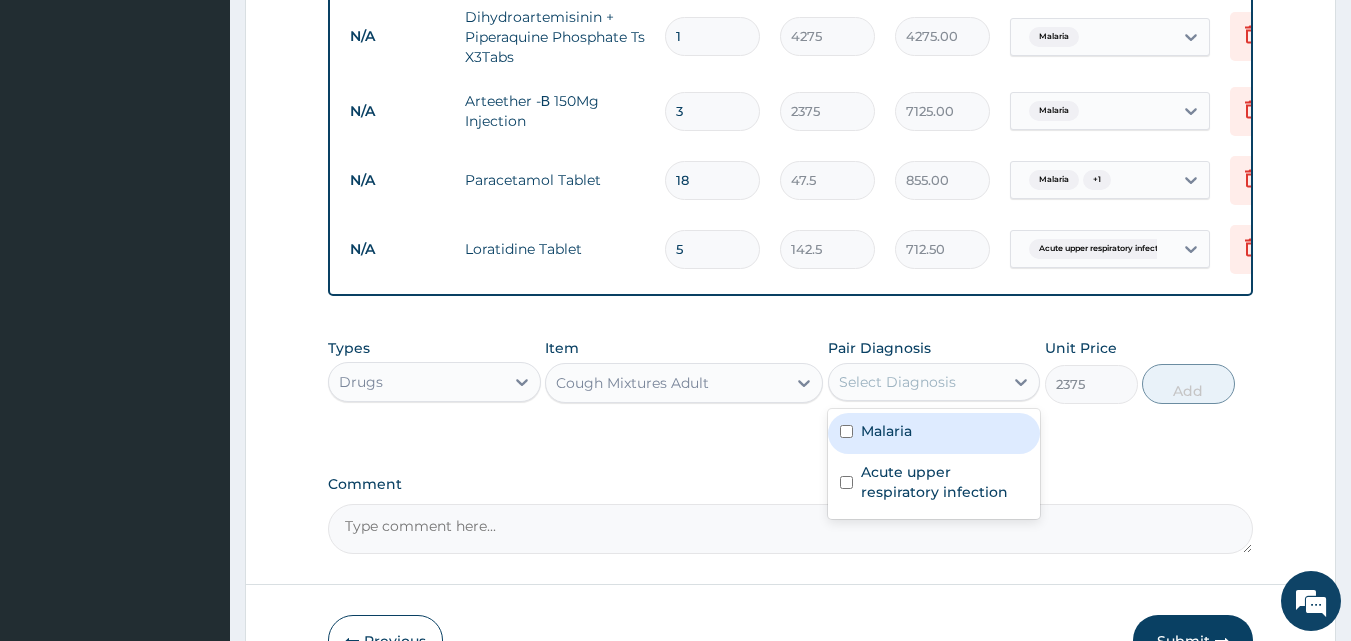 click on "Select Diagnosis" at bounding box center [897, 382] 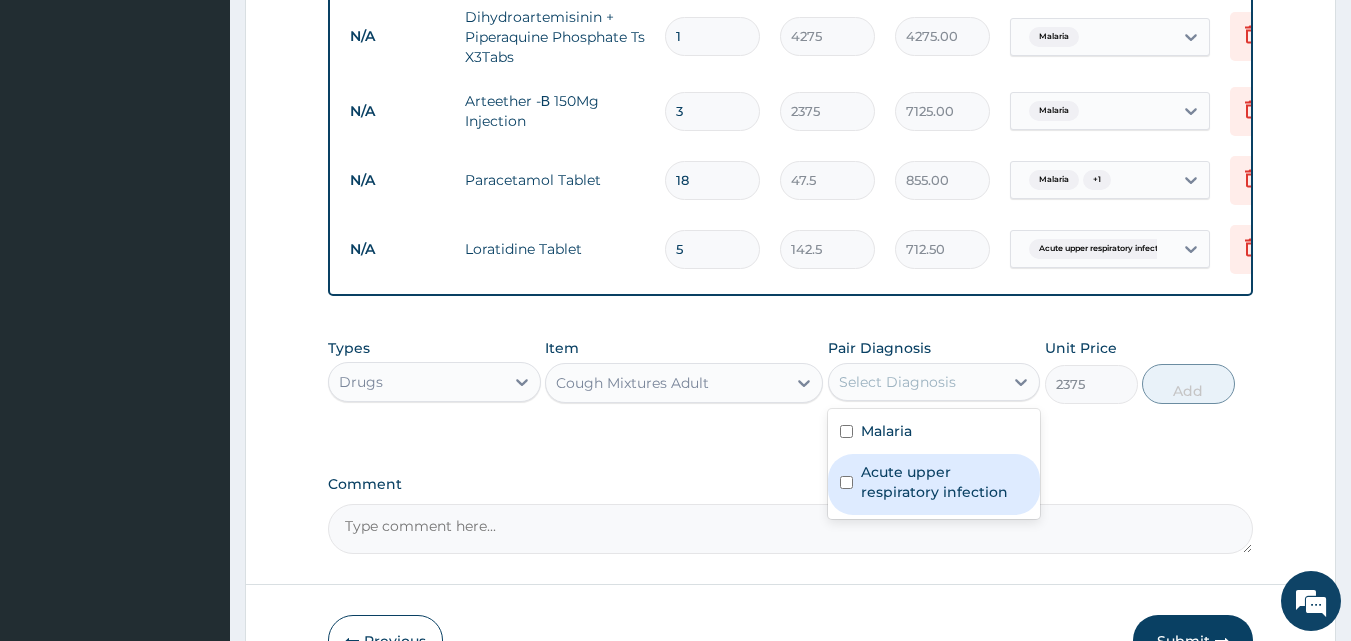 click on "Acute upper respiratory infection" at bounding box center [945, 482] 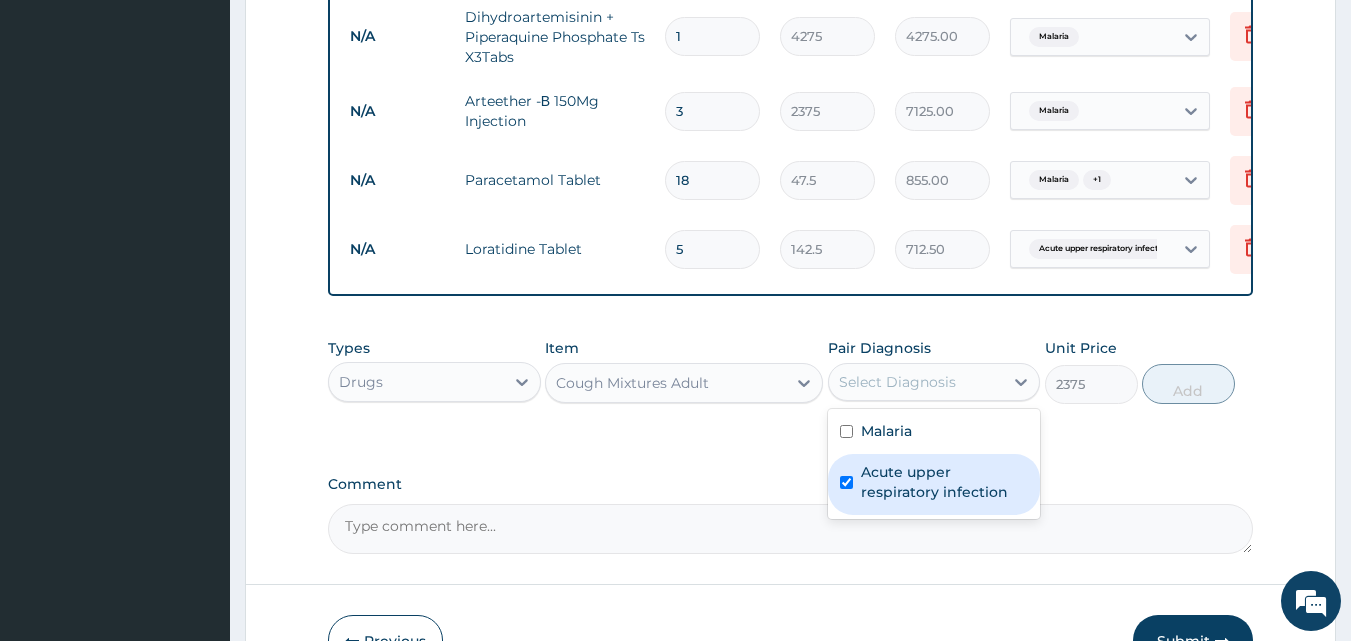 checkbox on "true" 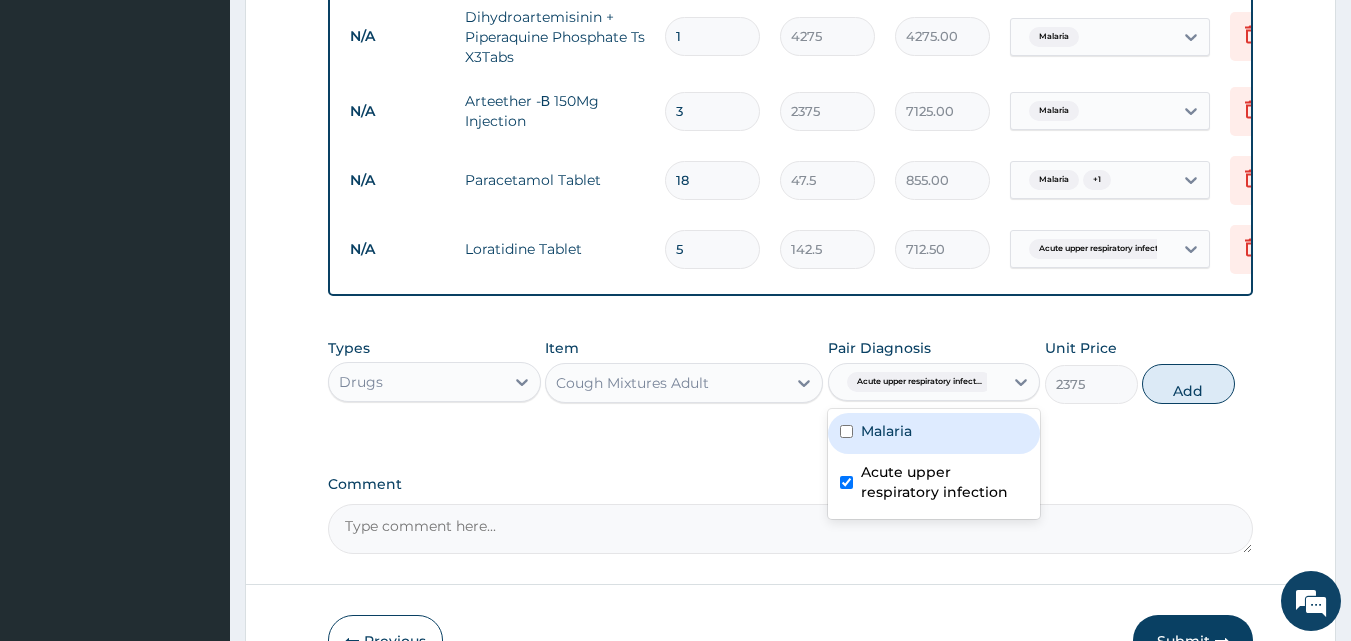 click on "Types Drugs Item Cough Mixtures Adult Pair Diagnosis option Acute upper respiratory infection, selected. option Malaria focused, 1 of 2. 2 results available. Use Up and Down to choose options, press Enter to select the currently focused option, press Escape to exit the menu, press Tab to select the option and exit the menu. Acute upper respiratory infect... Malaria Acute upper respiratory infection Unit Price 2375 Add" at bounding box center [791, 371] 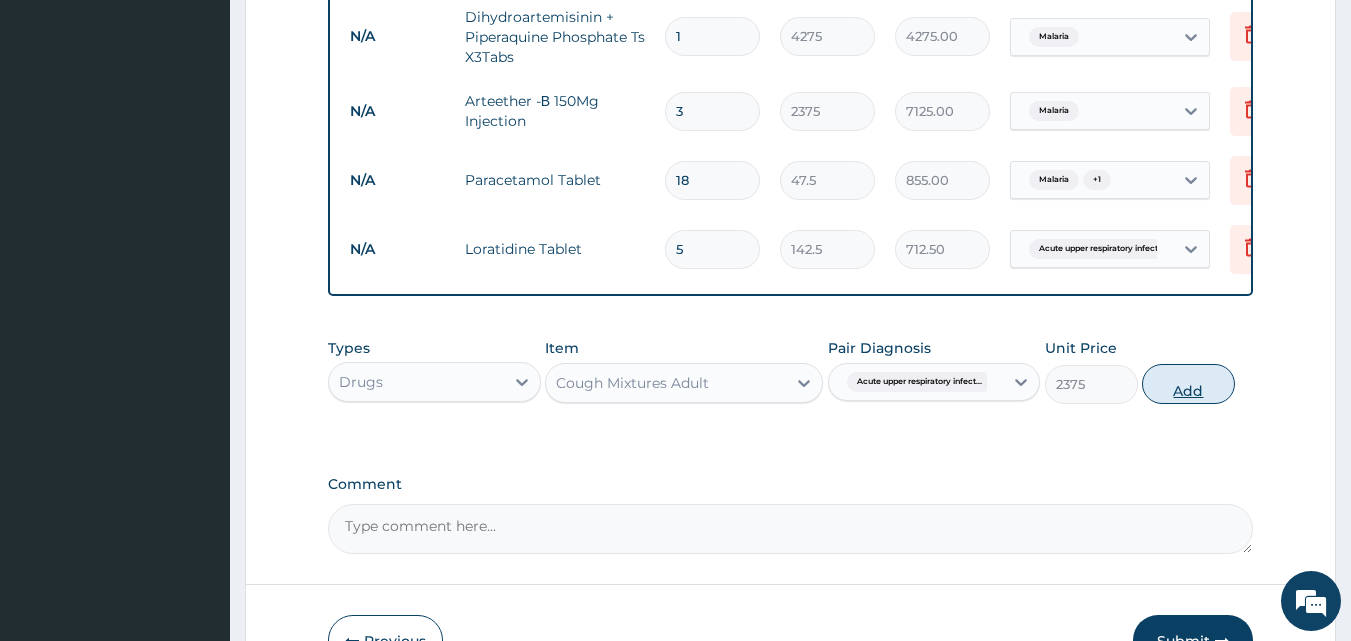 click on "Add" at bounding box center [1188, 384] 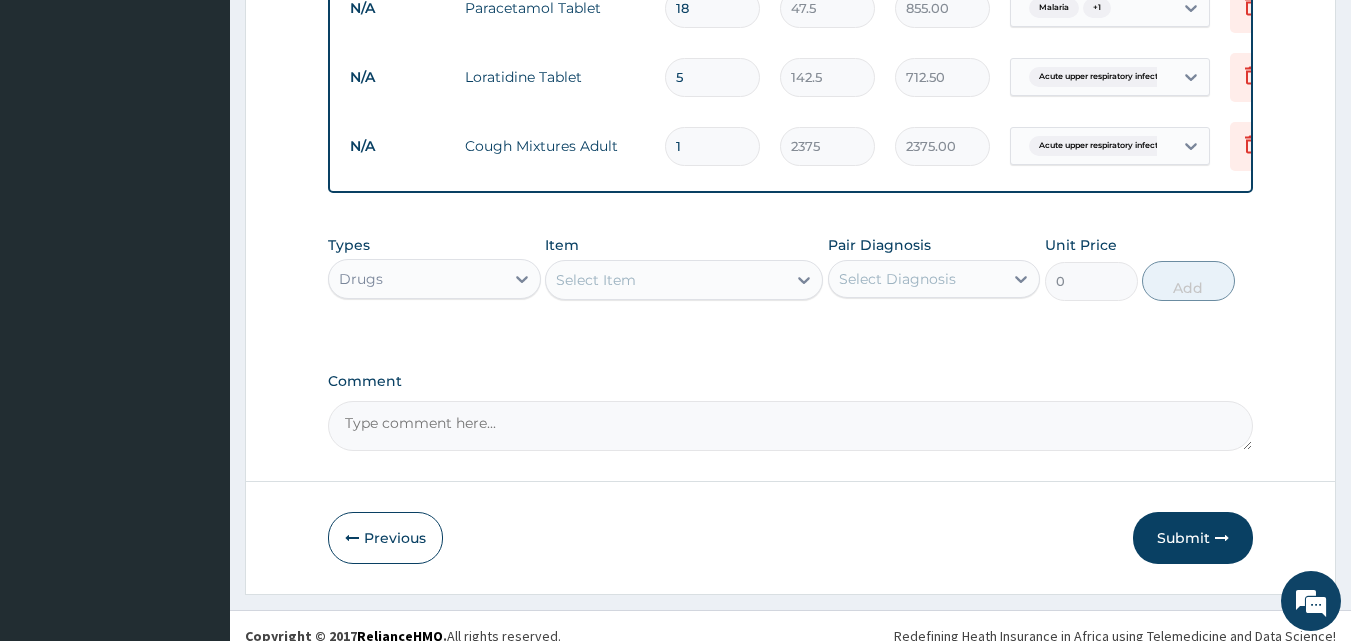 scroll, scrollTop: 1070, scrollLeft: 0, axis: vertical 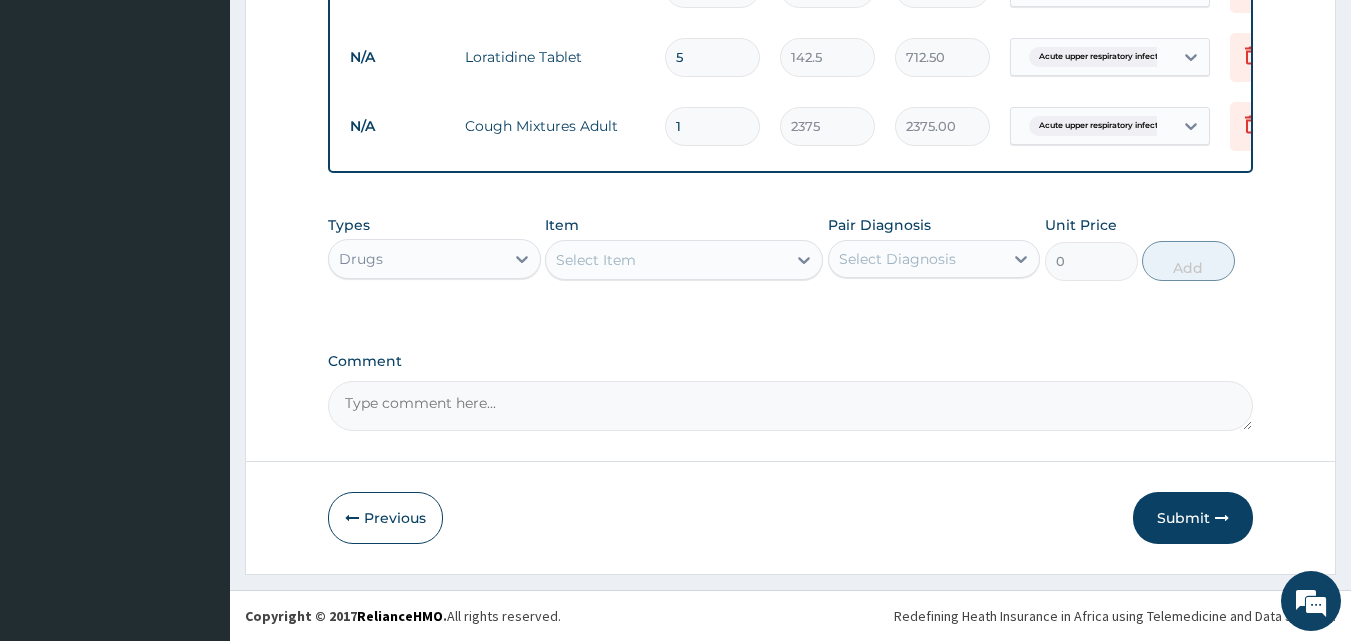 click on "Select Item" at bounding box center [684, 260] 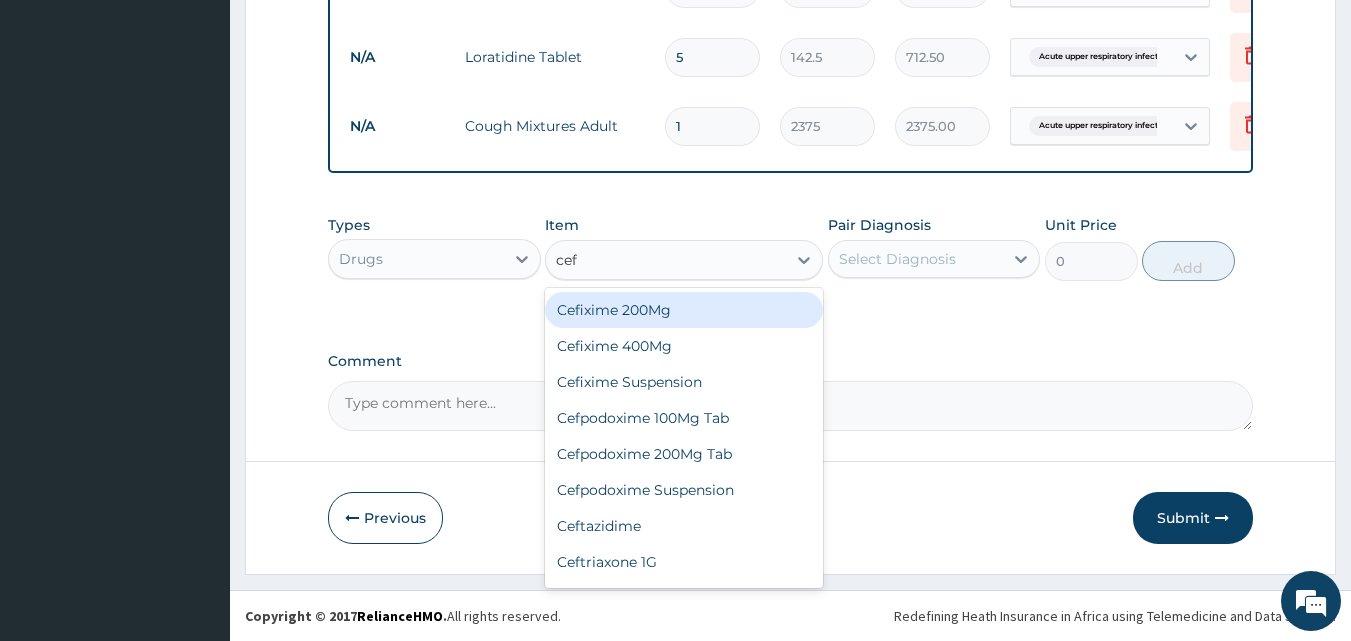 type on "cefu" 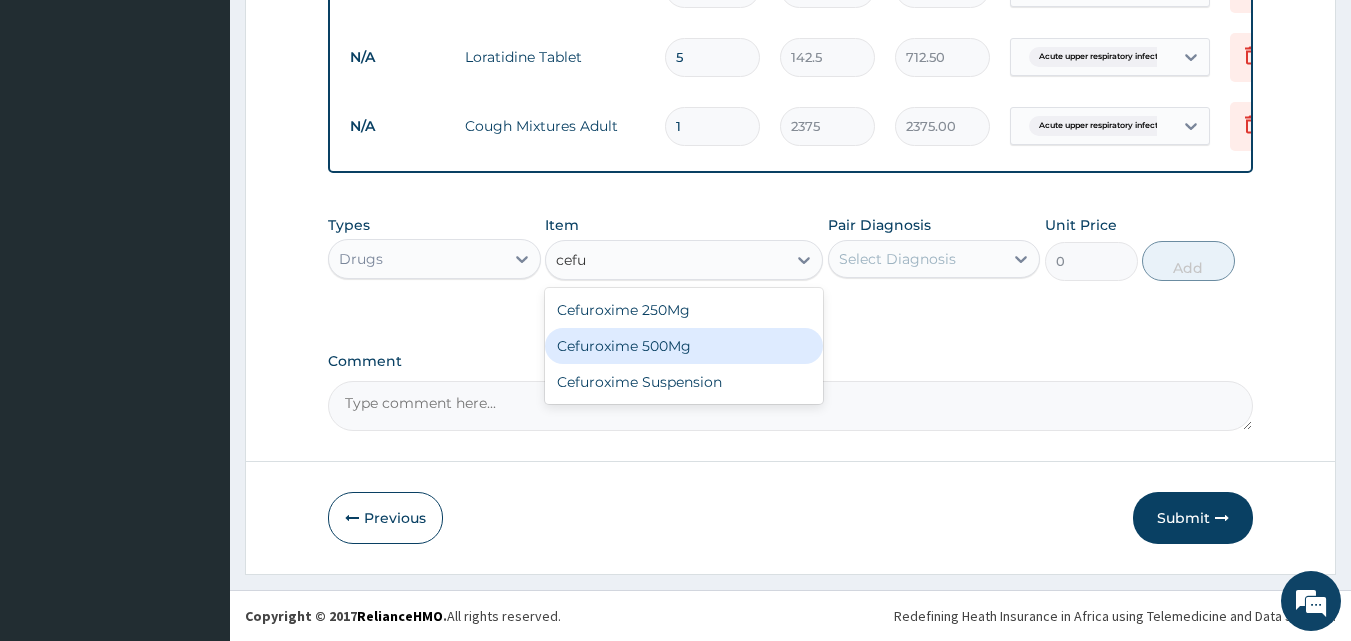 click on "Cefuroxime 500Mg" at bounding box center [684, 346] 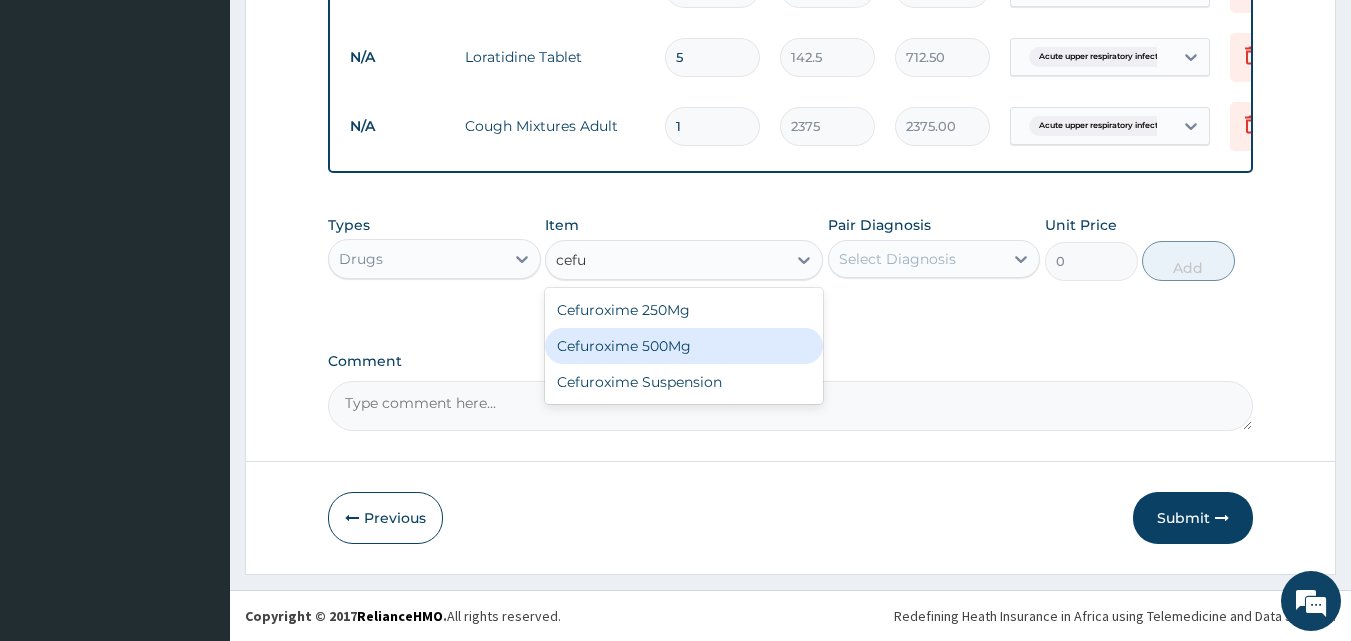 type 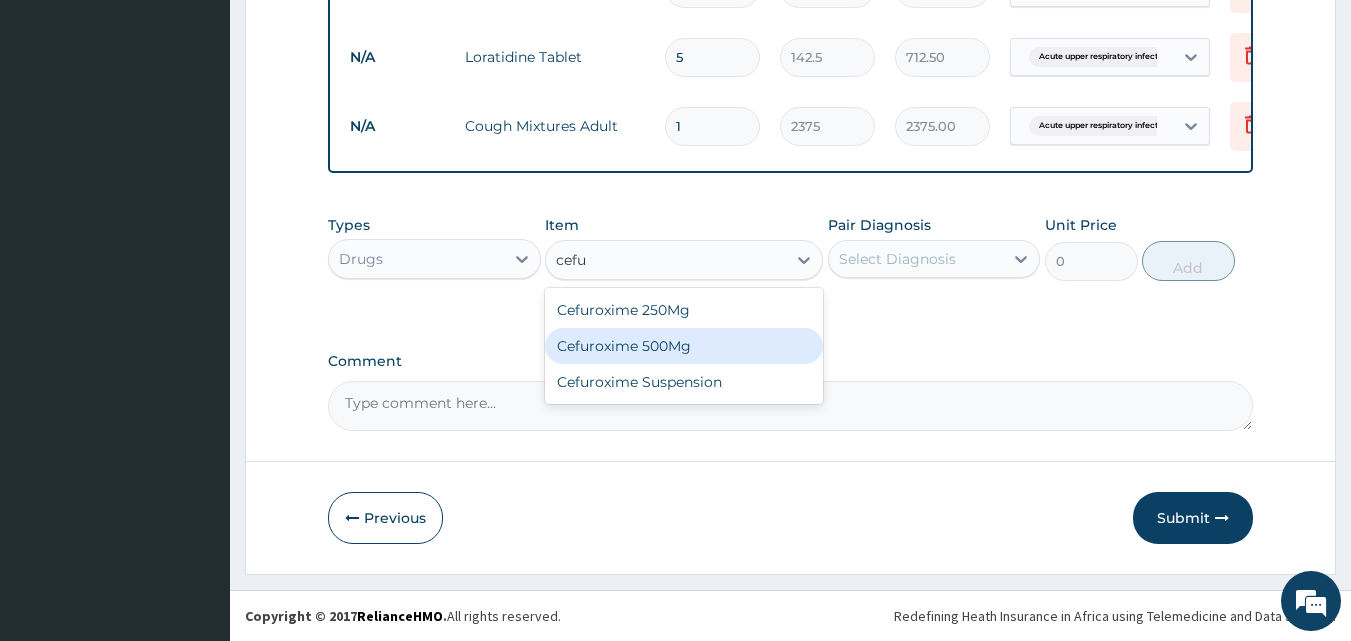 type on "807.5" 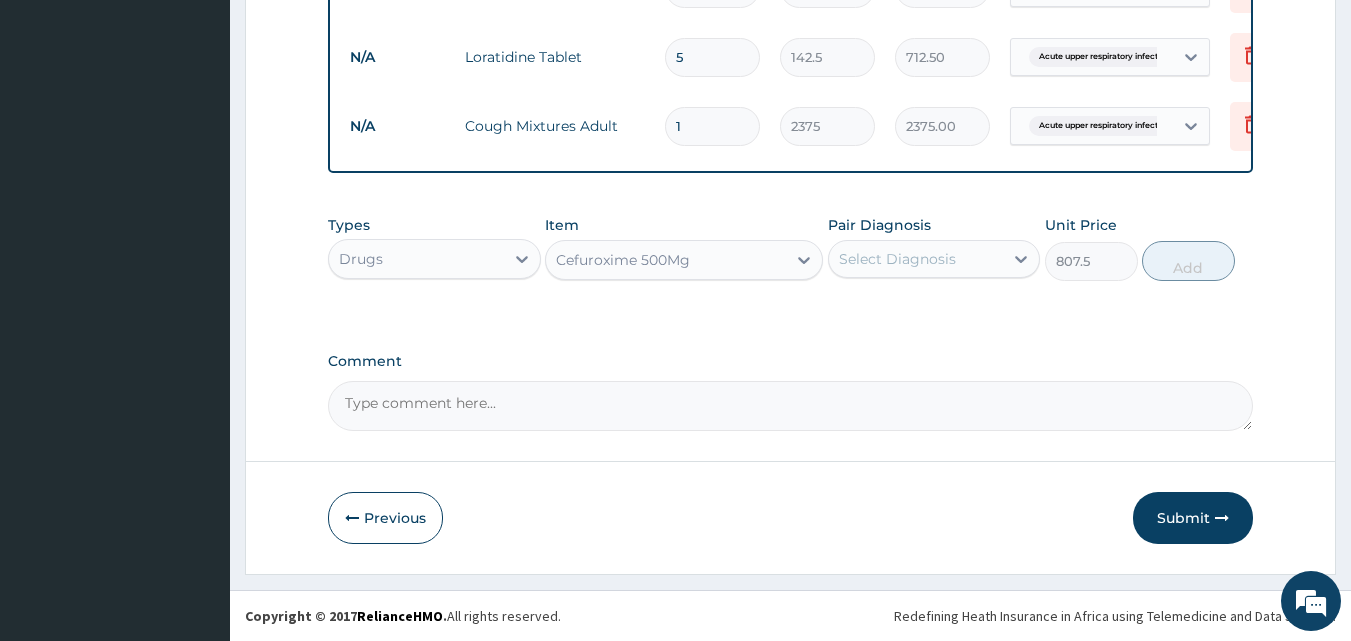 click on "Select Diagnosis" at bounding box center (897, 259) 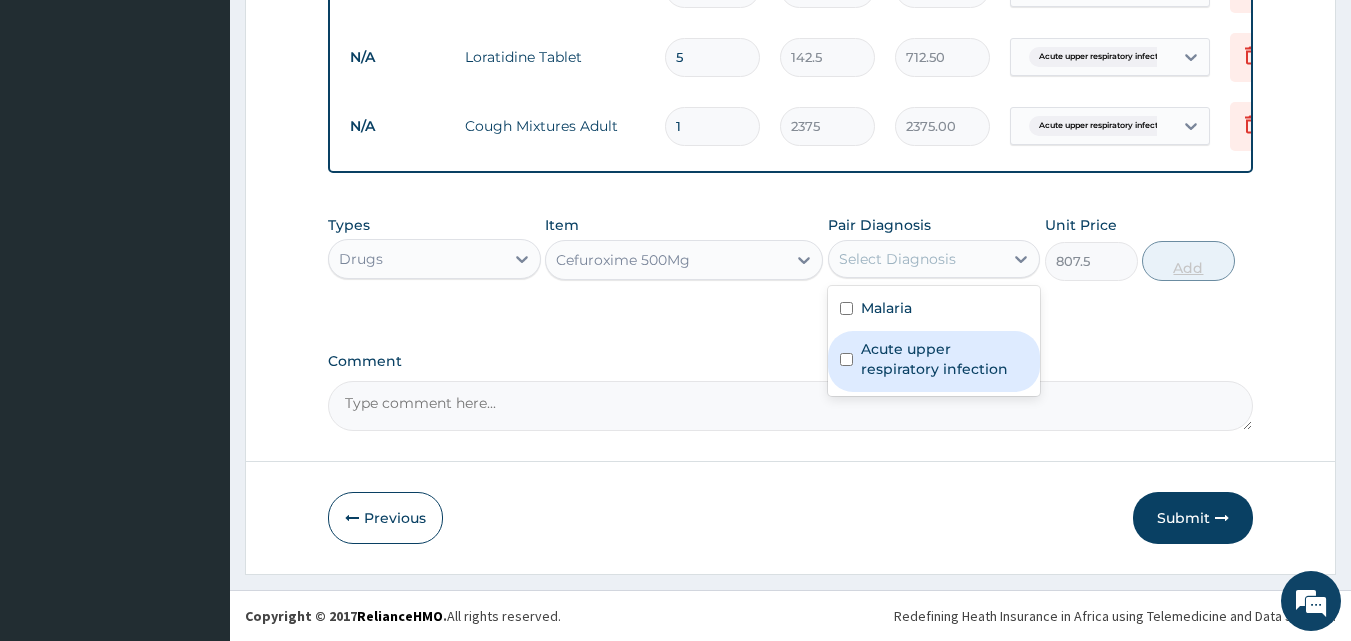 drag, startPoint x: 890, startPoint y: 372, endPoint x: 1148, endPoint y: 255, distance: 283.2896 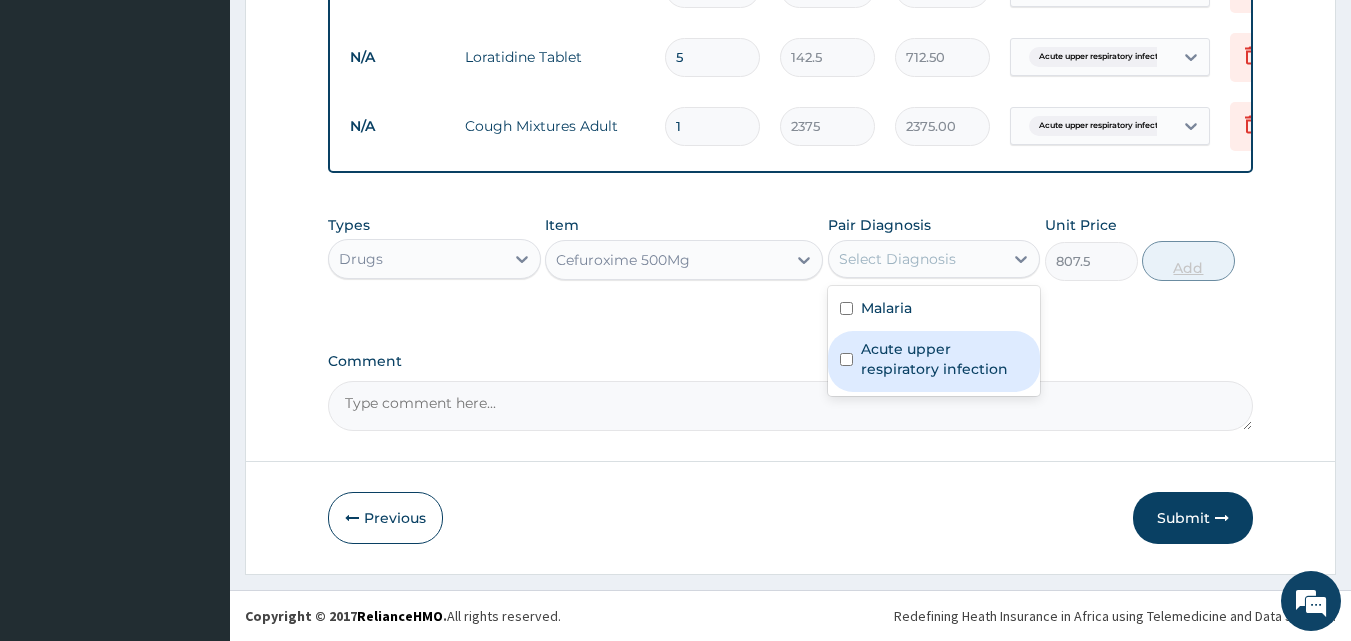 click on "Acute upper respiratory infection" at bounding box center [945, 359] 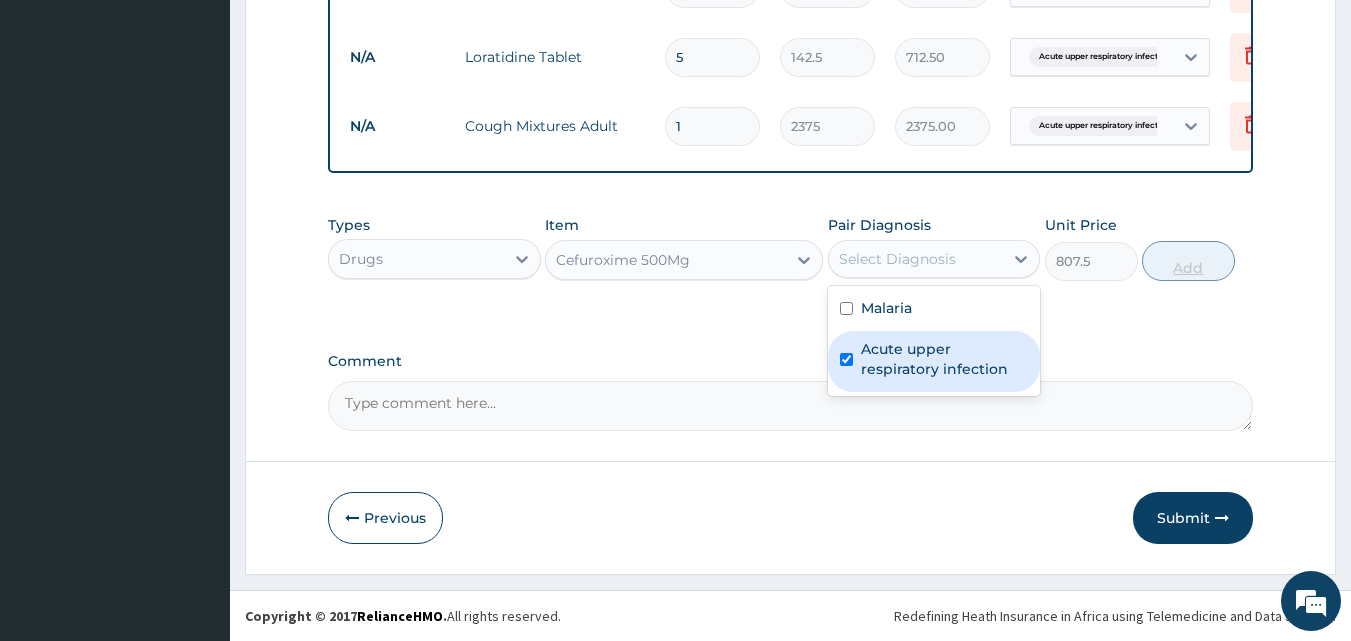 checkbox on "true" 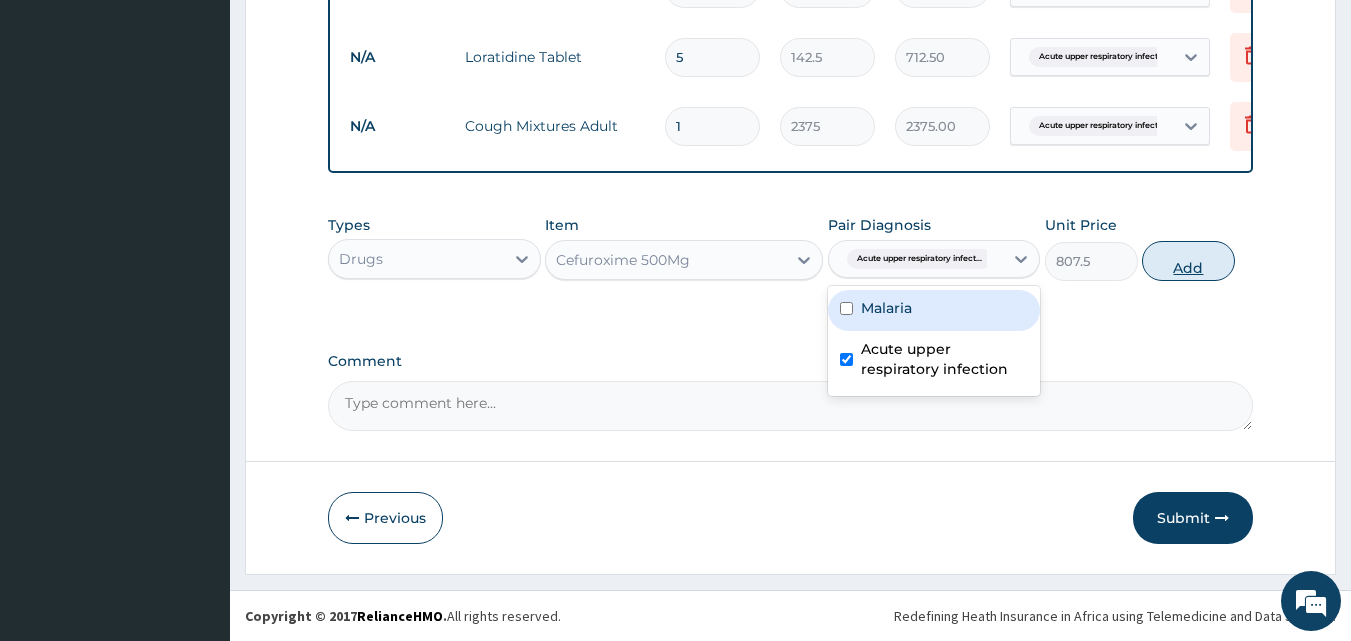 click on "Add" at bounding box center [1188, 261] 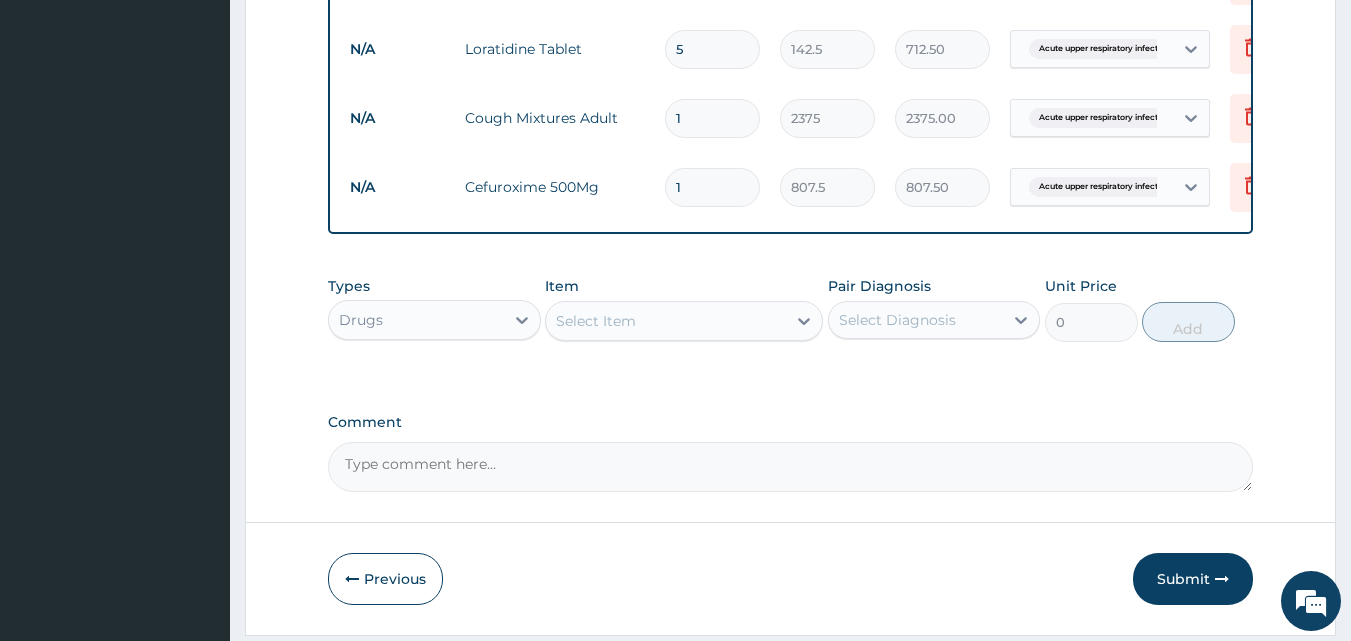 type on "14" 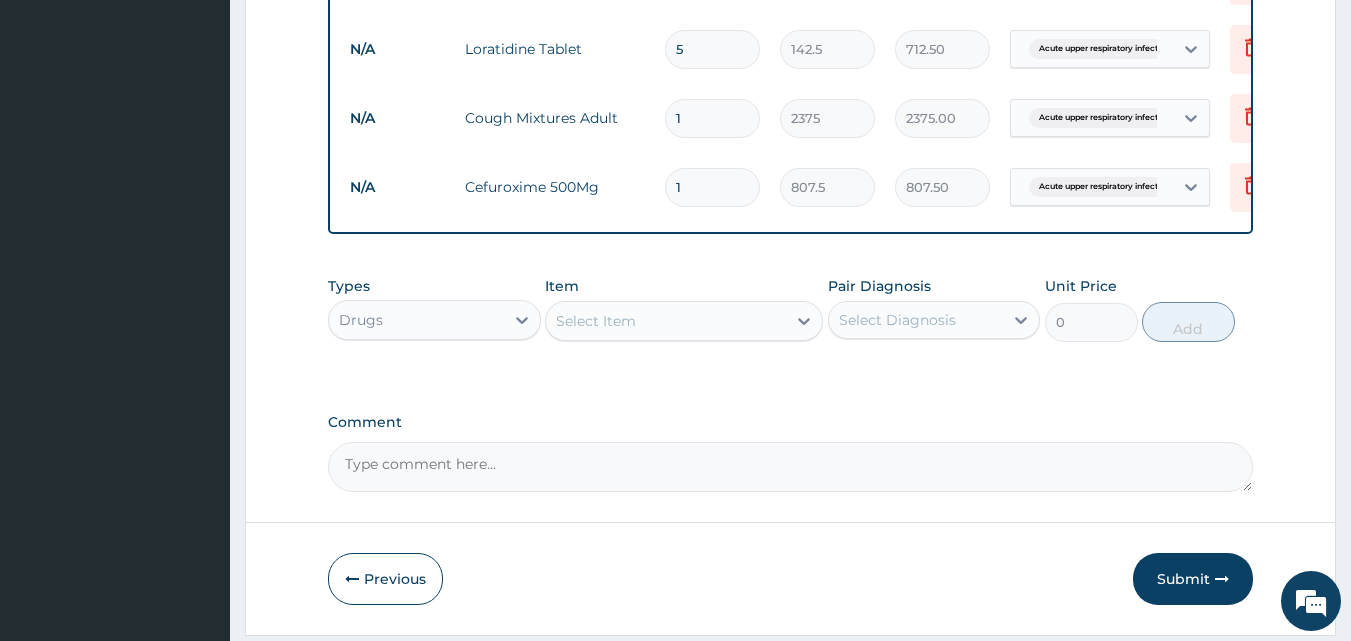 type on "11305.00" 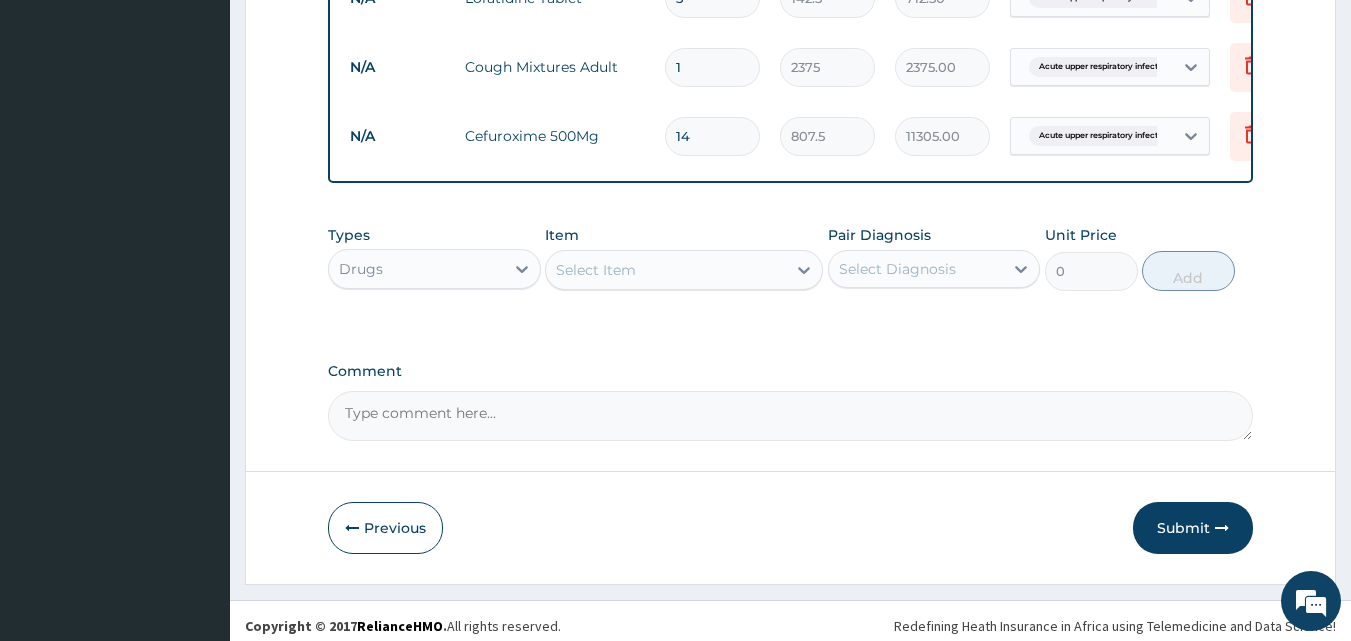 scroll, scrollTop: 1146, scrollLeft: 0, axis: vertical 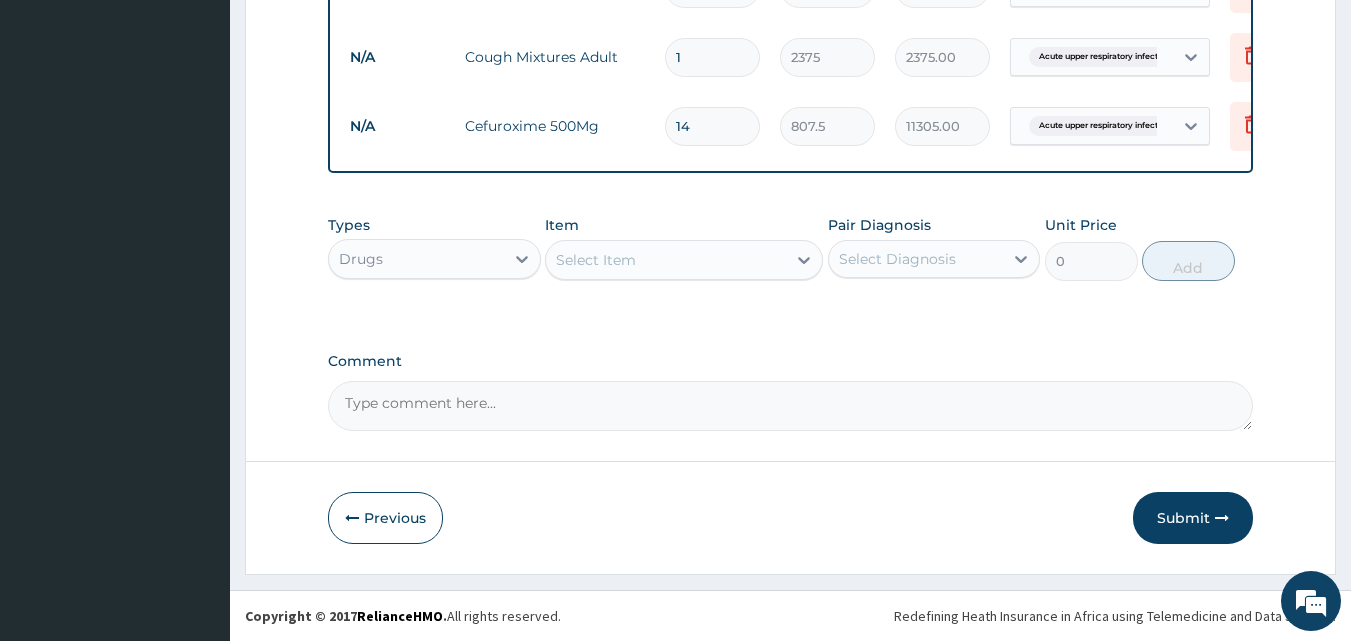 type on "14" 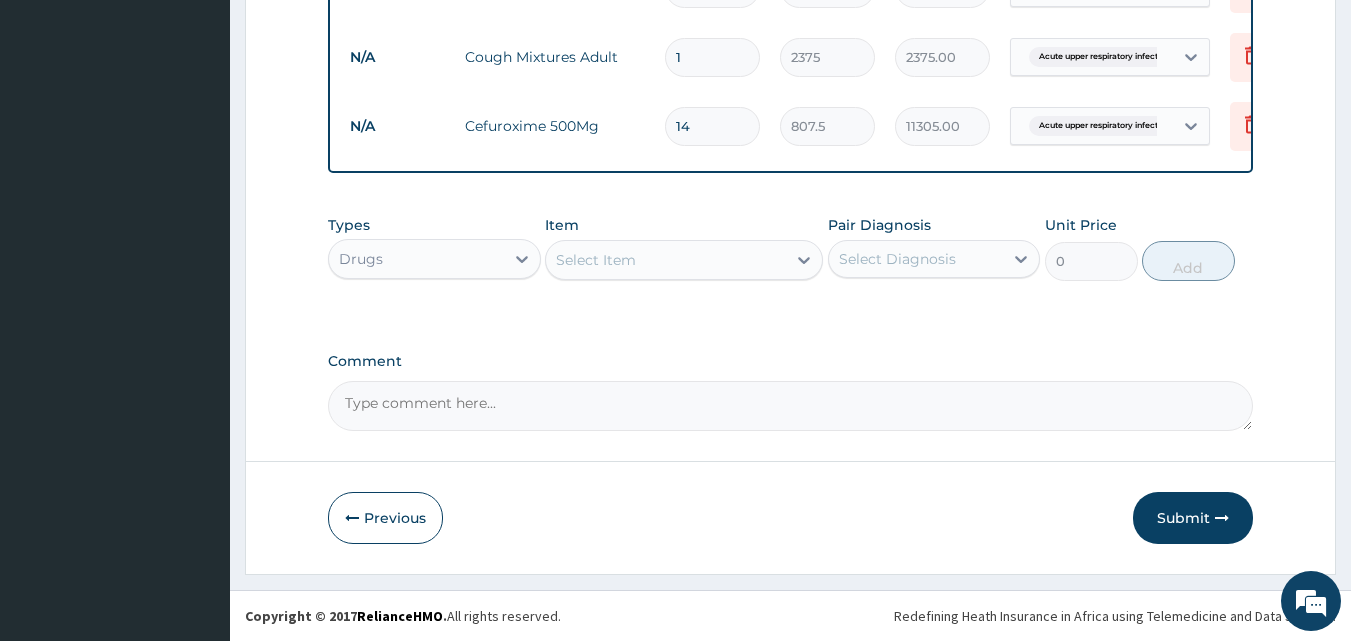 click on "Select Item" at bounding box center [666, 260] 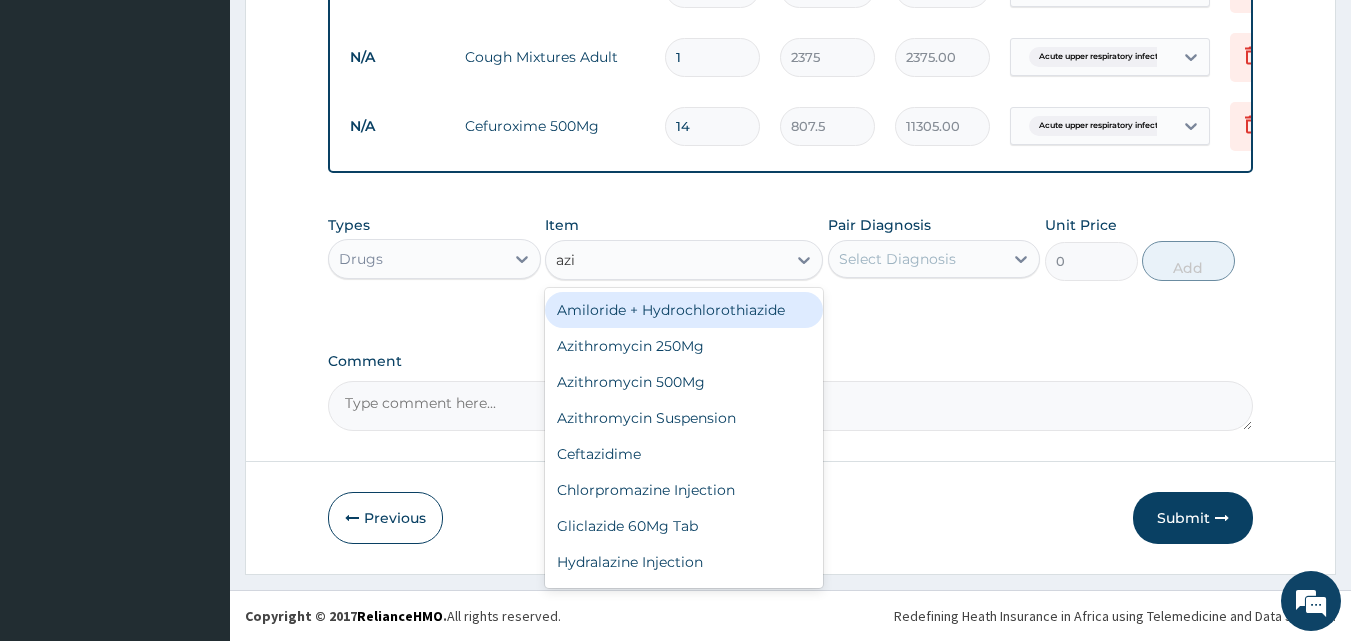type on "azit" 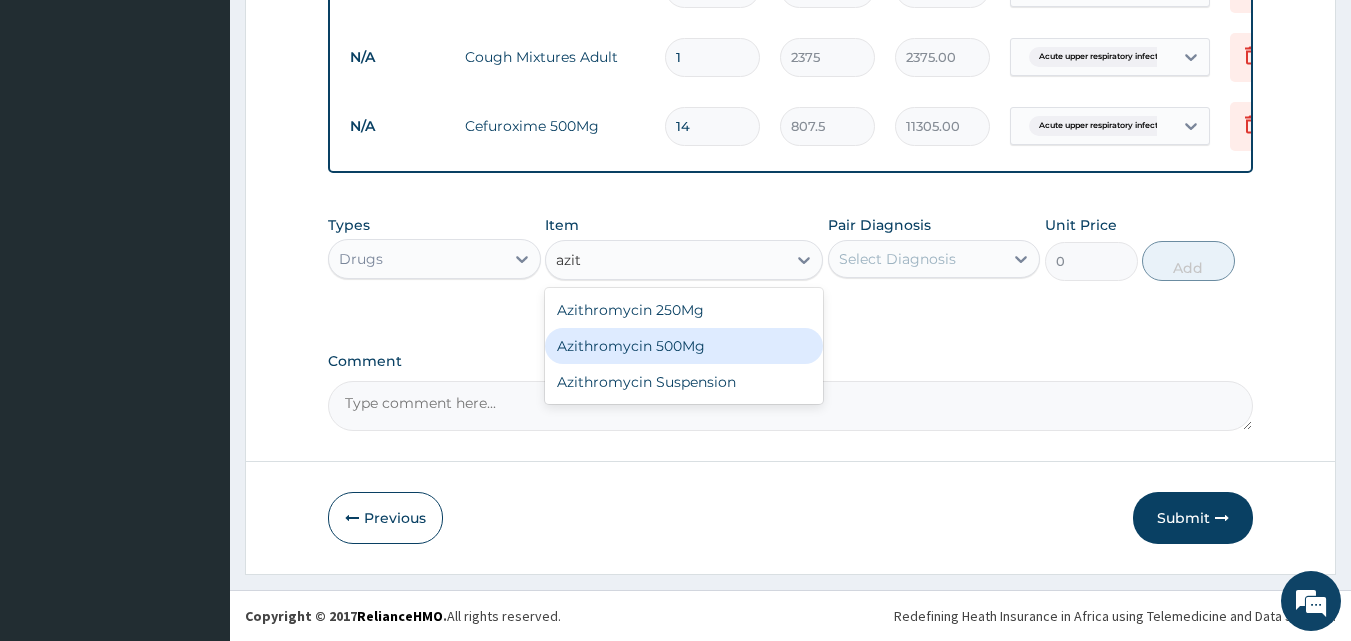 click on "Azithromycin 500Mg" at bounding box center (684, 346) 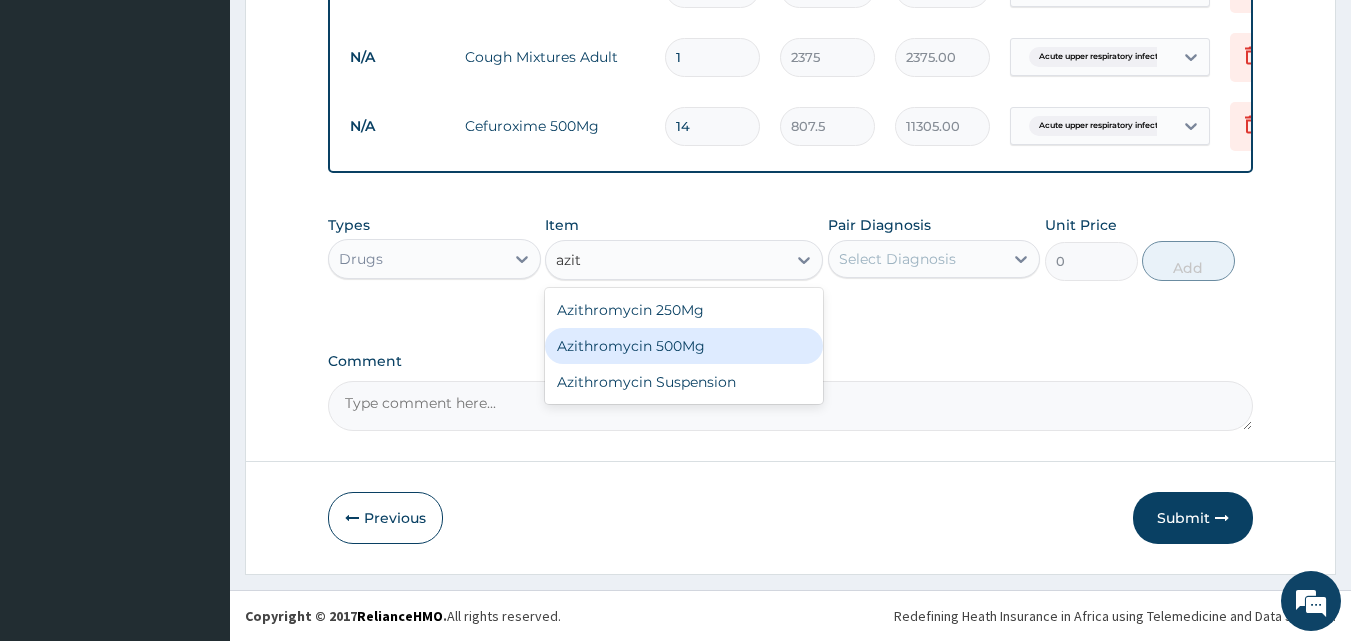 type on "807.5" 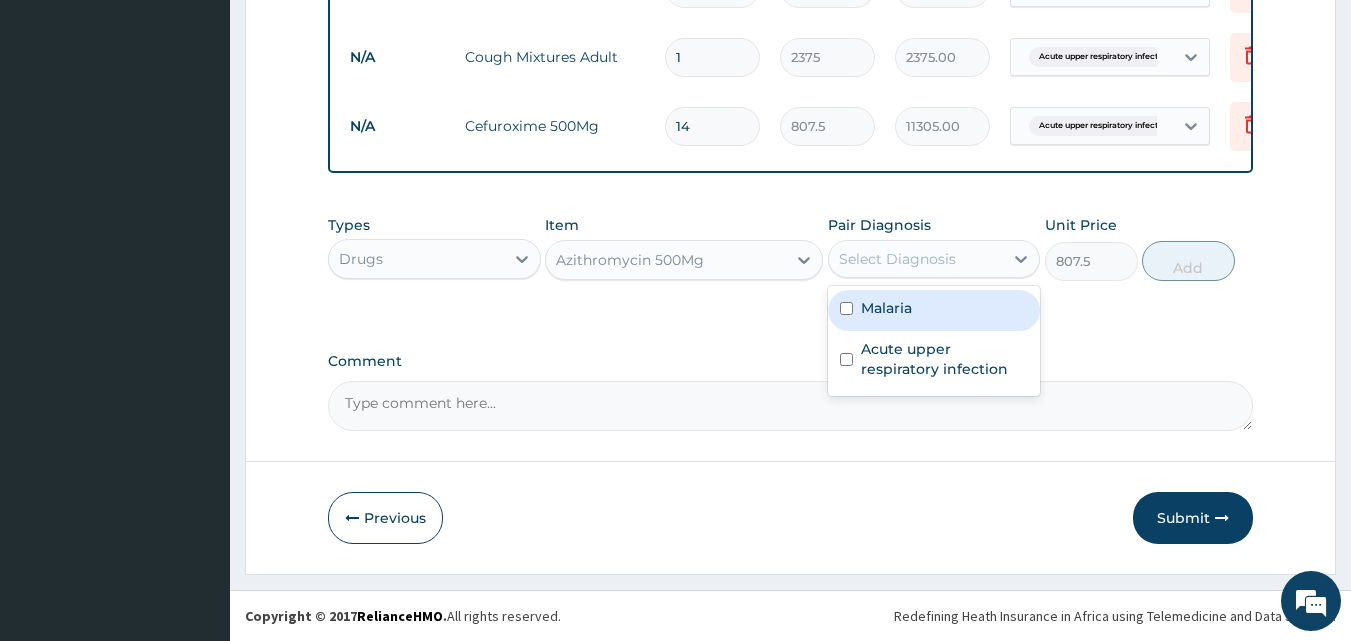 click on "Select Diagnosis" at bounding box center (897, 259) 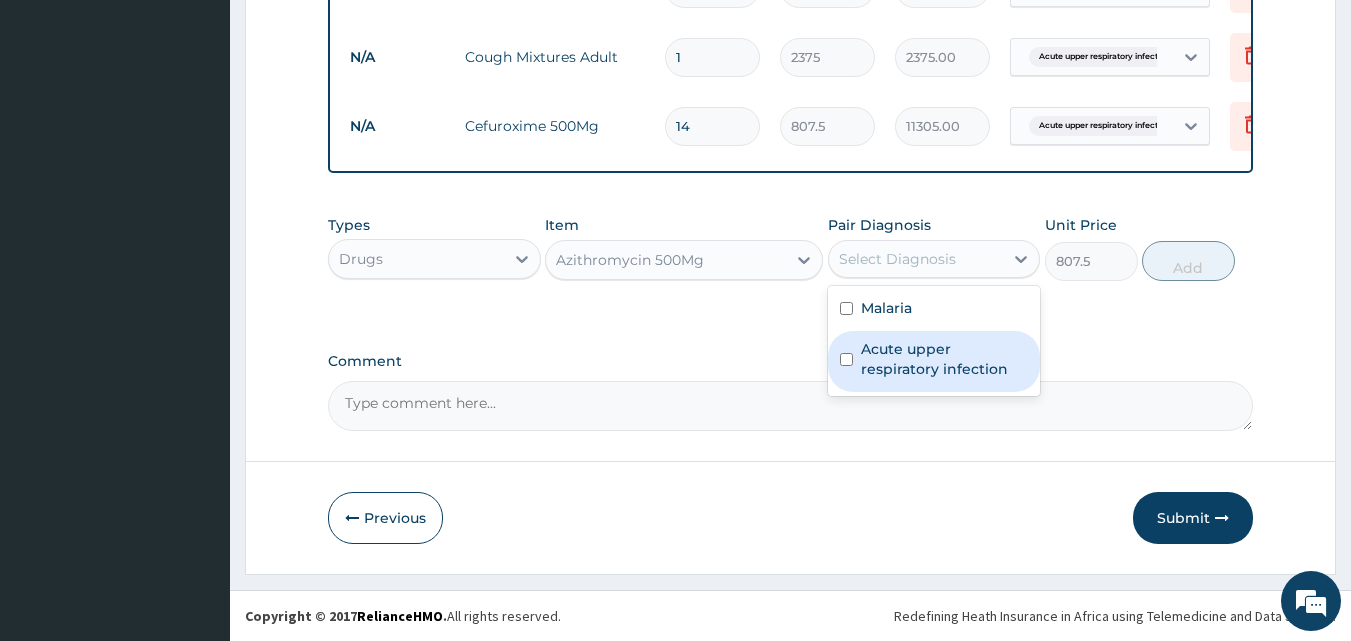 click on "Acute upper respiratory infection" at bounding box center [945, 359] 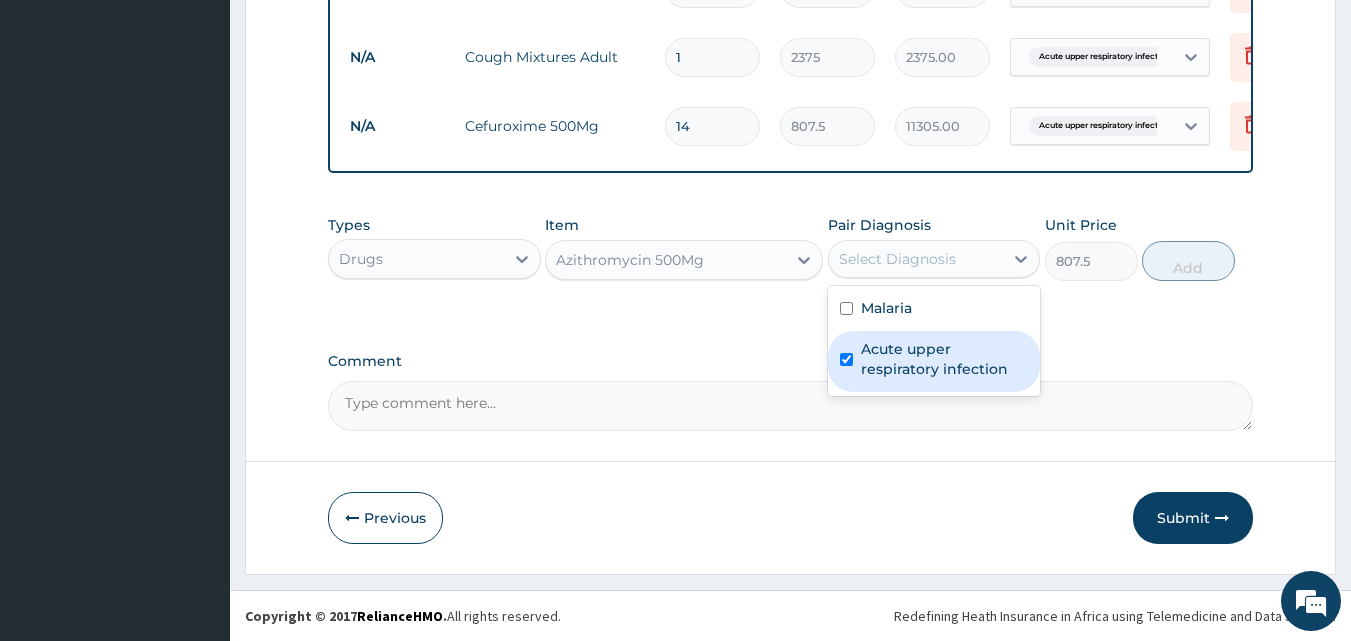 checkbox on "true" 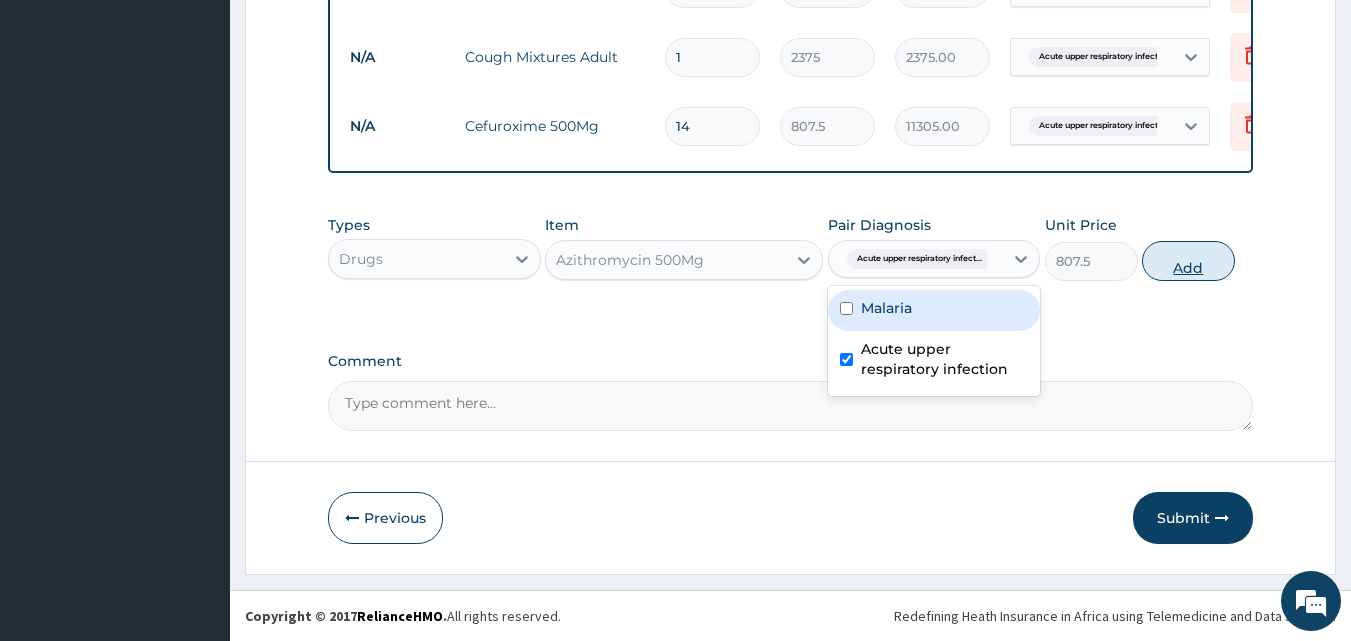 click on "Add" at bounding box center (1188, 261) 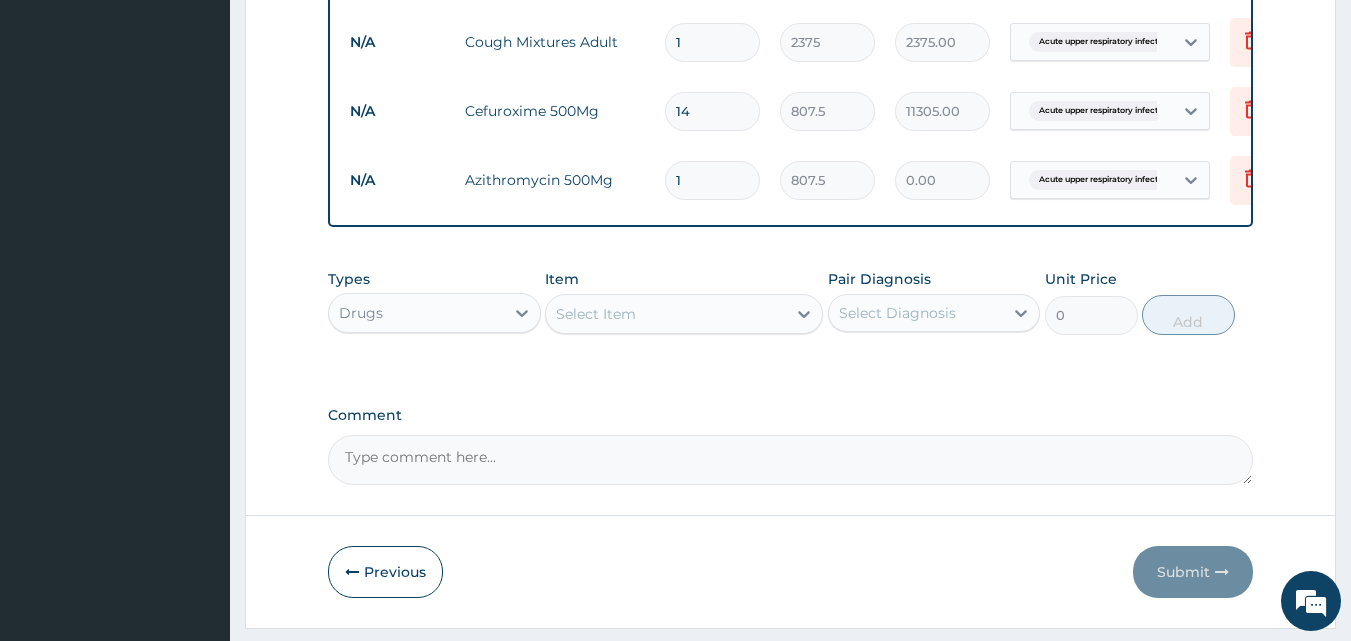 type 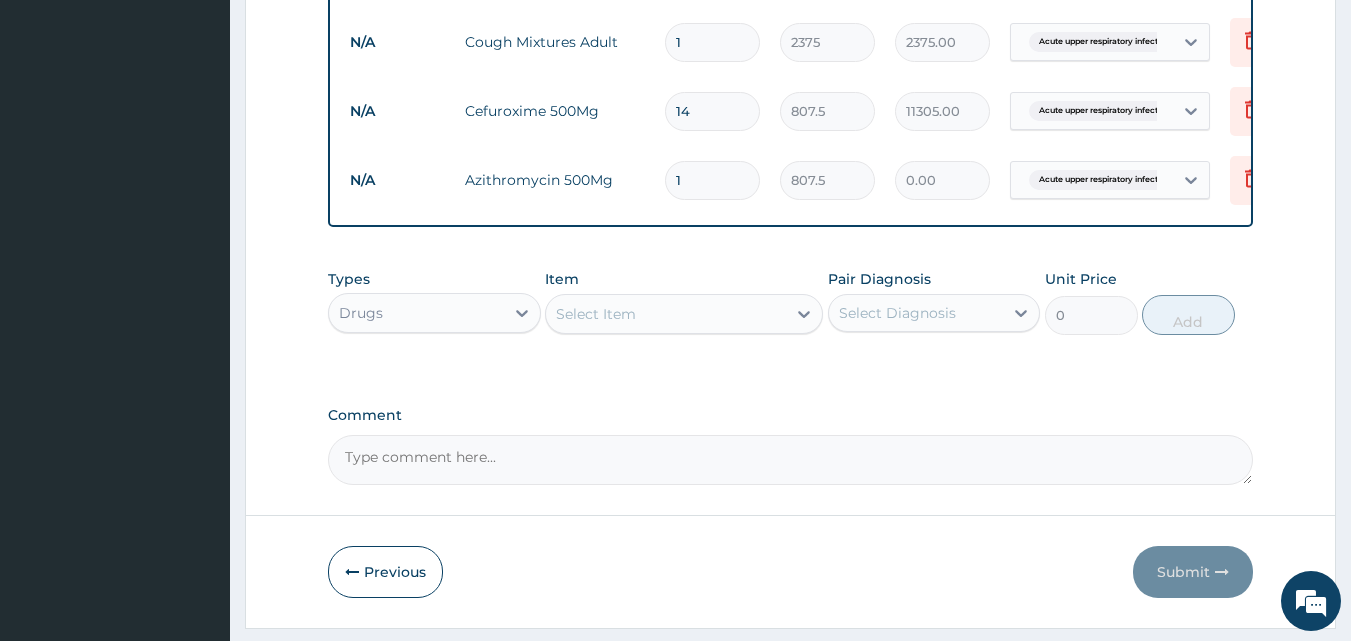 type on "0.00" 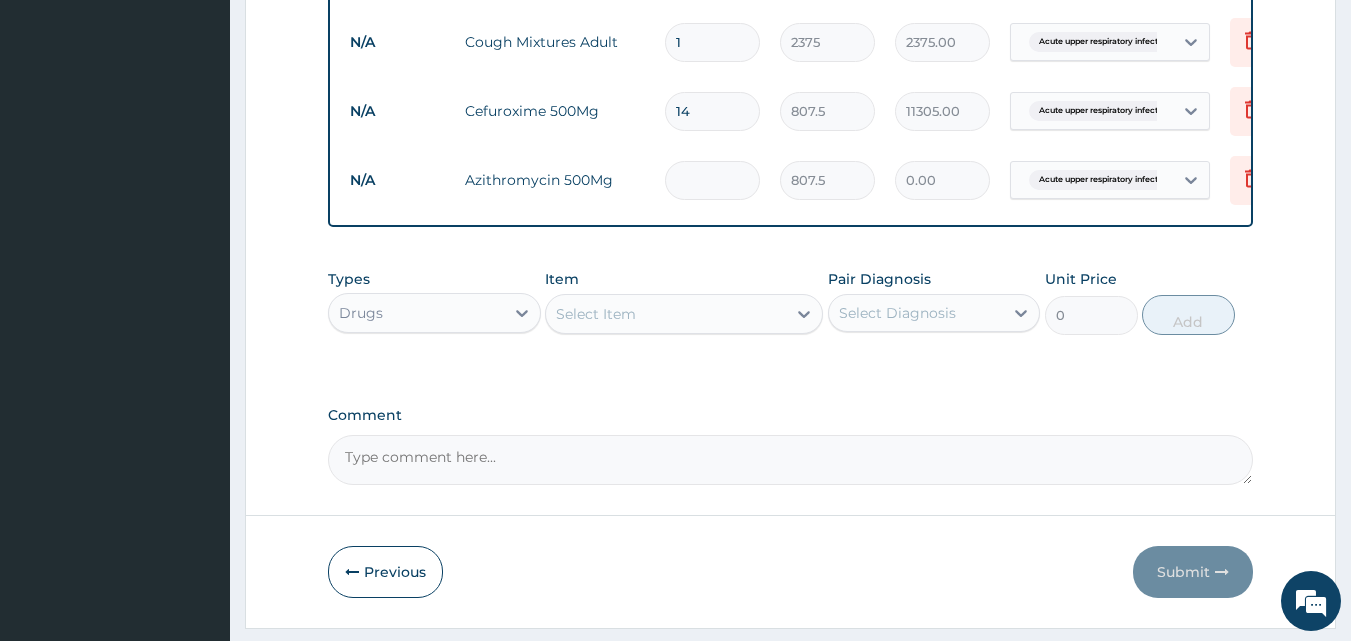 type on "5" 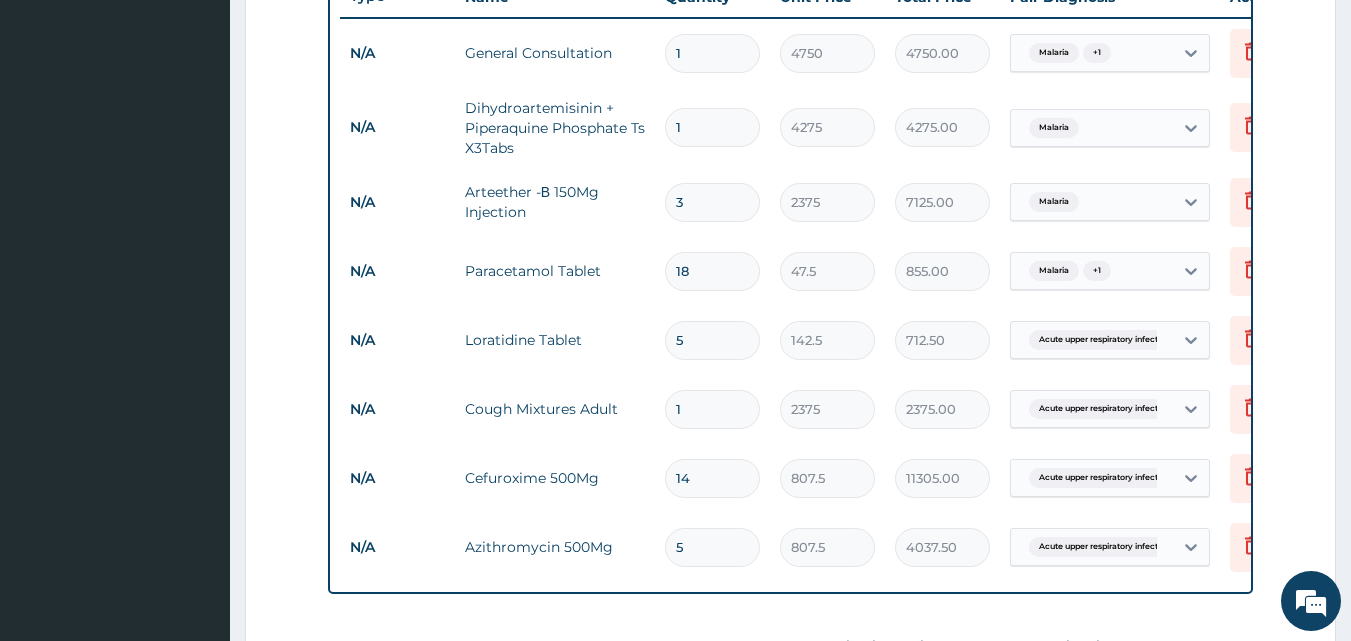 scroll, scrollTop: 746, scrollLeft: 0, axis: vertical 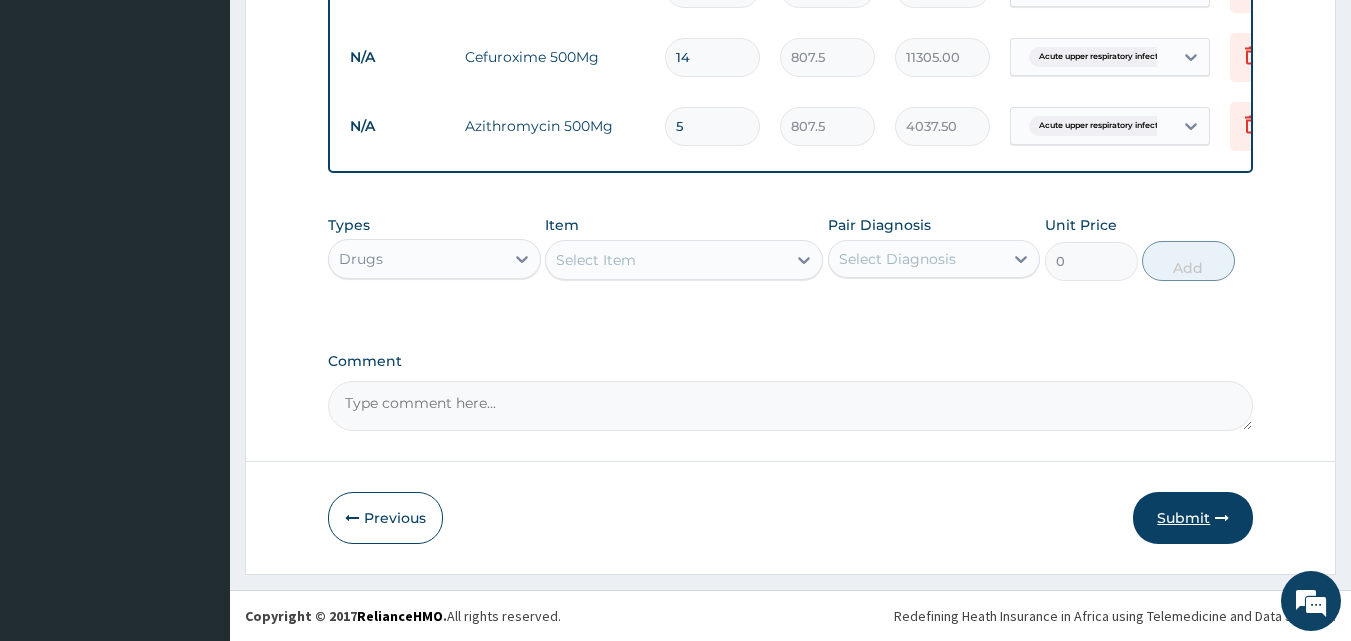 type on "5" 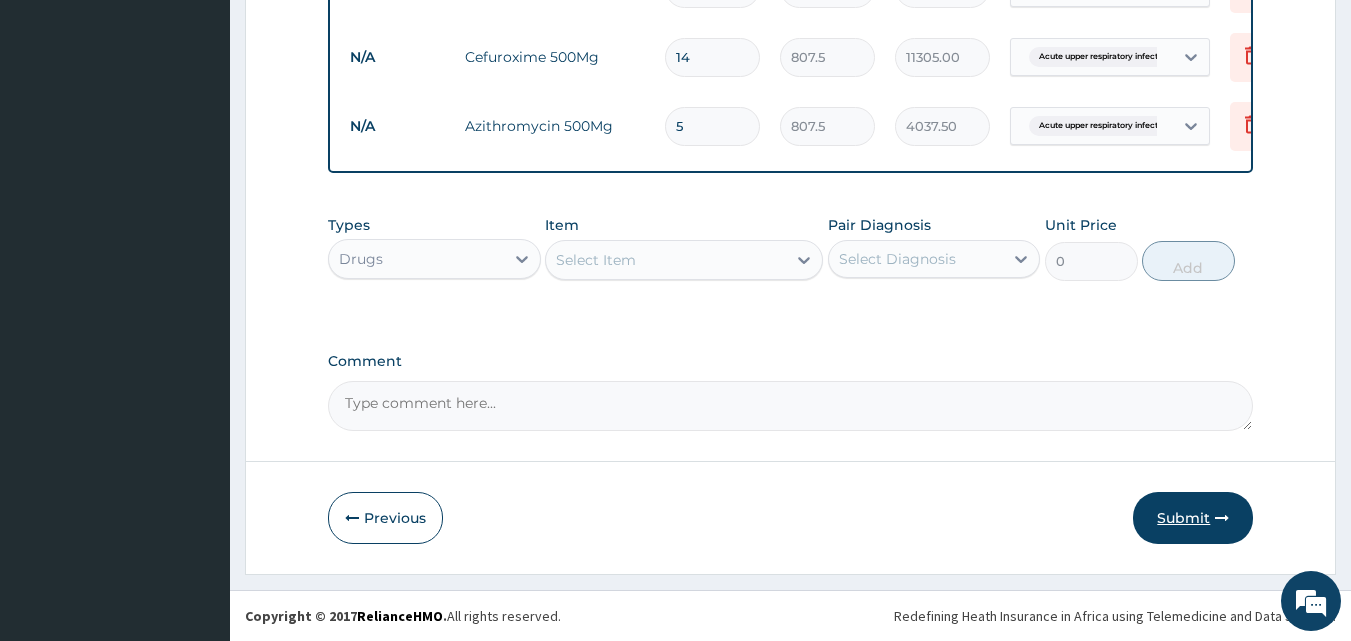 click on "Submit" at bounding box center (1193, 518) 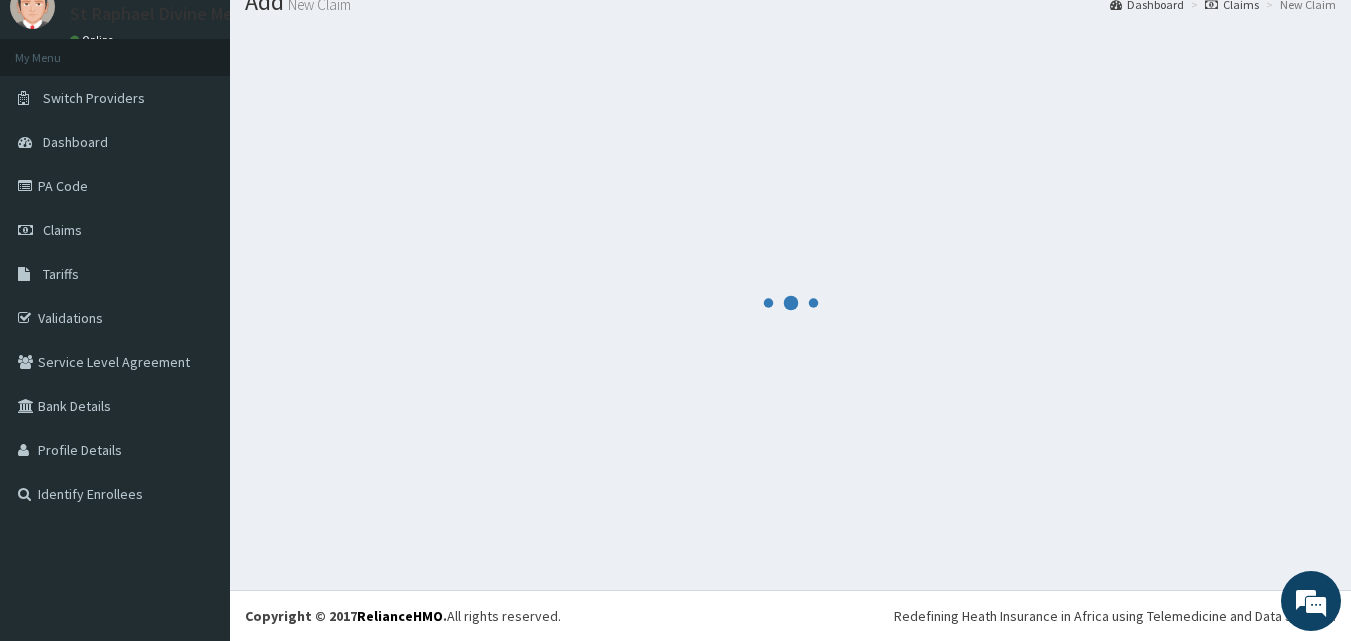 scroll, scrollTop: 1215, scrollLeft: 0, axis: vertical 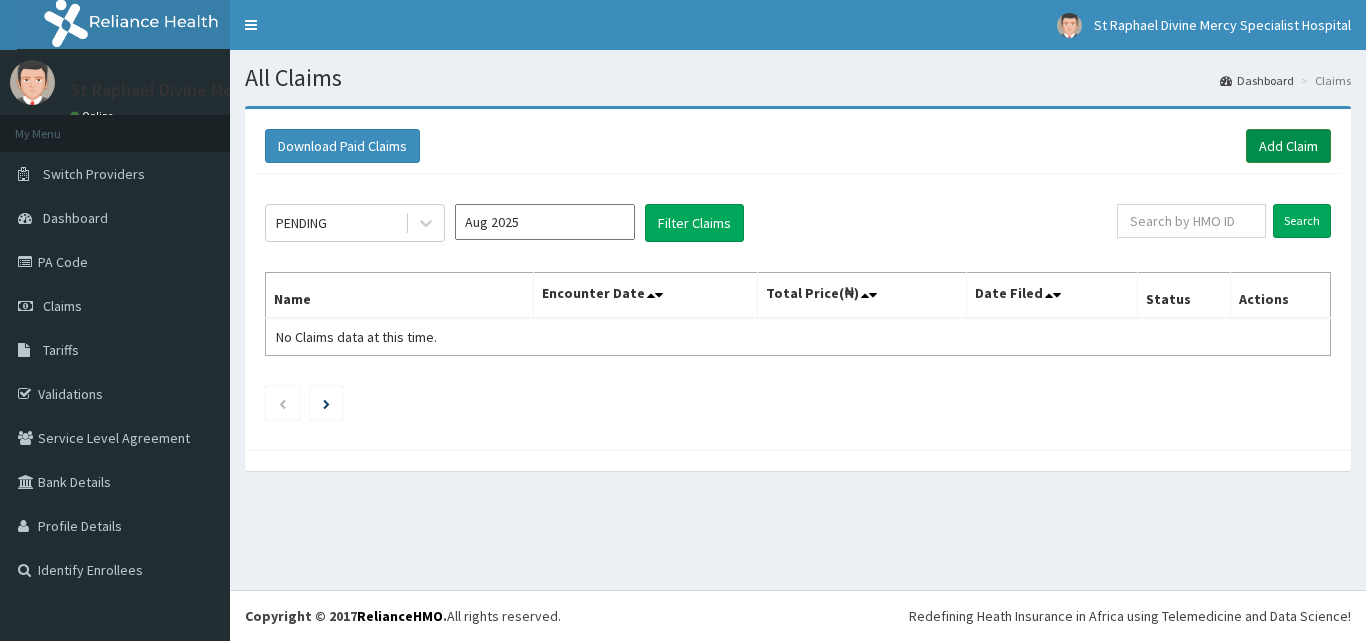 click on "Add Claim" at bounding box center [1288, 146] 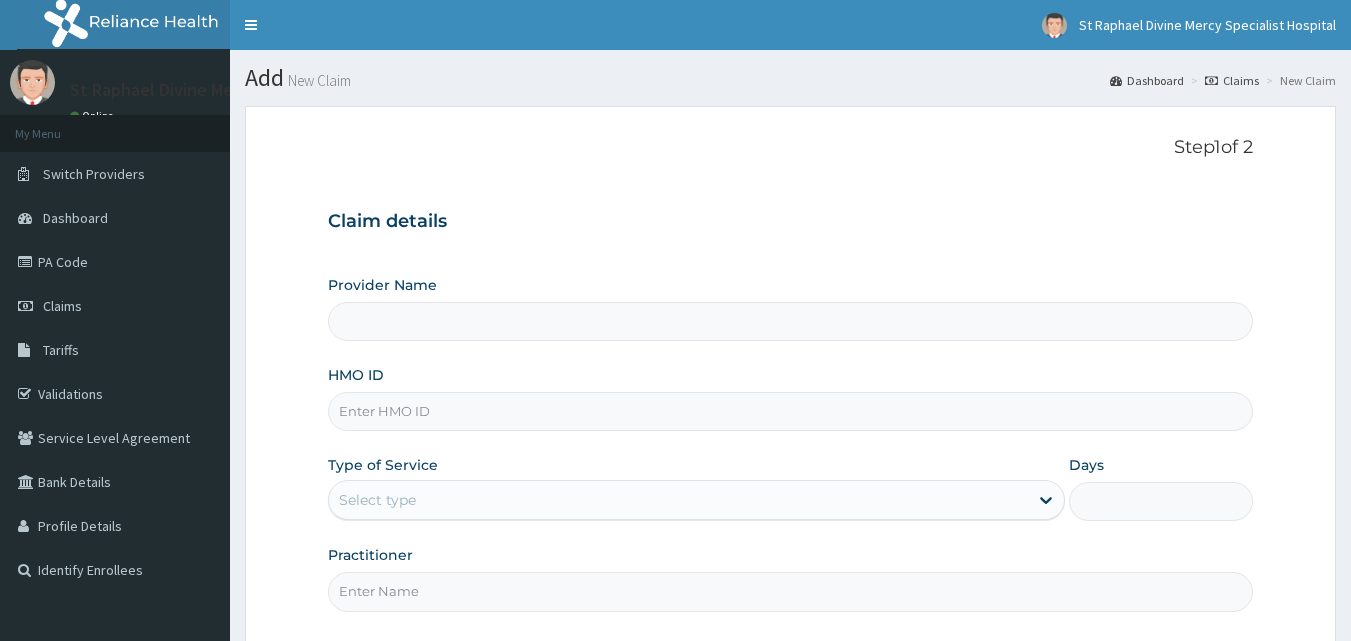 scroll, scrollTop: 0, scrollLeft: 0, axis: both 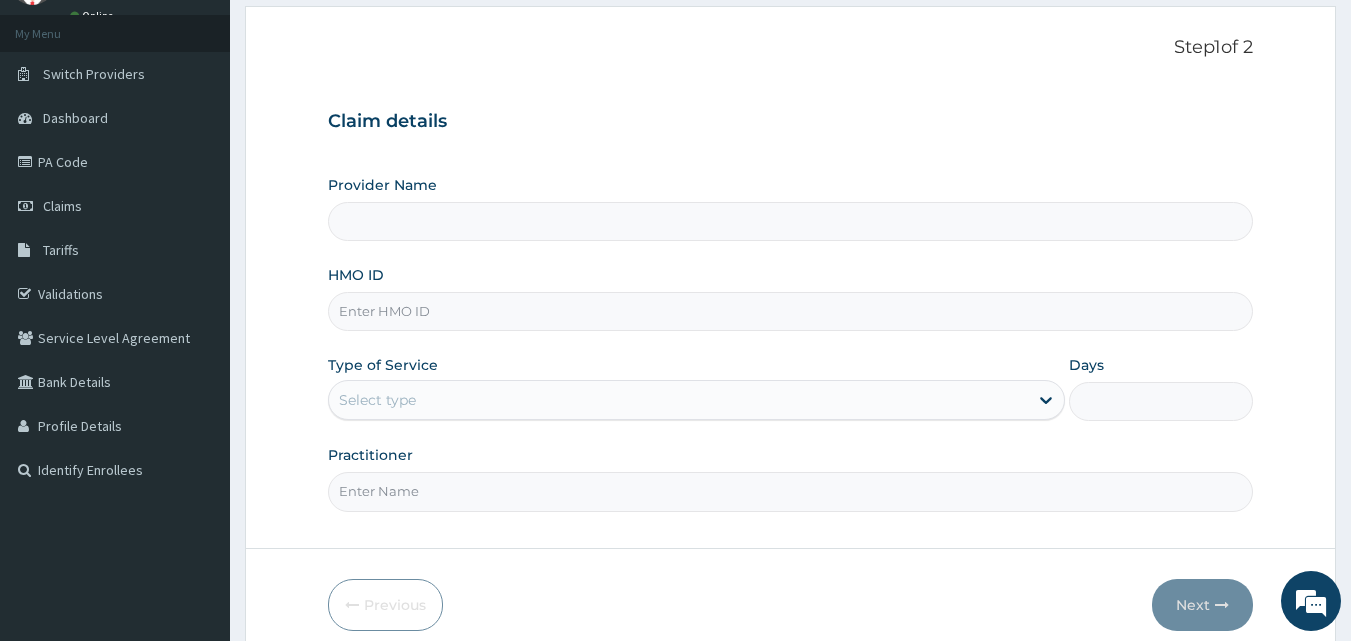 type on "St. Raphael Divine Mercy Specialist Hospital" 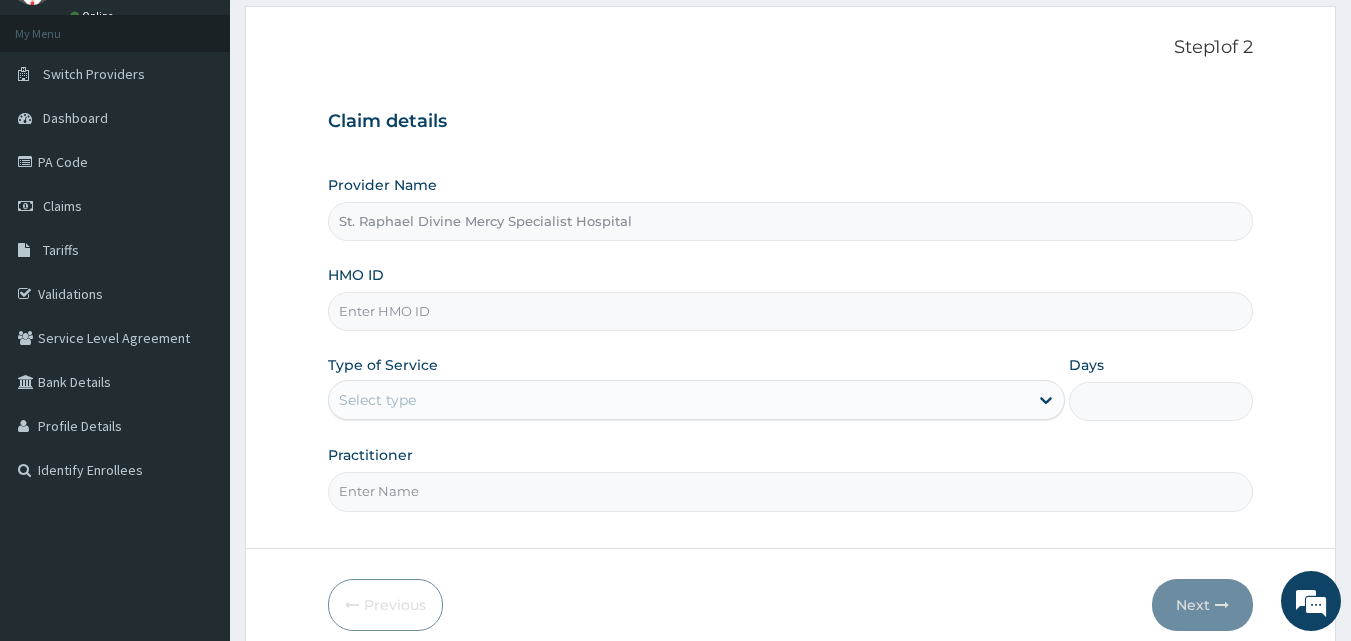 scroll, scrollTop: 187, scrollLeft: 0, axis: vertical 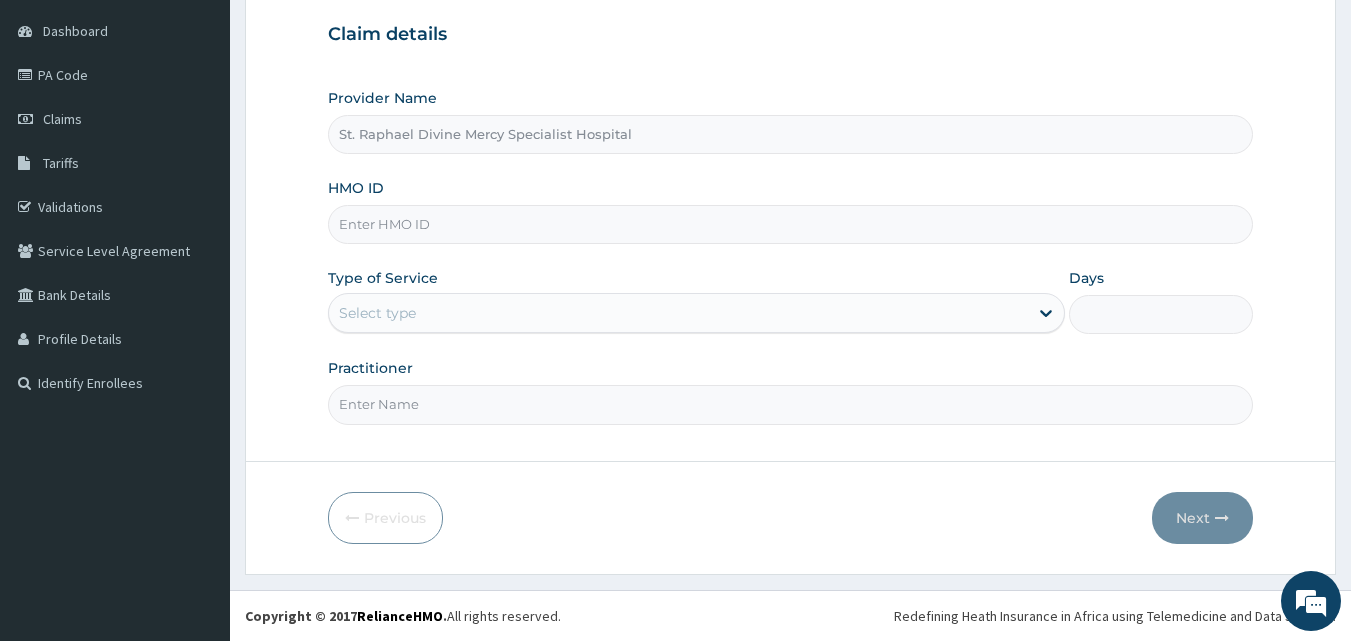 click on "HMO ID" at bounding box center (791, 224) 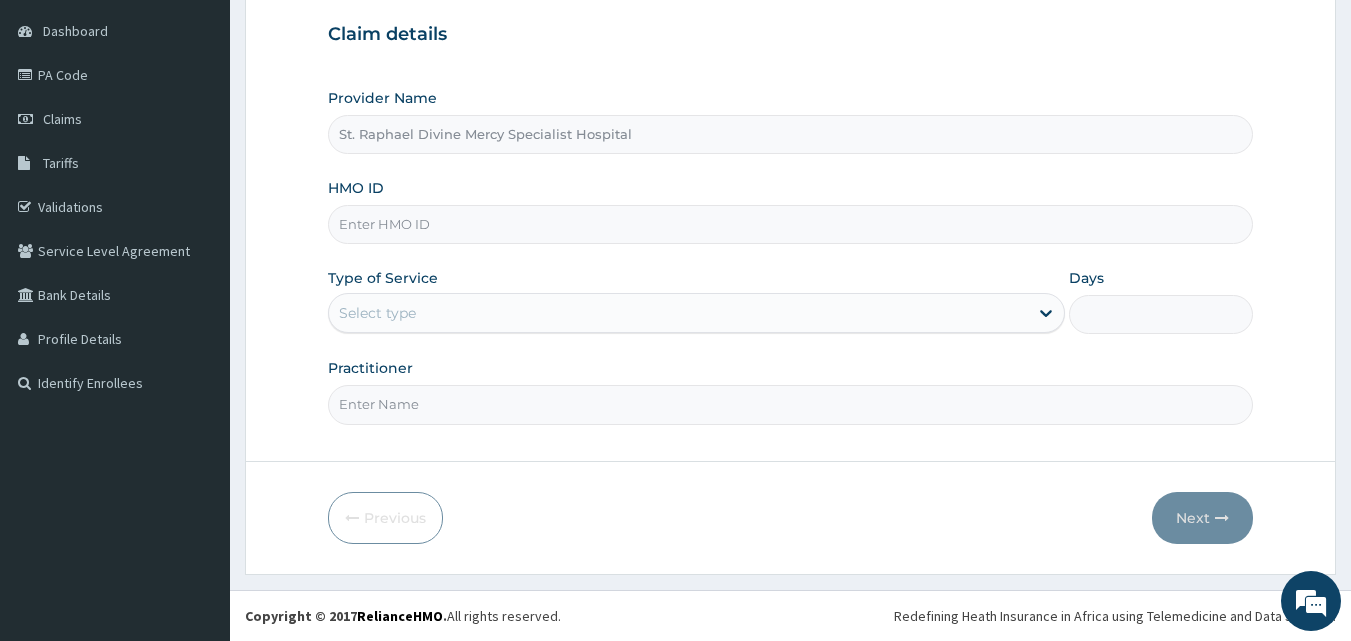 scroll, scrollTop: 0, scrollLeft: 0, axis: both 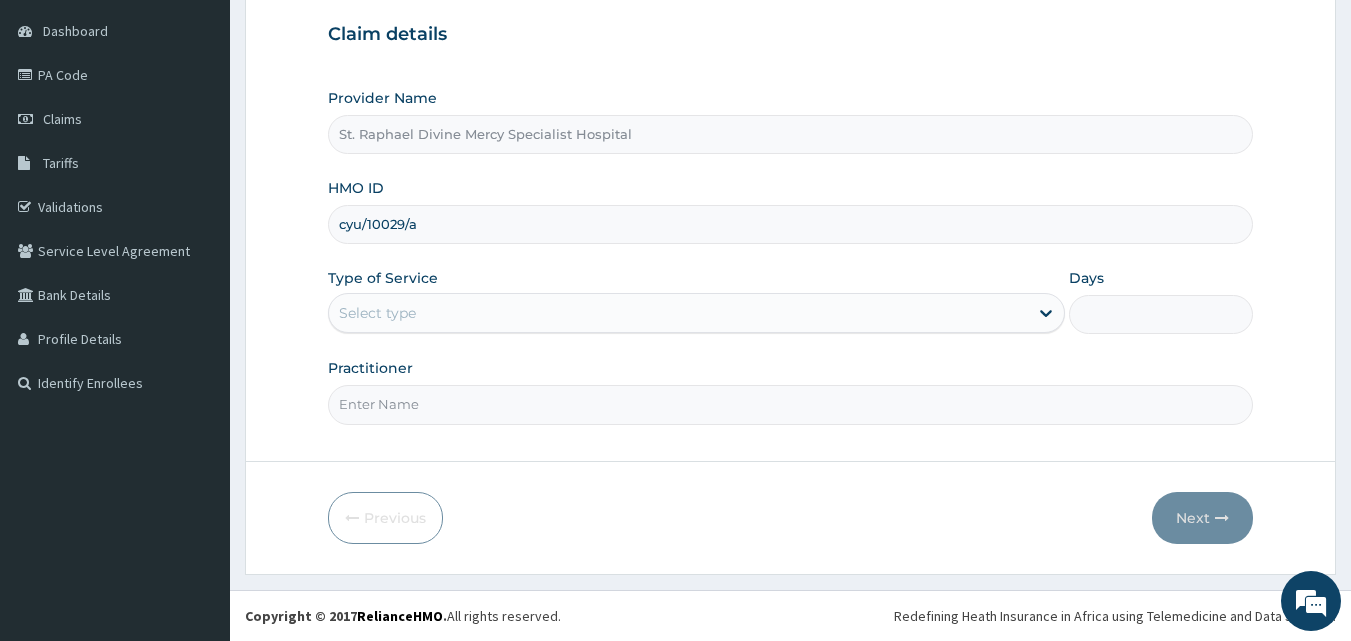 type on "CYU/10029/A" 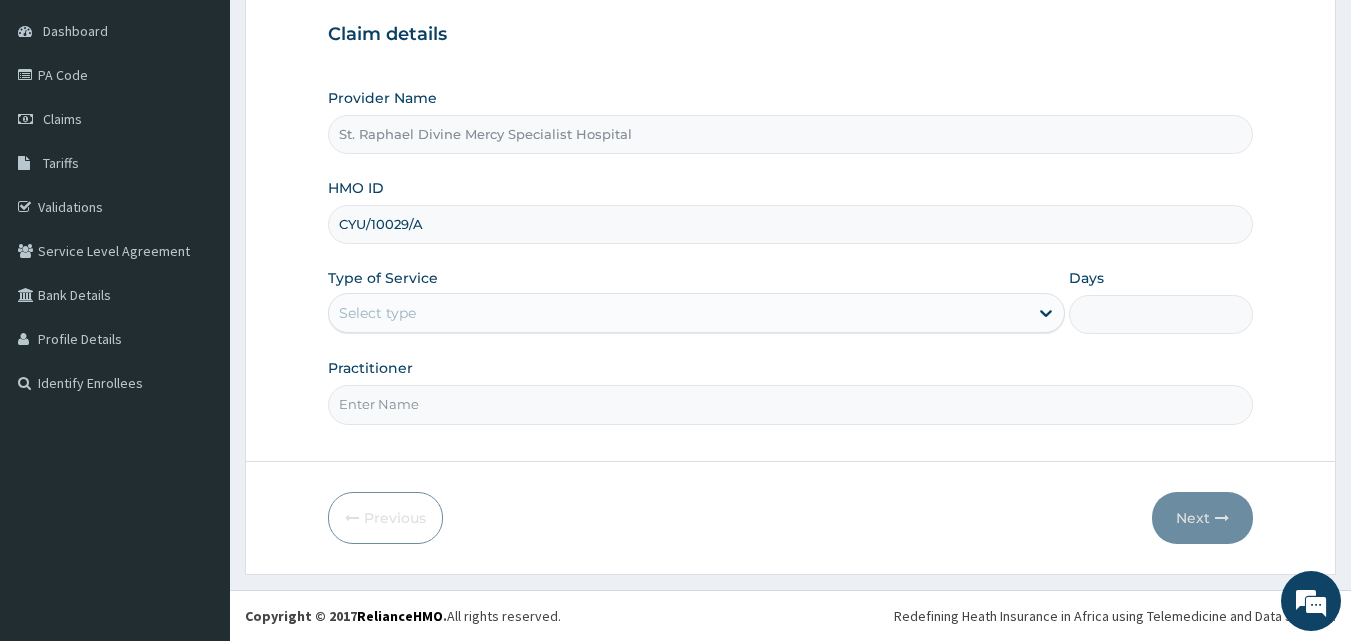 click on "Select type" at bounding box center [678, 313] 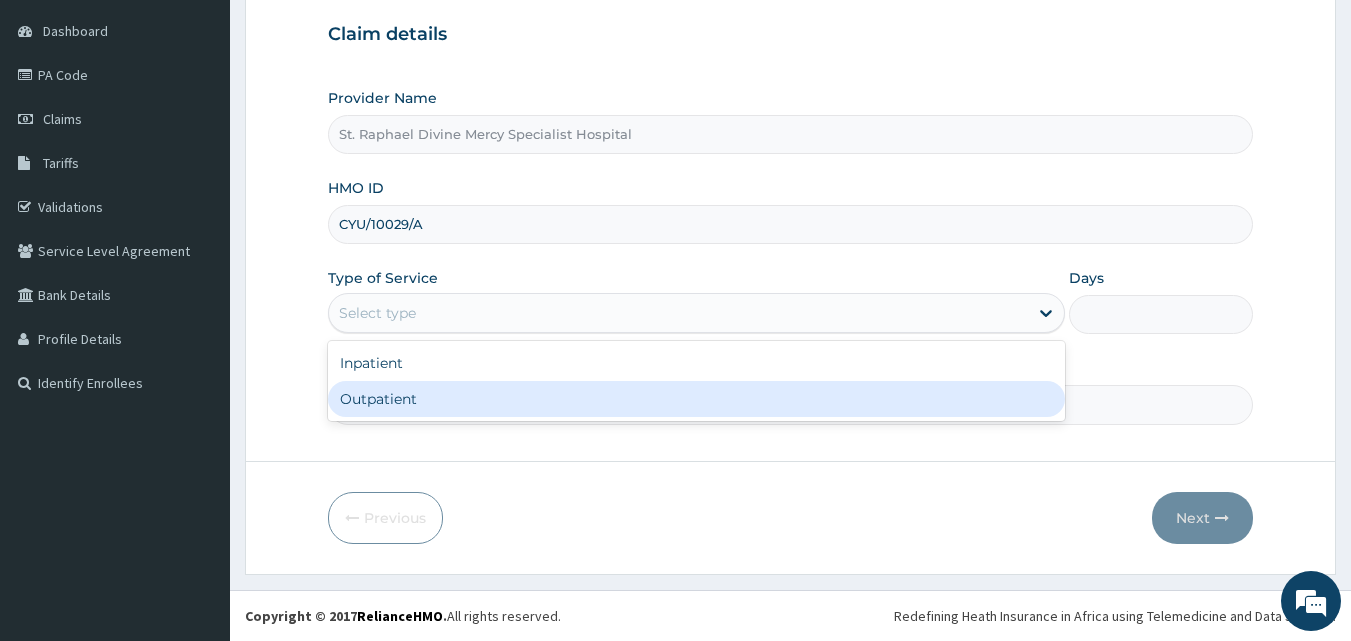 click on "Outpatient" at bounding box center [696, 399] 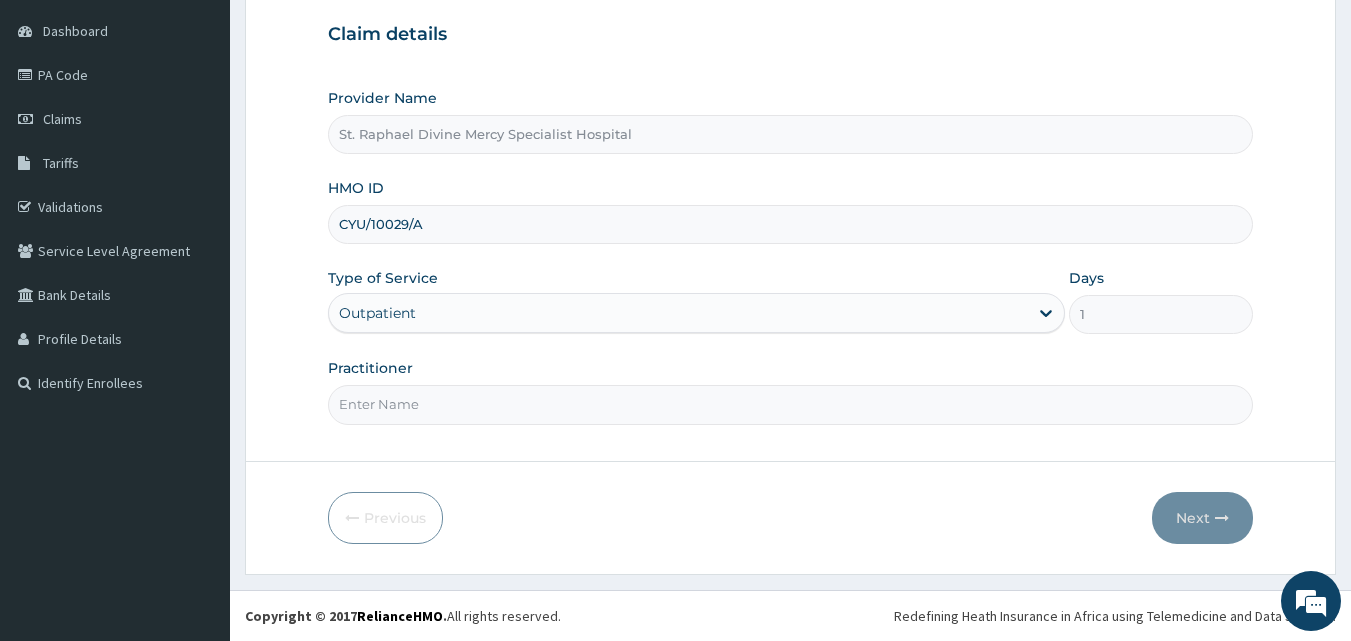 click on "Practitioner" at bounding box center (791, 404) 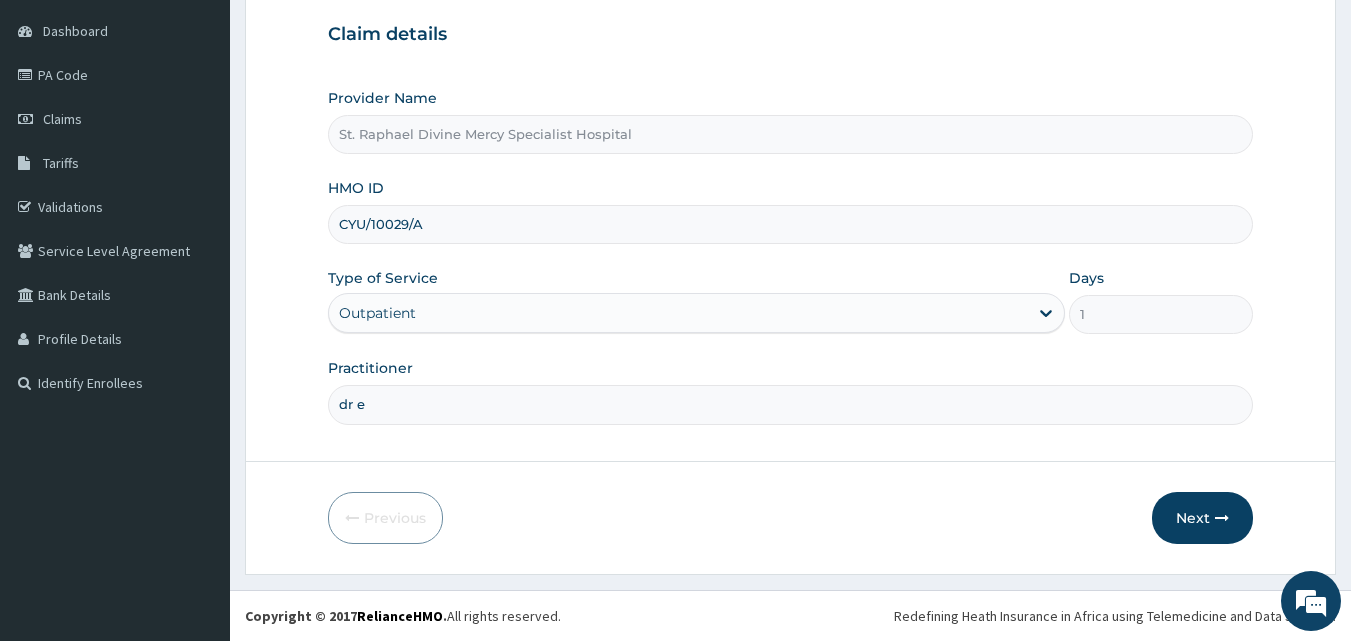 type on "Dr [LAST]" 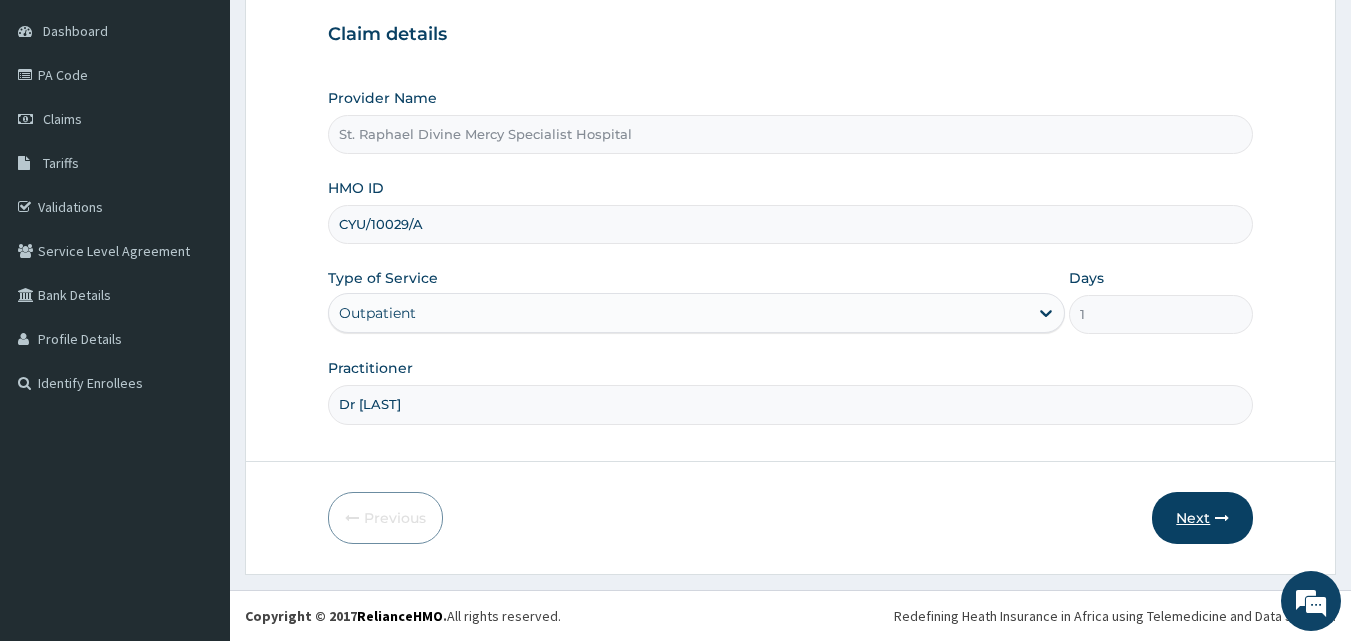 click on "Next" at bounding box center (1202, 518) 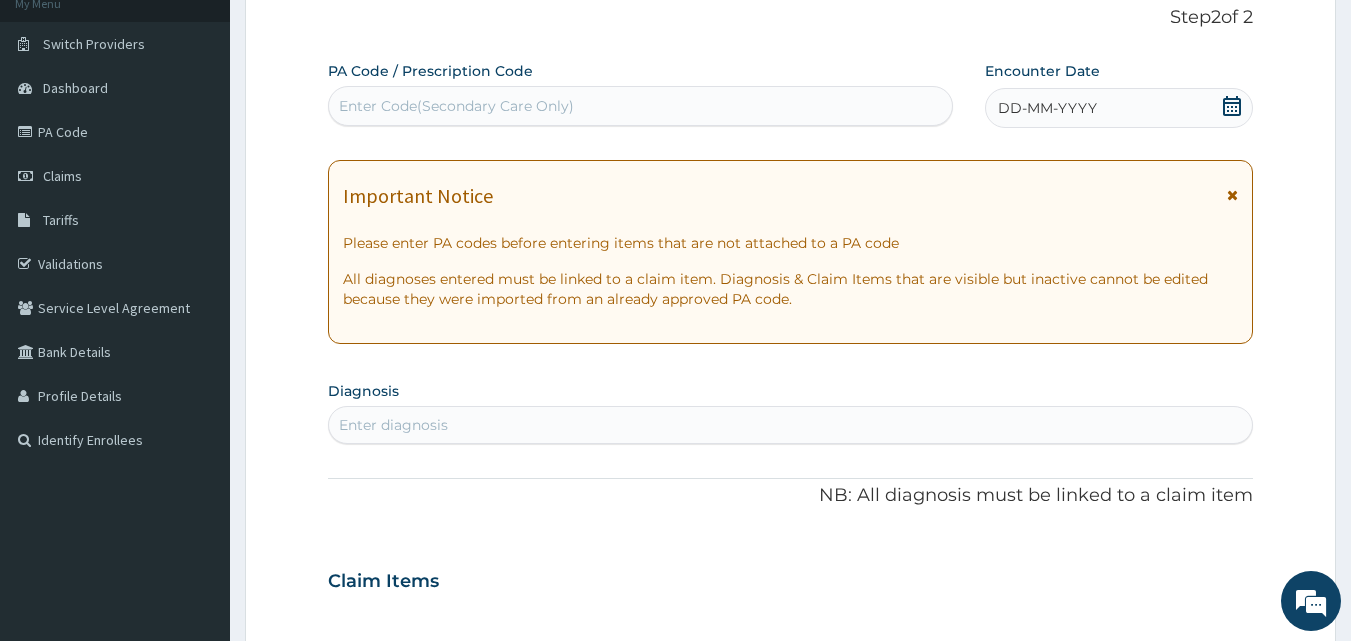 scroll, scrollTop: 87, scrollLeft: 0, axis: vertical 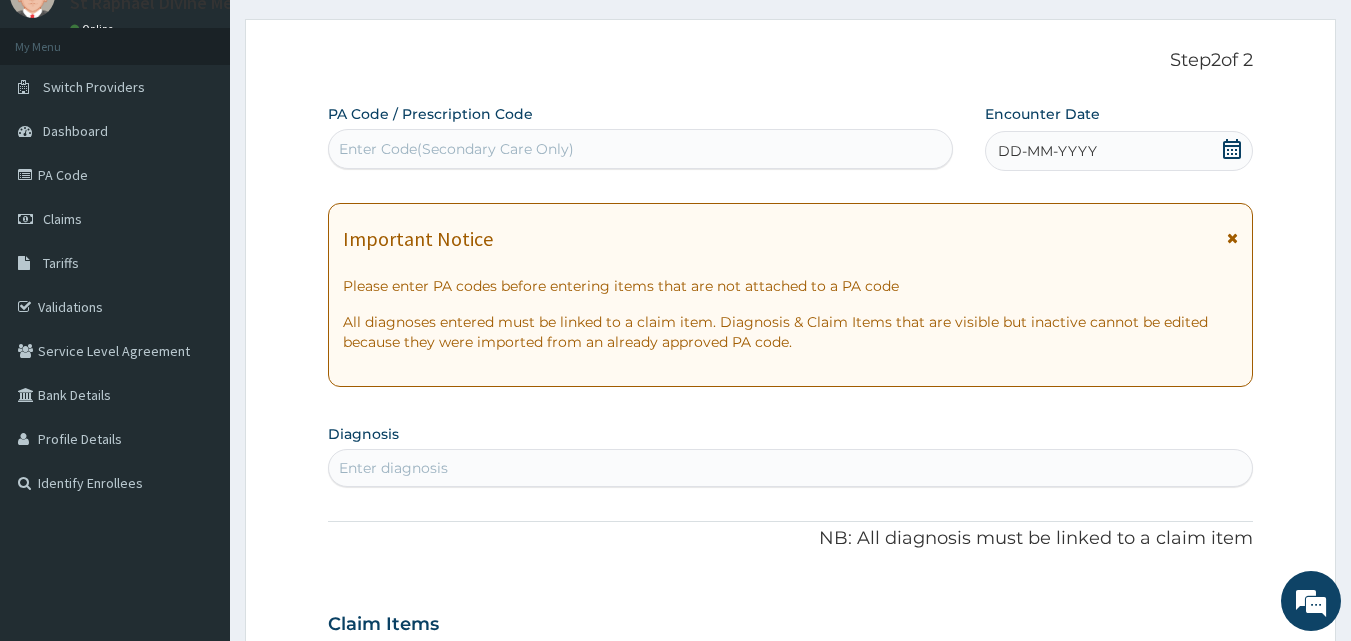 click on "DD-MM-YYYY" at bounding box center [1047, 151] 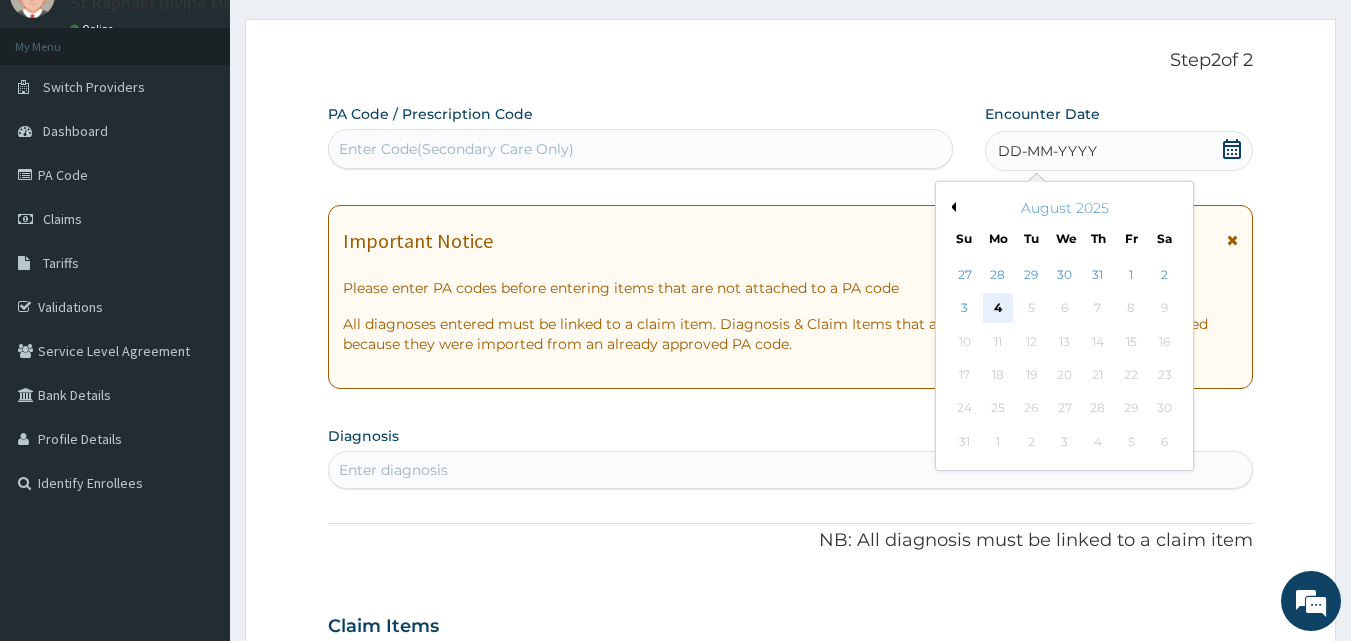 click on "4" at bounding box center (998, 309) 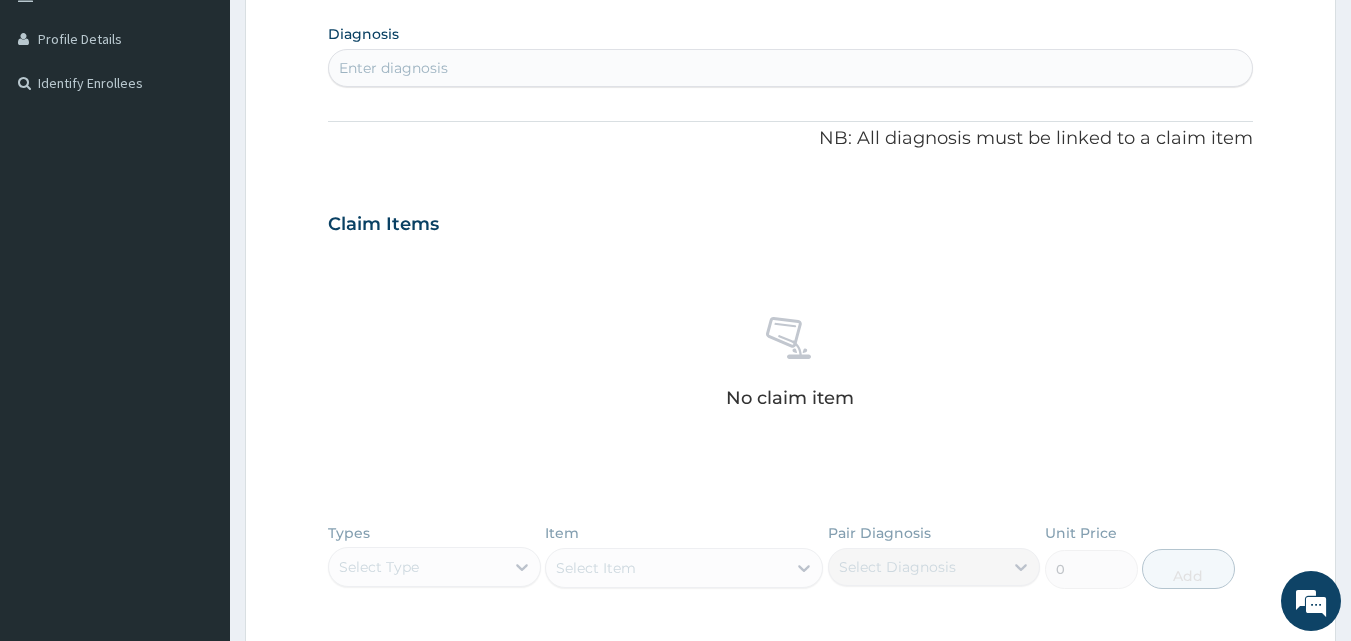 scroll, scrollTop: 387, scrollLeft: 0, axis: vertical 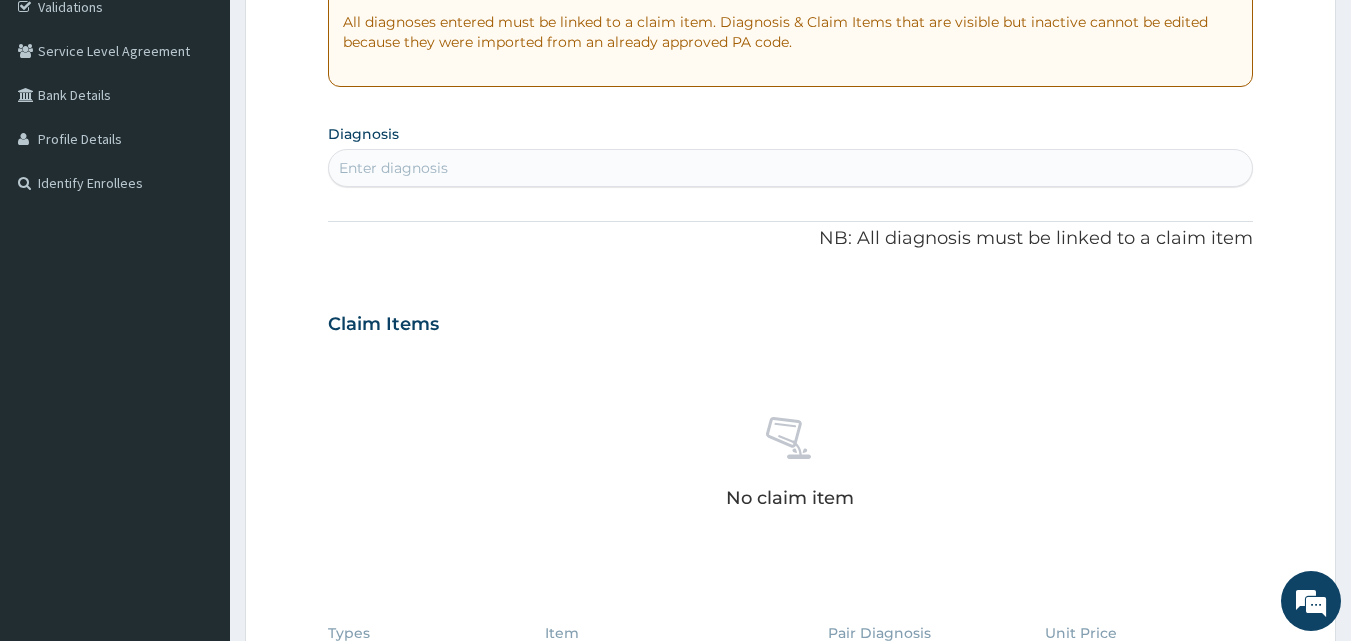 click on "Enter diagnosis" at bounding box center [791, 168] 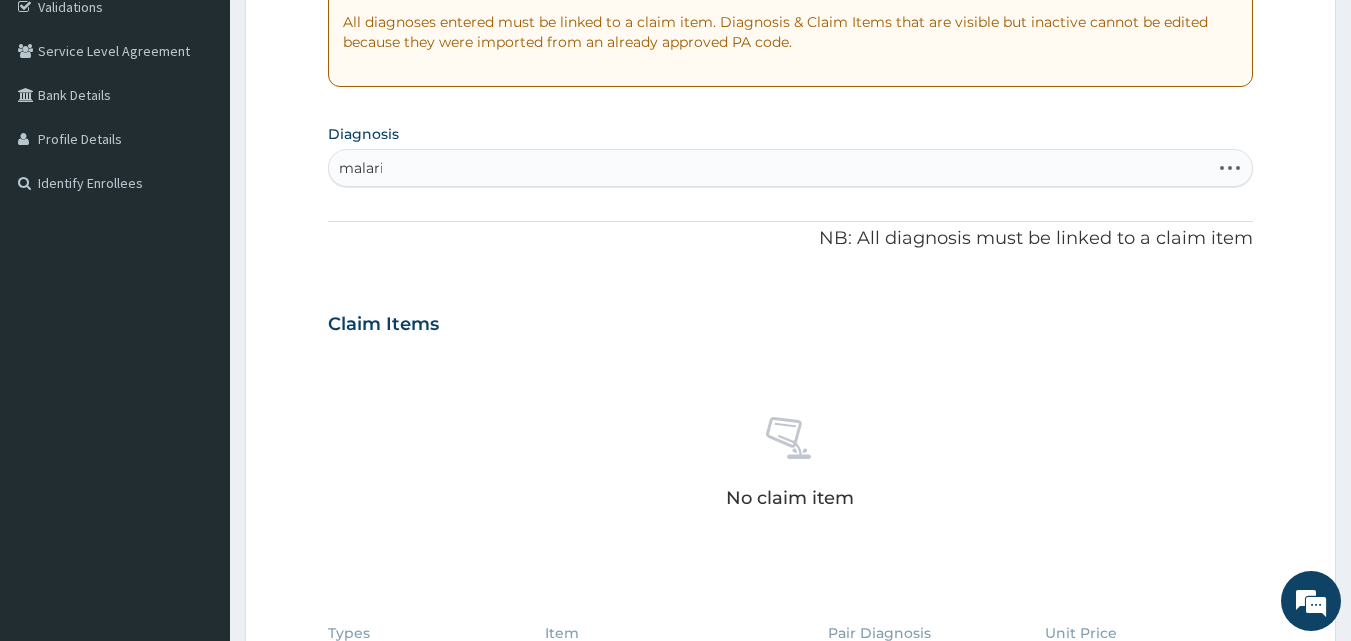 type on "malaria" 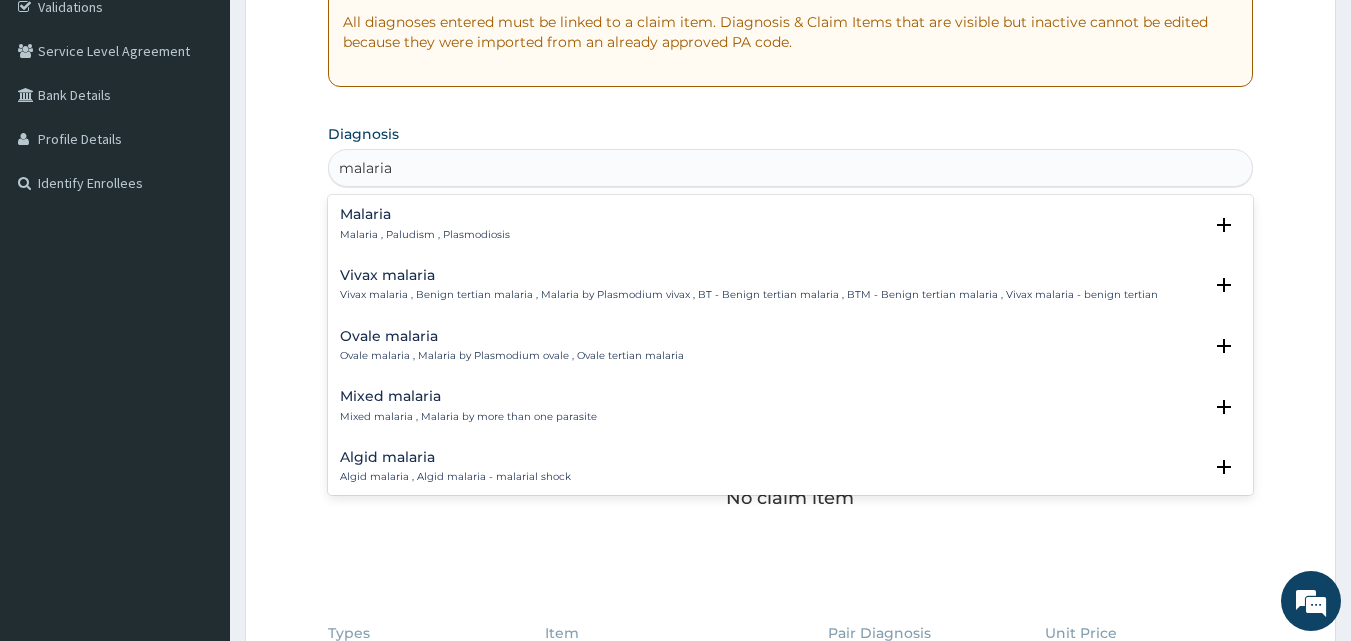 click on "Malaria Malaria , Paludism , Plasmodiosis Select Status Query Query covers suspected (?), Keep in view (kiv), Ruled out (r/o) Confirmed" at bounding box center (791, 229) 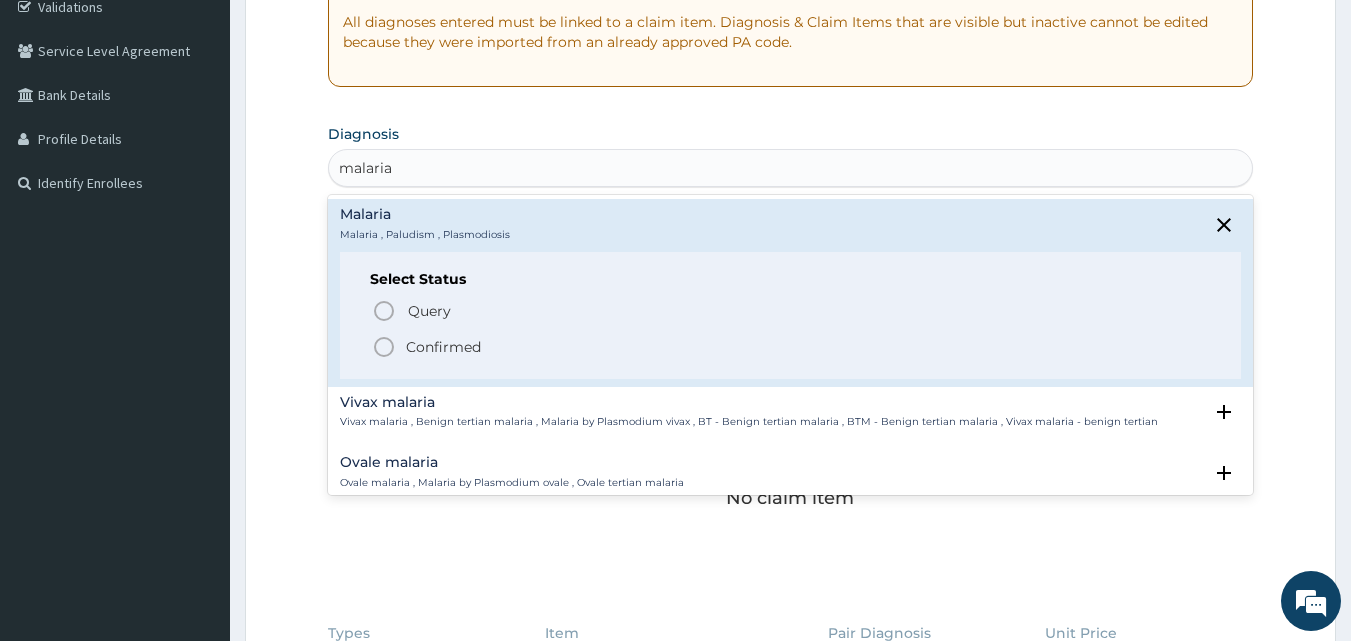 click on "Confirmed" at bounding box center (443, 347) 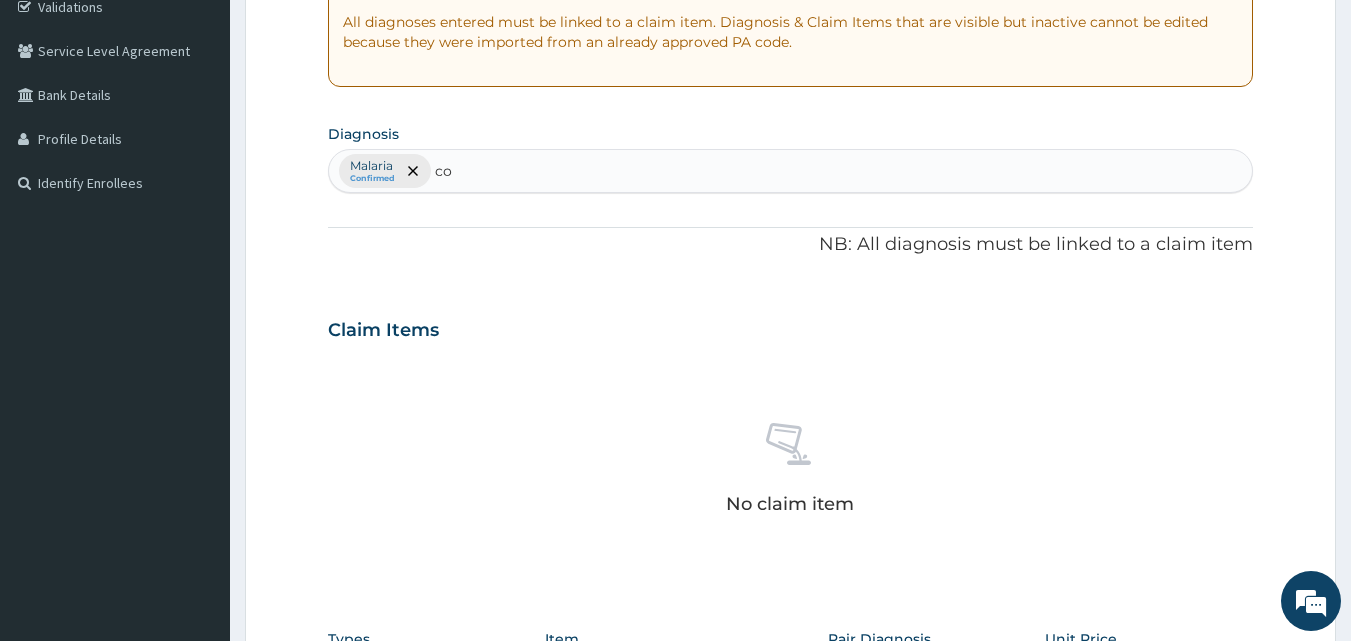 type on "c" 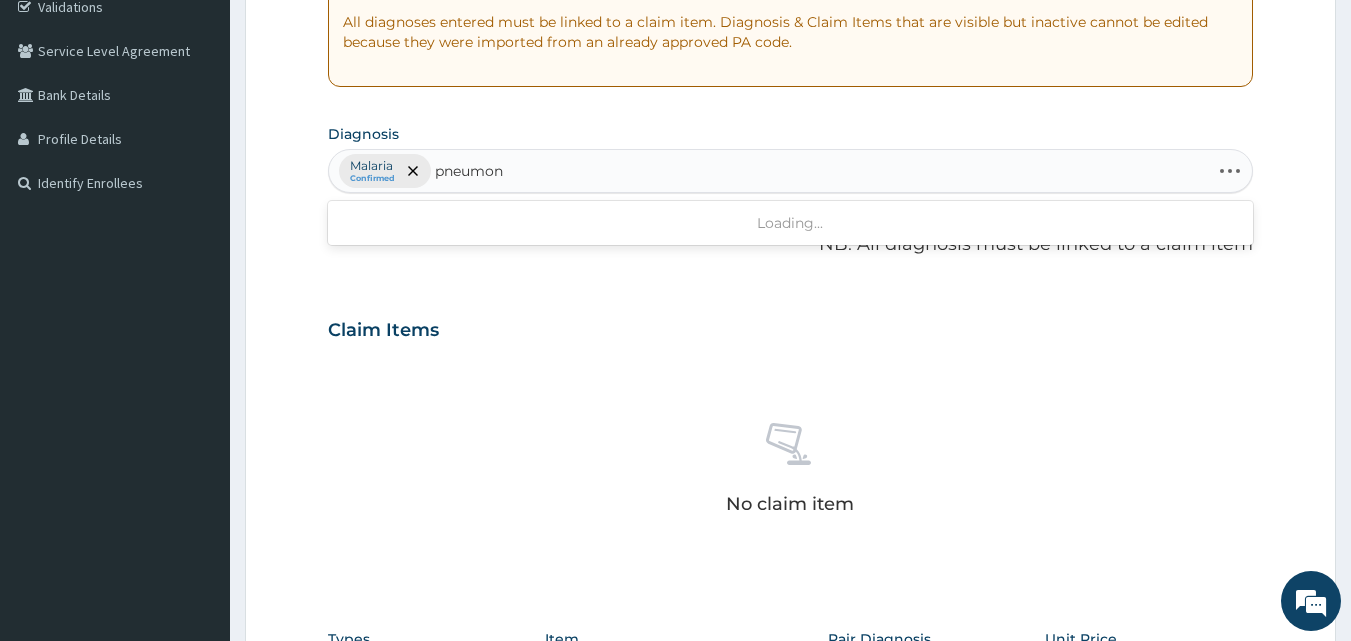type on "pneumoni" 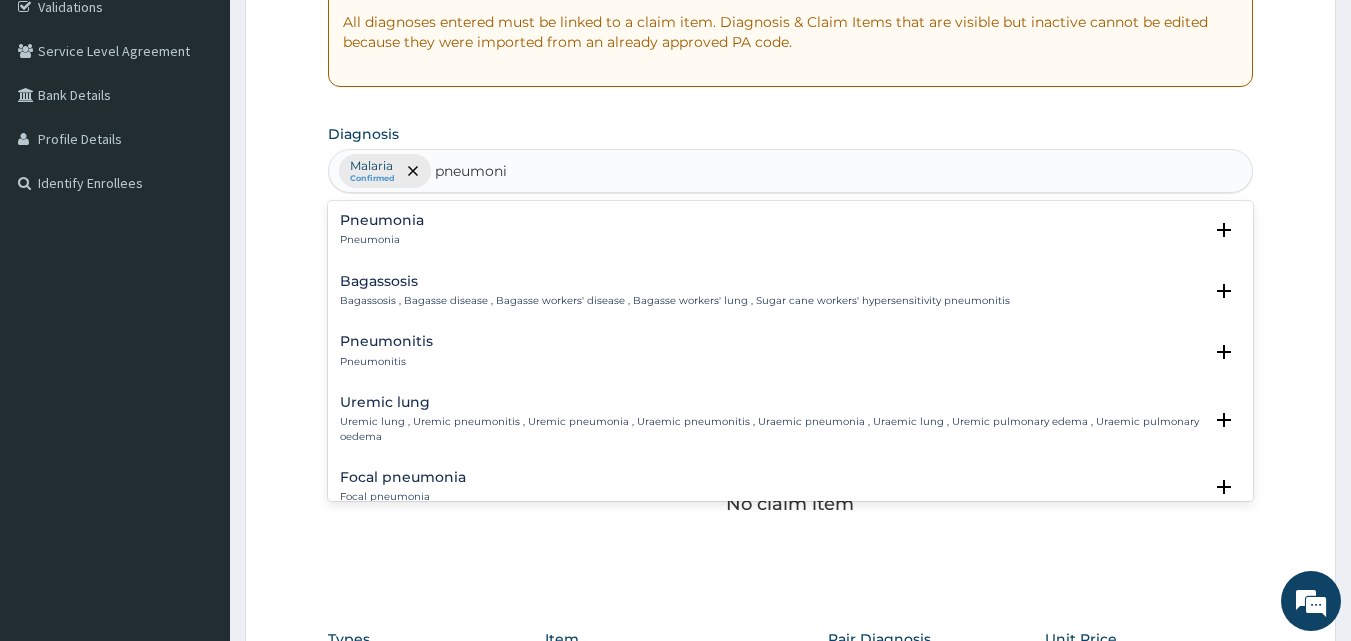 click on "Pneumonia" at bounding box center (382, 240) 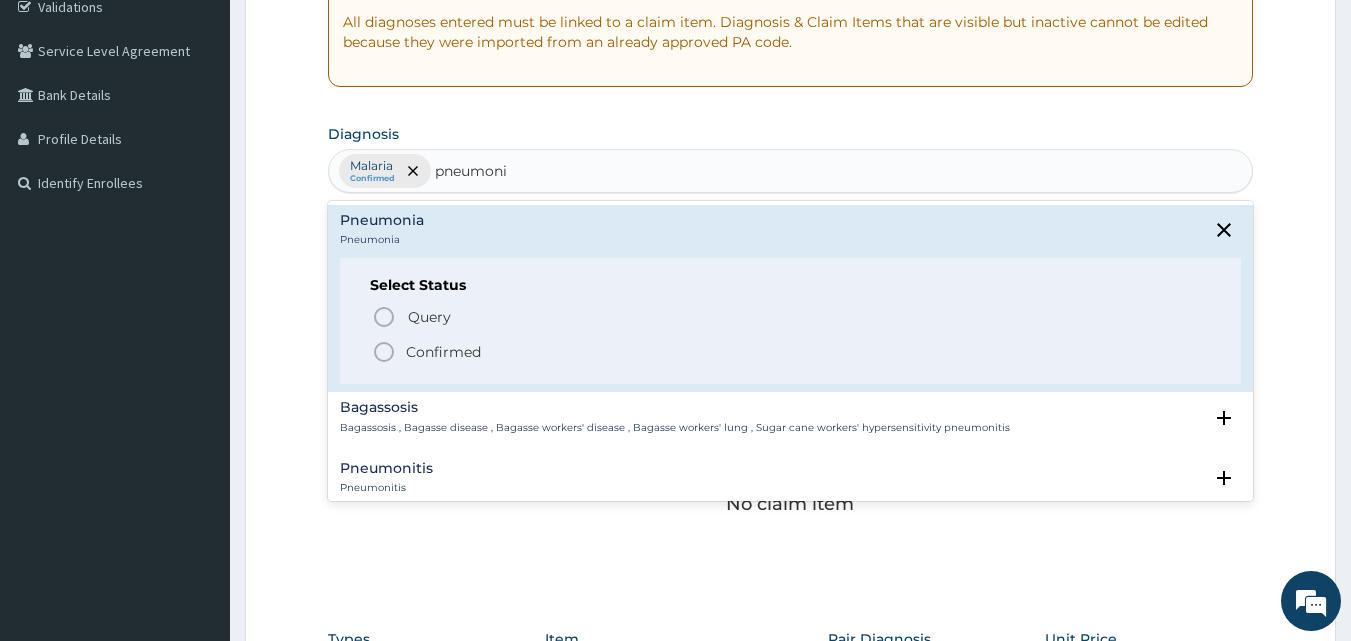 click on "Confirmed" at bounding box center (443, 352) 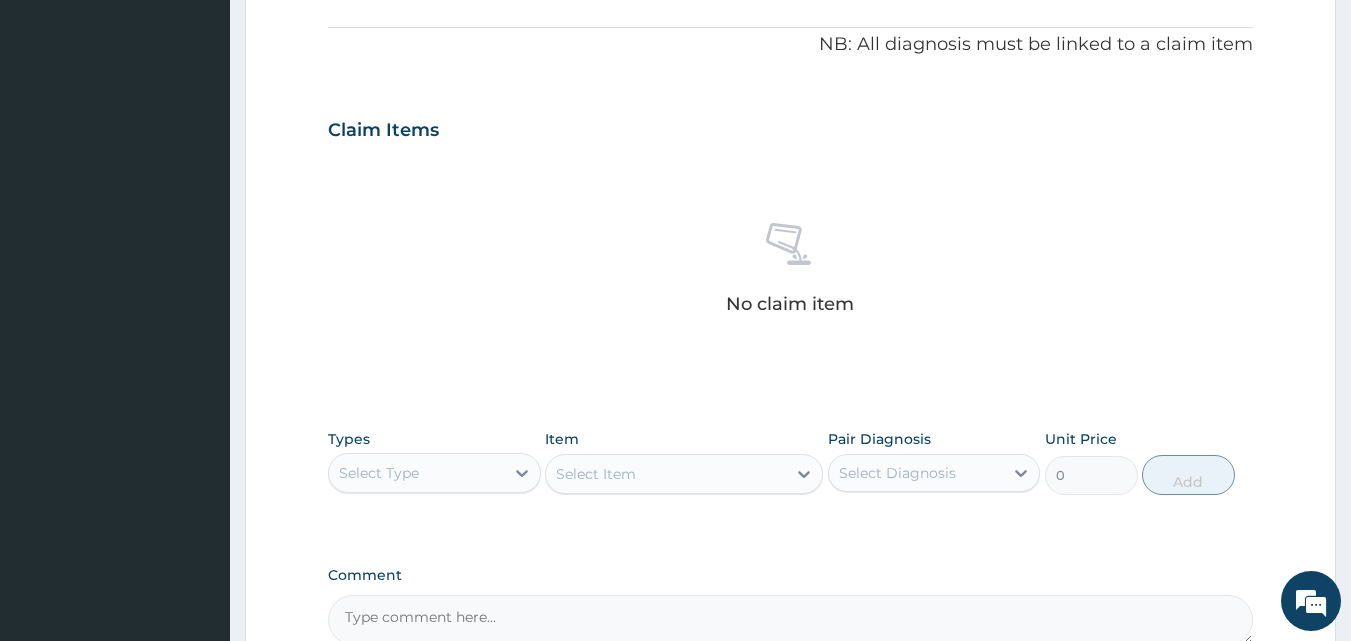 scroll, scrollTop: 801, scrollLeft: 0, axis: vertical 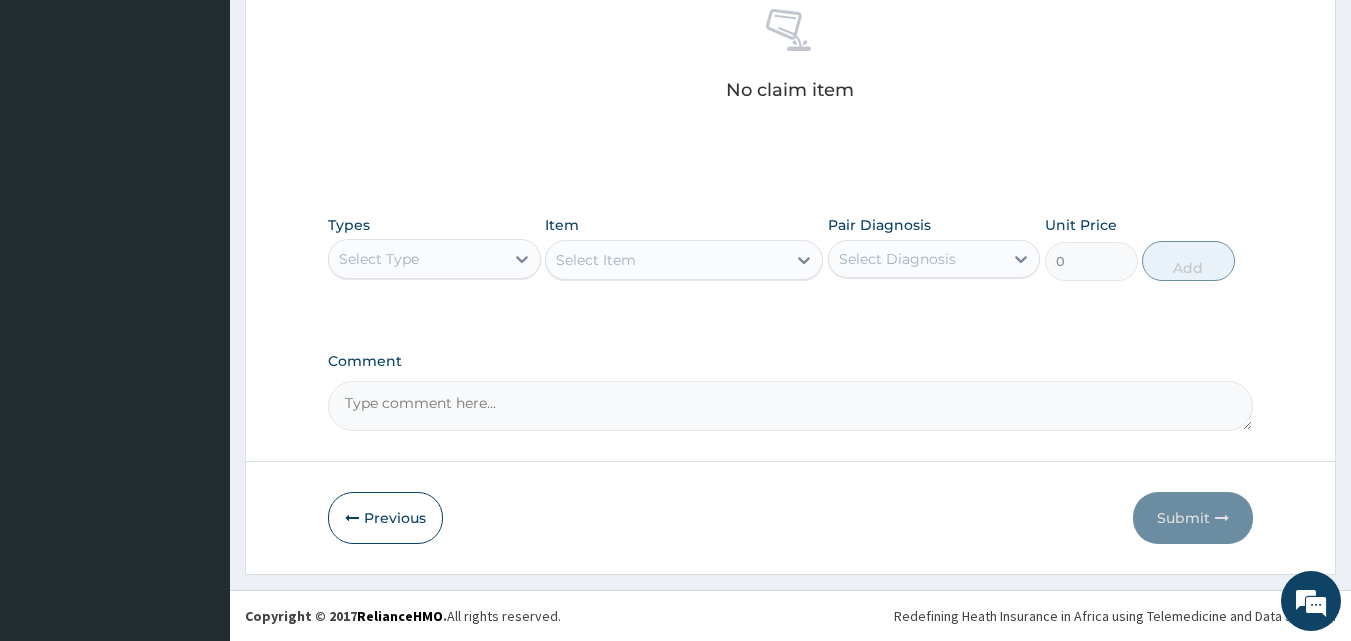 click on "Select Type" at bounding box center [416, 259] 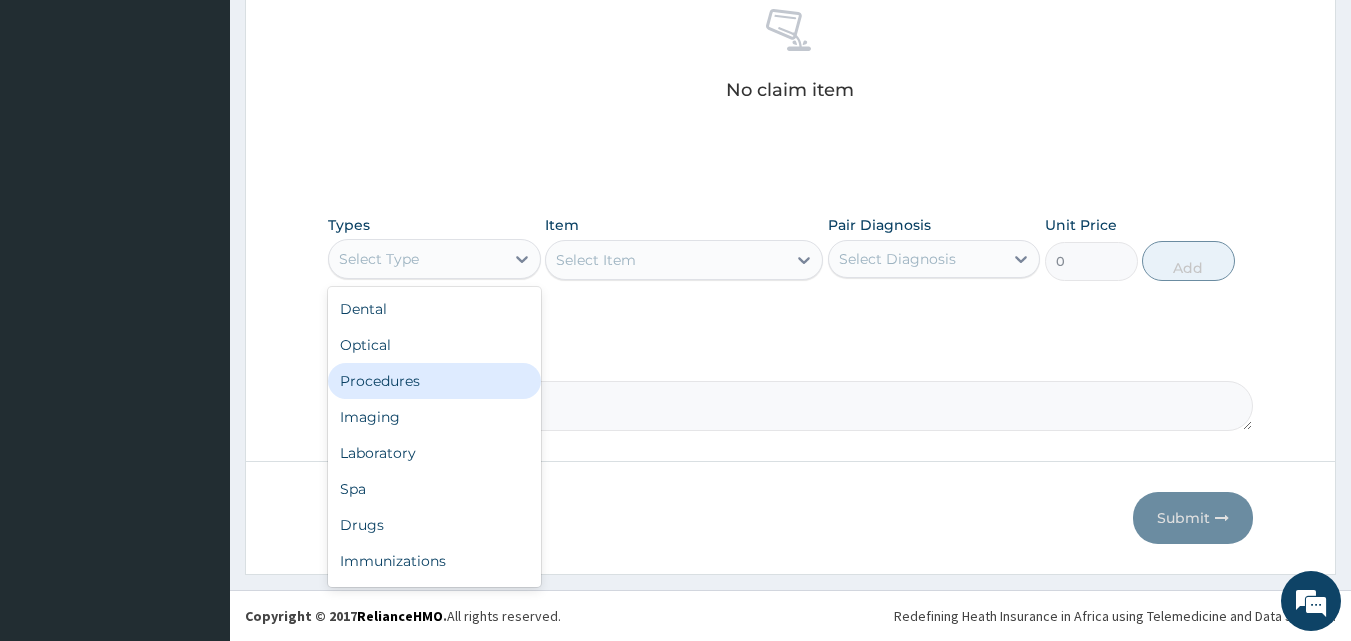 click on "Procedures" at bounding box center (434, 381) 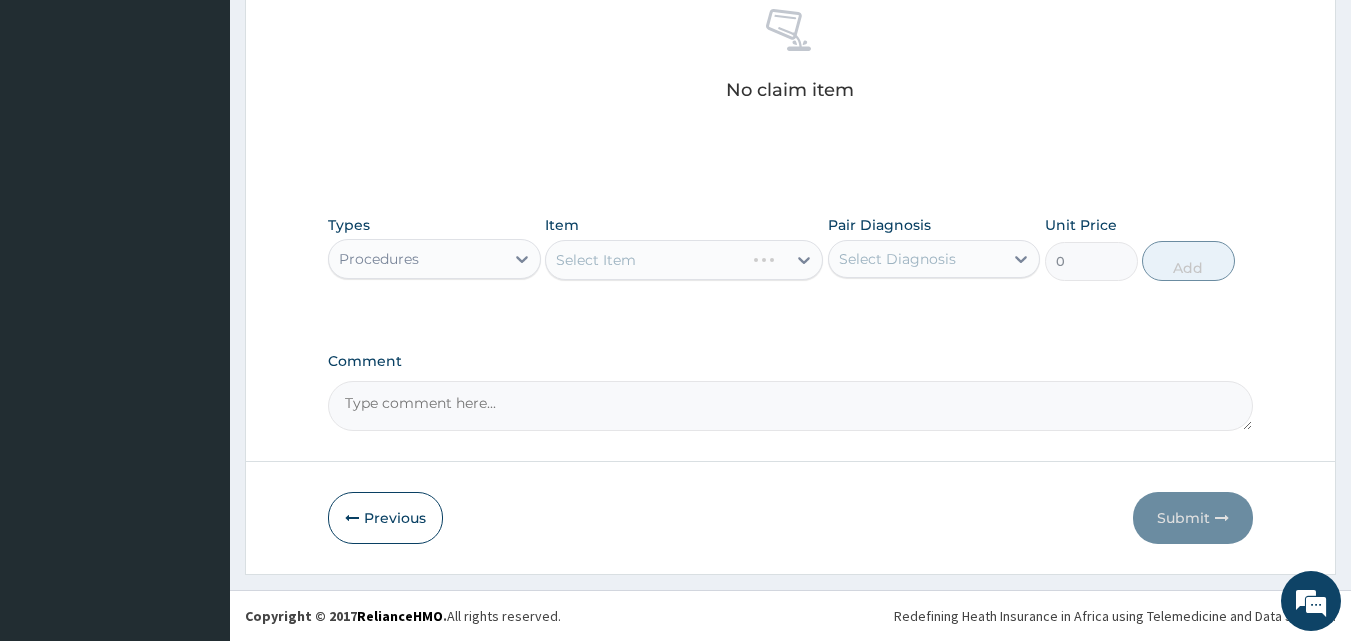 click on "Select Item" at bounding box center [684, 260] 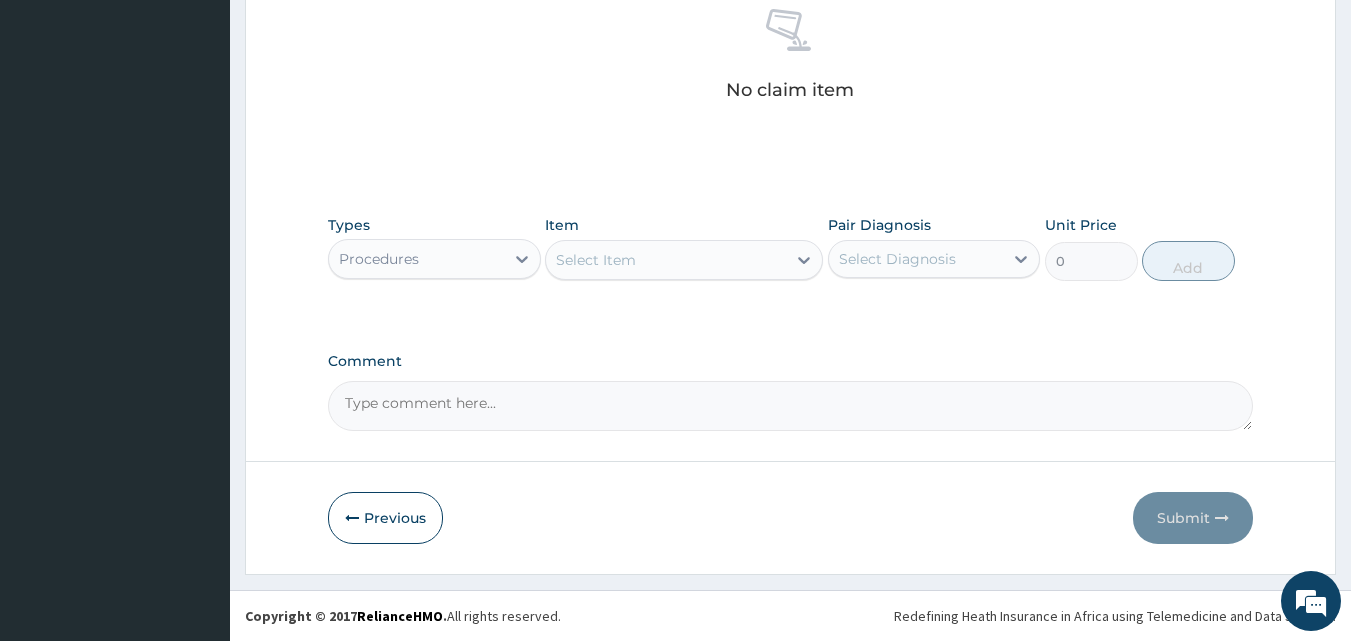click on "Select Item" at bounding box center [666, 260] 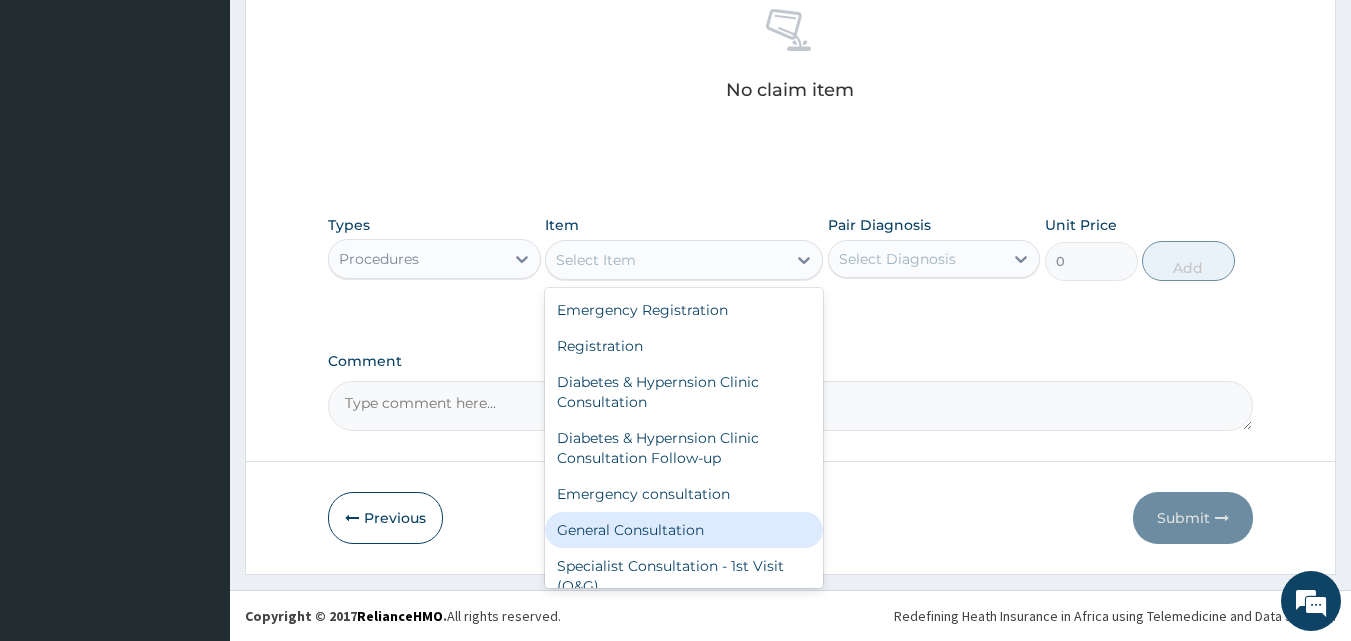 click on "General Consultation" at bounding box center (684, 530) 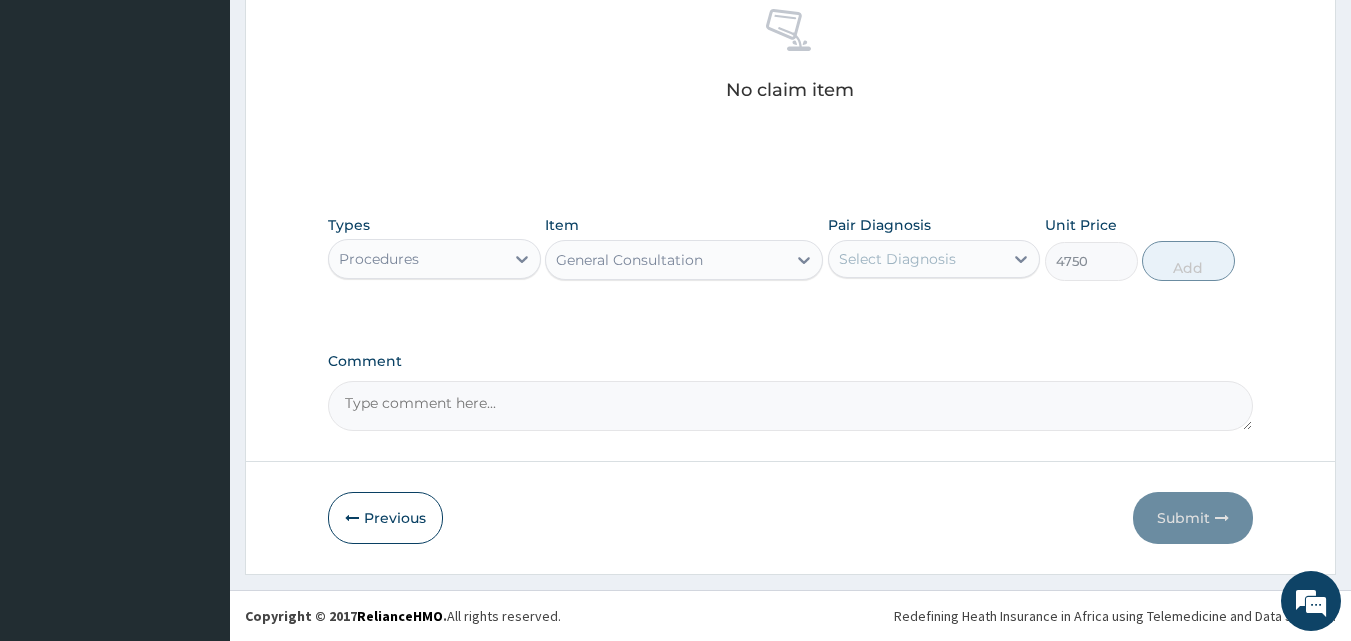 click on "Select Diagnosis" at bounding box center [934, 259] 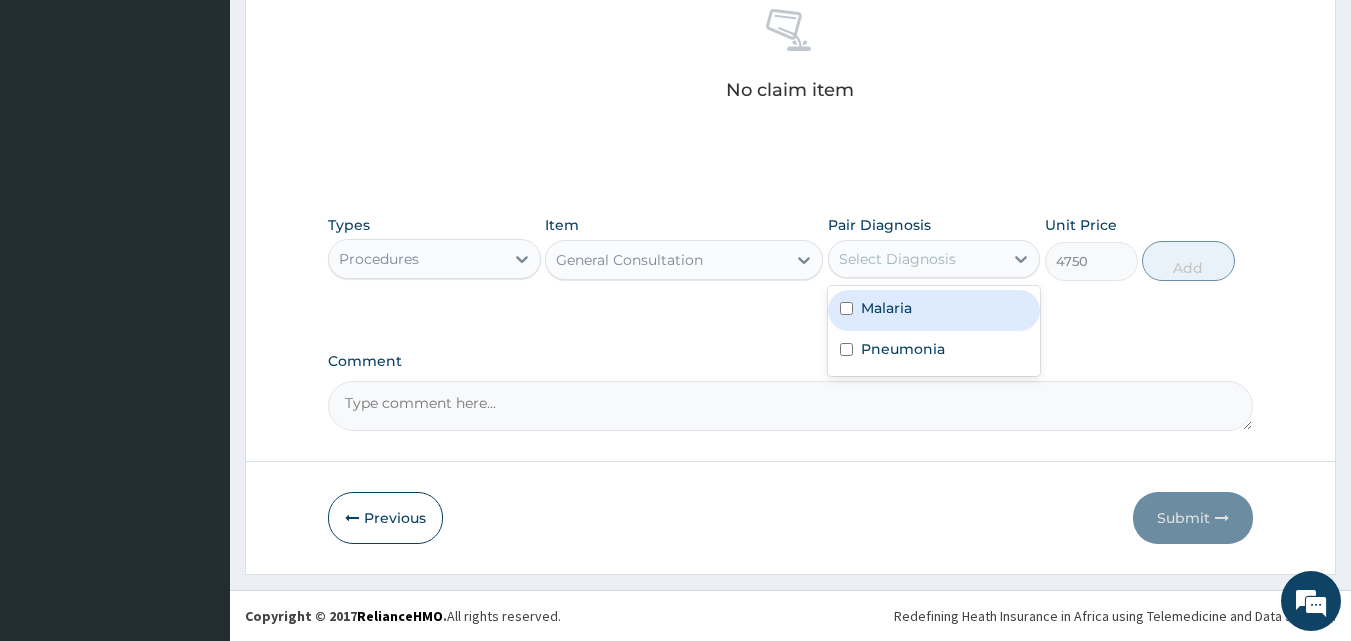 click on "Malaria" at bounding box center [934, 310] 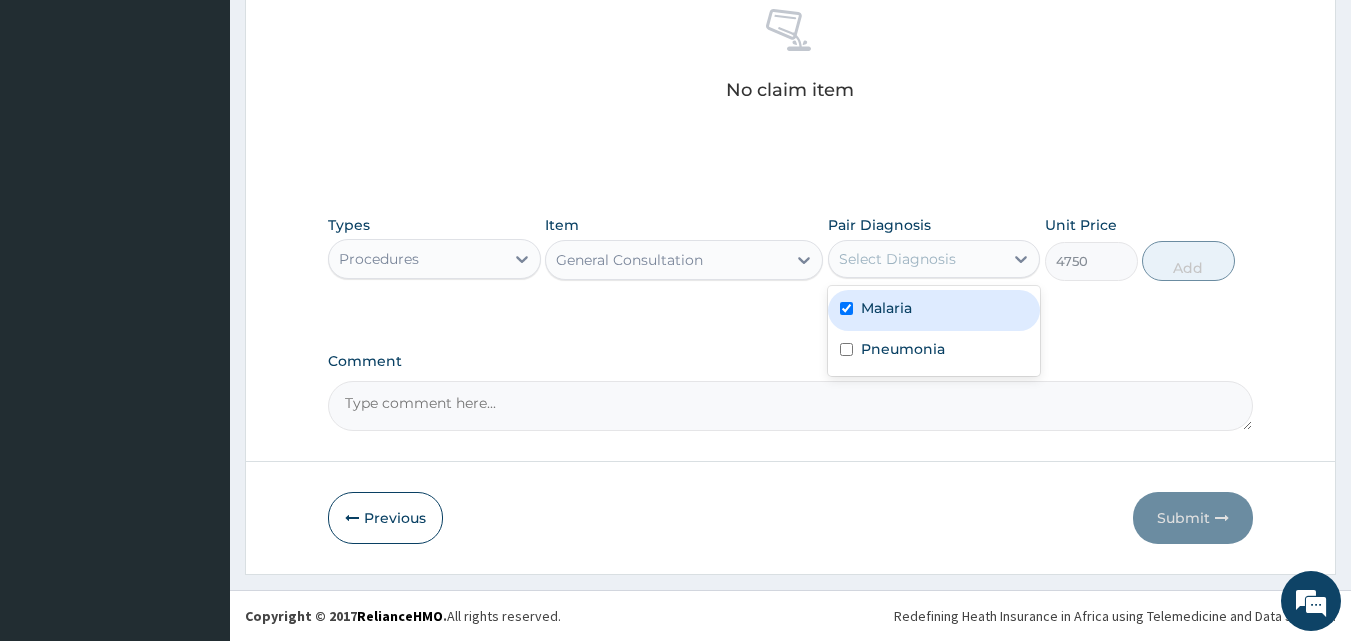 checkbox on "true" 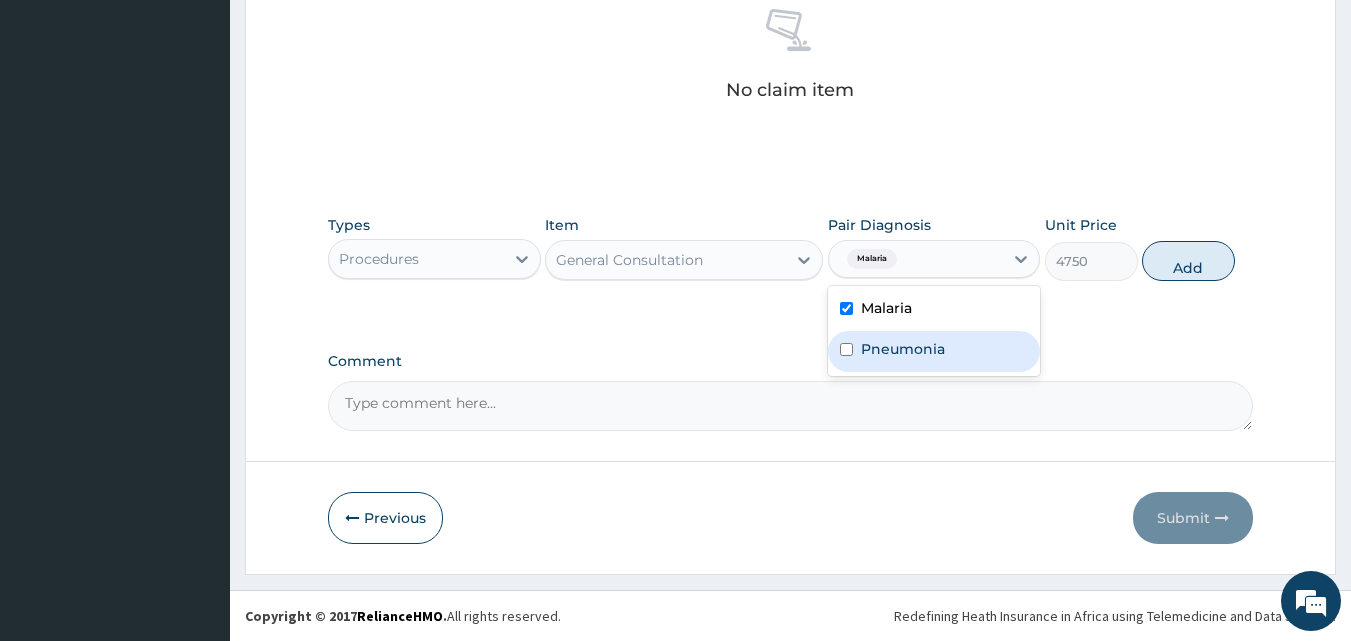click on "Pneumonia" at bounding box center [903, 349] 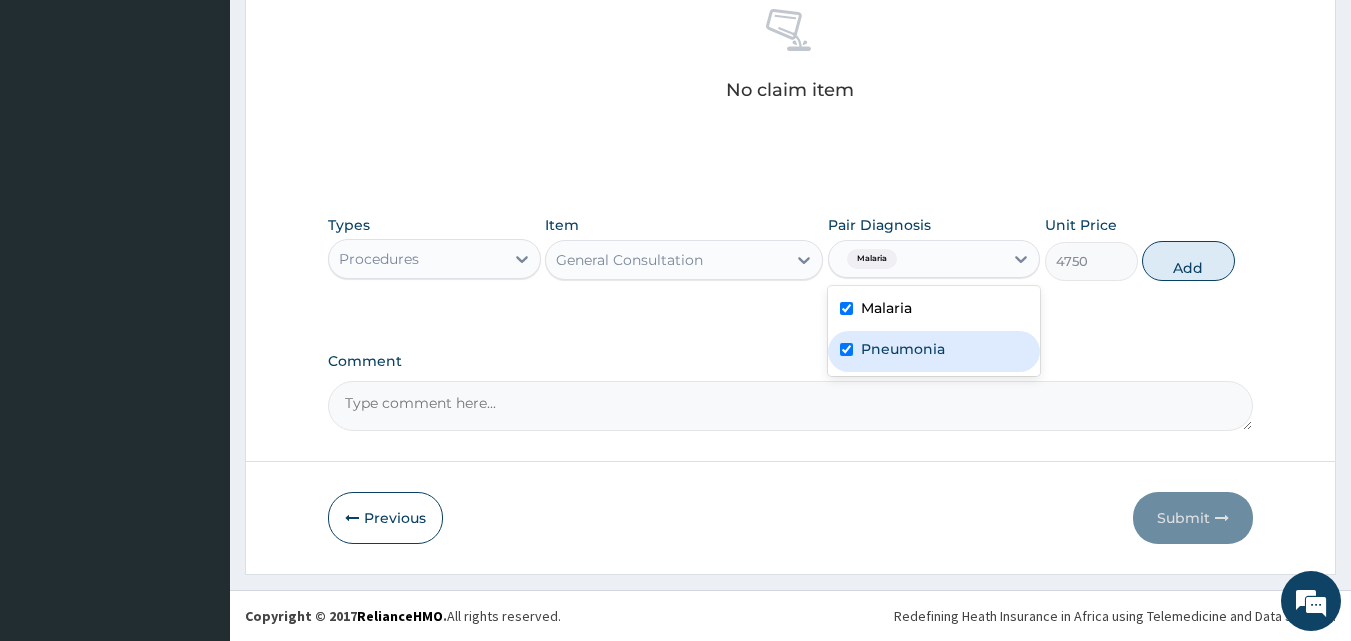 checkbox on "true" 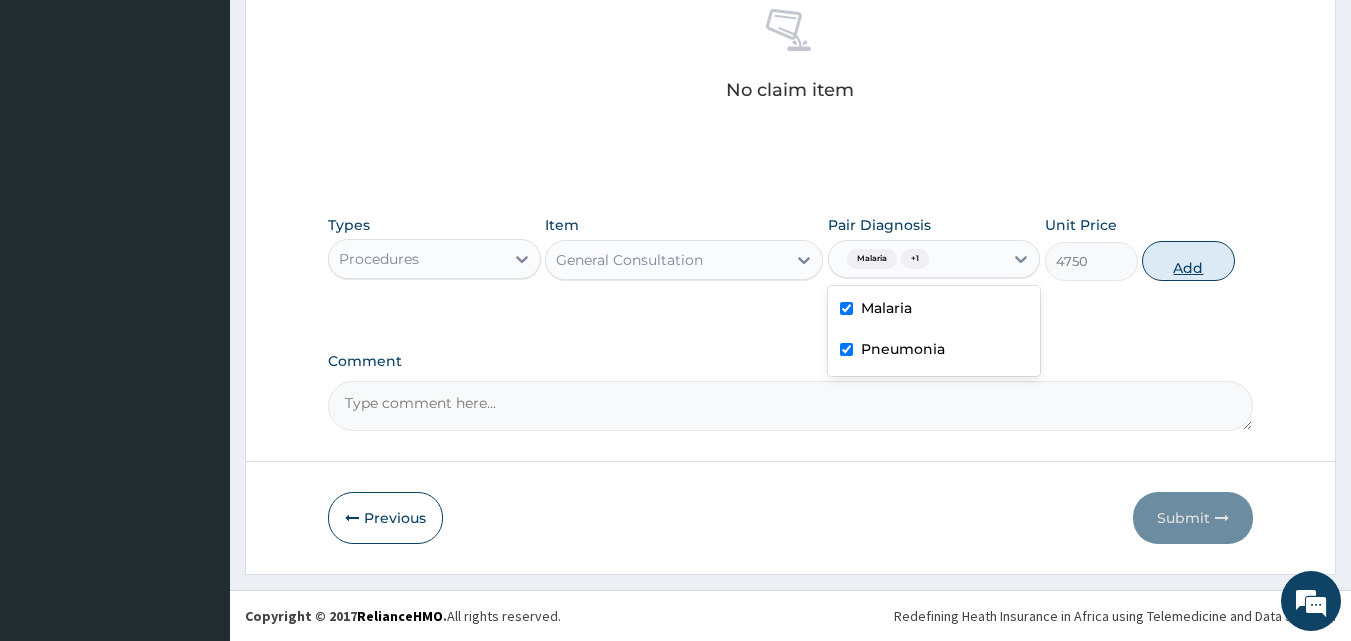 click on "Add" at bounding box center (1188, 261) 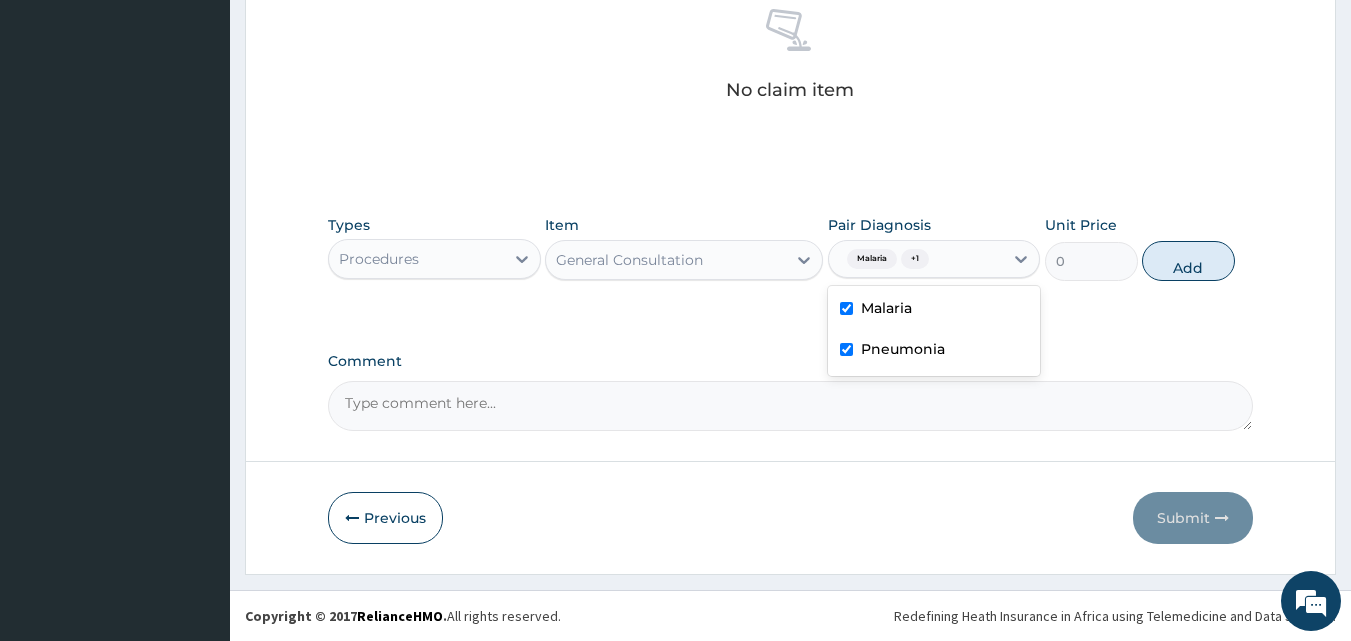 scroll, scrollTop: 721, scrollLeft: 0, axis: vertical 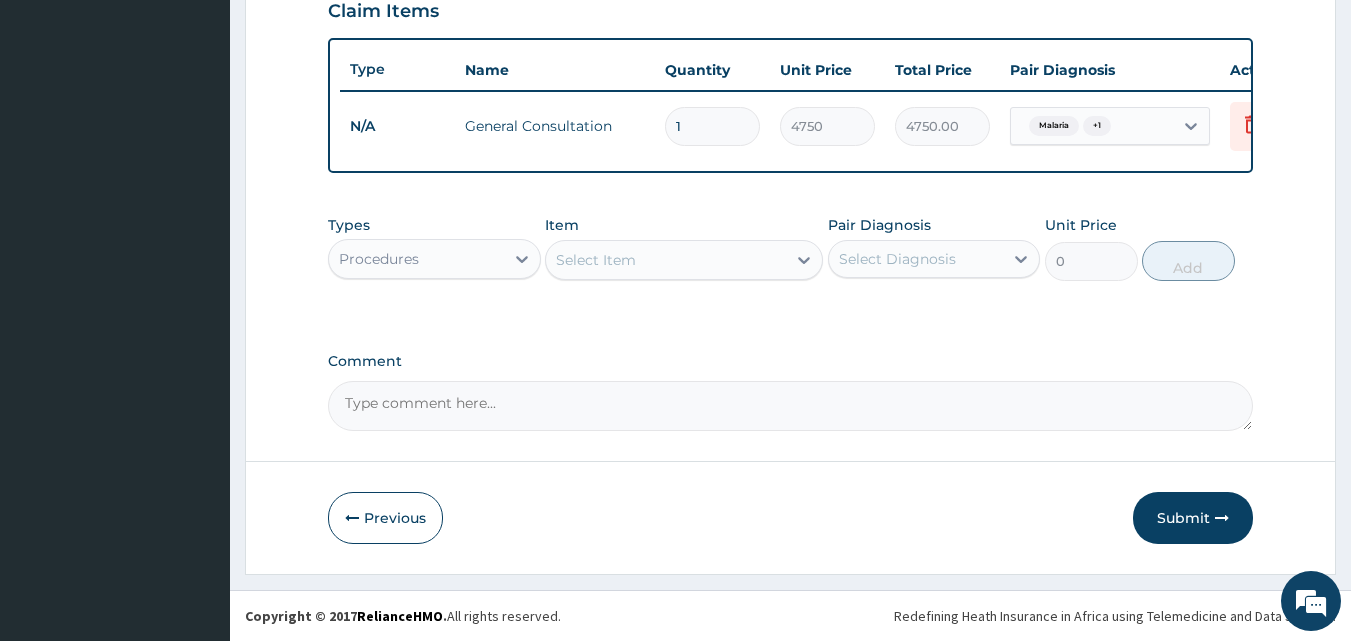 click on "Procedures" at bounding box center (416, 259) 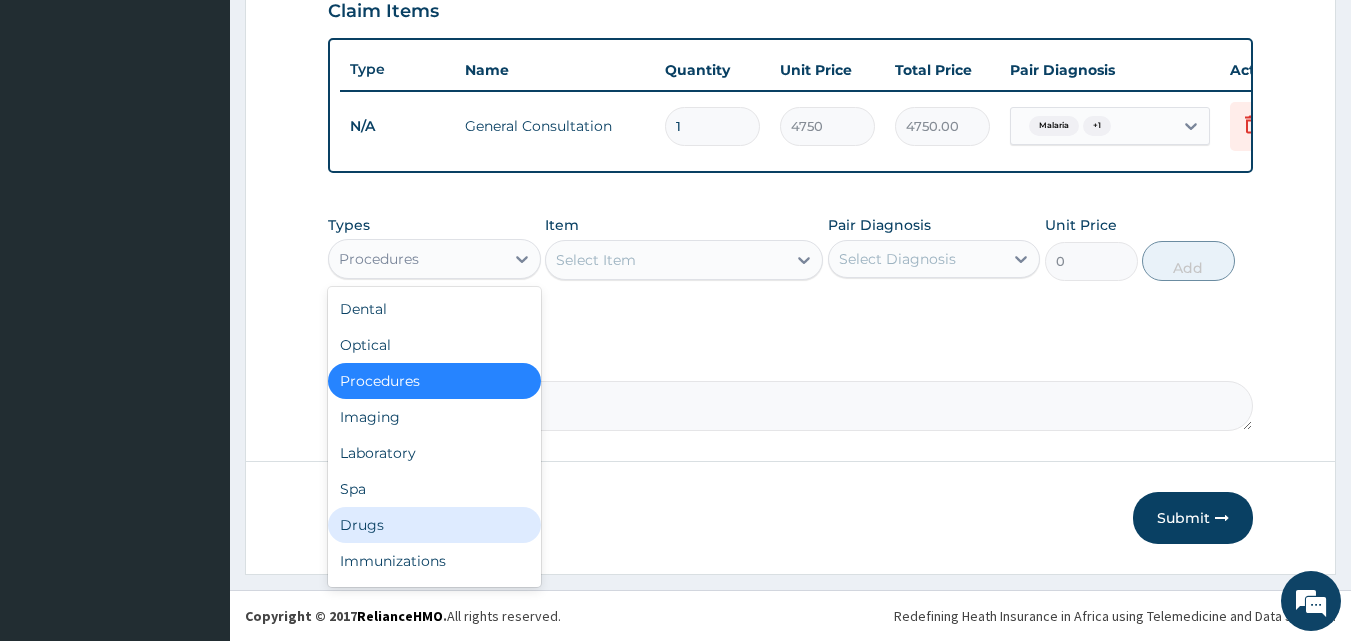 click on "Drugs" at bounding box center [434, 525] 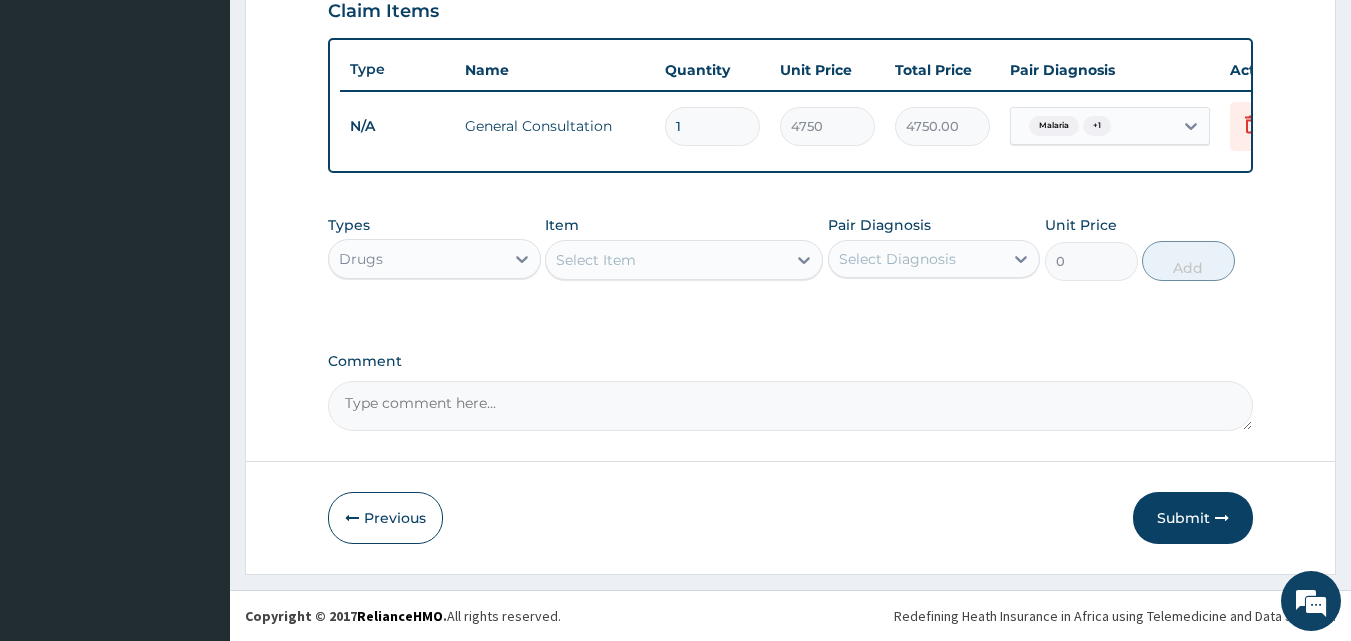 click on "Select Item" at bounding box center [596, 260] 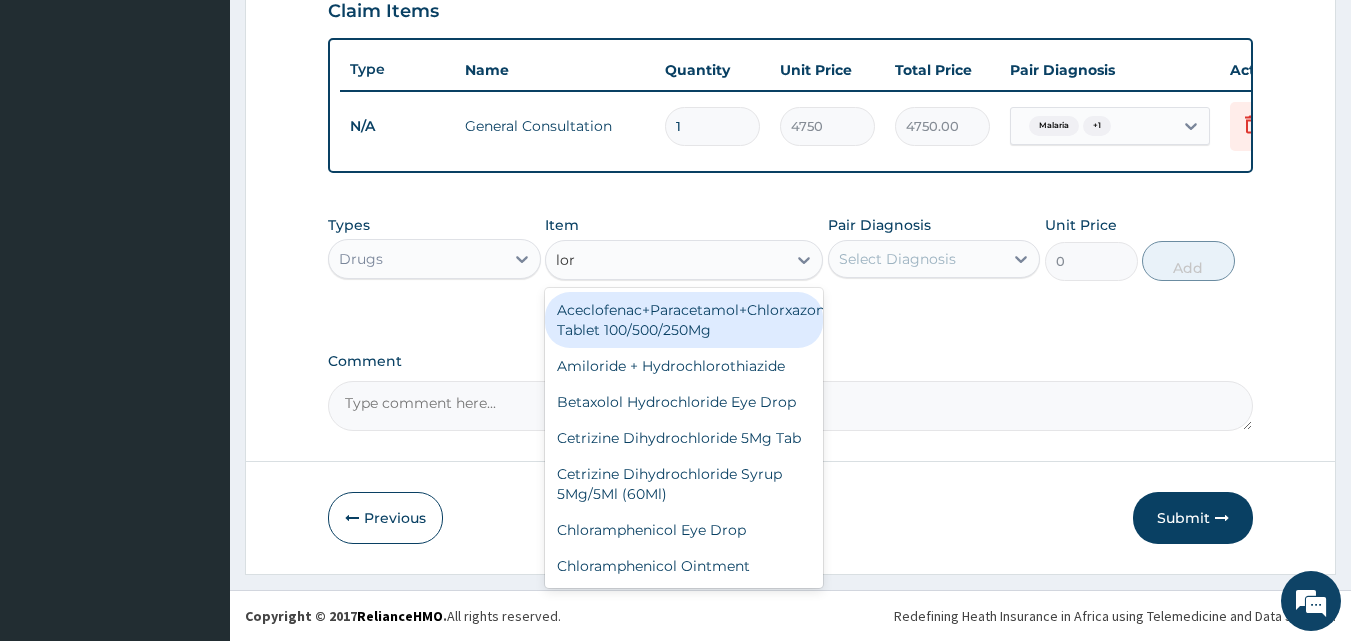 type on "lora" 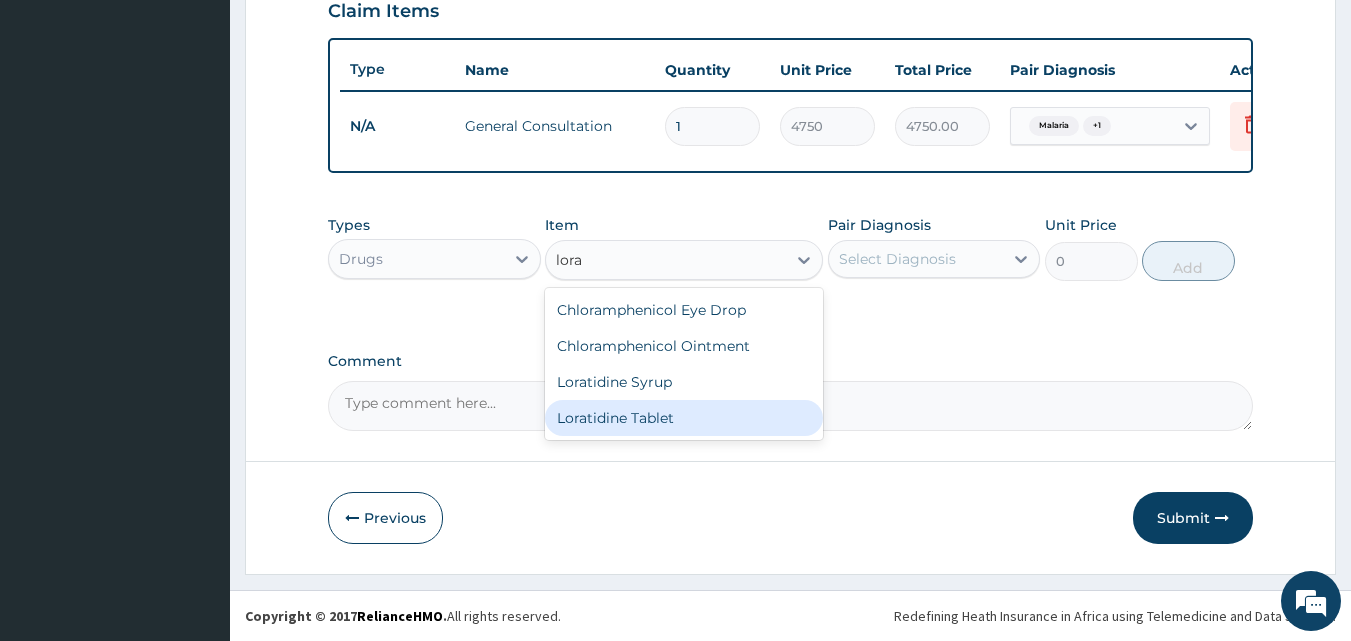 click on "Loratidine Tablet" at bounding box center [684, 418] 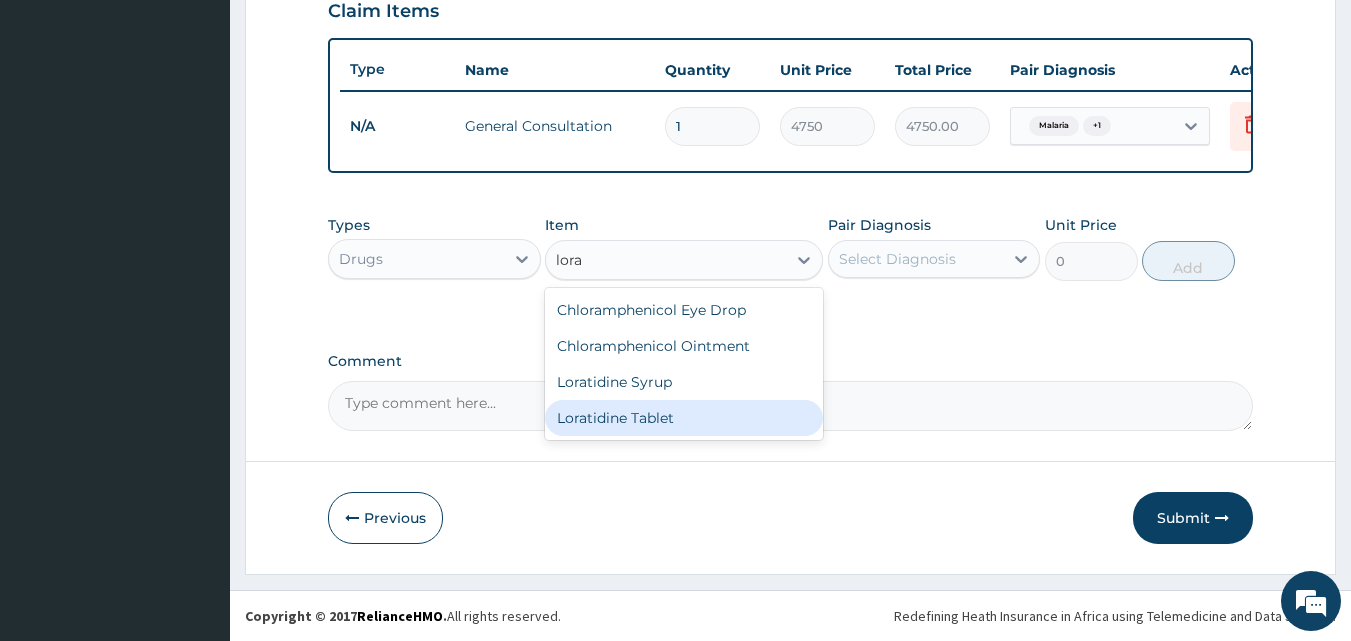 type 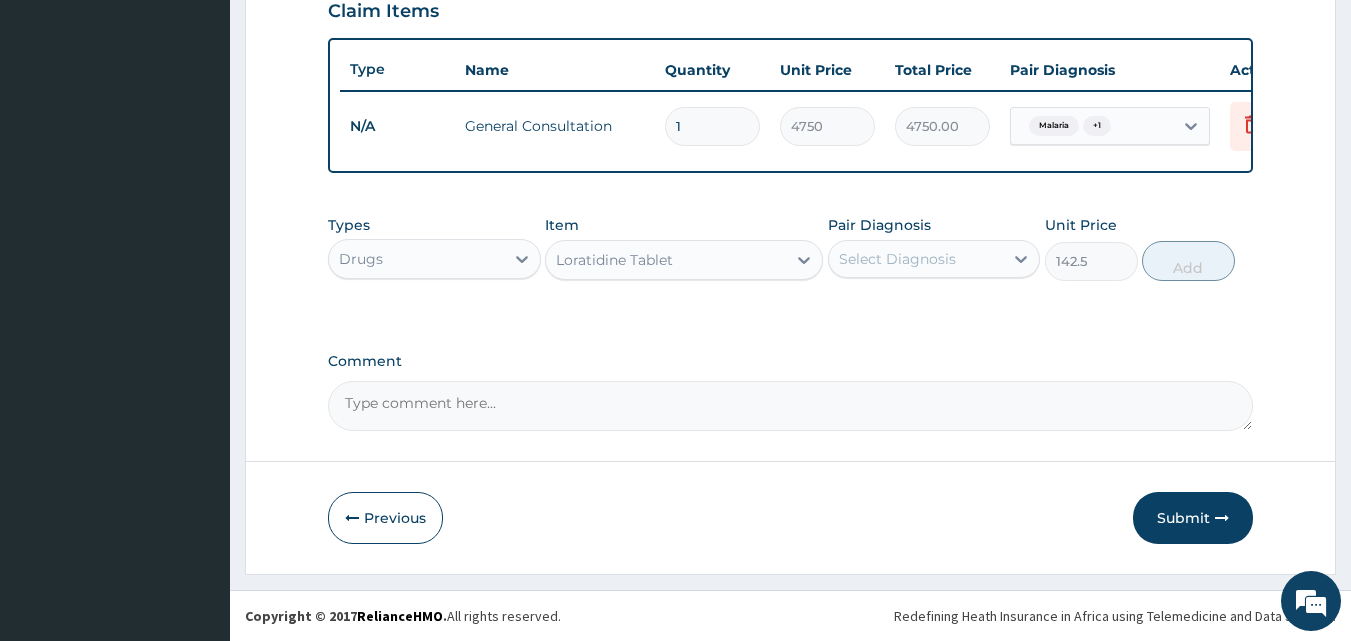click on "Select Diagnosis" at bounding box center [916, 259] 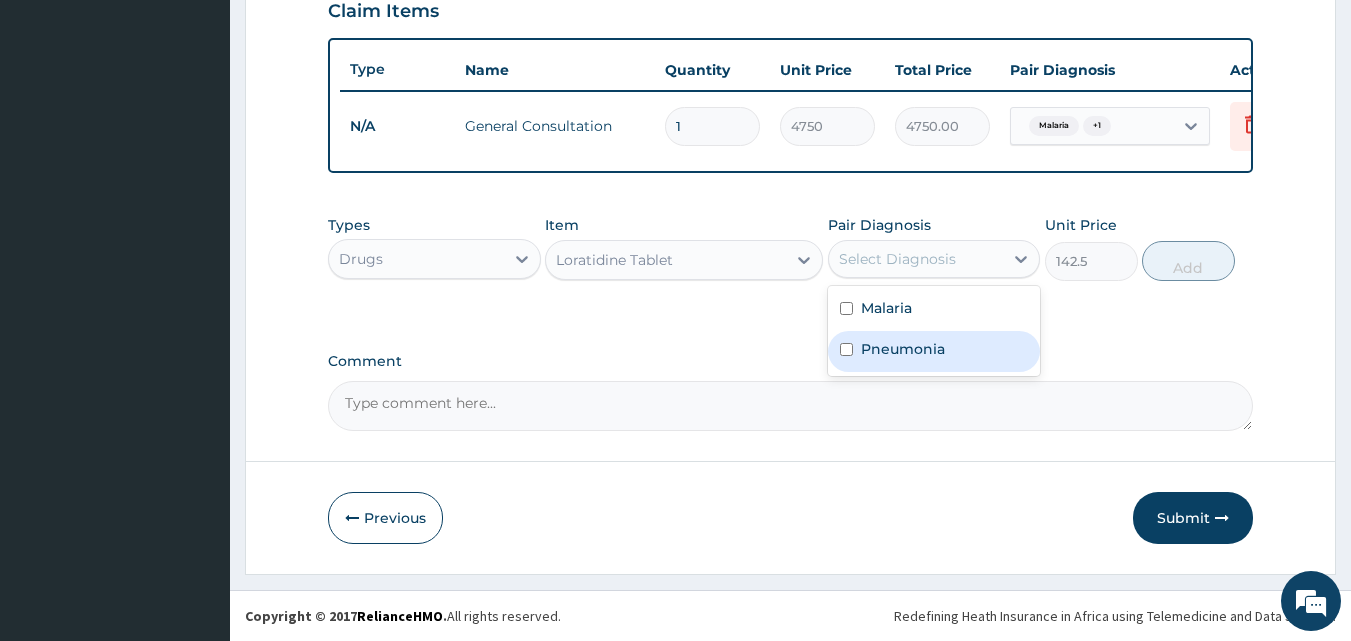 click on "Pneumonia" at bounding box center [903, 349] 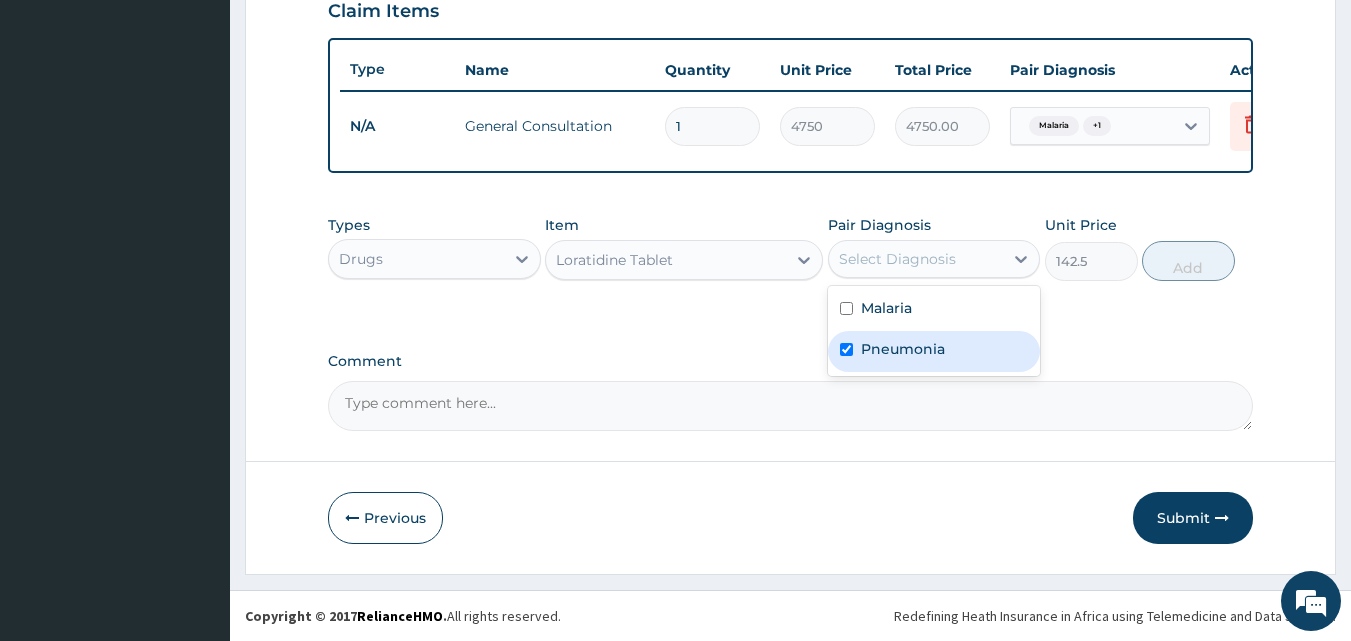 checkbox on "true" 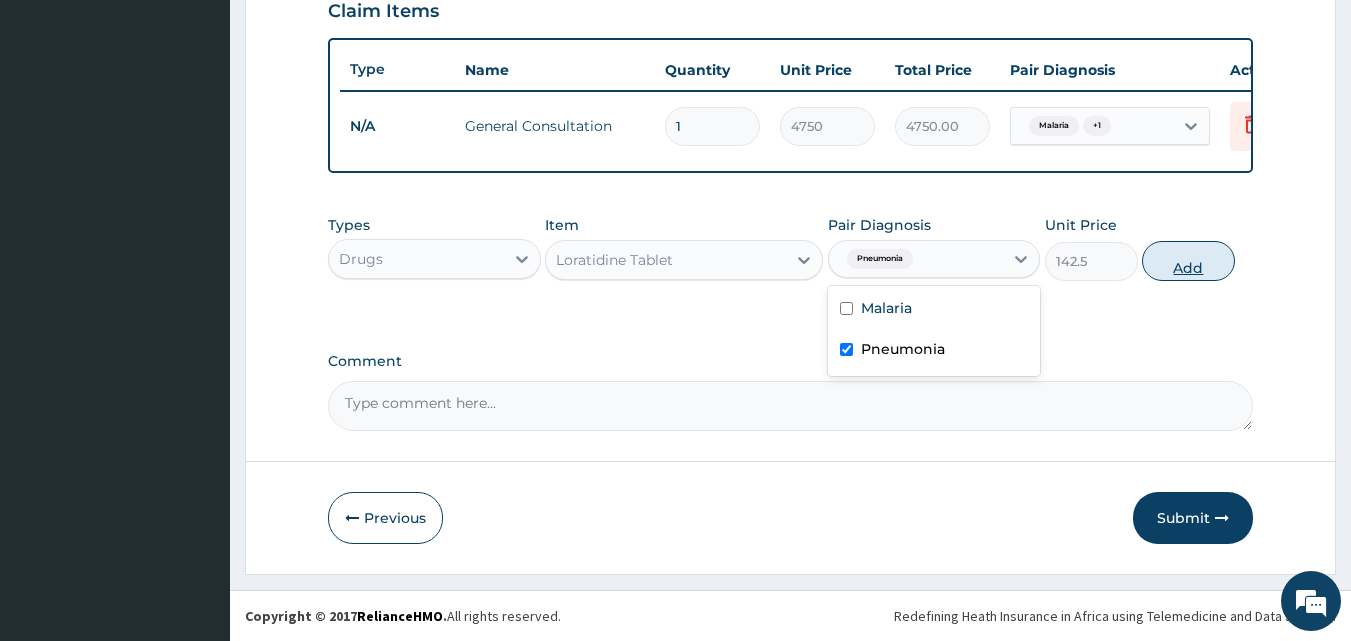 click on "Add" at bounding box center (1188, 261) 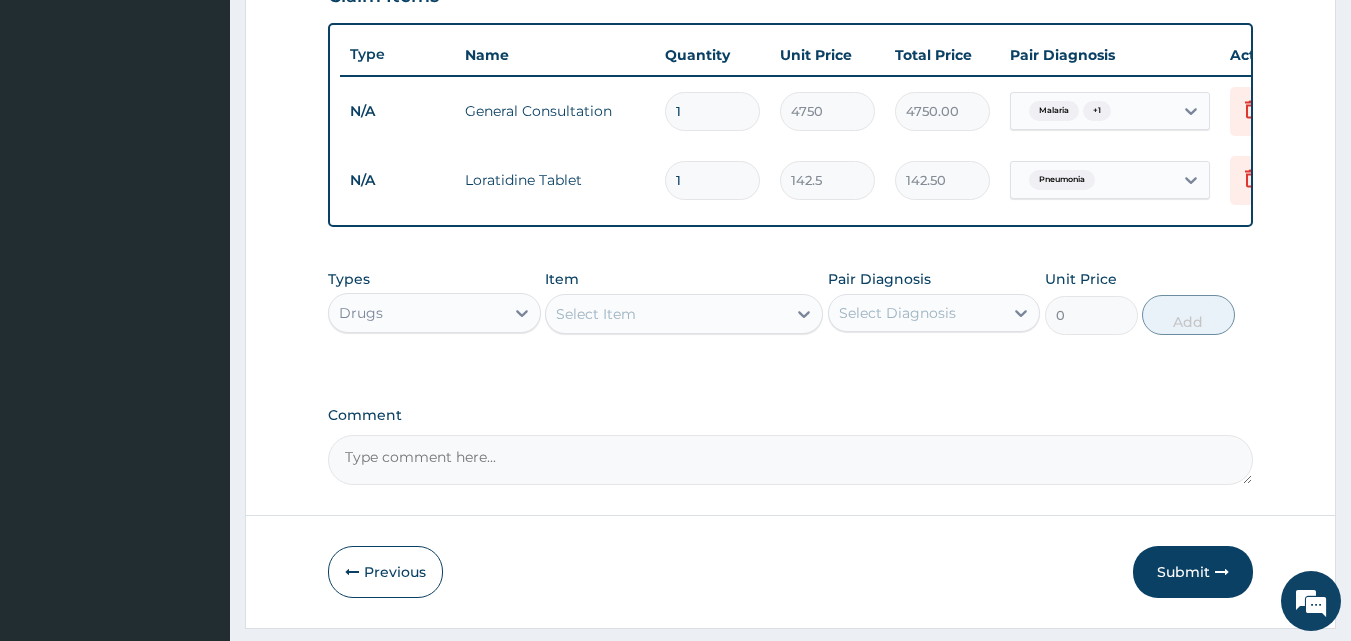type on "10" 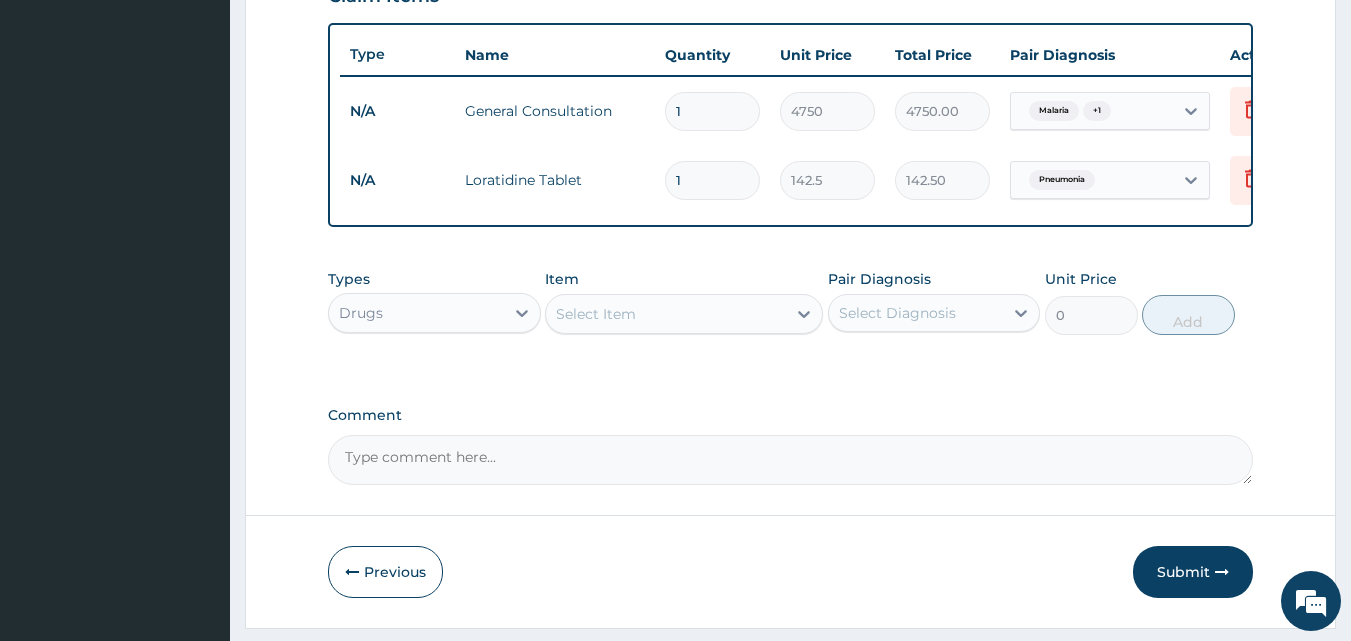 type on "1425.00" 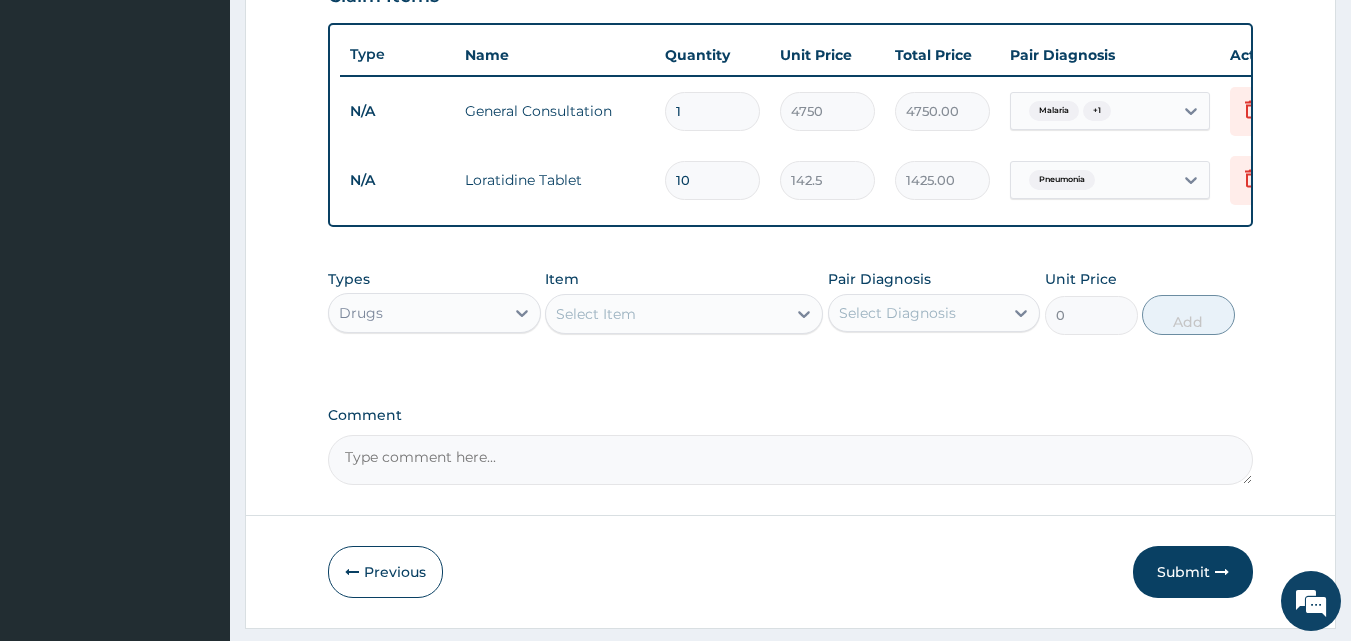 type on "10" 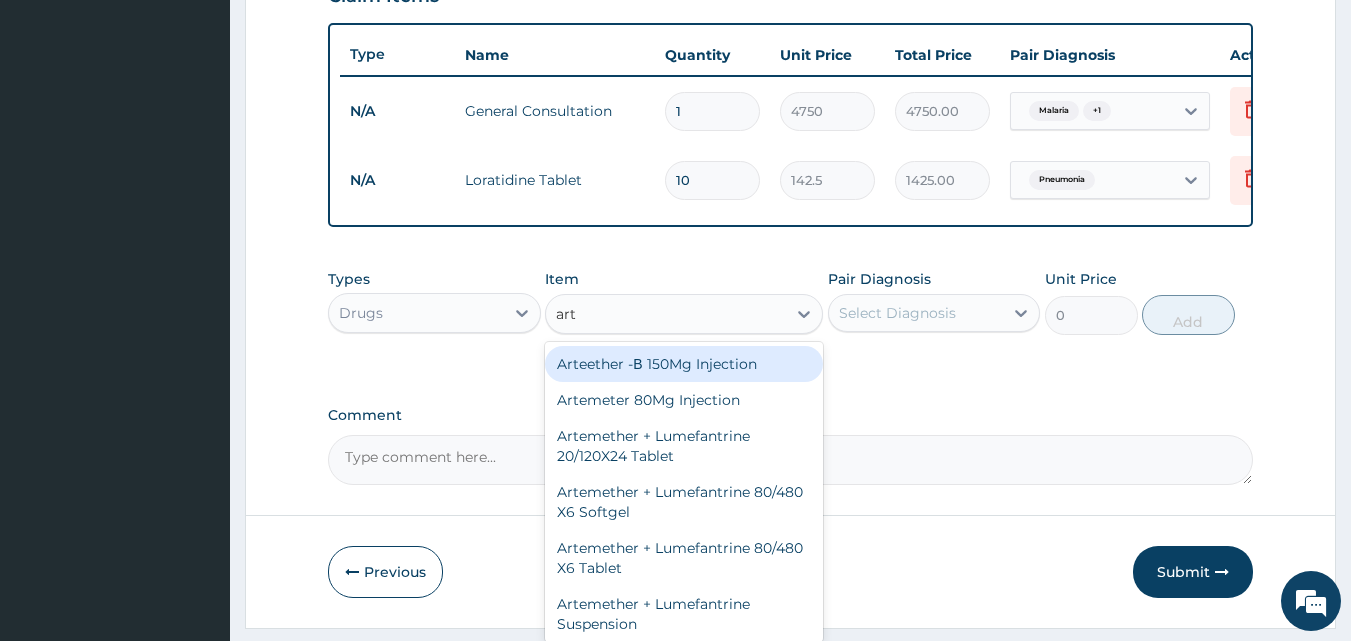 type on "arte" 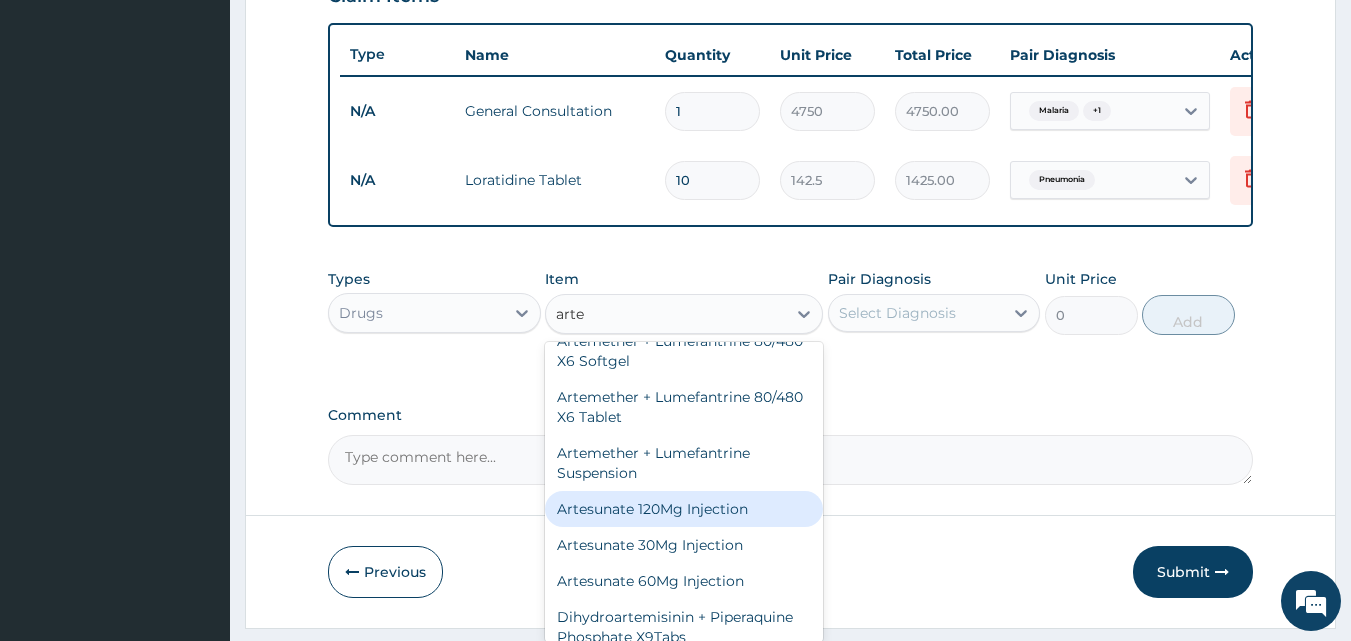scroll, scrollTop: 200, scrollLeft: 0, axis: vertical 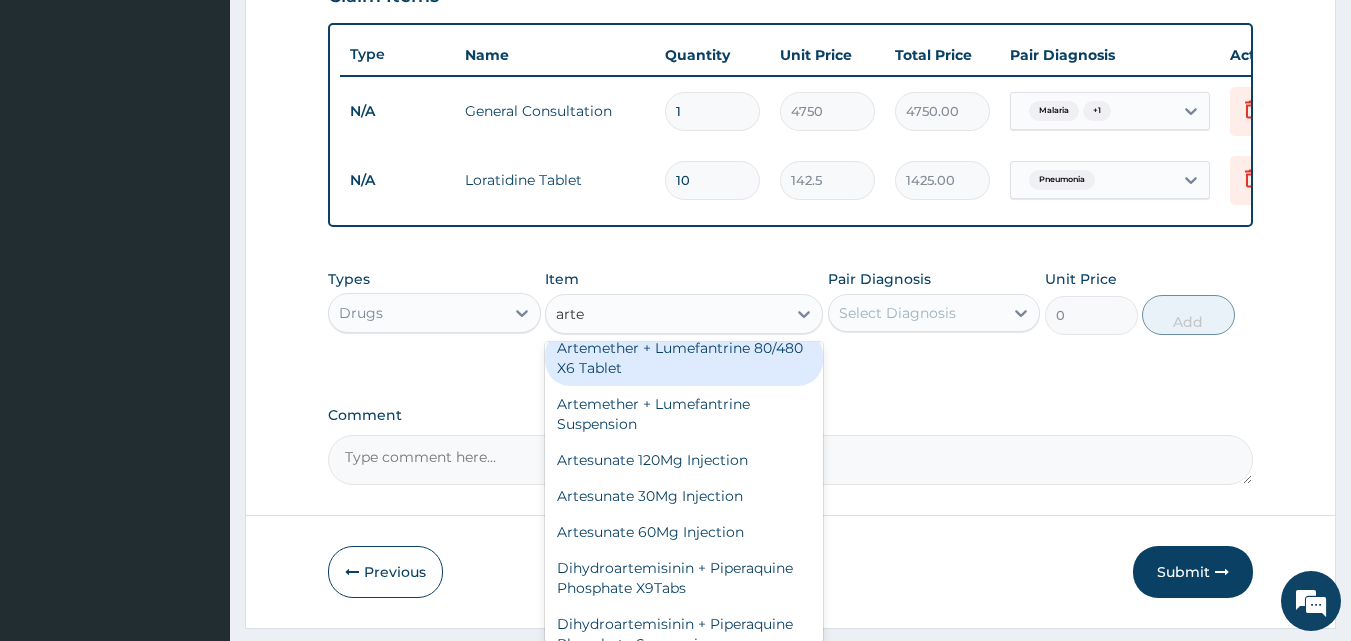 click on "Artemether + Lumefantrine 80/480 X6 Tablet" at bounding box center [684, 358] 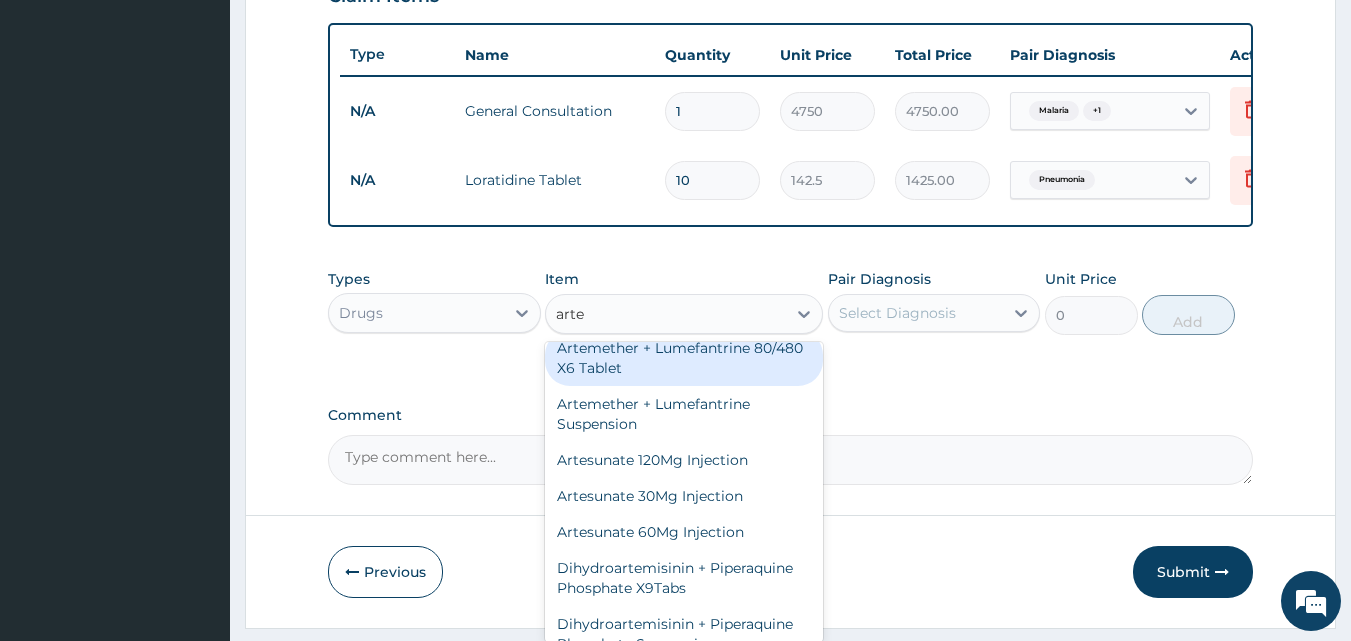 type 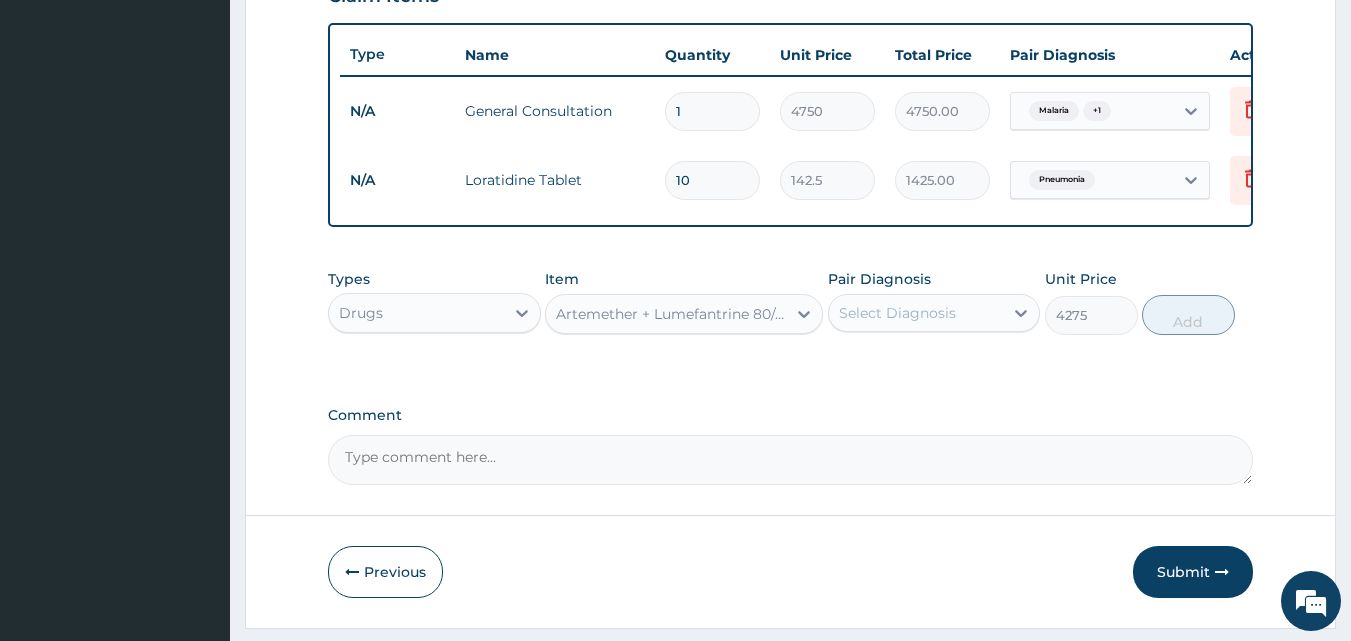 click on "Select Diagnosis" at bounding box center (916, 313) 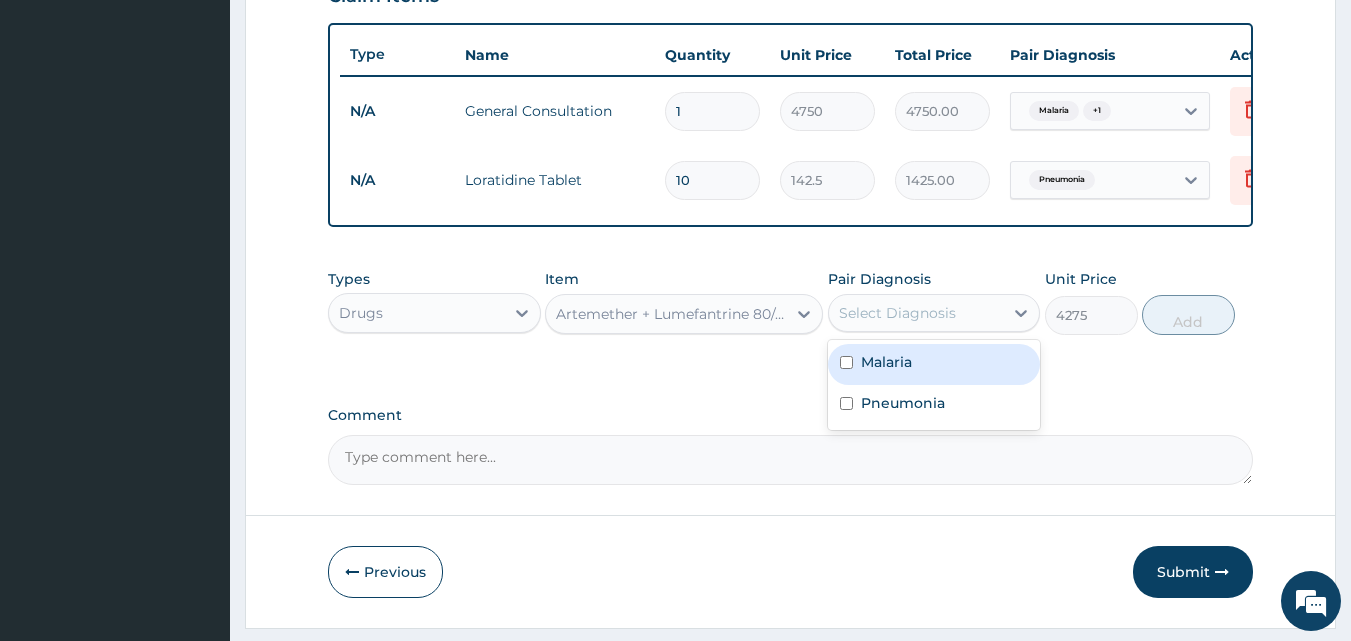 click on "Malaria" at bounding box center (934, 364) 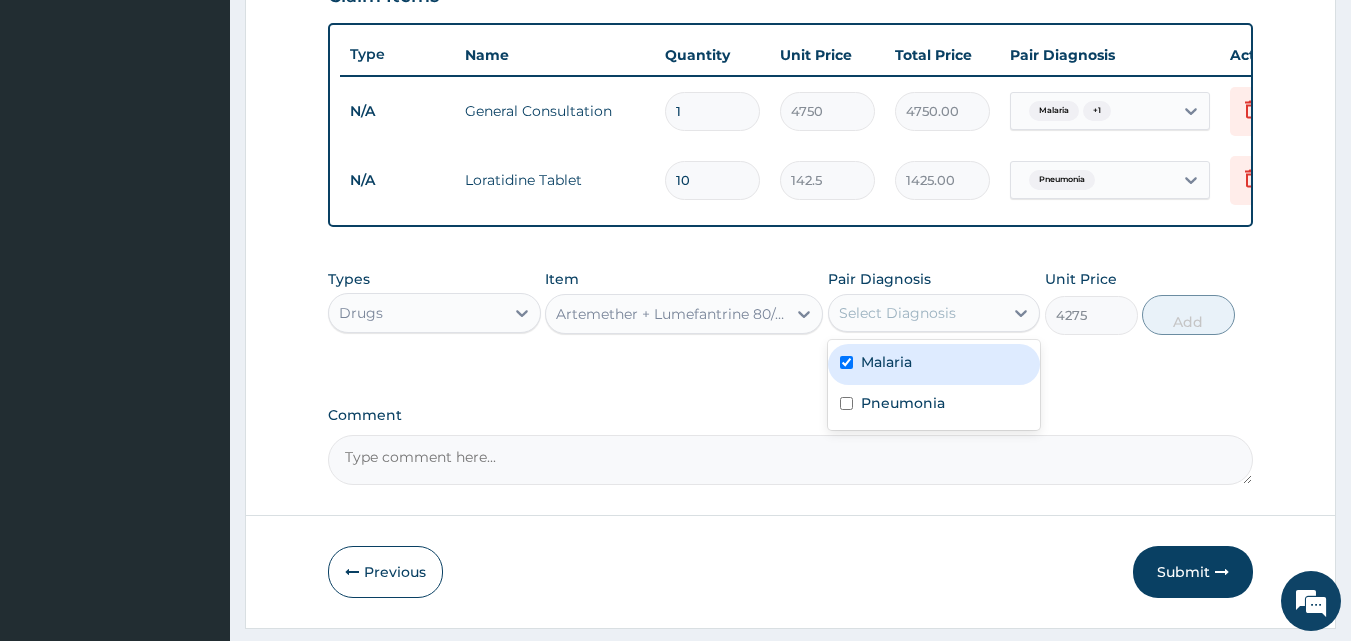 checkbox on "true" 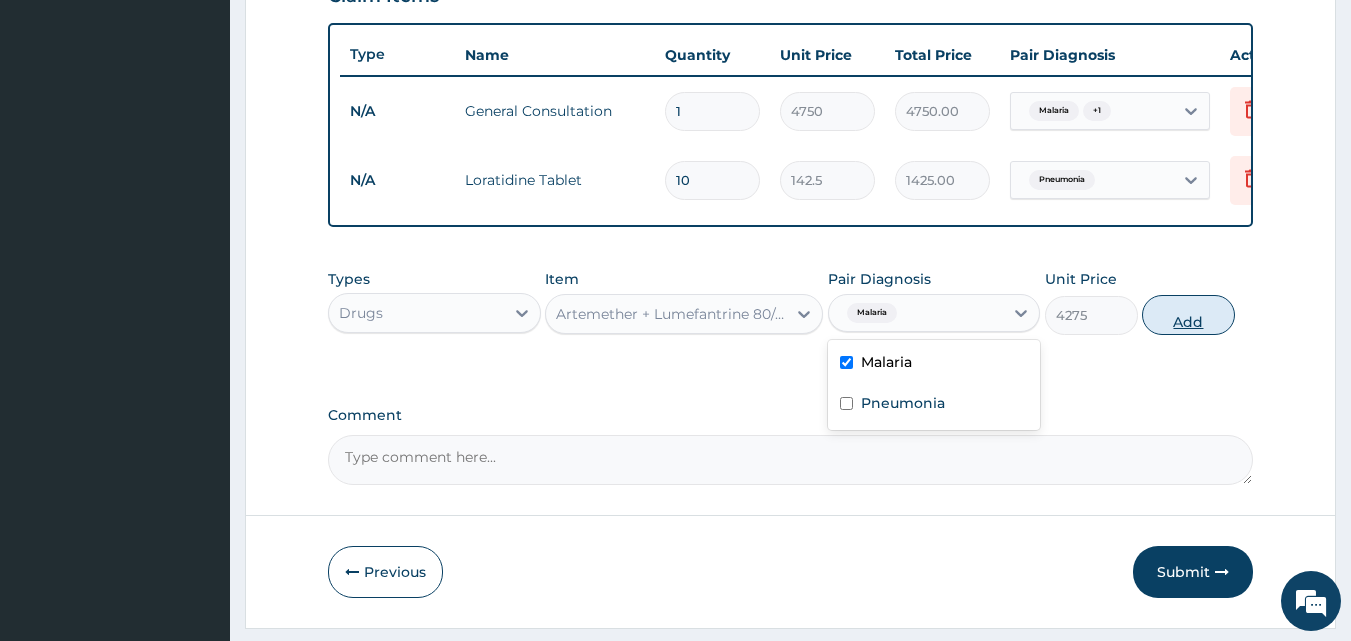 click on "Add" at bounding box center [1188, 315] 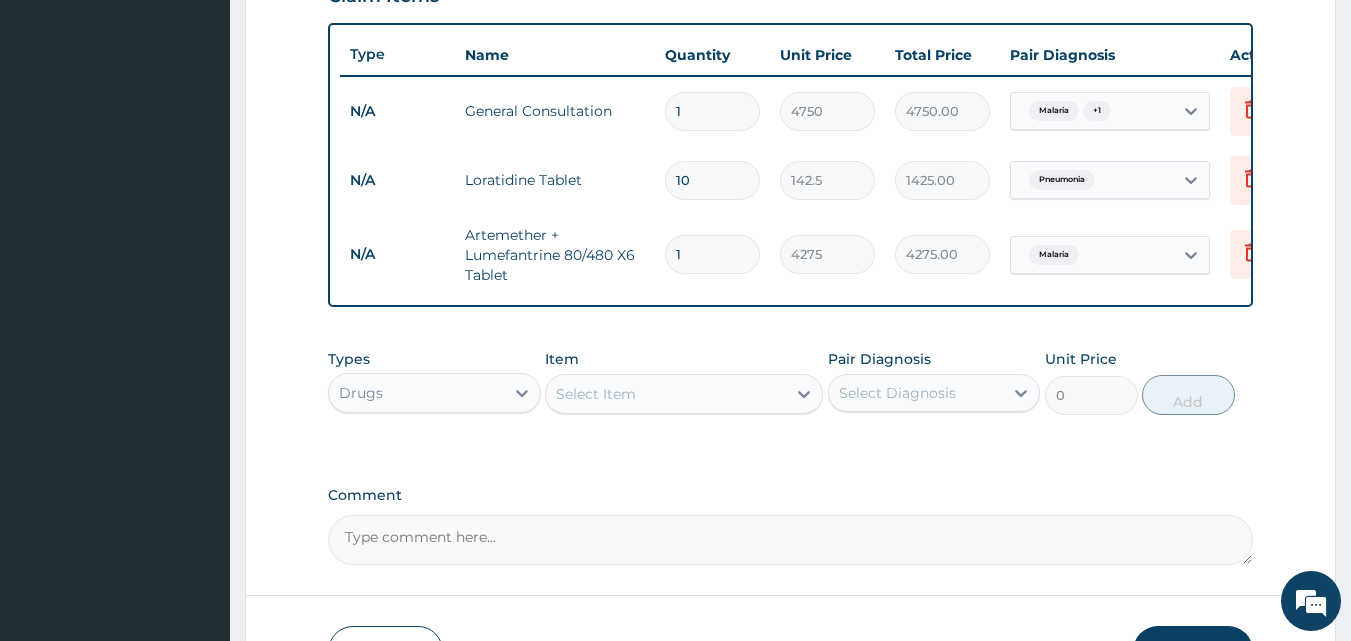 click on "Select Item" at bounding box center [666, 394] 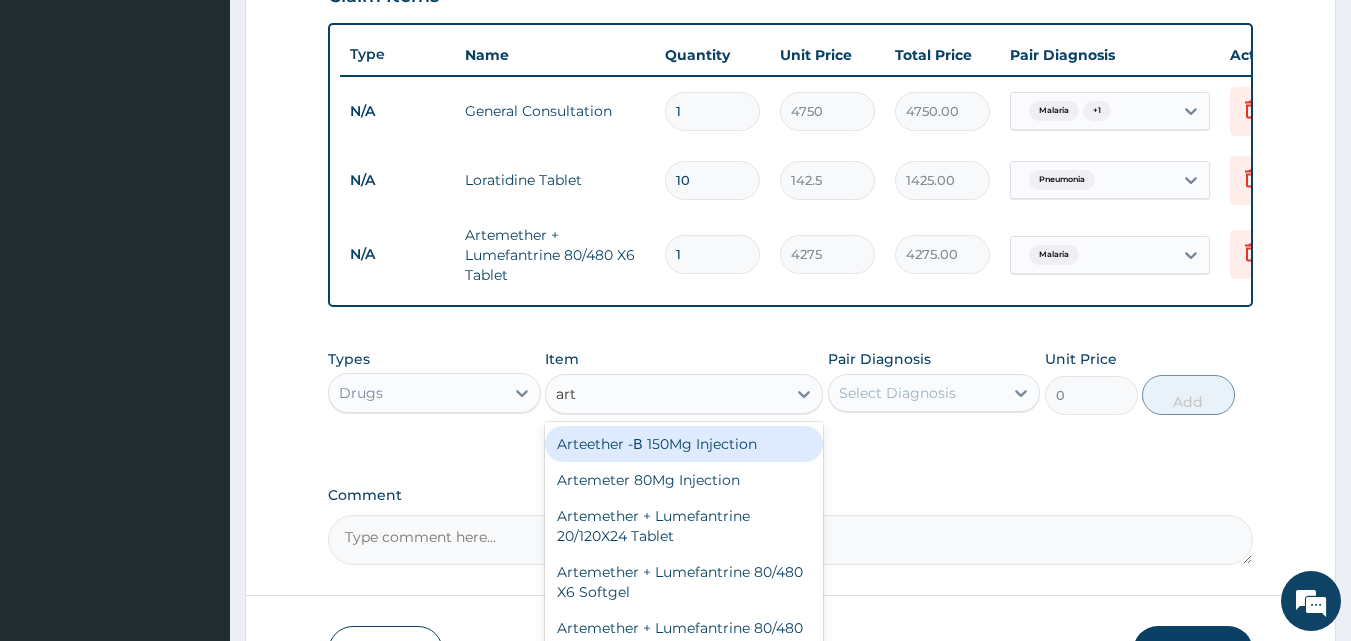 type on "arte" 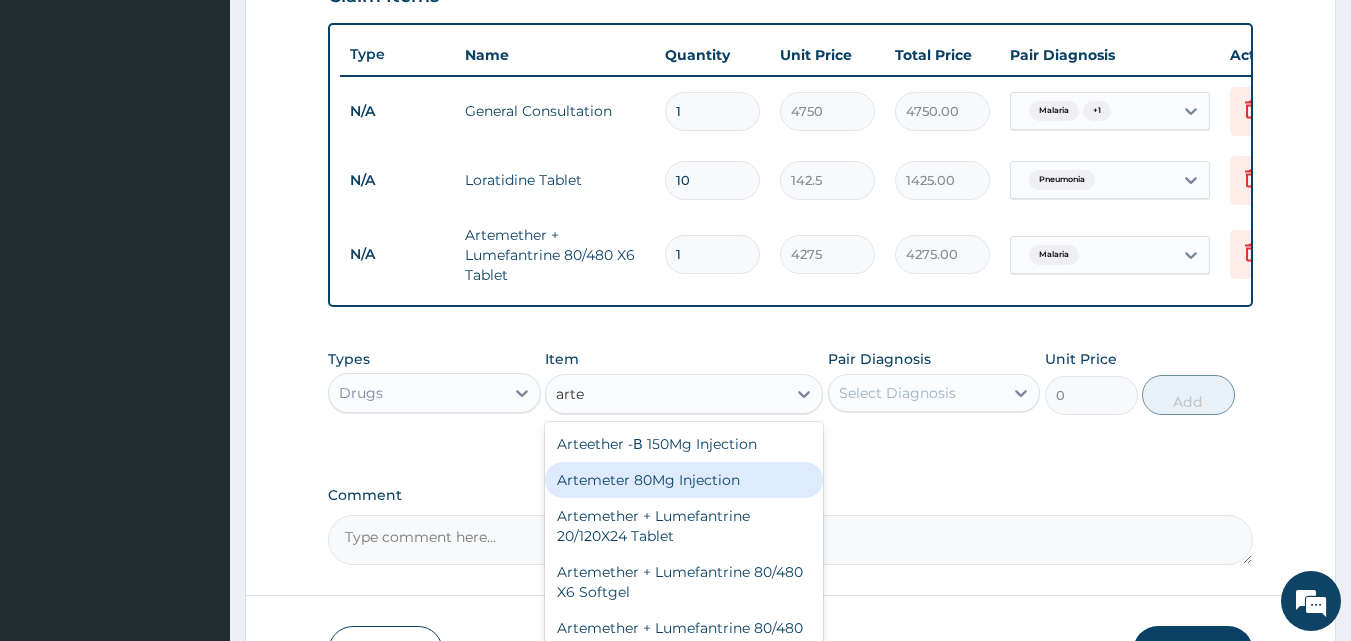 click on "Artemeter 80Mg Injection" at bounding box center [684, 480] 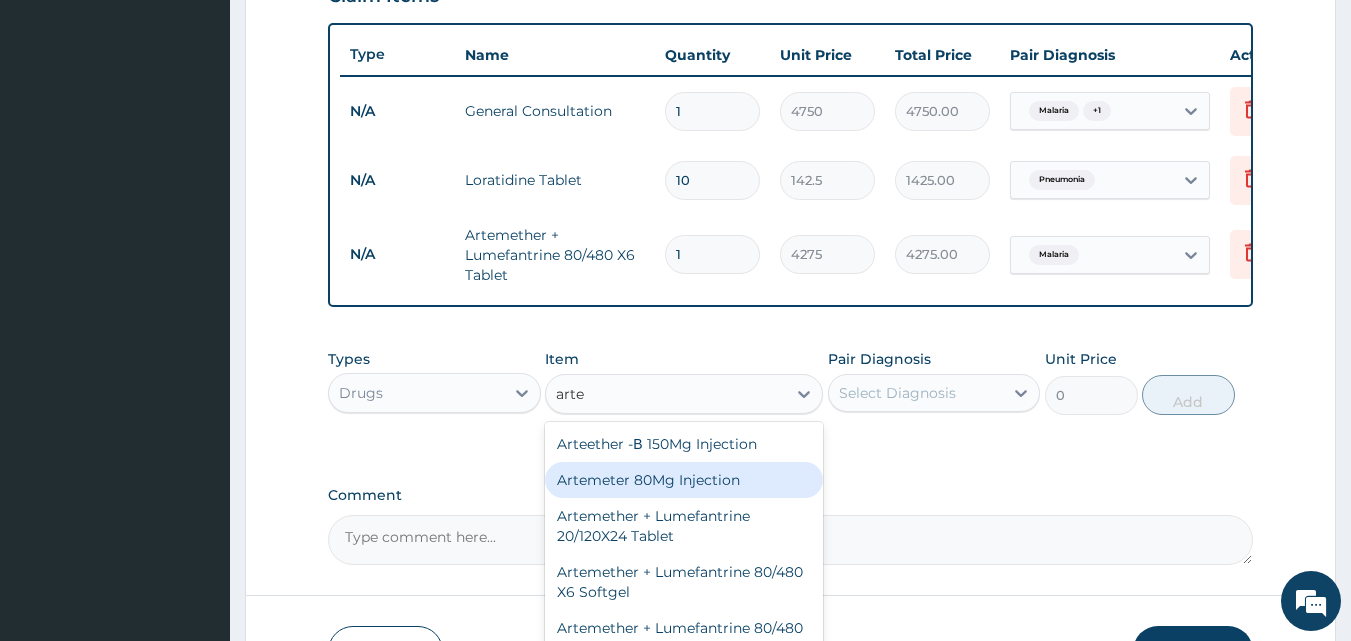 type 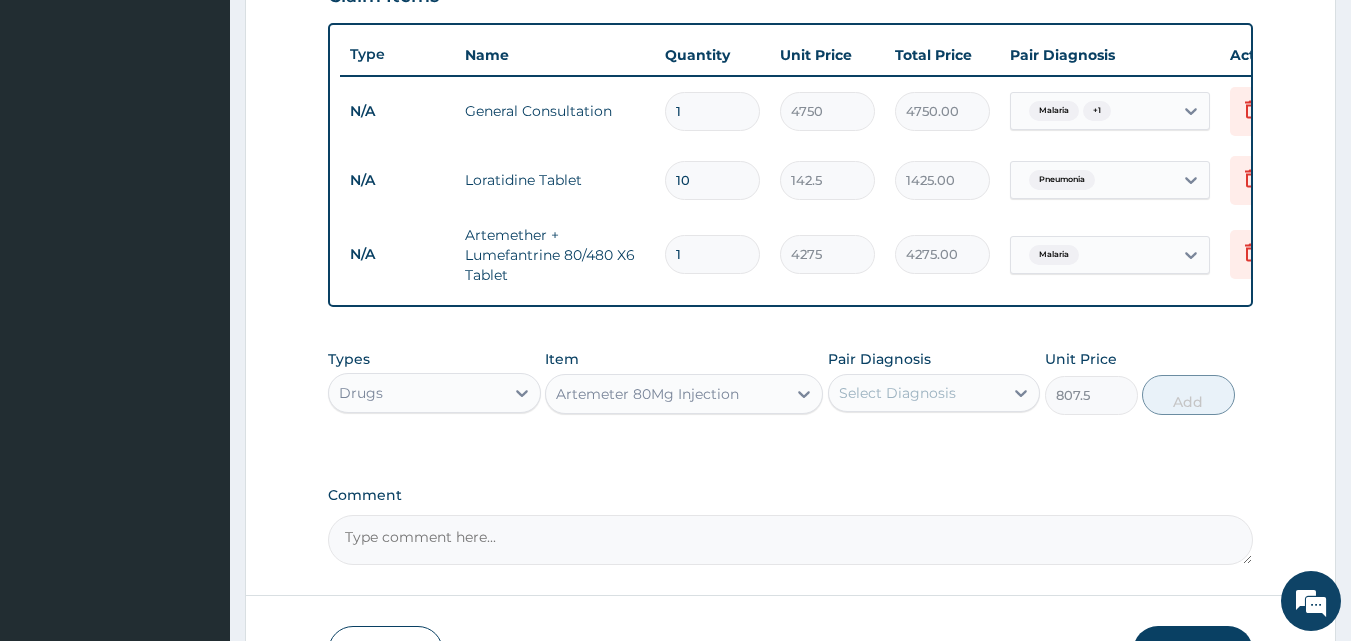 click on "Select Diagnosis" at bounding box center [897, 393] 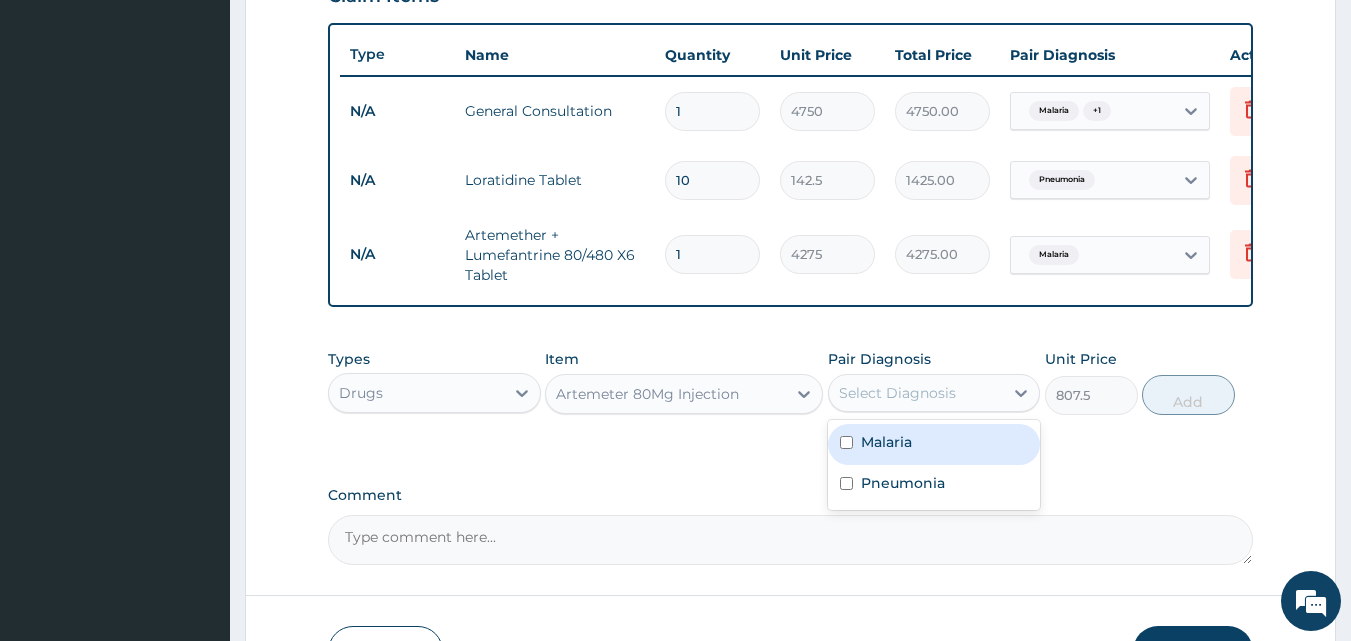 click on "Malaria" at bounding box center [886, 442] 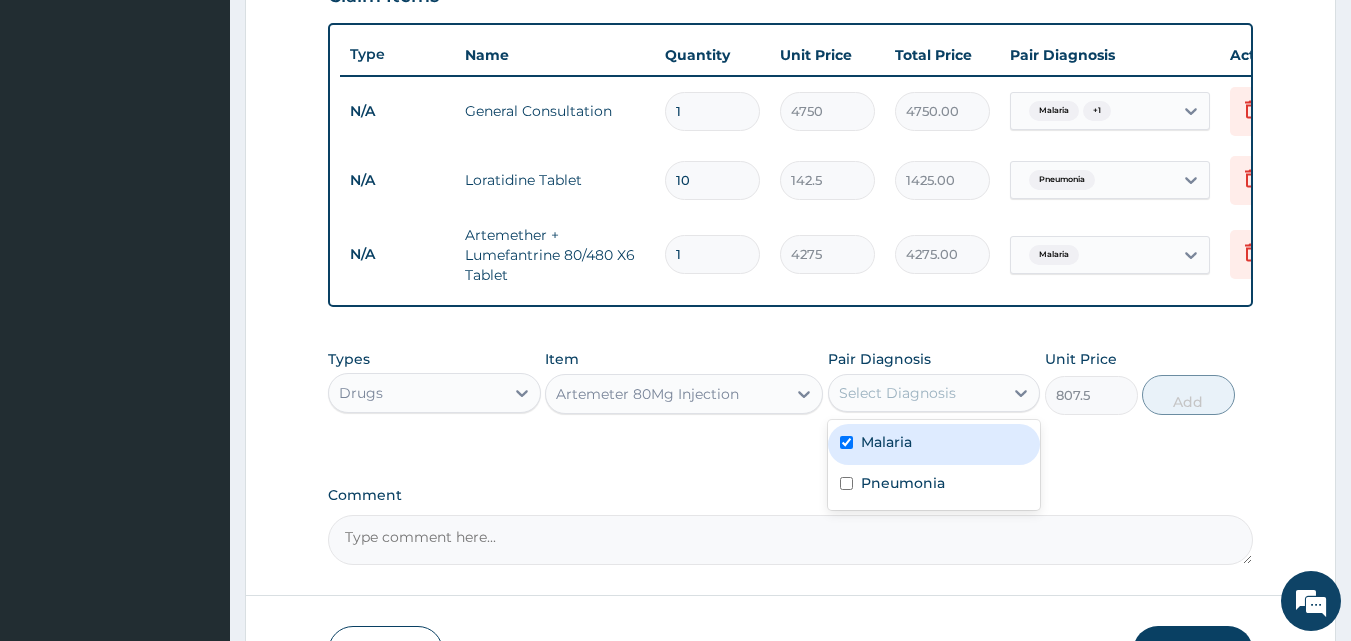 checkbox on "true" 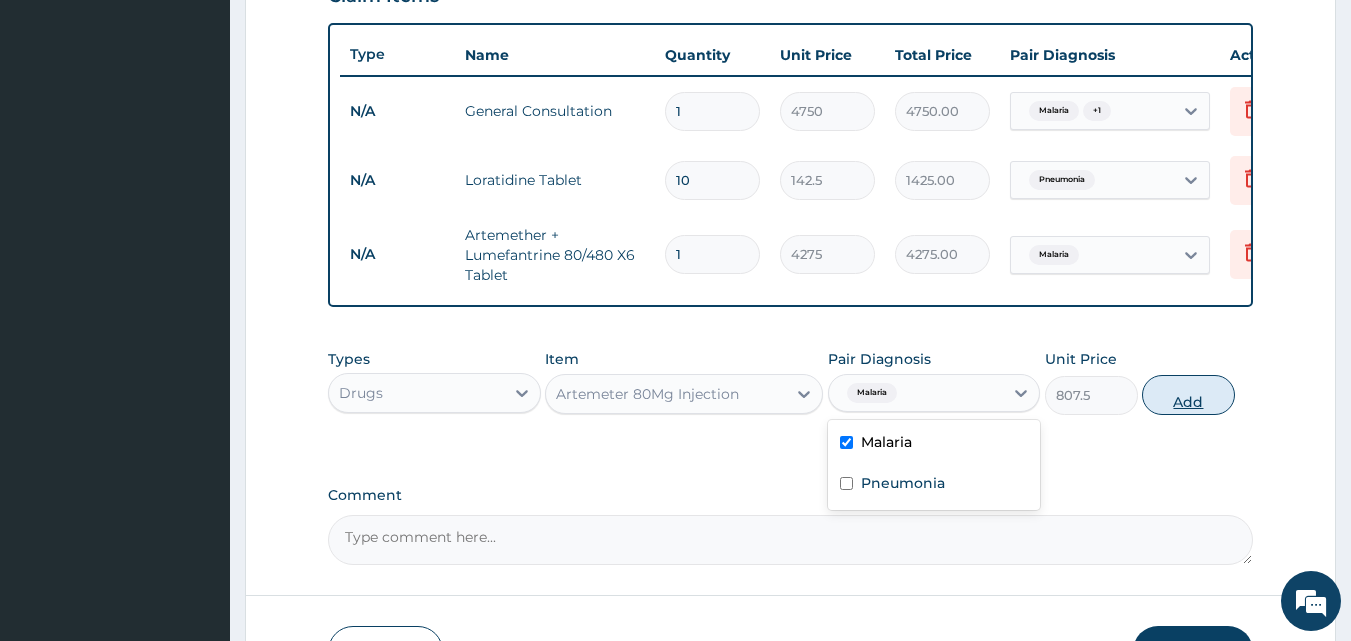 click on "Add" at bounding box center [1188, 395] 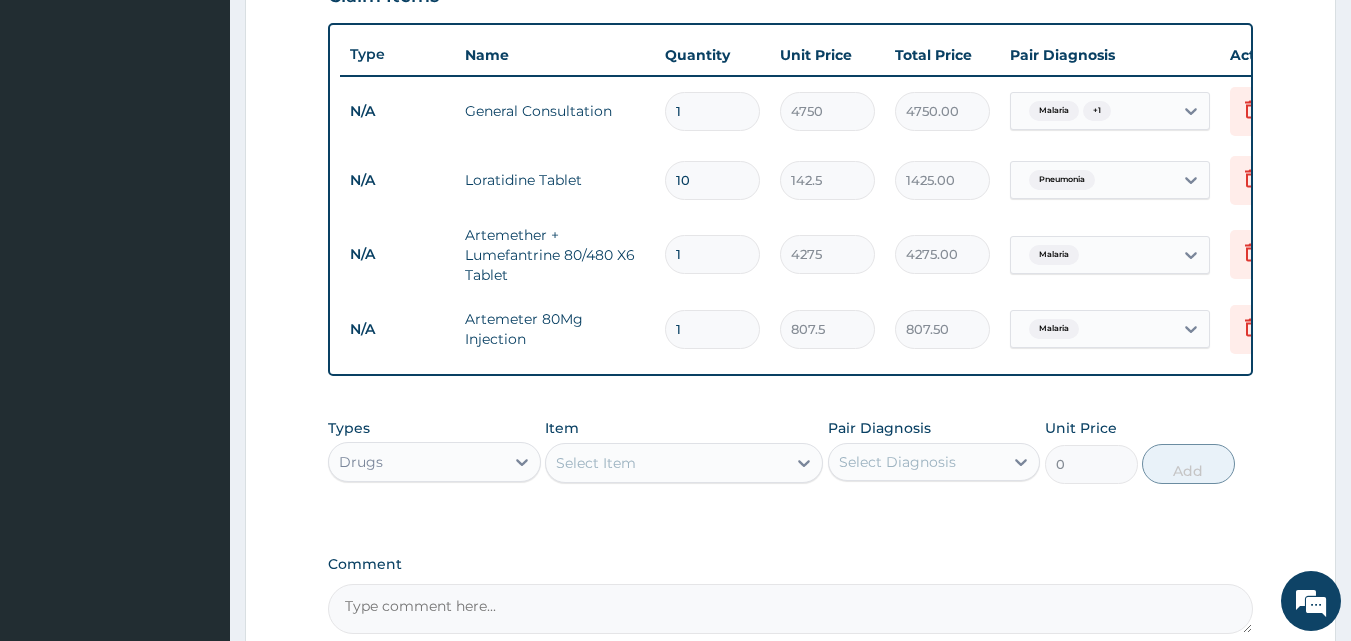 type 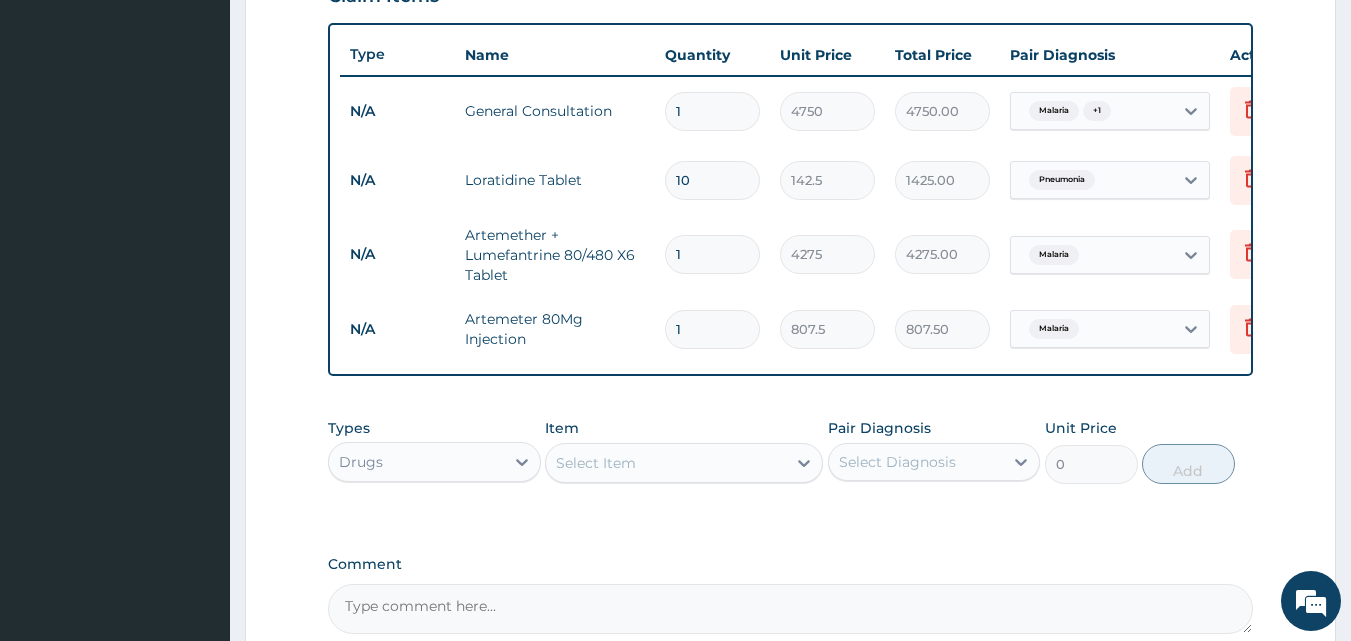 type on "0.00" 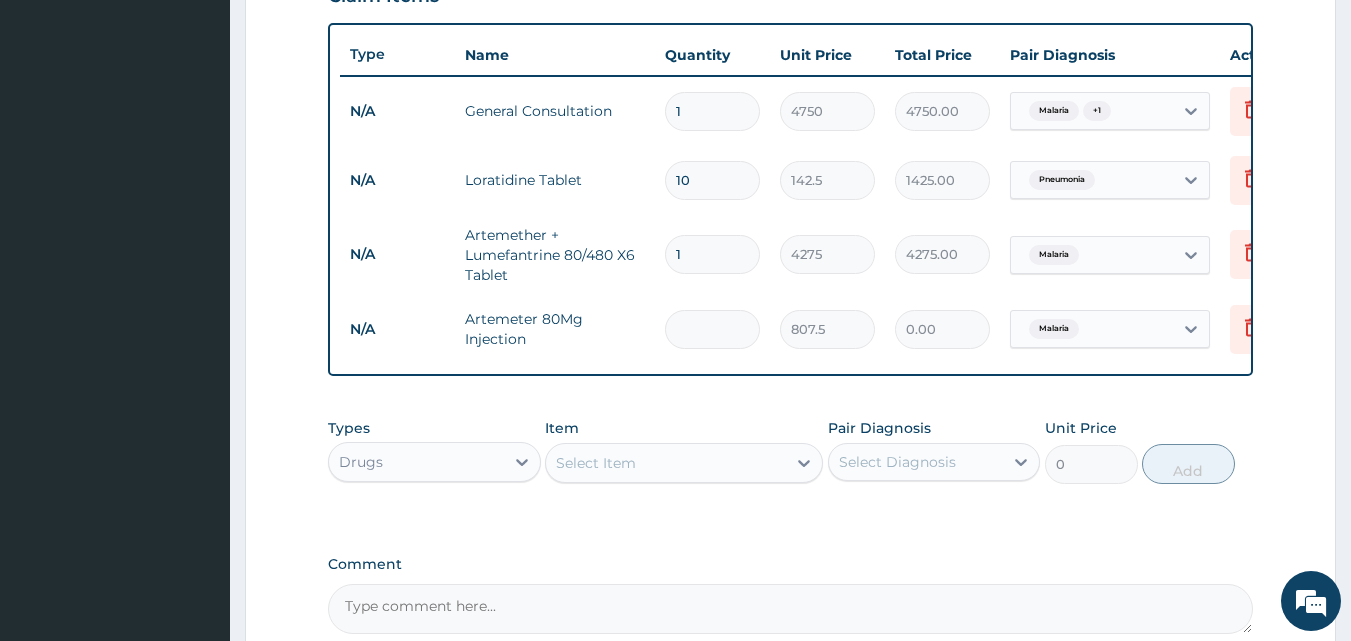 type on "6" 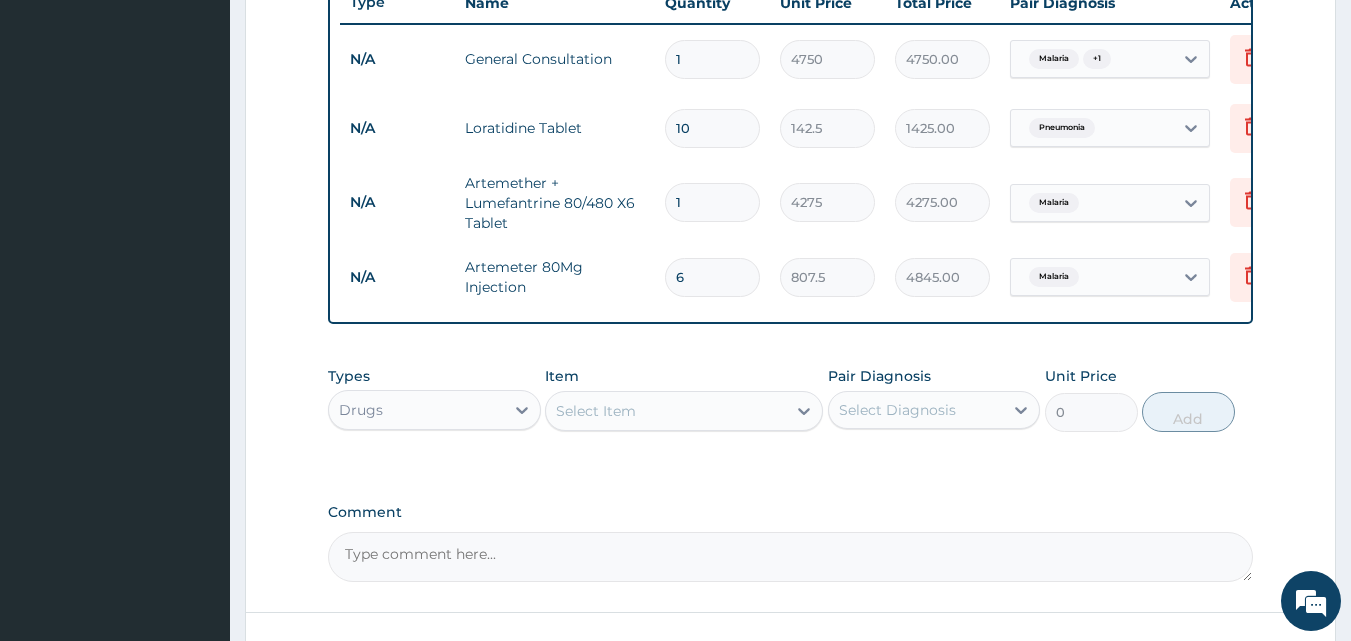 scroll, scrollTop: 821, scrollLeft: 0, axis: vertical 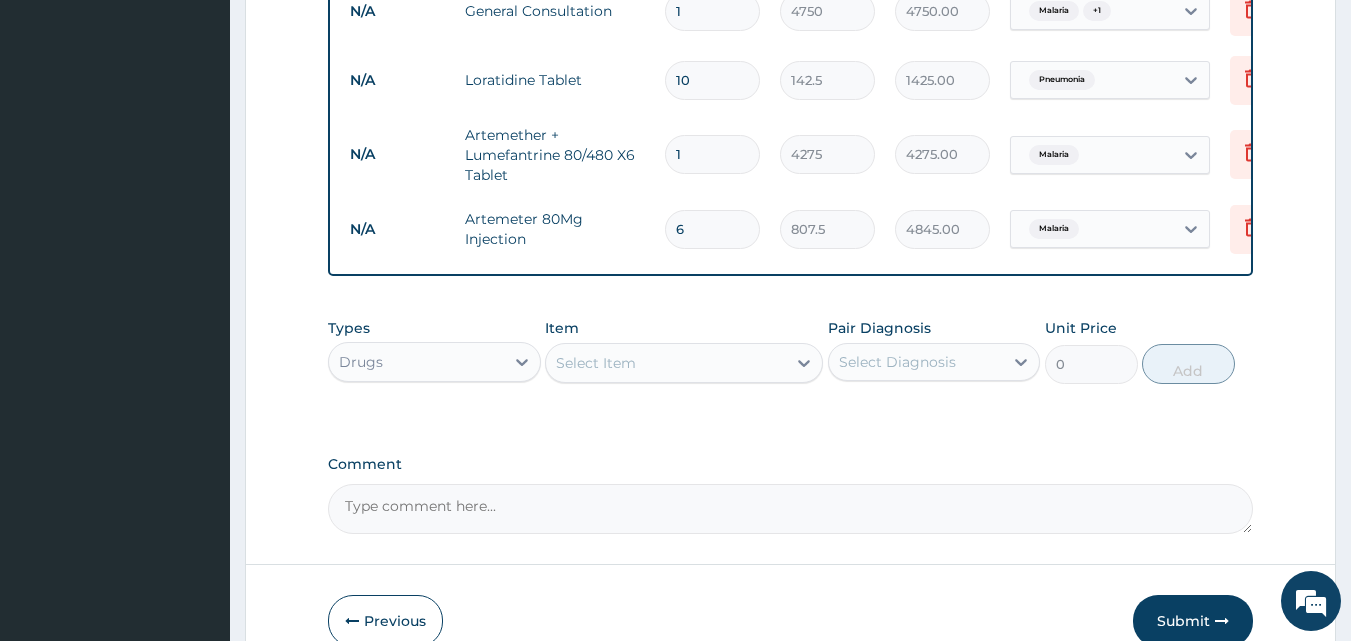 type on "6" 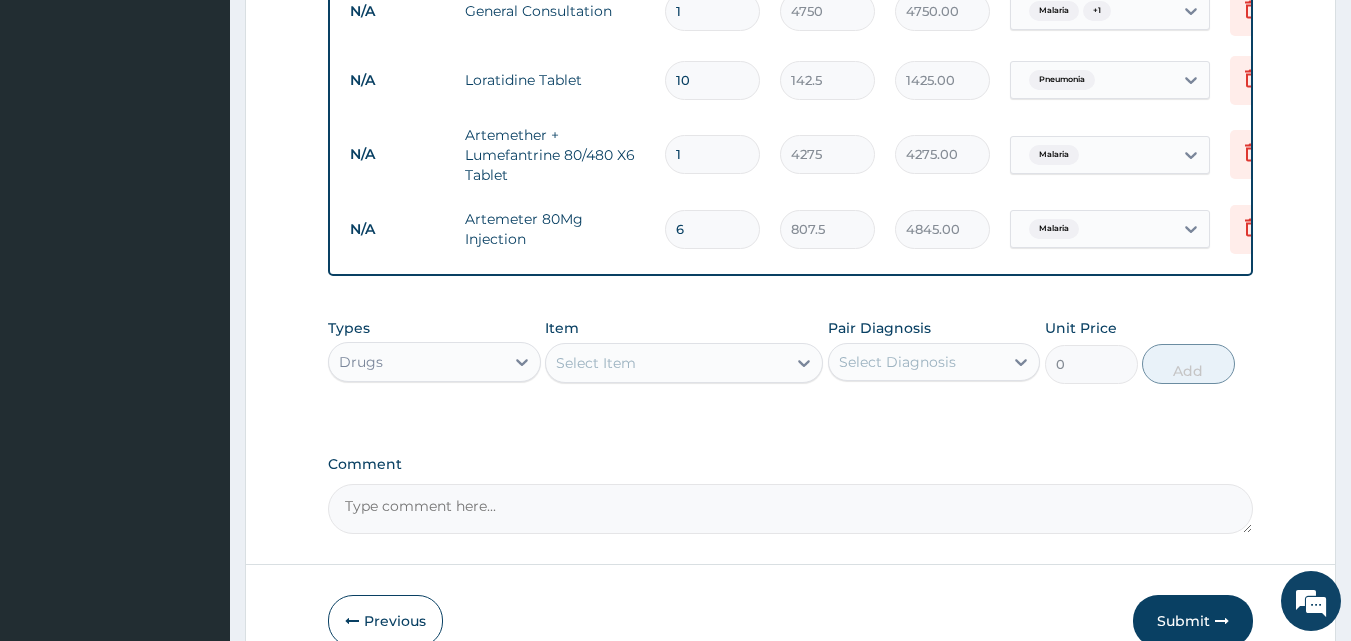 click on "Select Item" at bounding box center (666, 363) 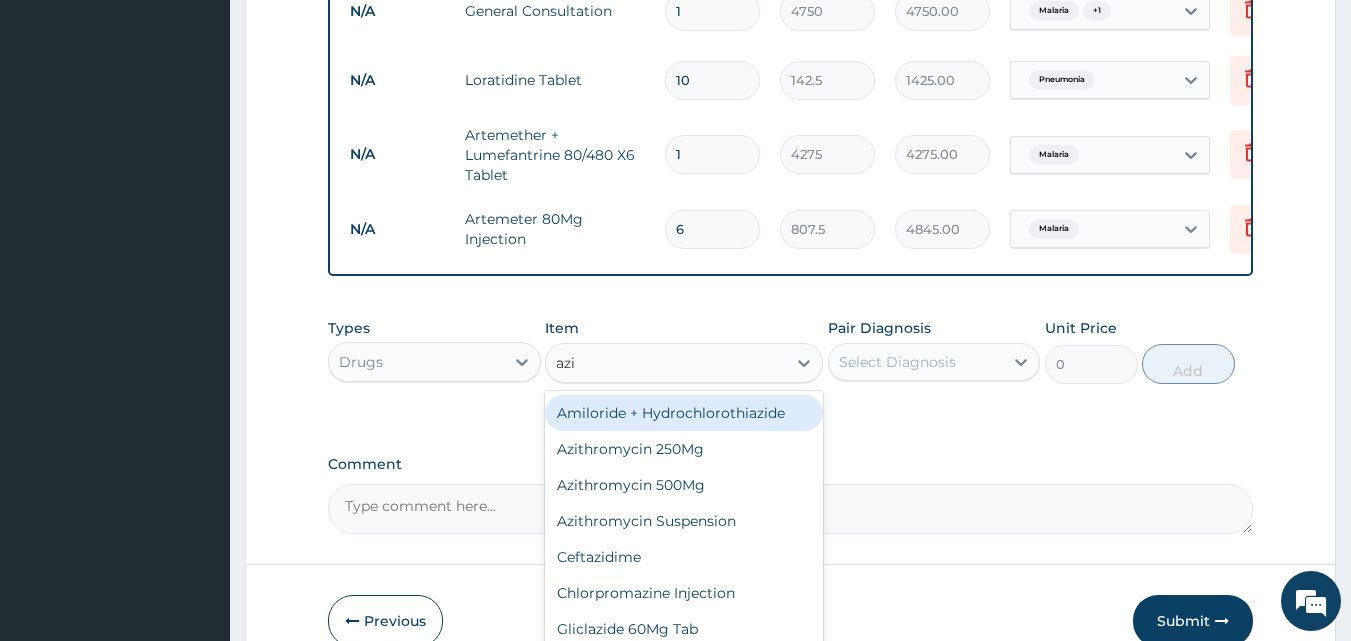 type on "azit" 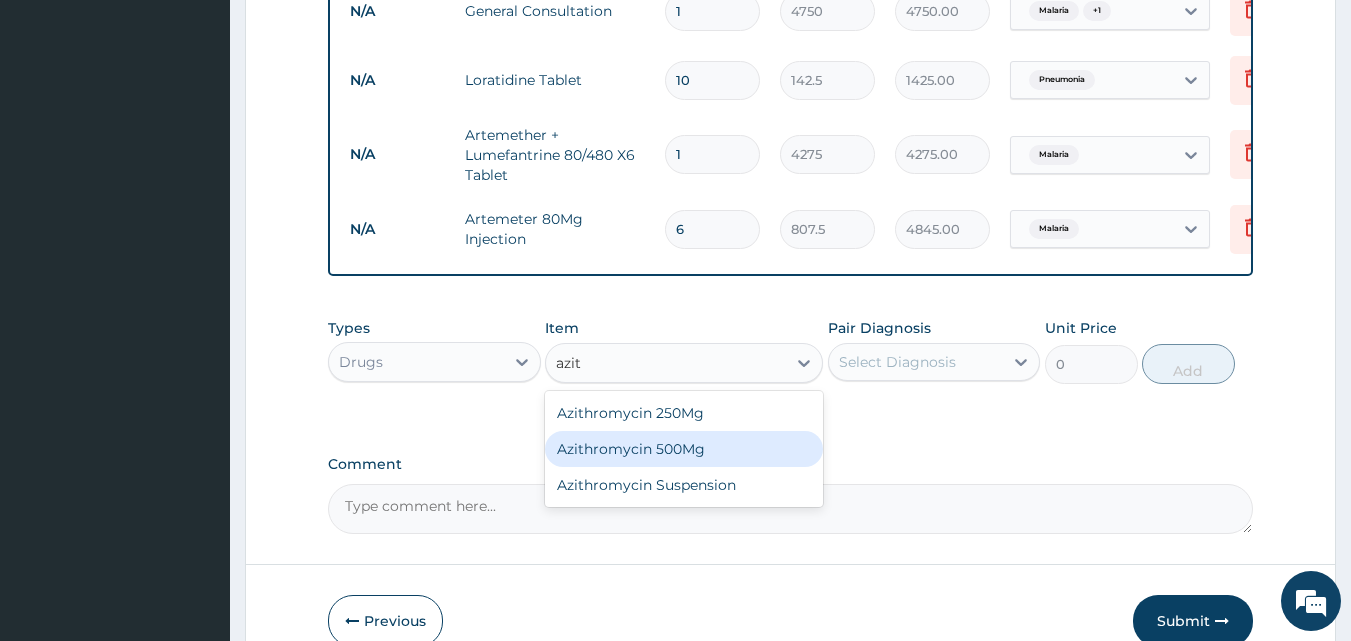 click on "Azithromycin 500Mg" at bounding box center [684, 449] 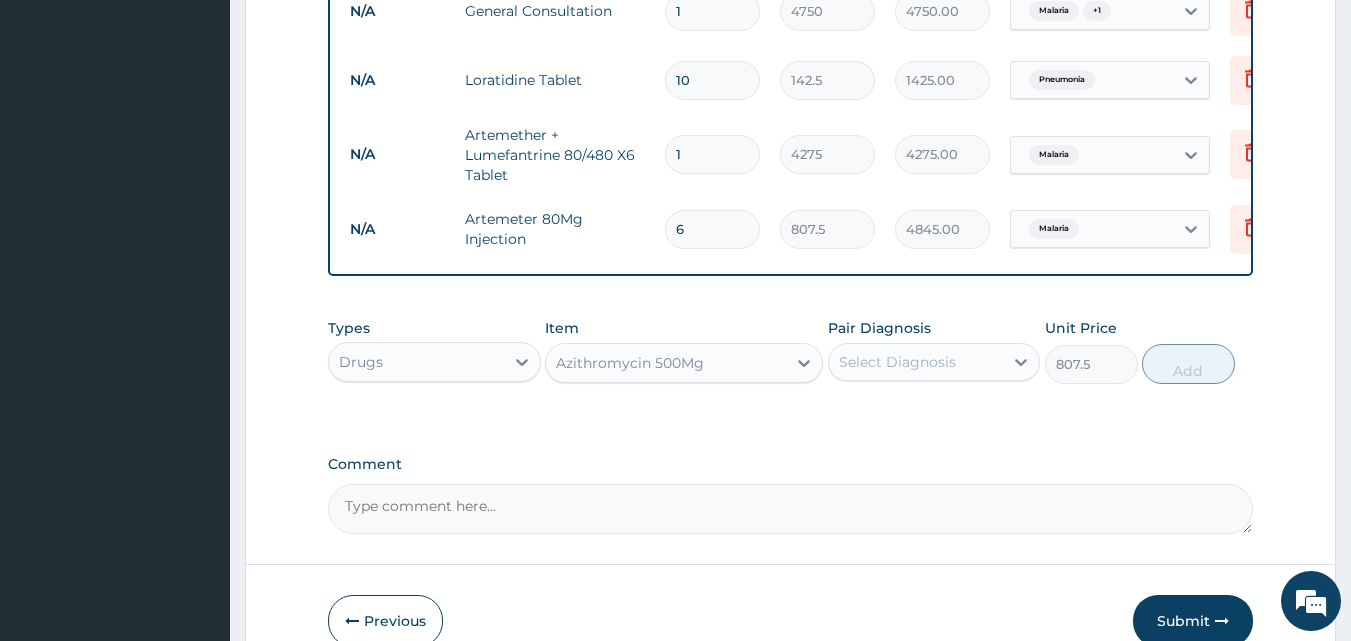 click on "Select Diagnosis" at bounding box center [897, 362] 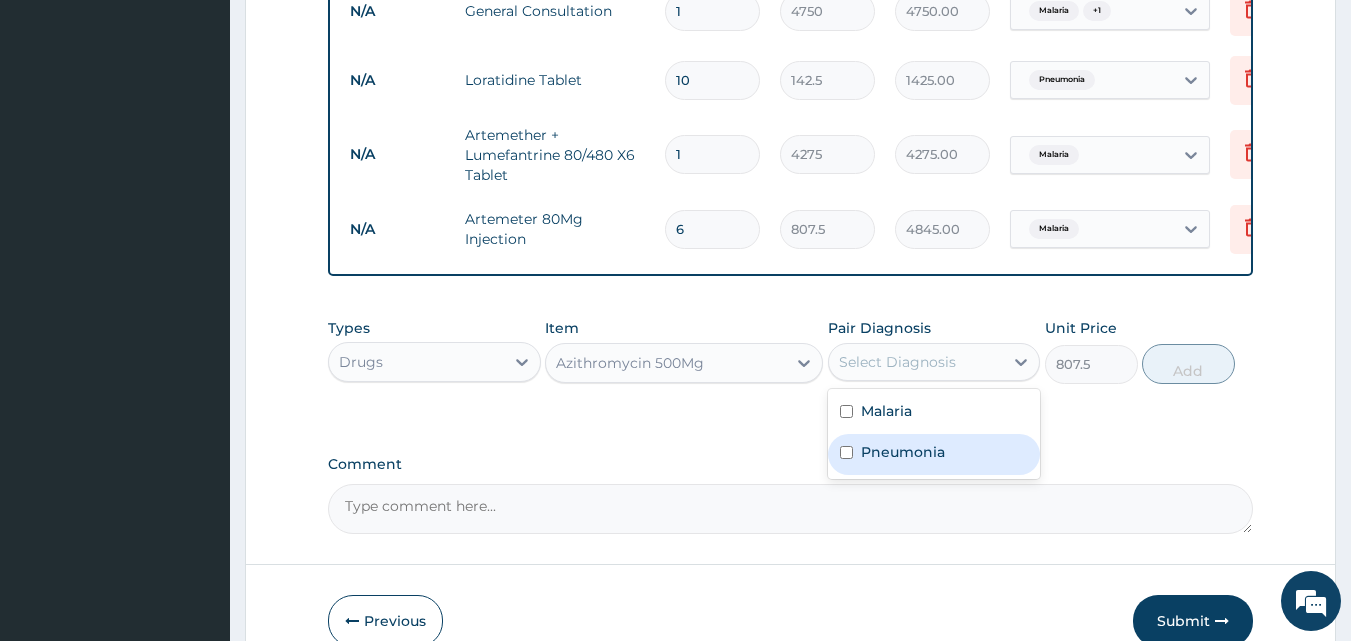 click on "Pneumonia" at bounding box center (903, 452) 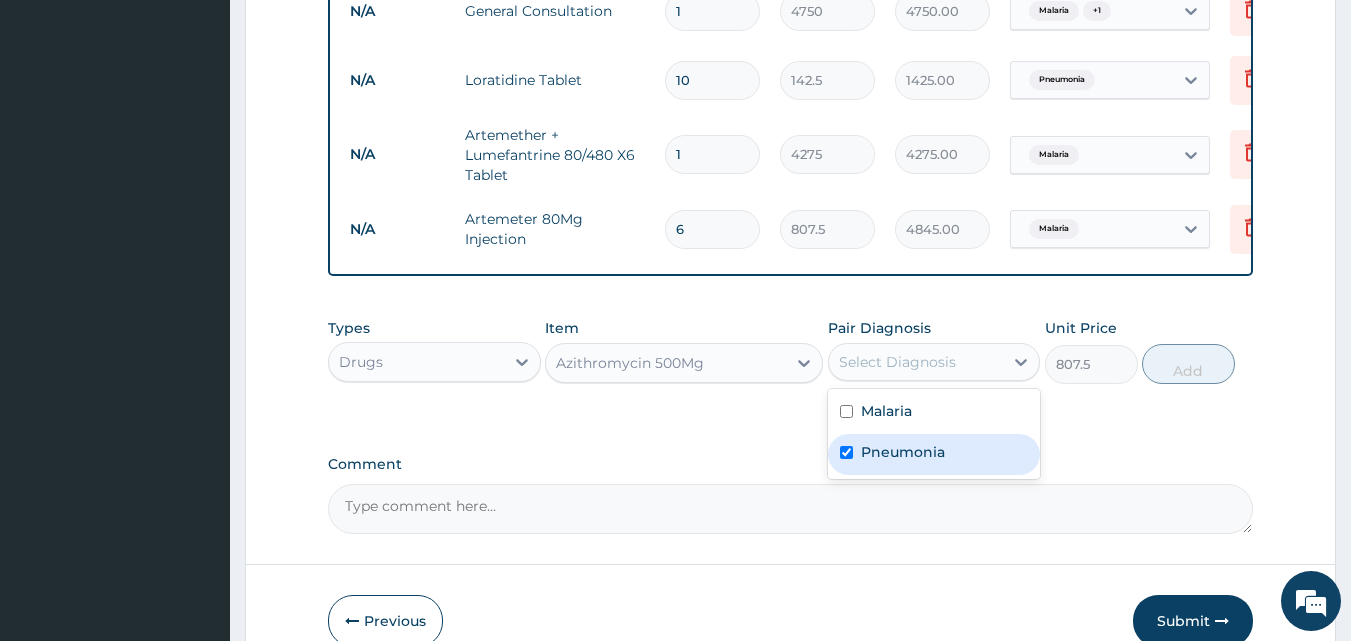 checkbox on "true" 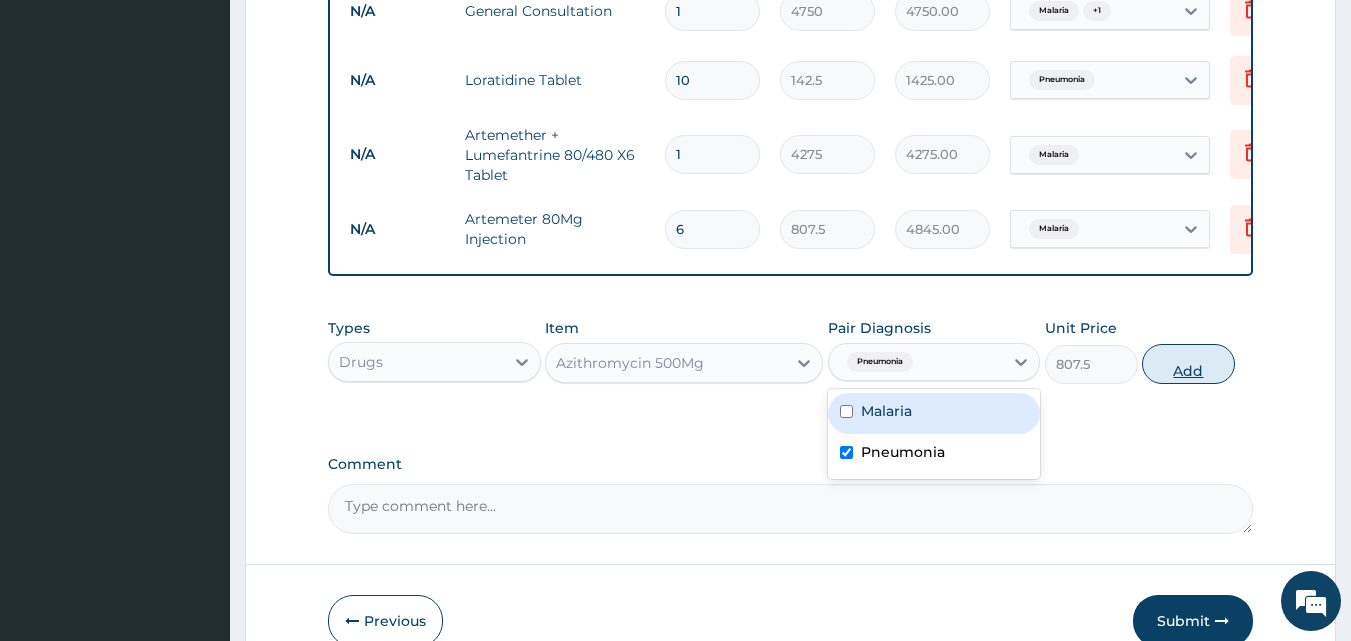 click on "Add" at bounding box center [1188, 364] 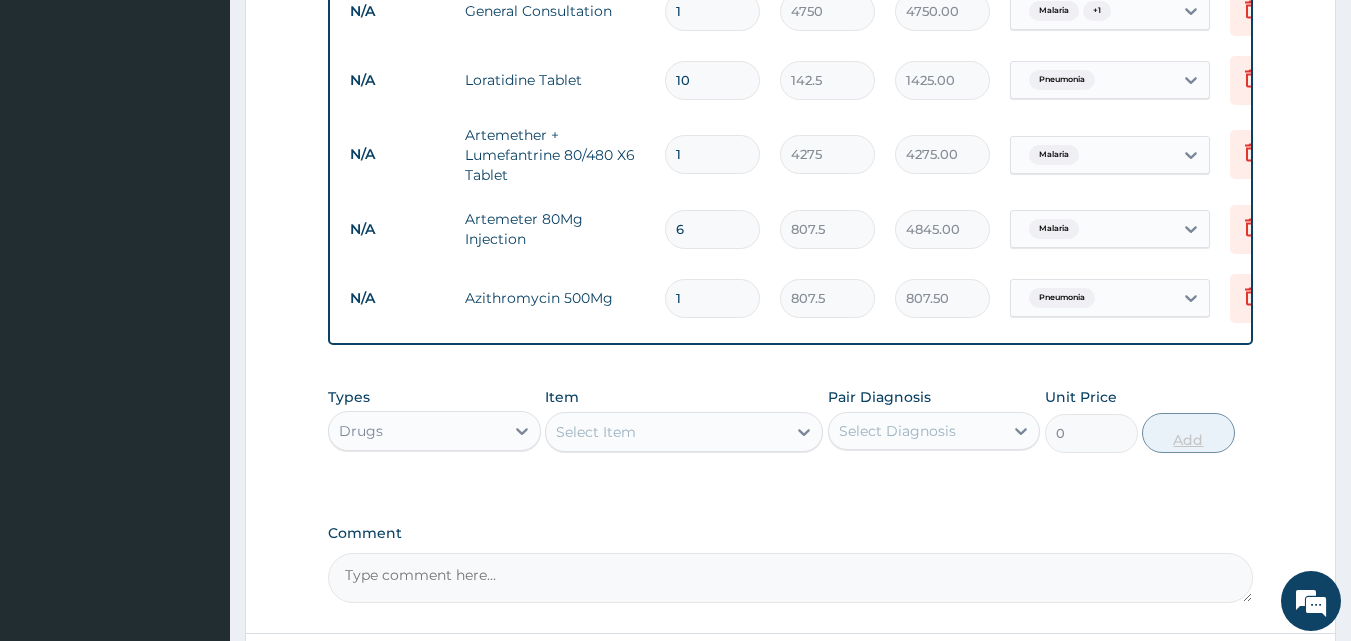 type 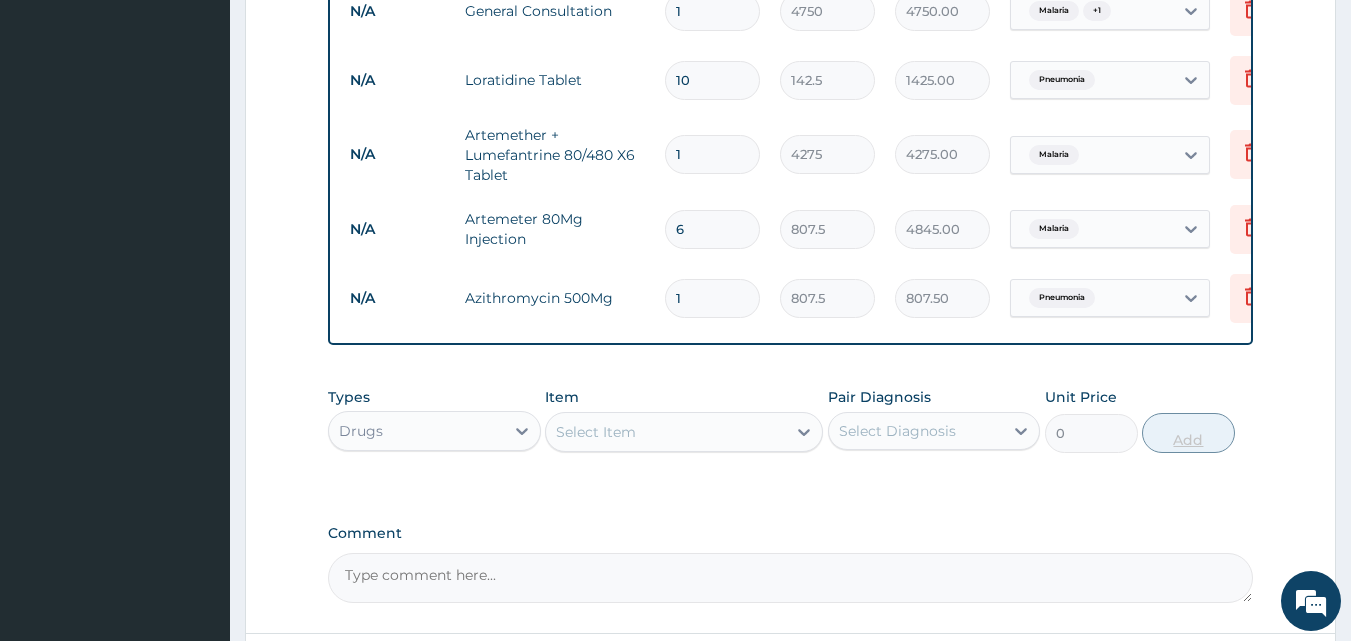 type on "0.00" 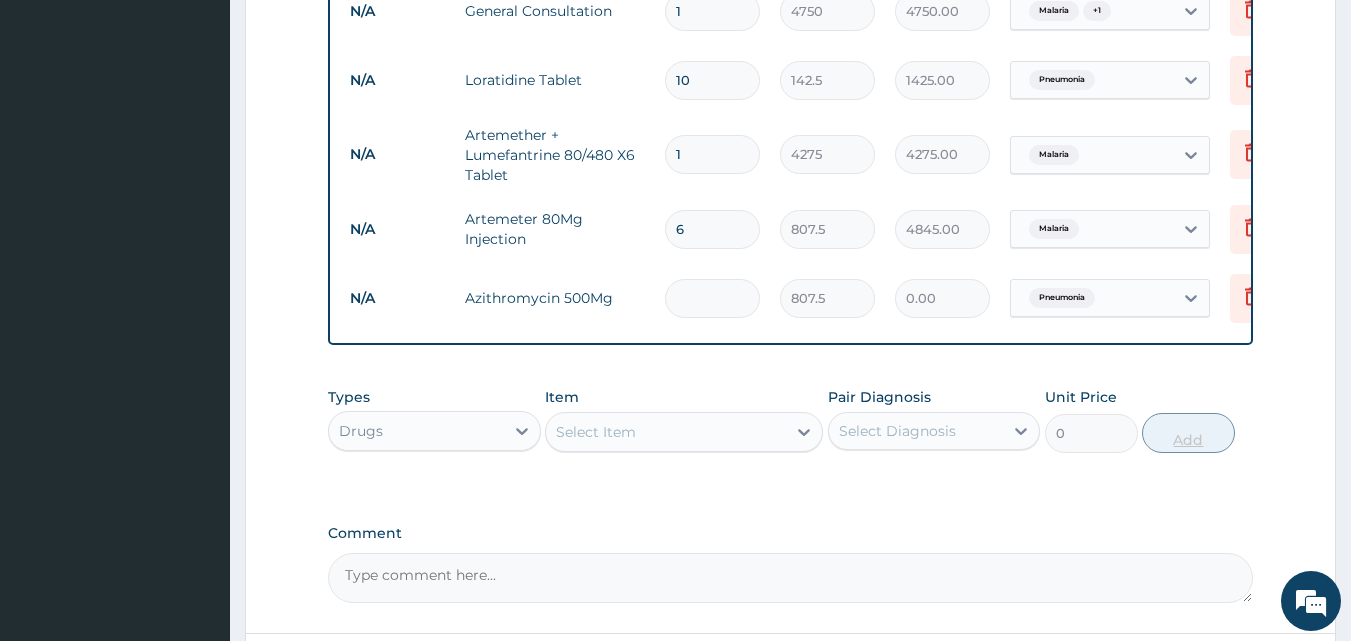 type on "7" 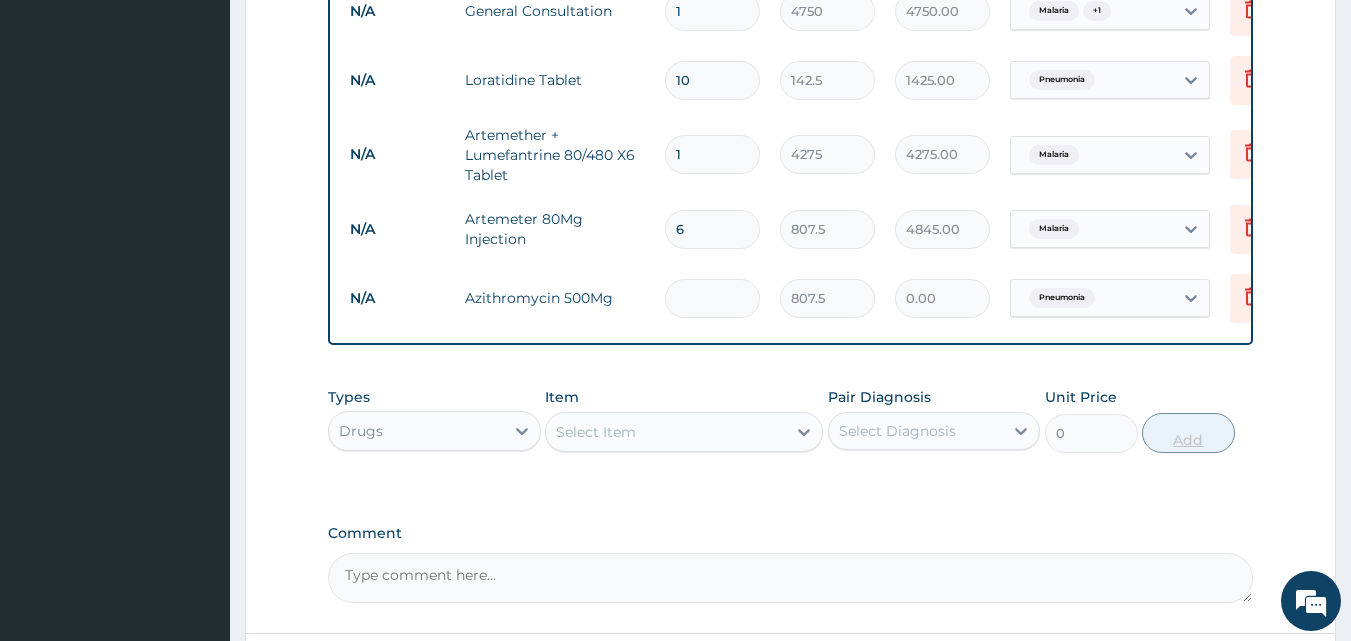 type on "5652.50" 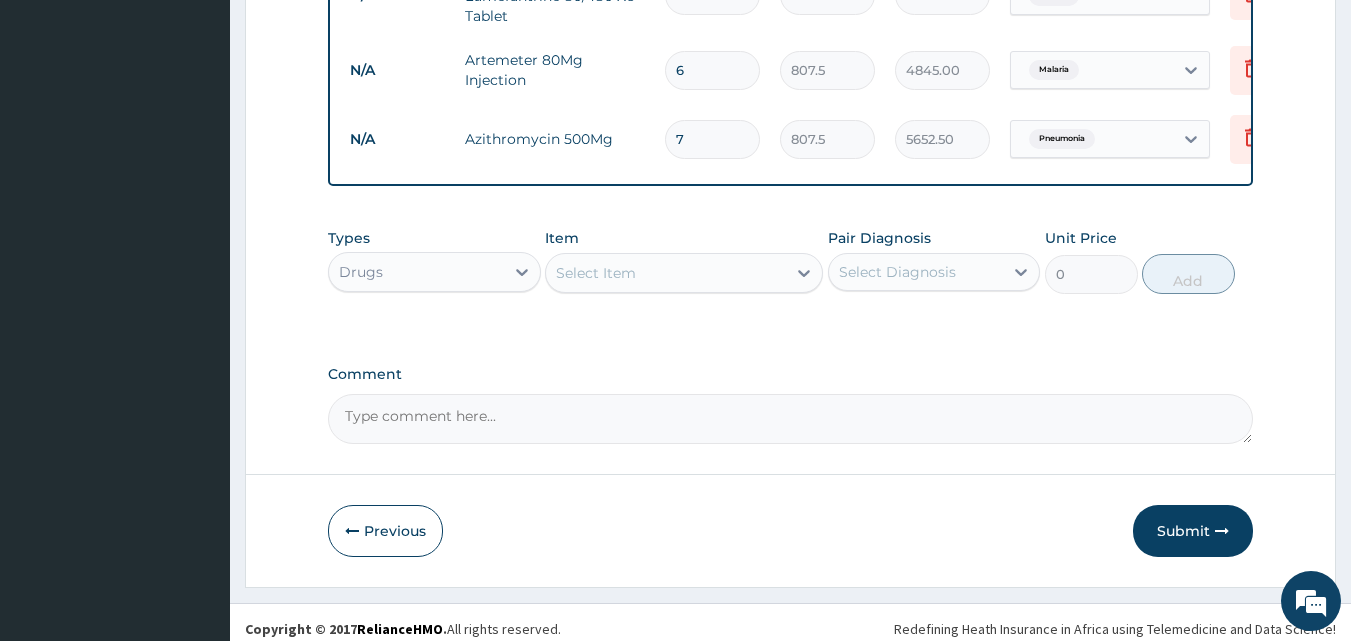 scroll, scrollTop: 1008, scrollLeft: 0, axis: vertical 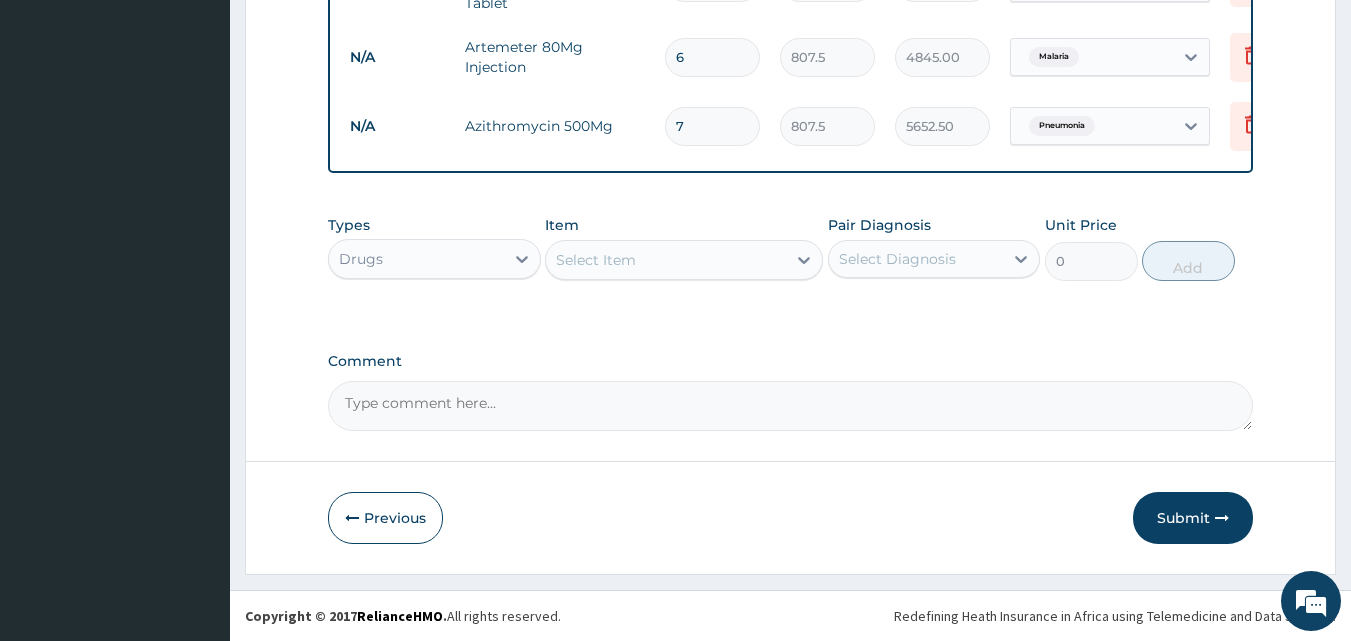 type on "7" 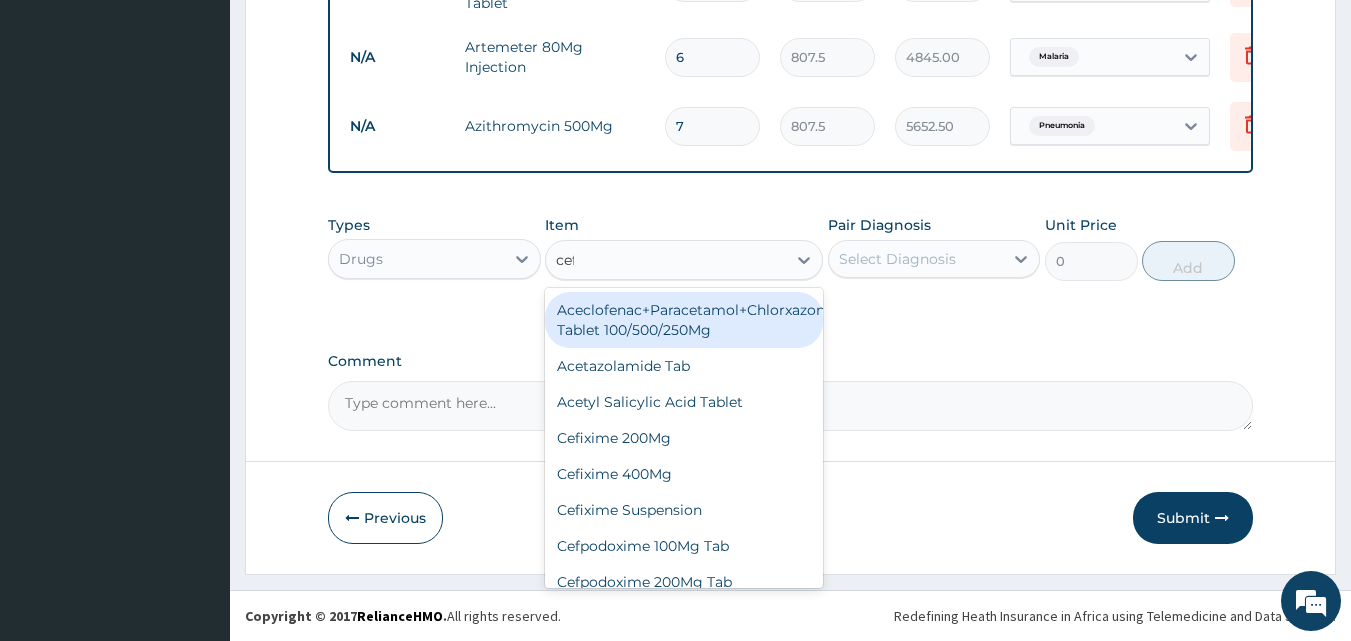 type on "cefi" 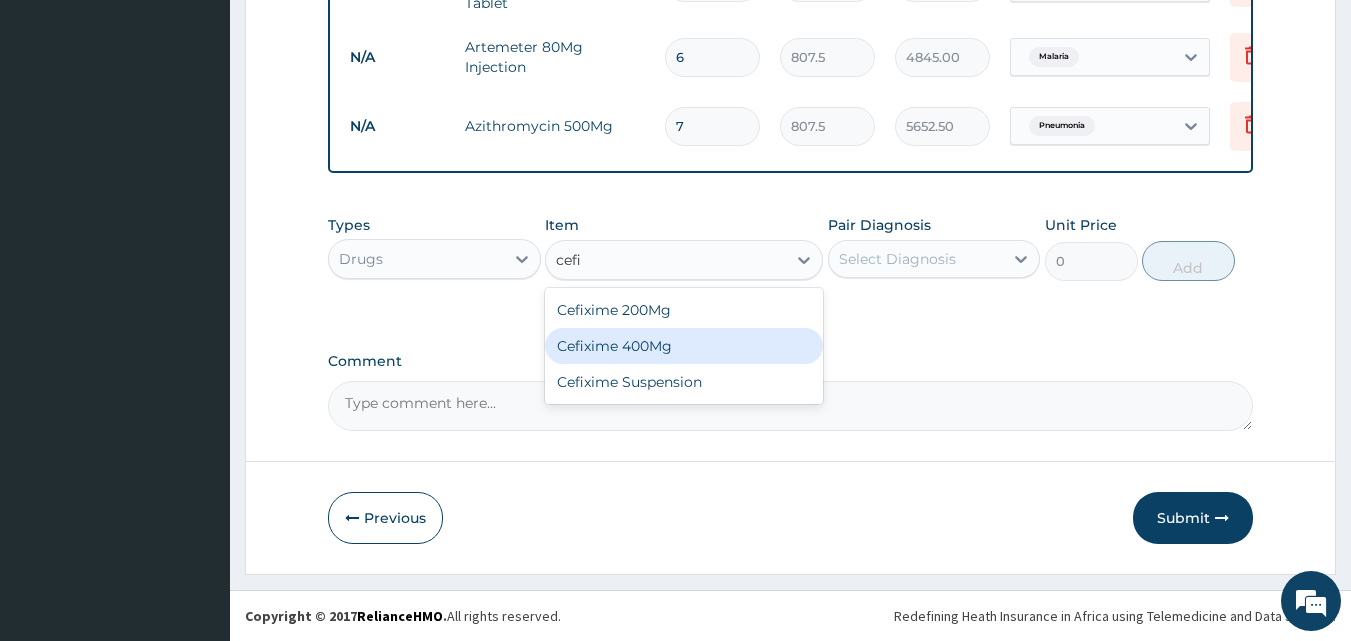 click on "Cefixime 400Mg" at bounding box center (684, 346) 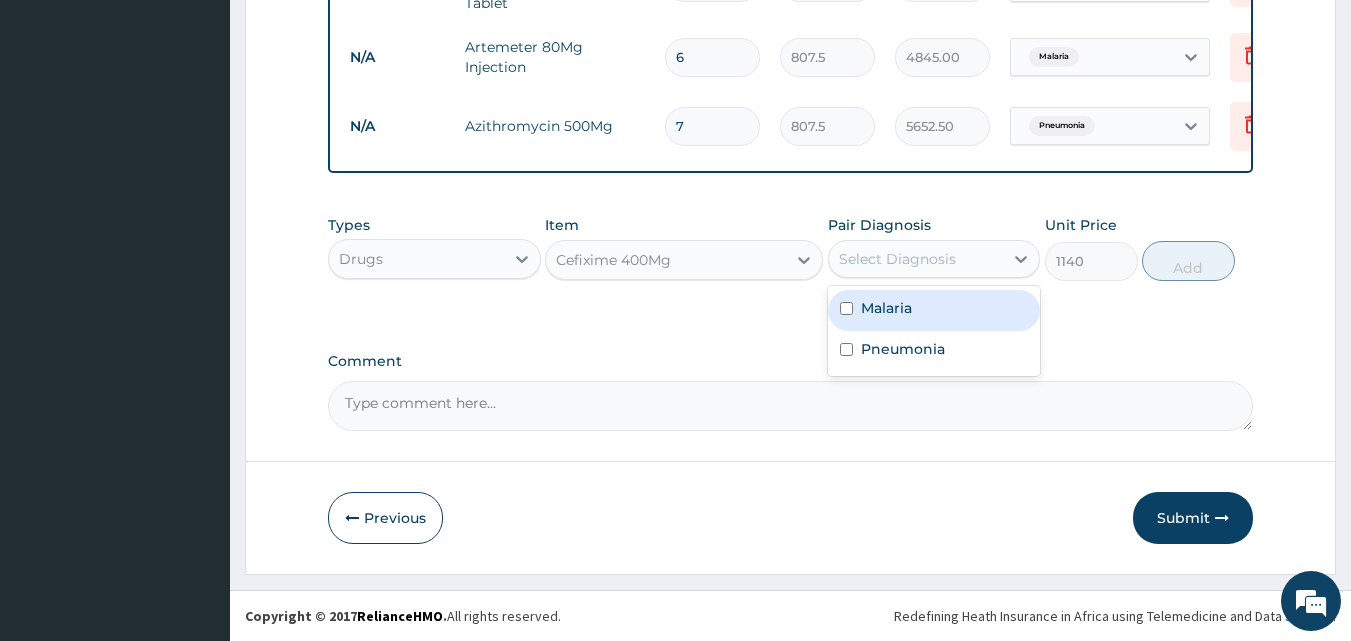 click on "Select Diagnosis" at bounding box center [897, 259] 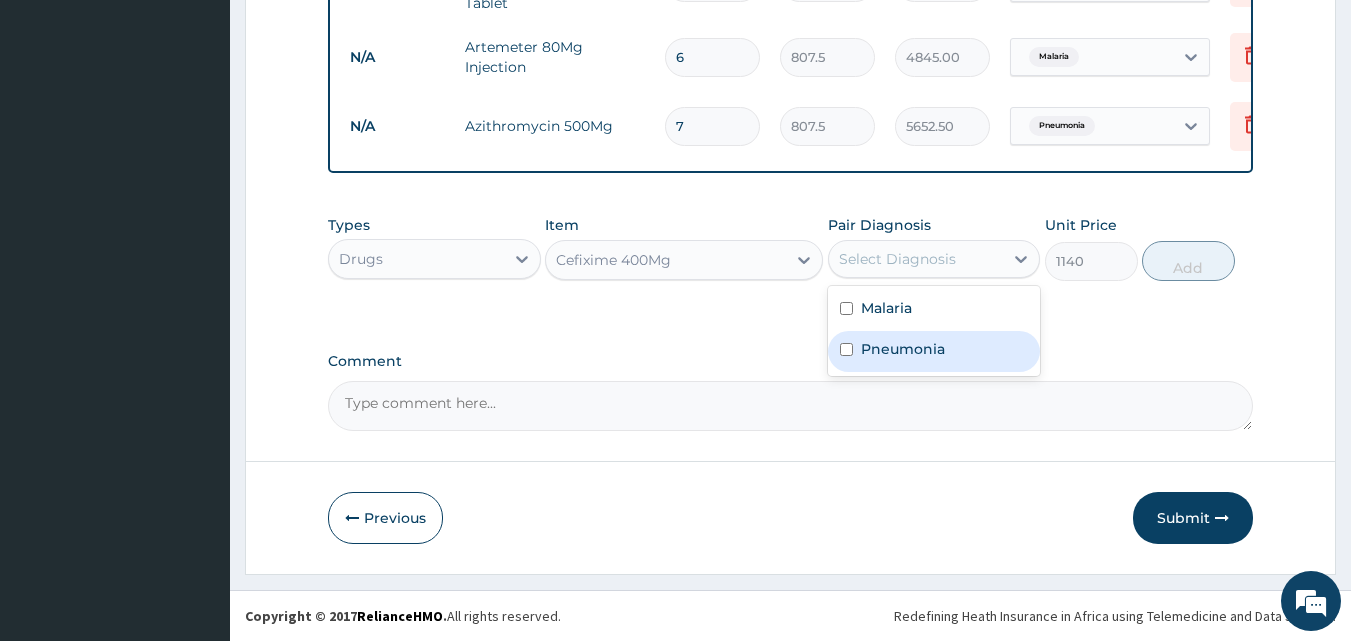 click on "Pneumonia" at bounding box center (903, 349) 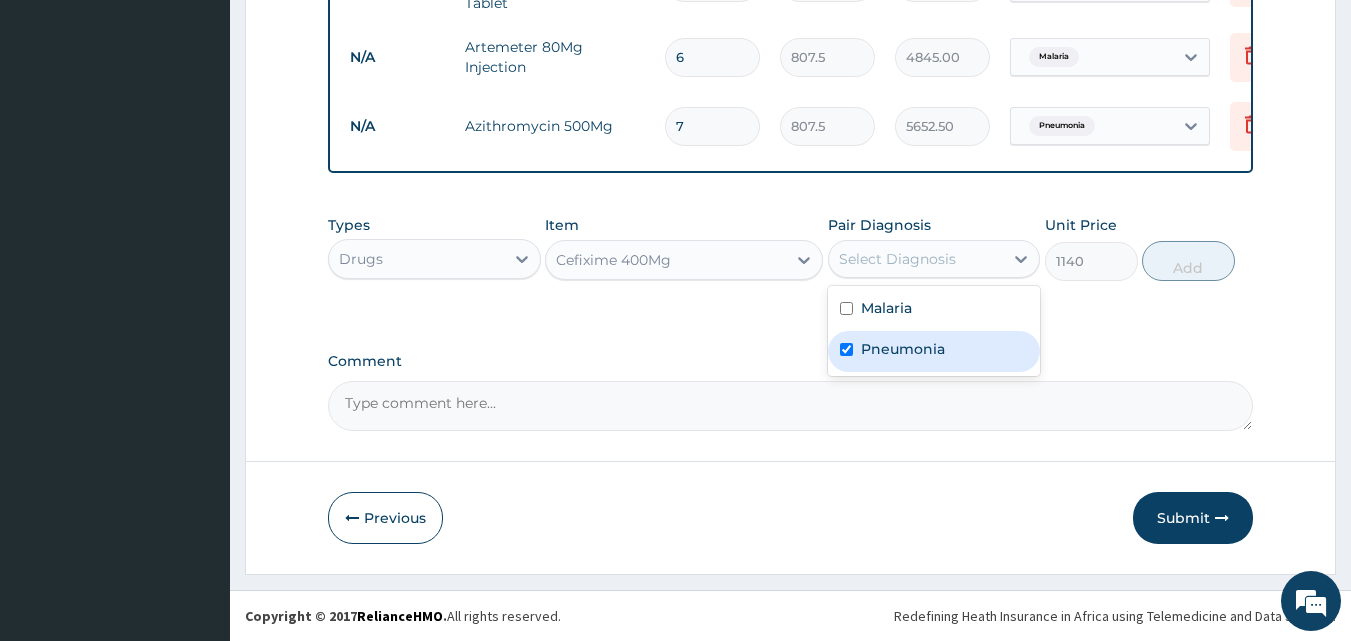 checkbox on "true" 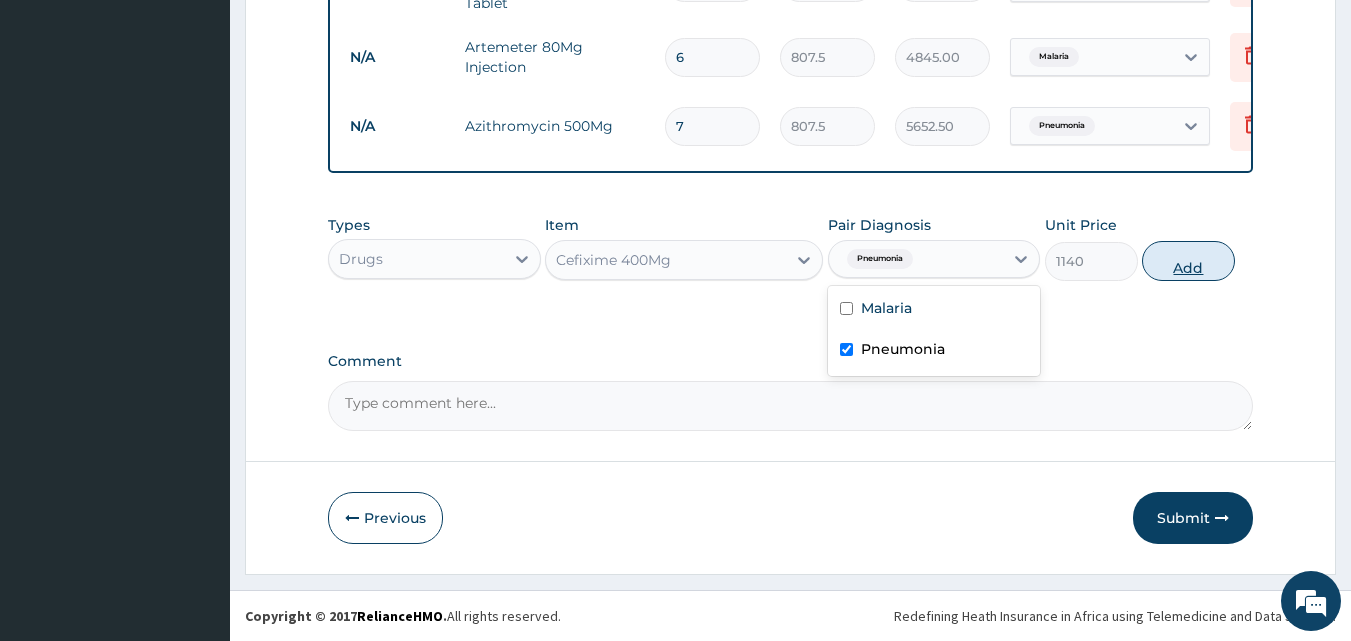 click on "Add" at bounding box center [1188, 261] 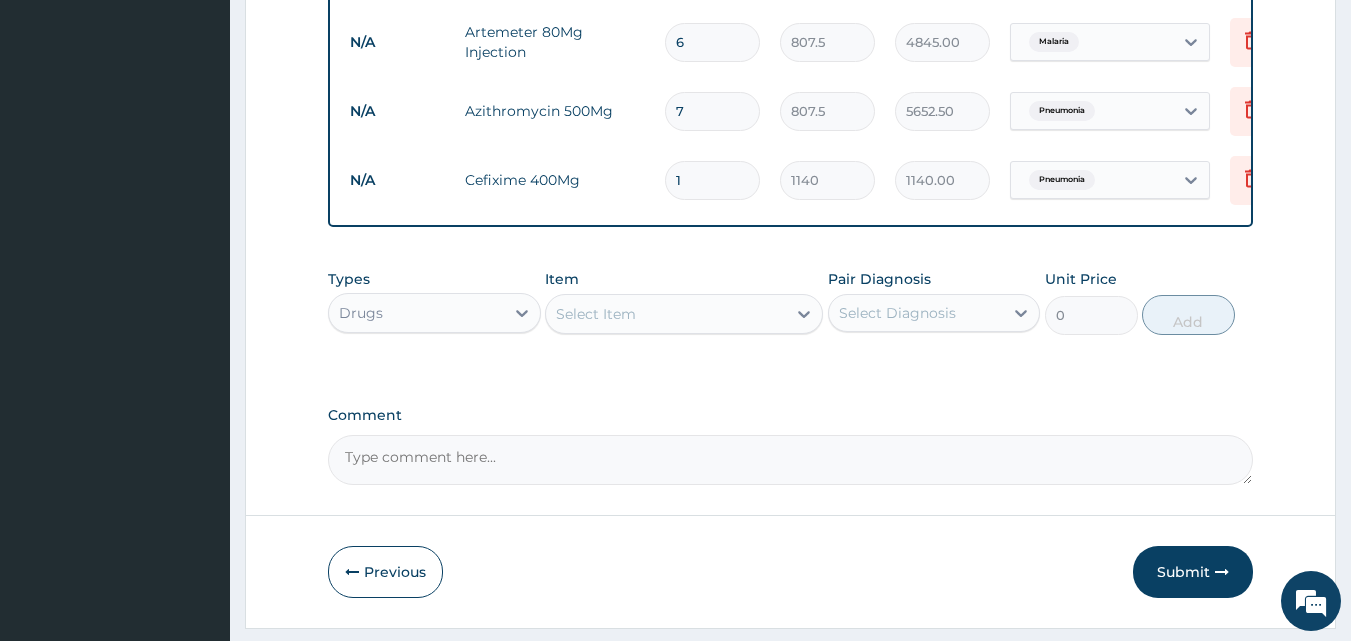 type 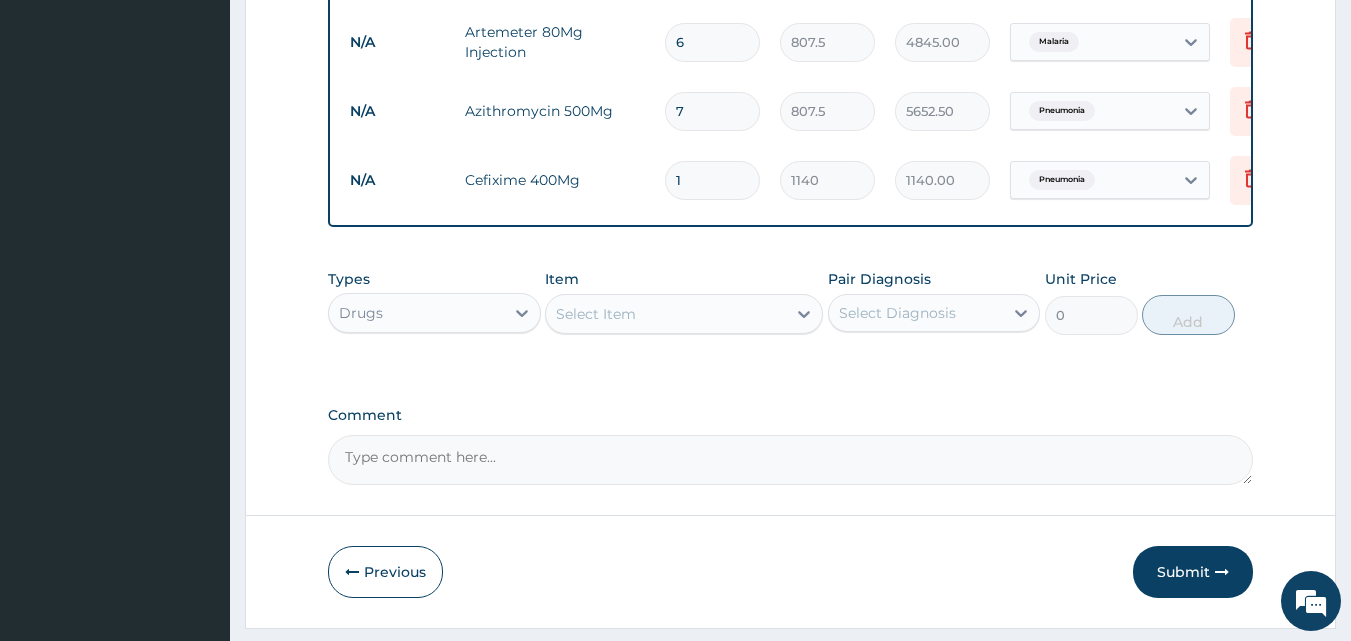 type on "0.00" 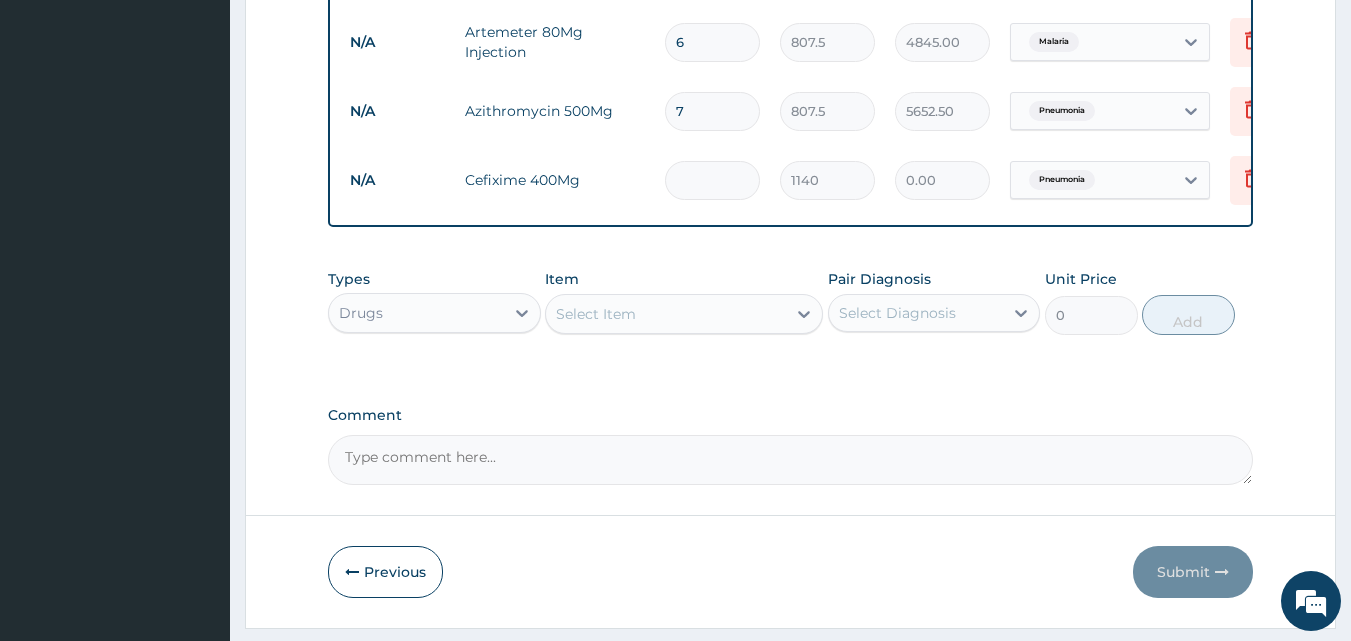 type on "7" 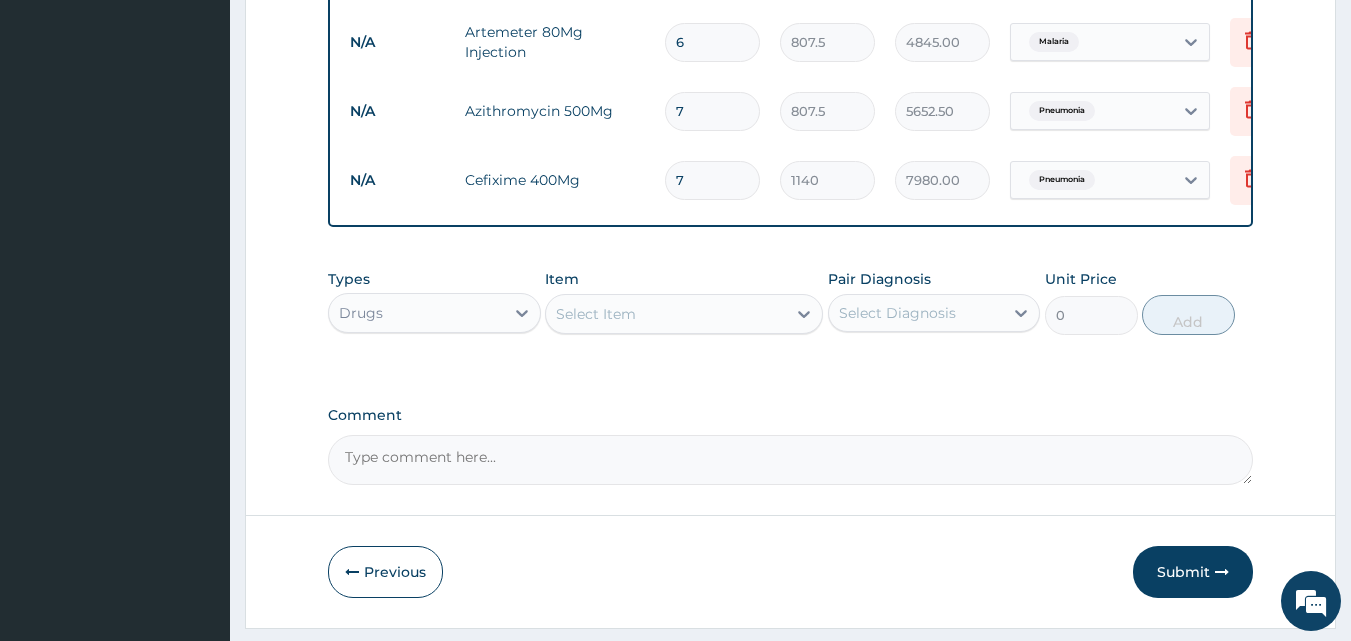 type on "7" 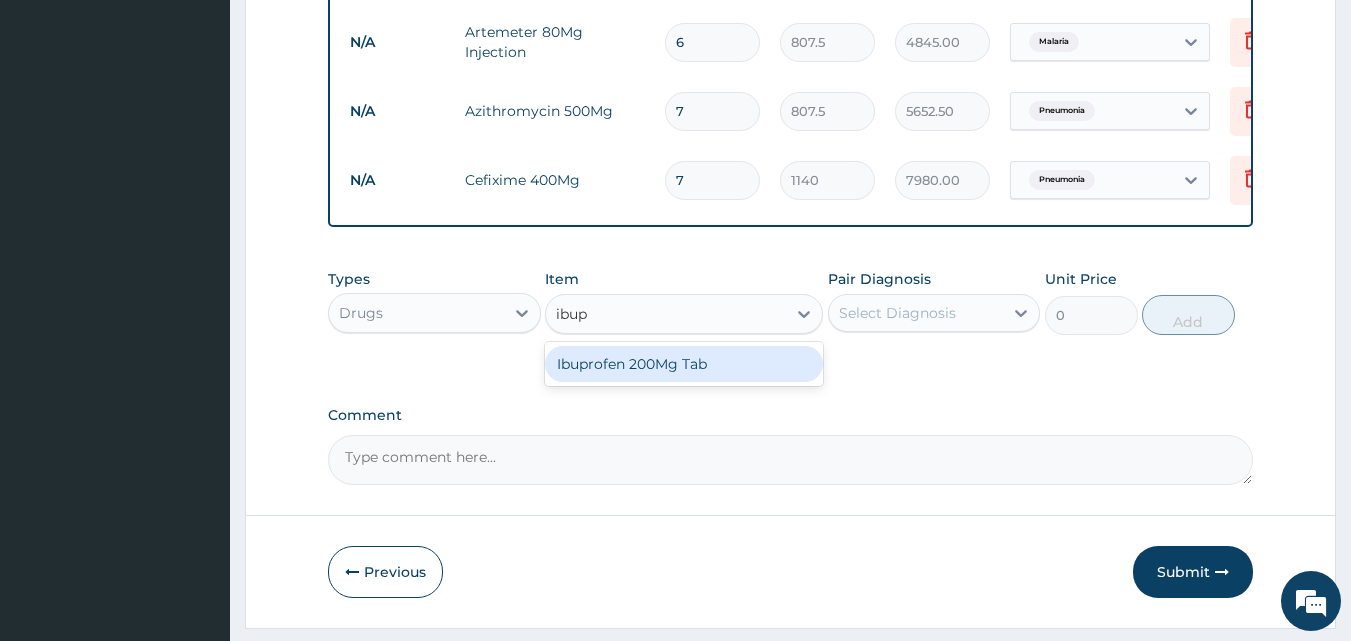 type on "ibupr" 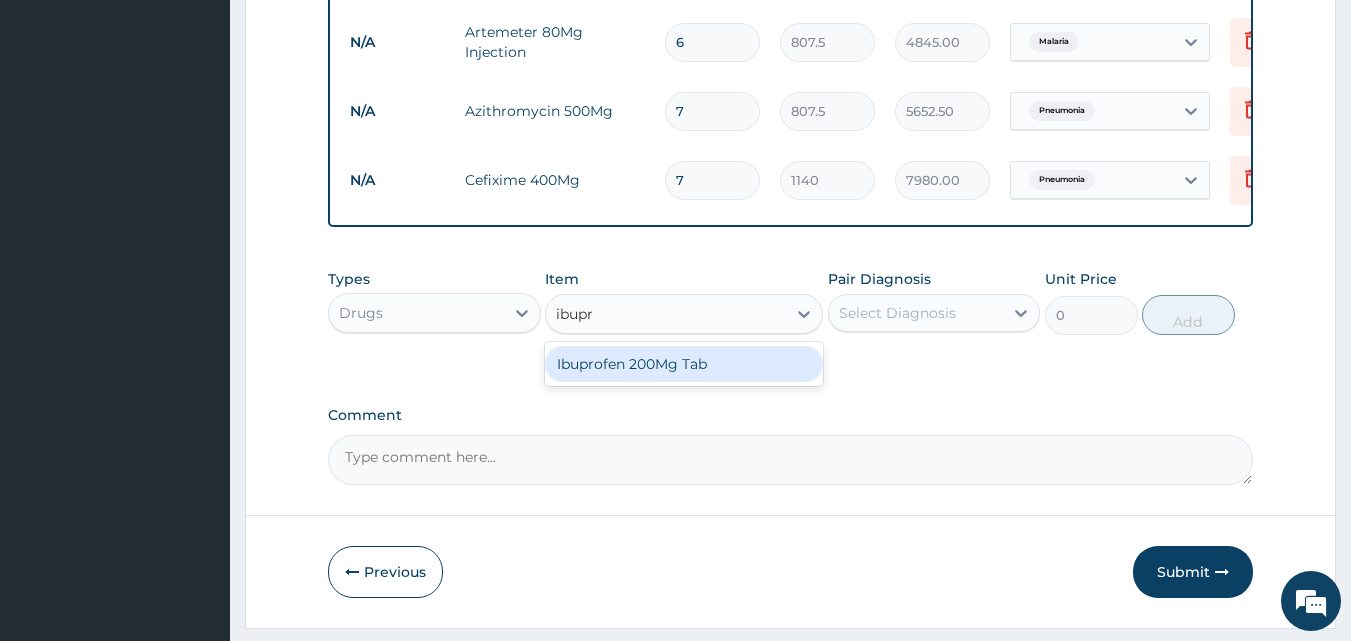 click on "Ibuprofen 200Mg Tab" at bounding box center (684, 364) 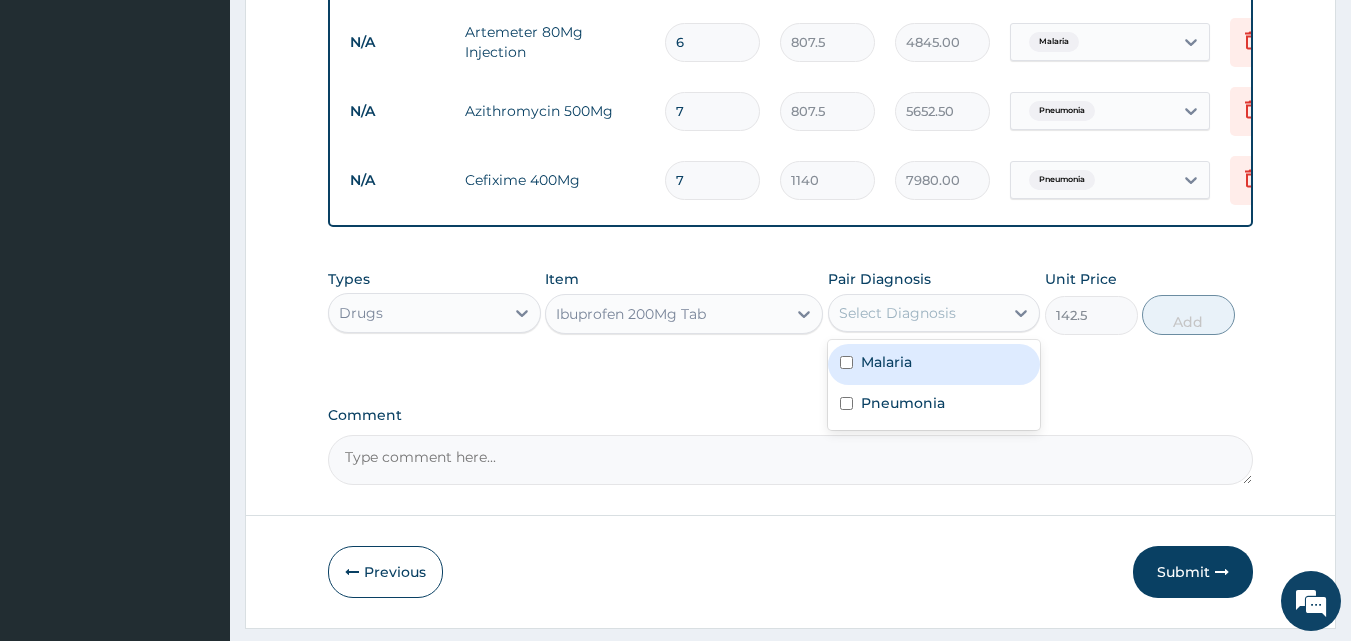 click on "Select Diagnosis" at bounding box center (897, 313) 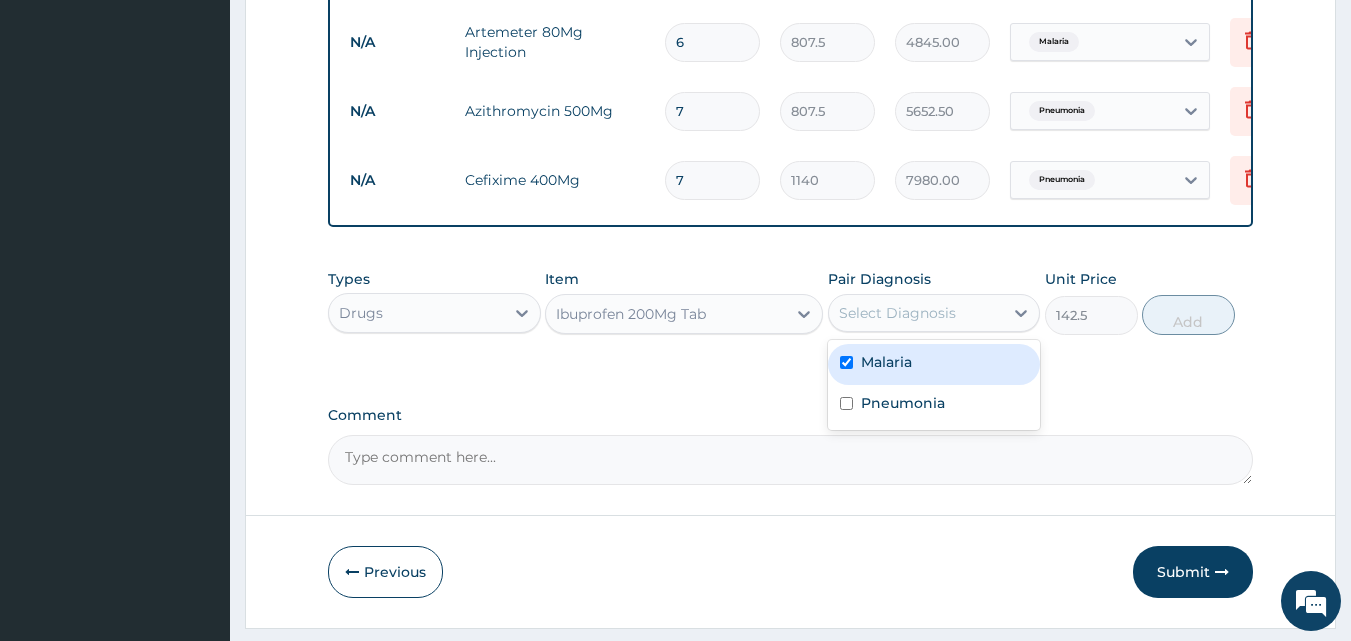 checkbox on "true" 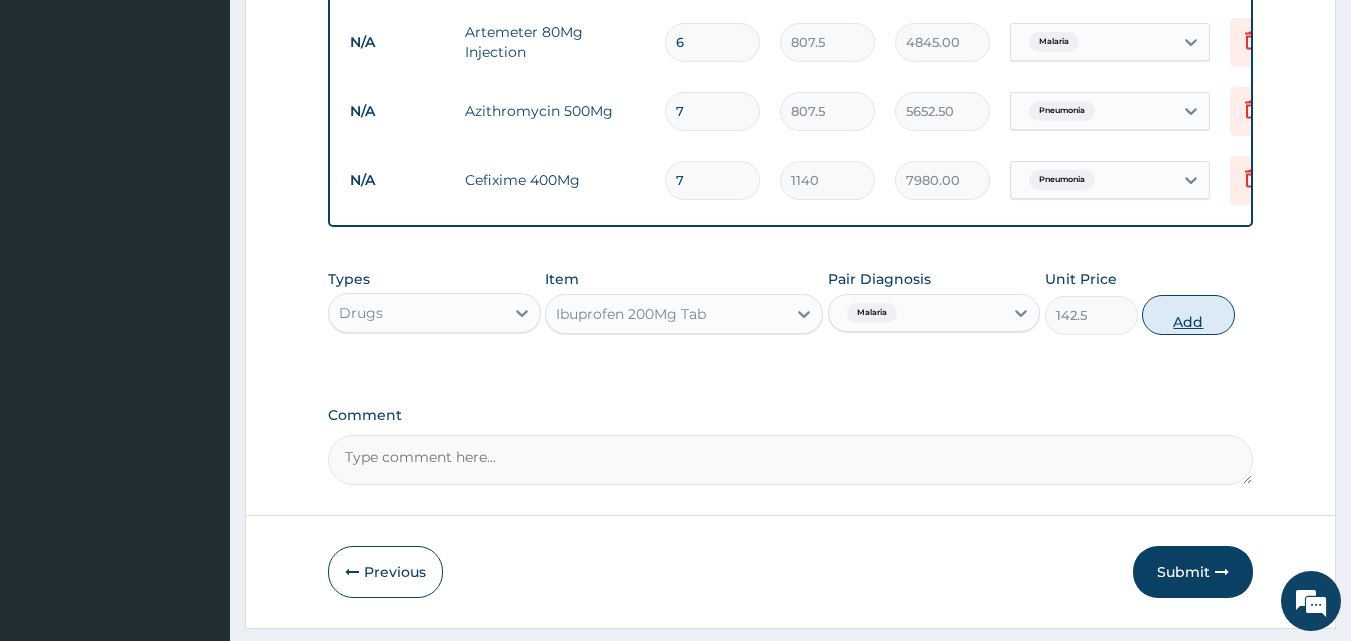 click on "Add" at bounding box center (1188, 315) 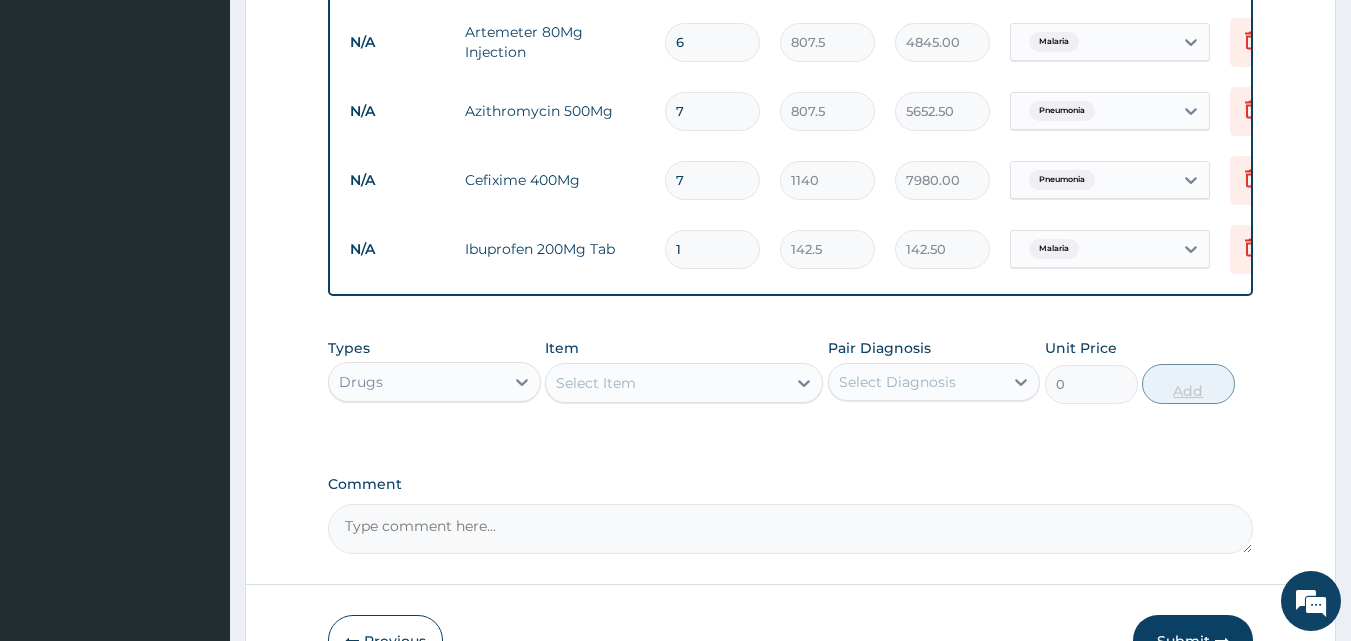 type 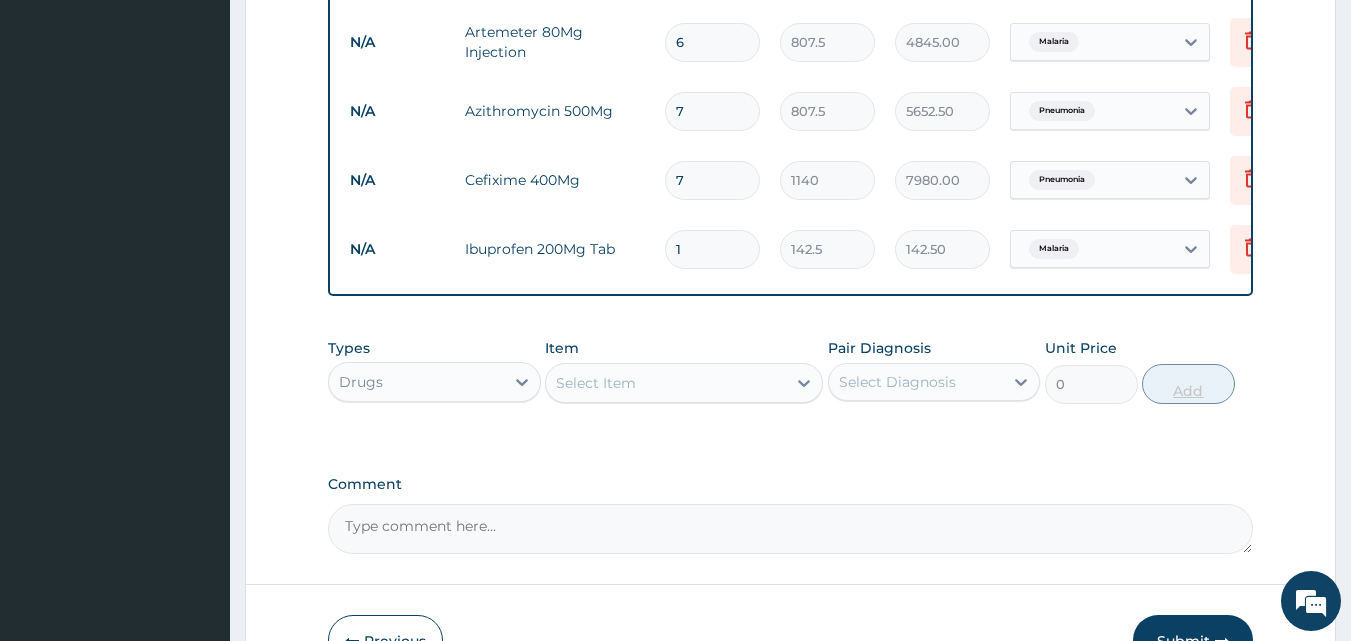 type on "0.00" 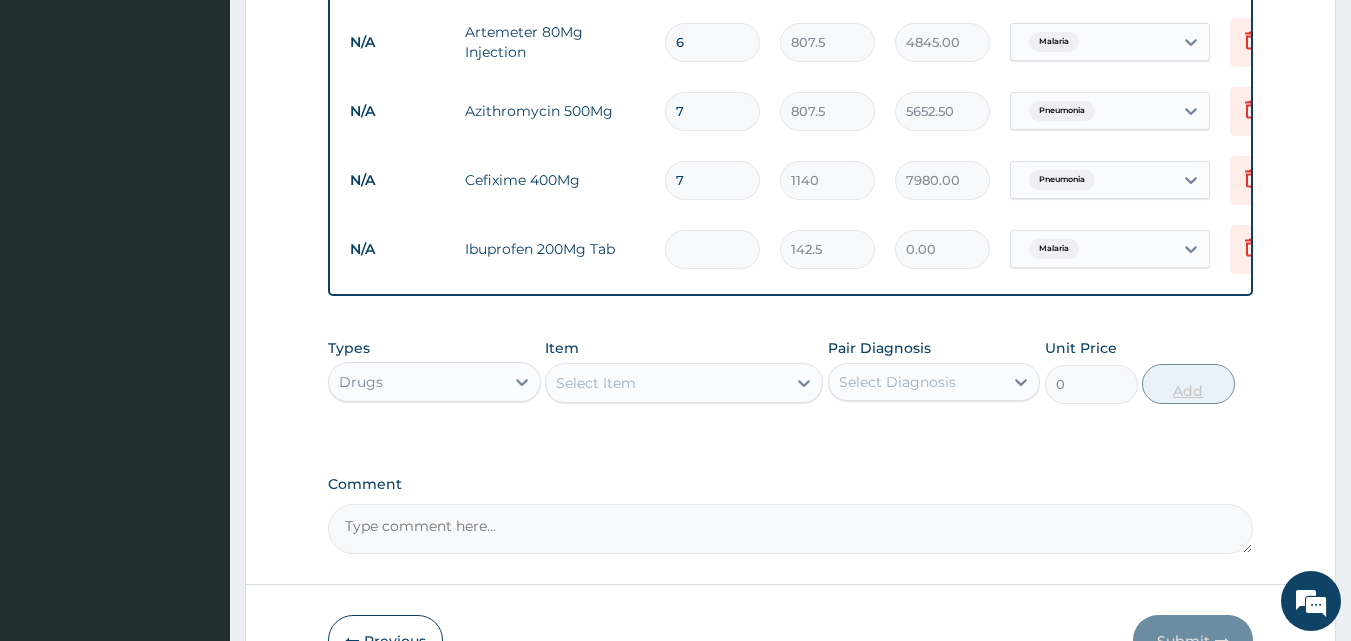 type on "3" 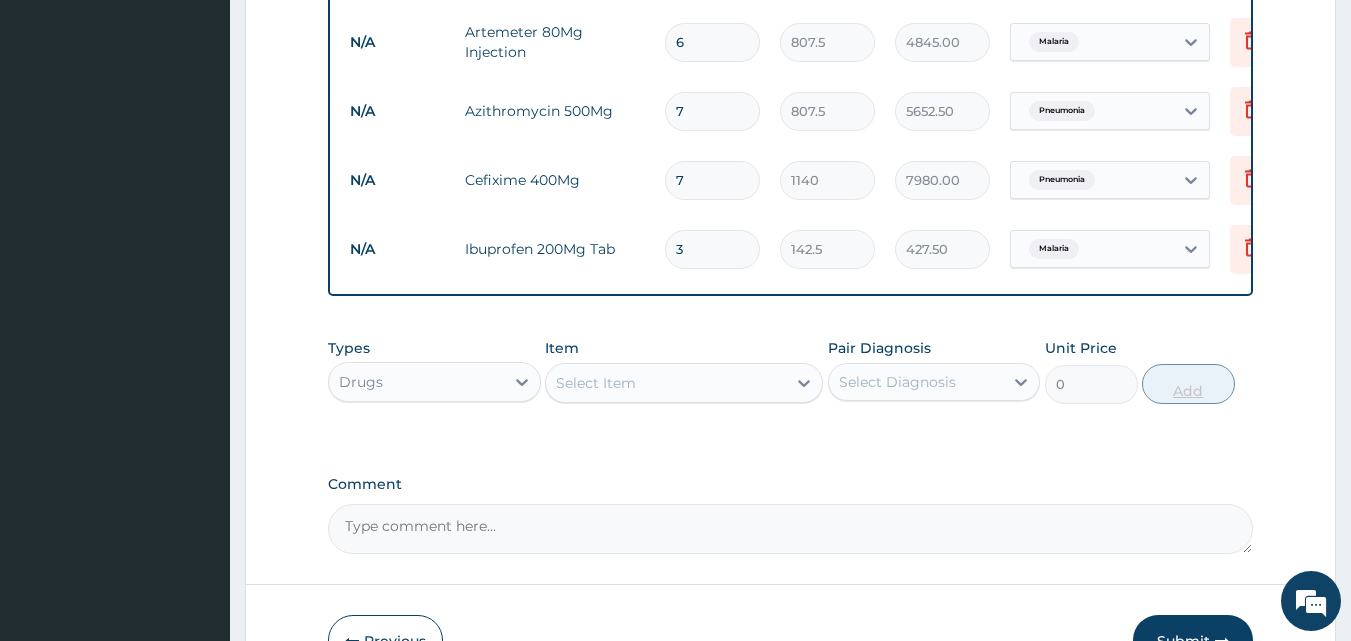 type on "30" 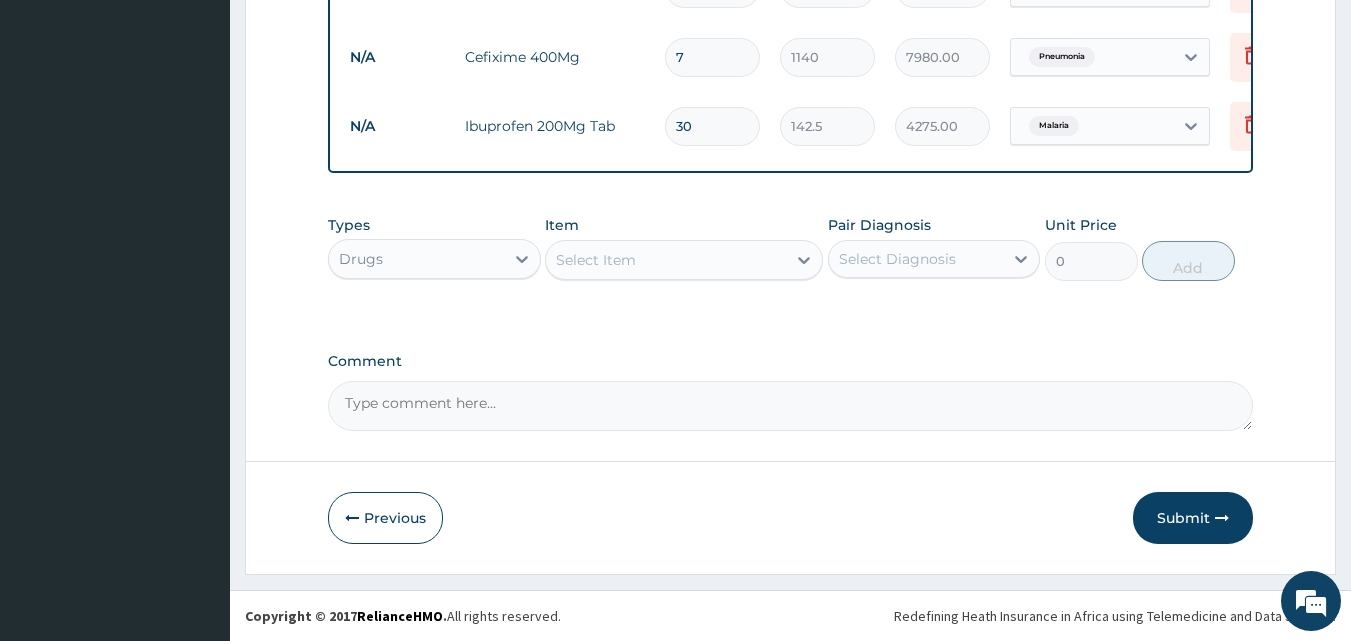 scroll, scrollTop: 1146, scrollLeft: 0, axis: vertical 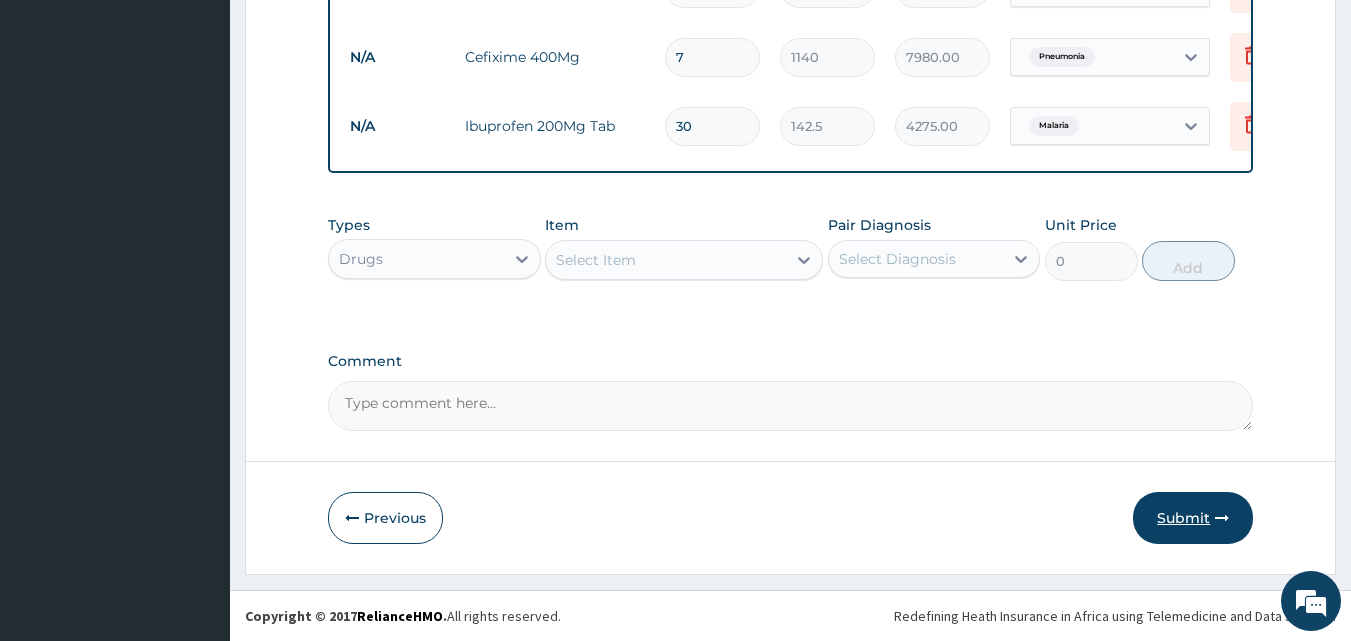 type on "30" 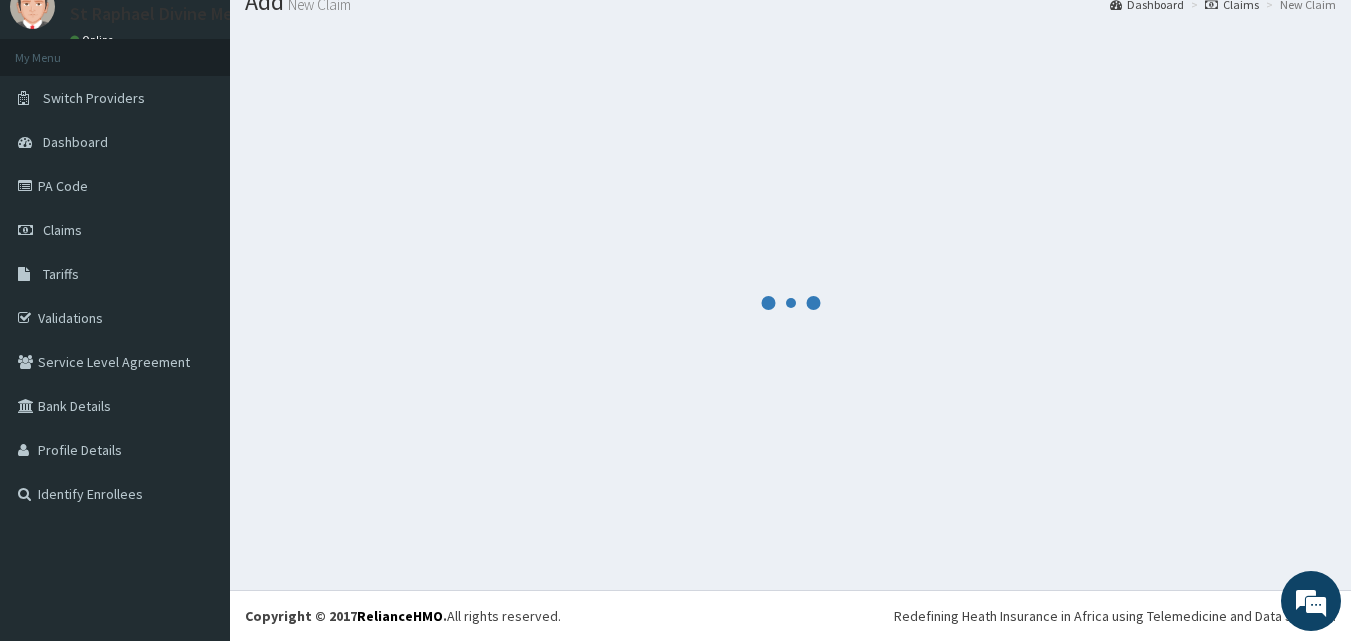 scroll, scrollTop: 1146, scrollLeft: 0, axis: vertical 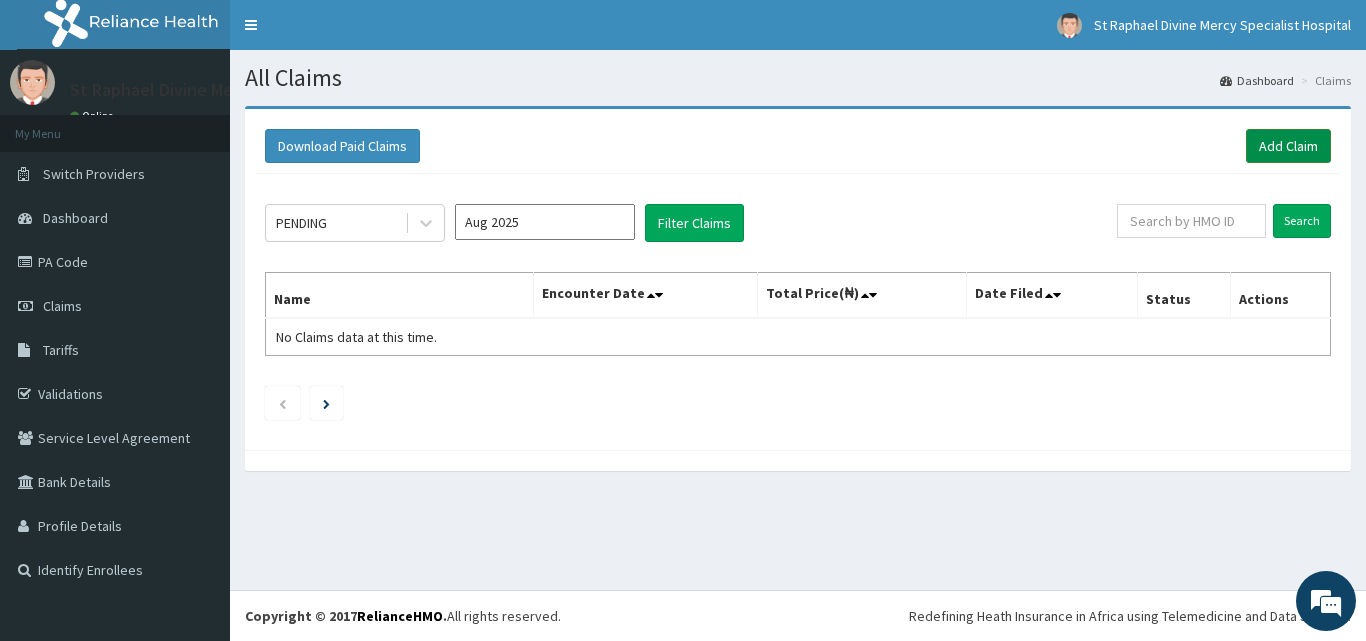 click on "Add Claim" at bounding box center (1288, 146) 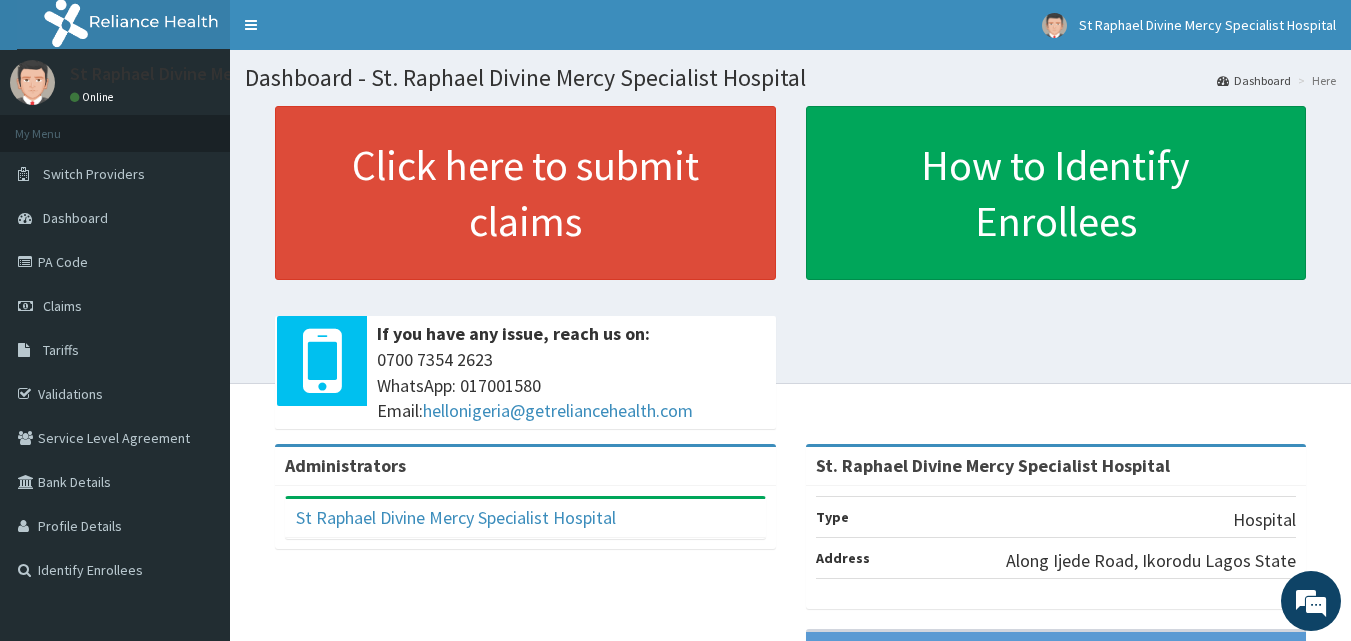 scroll, scrollTop: 0, scrollLeft: 0, axis: both 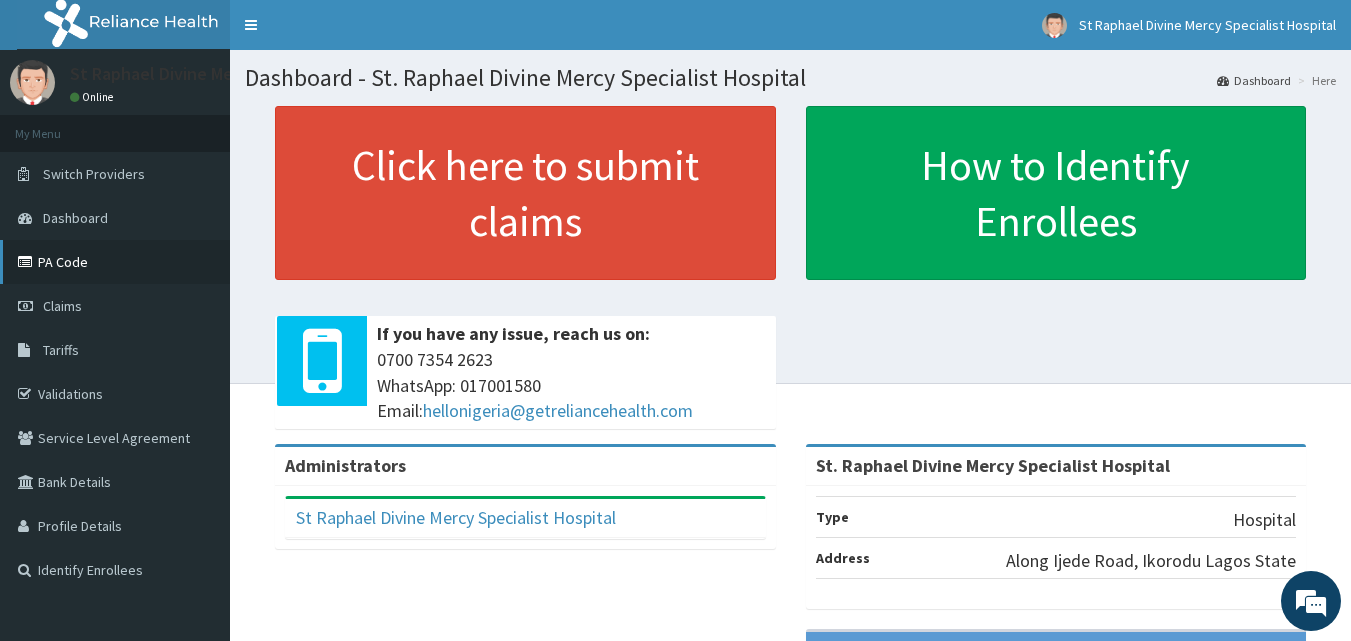 click on "PA Code" at bounding box center (115, 262) 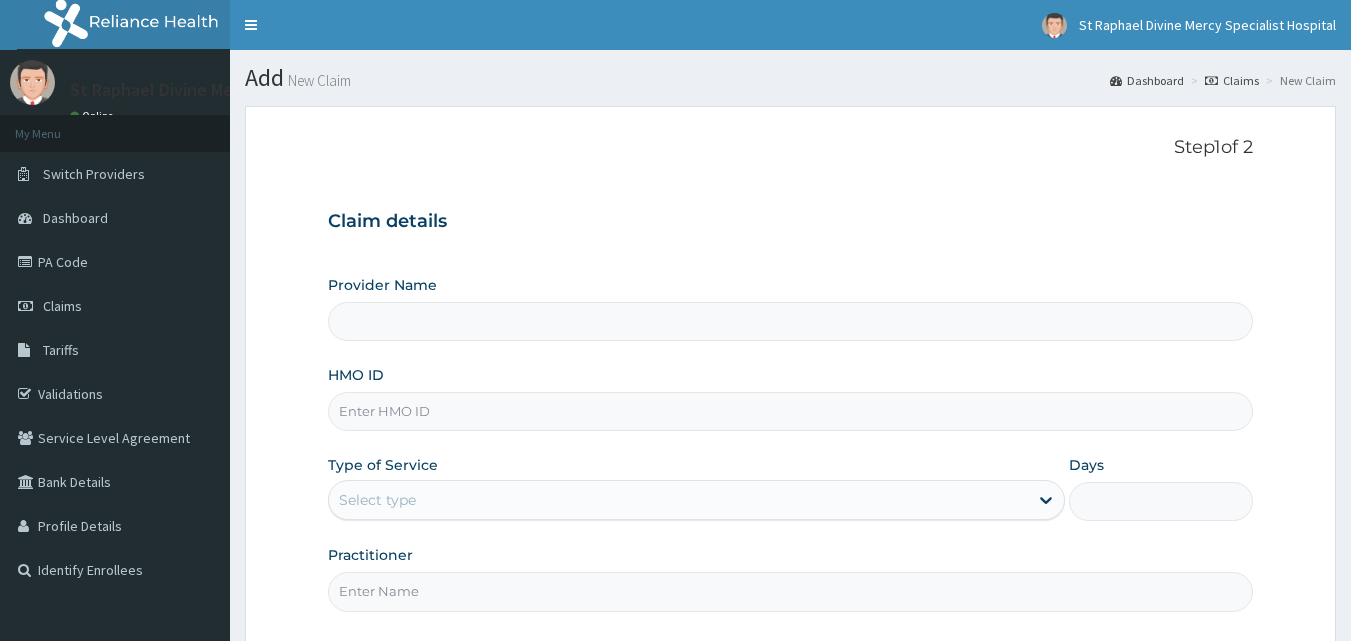 scroll, scrollTop: 0, scrollLeft: 0, axis: both 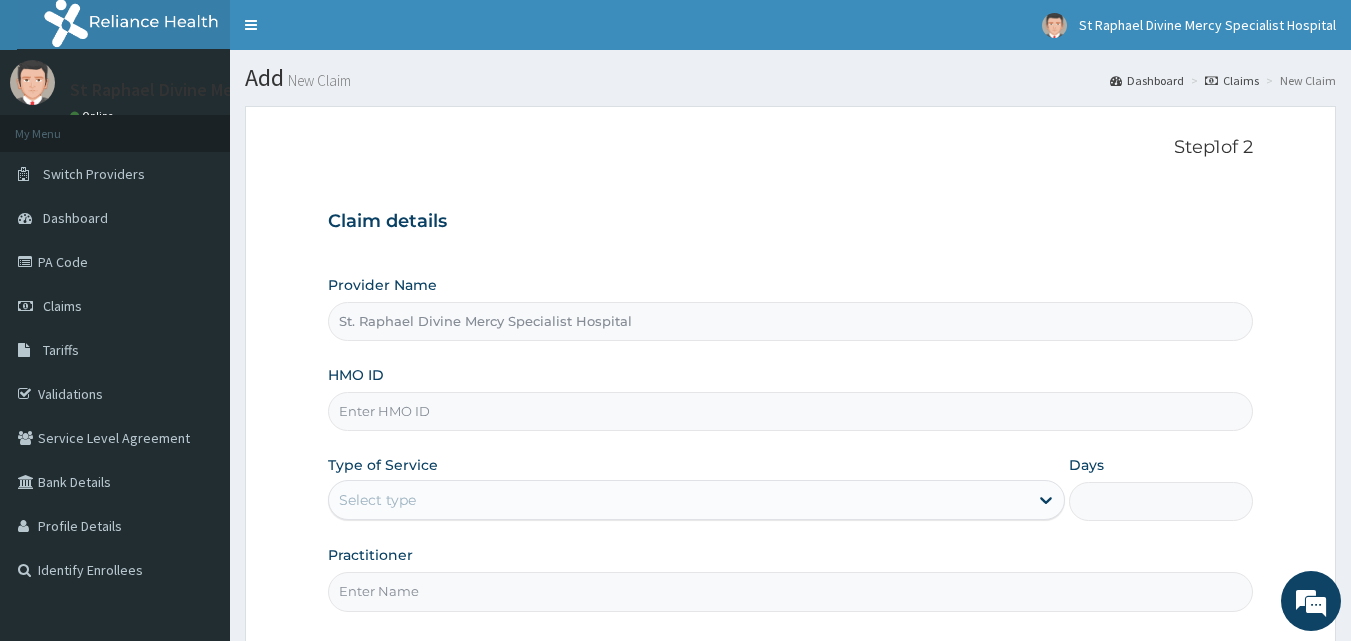 click on "Provider Name St. Raphael Divine Mercy Specialist Hospital HMO ID Type of Service Select type Days Practitioner" at bounding box center [791, 443] 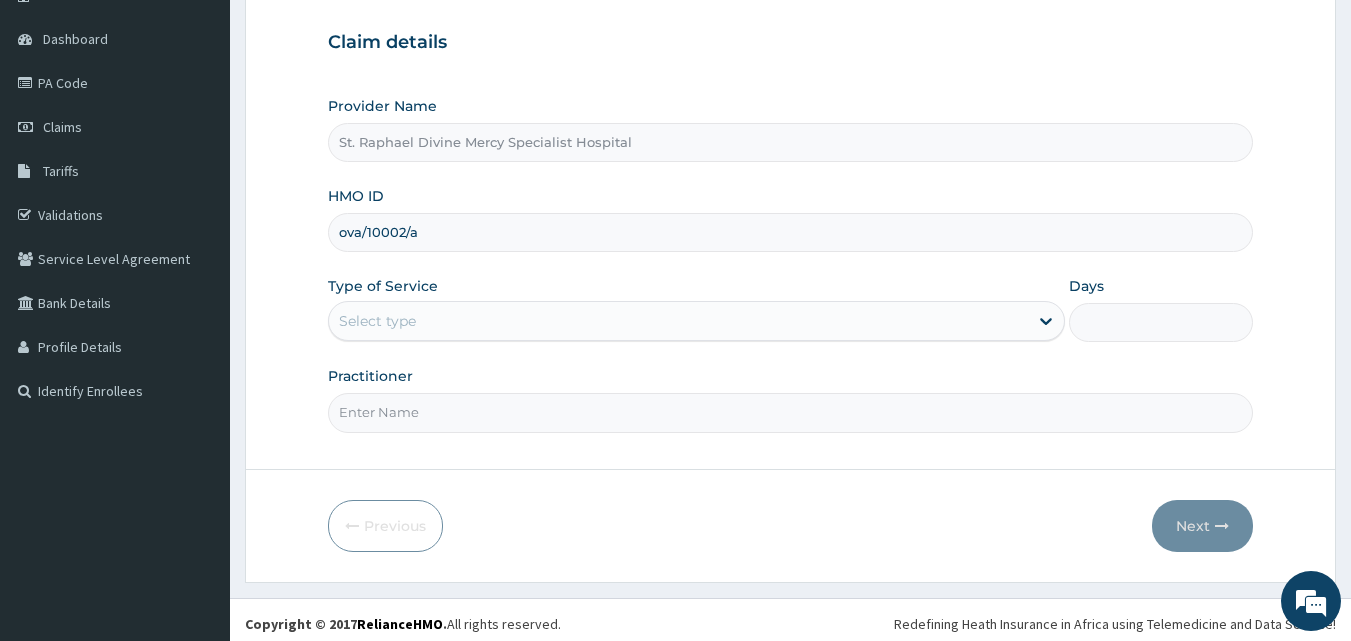 scroll, scrollTop: 187, scrollLeft: 0, axis: vertical 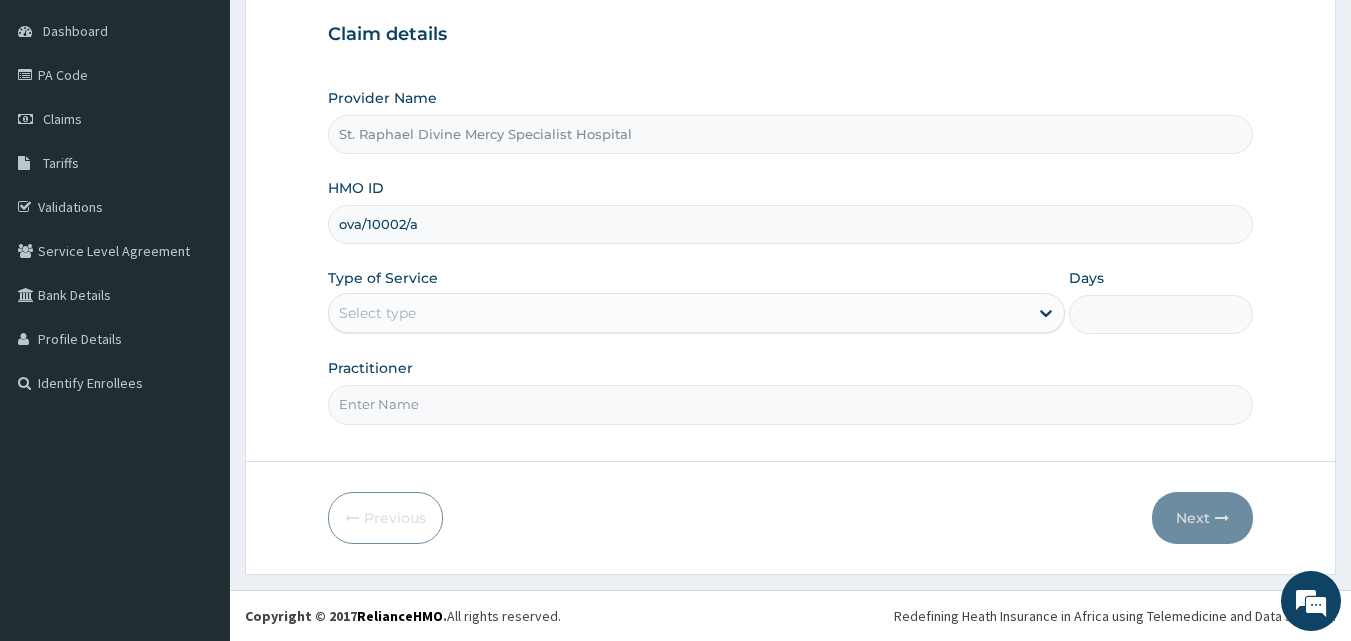 type on "ova/10002/a" 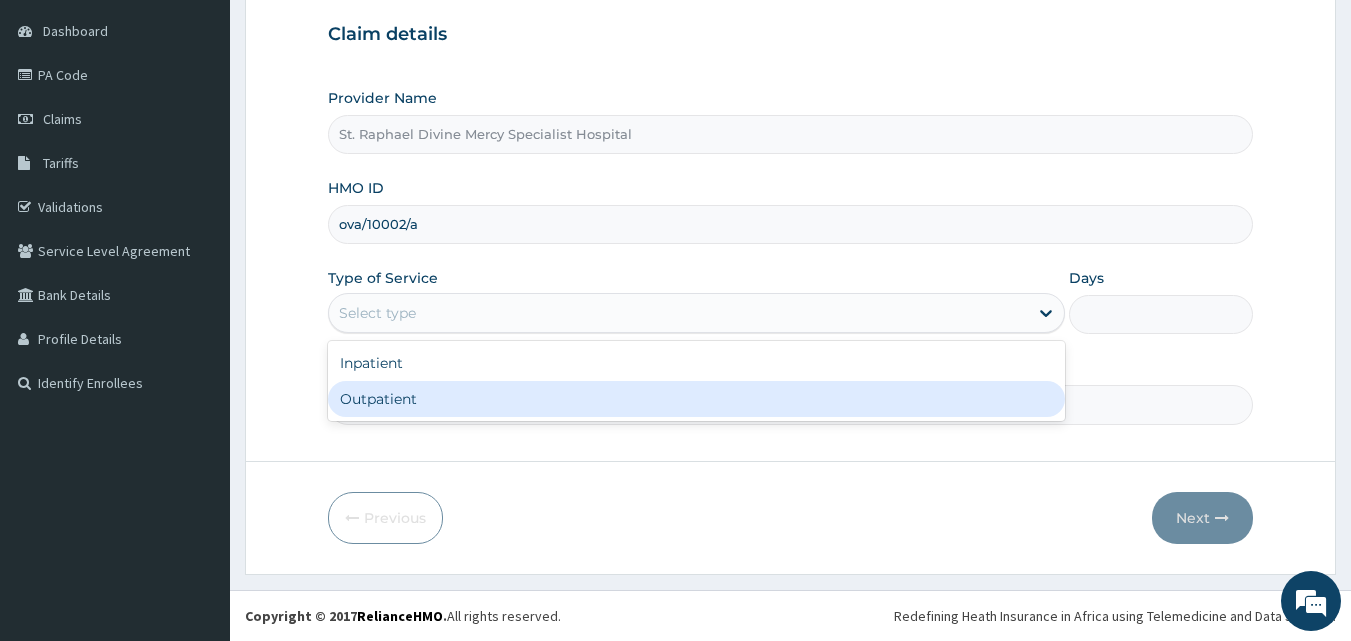 click on "Outpatient" at bounding box center [696, 399] 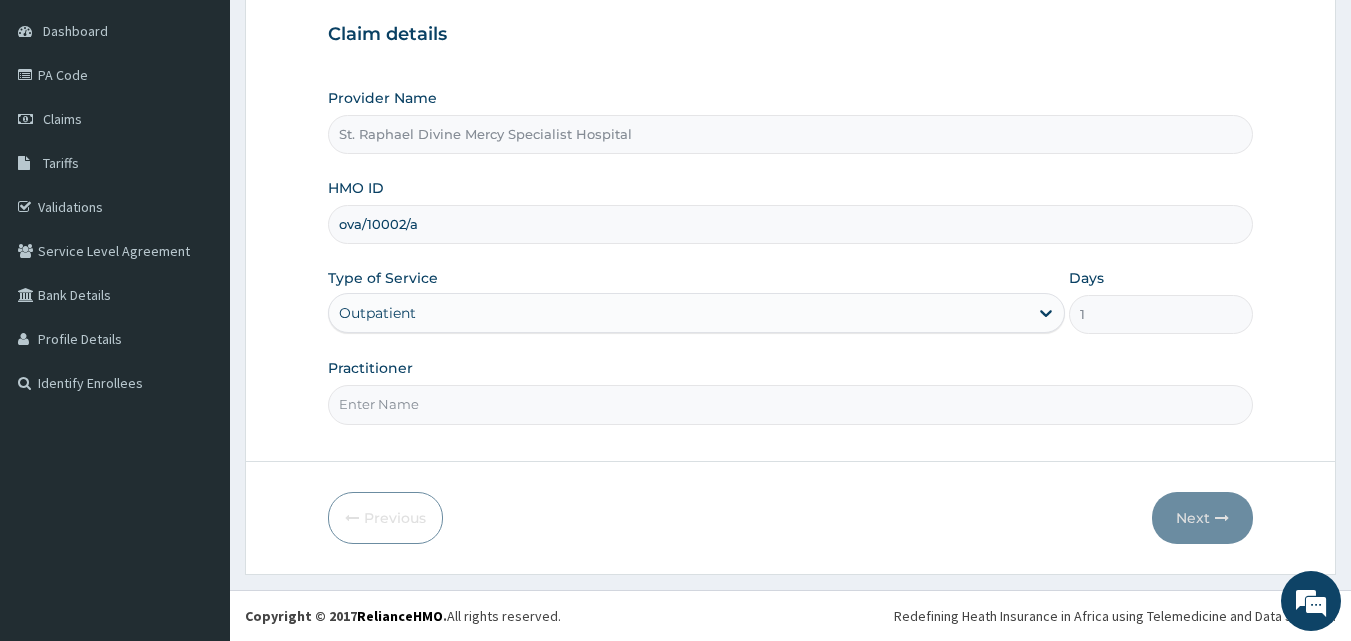 click on "Practitioner" at bounding box center [791, 404] 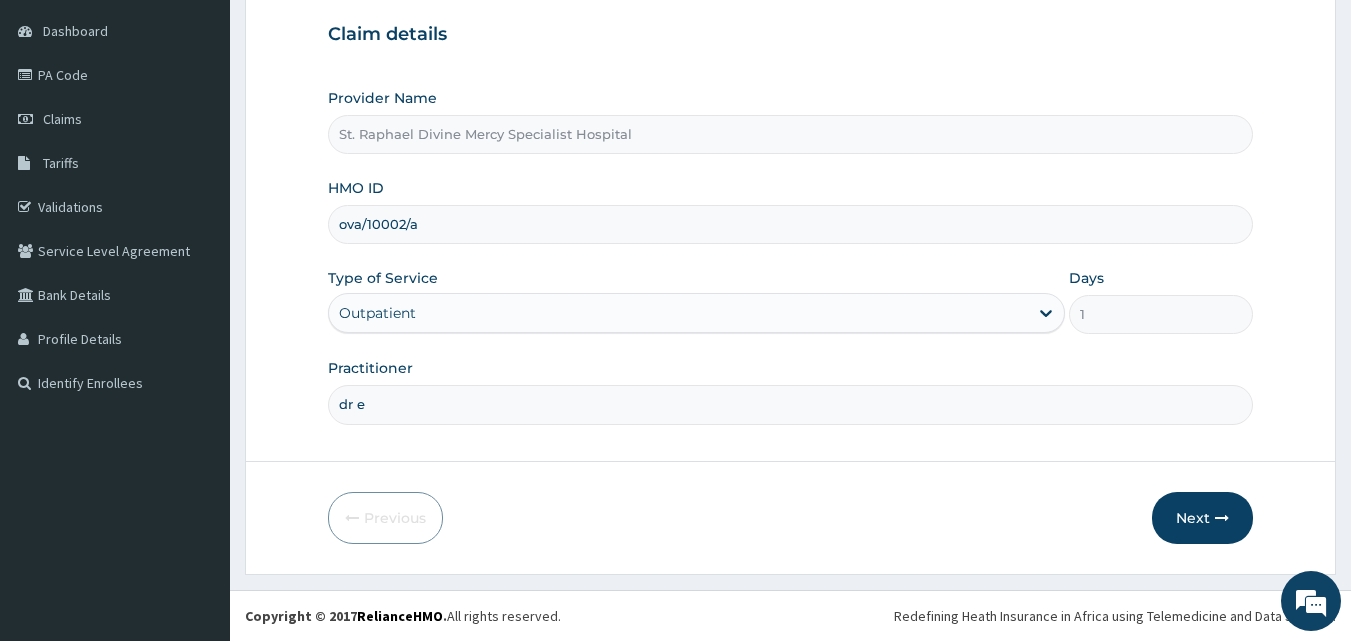 type on "Dr Ekpe" 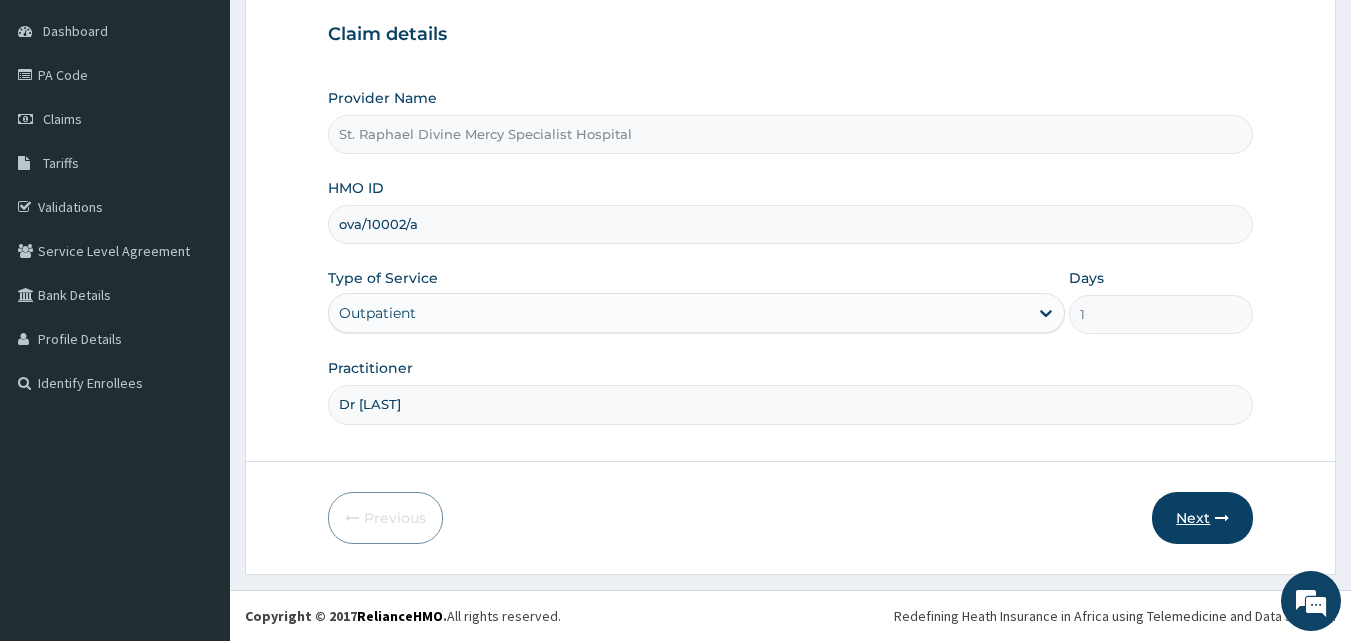 click on "Next" at bounding box center (1202, 518) 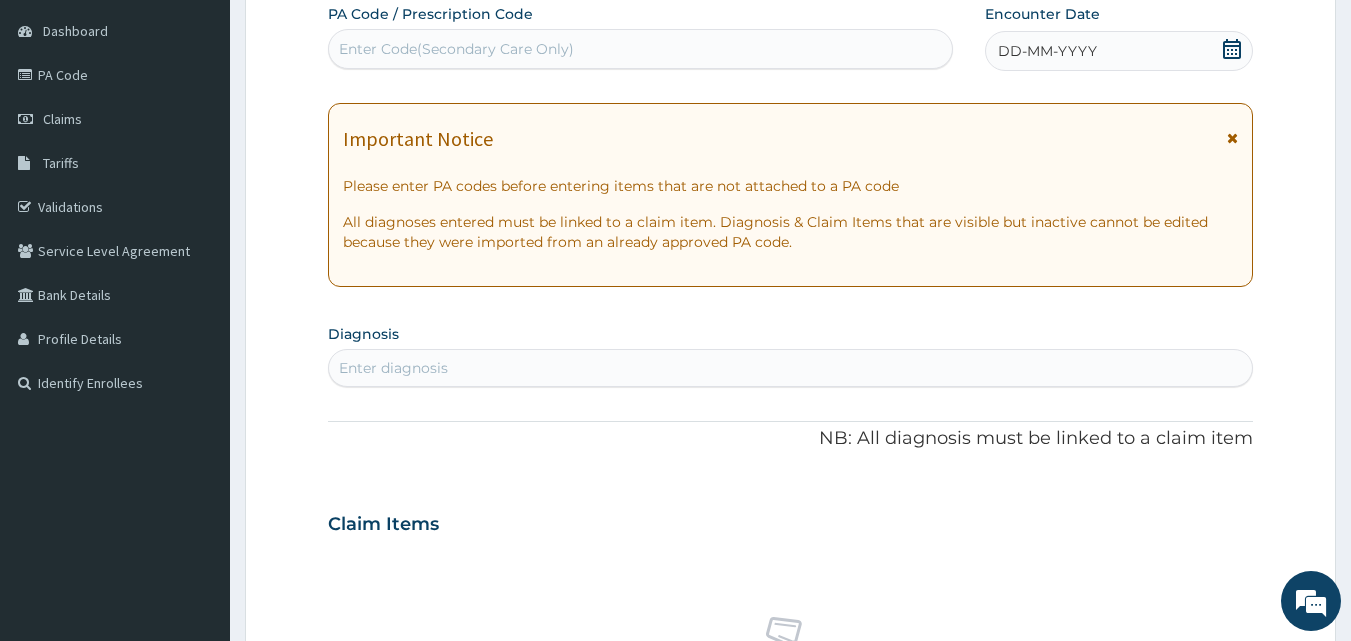 click 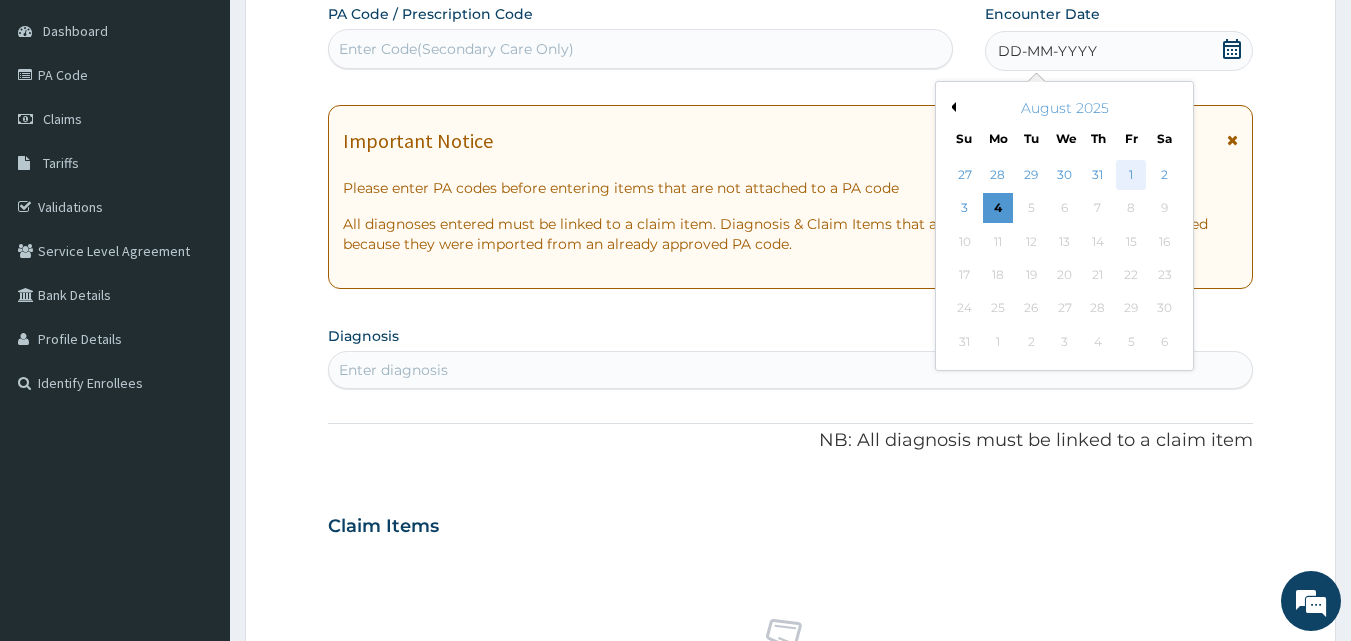 click on "1" at bounding box center (1131, 175) 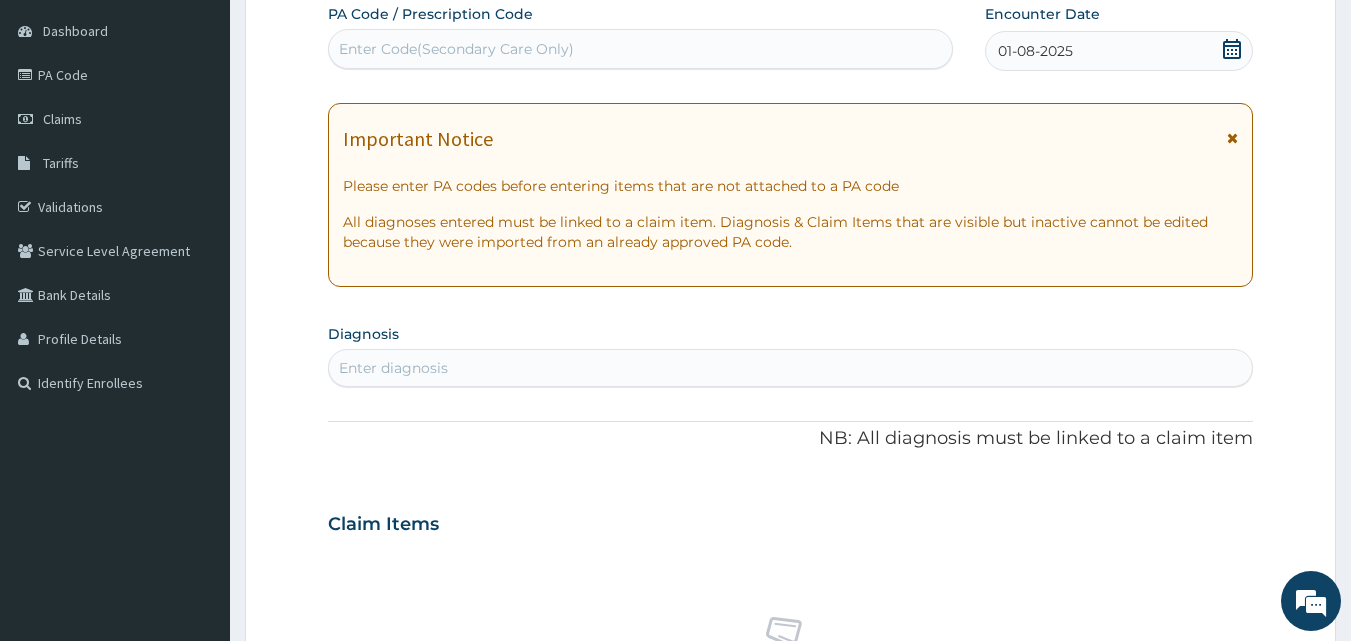 click on "Enter Code(Secondary Care Only)" at bounding box center (456, 49) 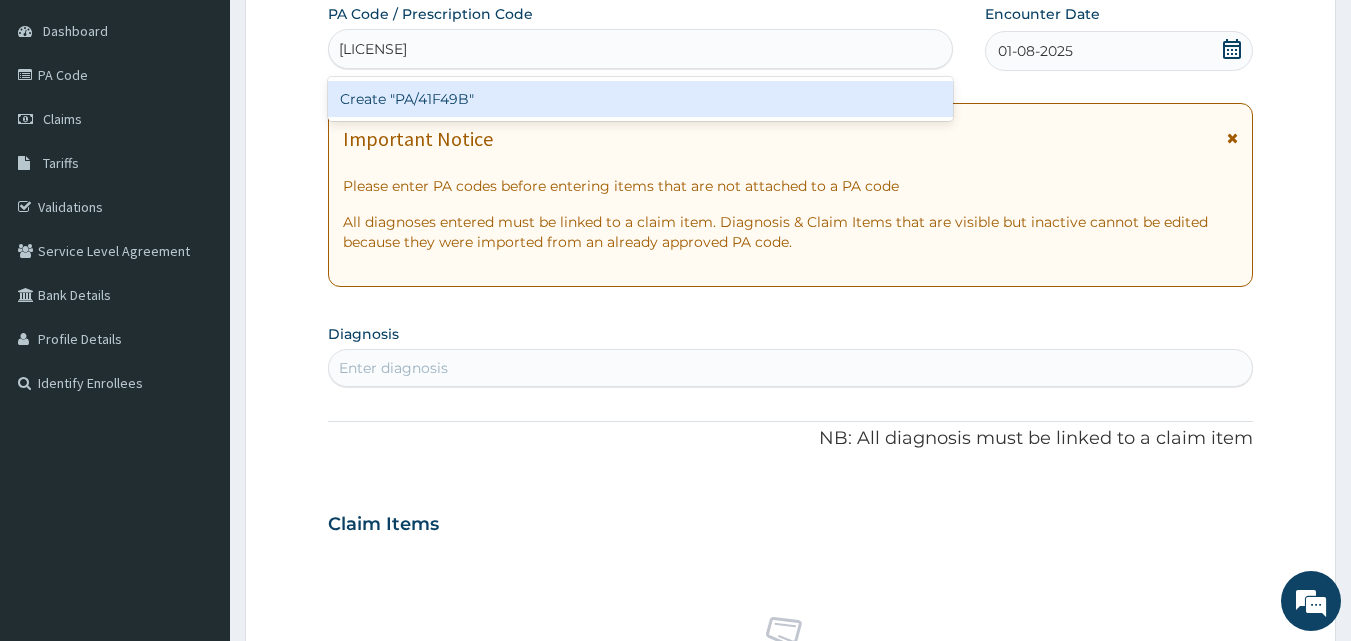 type on "PA/41F49B" 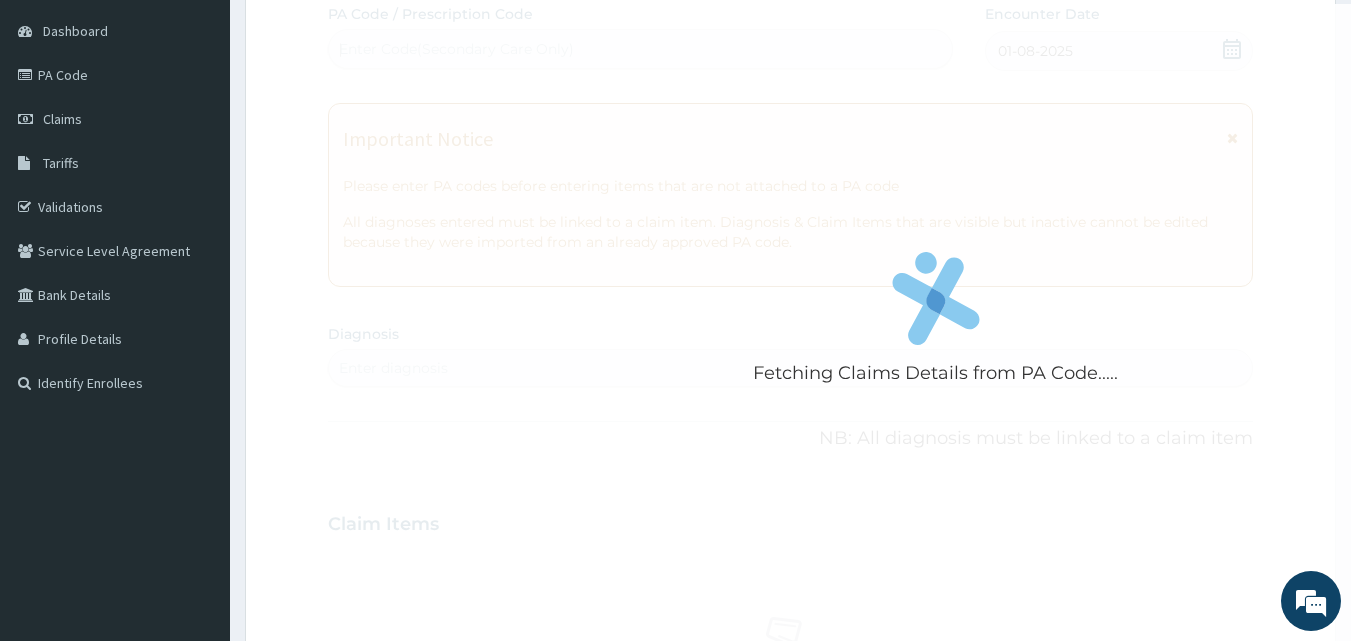 type 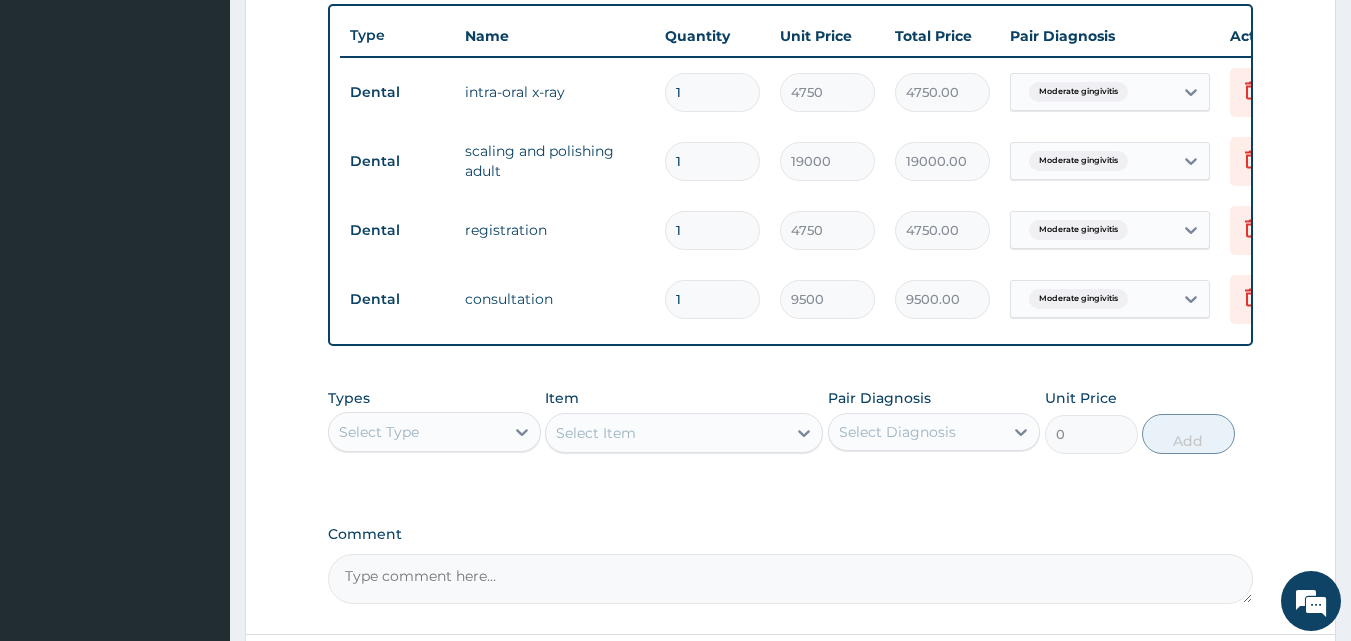 scroll, scrollTop: 928, scrollLeft: 0, axis: vertical 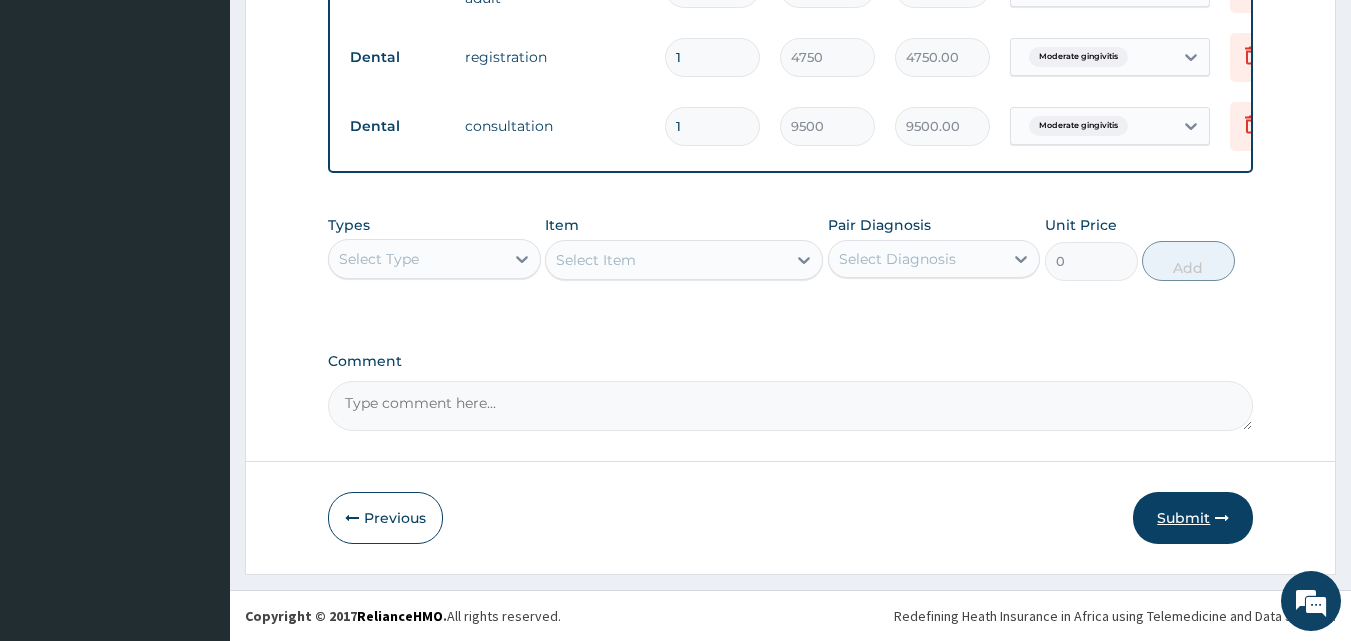 click on "Submit" at bounding box center (1193, 518) 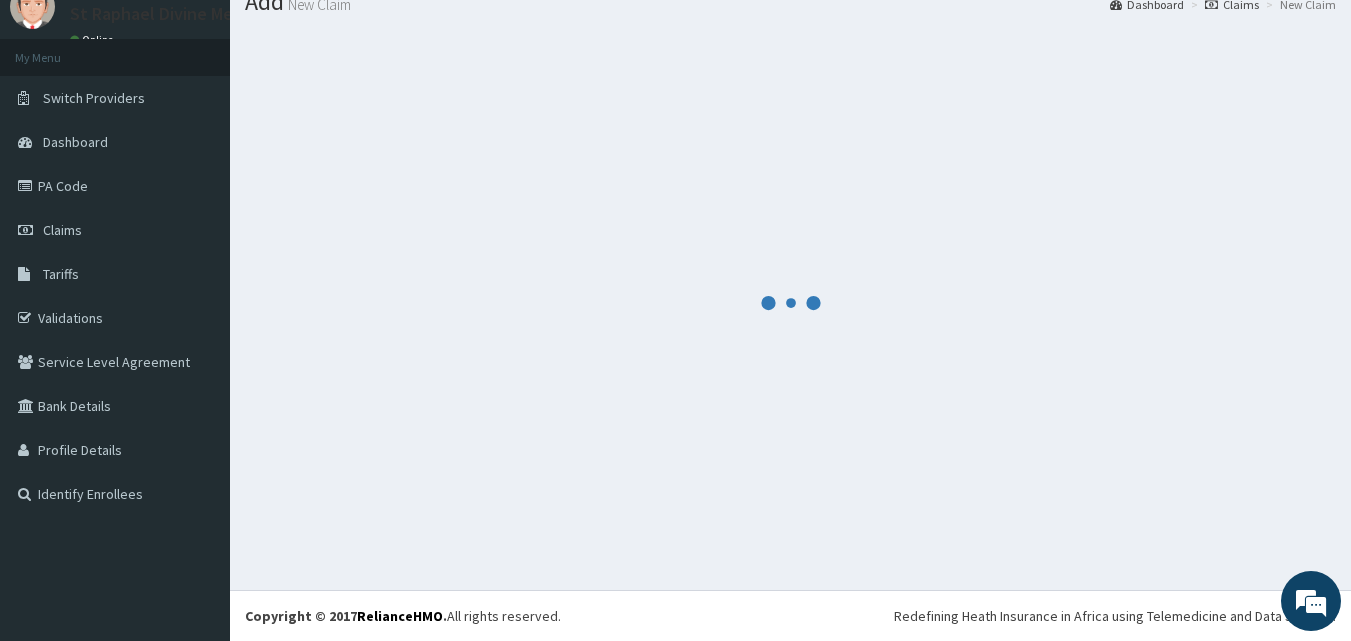 scroll, scrollTop: 928, scrollLeft: 0, axis: vertical 